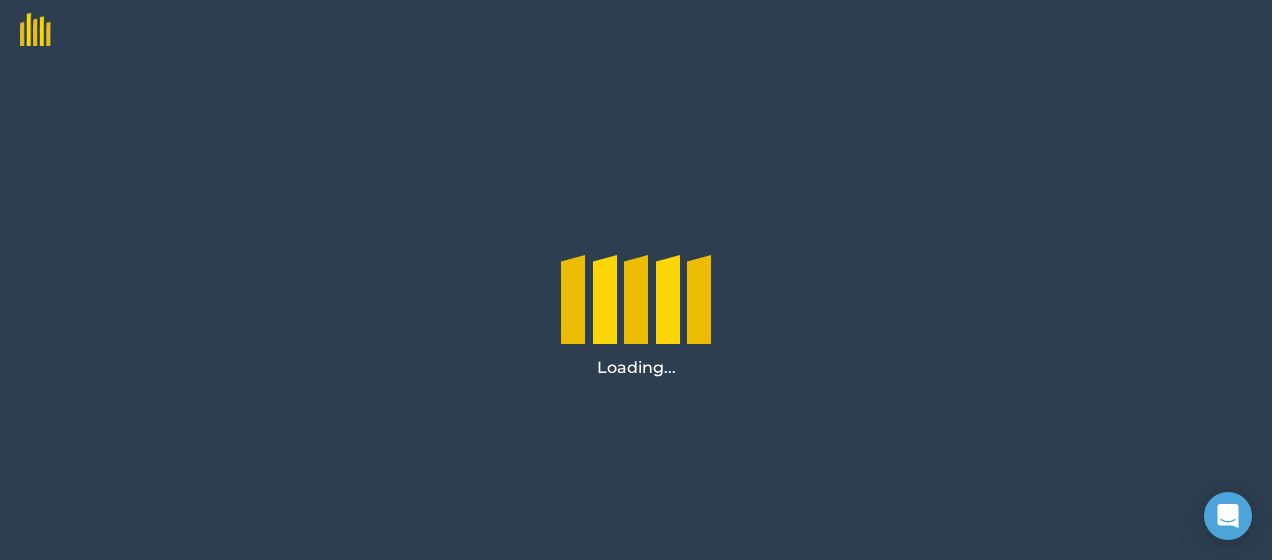 scroll, scrollTop: 0, scrollLeft: 0, axis: both 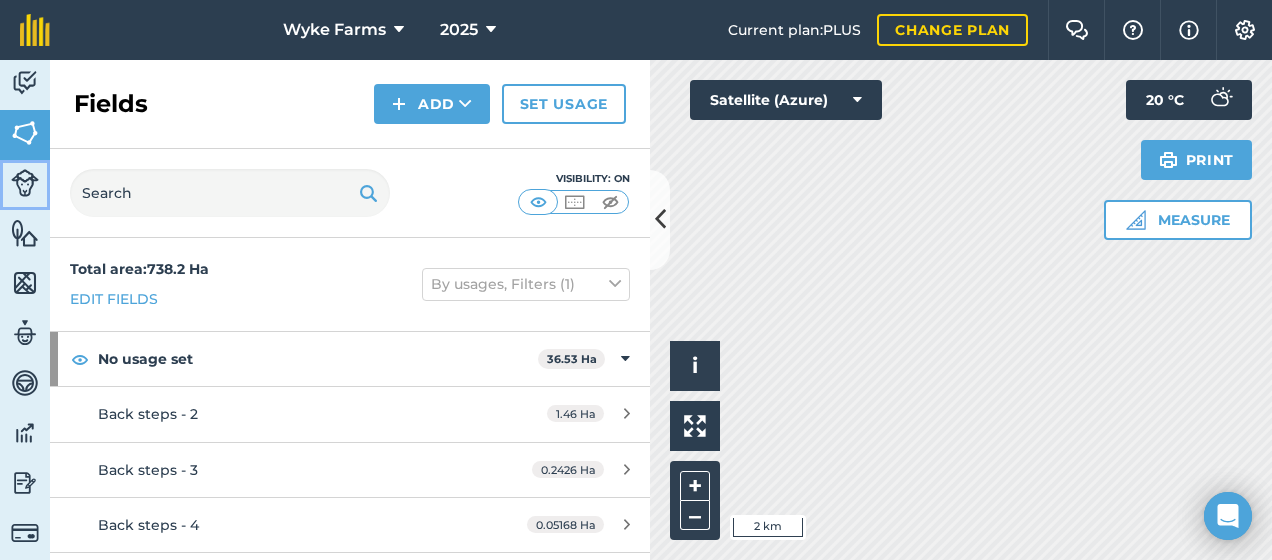 click at bounding box center (25, 183) 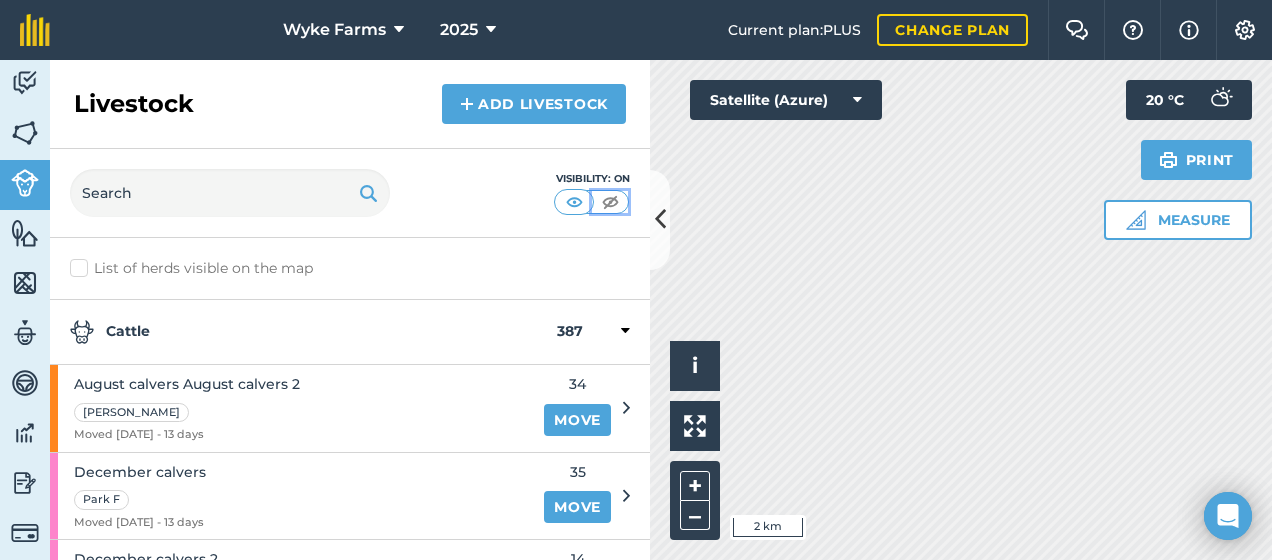 click at bounding box center [610, 202] 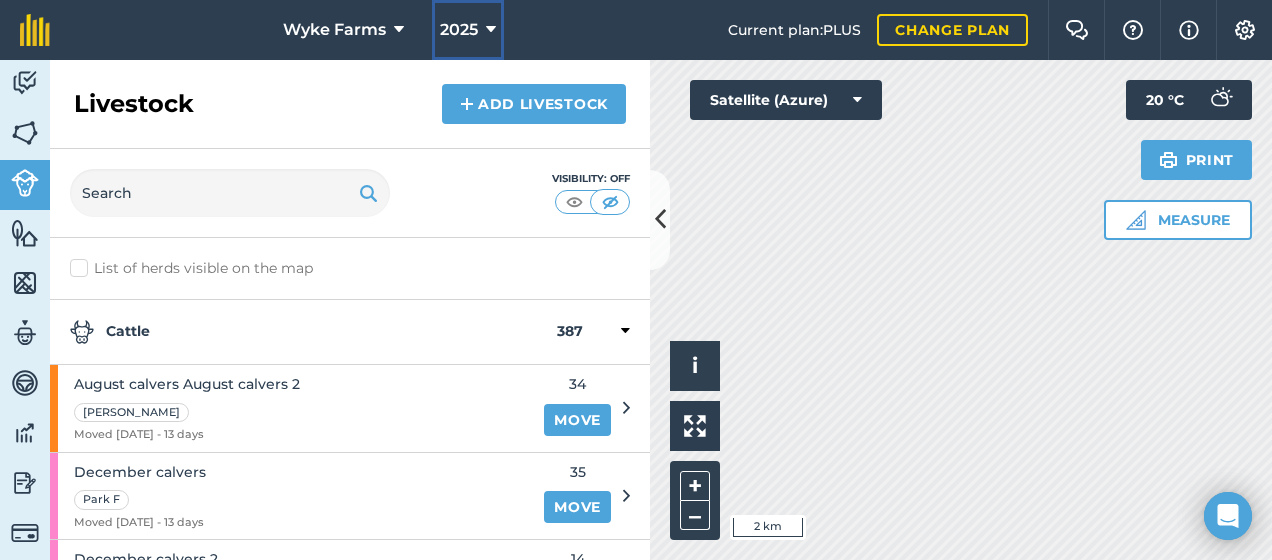click on "2025" at bounding box center [459, 30] 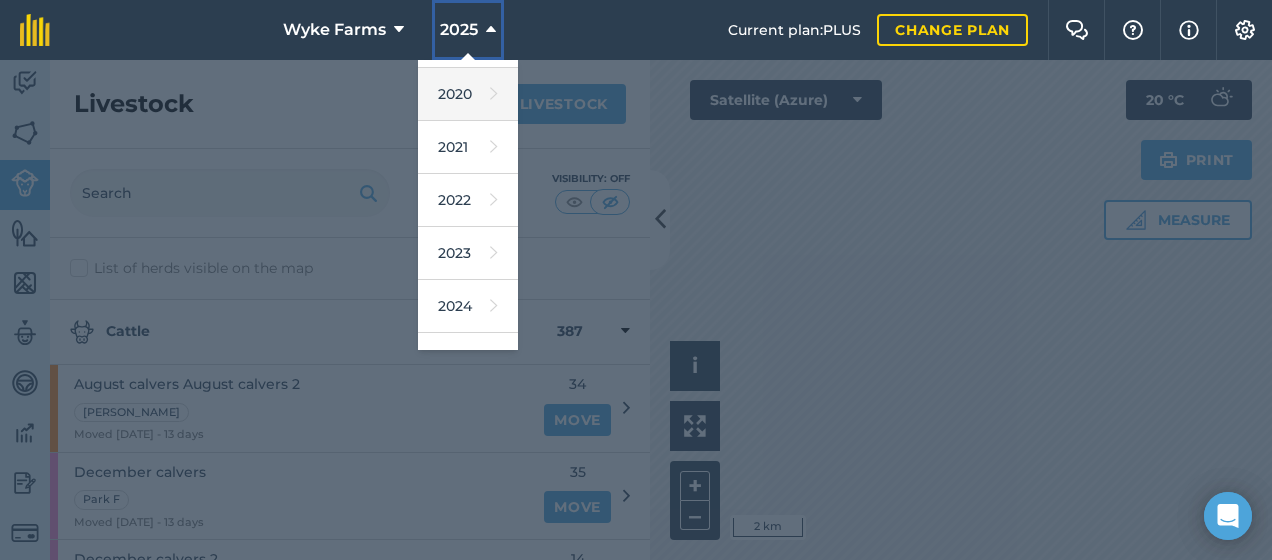 scroll, scrollTop: 293, scrollLeft: 0, axis: vertical 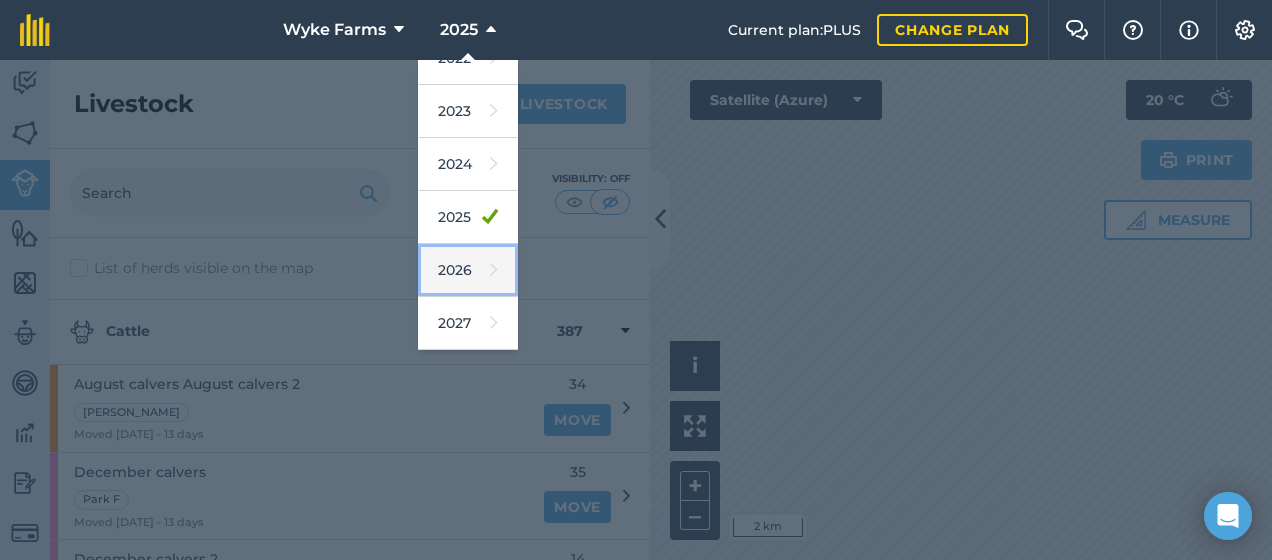 click on "2026" at bounding box center (468, 270) 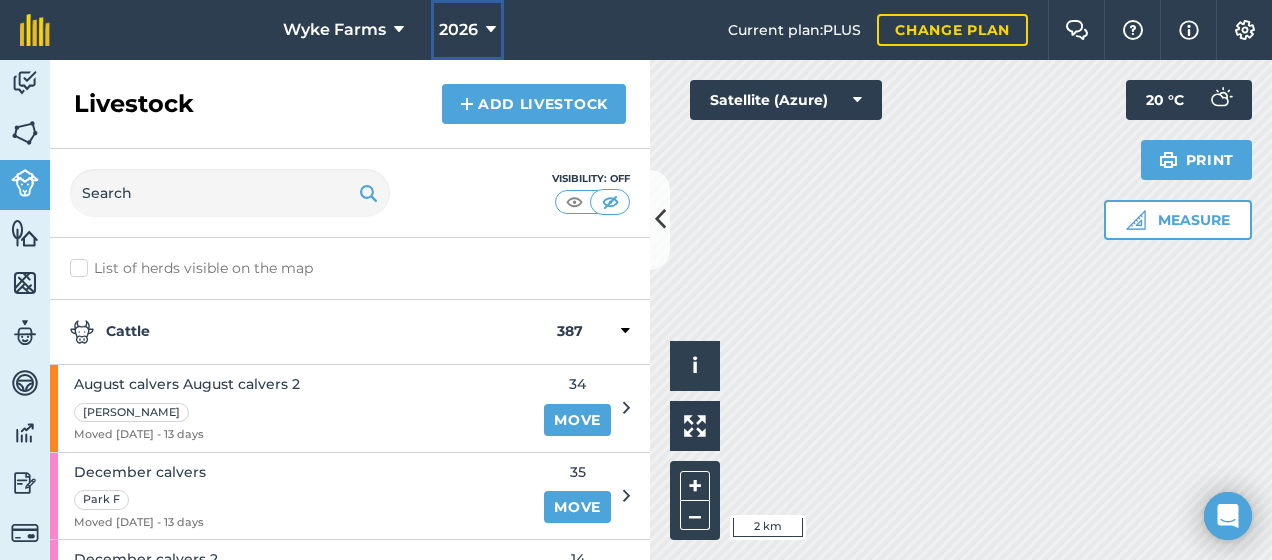 click on "2026" at bounding box center [458, 30] 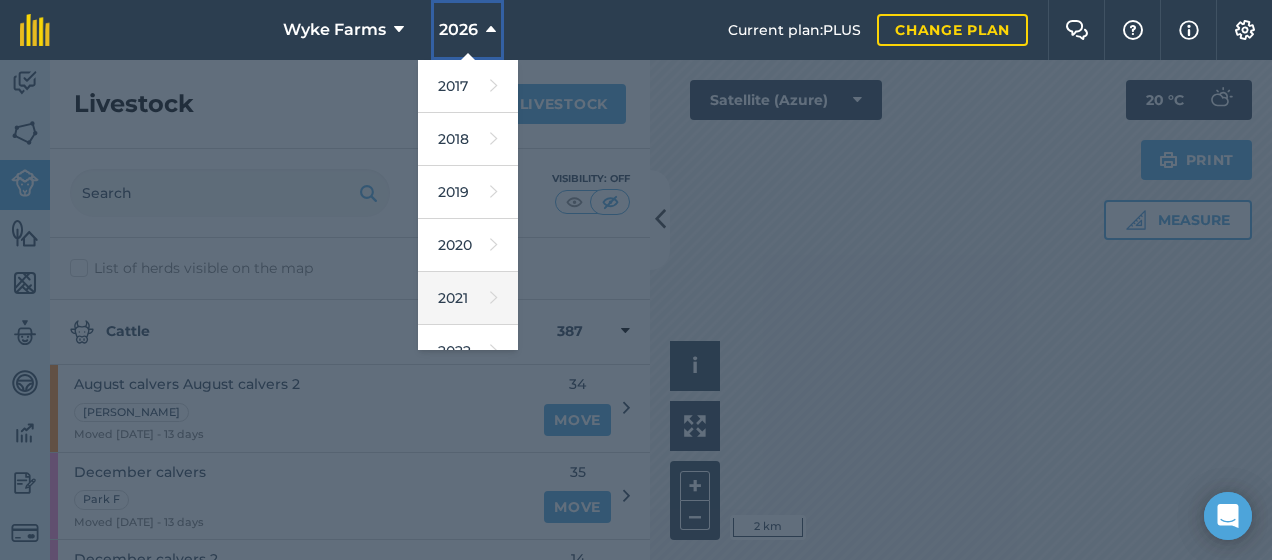 scroll, scrollTop: 293, scrollLeft: 0, axis: vertical 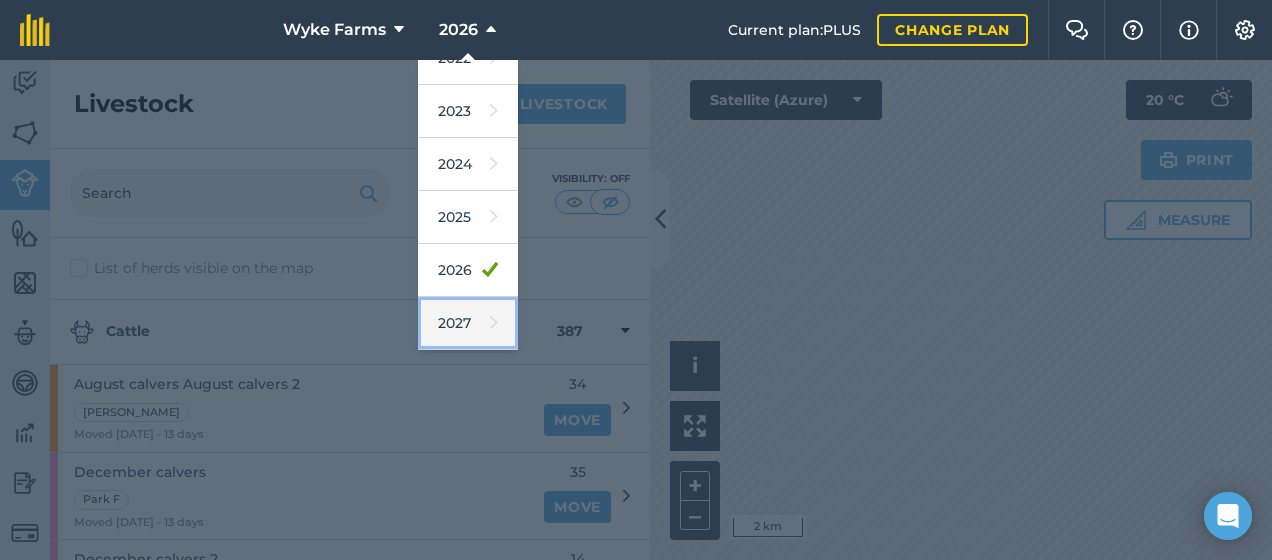 click on "2027" at bounding box center [468, 323] 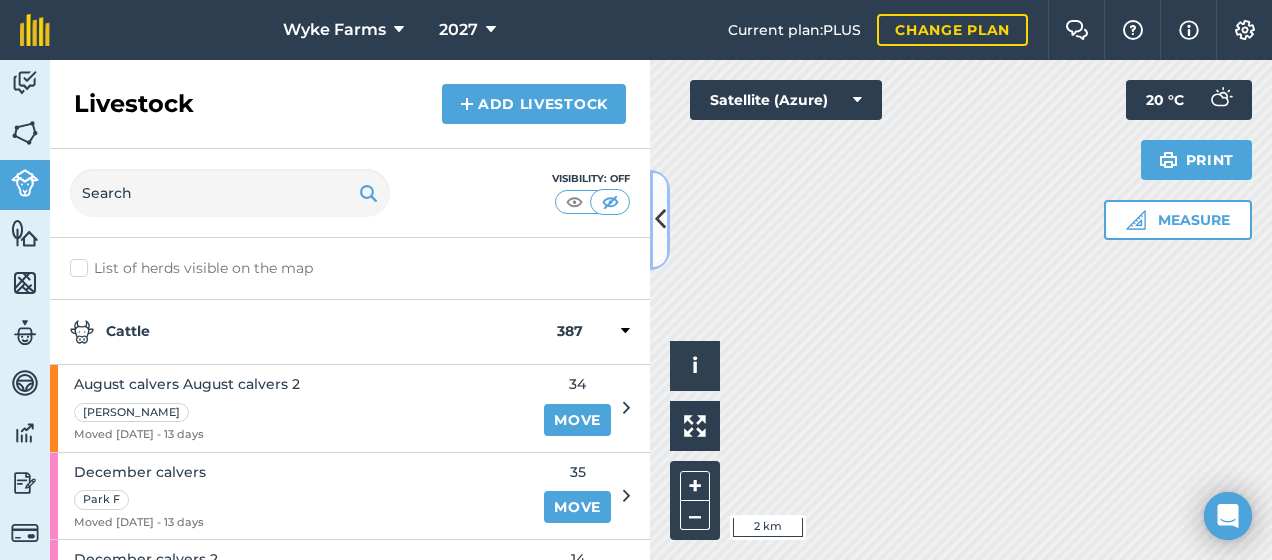 click at bounding box center (660, 219) 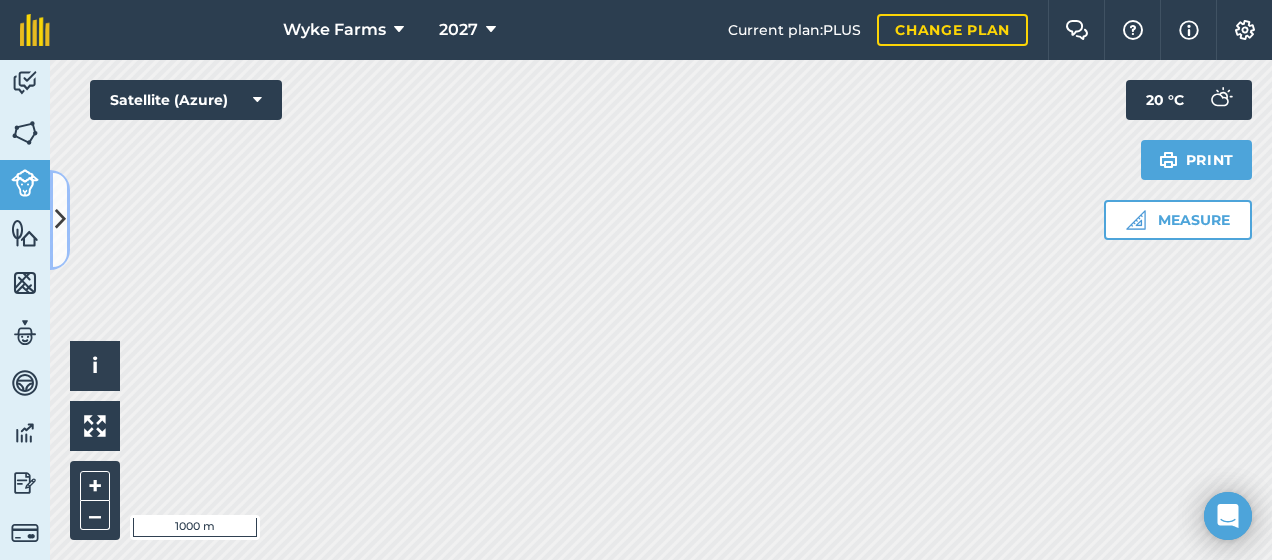 click at bounding box center [60, 219] 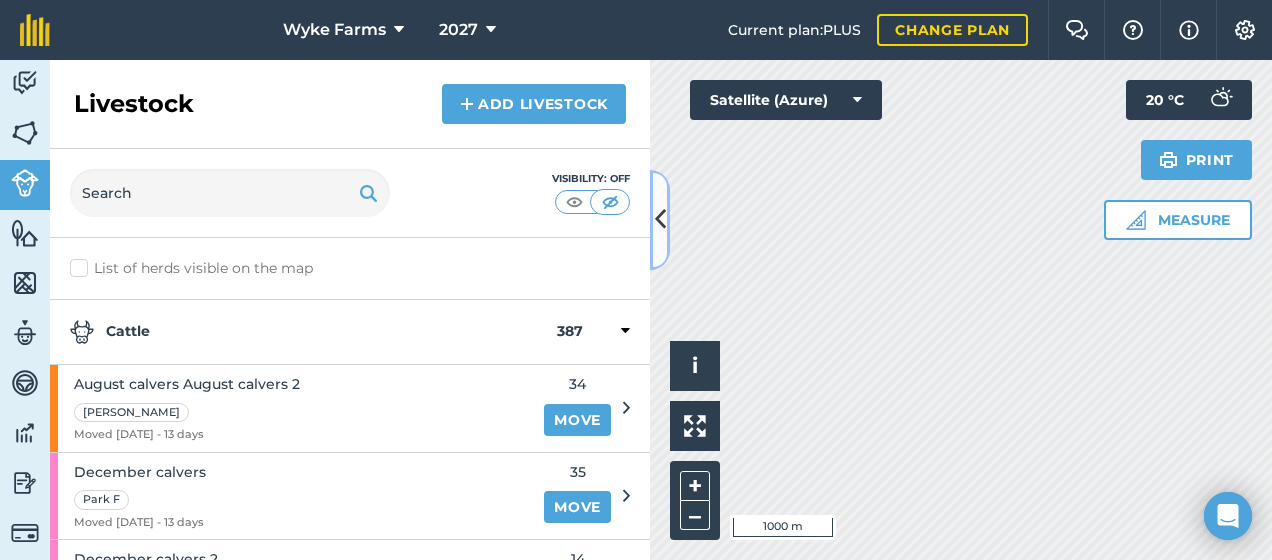click at bounding box center [660, 219] 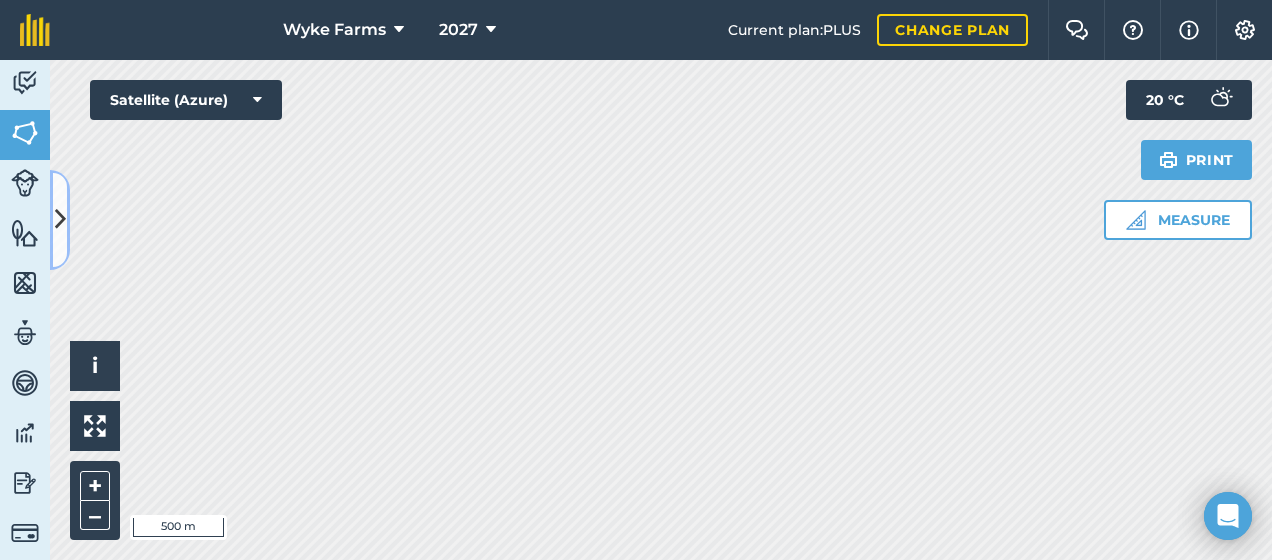 click at bounding box center [60, 219] 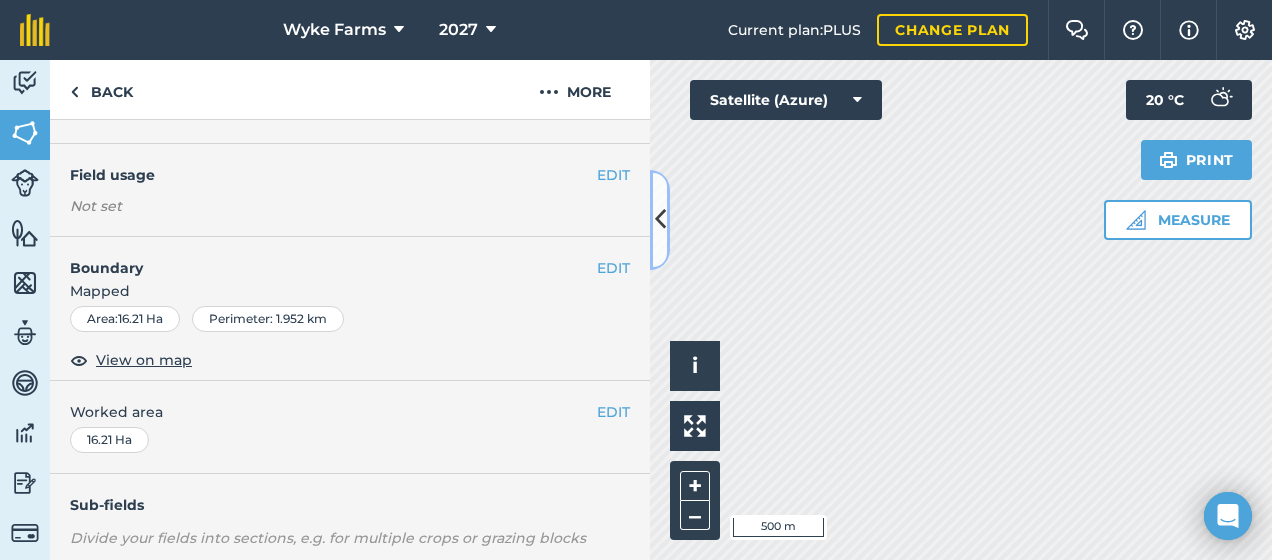 scroll, scrollTop: 140, scrollLeft: 0, axis: vertical 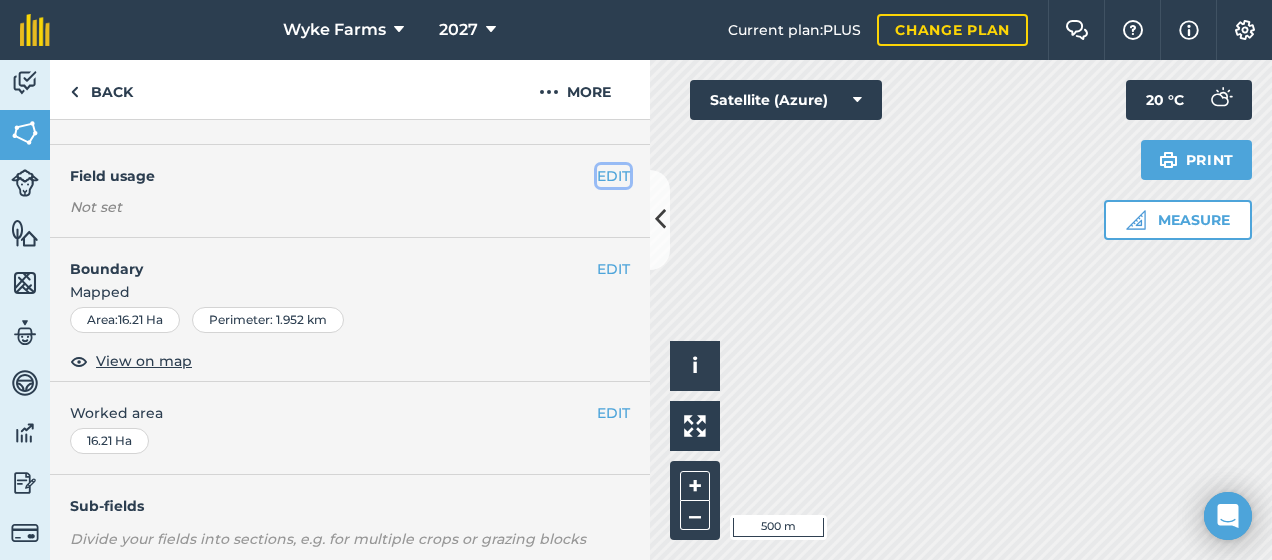 click on "EDIT" at bounding box center (613, 176) 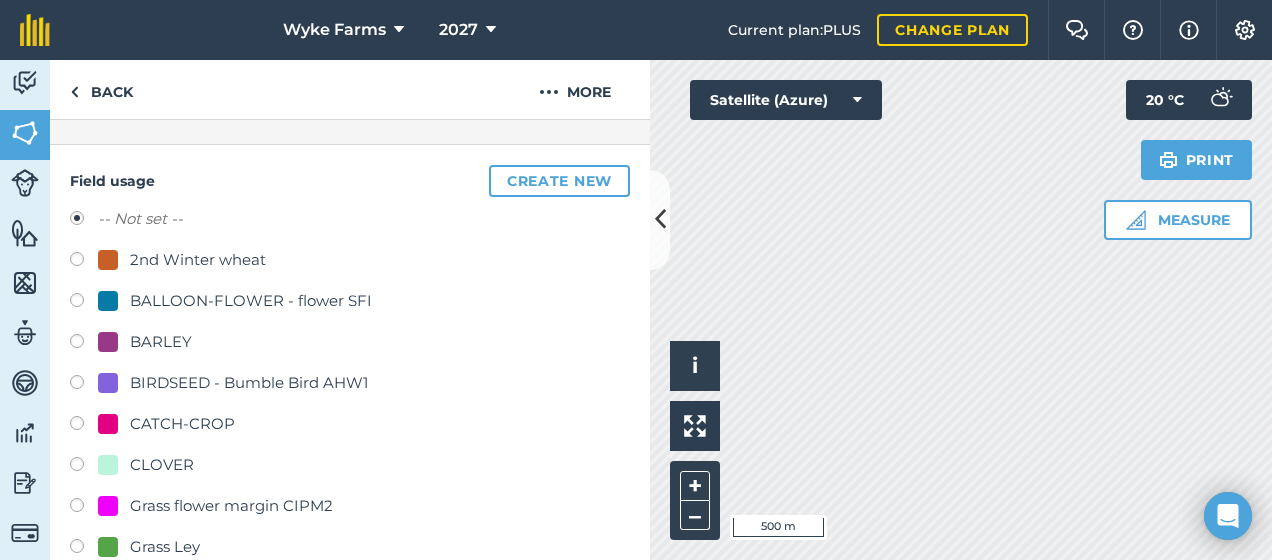 click on "Field usage   Create new -- Not set -- 2nd Winter wheat BALLOON-FLOWER - flower SFI BARLEY BIRDSEED - Bumble Bird AHW1 CATCH-CROP CLOVER Grass flower margin CIPM2 Grass Ley  Grass margin  Grass pasture  Herbal ley  Low input grassland Lucerne Maize MILLET - Bird food plot OATS - OATS AND PEAS PHACELIA-TANSY - Cover crop Spring wheat  Wheat stubble  Winter Rye Winter Wheat  Cancel Save" at bounding box center [350, 659] 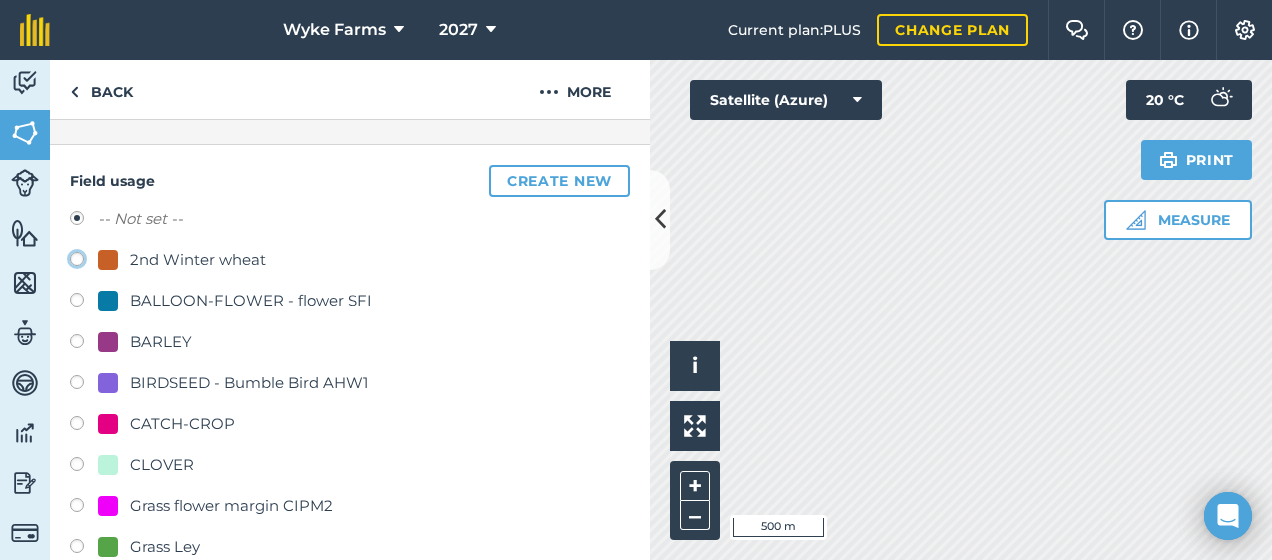 click on "2nd Winter wheat" at bounding box center (-9923, 258) 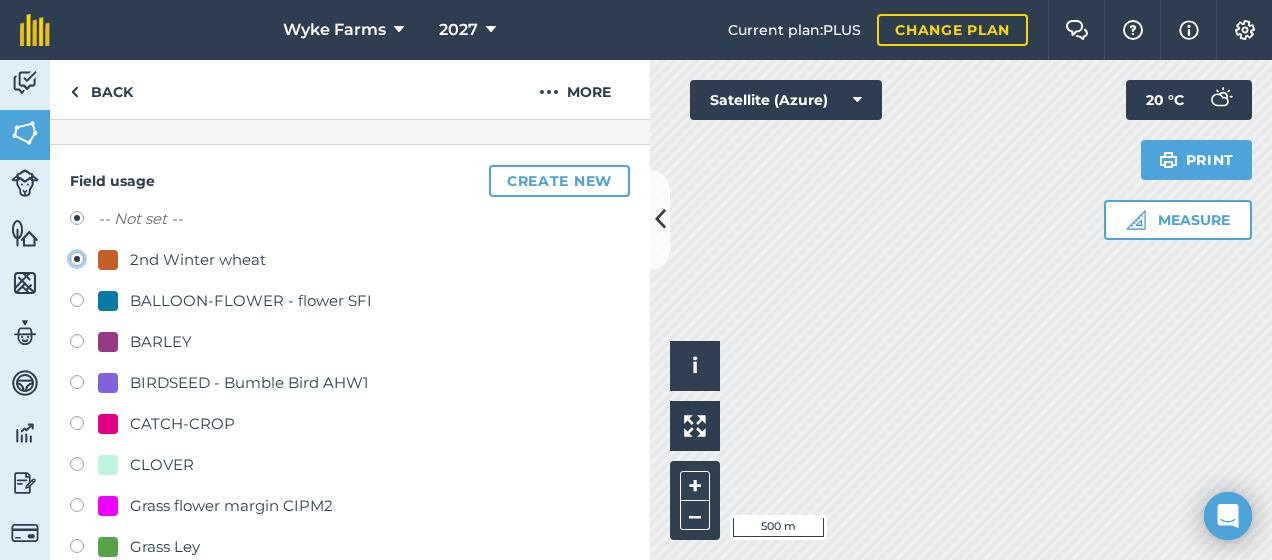 radio on "true" 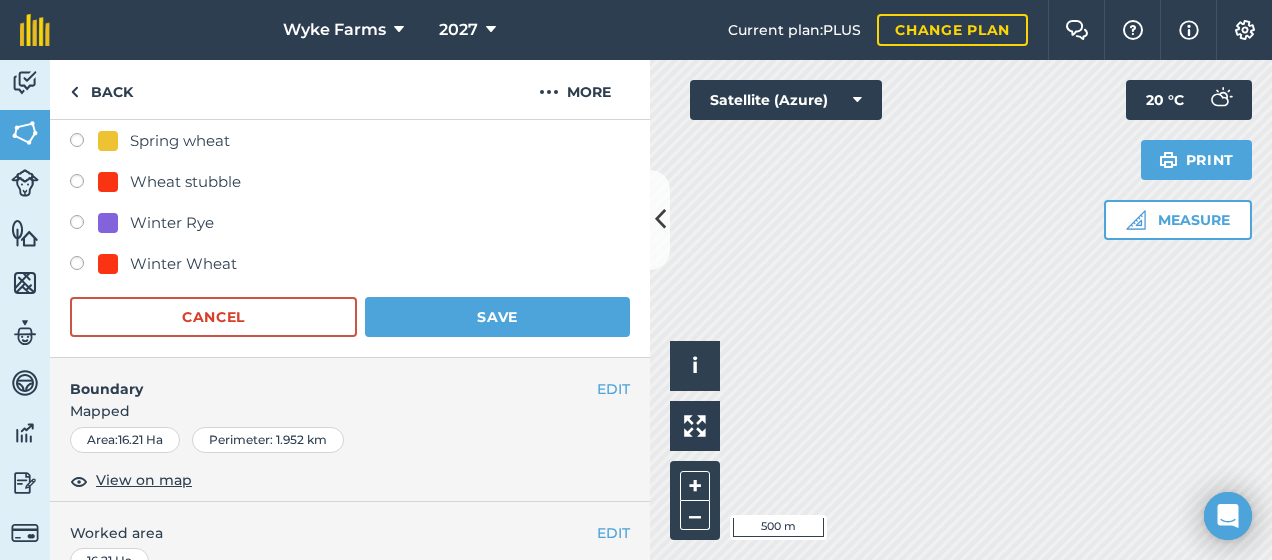 scroll, scrollTop: 986, scrollLeft: 0, axis: vertical 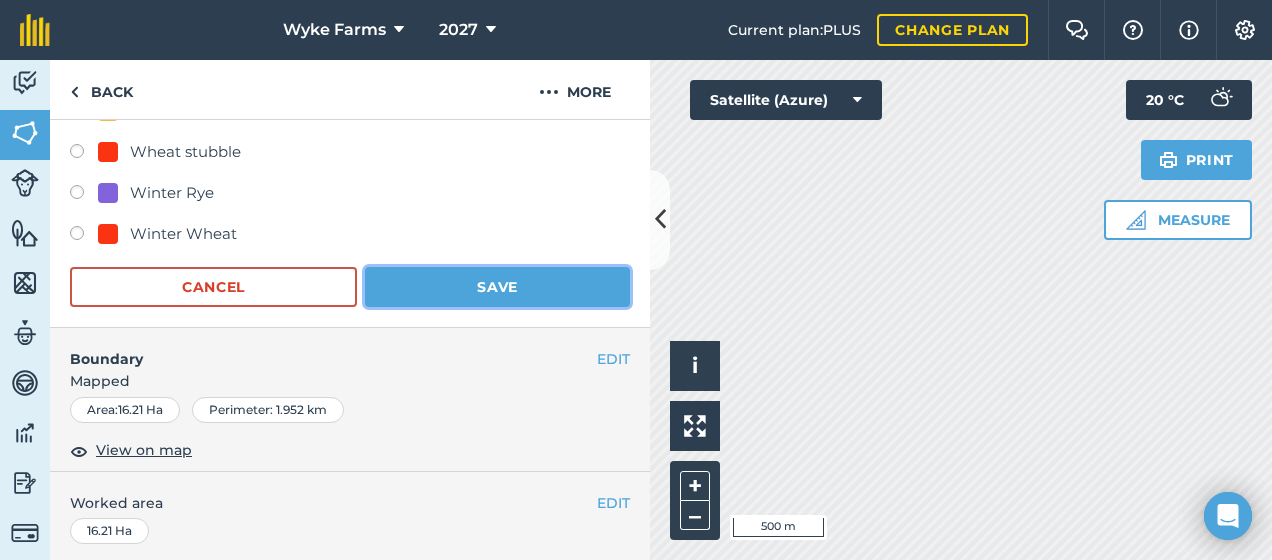 click on "Save" at bounding box center (497, 287) 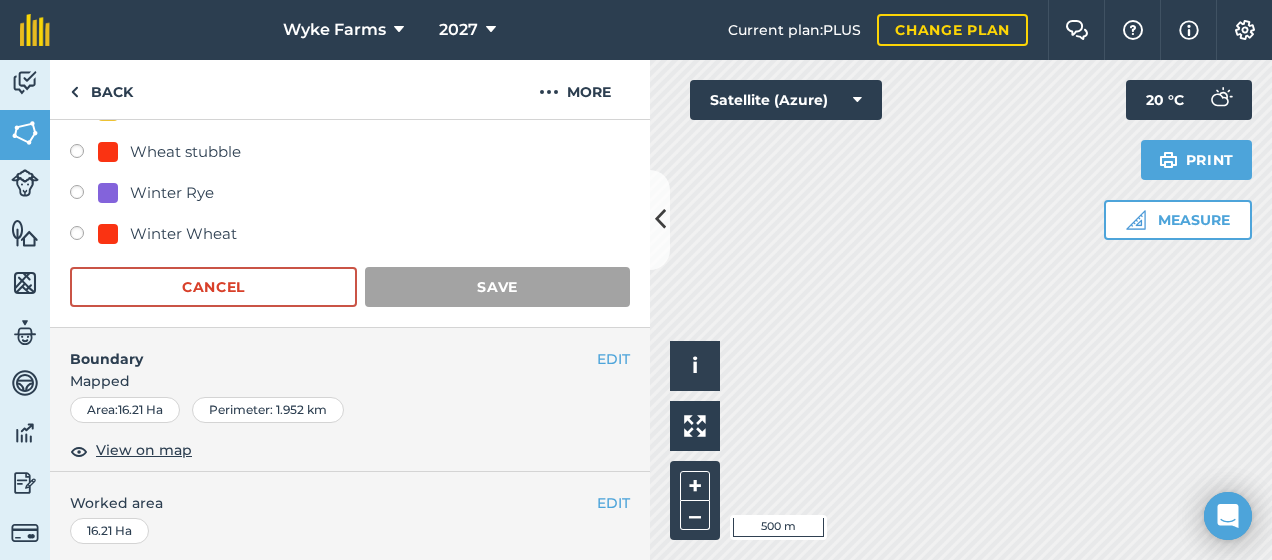 scroll, scrollTop: 437, scrollLeft: 0, axis: vertical 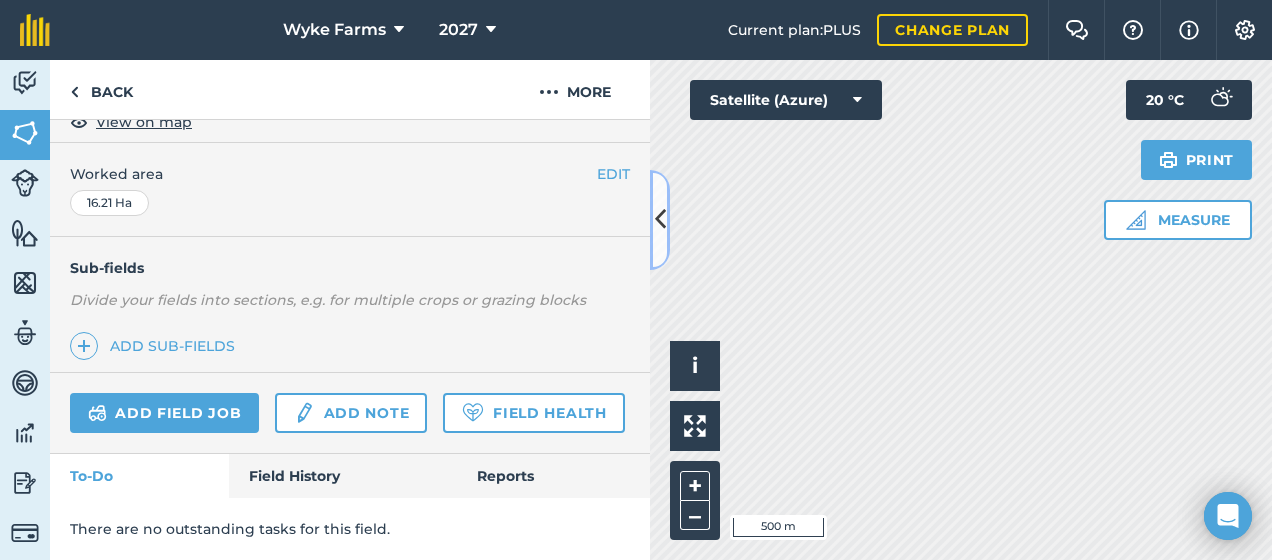 click at bounding box center (660, 220) 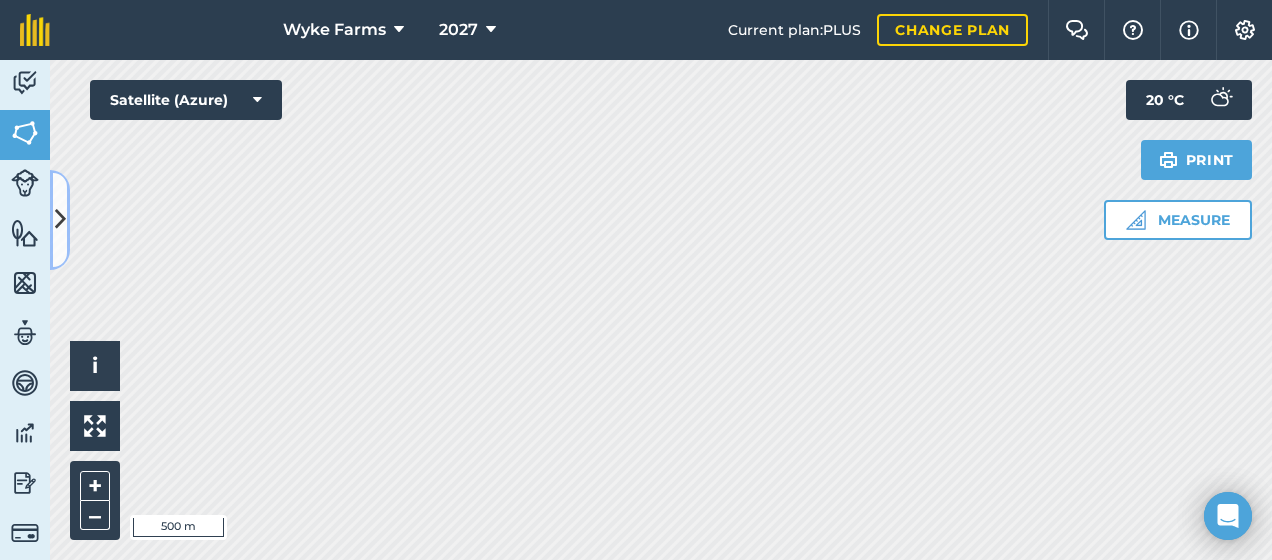 click at bounding box center [60, 219] 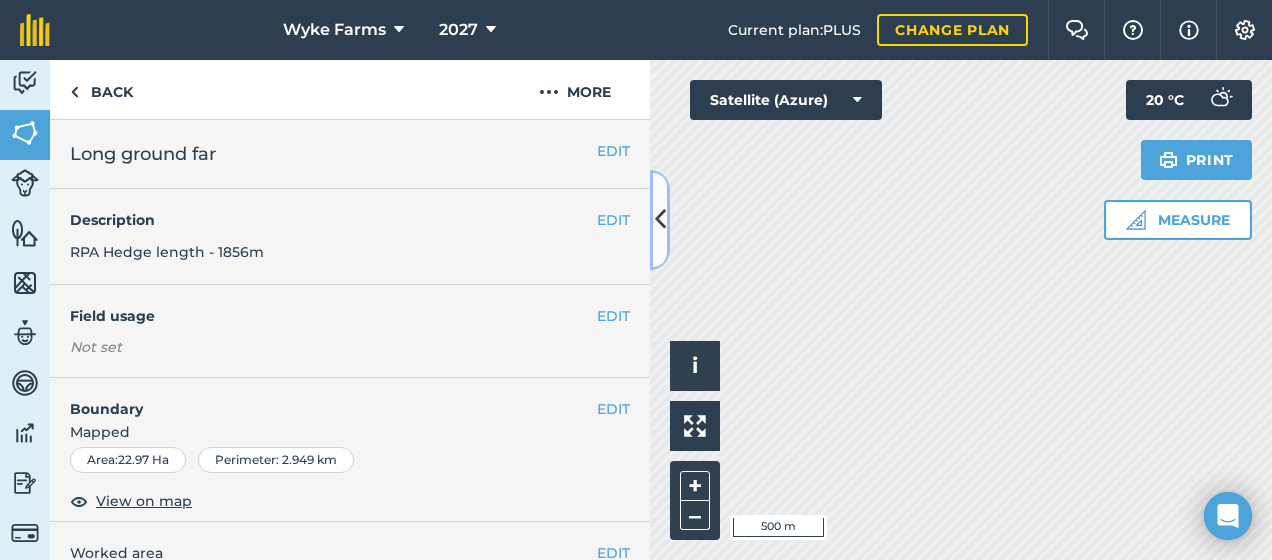 scroll, scrollTop: 111, scrollLeft: 0, axis: vertical 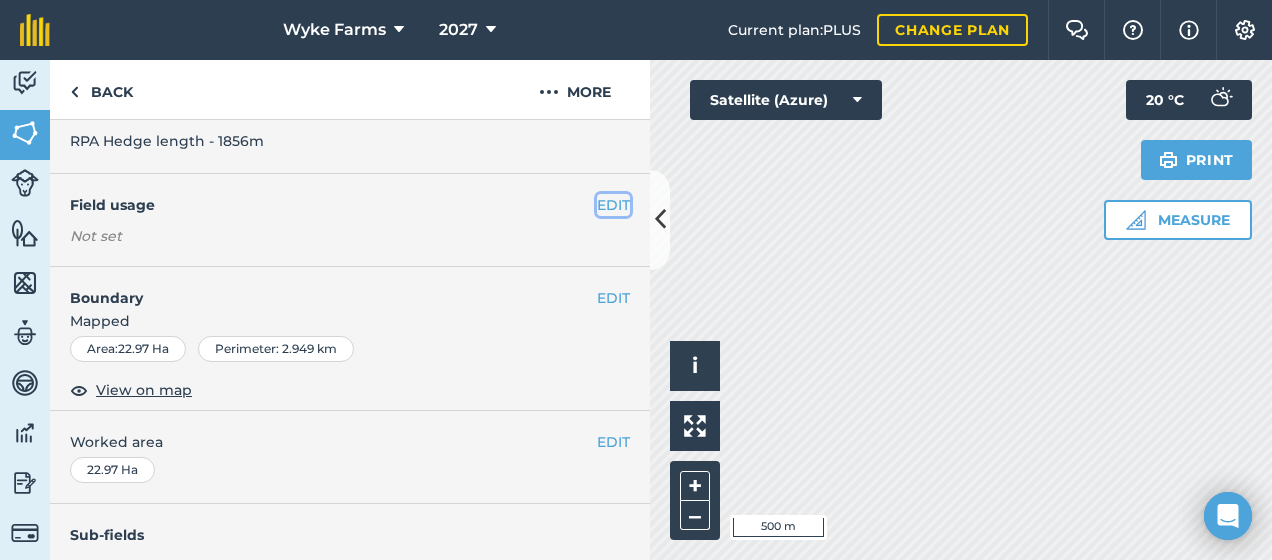 click on "EDIT" at bounding box center [613, 205] 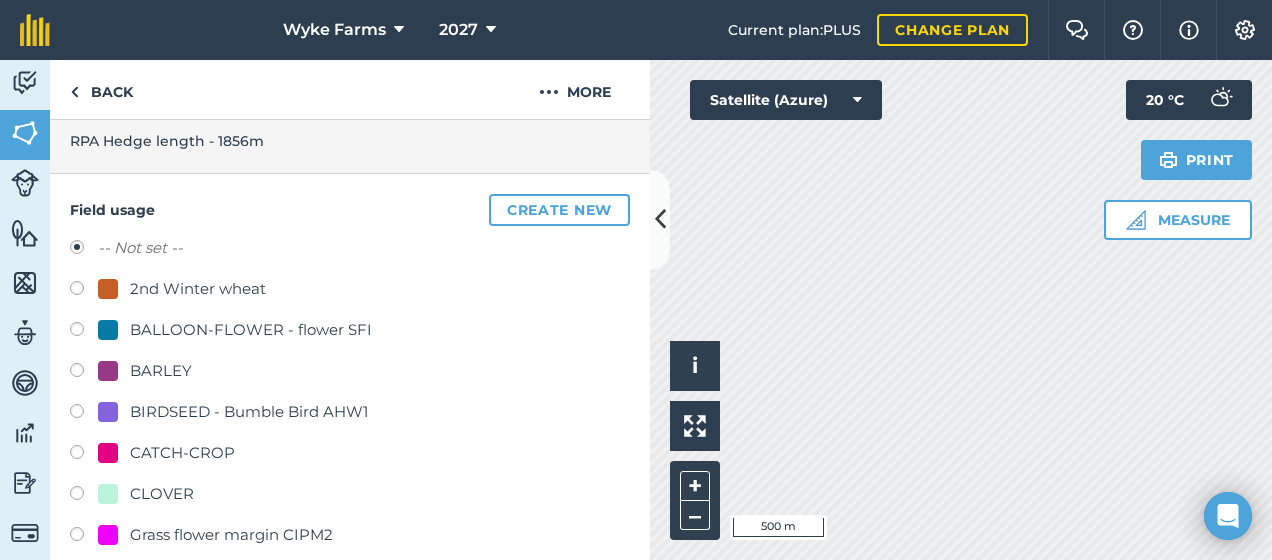 click at bounding box center [84, 291] 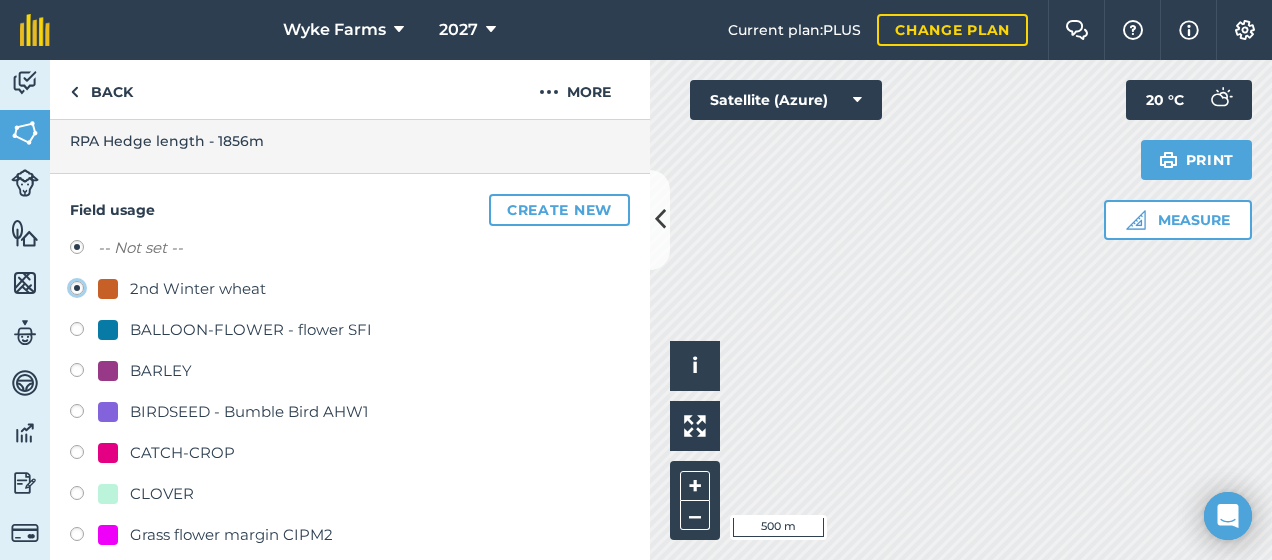 radio on "true" 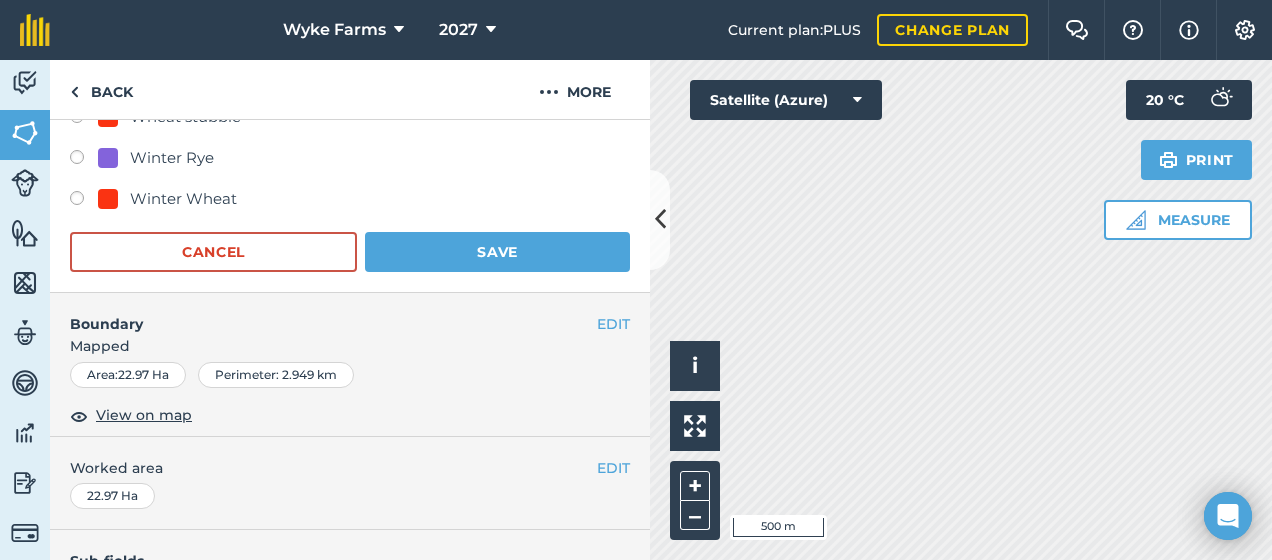 scroll, scrollTop: 1100, scrollLeft: 0, axis: vertical 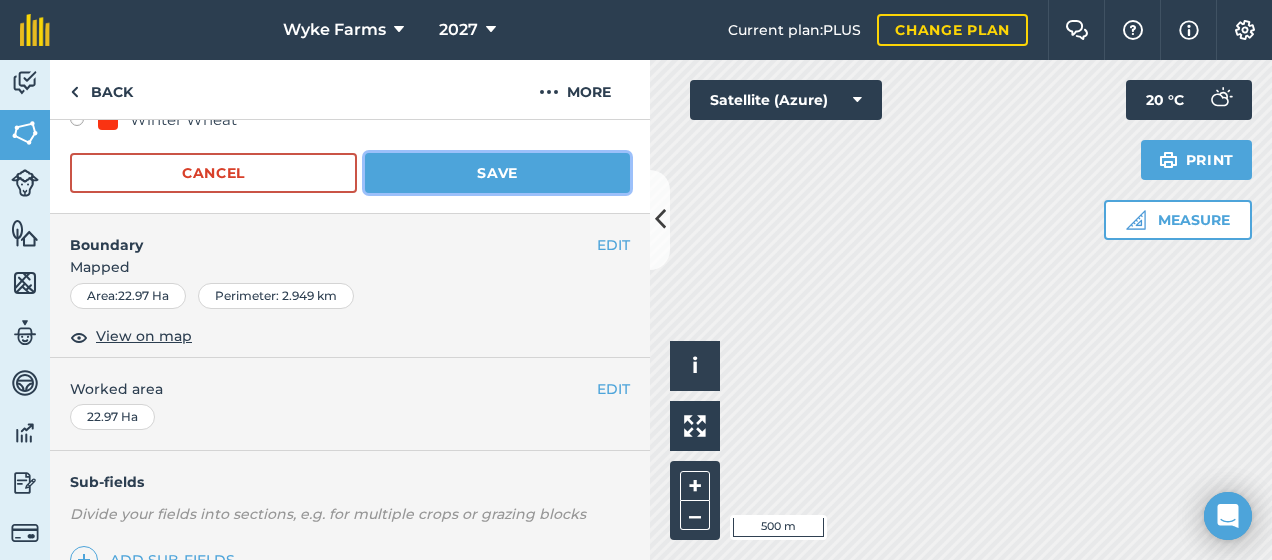 click on "Save" at bounding box center [497, 173] 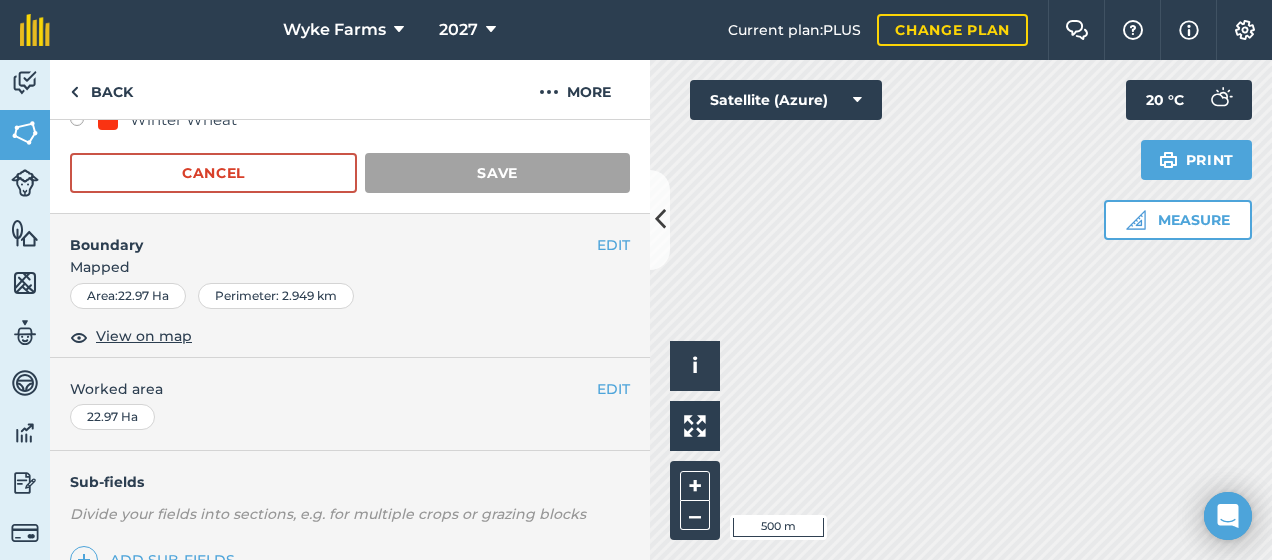 scroll, scrollTop: 437, scrollLeft: 0, axis: vertical 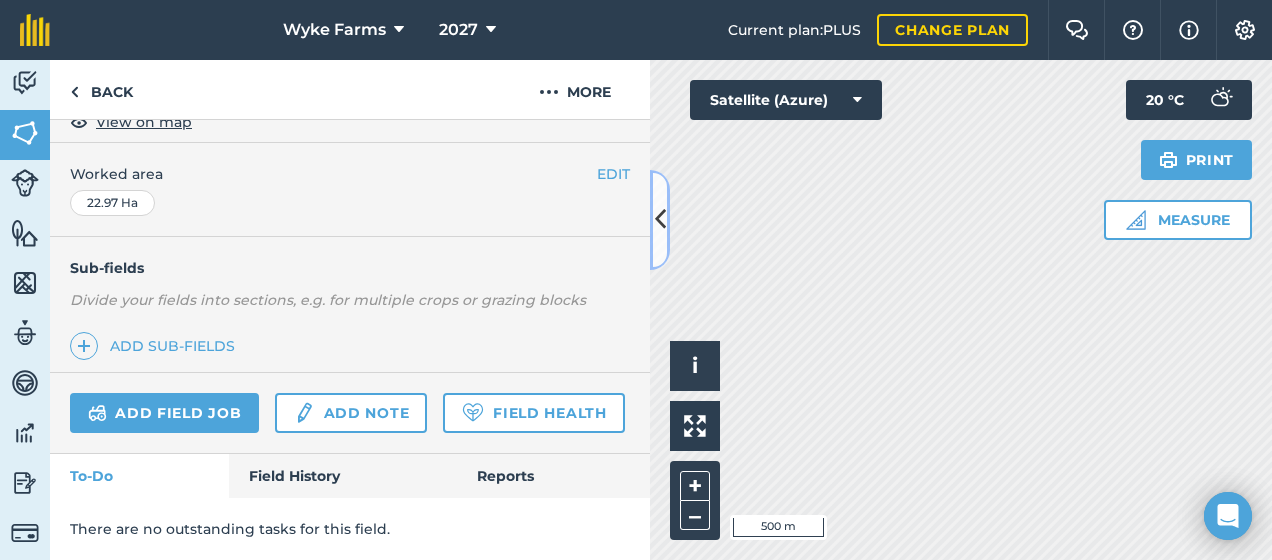 click at bounding box center (660, 220) 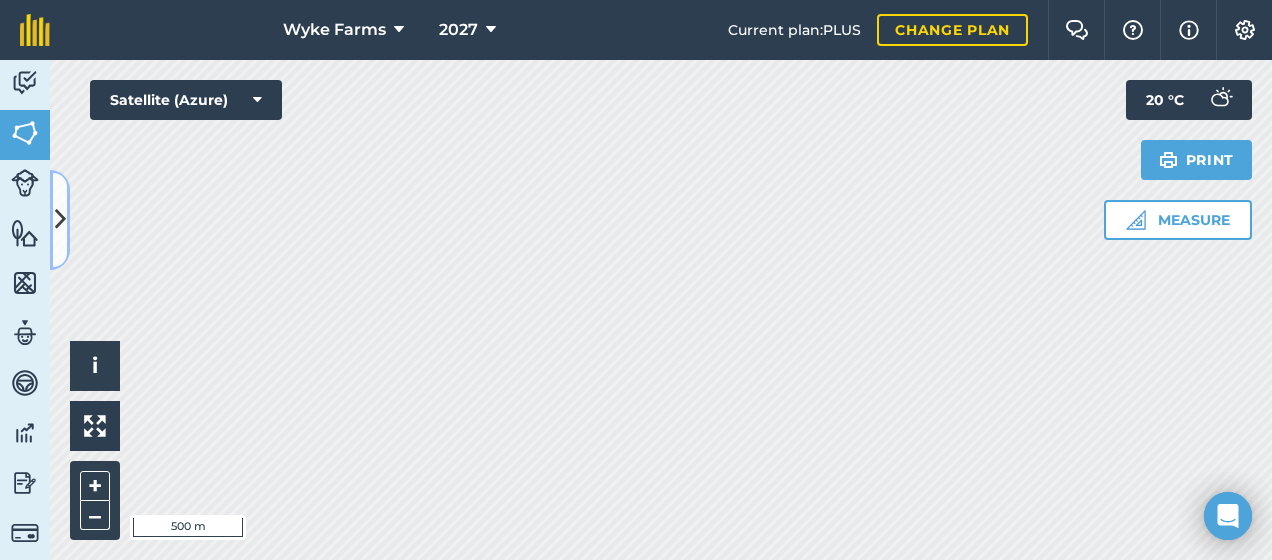click at bounding box center (60, 220) 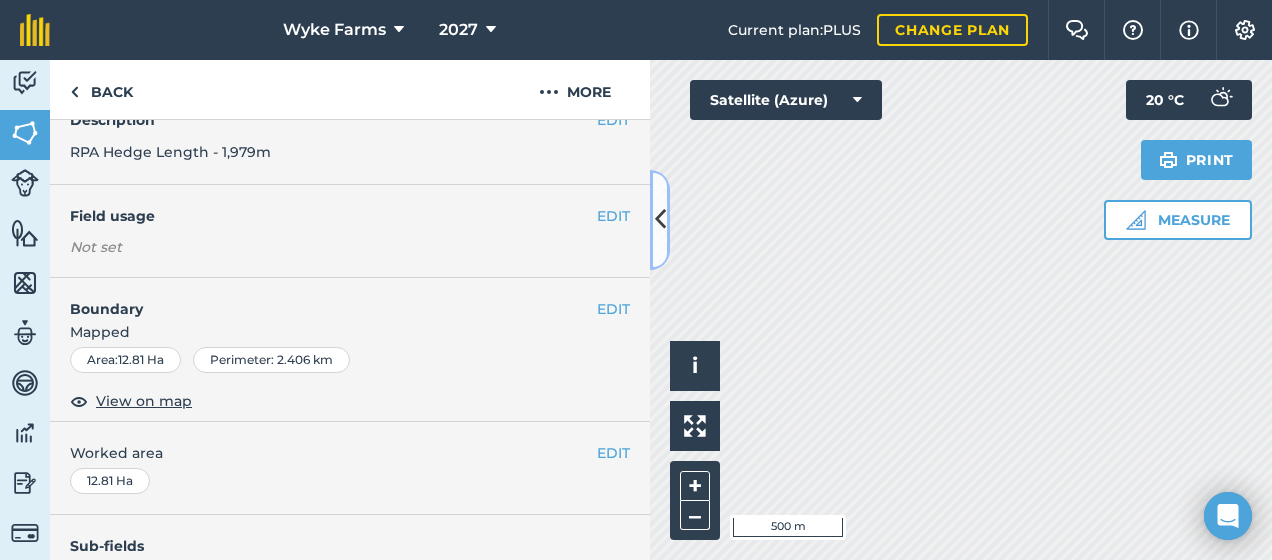 scroll, scrollTop: 105, scrollLeft: 0, axis: vertical 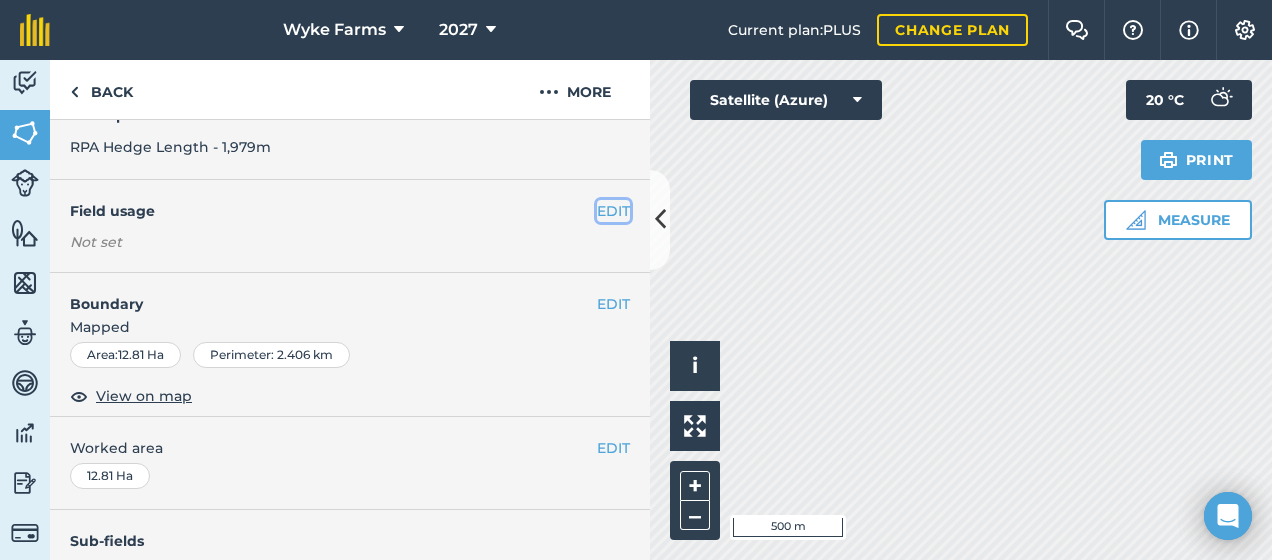 click on "EDIT" at bounding box center [613, 211] 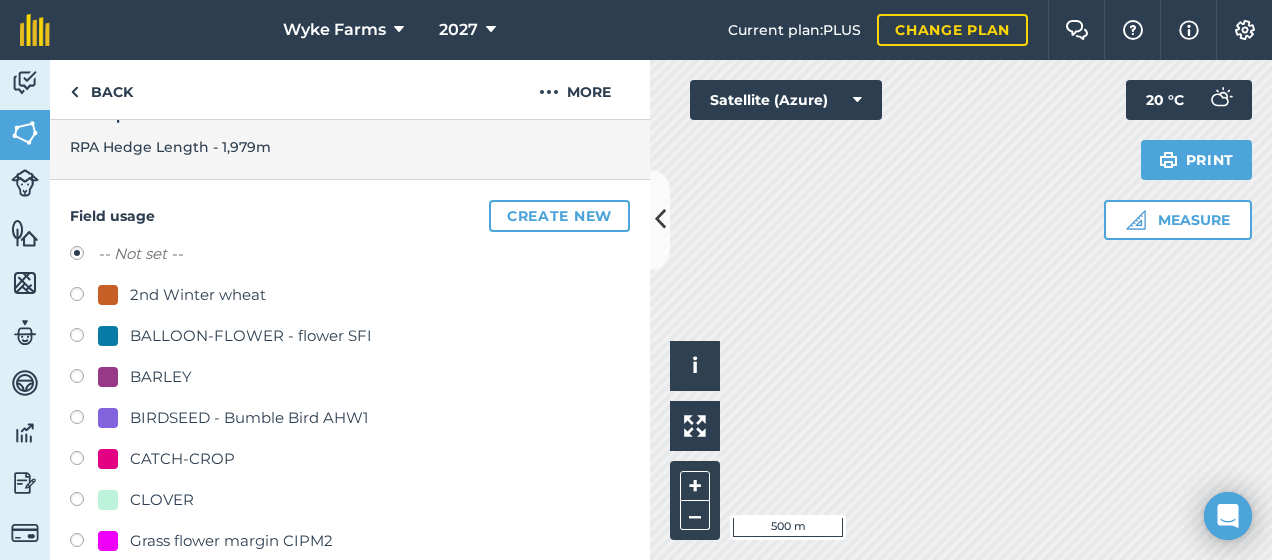 click at bounding box center (84, 297) 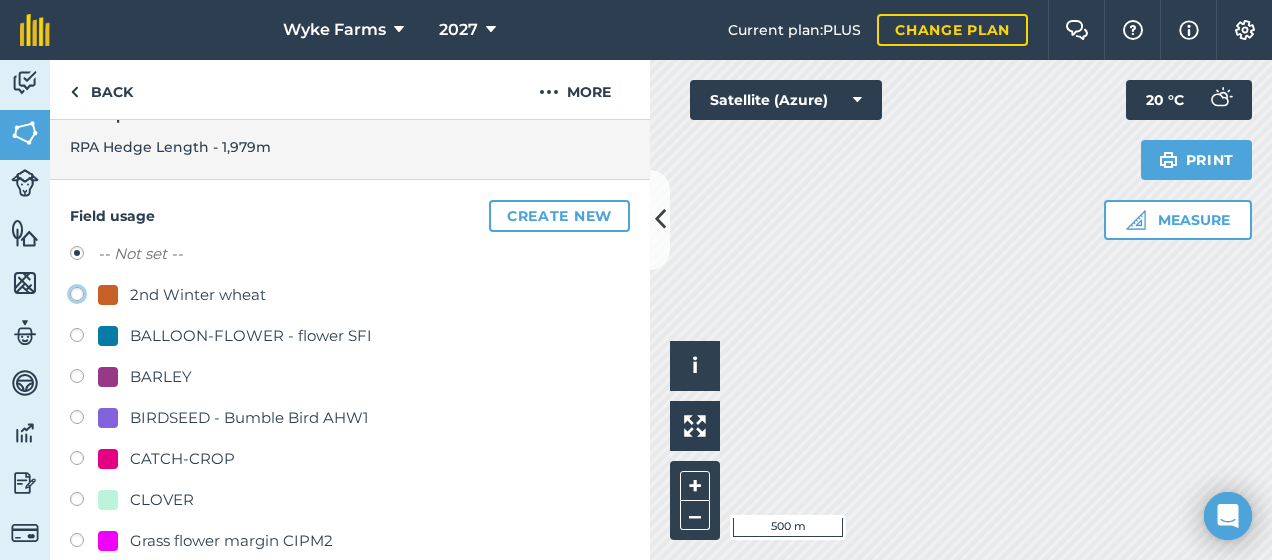 click on "2nd Winter wheat" at bounding box center (-9923, 293) 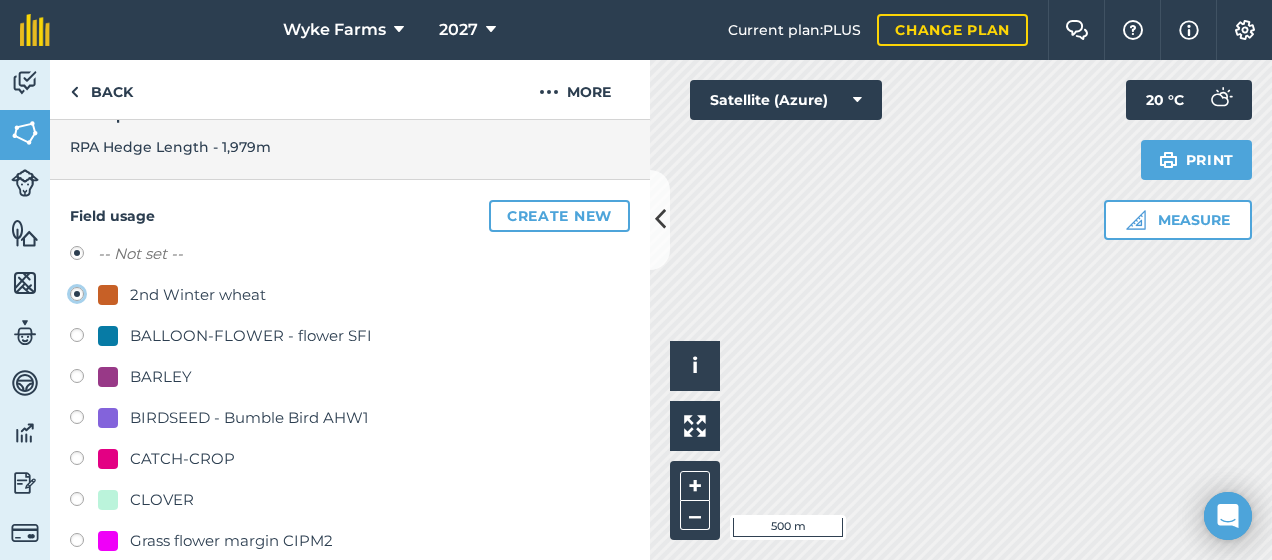 radio on "true" 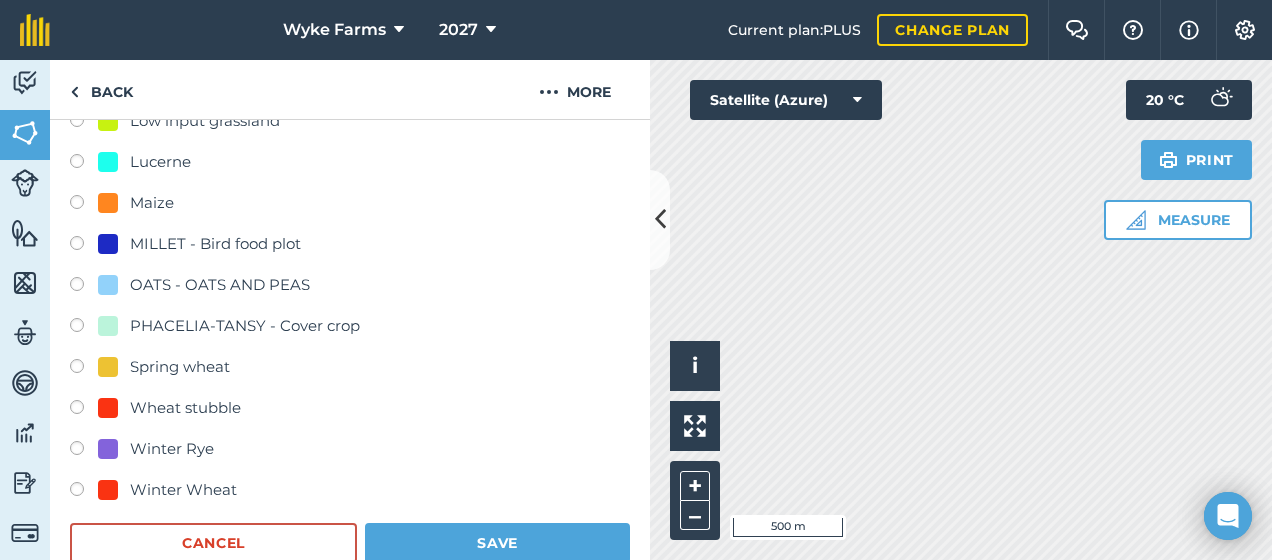 scroll, scrollTop: 731, scrollLeft: 0, axis: vertical 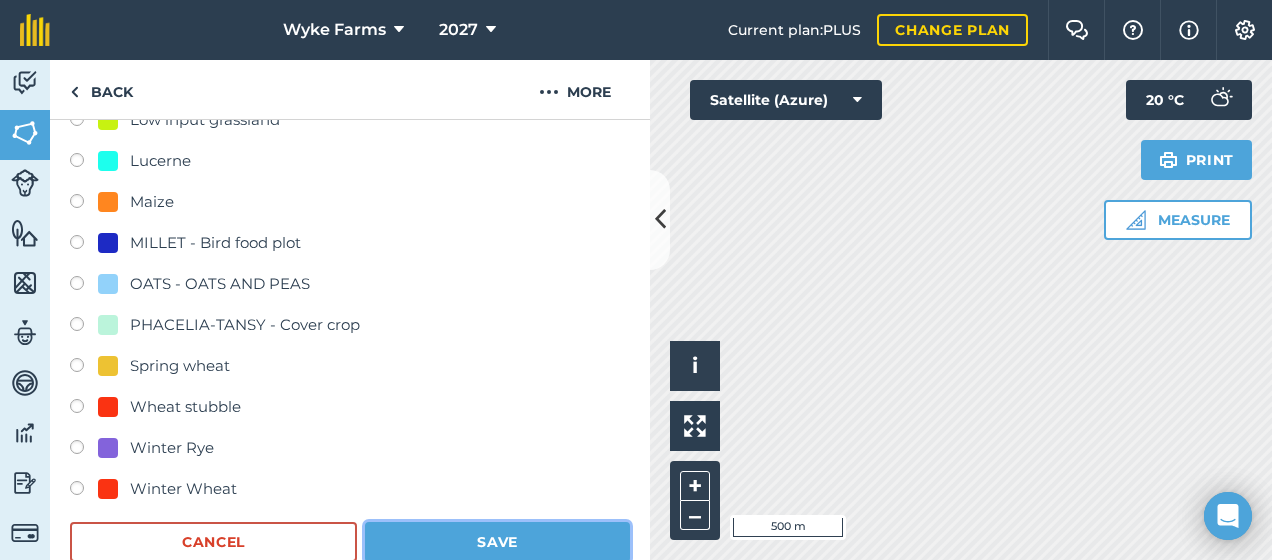 click on "Save" at bounding box center (497, 542) 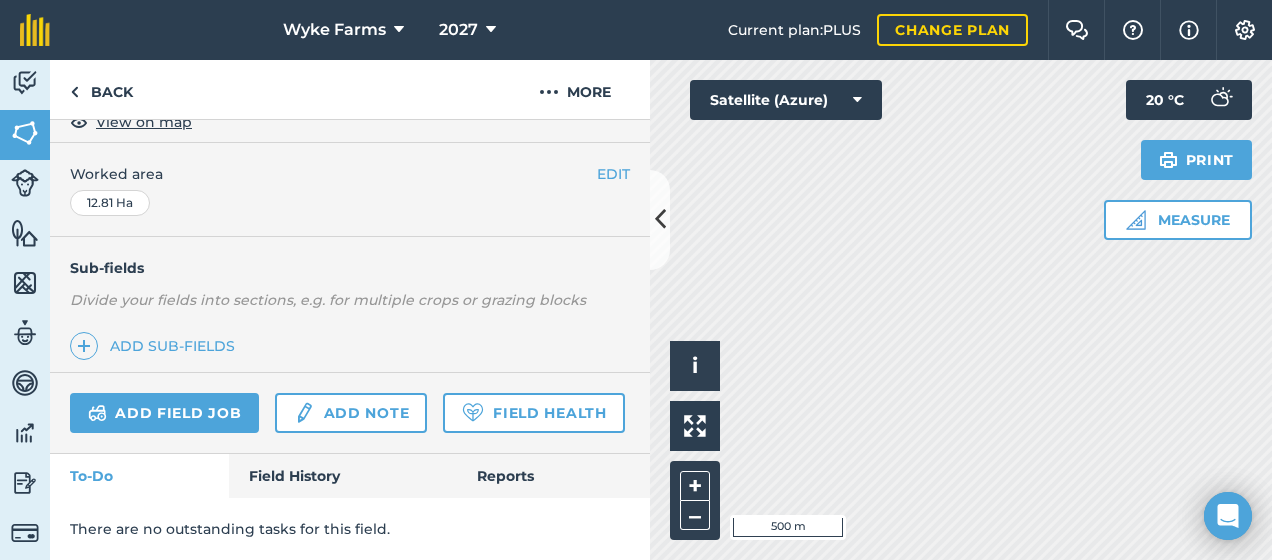 scroll, scrollTop: 437, scrollLeft: 0, axis: vertical 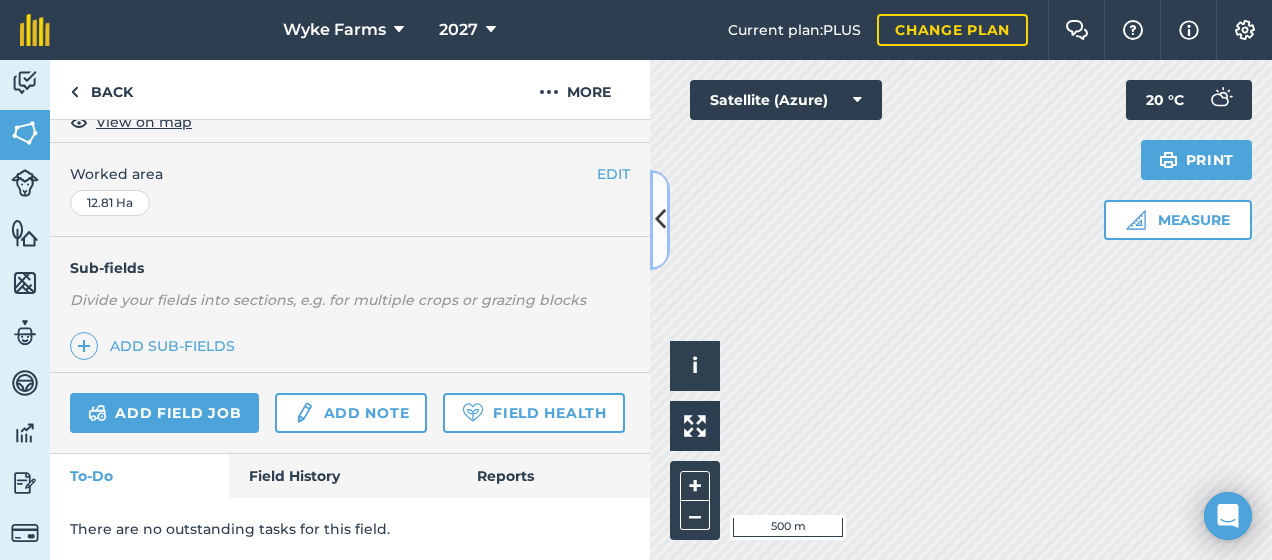 click at bounding box center [660, 220] 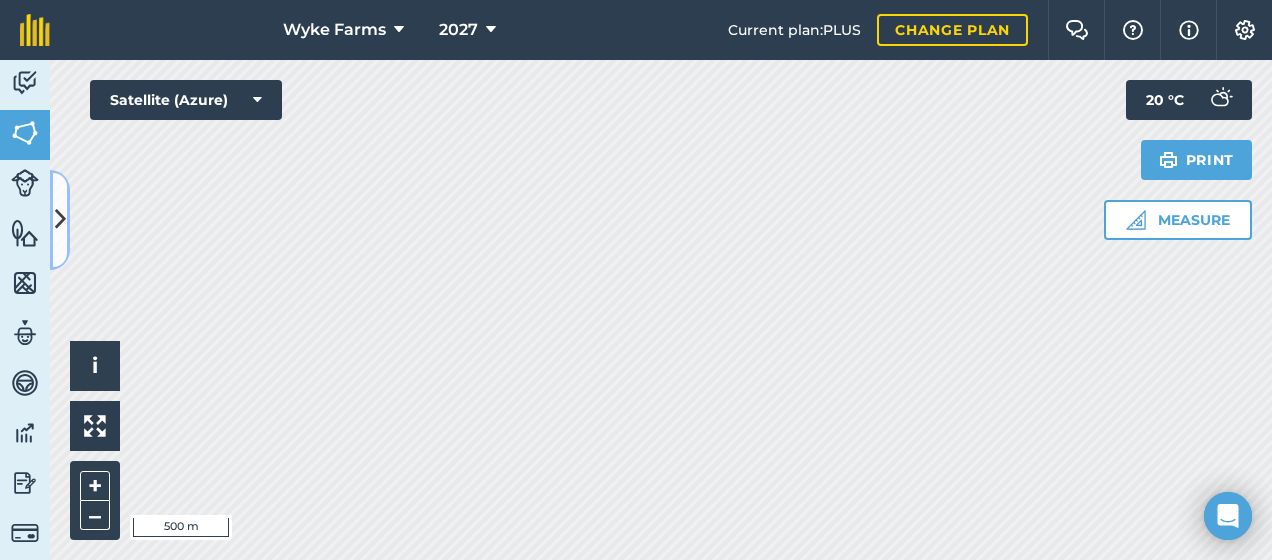 click at bounding box center (60, 220) 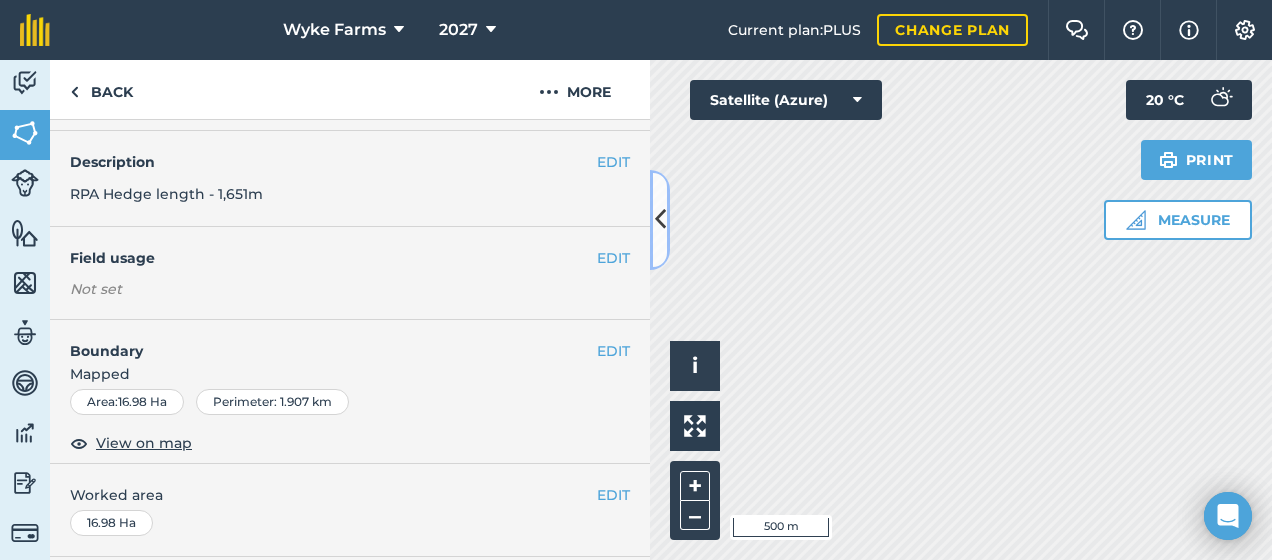 scroll, scrollTop: 60, scrollLeft: 0, axis: vertical 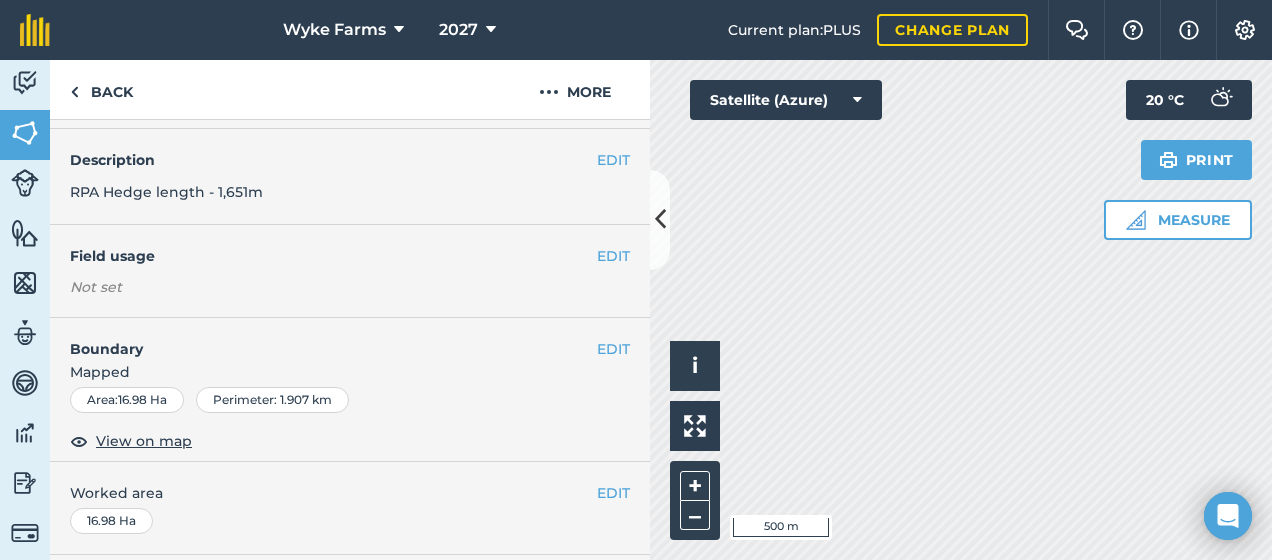 click on "EDIT Field usage Not set" at bounding box center (350, 271) 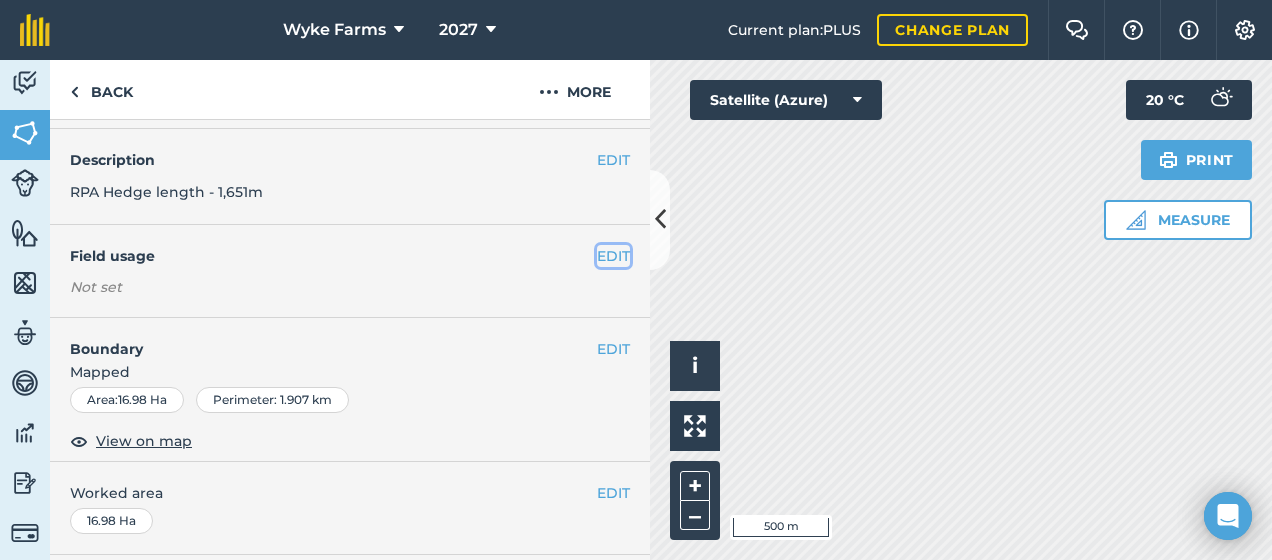 click on "EDIT" at bounding box center [613, 256] 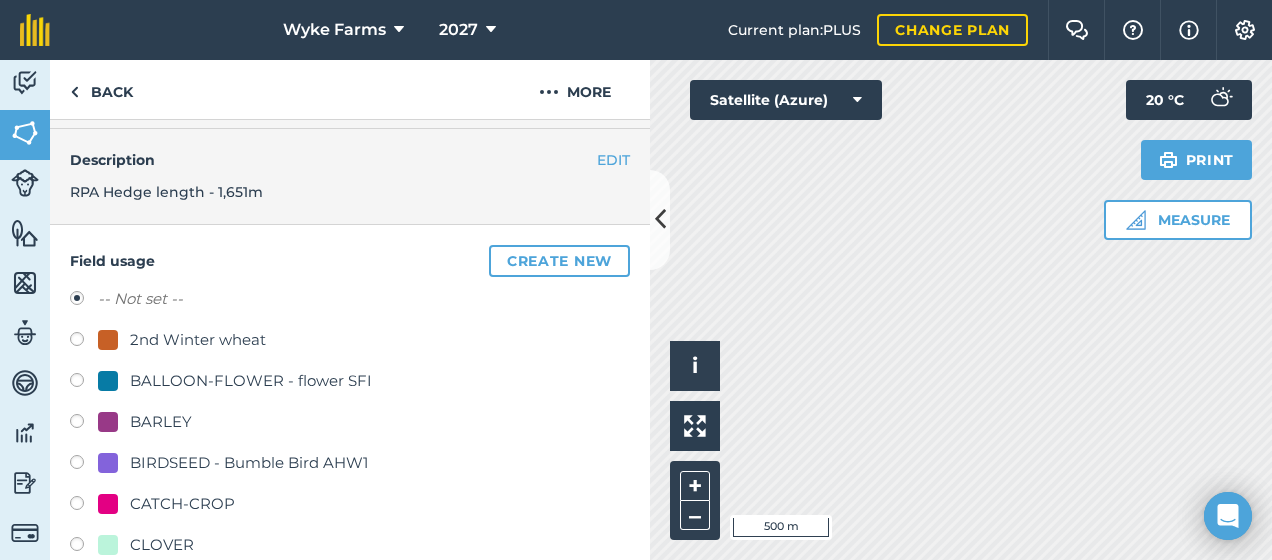 click at bounding box center (84, 342) 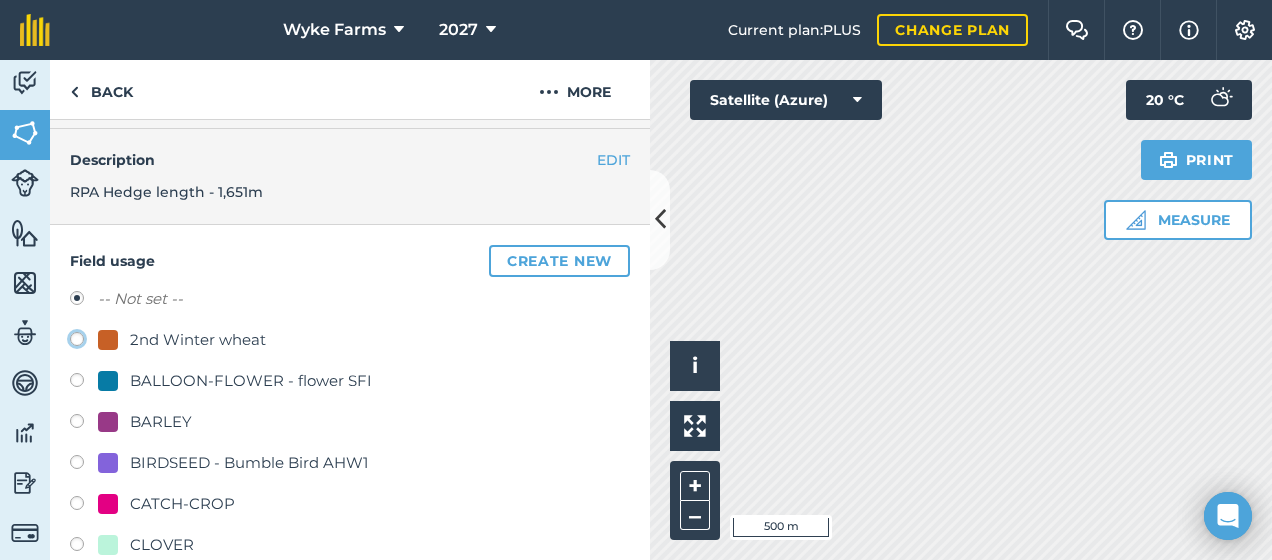 click on "2nd Winter wheat" at bounding box center [-9923, 338] 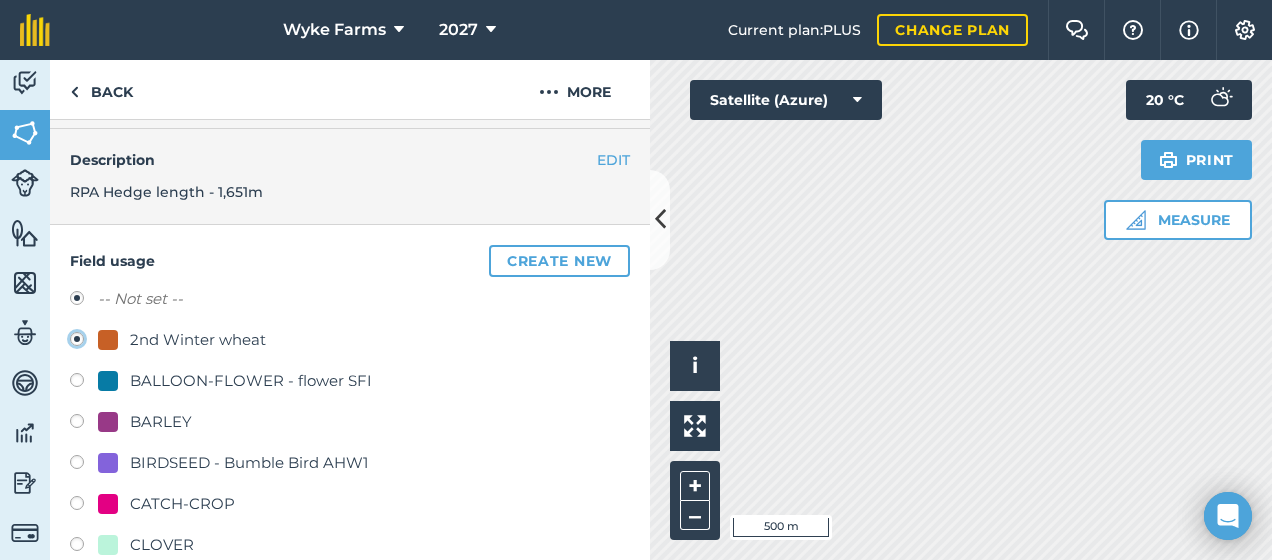 radio on "true" 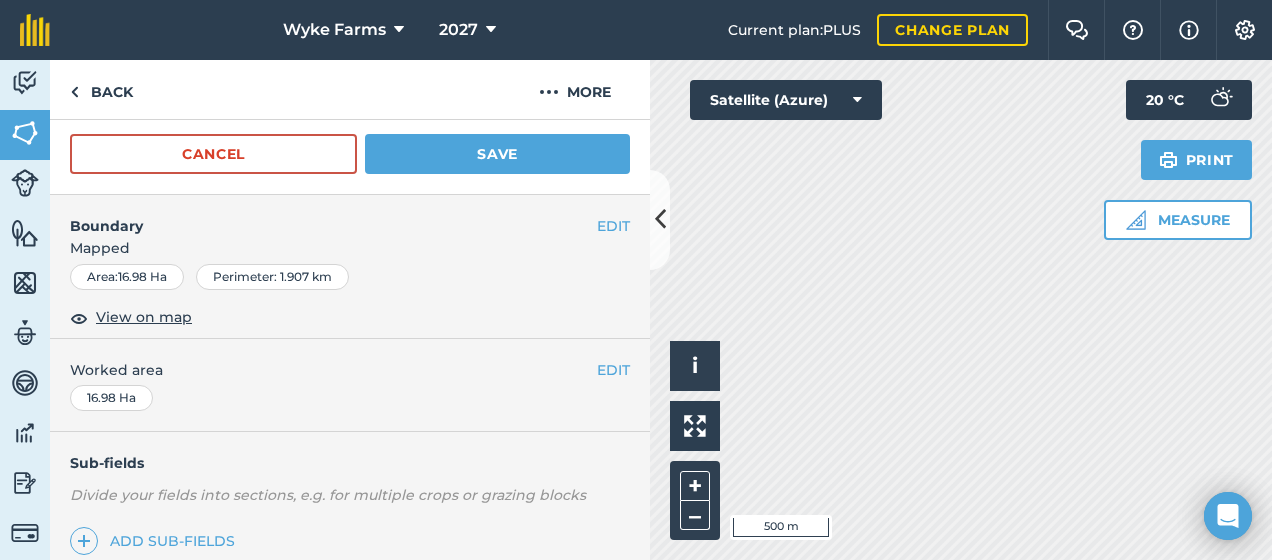 scroll, scrollTop: 1046, scrollLeft: 0, axis: vertical 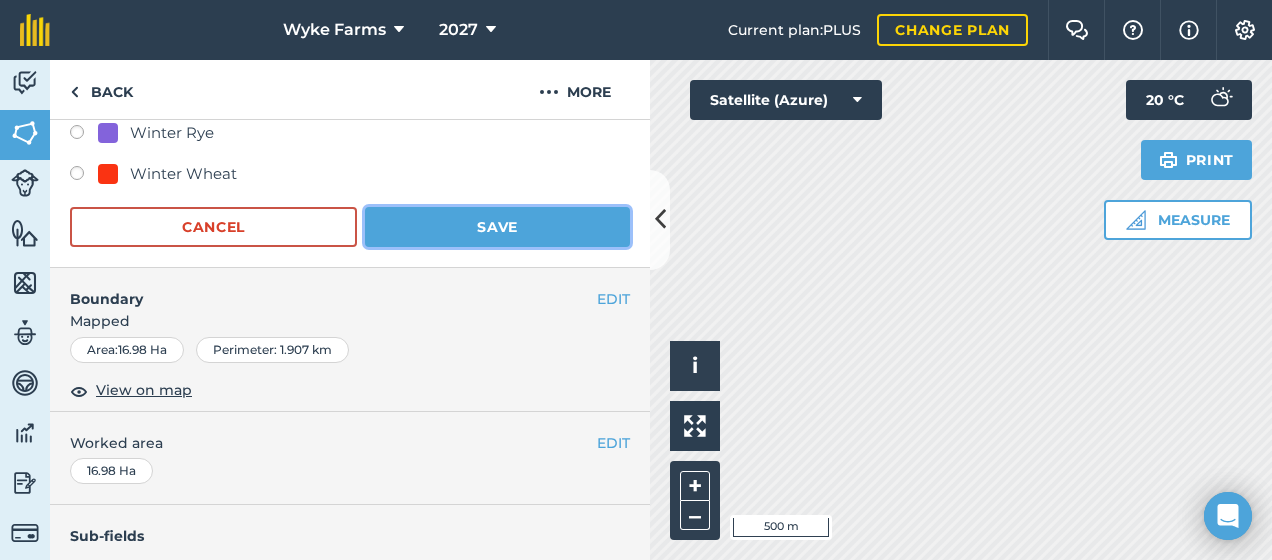 click on "Save" at bounding box center [497, 227] 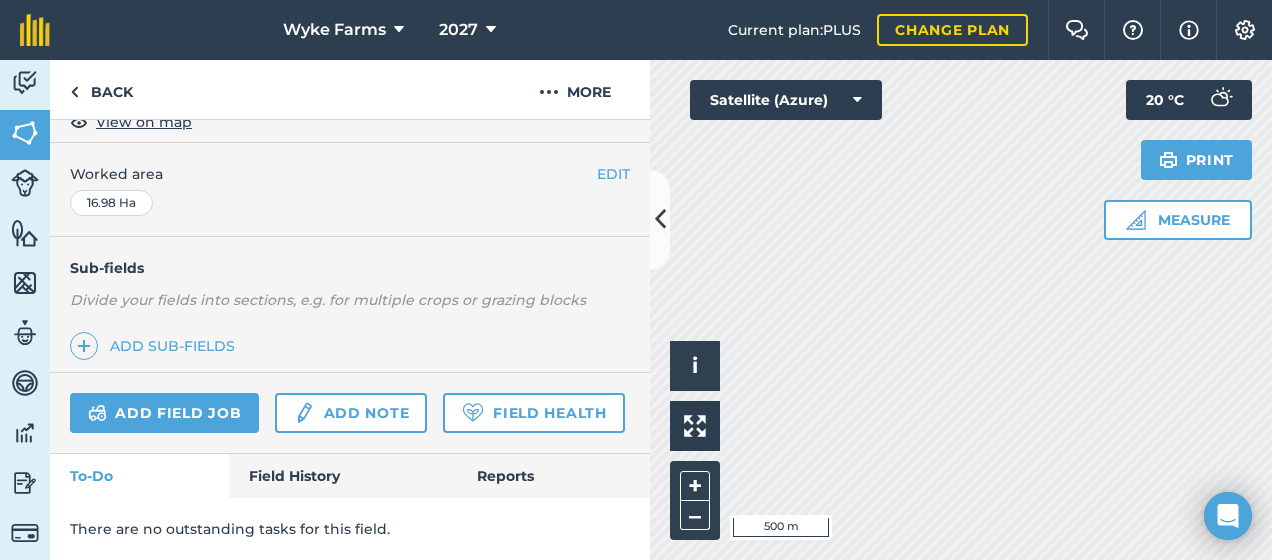 scroll, scrollTop: 437, scrollLeft: 0, axis: vertical 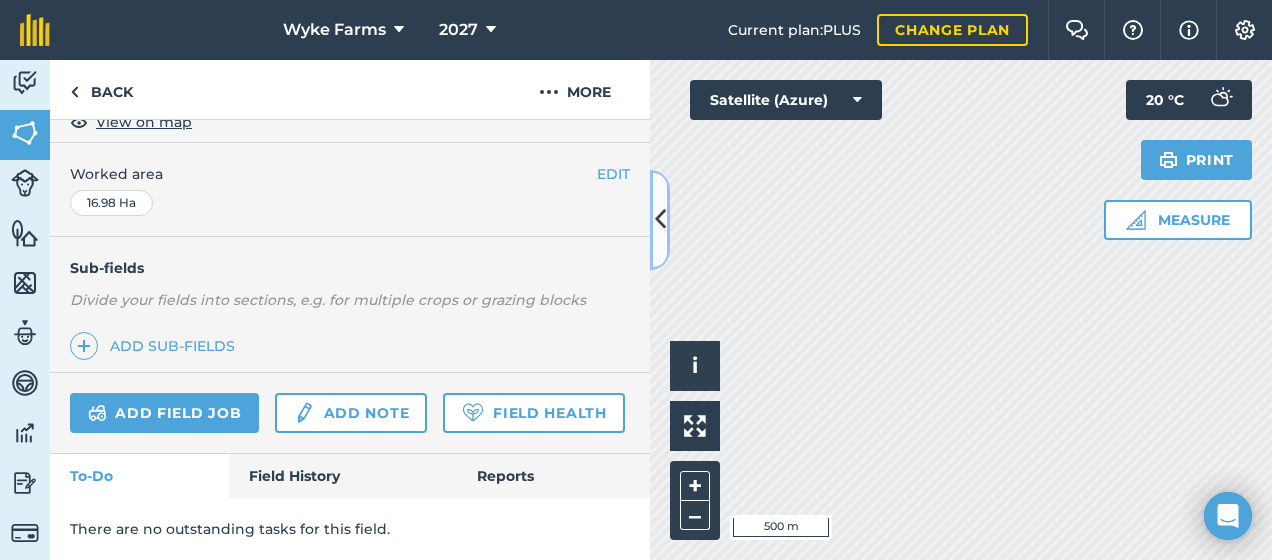 click at bounding box center [660, 219] 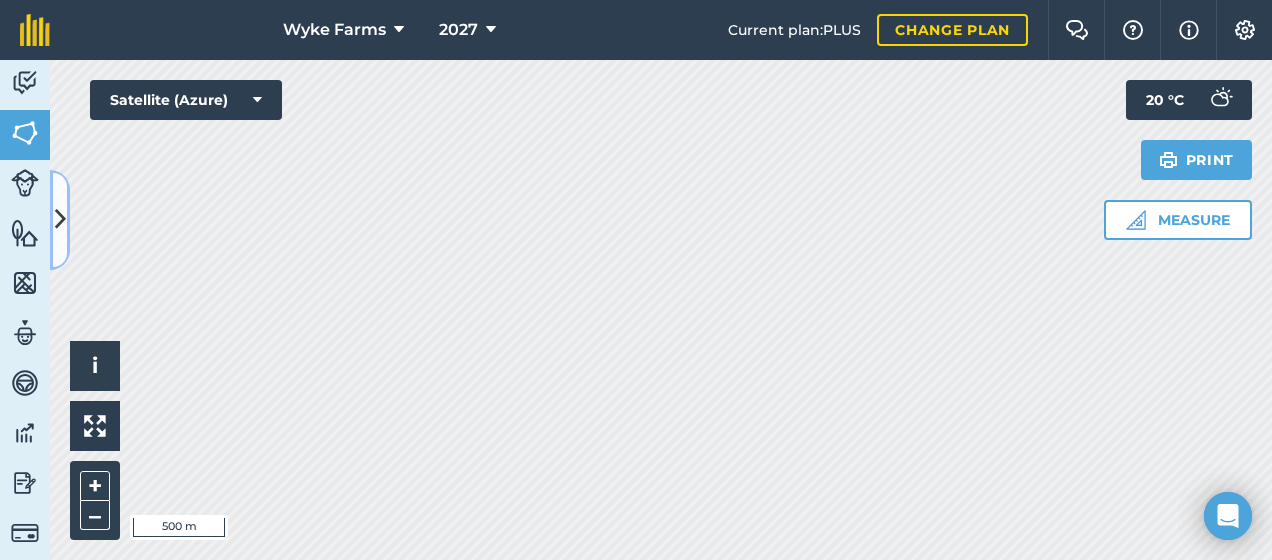 click at bounding box center [60, 219] 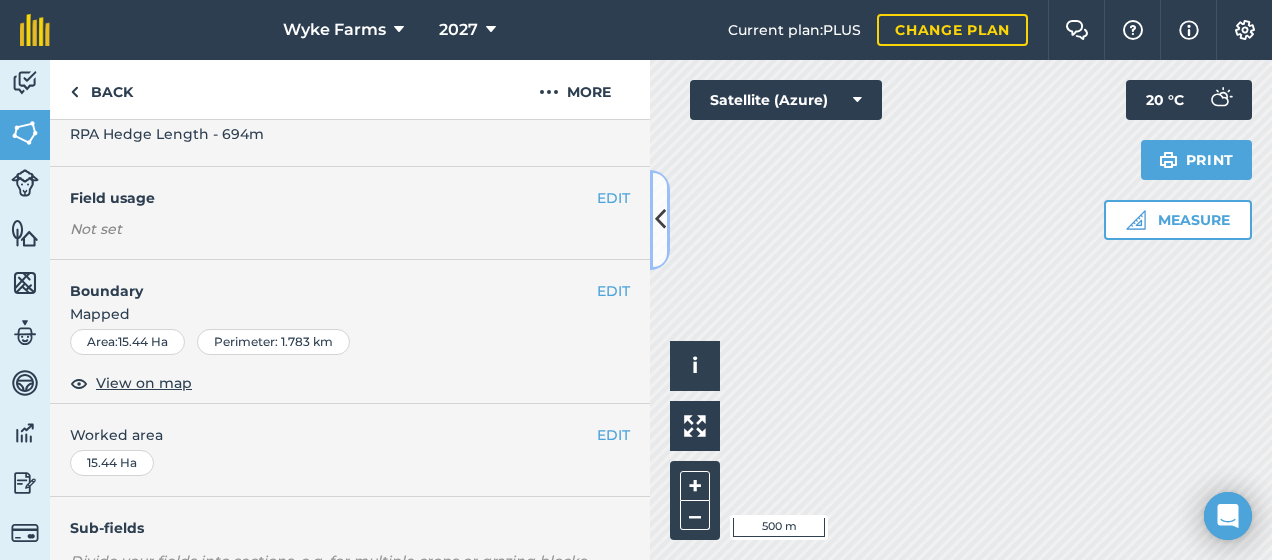 scroll, scrollTop: 116, scrollLeft: 0, axis: vertical 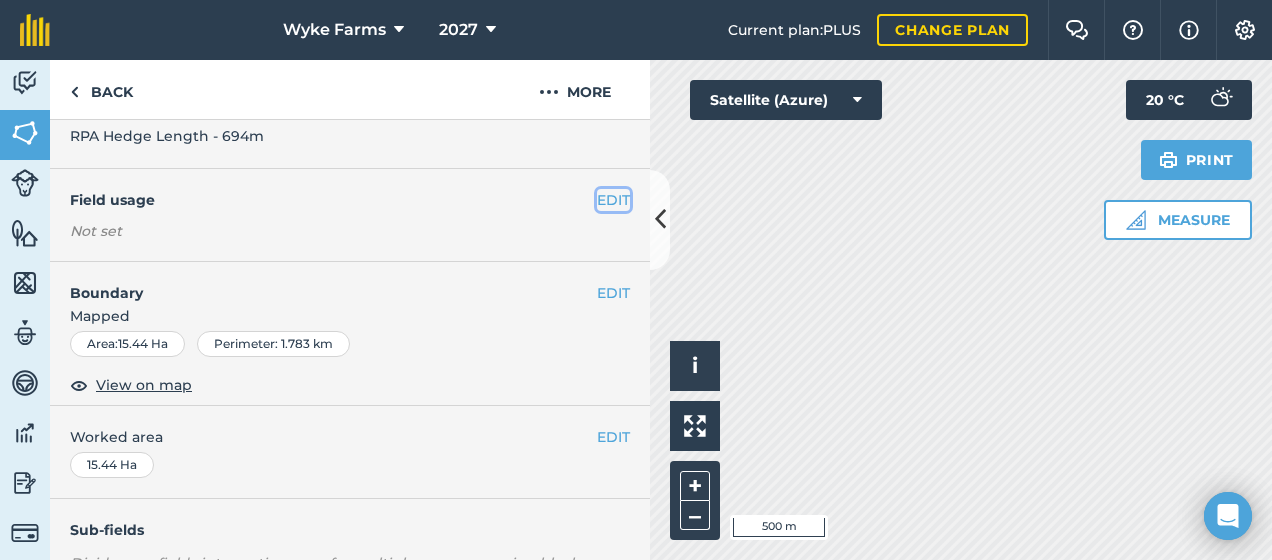 click on "EDIT" at bounding box center [613, 200] 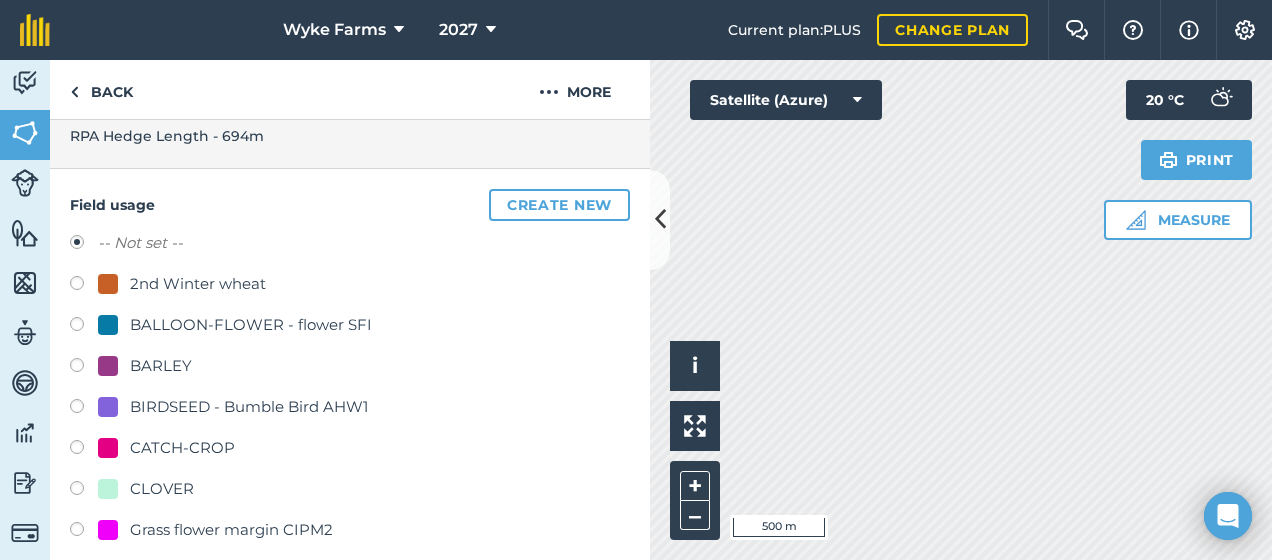click at bounding box center (84, 286) 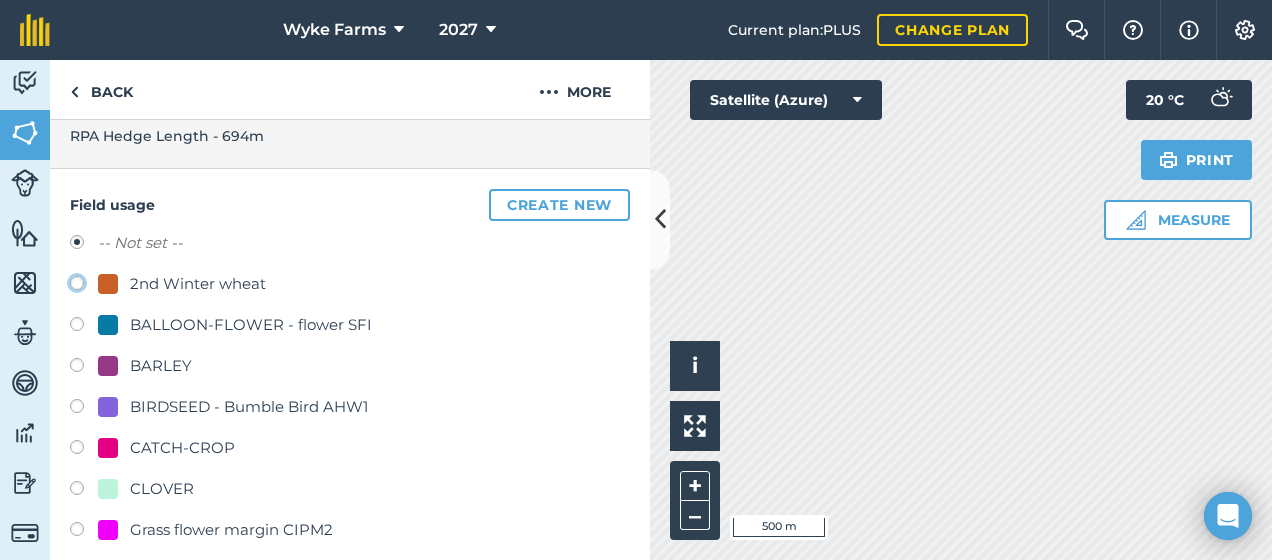 click on "2nd Winter wheat" at bounding box center [-9923, 282] 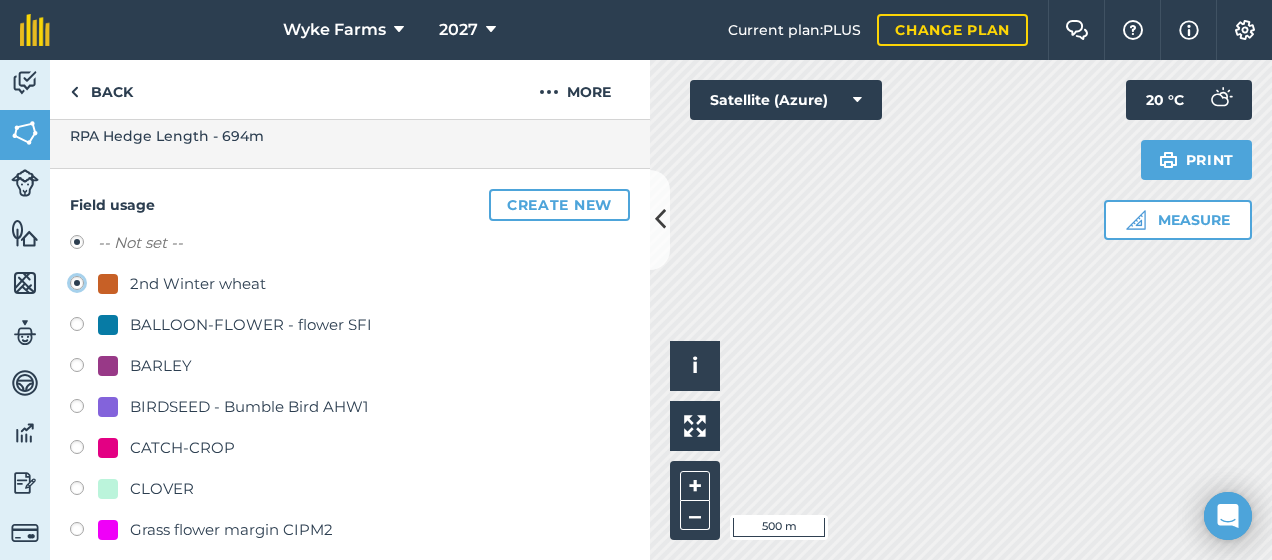 radio on "true" 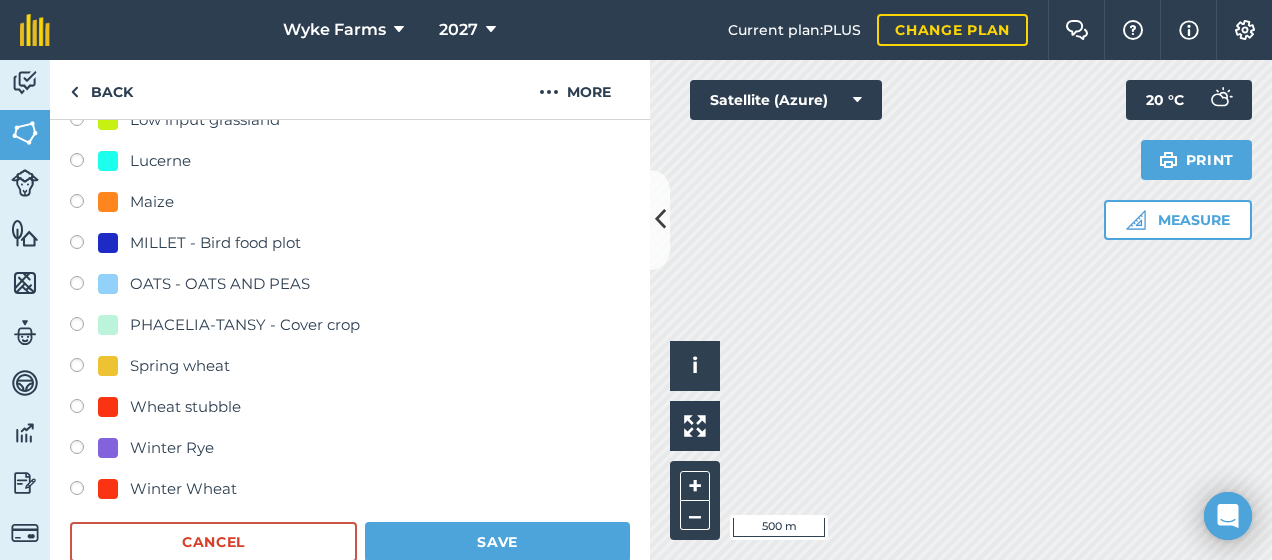 scroll, scrollTop: 790, scrollLeft: 0, axis: vertical 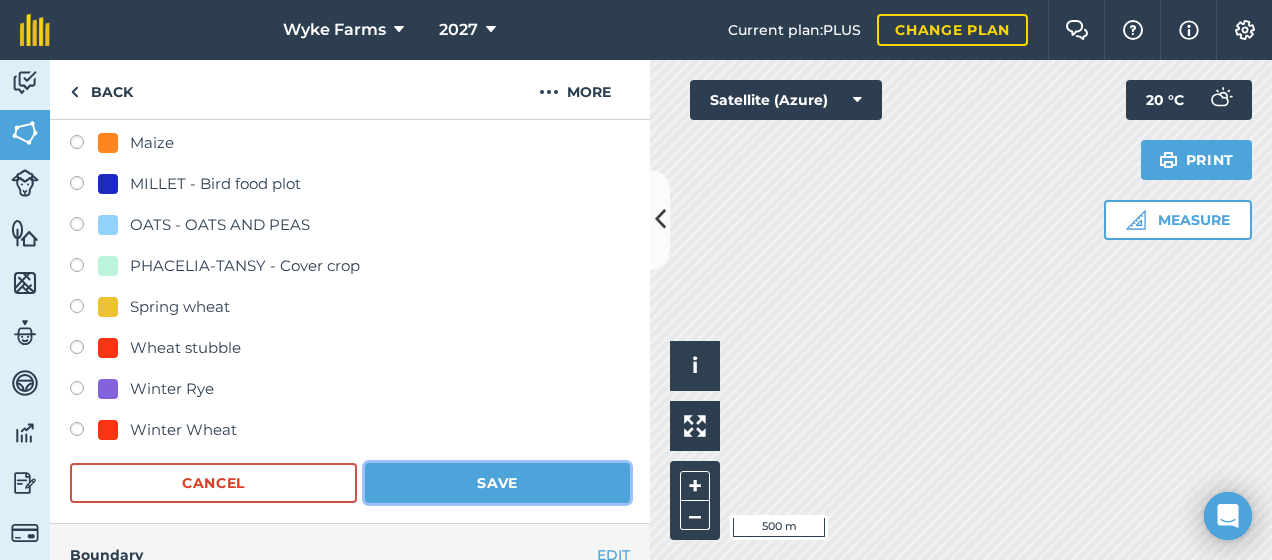 click on "Save" at bounding box center [497, 483] 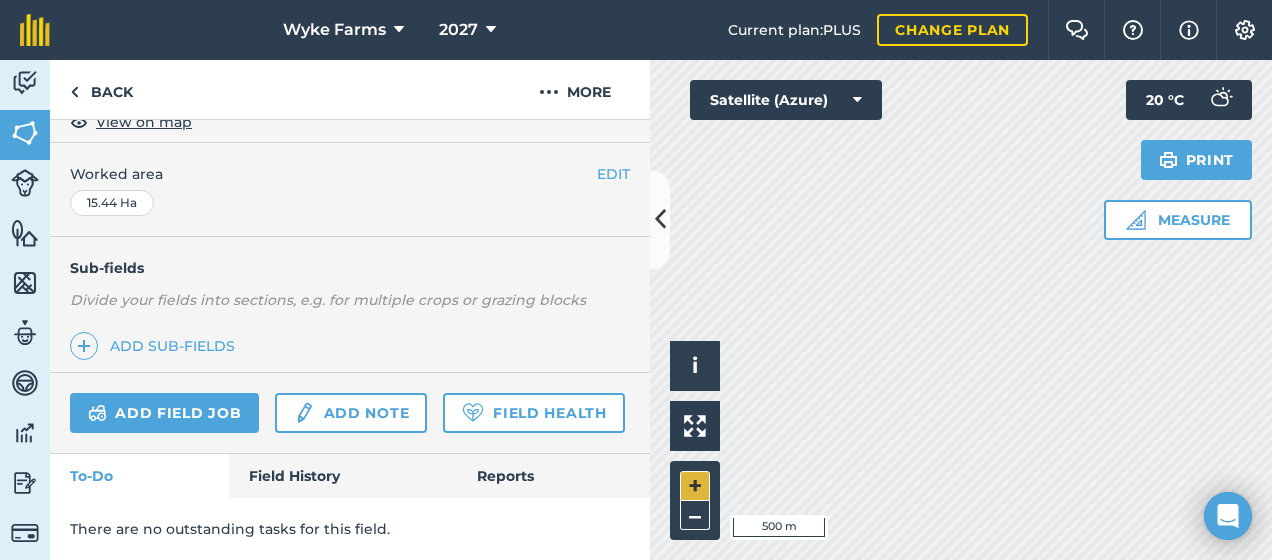 scroll, scrollTop: 437, scrollLeft: 0, axis: vertical 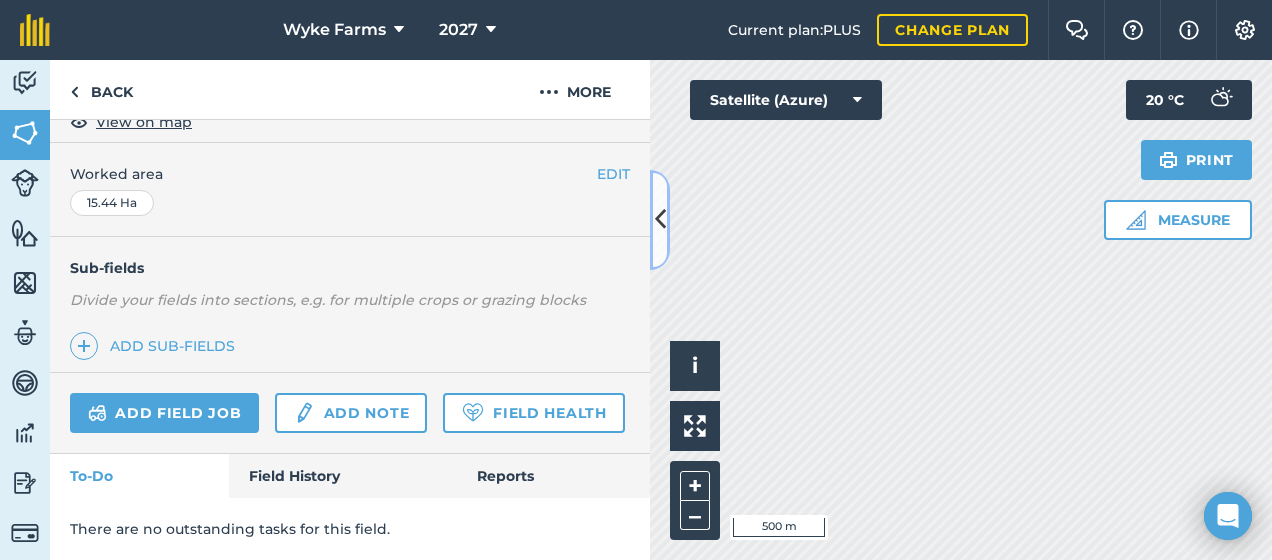 click at bounding box center (660, 220) 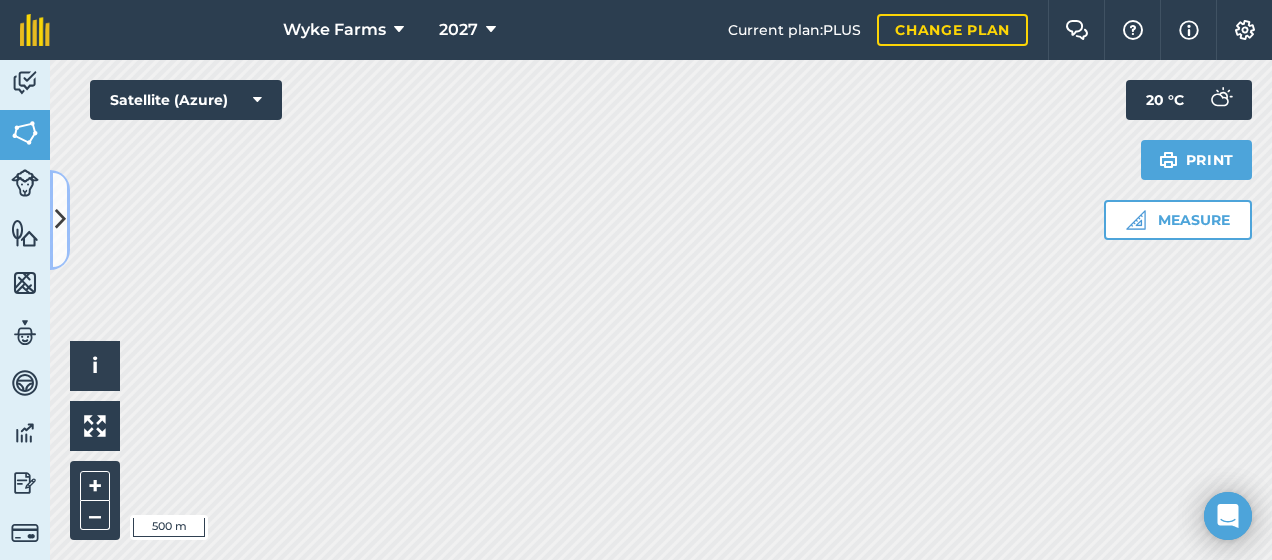 click at bounding box center (60, 219) 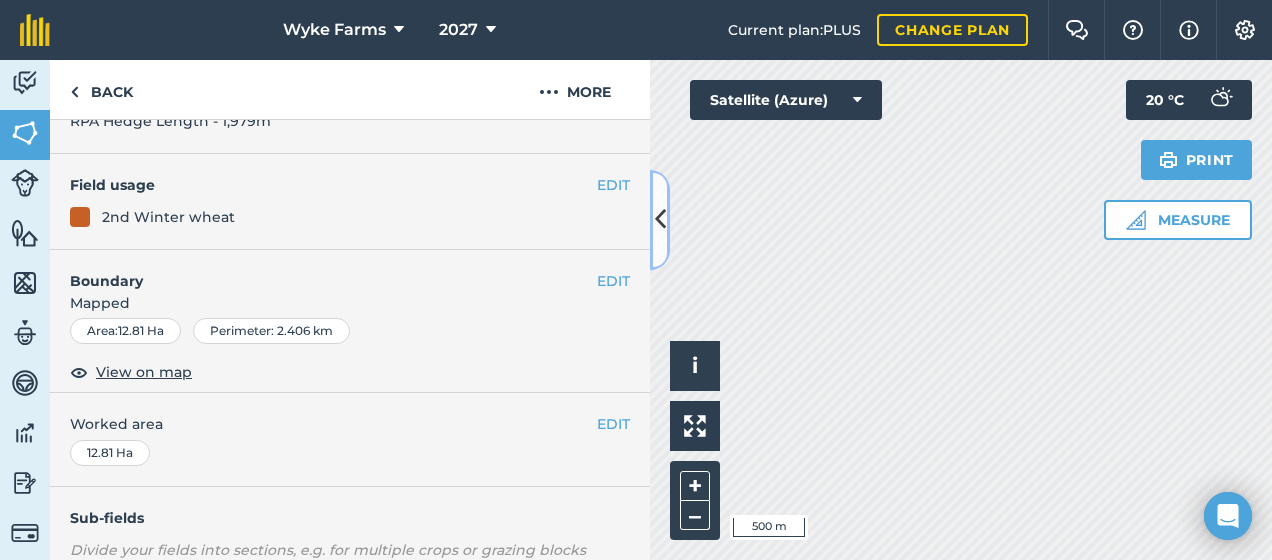 scroll, scrollTop: 130, scrollLeft: 0, axis: vertical 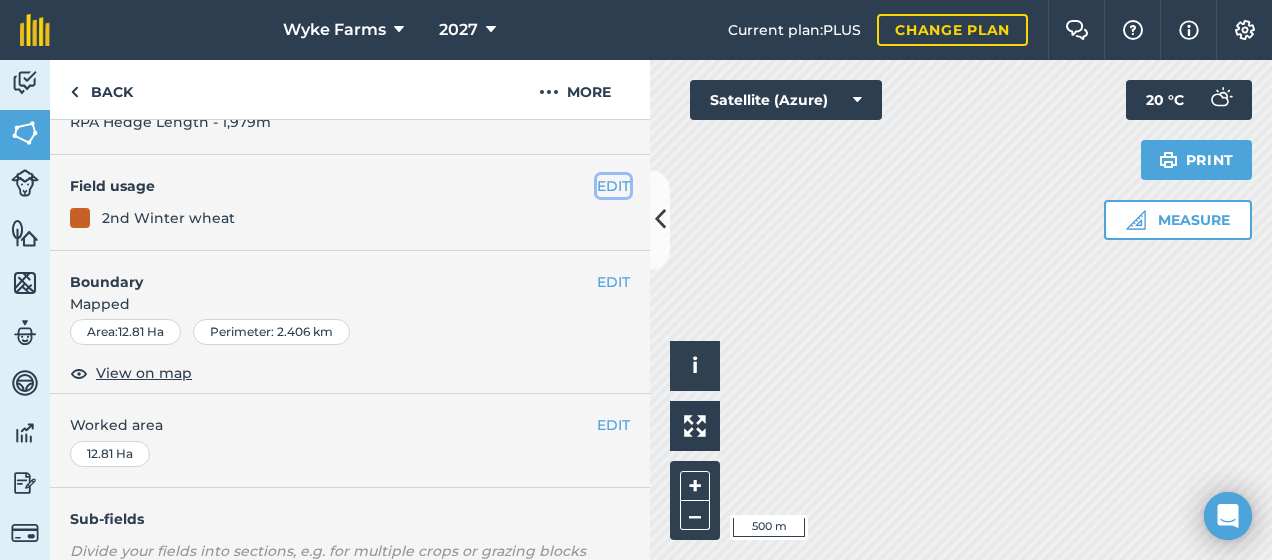 click on "EDIT" at bounding box center [613, 186] 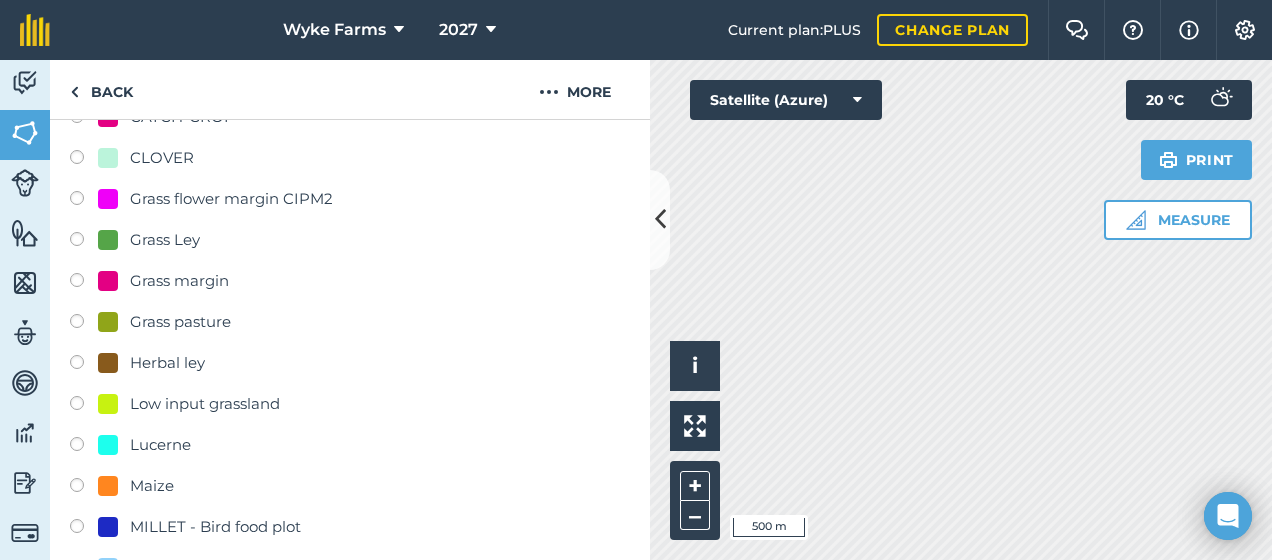 scroll, scrollTop: 451, scrollLeft: 0, axis: vertical 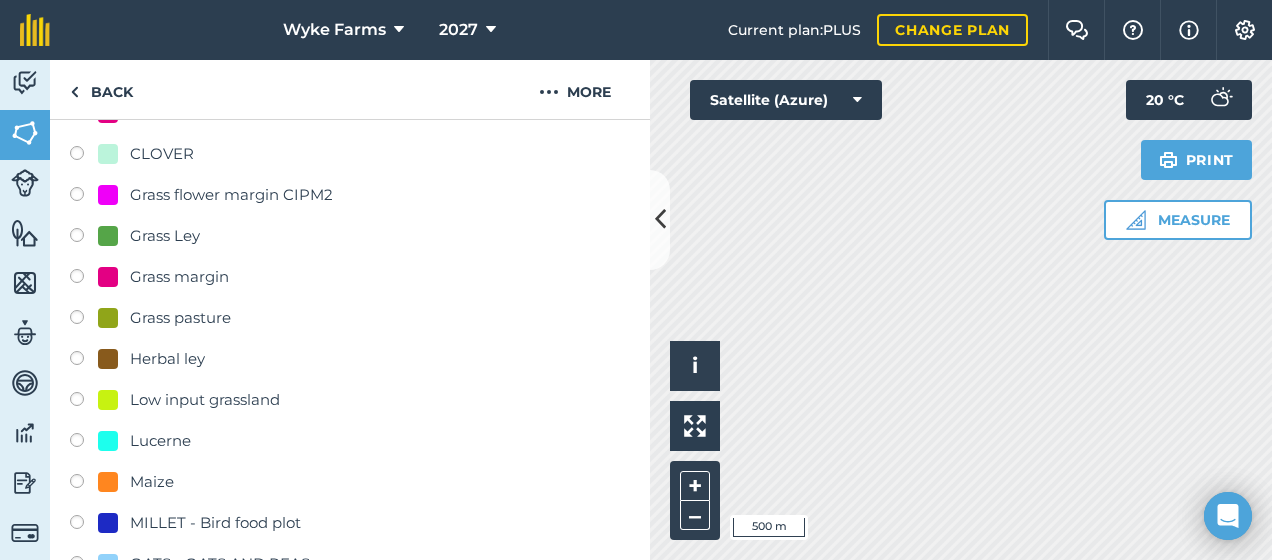 click at bounding box center [84, 156] 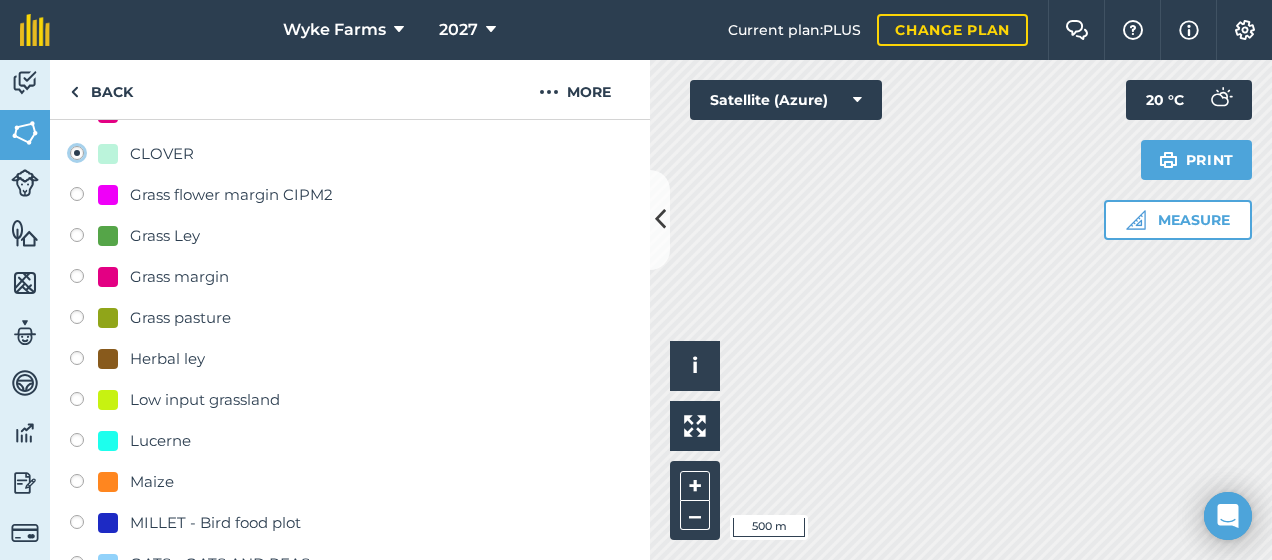 radio on "true" 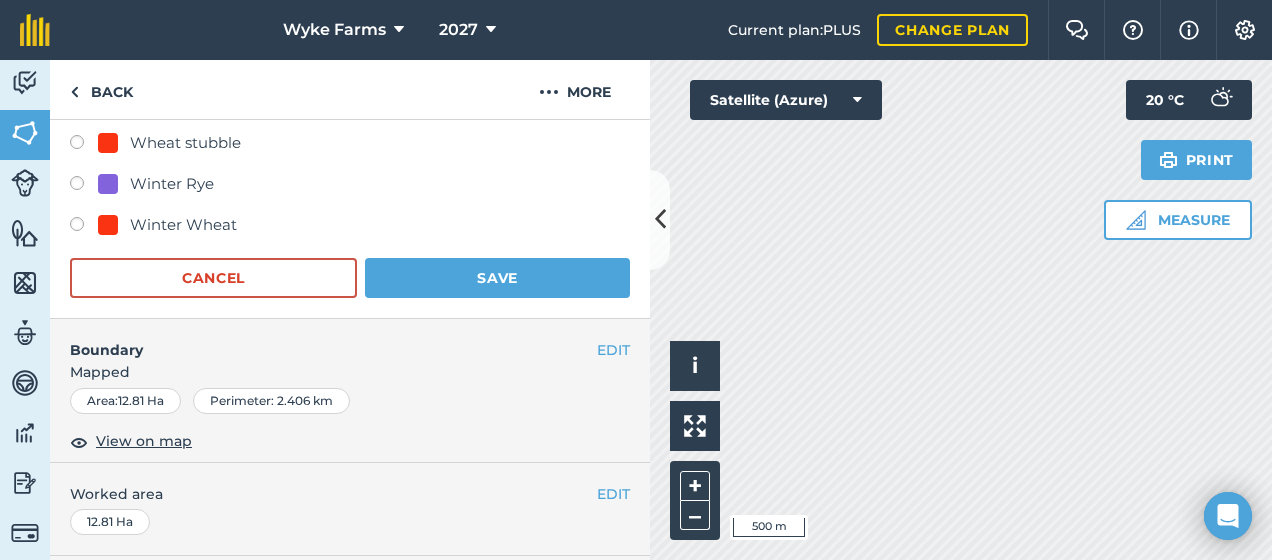 scroll, scrollTop: 996, scrollLeft: 0, axis: vertical 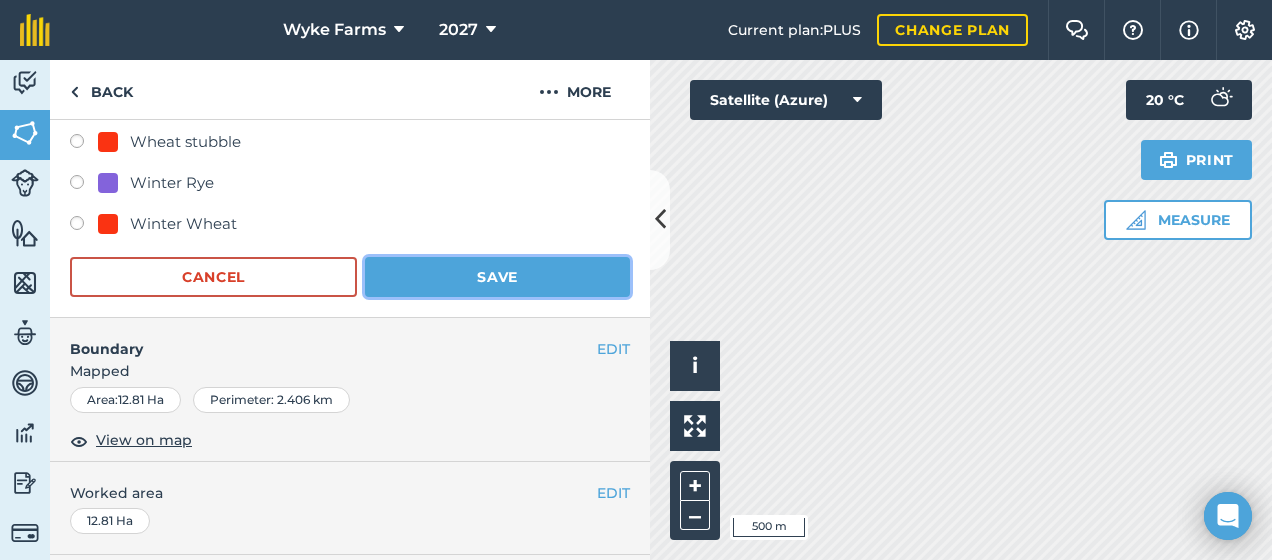 click on "Save" at bounding box center (497, 277) 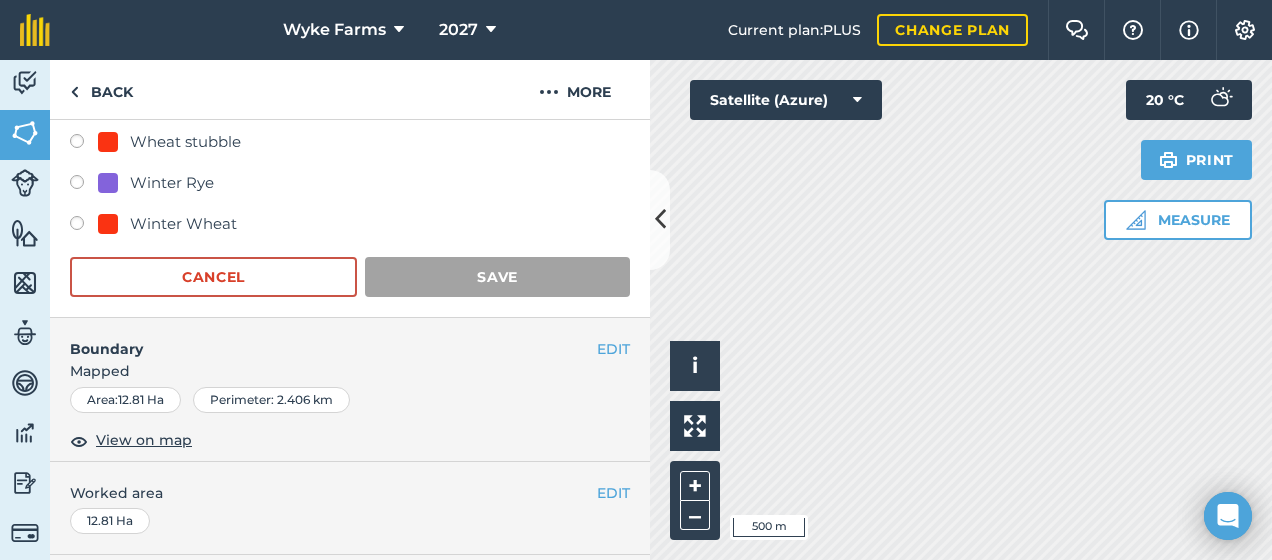 scroll, scrollTop: 437, scrollLeft: 0, axis: vertical 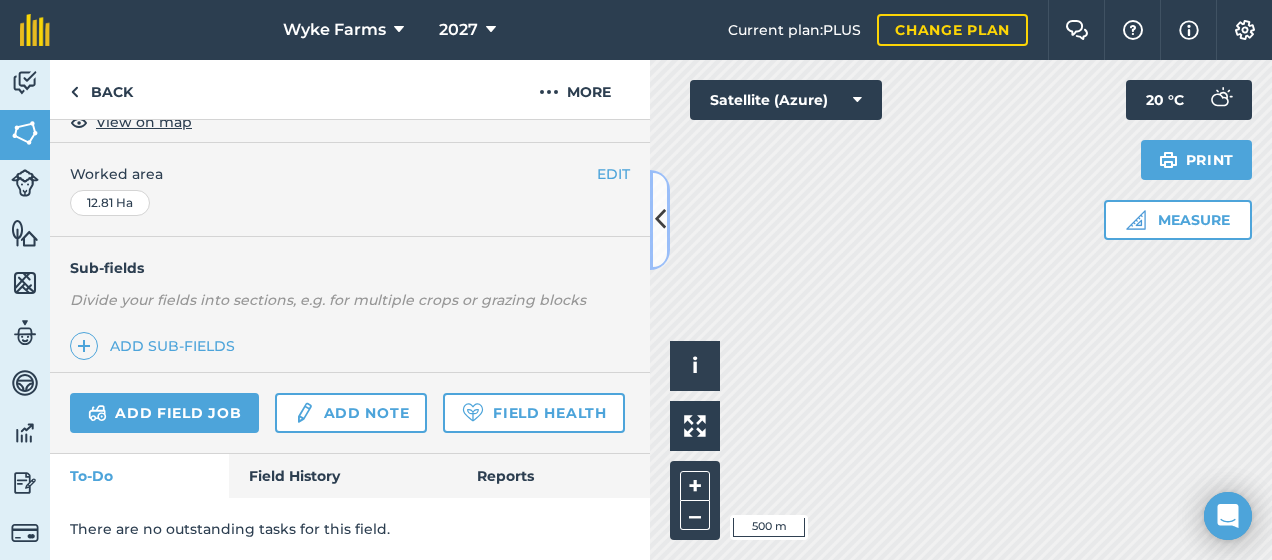 click at bounding box center (660, 219) 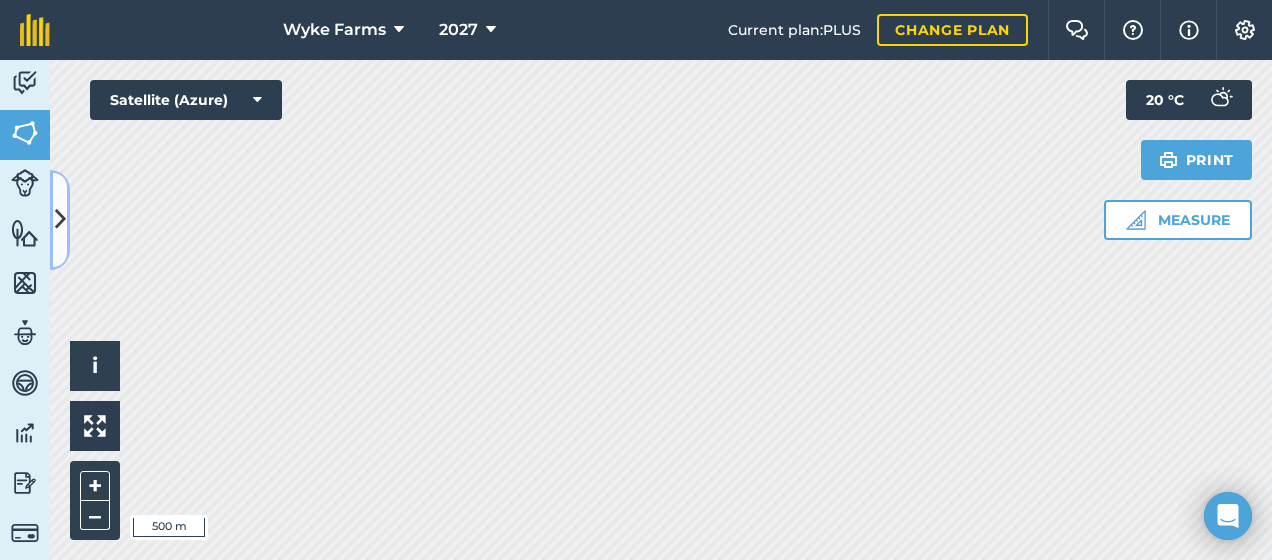 click at bounding box center (60, 219) 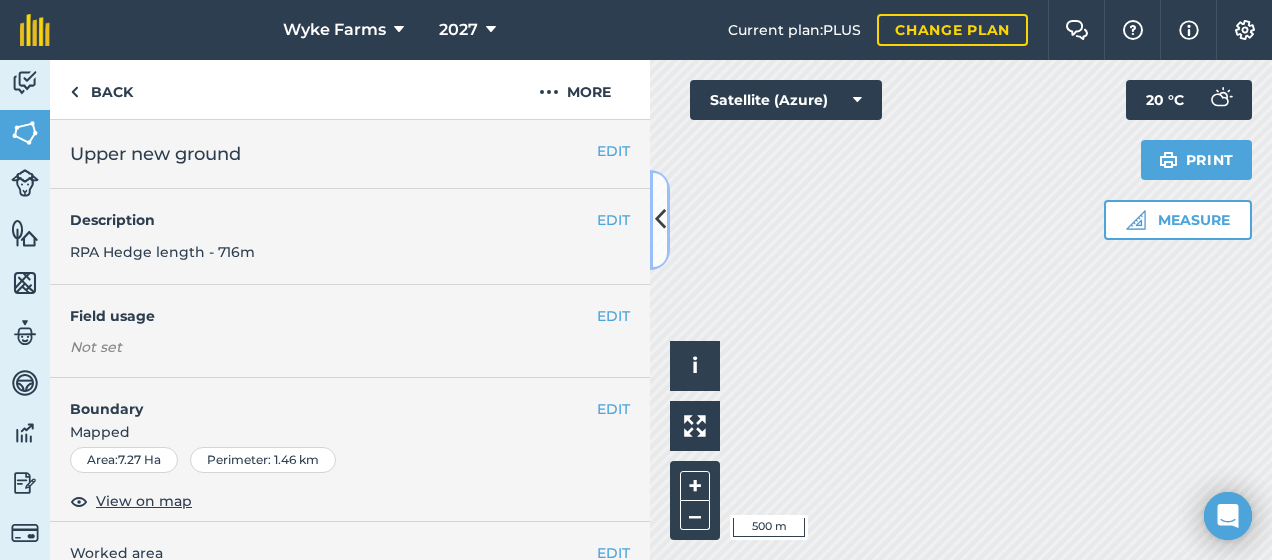 scroll, scrollTop: 1, scrollLeft: 0, axis: vertical 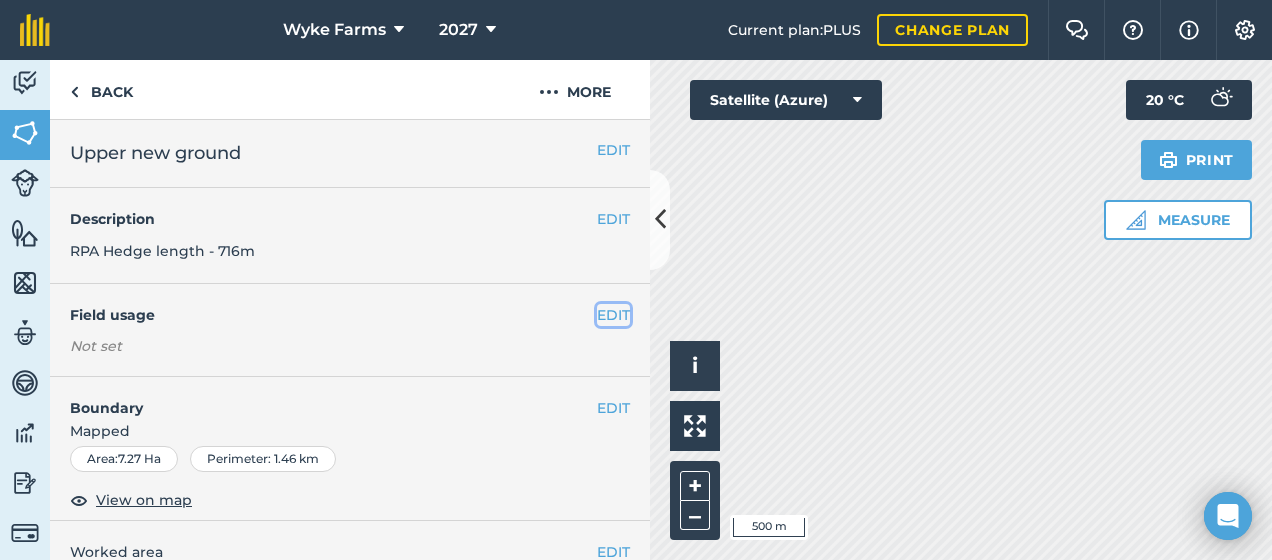click on "EDIT" at bounding box center [613, 315] 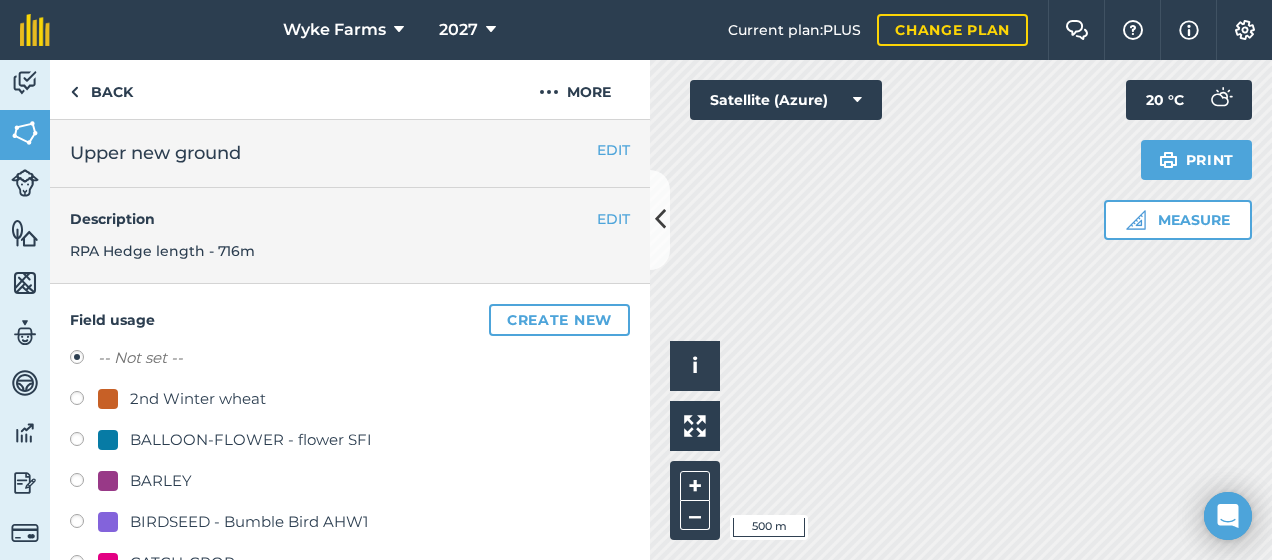 click at bounding box center (84, 401) 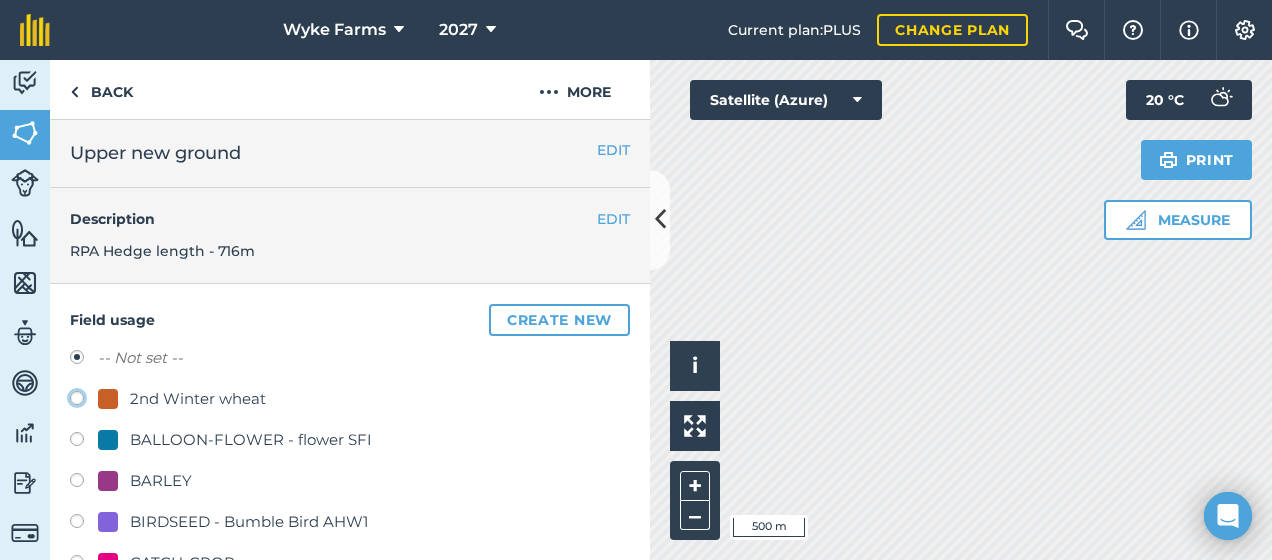 click on "2nd Winter wheat" at bounding box center [-9923, 397] 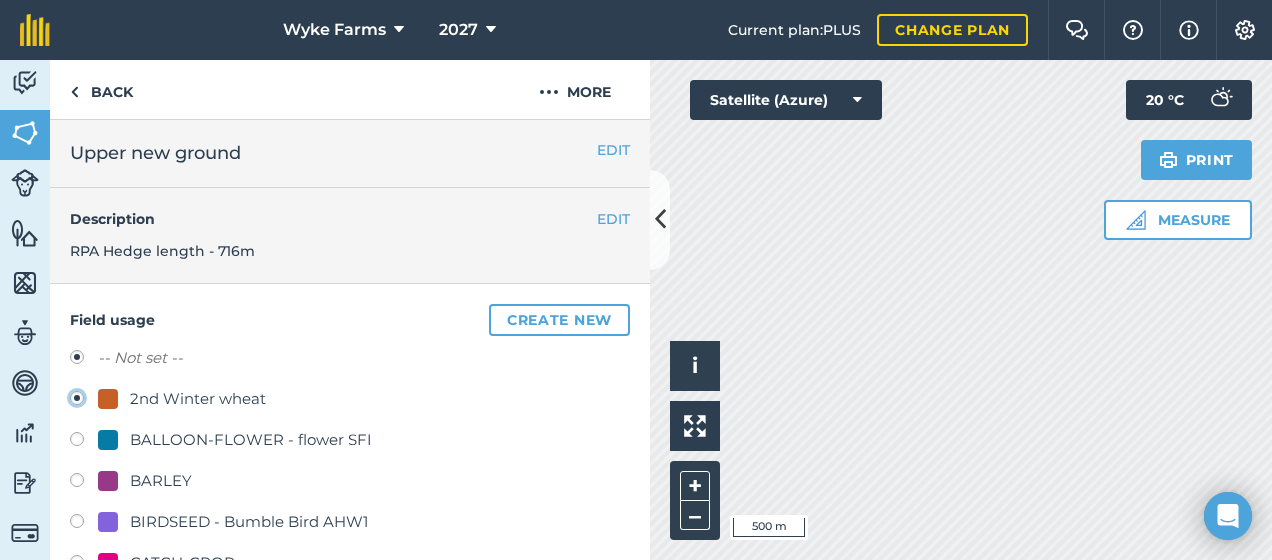 radio on "true" 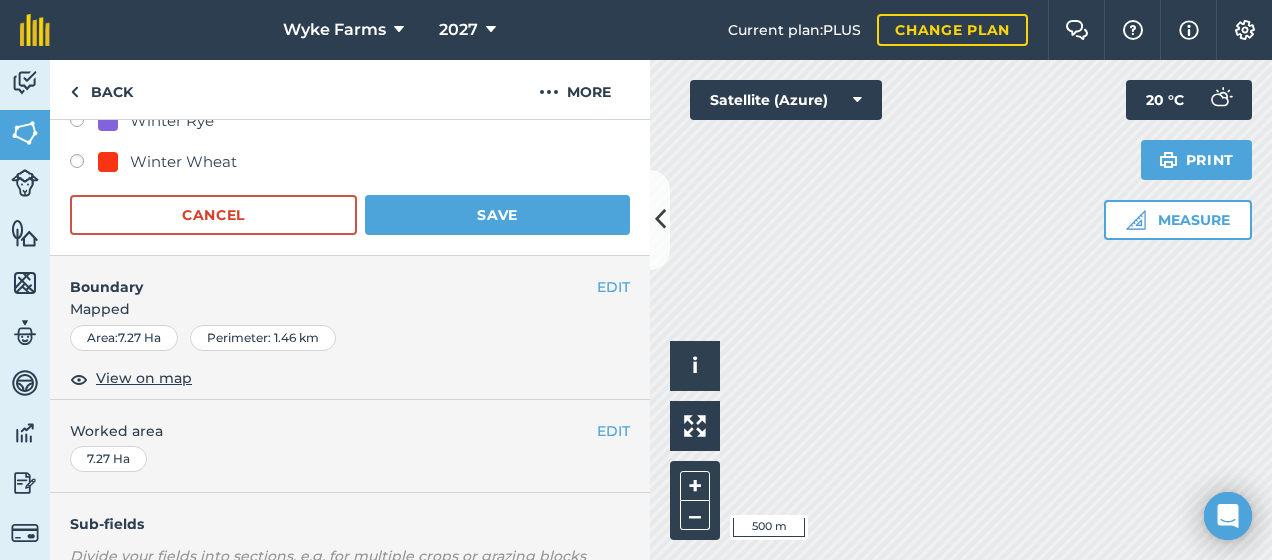 scroll, scrollTop: 946, scrollLeft: 0, axis: vertical 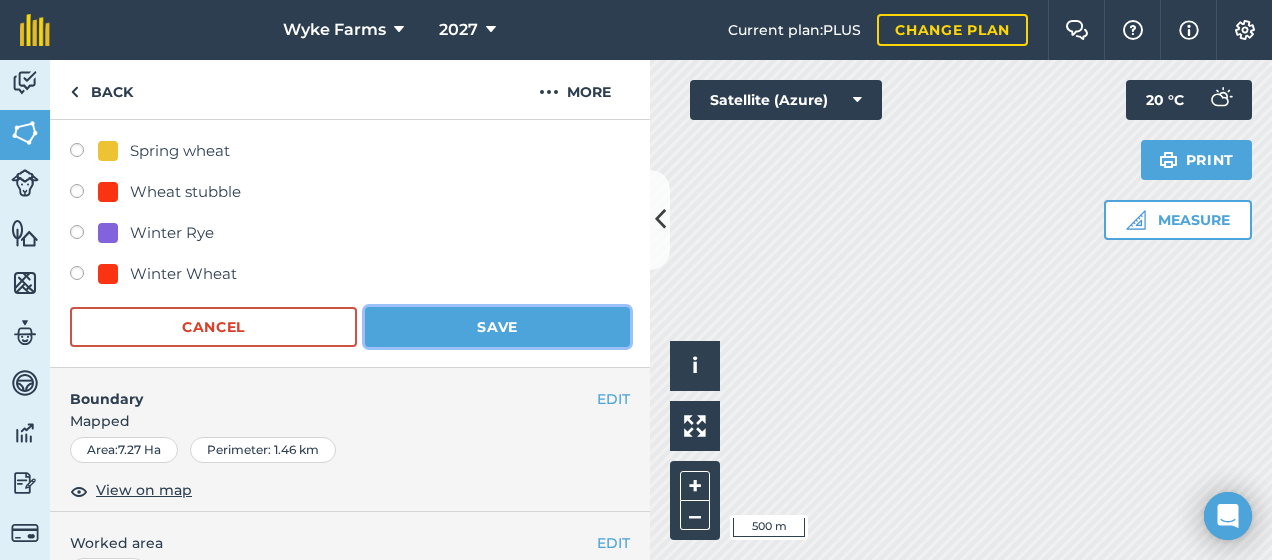 click on "Save" at bounding box center (497, 327) 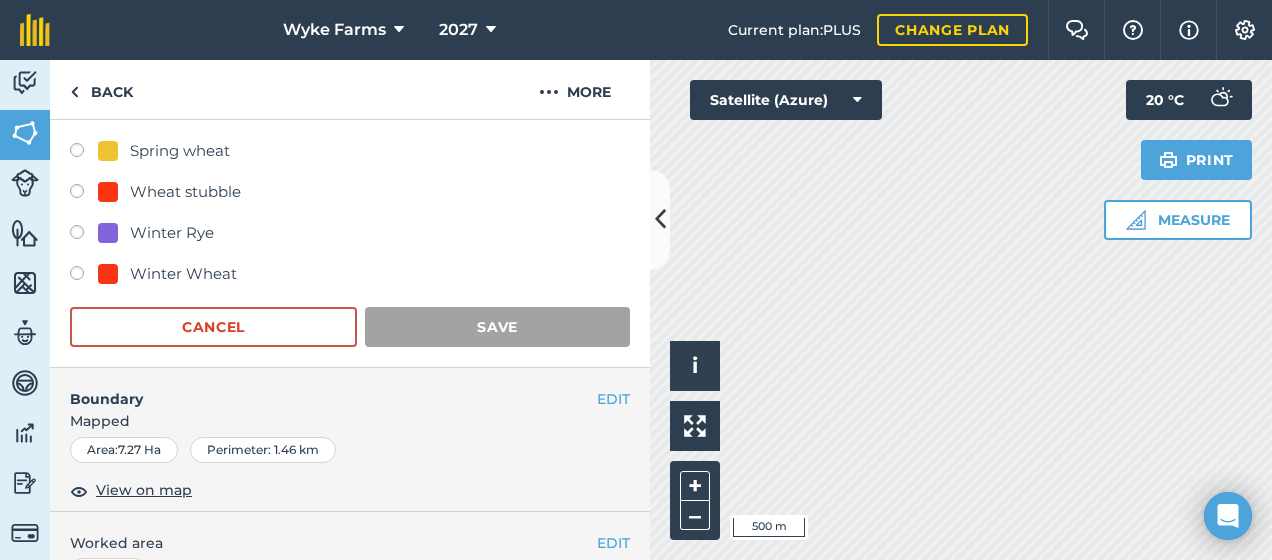 scroll, scrollTop: 437, scrollLeft: 0, axis: vertical 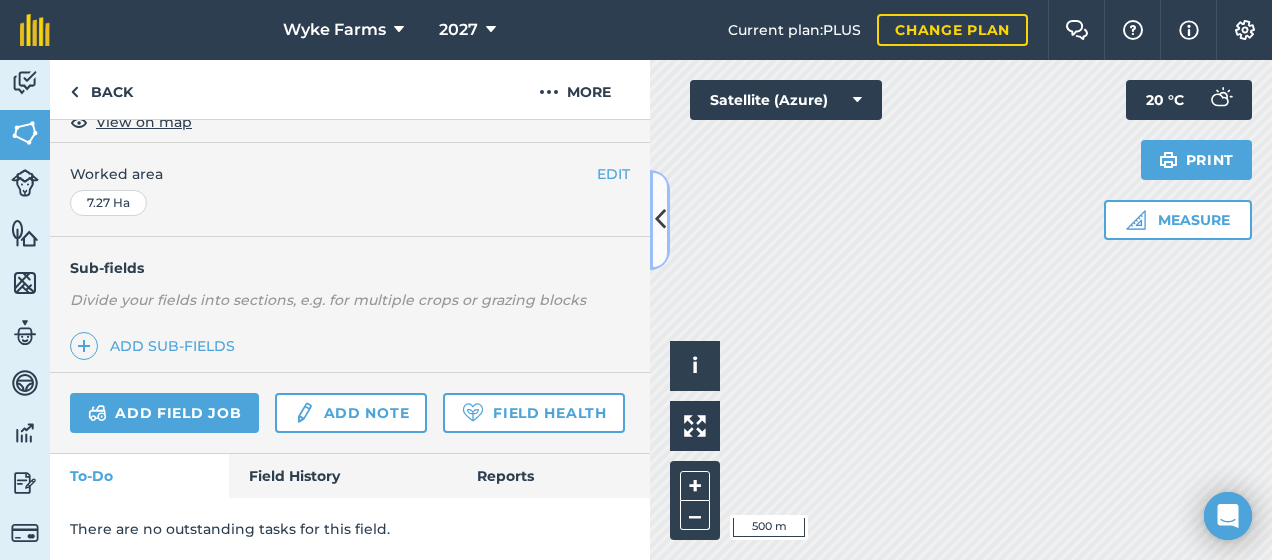 click at bounding box center (660, 219) 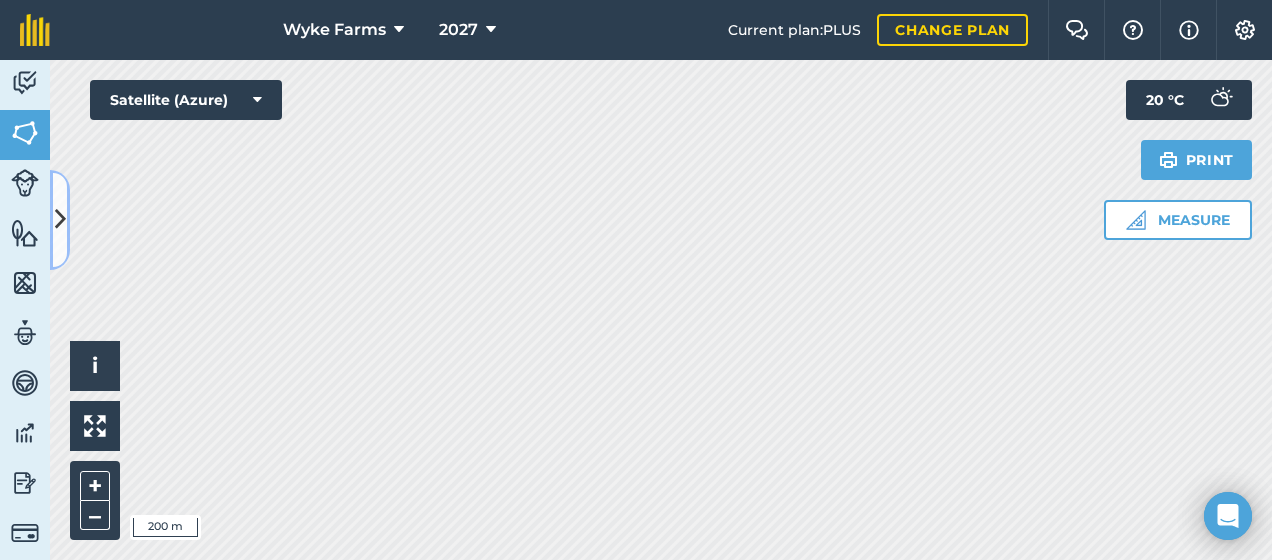 click at bounding box center (60, 219) 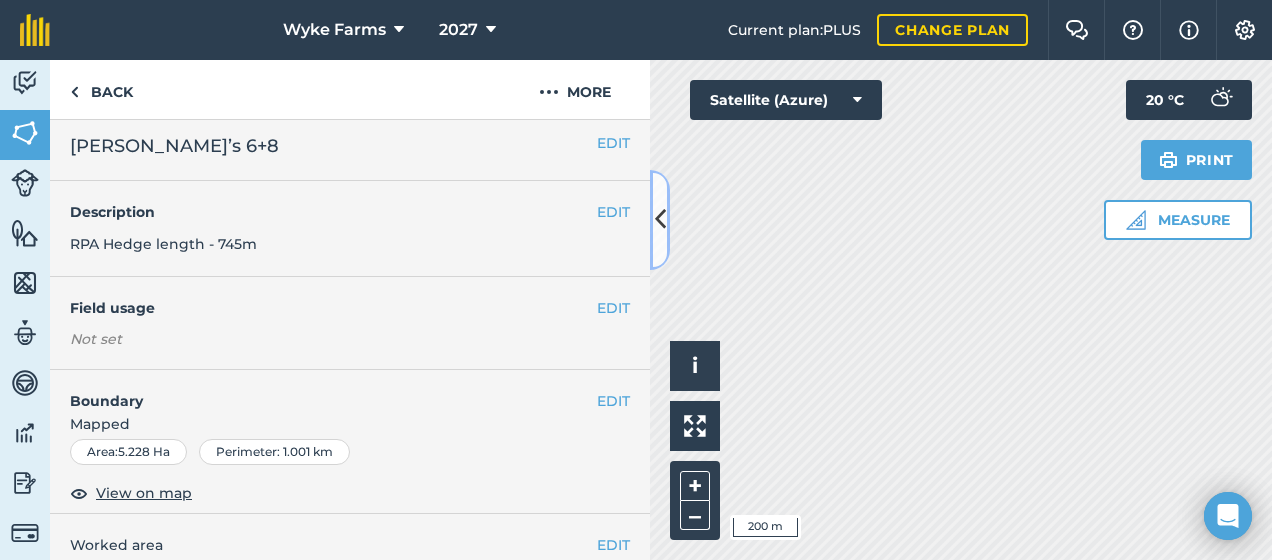 scroll, scrollTop: 9, scrollLeft: 0, axis: vertical 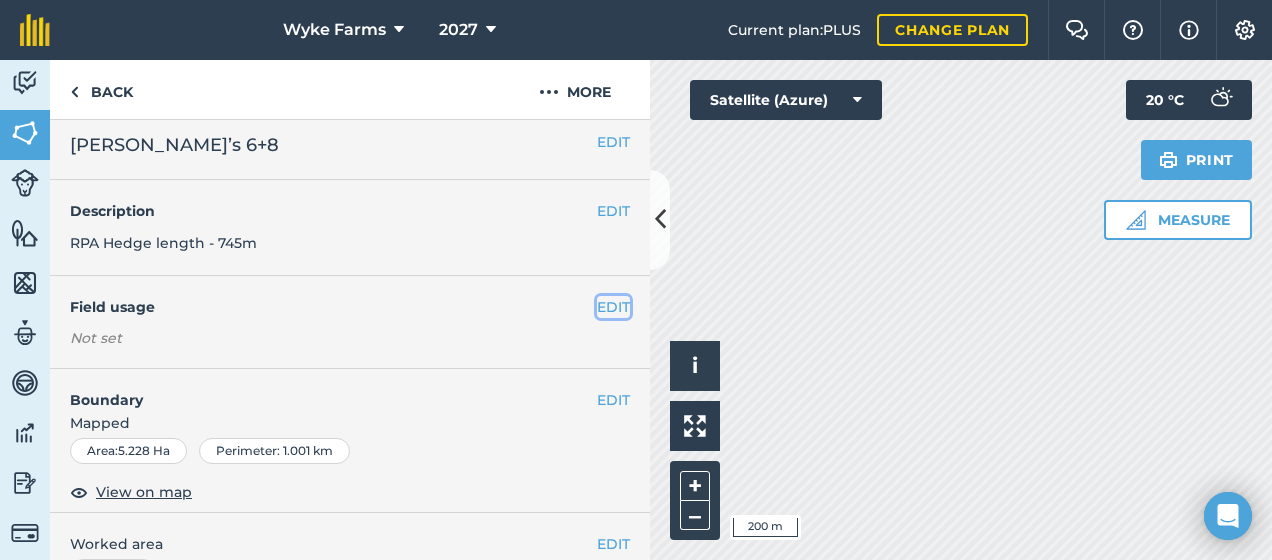click on "EDIT" at bounding box center (613, 307) 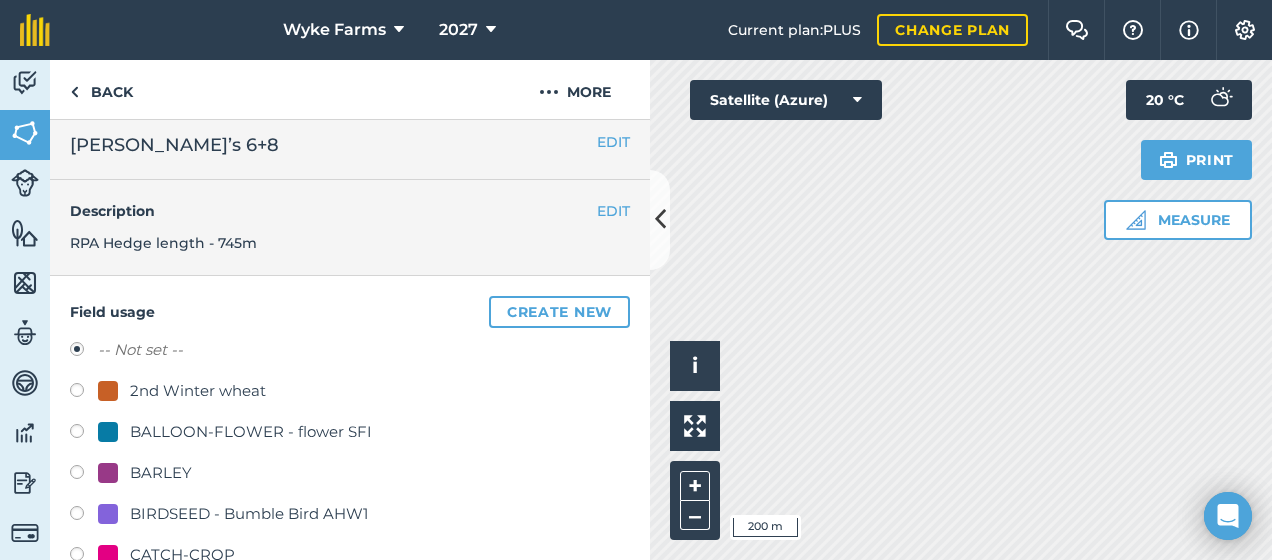 click at bounding box center (84, 393) 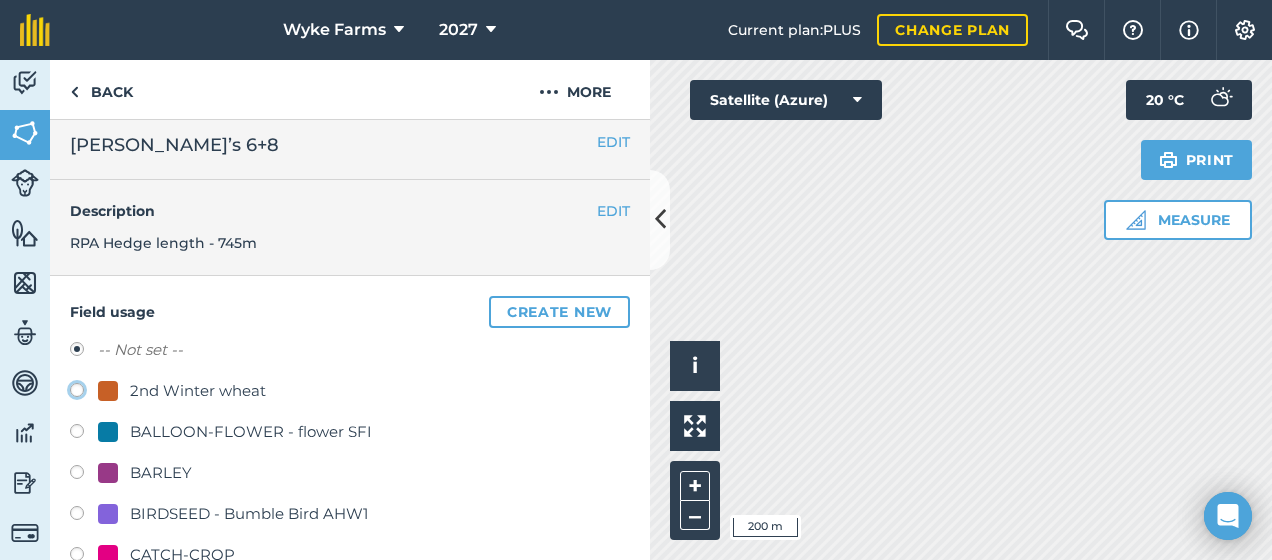 click on "2nd Winter wheat" at bounding box center (-9923, 389) 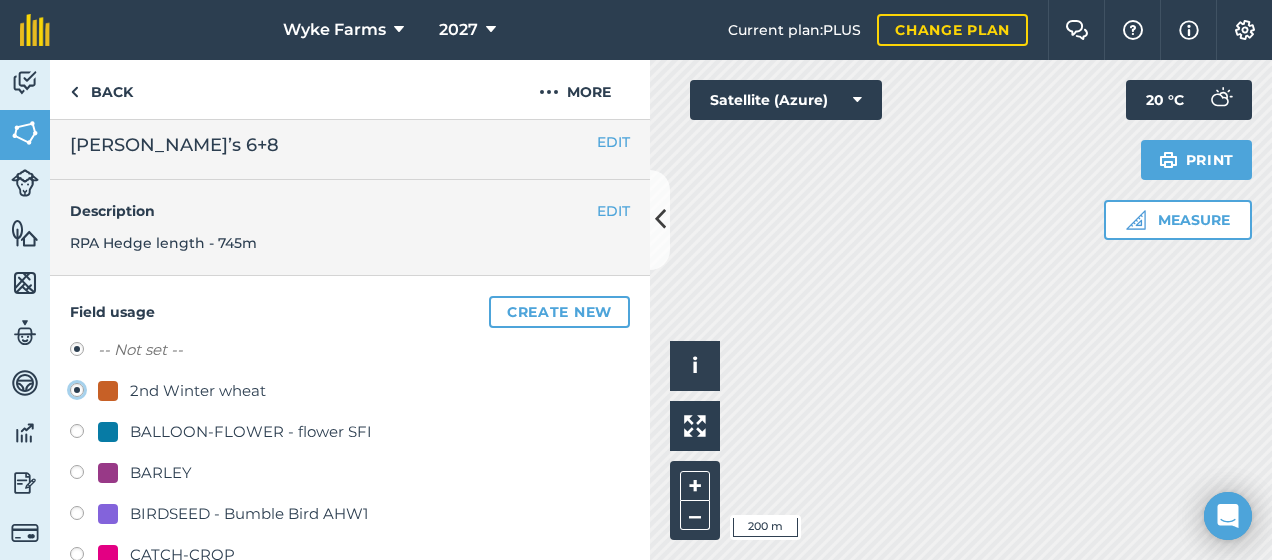 radio on "true" 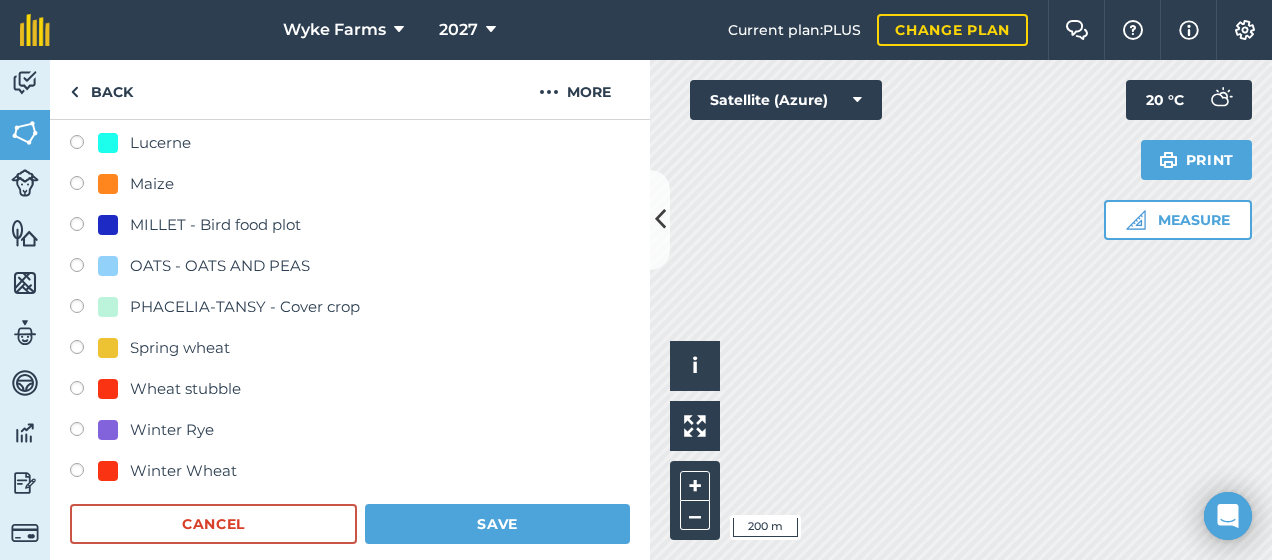scroll, scrollTop: 748, scrollLeft: 0, axis: vertical 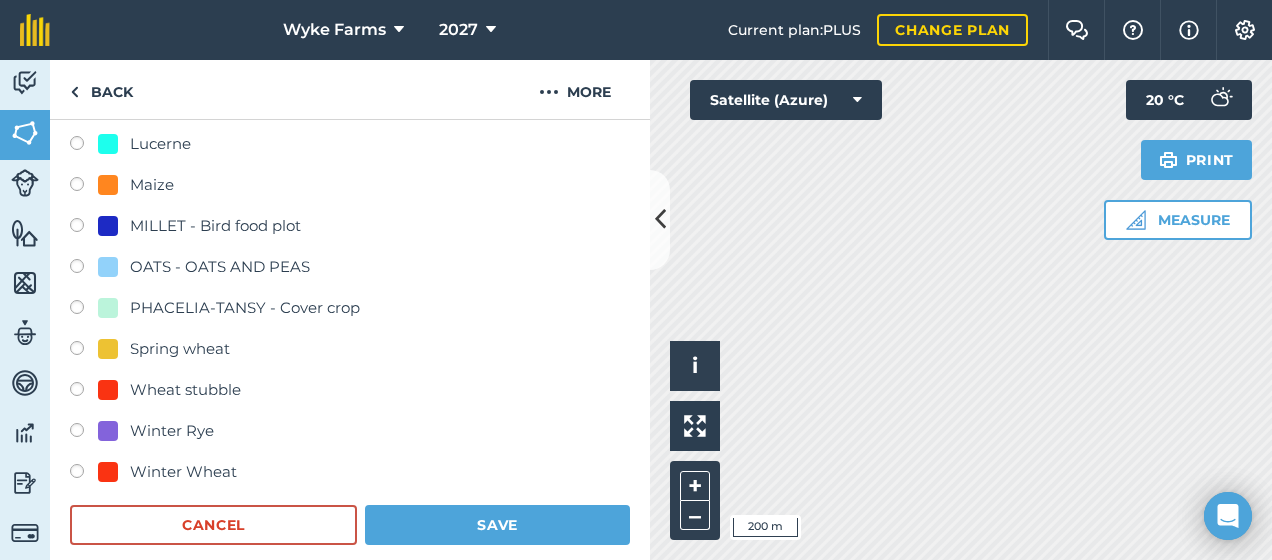 click at bounding box center (84, 474) 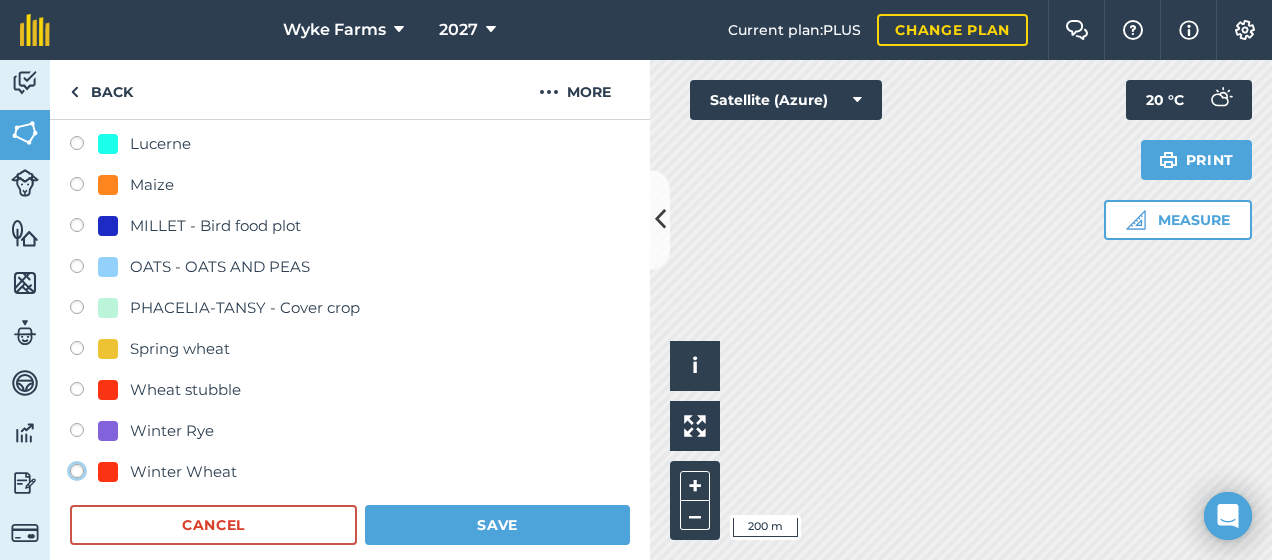click on "Winter Wheat" at bounding box center [-9923, 470] 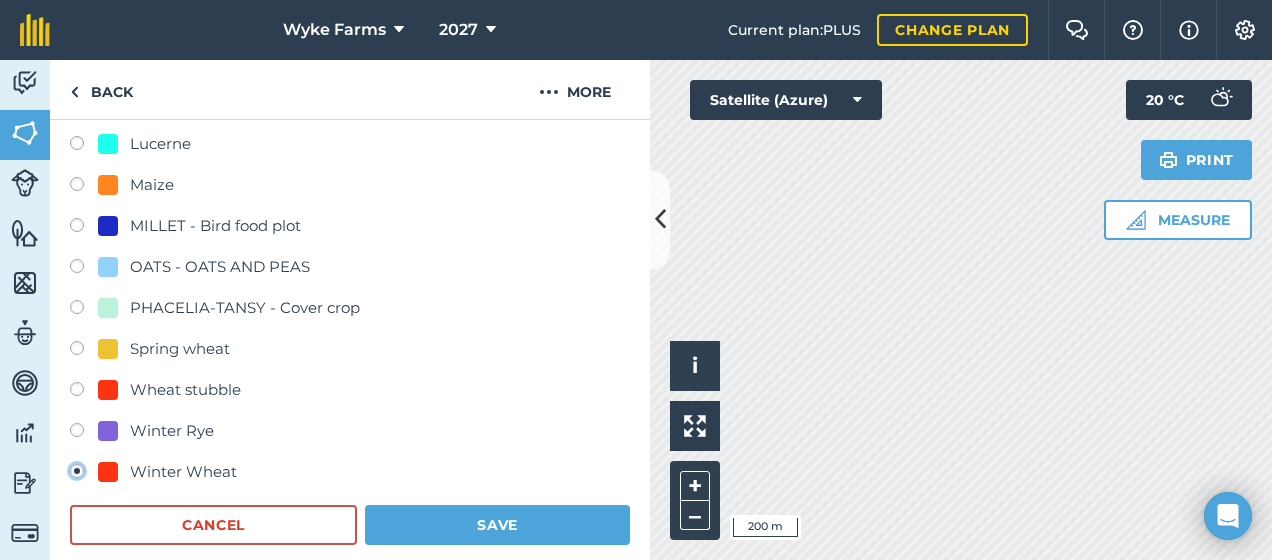 radio on "false" 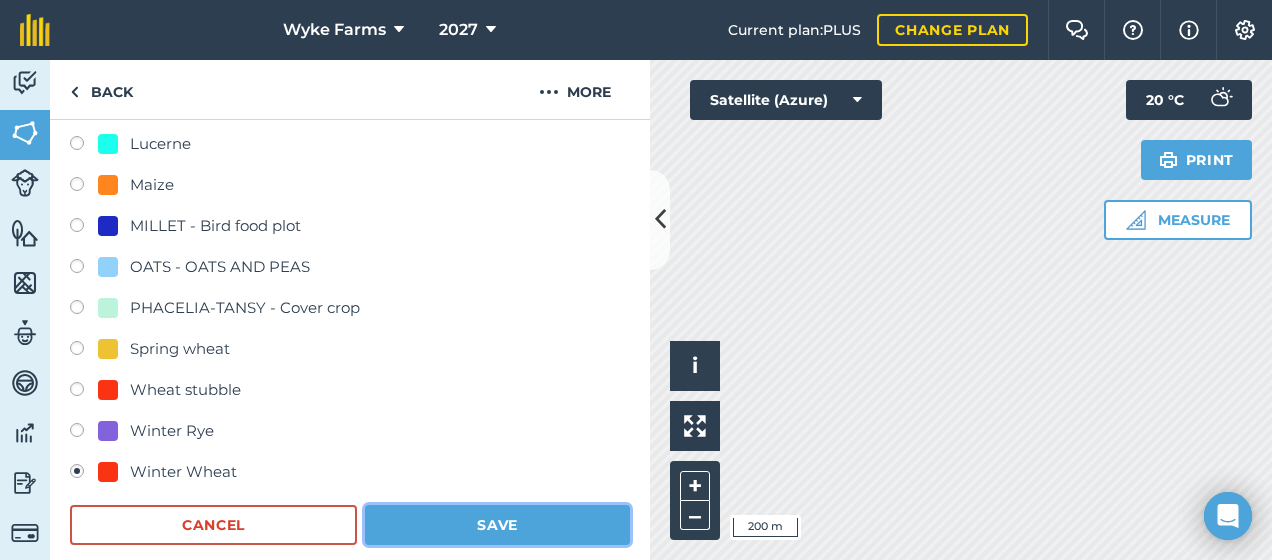 click on "Save" at bounding box center (497, 525) 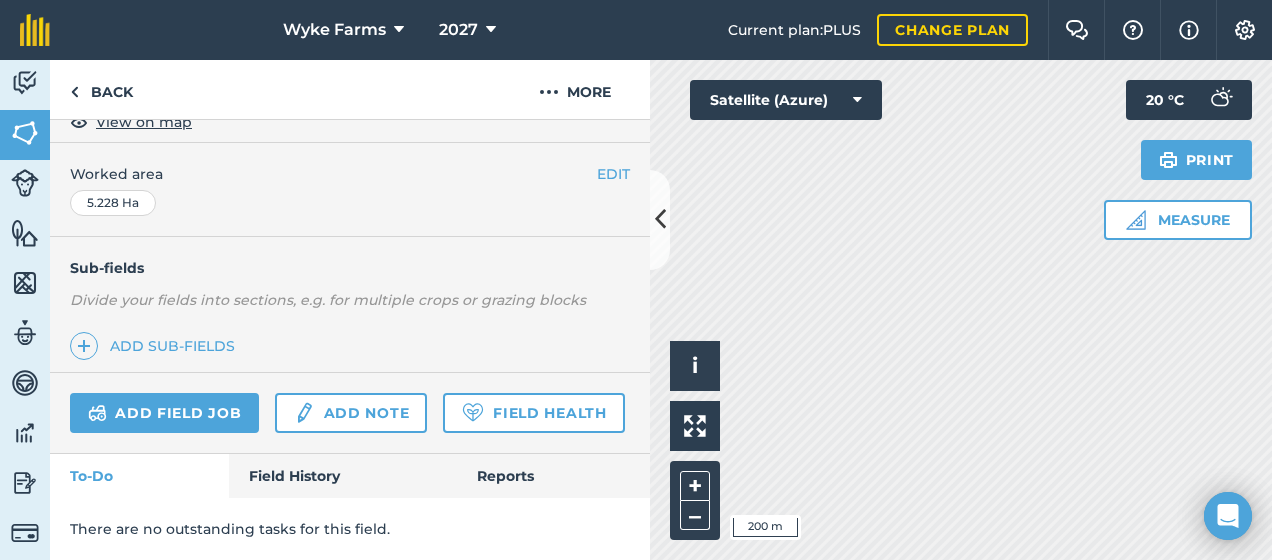 scroll, scrollTop: 437, scrollLeft: 0, axis: vertical 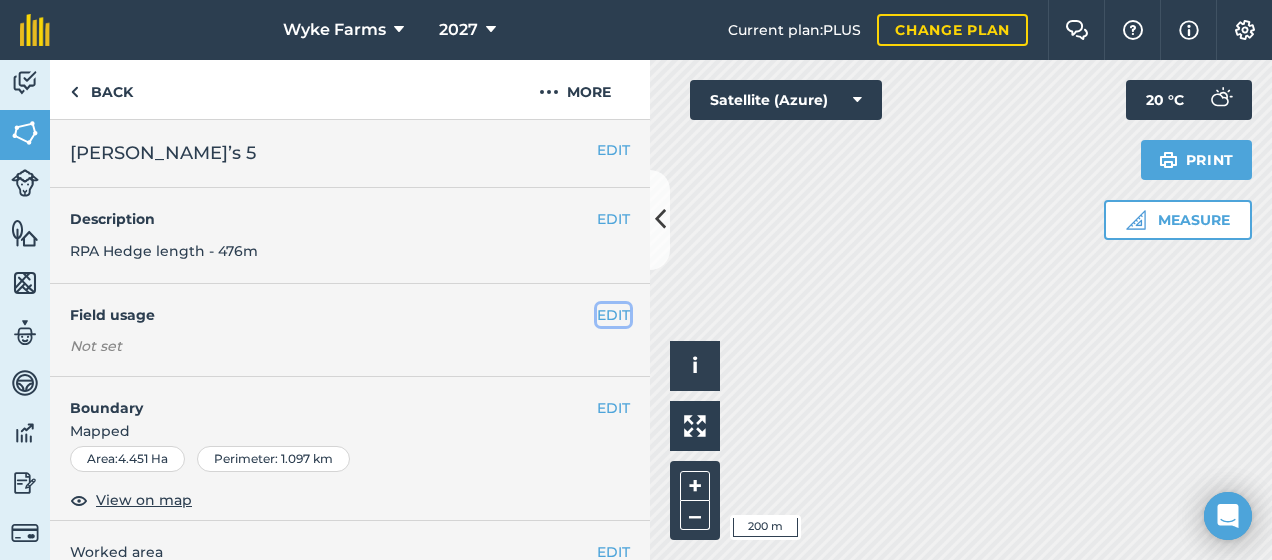 click on "EDIT" at bounding box center (613, 315) 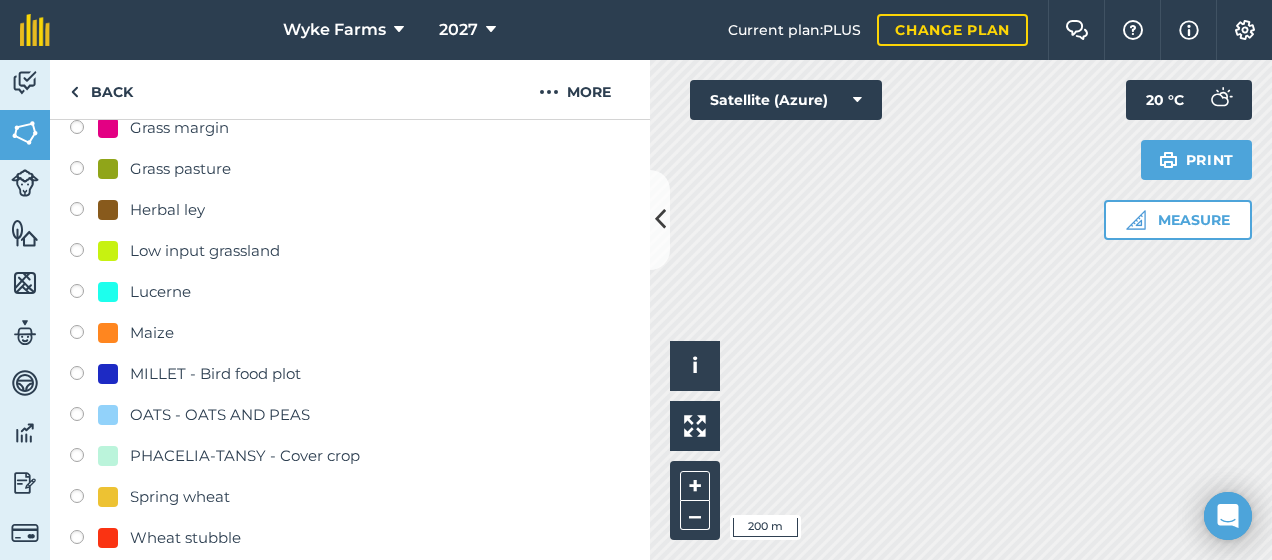 scroll, scrollTop: 827, scrollLeft: 0, axis: vertical 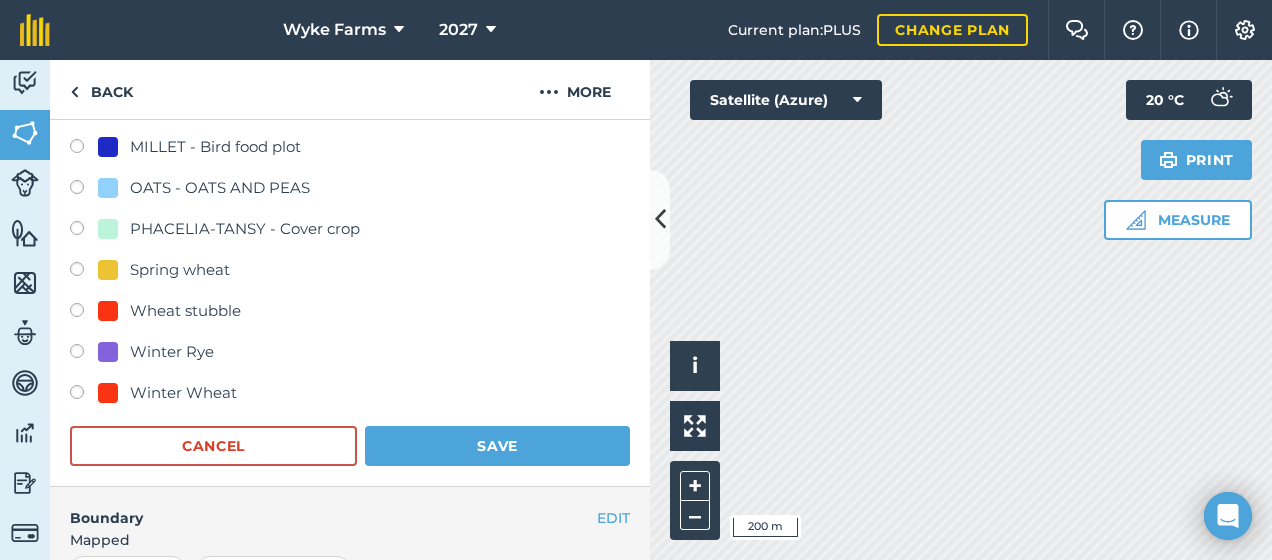 click on "Winter Wheat" at bounding box center [350, 395] 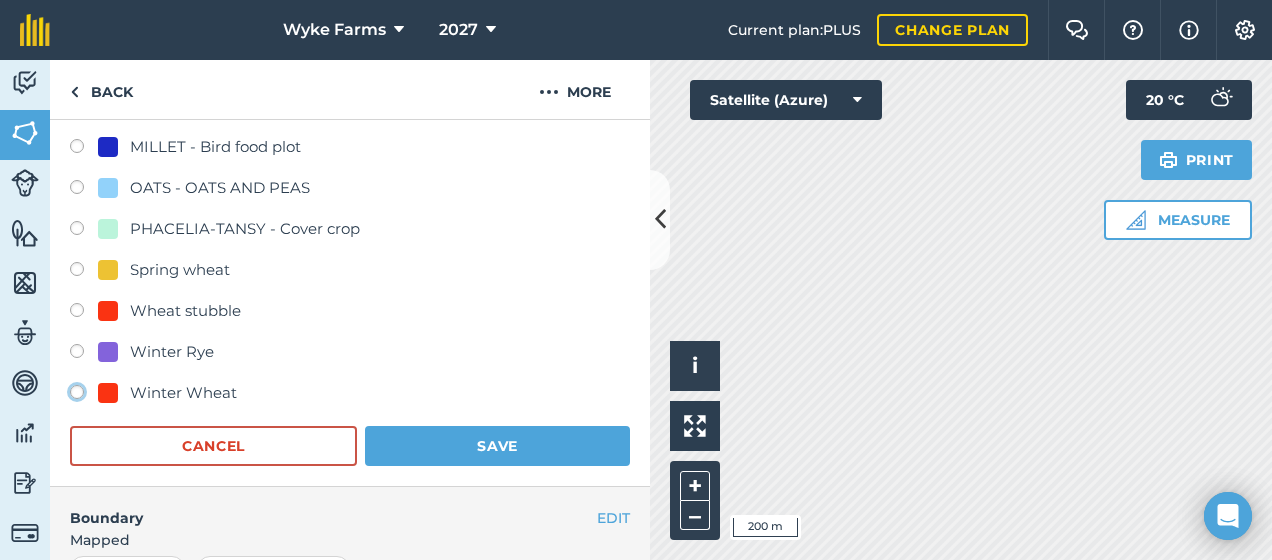 click on "Winter Wheat" at bounding box center [-9923, 391] 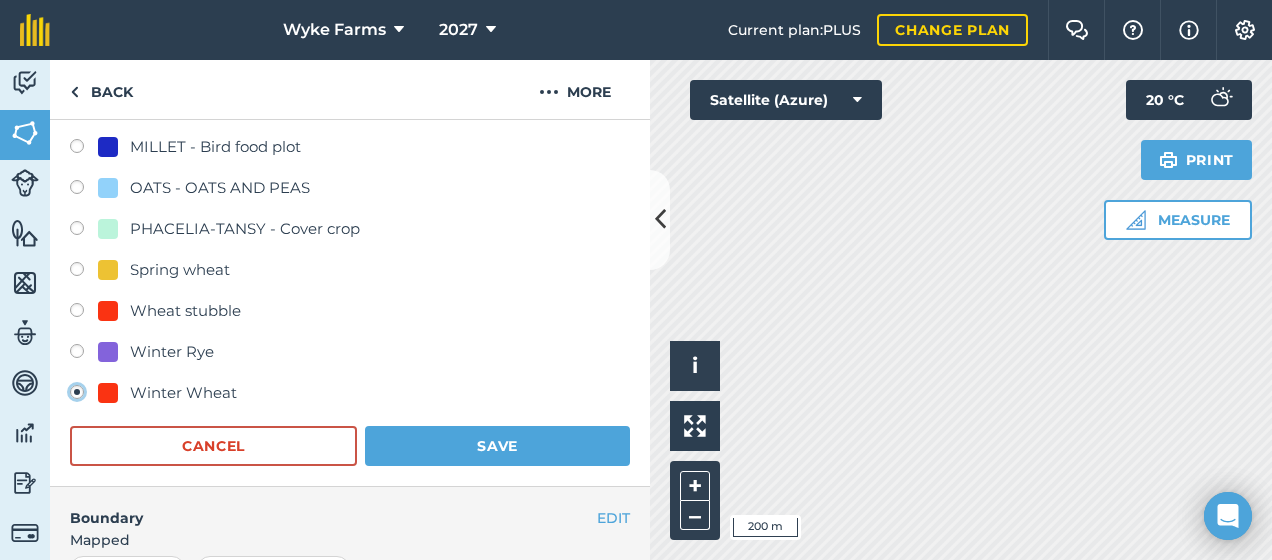 radio on "true" 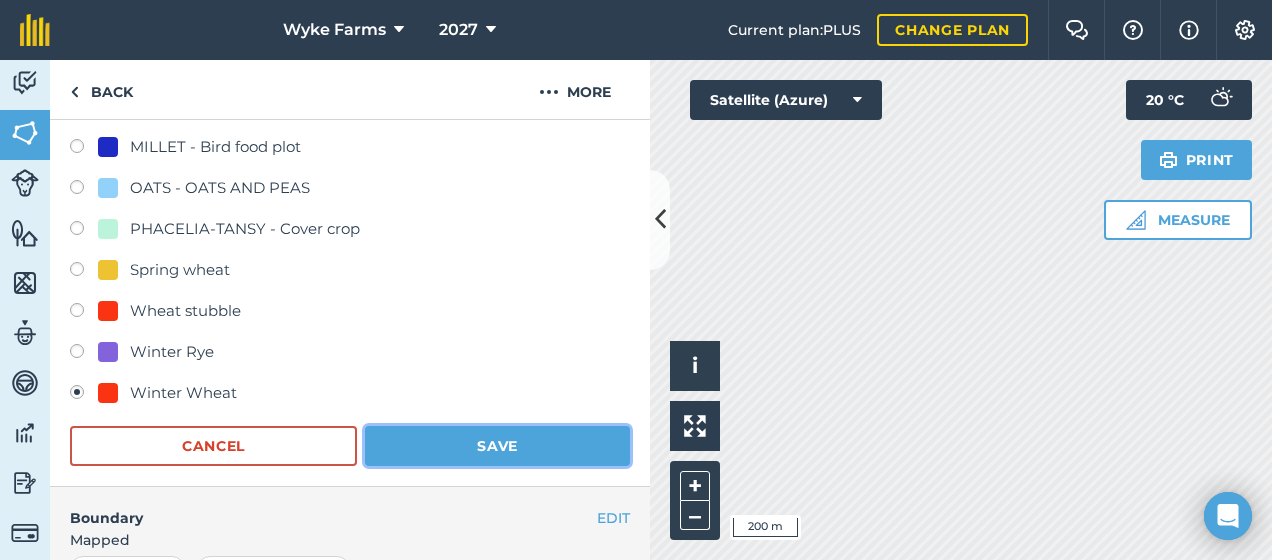 click on "Save" at bounding box center [497, 446] 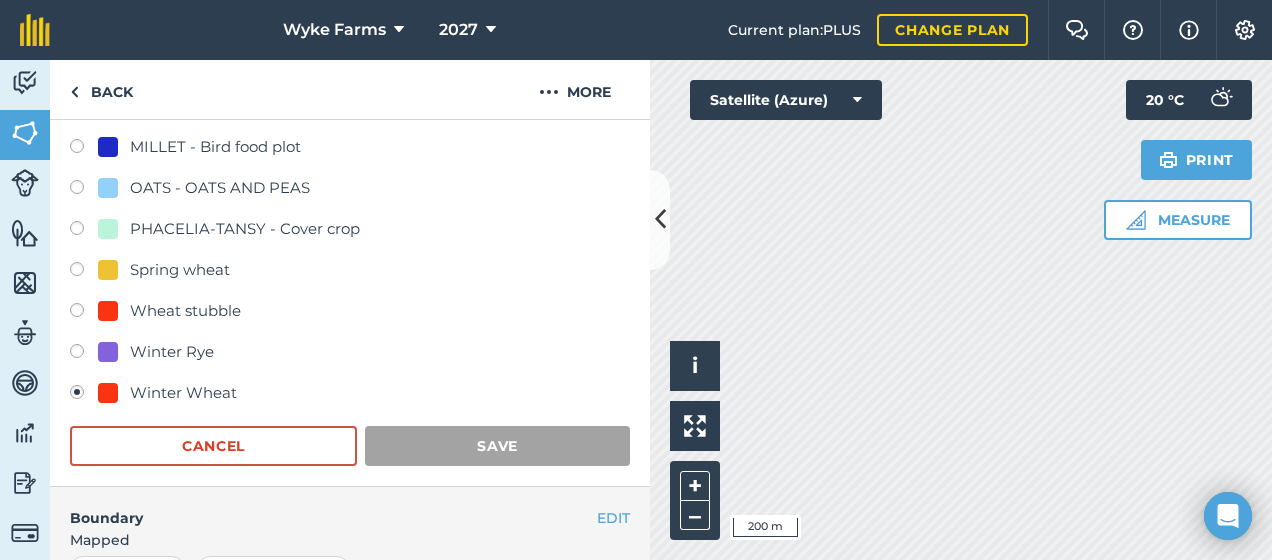 scroll, scrollTop: 437, scrollLeft: 0, axis: vertical 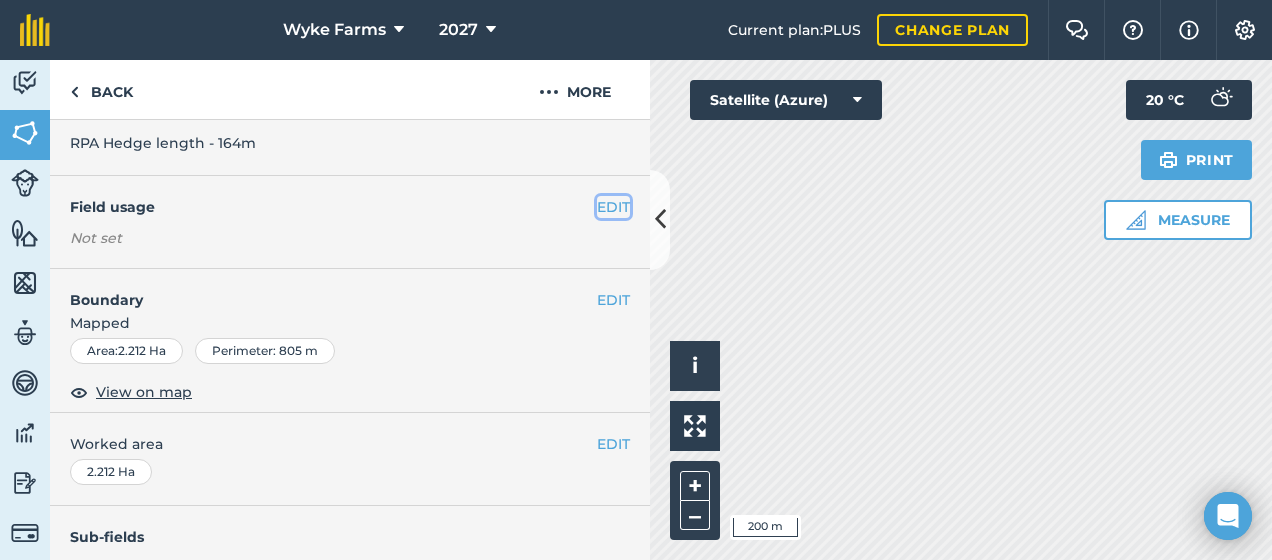 click on "EDIT" at bounding box center [613, 207] 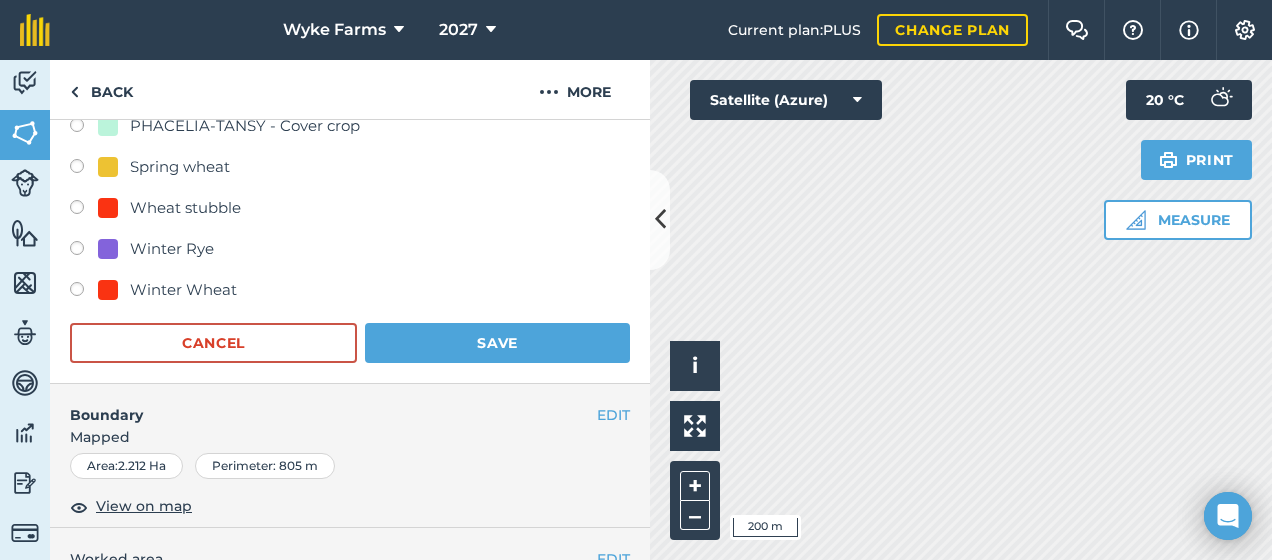 scroll, scrollTop: 954, scrollLeft: 0, axis: vertical 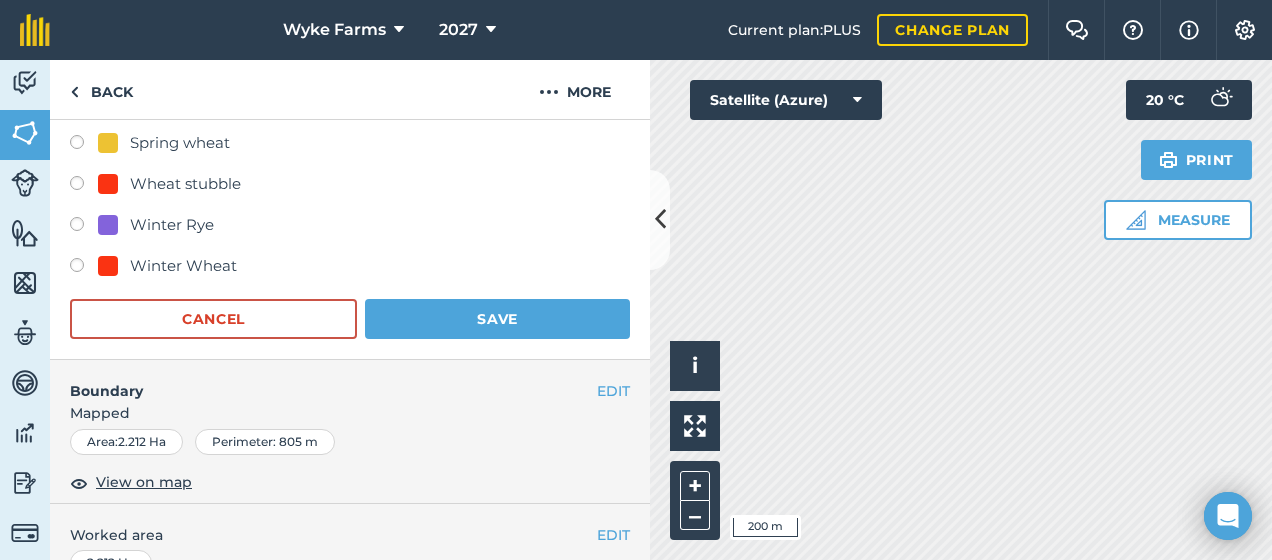 click on "Winter Wheat" at bounding box center [350, 268] 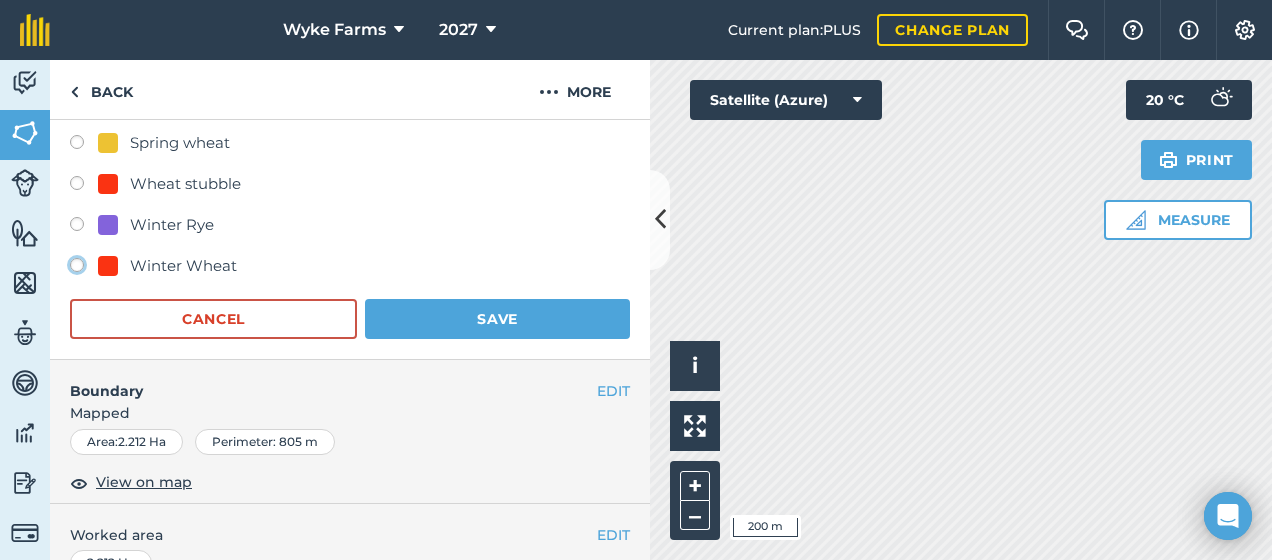 click on "Winter Wheat" at bounding box center (-9923, 264) 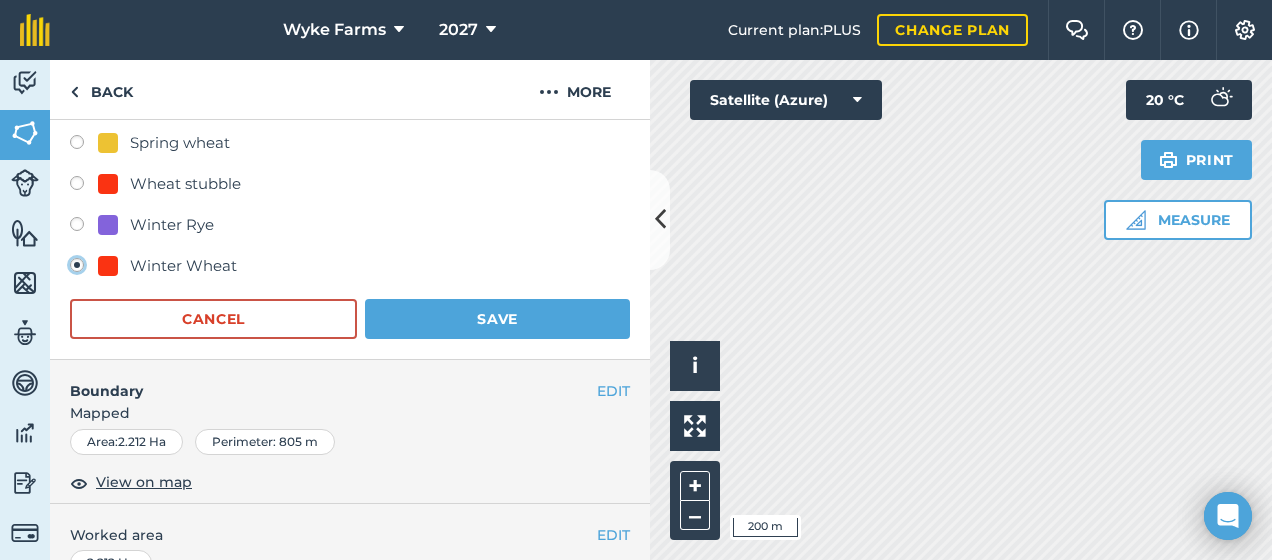 radio on "true" 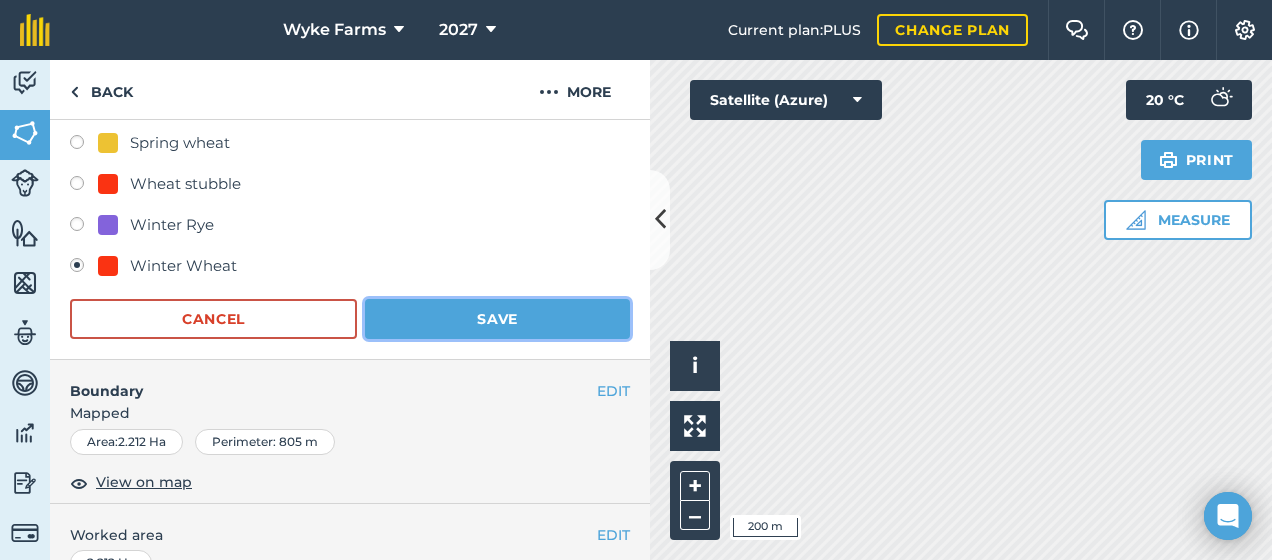 click on "Save" at bounding box center (497, 319) 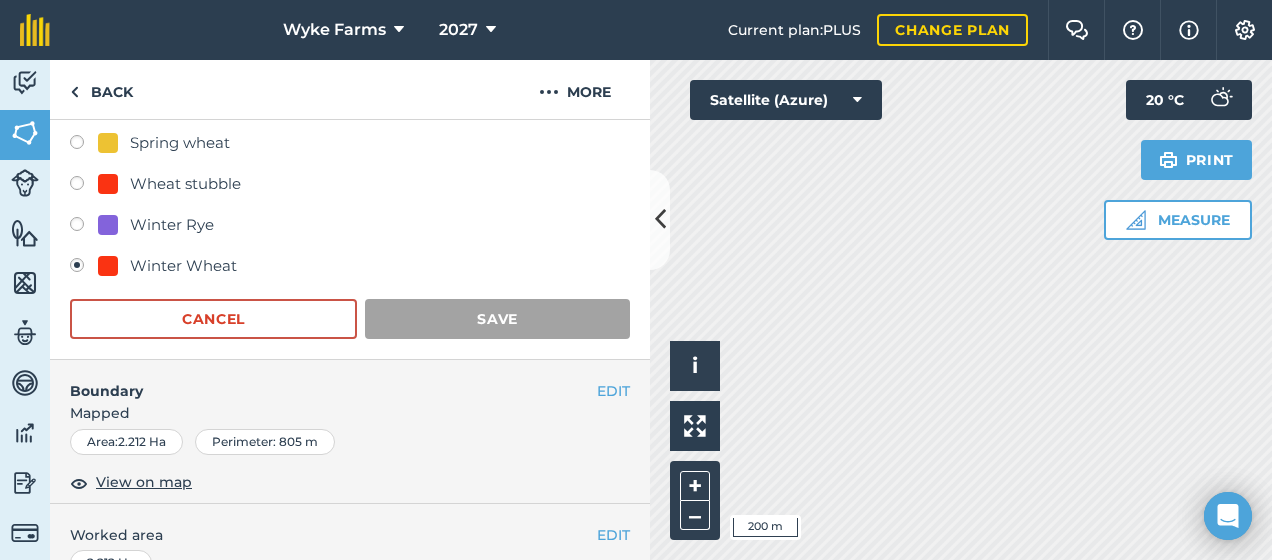 scroll, scrollTop: 437, scrollLeft: 0, axis: vertical 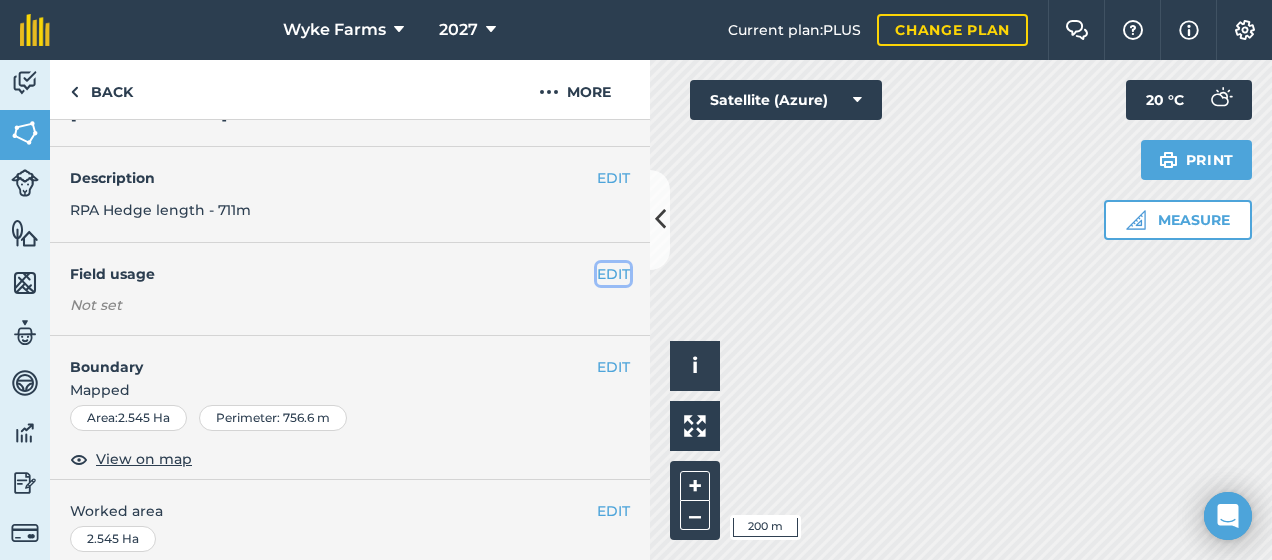 click on "EDIT" at bounding box center [613, 274] 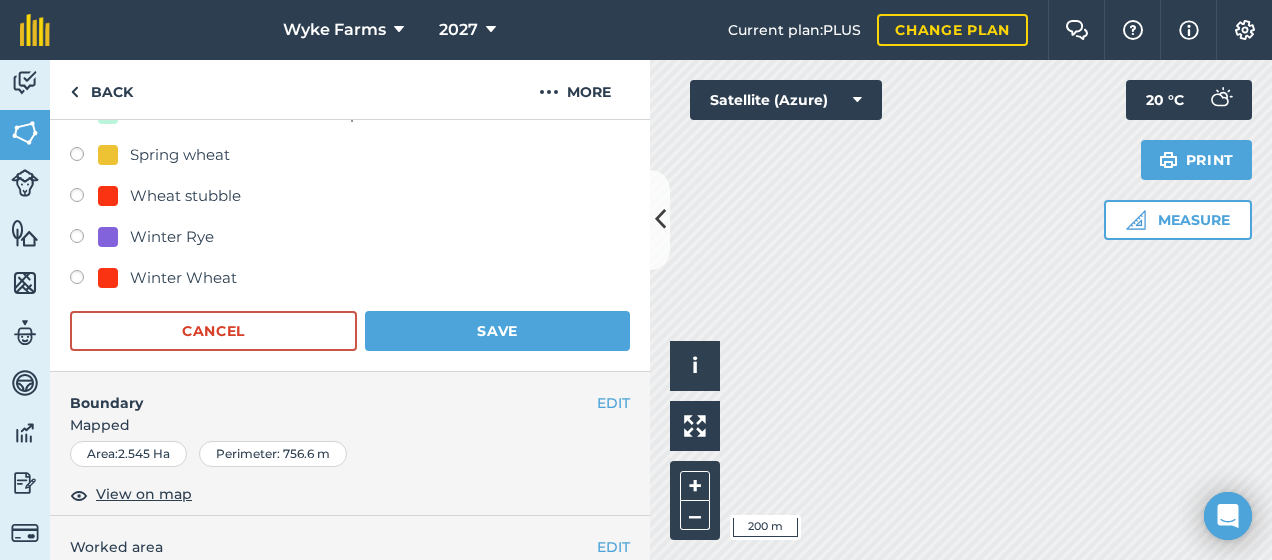 scroll, scrollTop: 953, scrollLeft: 0, axis: vertical 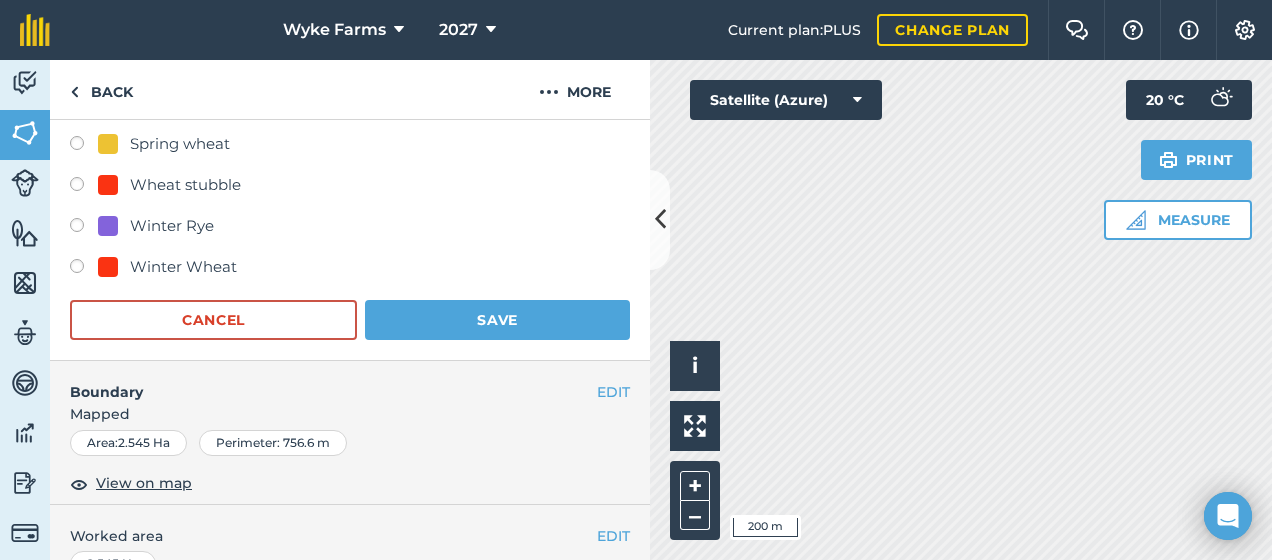 click at bounding box center (84, 269) 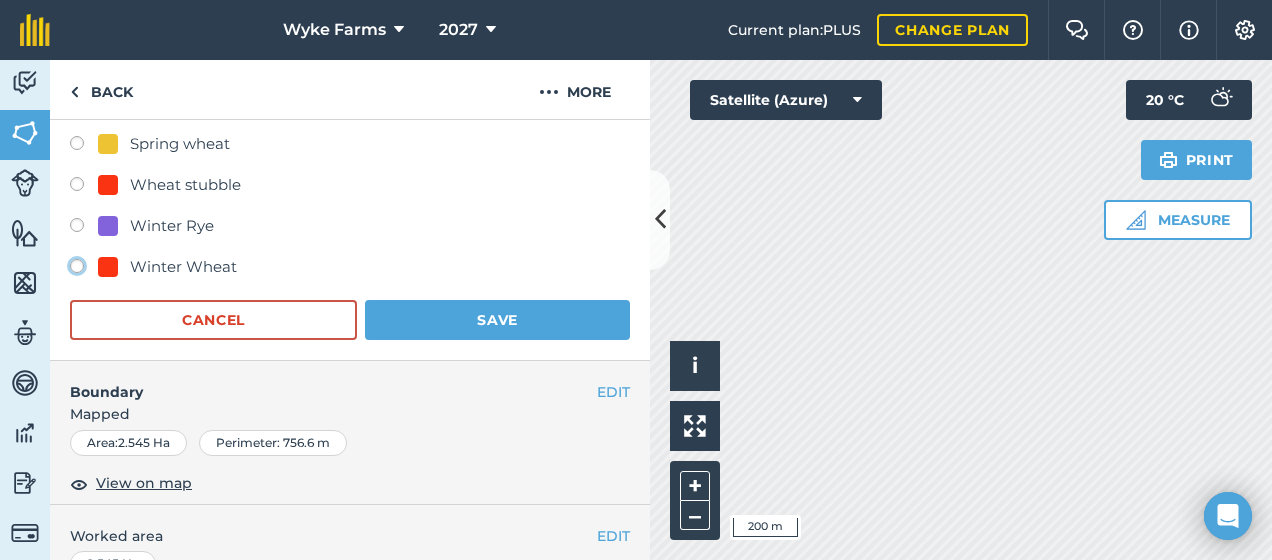 click on "Winter Wheat" at bounding box center (-9923, 265) 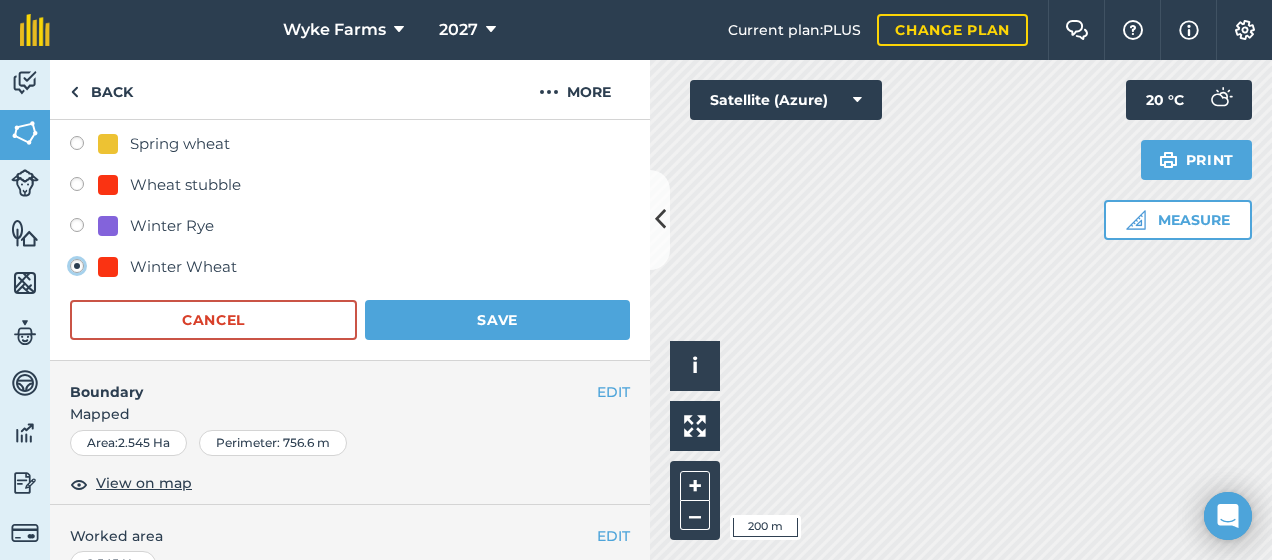 radio on "true" 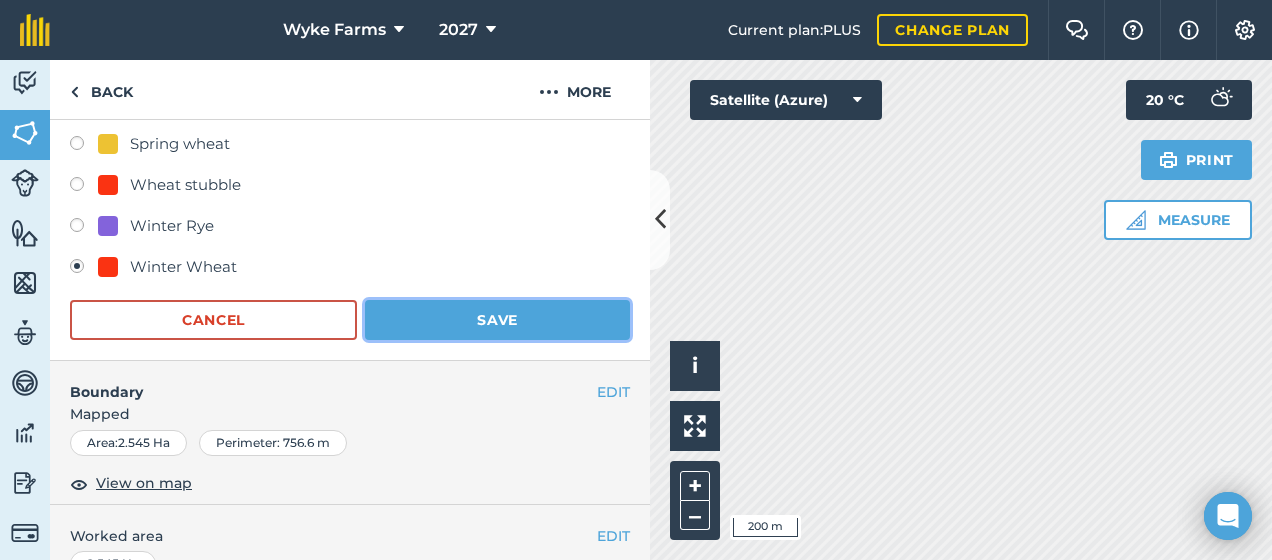click on "Save" at bounding box center [497, 320] 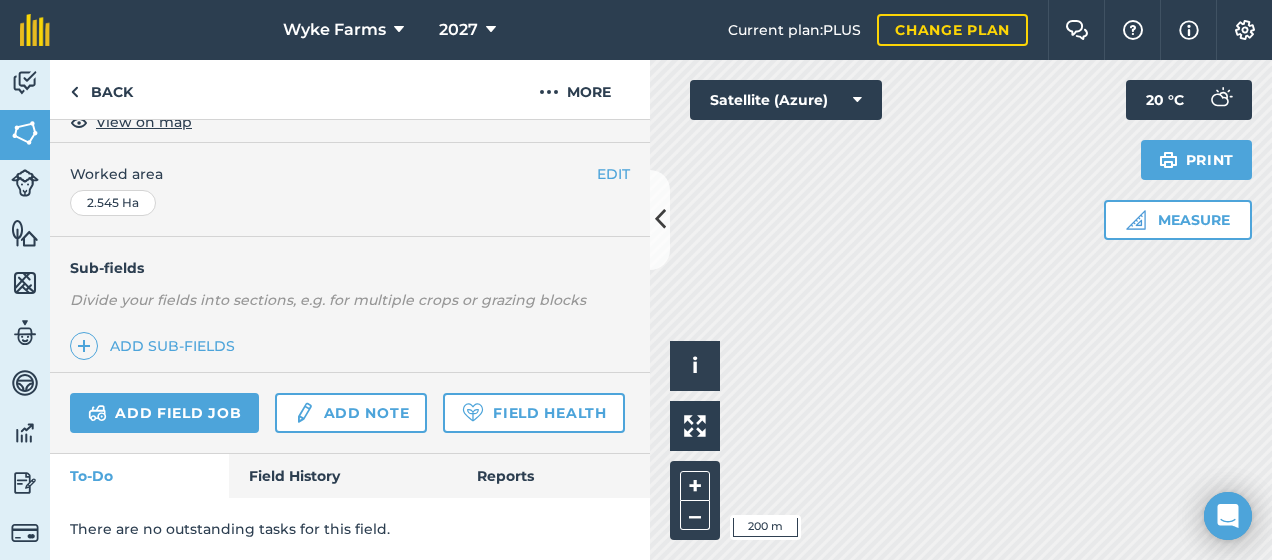 scroll, scrollTop: 437, scrollLeft: 0, axis: vertical 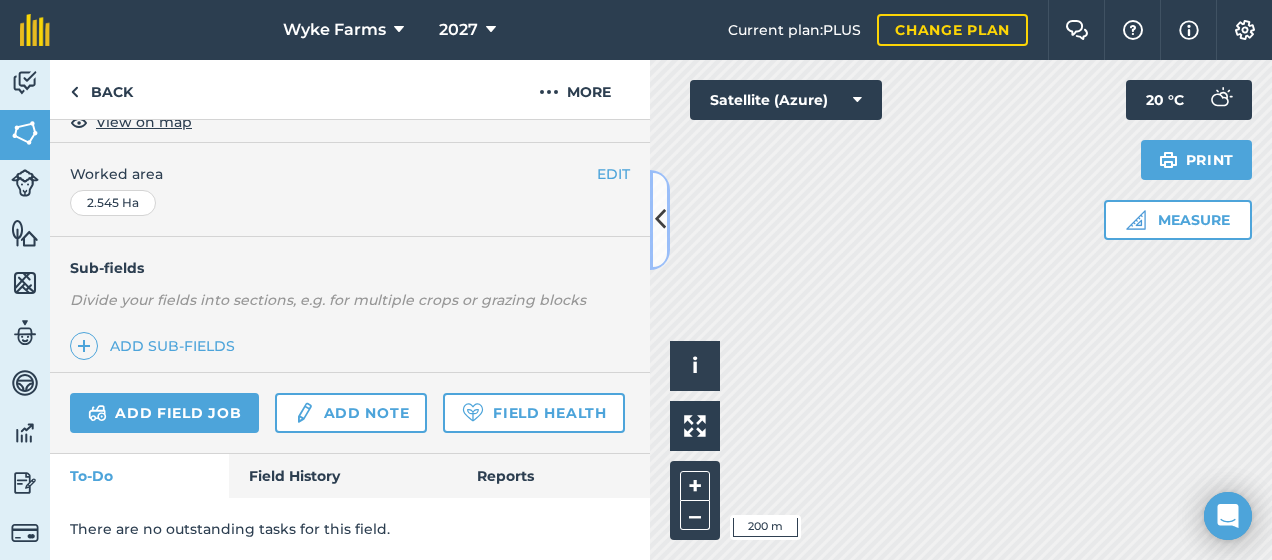 click at bounding box center (660, 219) 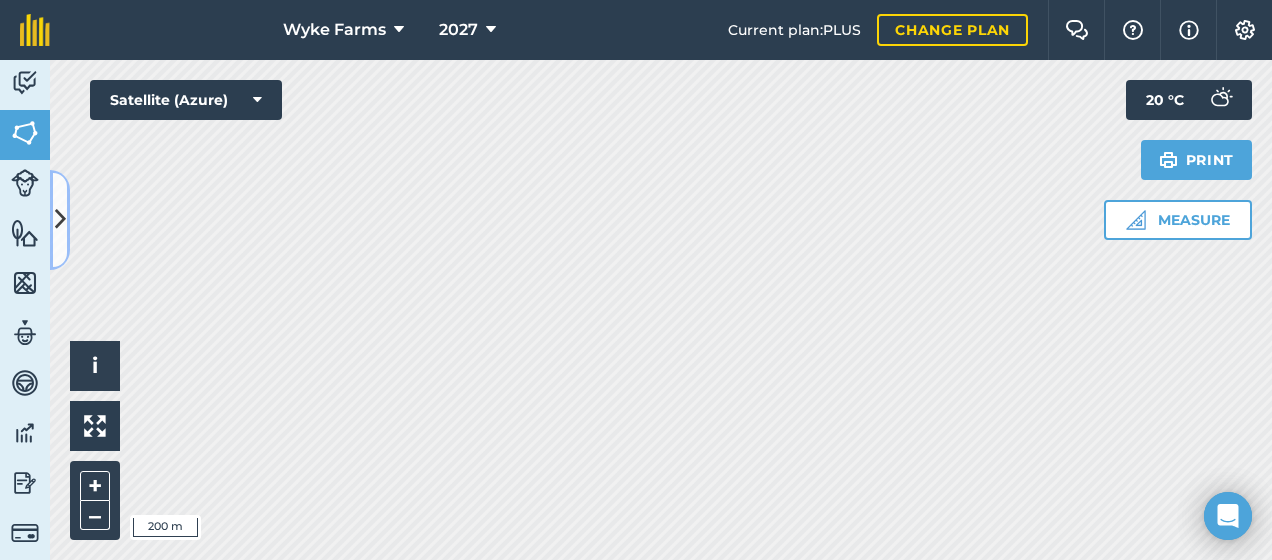 click at bounding box center [60, 220] 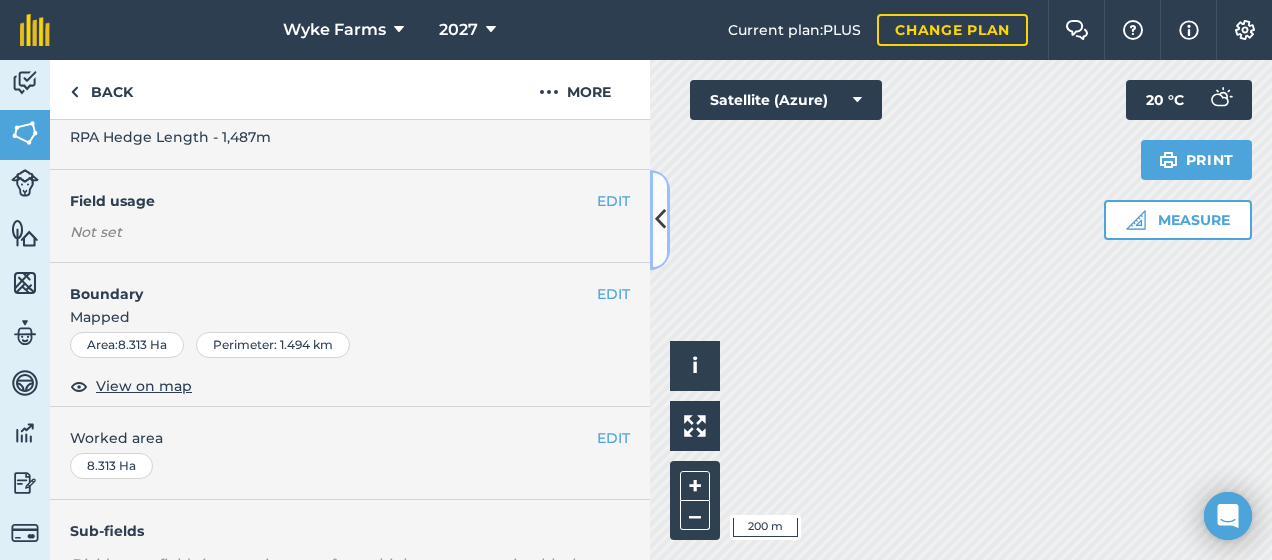 scroll, scrollTop: 110, scrollLeft: 0, axis: vertical 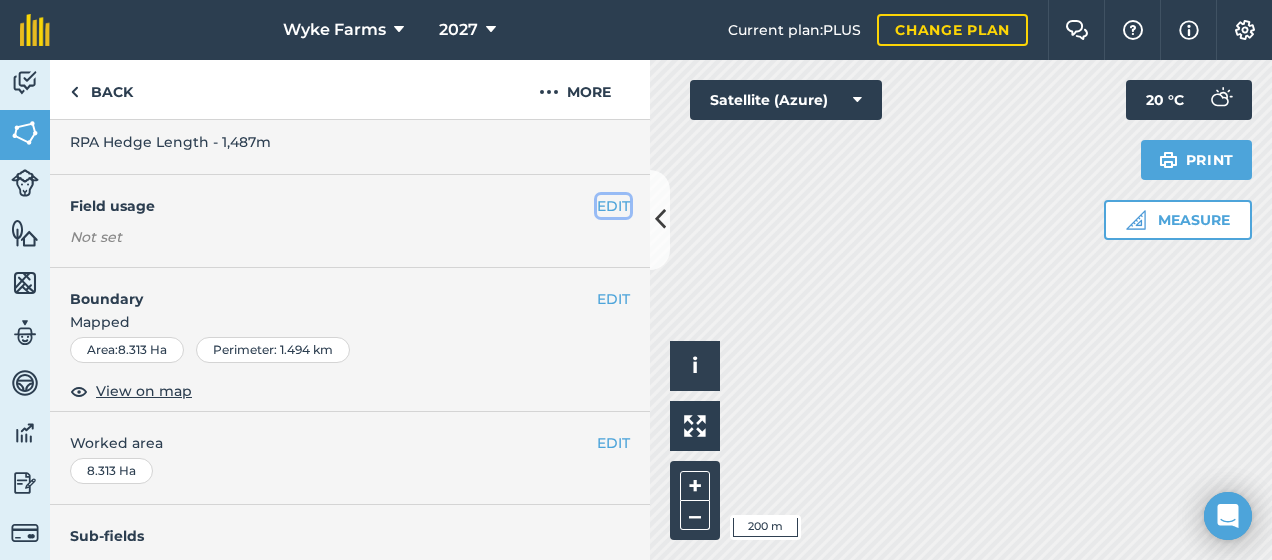 click on "EDIT" at bounding box center (613, 206) 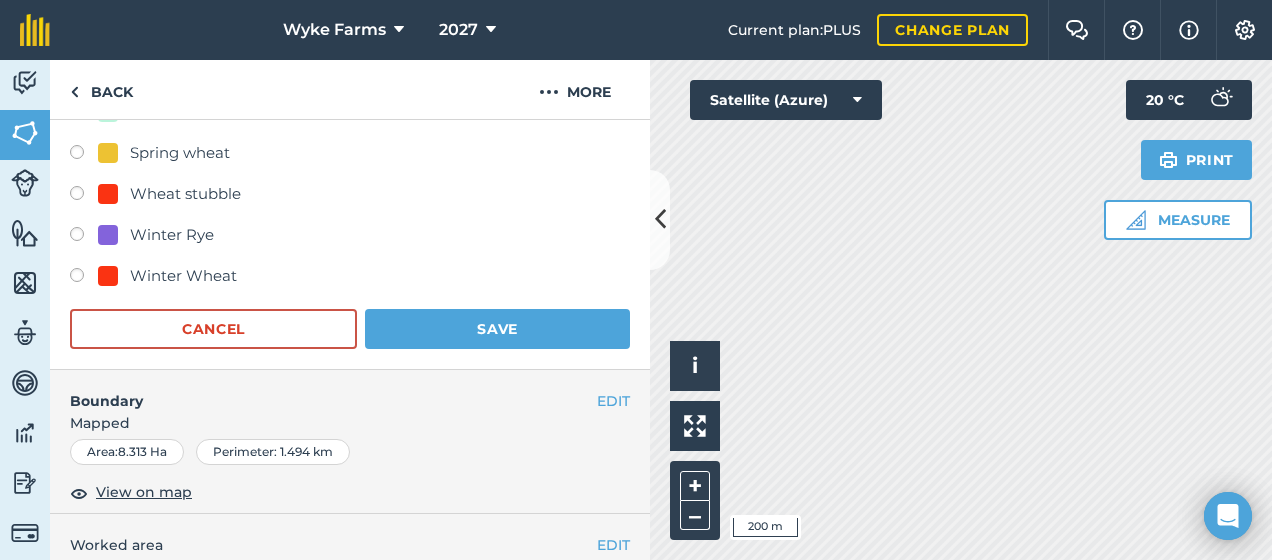 scroll, scrollTop: 923, scrollLeft: 0, axis: vertical 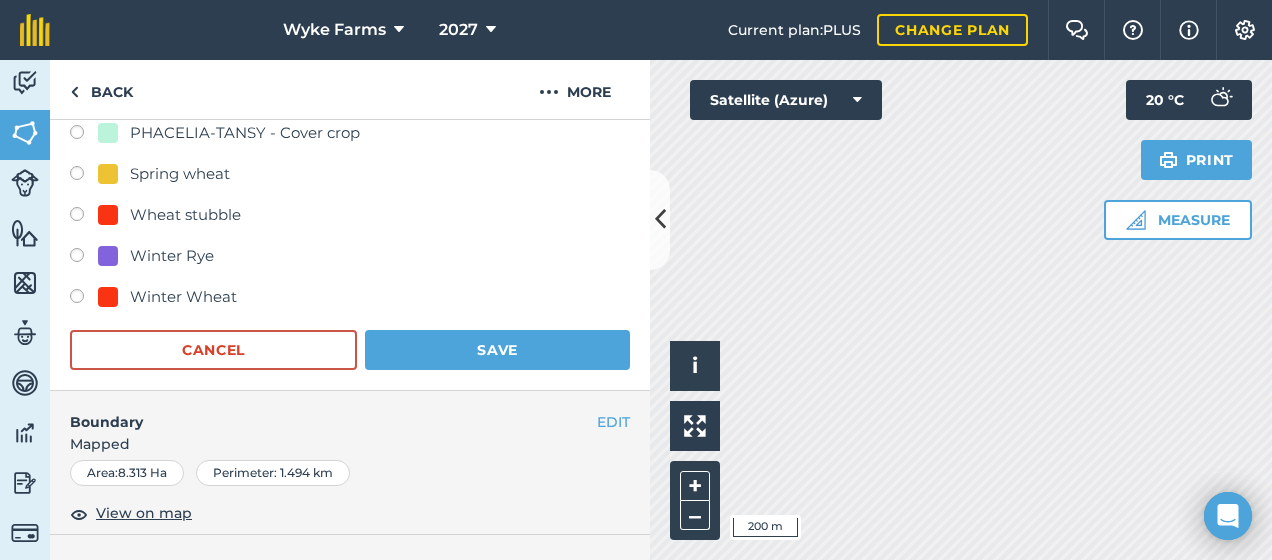 click on "Field usage   Create new -- Not set -- 2nd Winter wheat BALLOON-FLOWER - flower SFI BARLEY BIRDSEED - Bumble Bird AHW1 CATCH-CROP CLOVER Grass flower margin CIPM2 Grass Ley  Grass margin  Grass pasture  Herbal ley  Low input grassland Lucerne Maize MILLET - Bird food plot OATS - OATS AND PEAS PHACELIA-TANSY - Cover crop Spring wheat  Wheat stubble  Winter Rye Winter Wheat  Cancel Save" at bounding box center (350, -124) 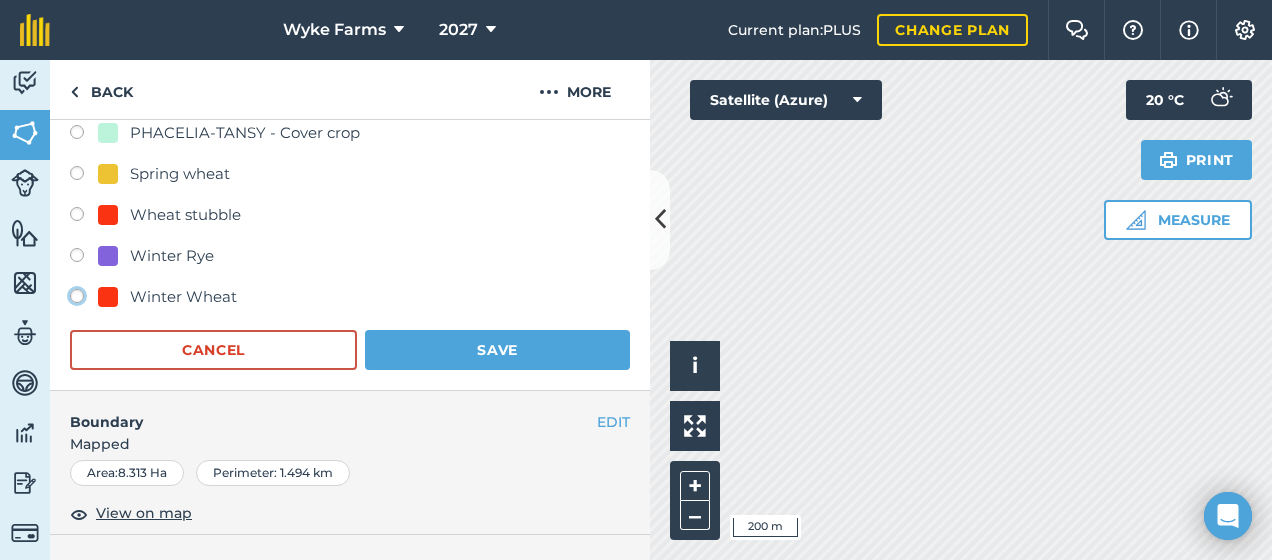 click on "Winter Wheat" at bounding box center [-9923, 295] 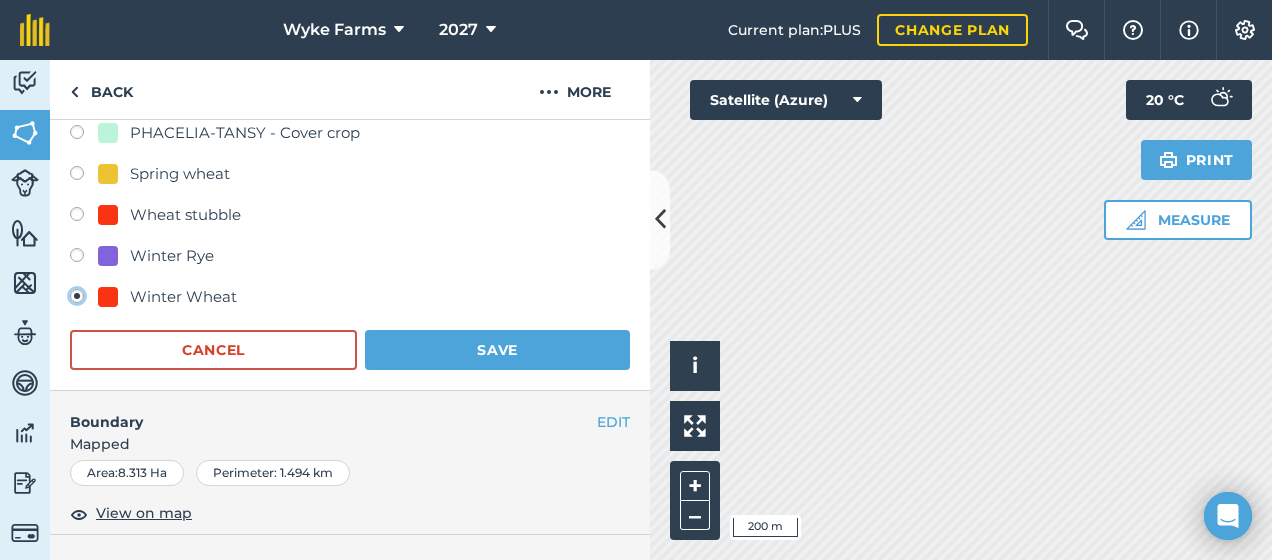 radio on "false" 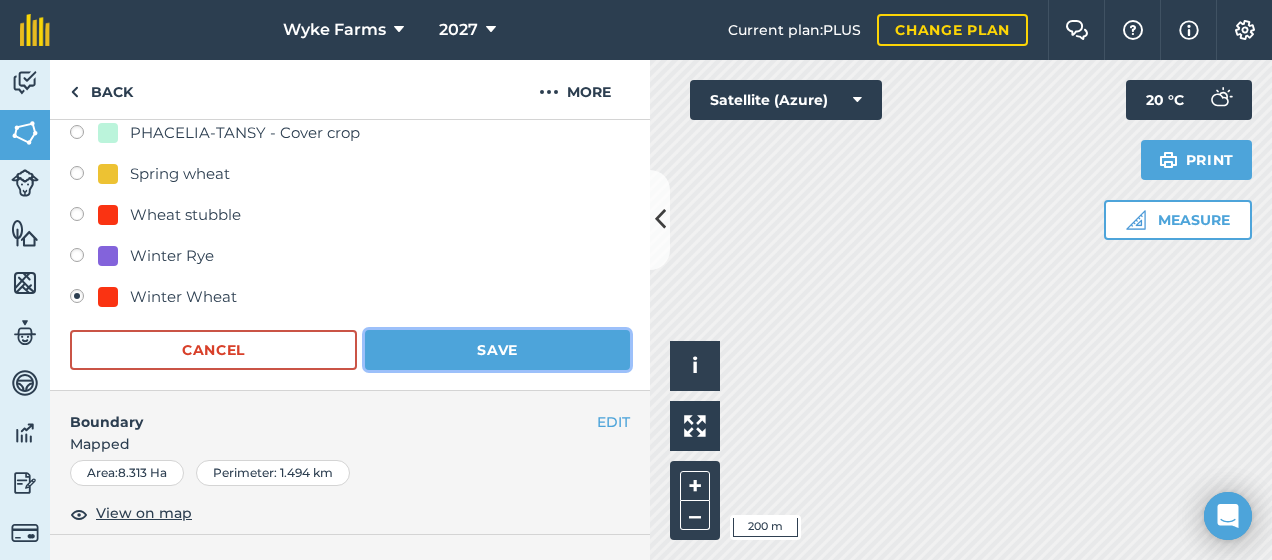 click on "Save" at bounding box center (497, 350) 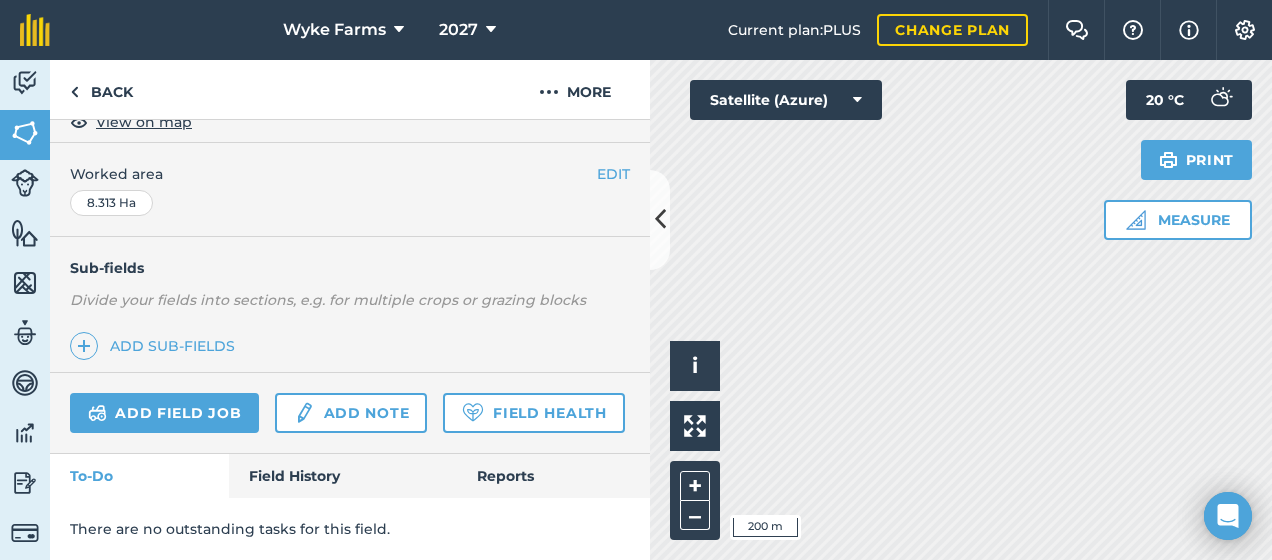scroll, scrollTop: 437, scrollLeft: 0, axis: vertical 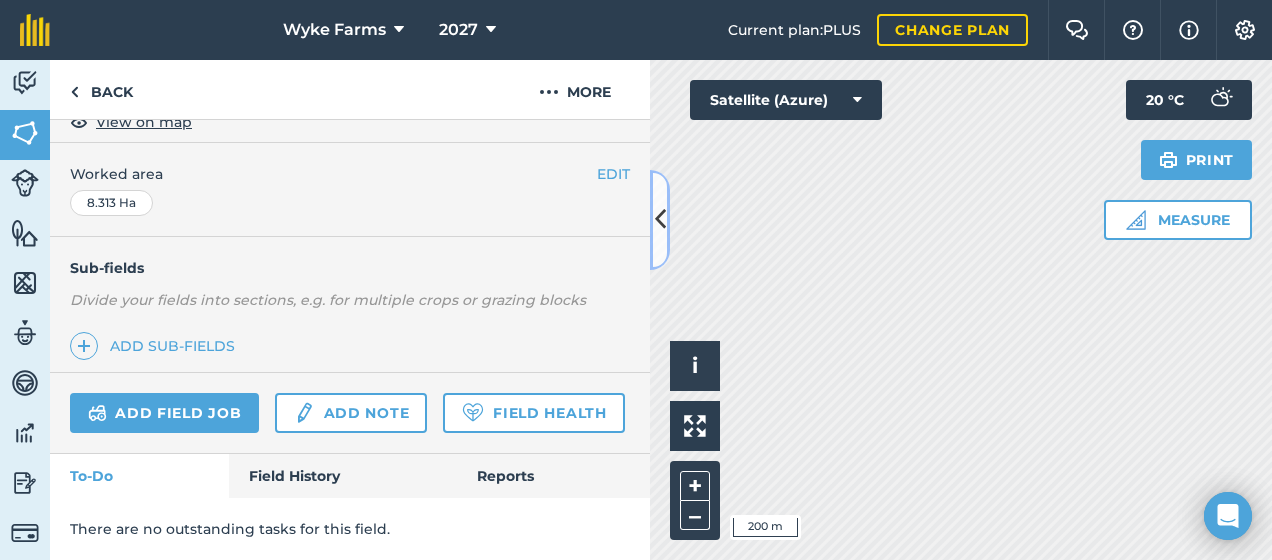 click at bounding box center (660, 219) 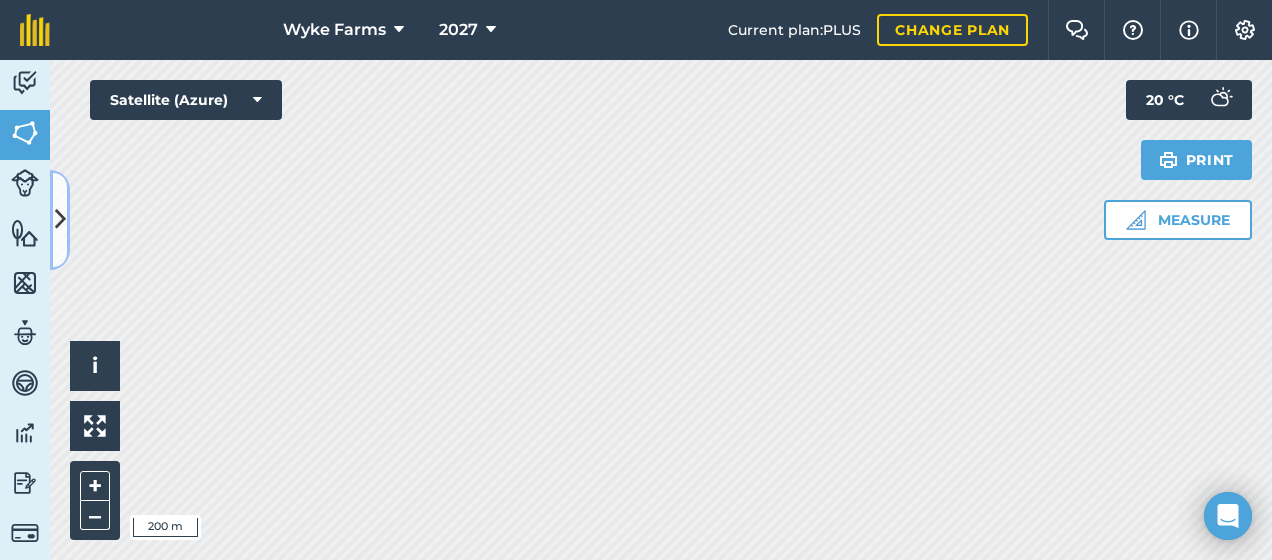 click at bounding box center [60, 219] 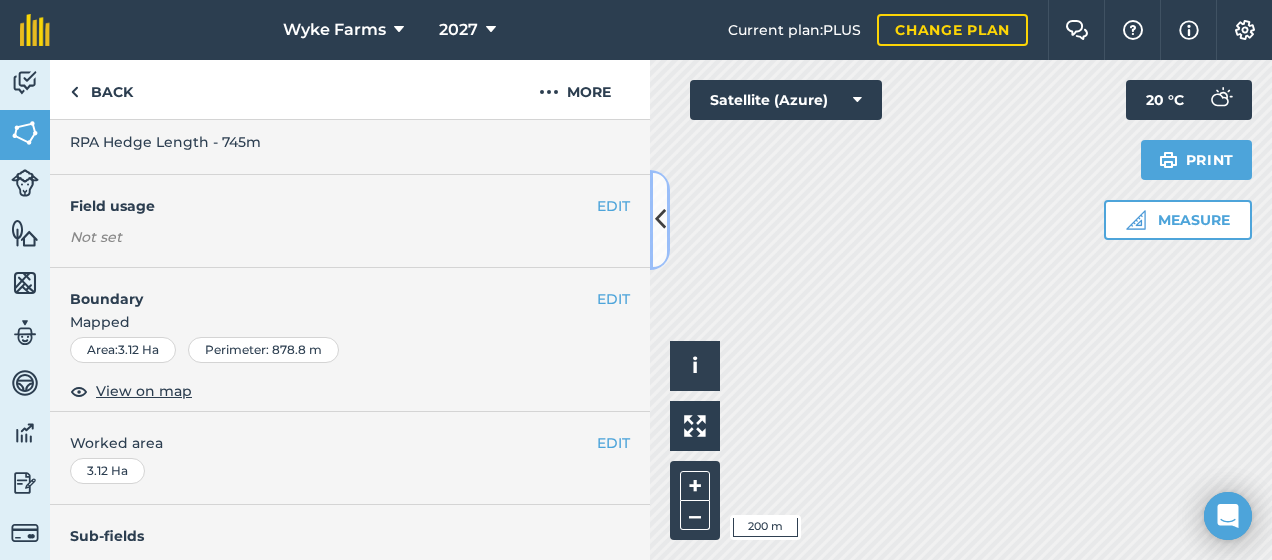 scroll, scrollTop: 111, scrollLeft: 0, axis: vertical 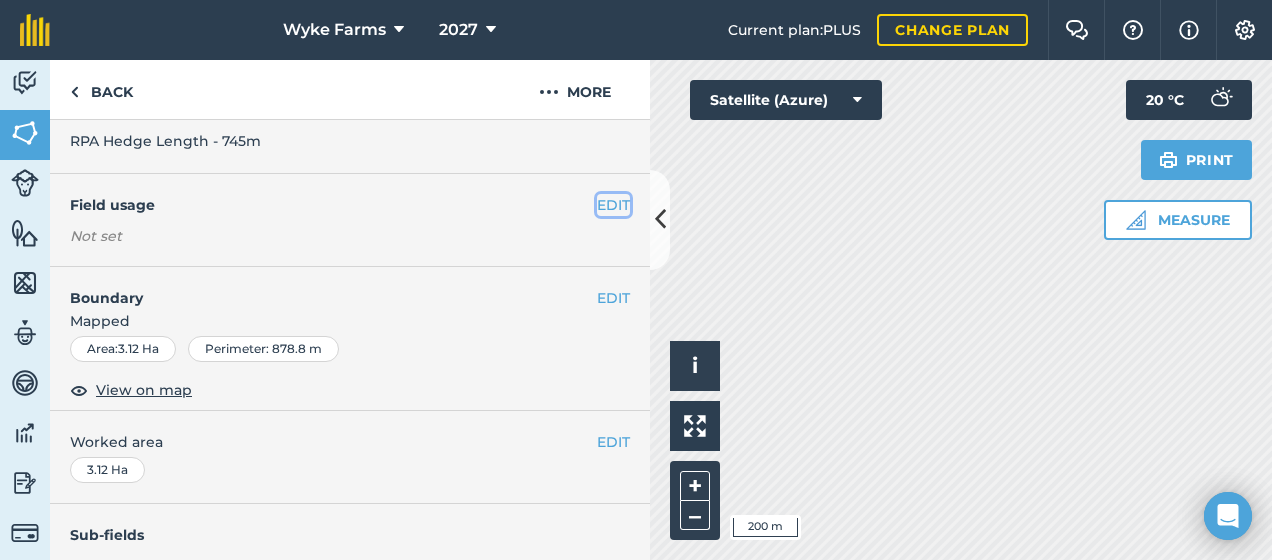 click on "EDIT" at bounding box center [613, 205] 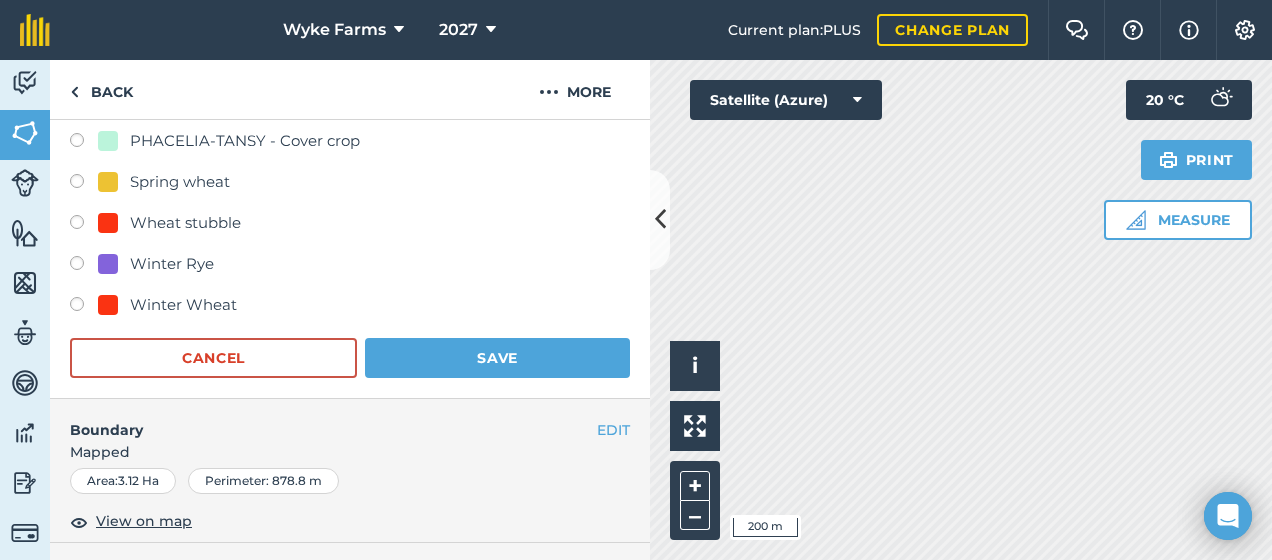 scroll, scrollTop: 907, scrollLeft: 0, axis: vertical 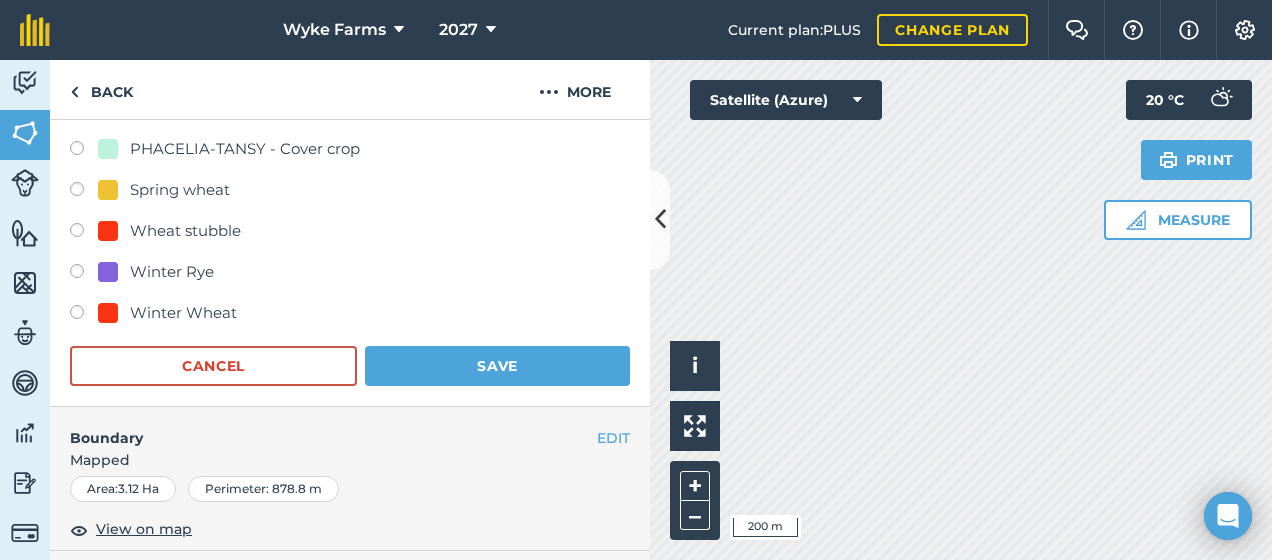 click on "Winter Wheat" at bounding box center [183, 313] 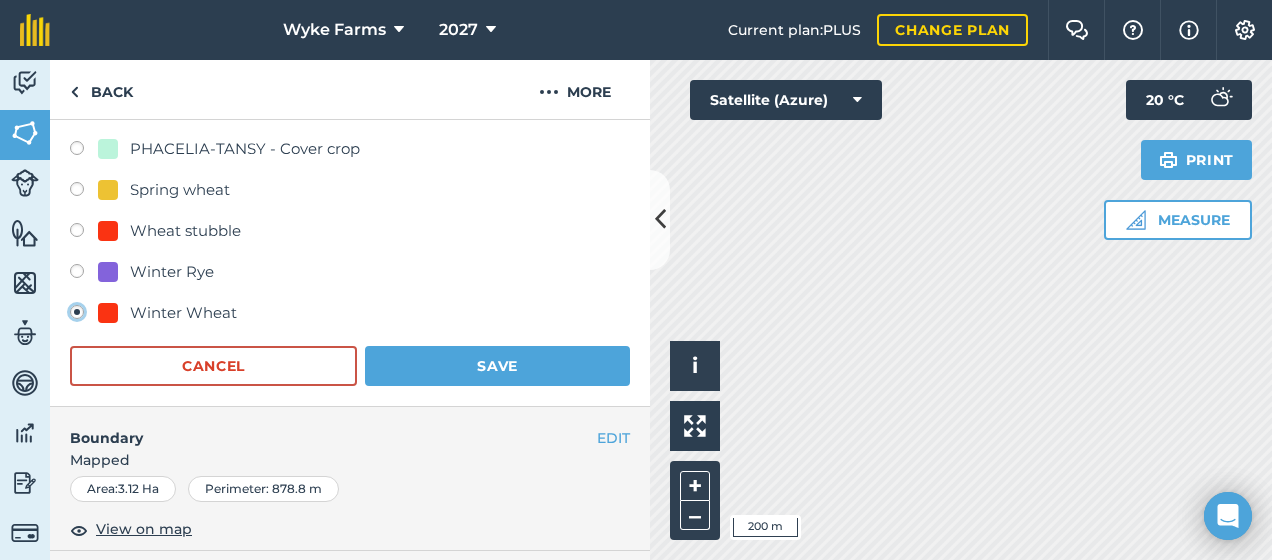 radio on "true" 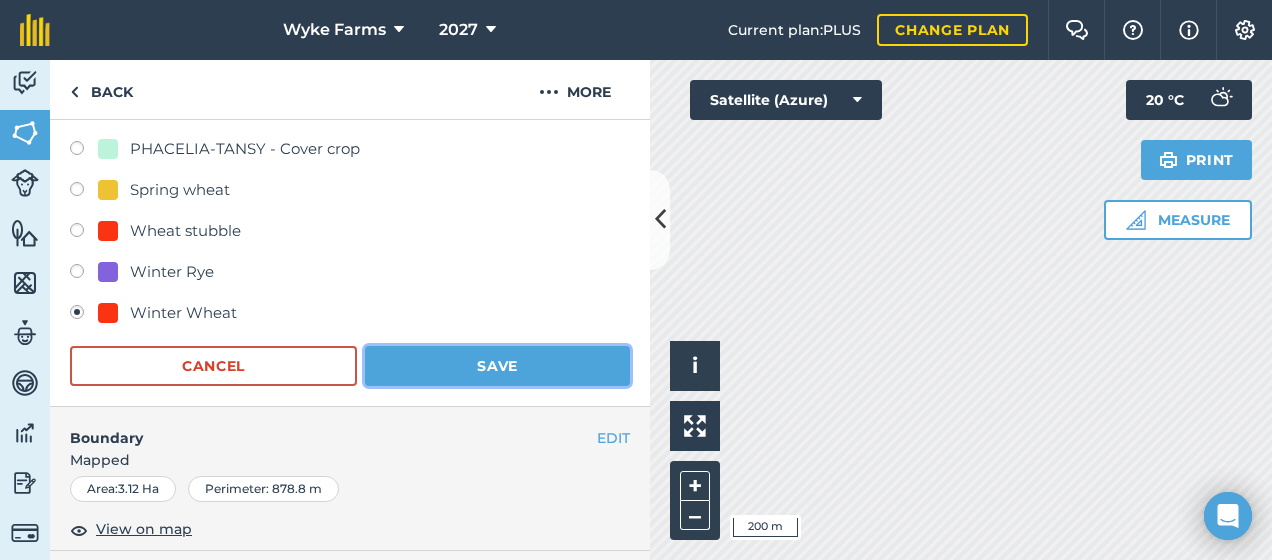 click on "Save" at bounding box center (497, 366) 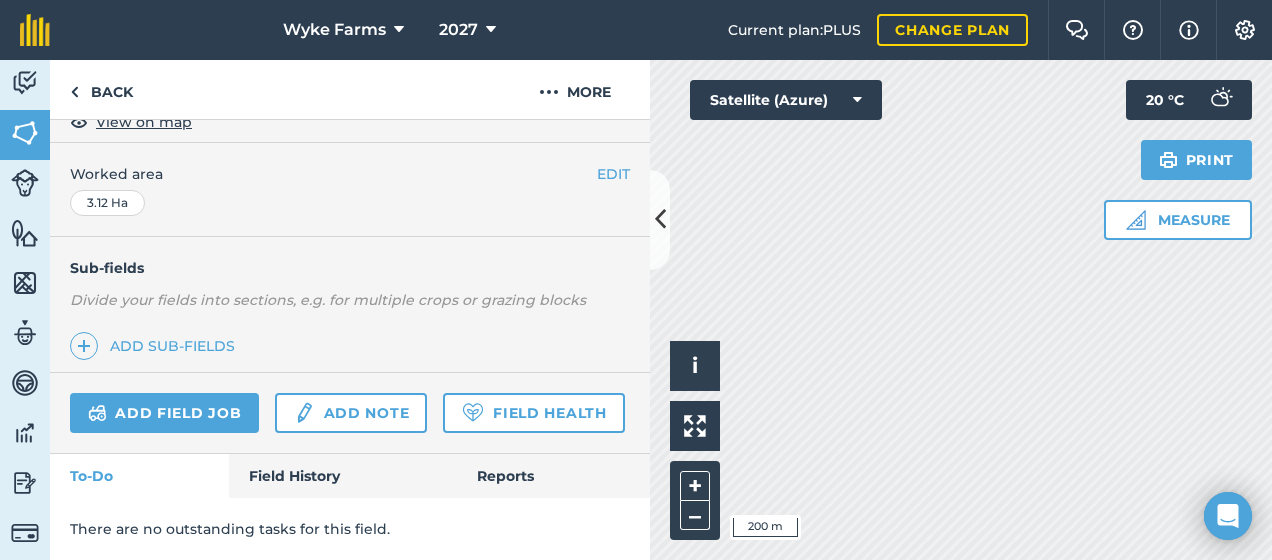 scroll, scrollTop: 437, scrollLeft: 0, axis: vertical 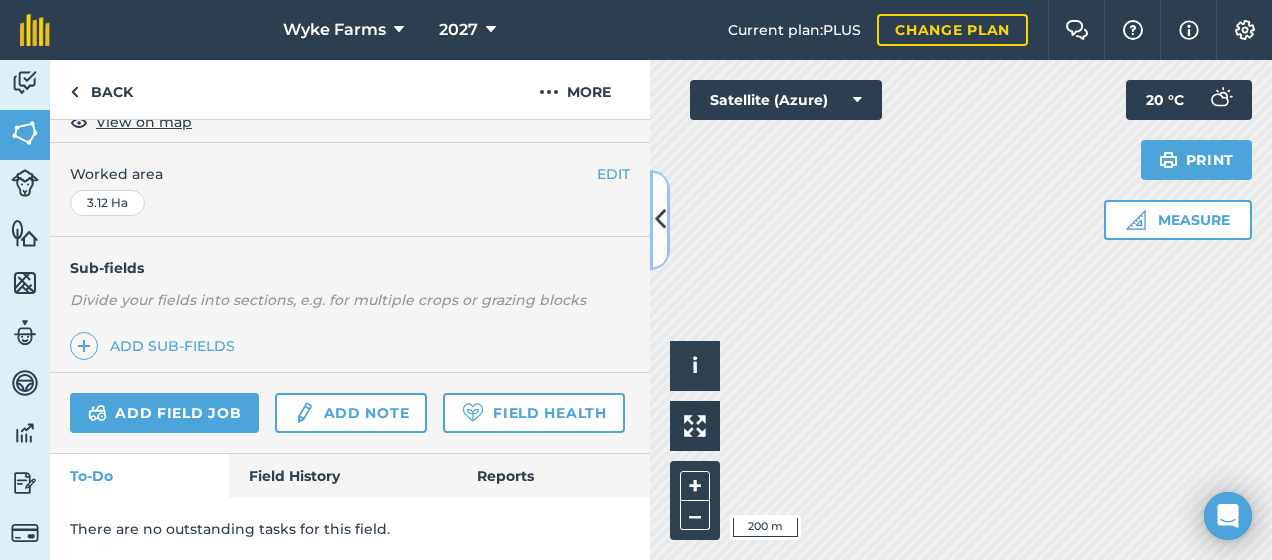 click at bounding box center (660, 219) 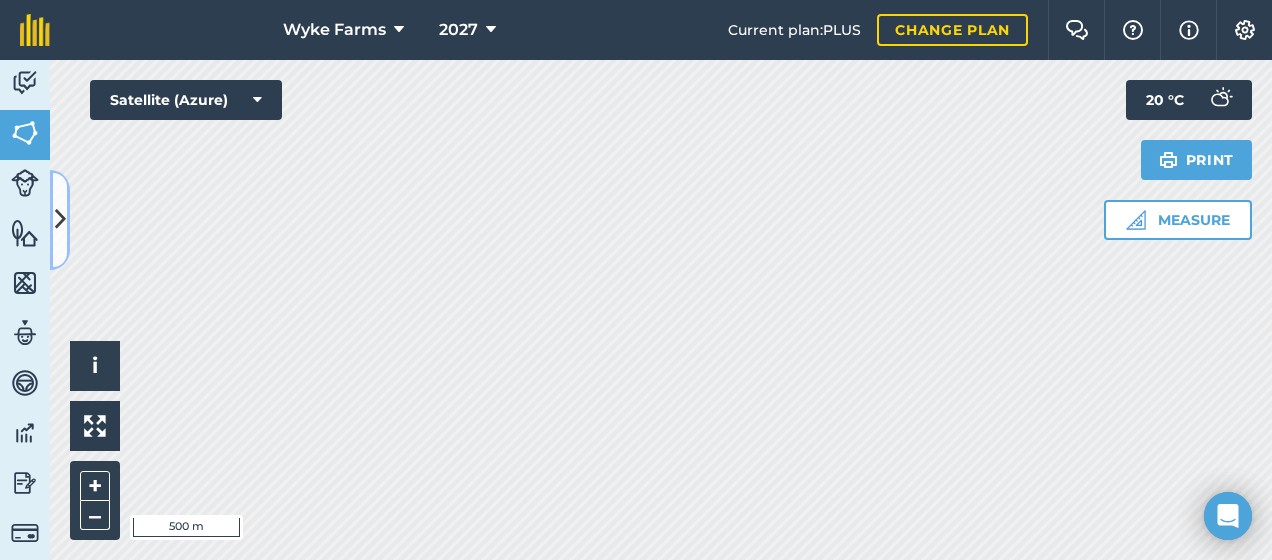 click at bounding box center (60, 219) 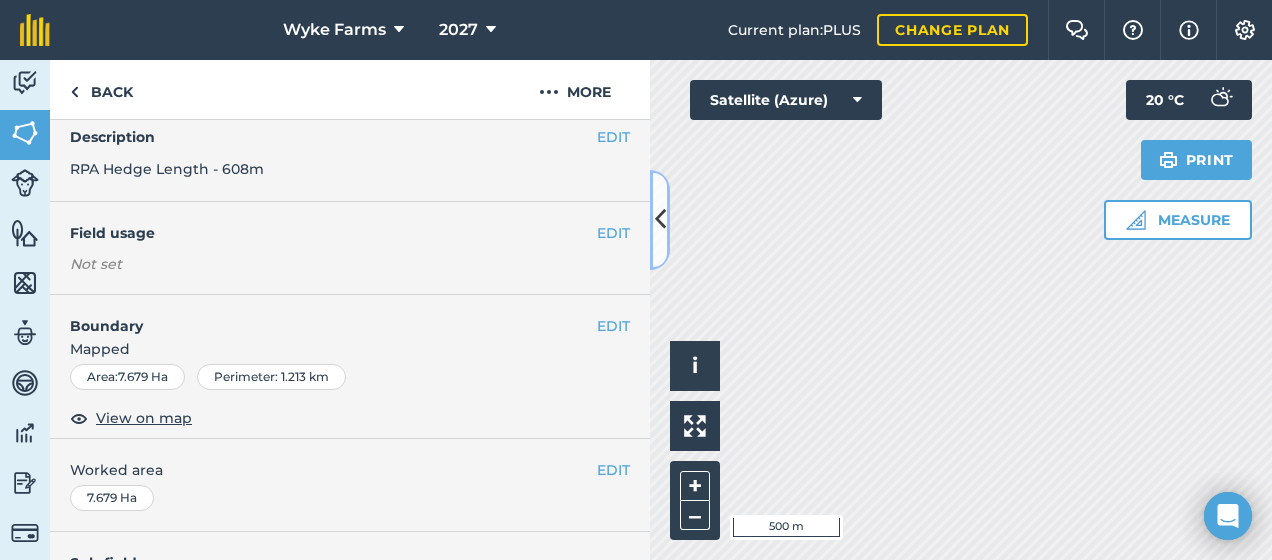 scroll, scrollTop: 74, scrollLeft: 0, axis: vertical 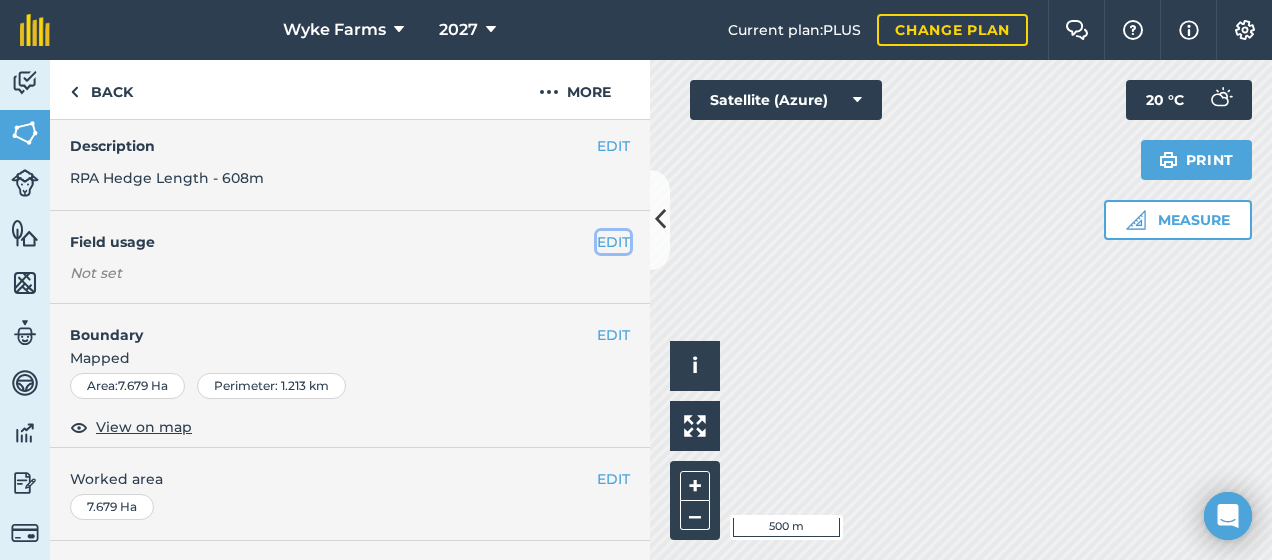 click on "EDIT" at bounding box center [613, 242] 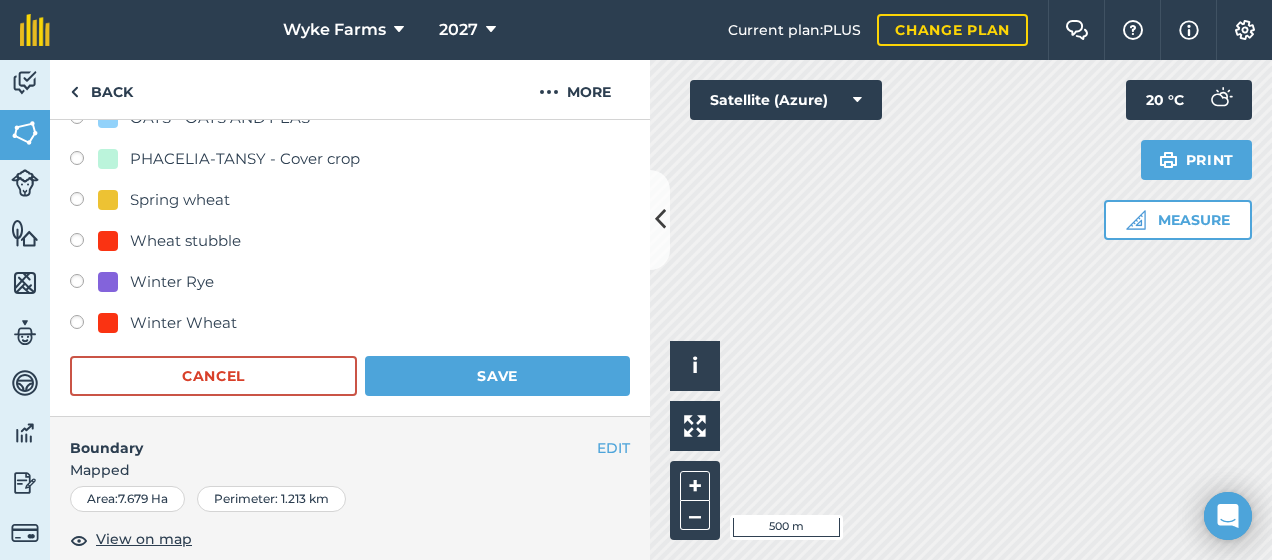 scroll, scrollTop: 904, scrollLeft: 0, axis: vertical 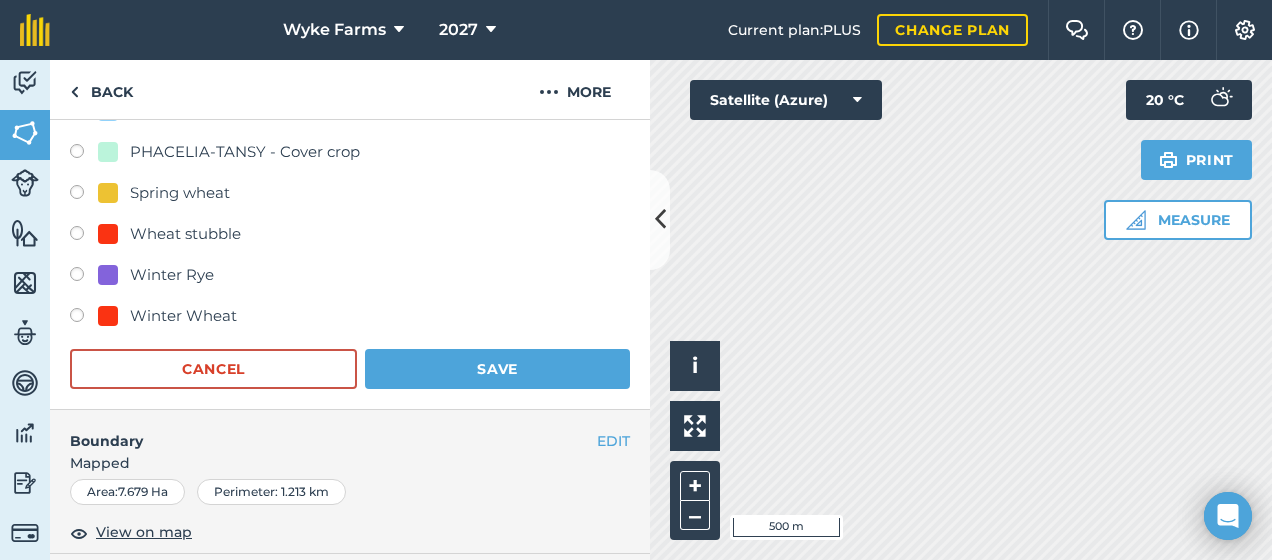 click at bounding box center [84, 318] 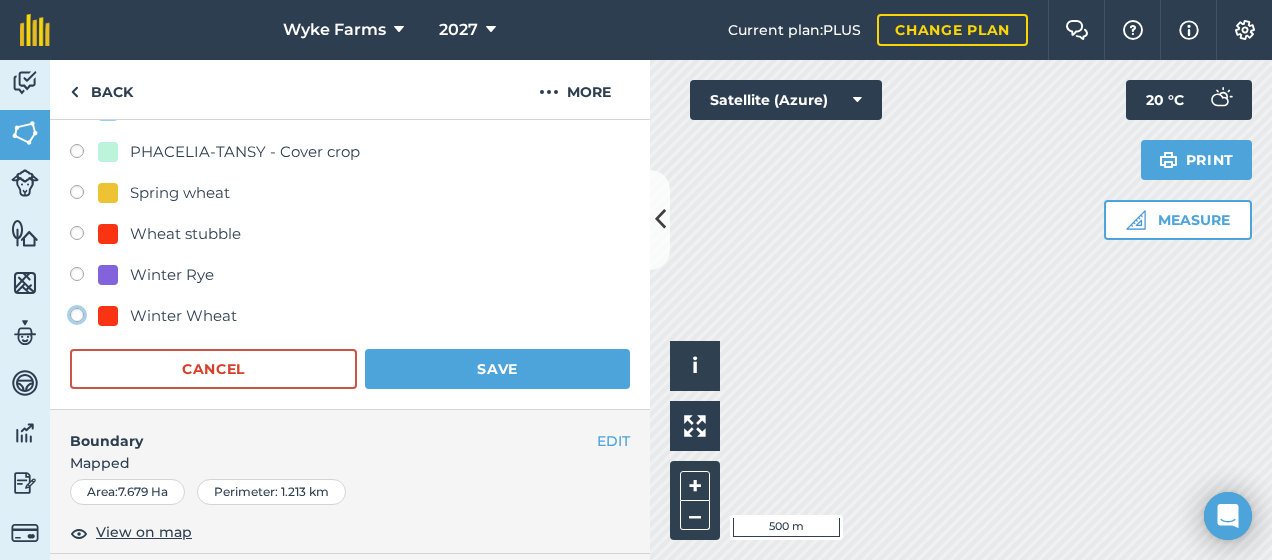 click on "Winter Wheat" at bounding box center [-9923, 314] 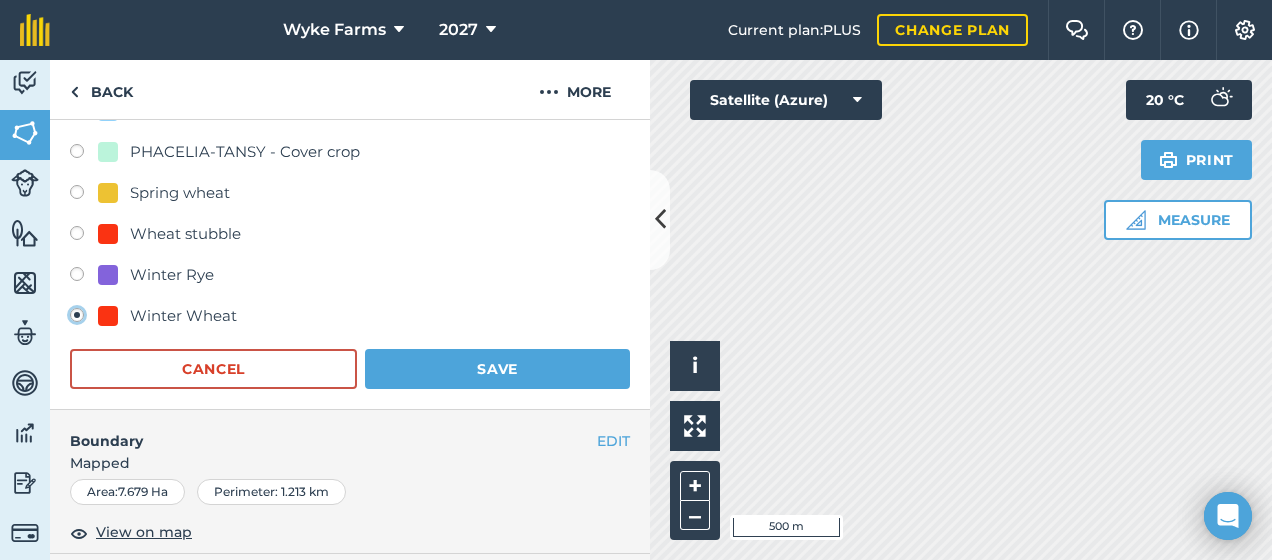 radio on "true" 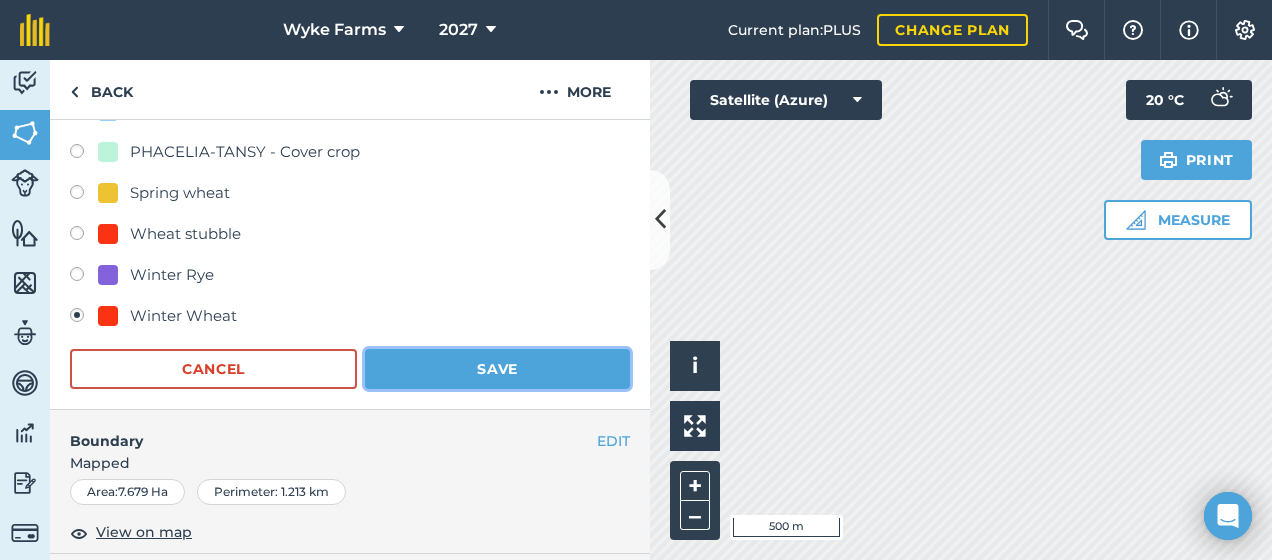 click on "Save" at bounding box center (497, 369) 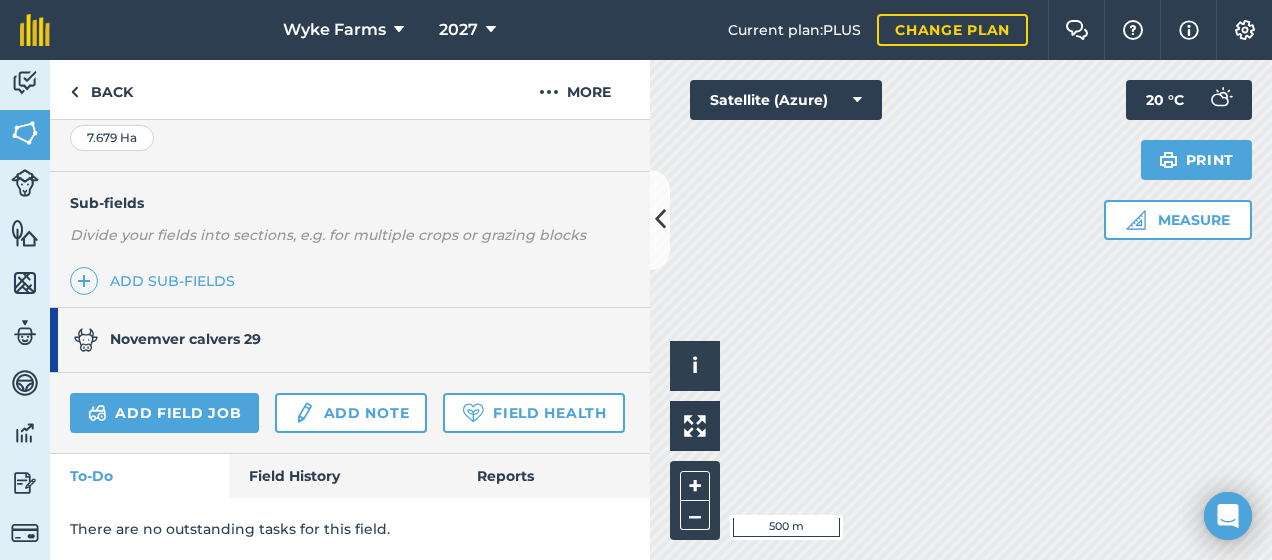 scroll, scrollTop: 502, scrollLeft: 0, axis: vertical 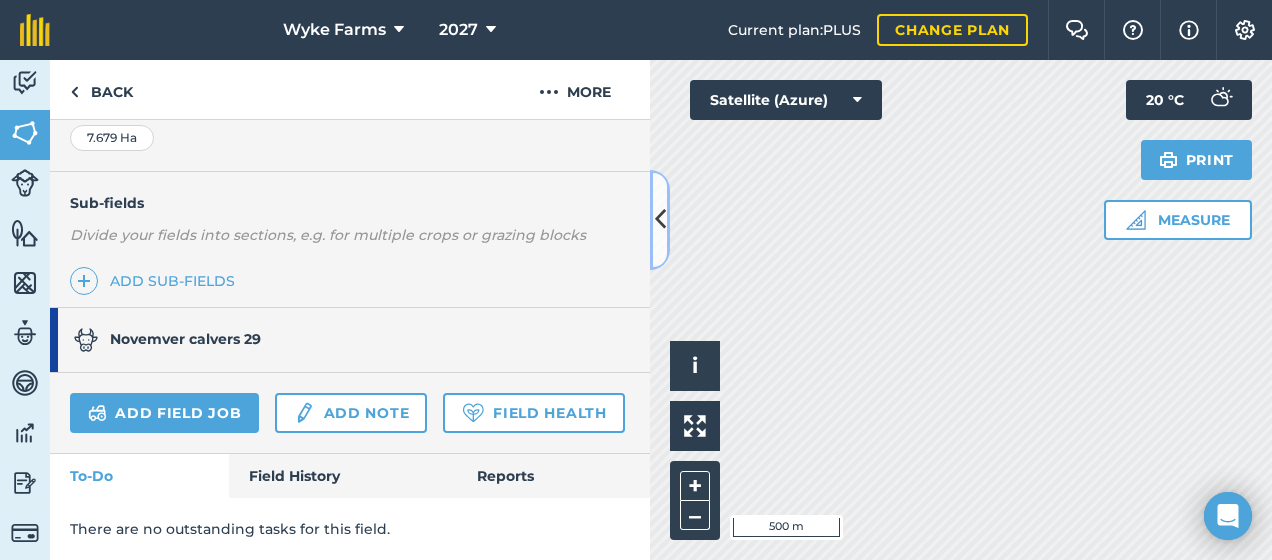 click at bounding box center [660, 219] 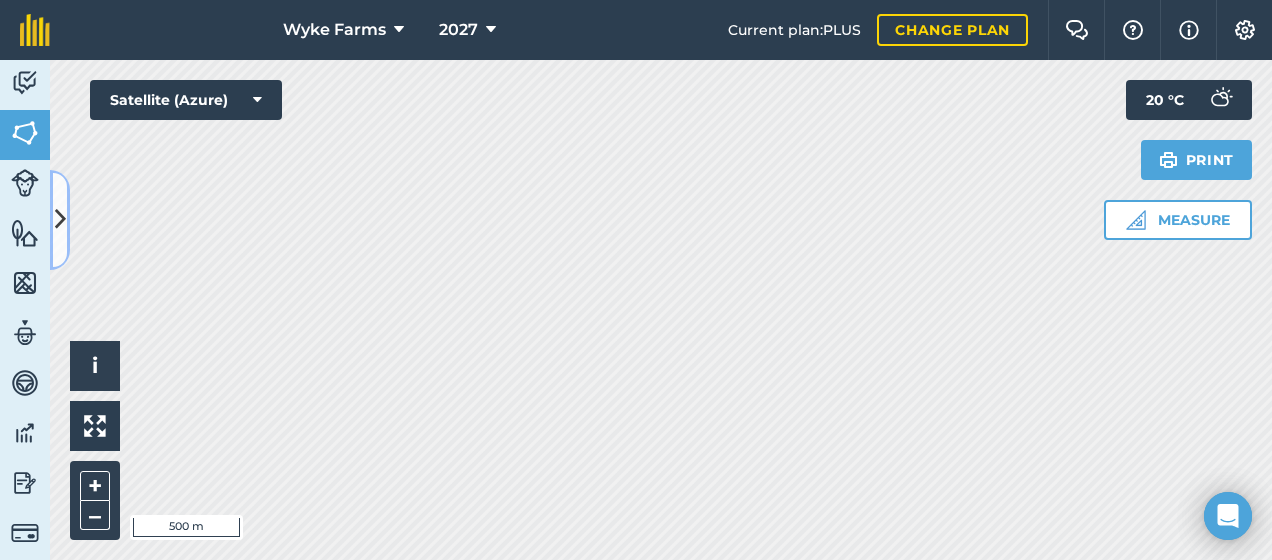 click at bounding box center [60, 219] 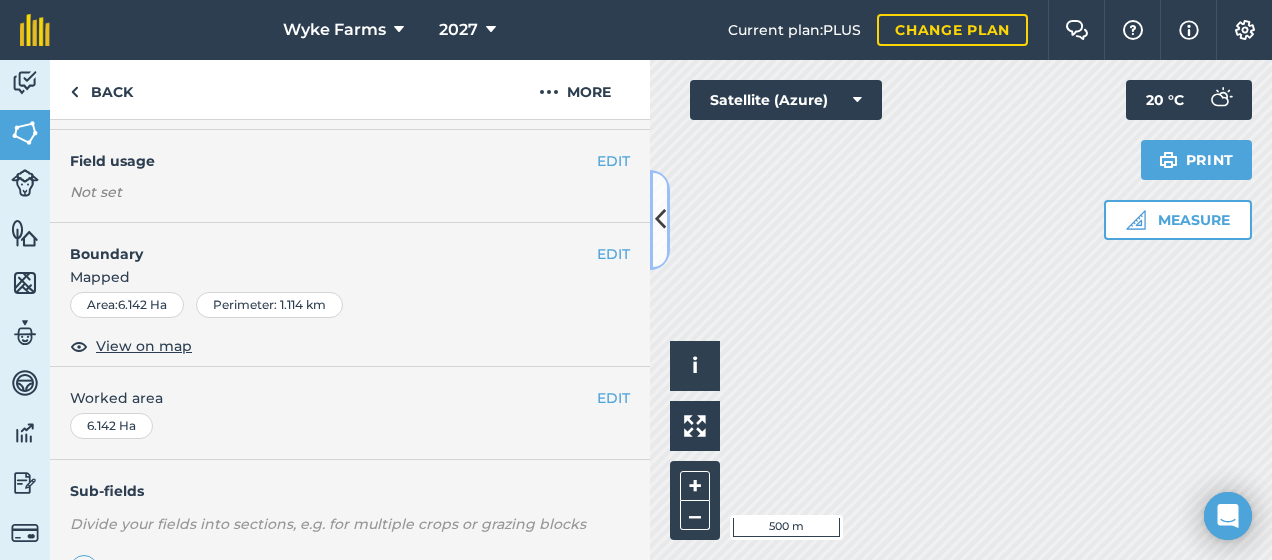 scroll, scrollTop: 129, scrollLeft: 0, axis: vertical 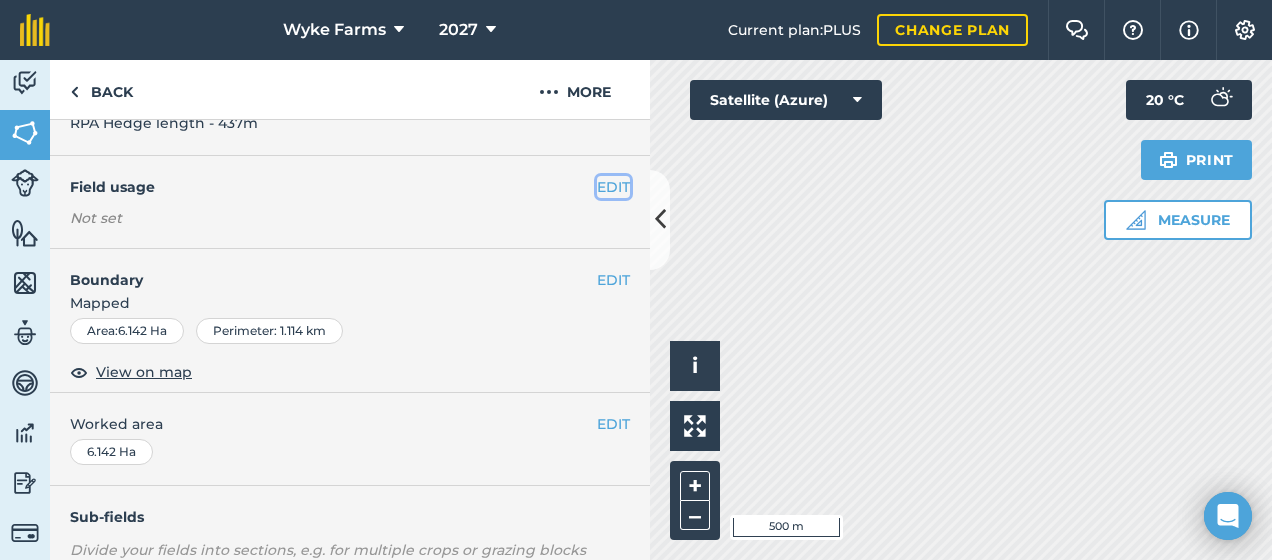 click on "EDIT" at bounding box center [613, 187] 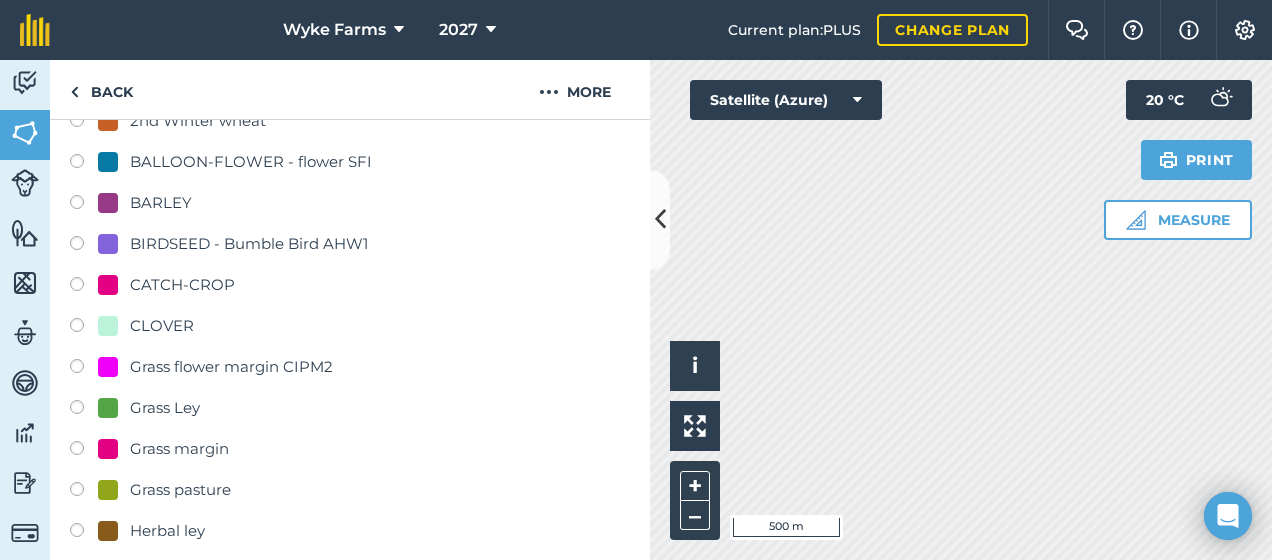 scroll, scrollTop: 290, scrollLeft: 0, axis: vertical 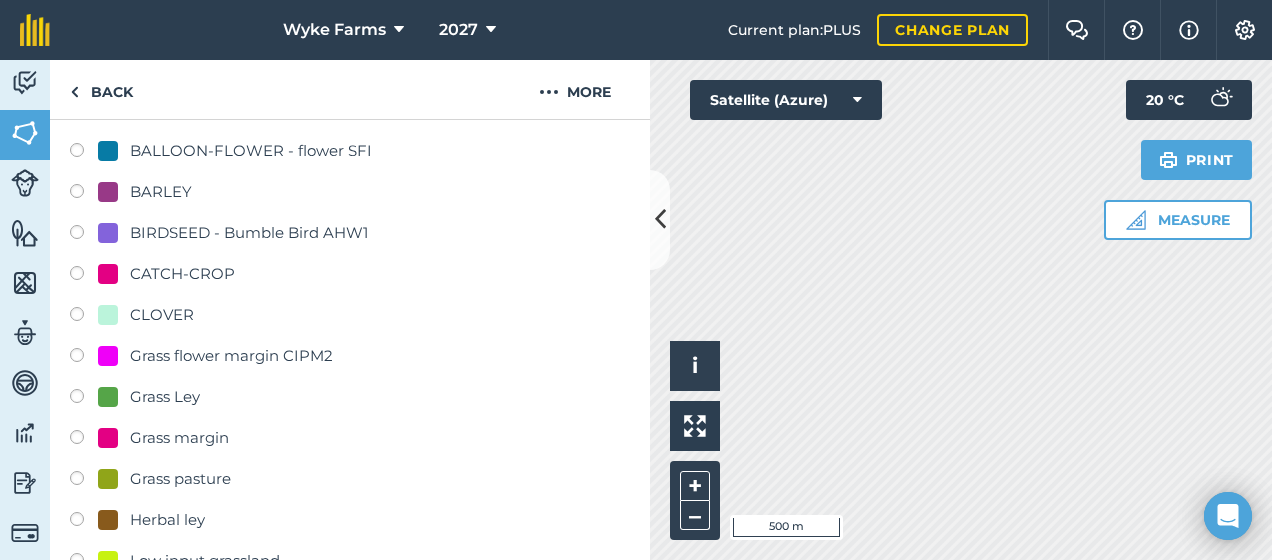 click at bounding box center [84, 399] 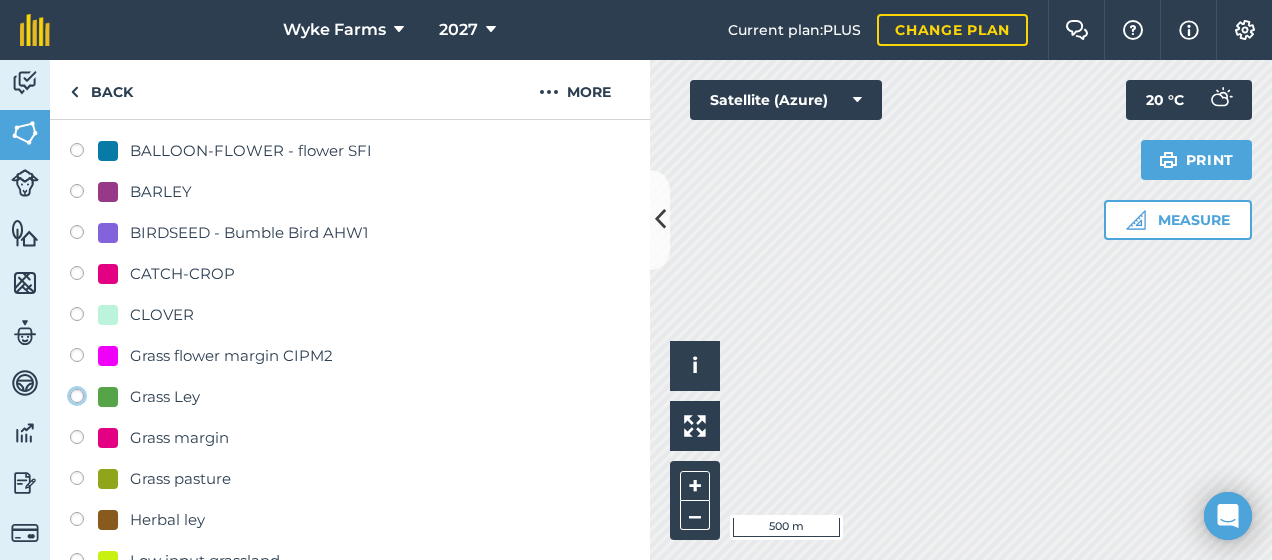 click on "Grass Ley" at bounding box center [-9923, 395] 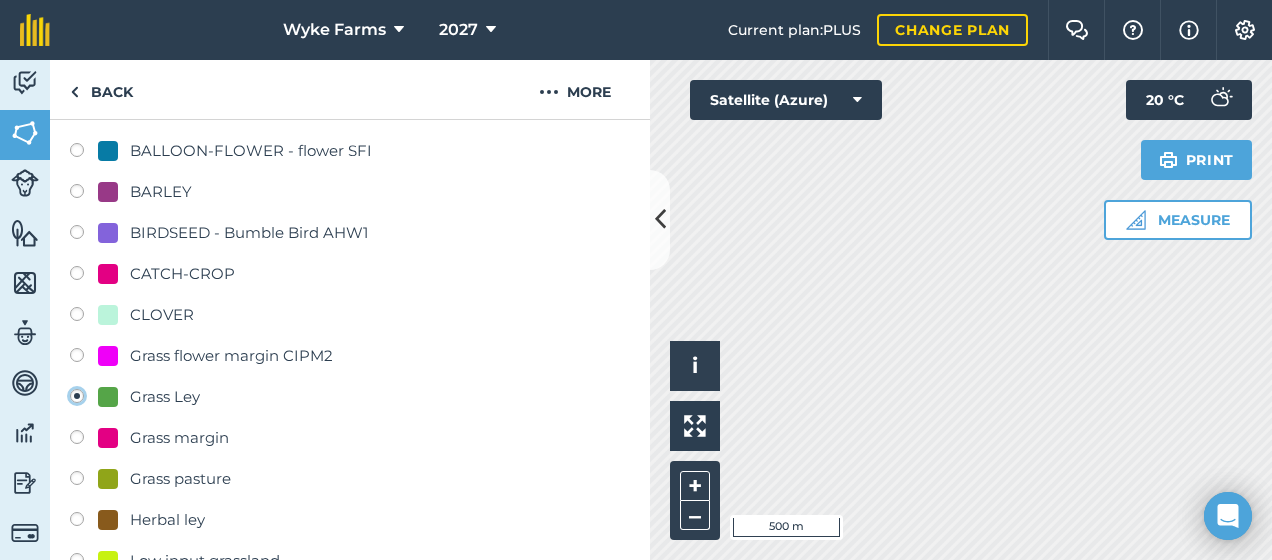 radio on "true" 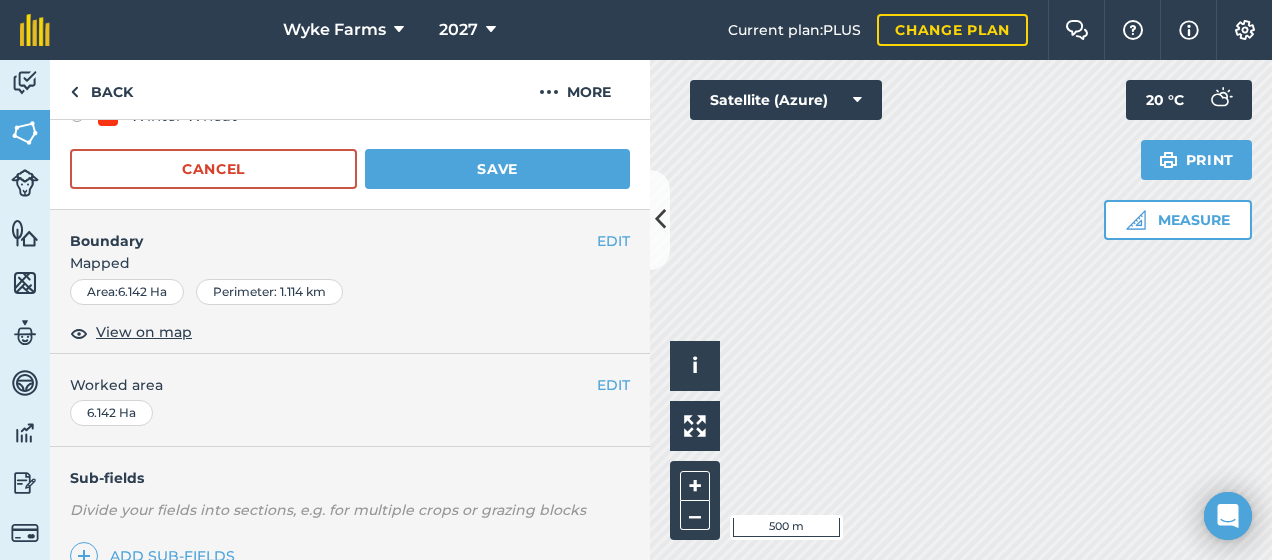 scroll, scrollTop: 994, scrollLeft: 0, axis: vertical 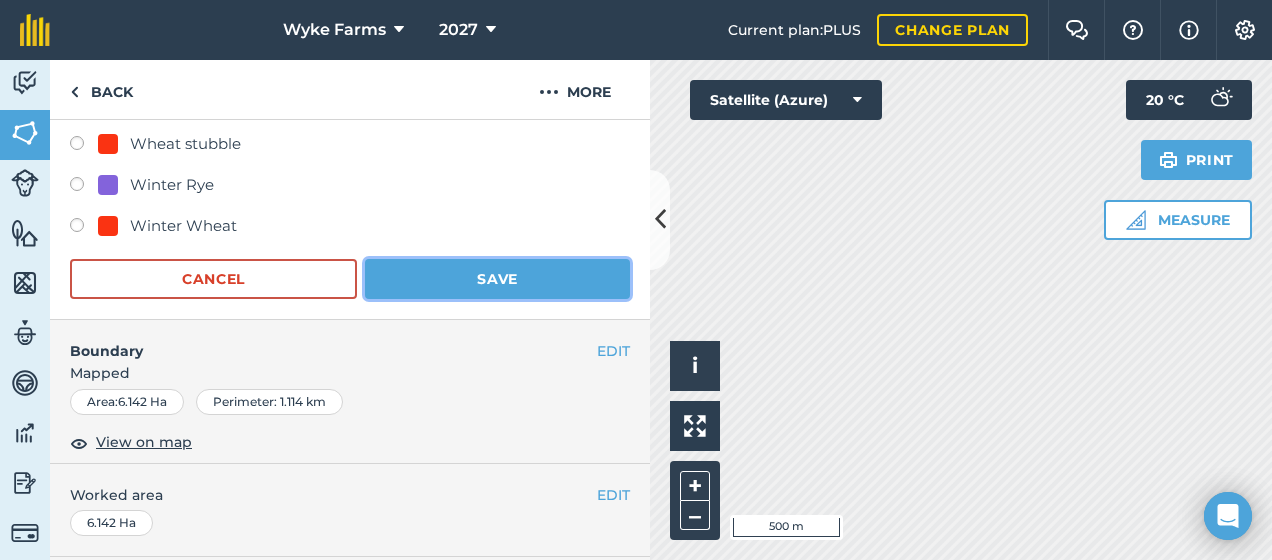 click on "Save" at bounding box center [497, 279] 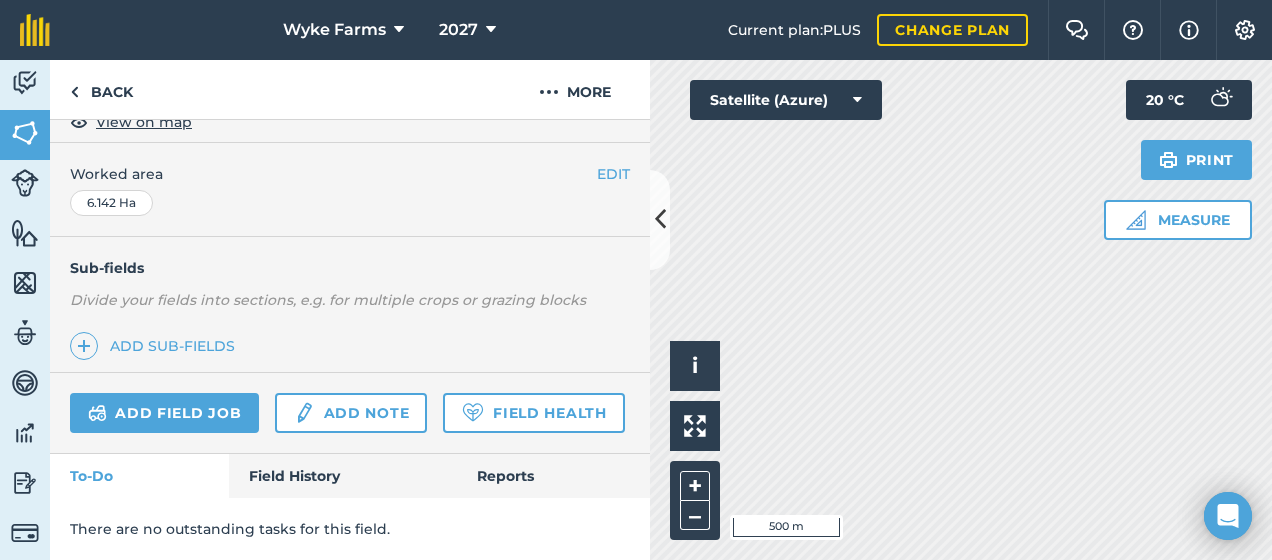 scroll, scrollTop: 437, scrollLeft: 0, axis: vertical 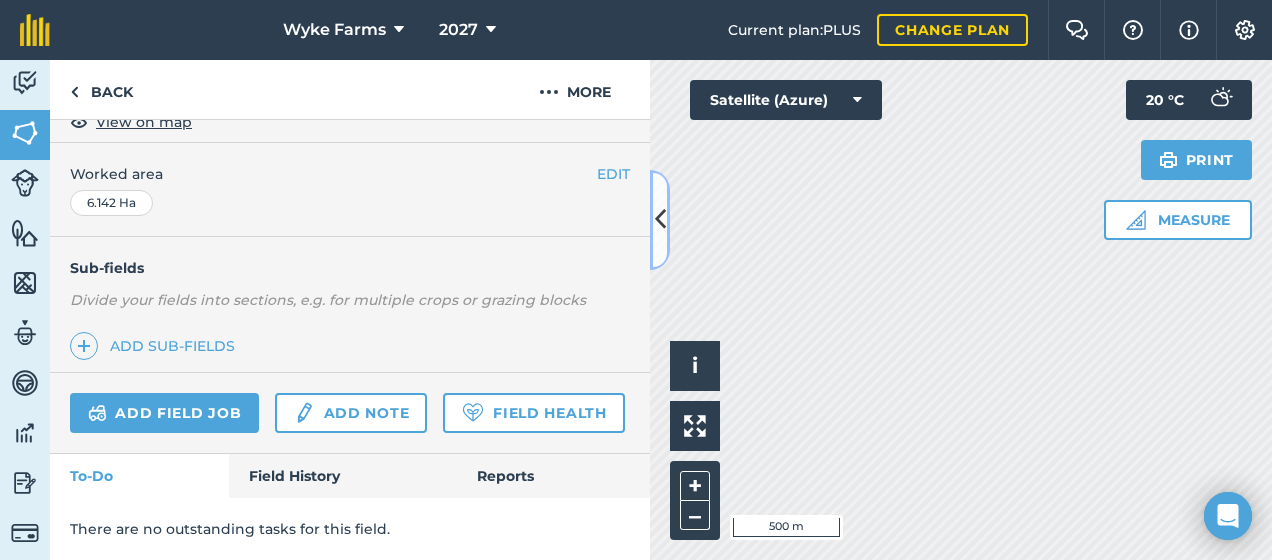 click at bounding box center [660, 219] 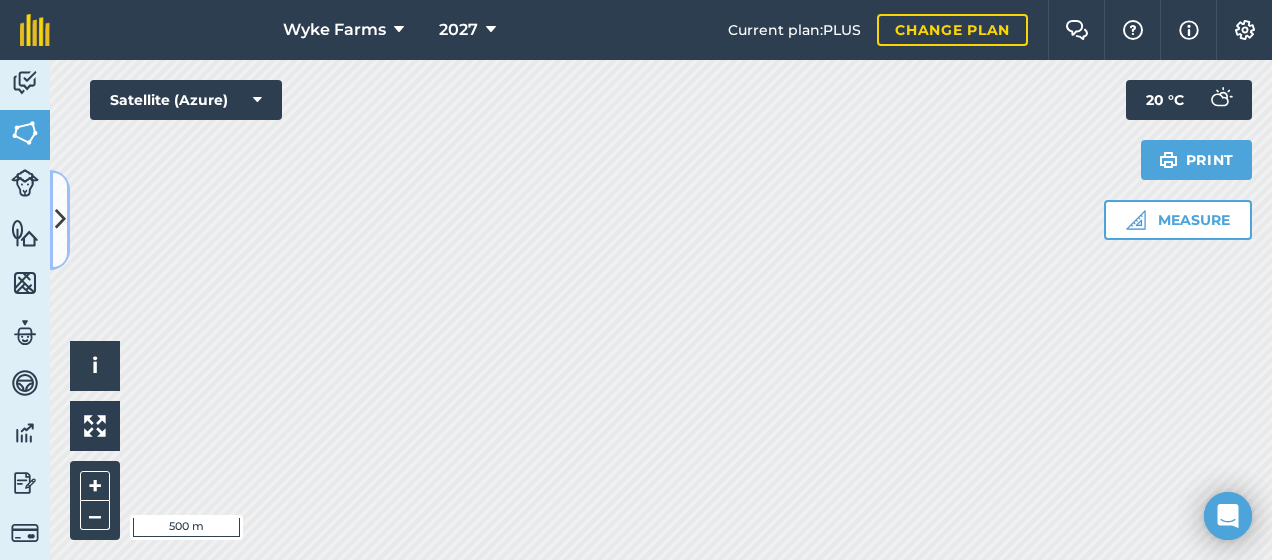 click at bounding box center [60, 219] 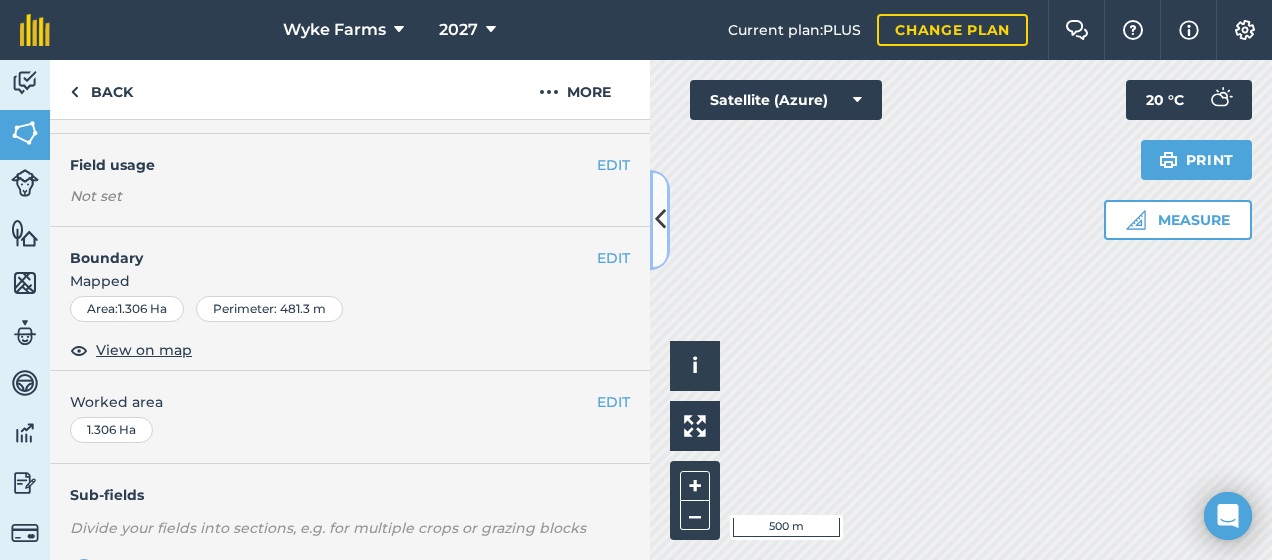 scroll, scrollTop: 123, scrollLeft: 0, axis: vertical 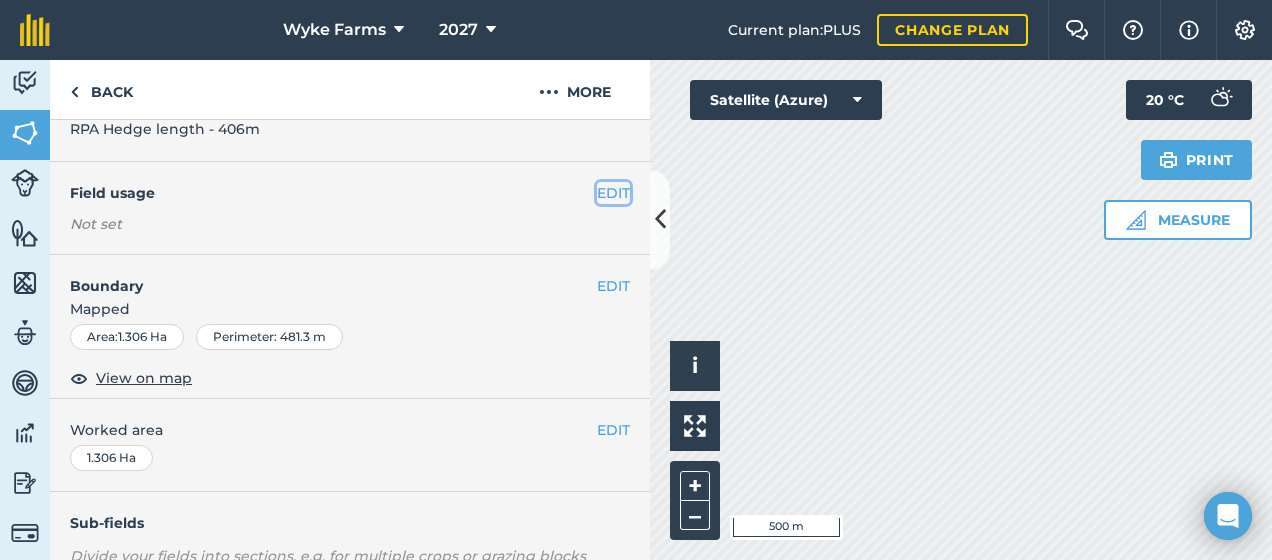 click on "EDIT" at bounding box center [613, 193] 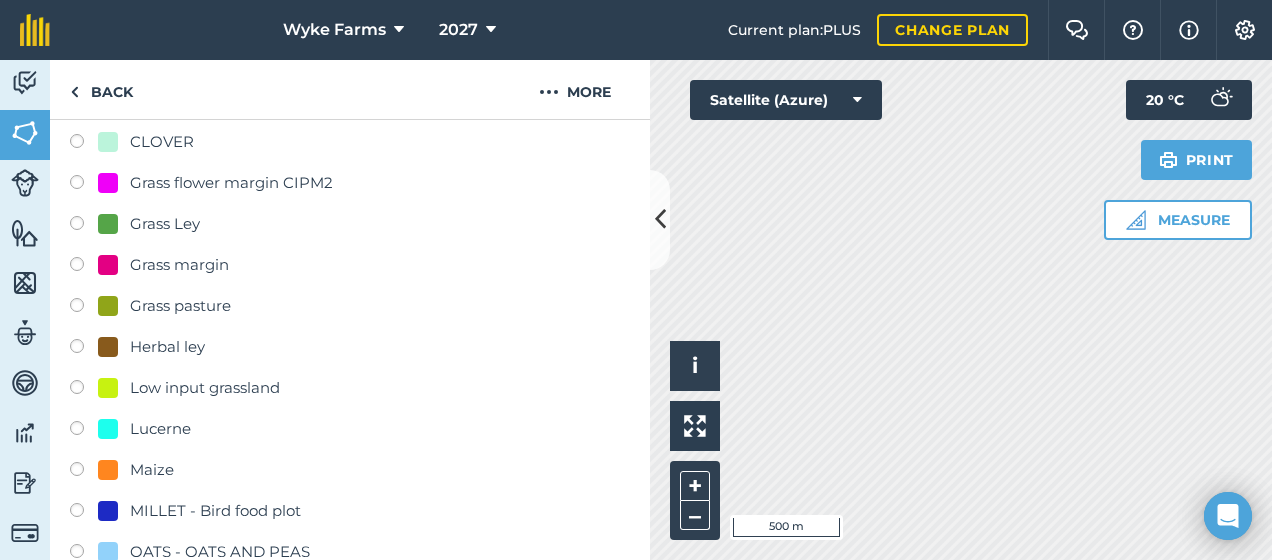 scroll, scrollTop: 464, scrollLeft: 0, axis: vertical 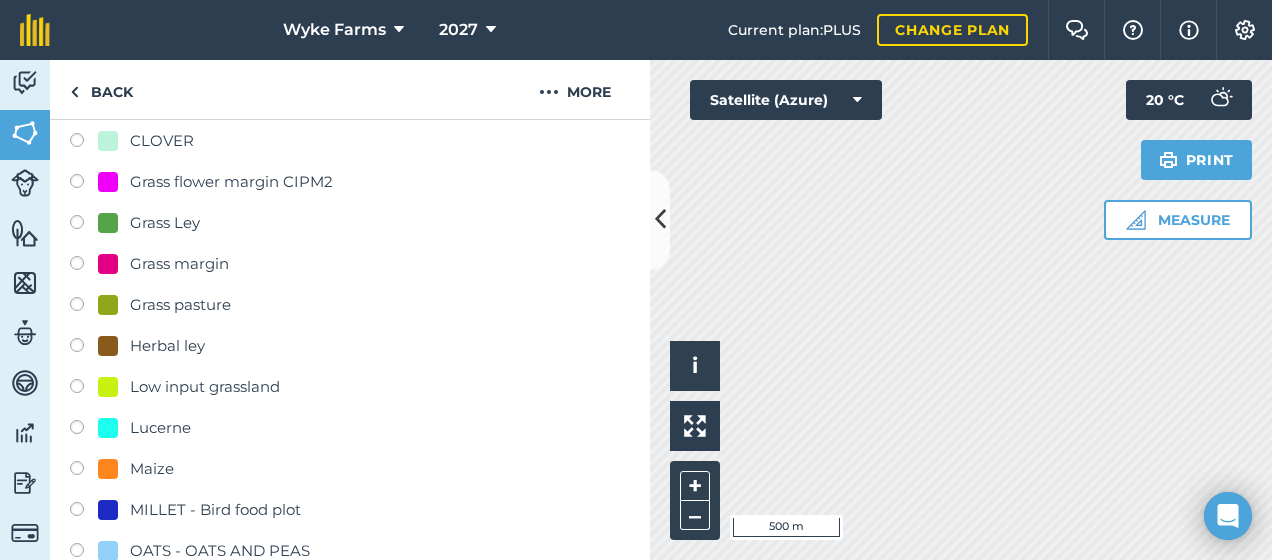 click at bounding box center [84, 225] 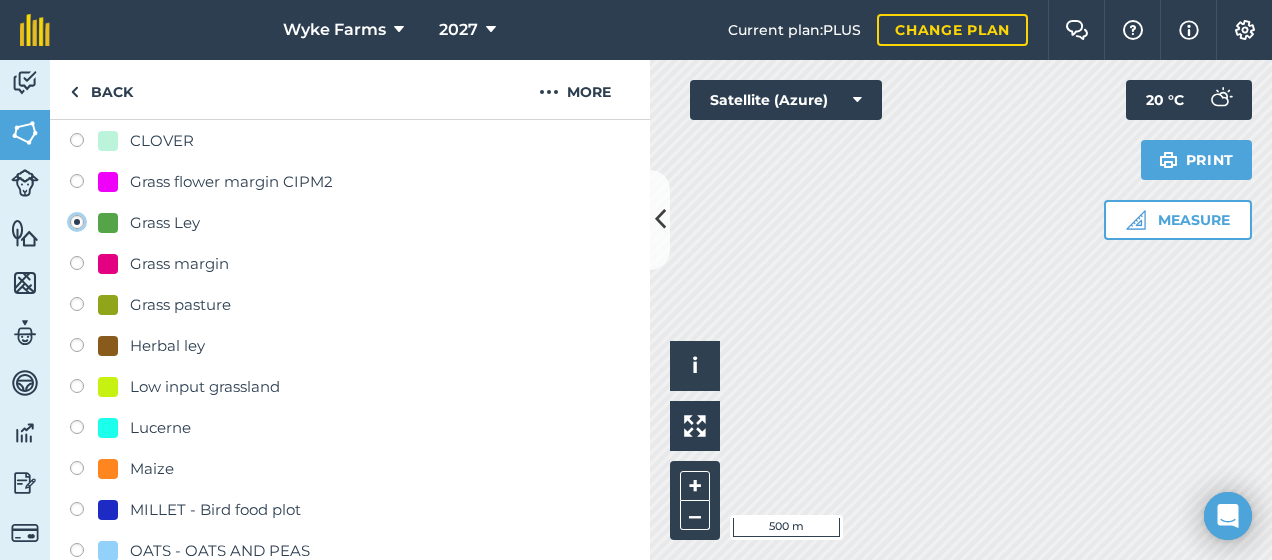 radio on "true" 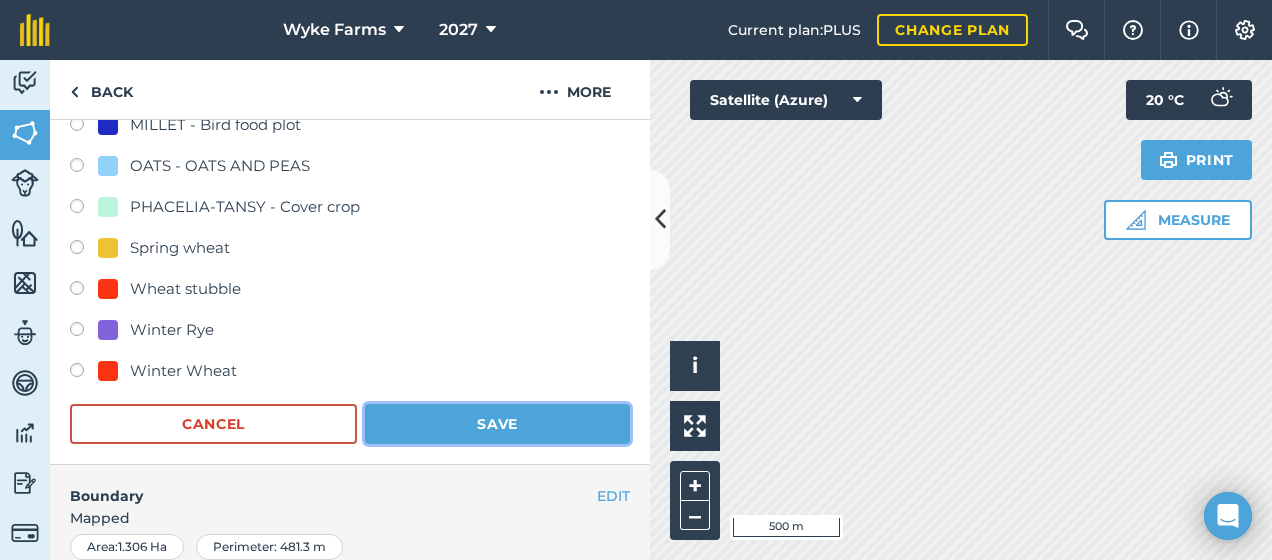 click on "Save" at bounding box center (497, 424) 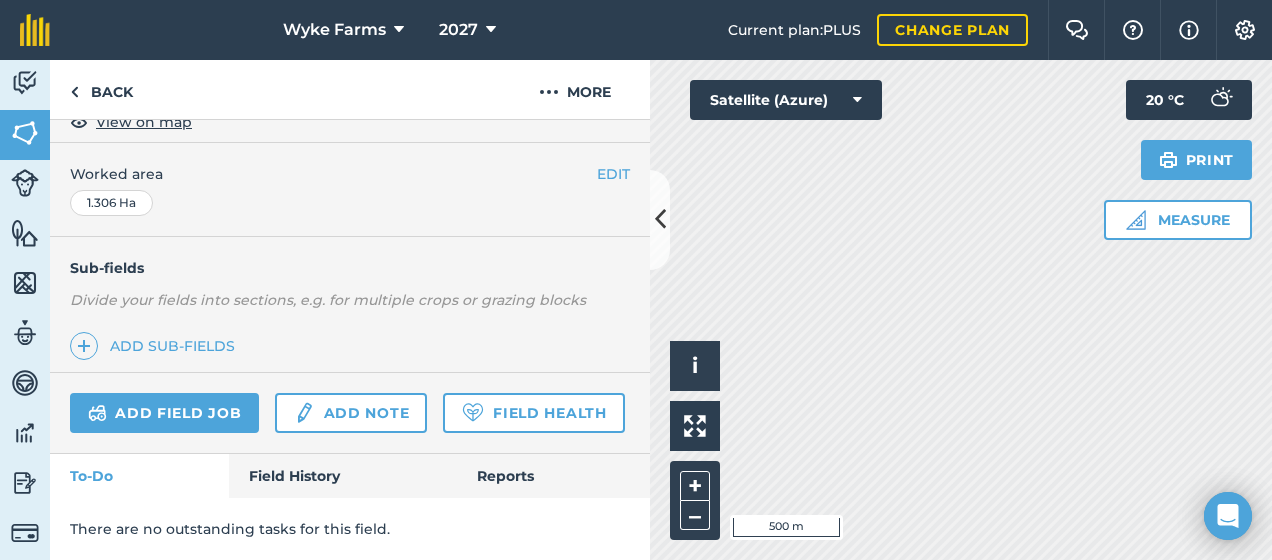 scroll, scrollTop: 437, scrollLeft: 0, axis: vertical 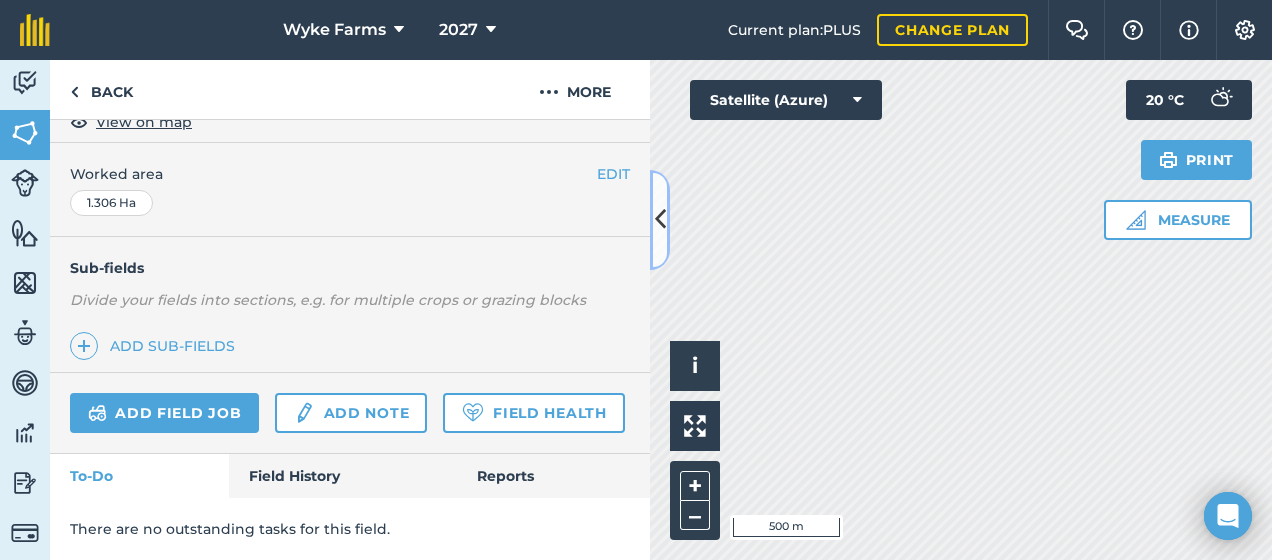 click at bounding box center [660, 219] 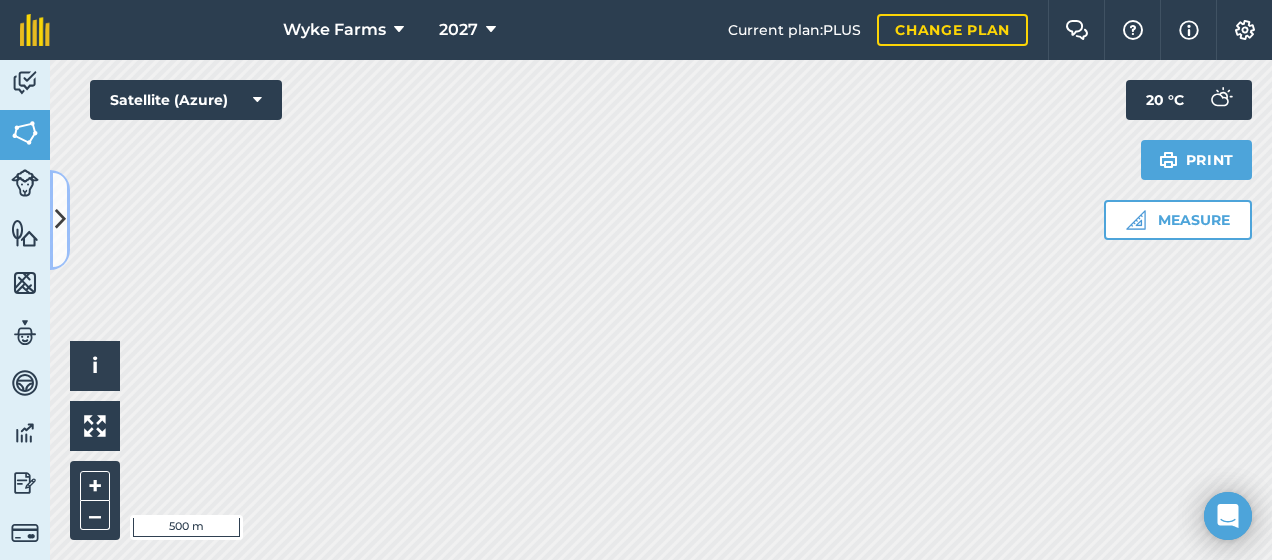 click at bounding box center [60, 219] 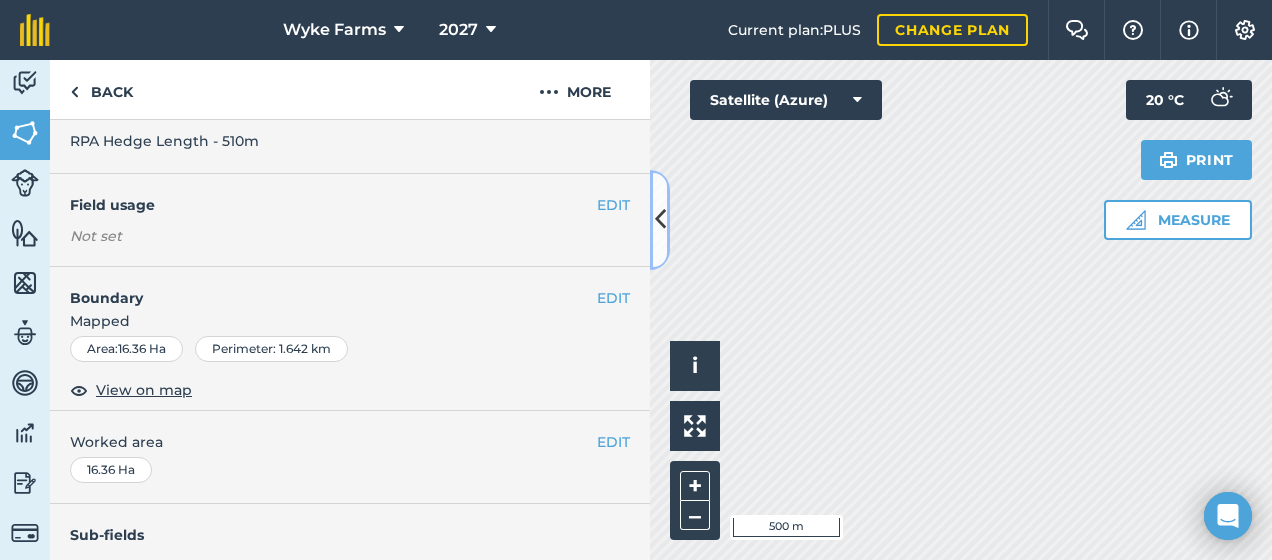 scroll, scrollTop: 110, scrollLeft: 0, axis: vertical 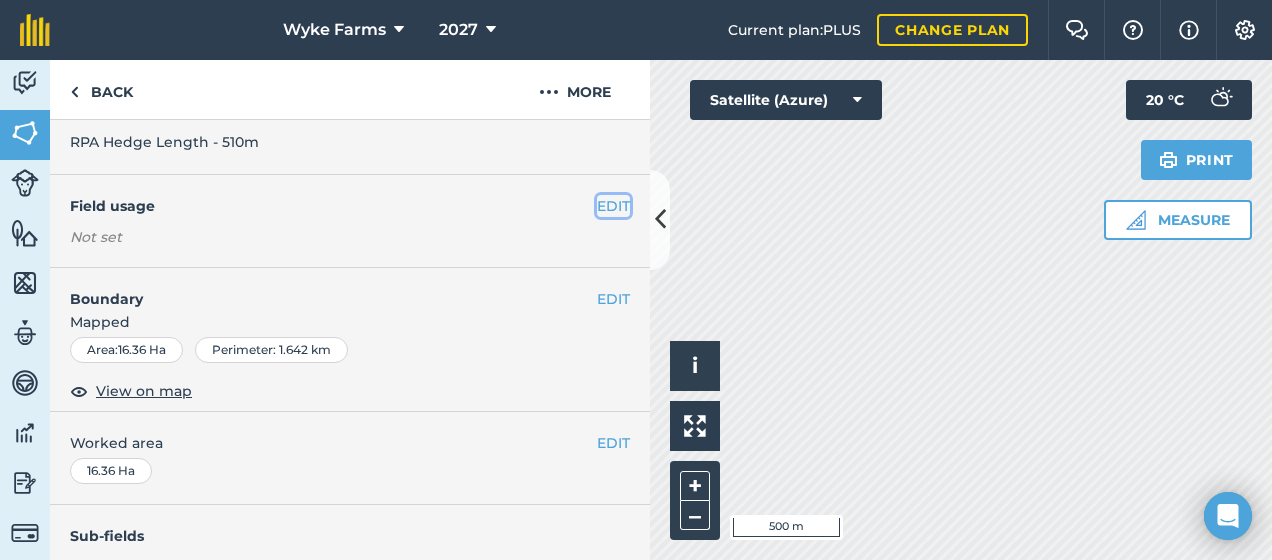 click on "EDIT" at bounding box center [613, 206] 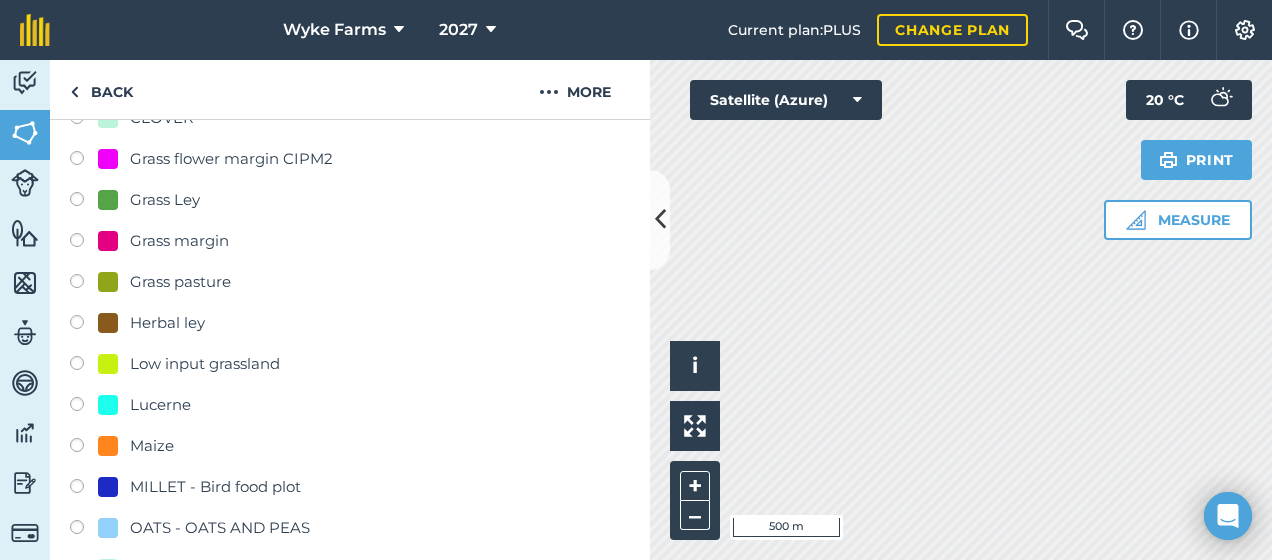 scroll, scrollTop: 472, scrollLeft: 0, axis: vertical 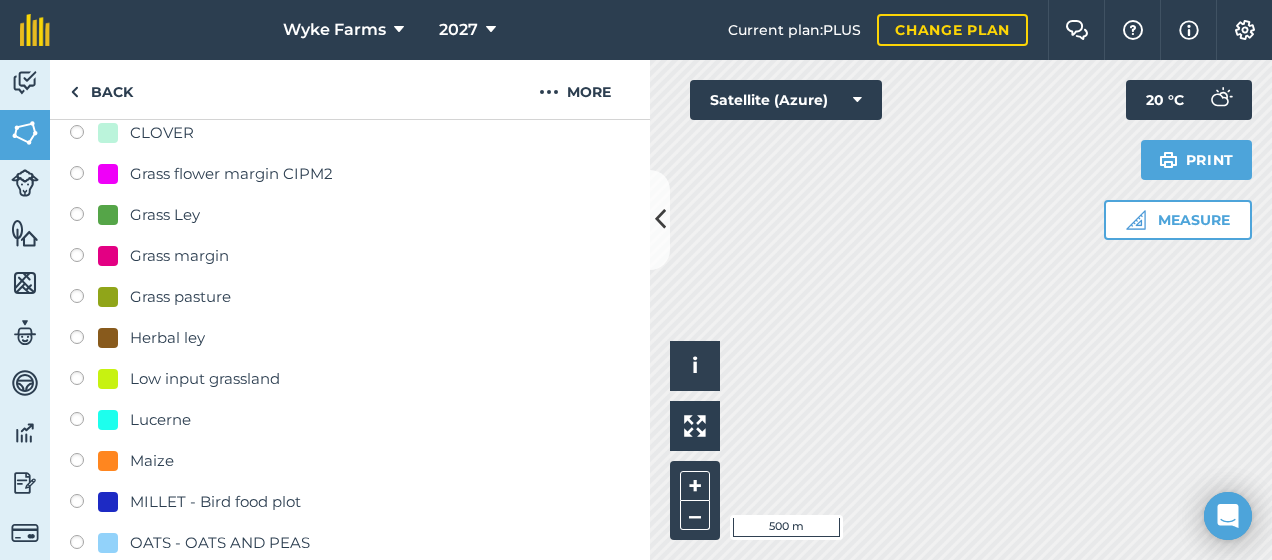 click on "Field usage   Create new -- Not set -- 2nd Winter wheat BALLOON-FLOWER - flower SFI BARLEY BIRDSEED - Bumble Bird AHW1 CATCH-CROP CLOVER Grass flower margin CIPM2 Grass Ley  Grass margin  Grass pasture  Herbal ley  Low input grassland Lucerne Maize MILLET - Bird food plot OATS - OATS AND PEAS PHACELIA-TANSY - Cover crop Spring wheat  Wheat stubble  Winter Rye Winter Wheat  Cancel Save" at bounding box center (350, 327) 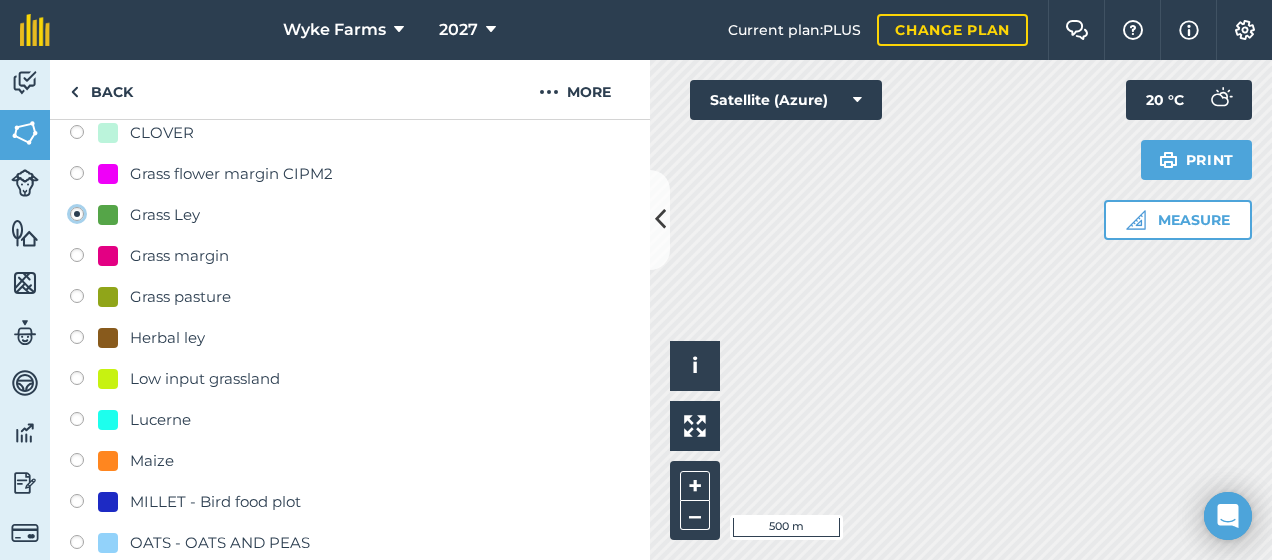 radio on "true" 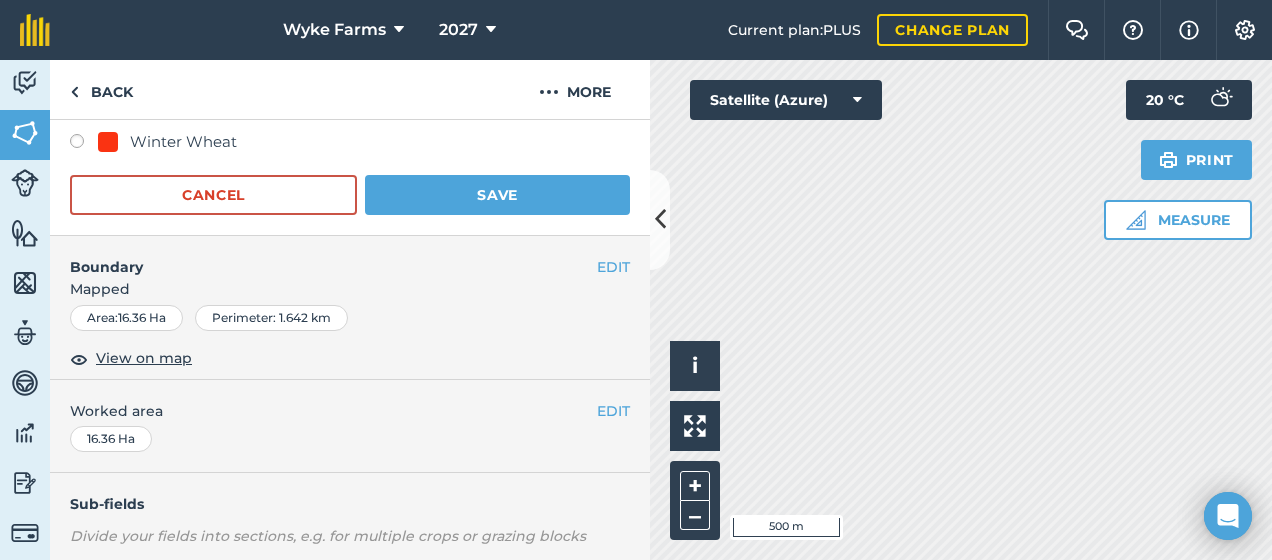 scroll, scrollTop: 1078, scrollLeft: 0, axis: vertical 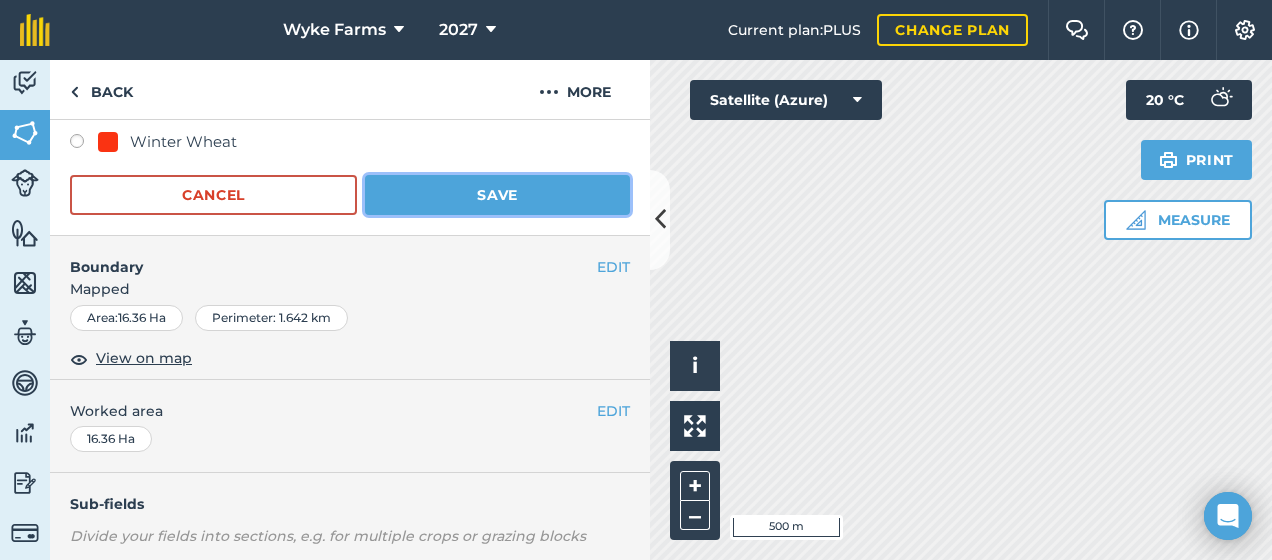 click on "Save" at bounding box center [497, 195] 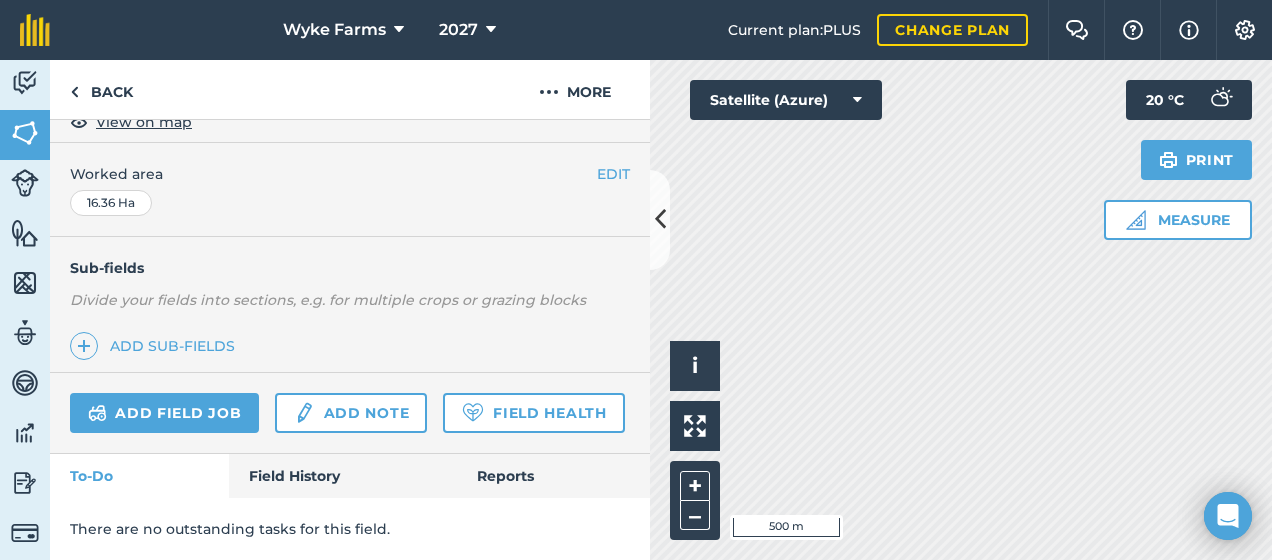 scroll, scrollTop: 437, scrollLeft: 0, axis: vertical 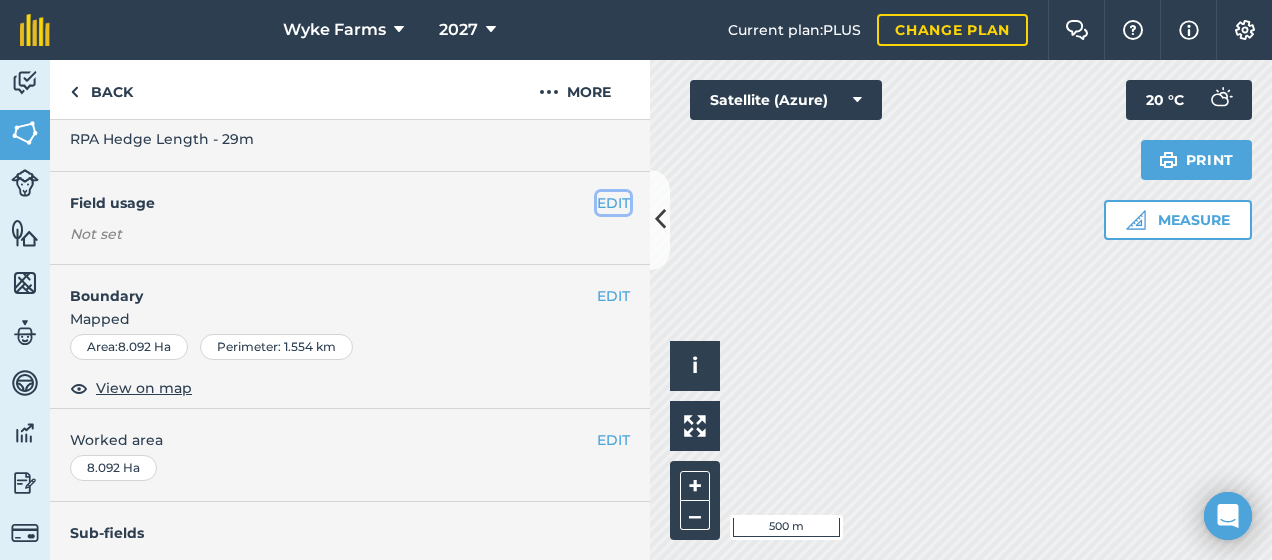 click on "EDIT" at bounding box center [613, 203] 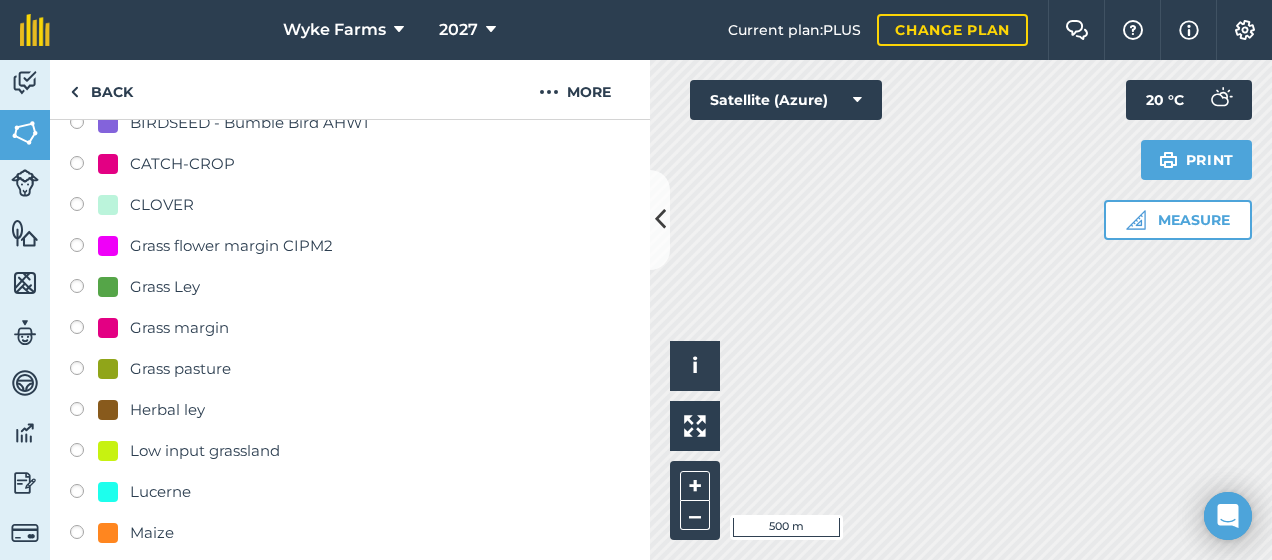 scroll, scrollTop: 401, scrollLeft: 0, axis: vertical 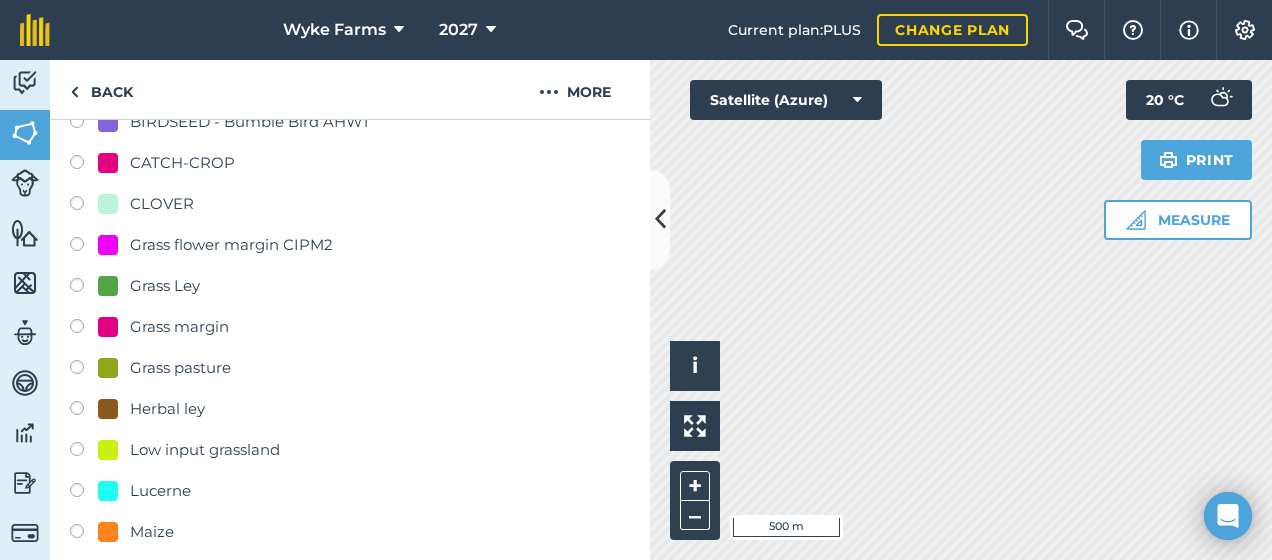 click at bounding box center (84, 288) 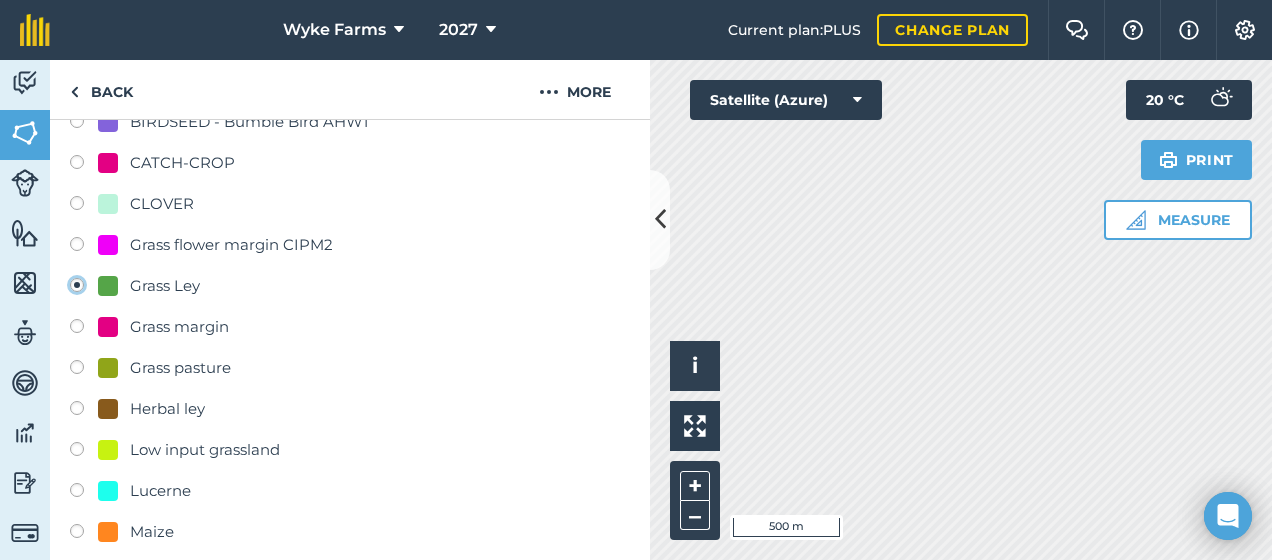 radio on "true" 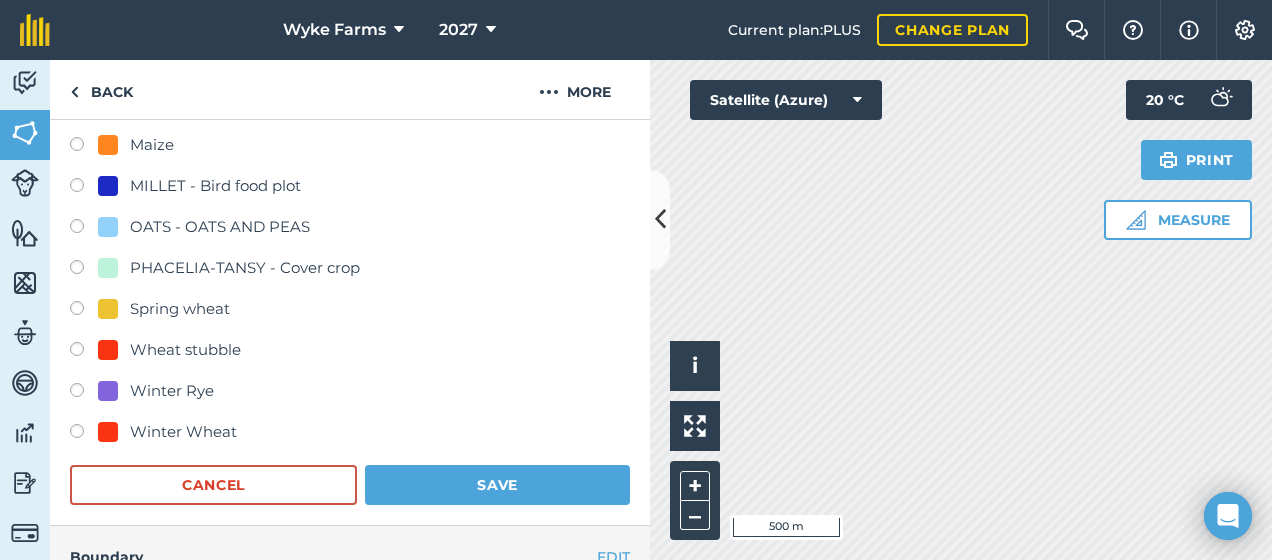 scroll, scrollTop: 875, scrollLeft: 0, axis: vertical 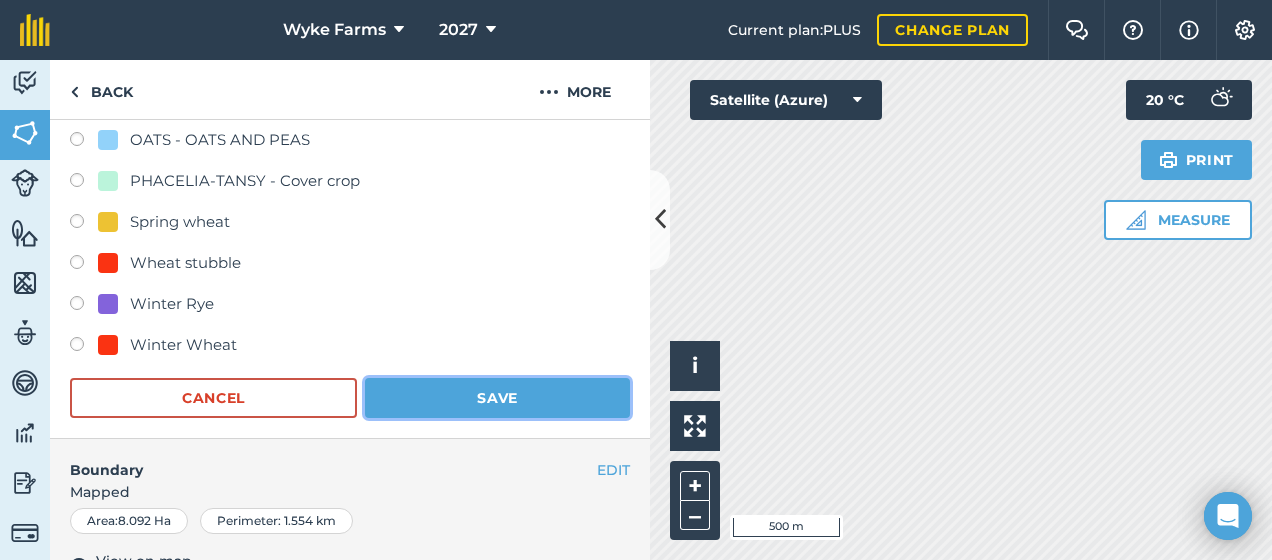 click on "Save" at bounding box center [497, 398] 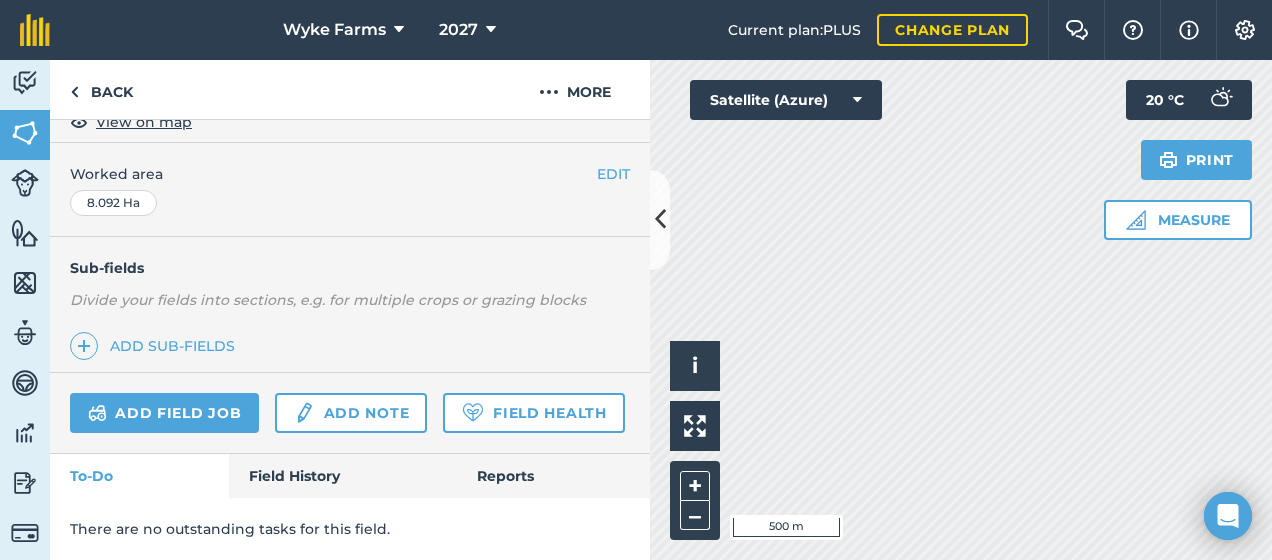 scroll, scrollTop: 437, scrollLeft: 0, axis: vertical 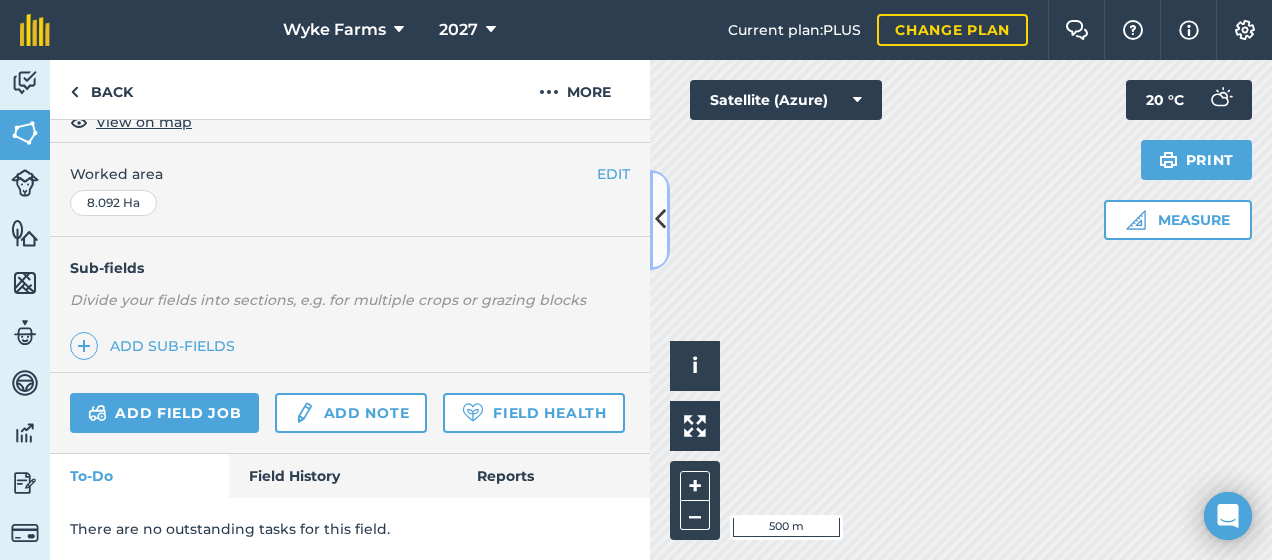 click at bounding box center [660, 219] 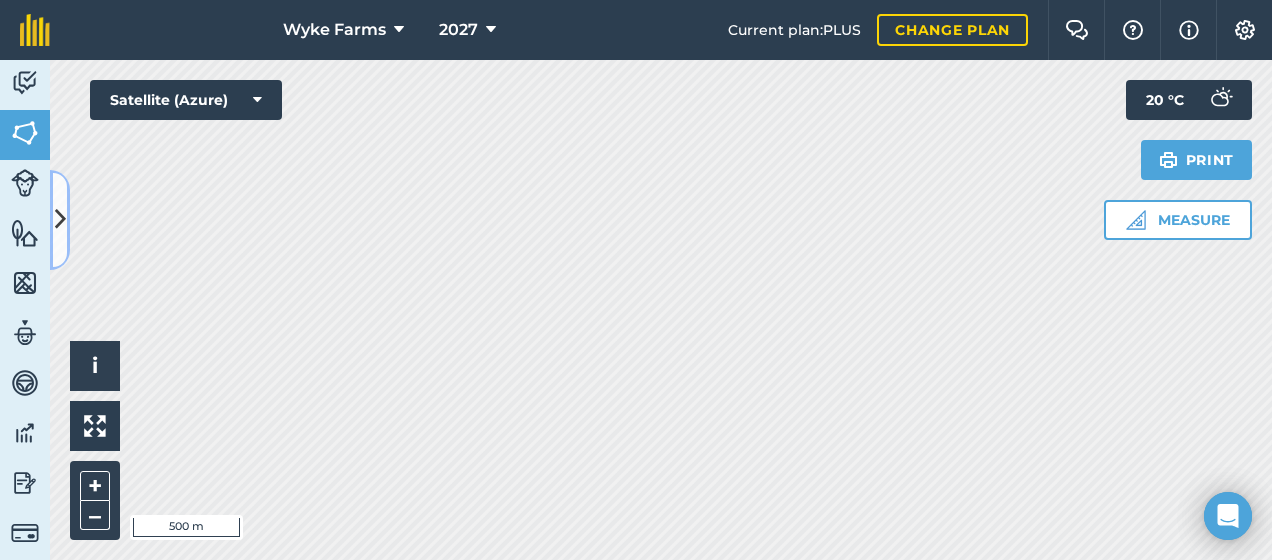 click at bounding box center (60, 219) 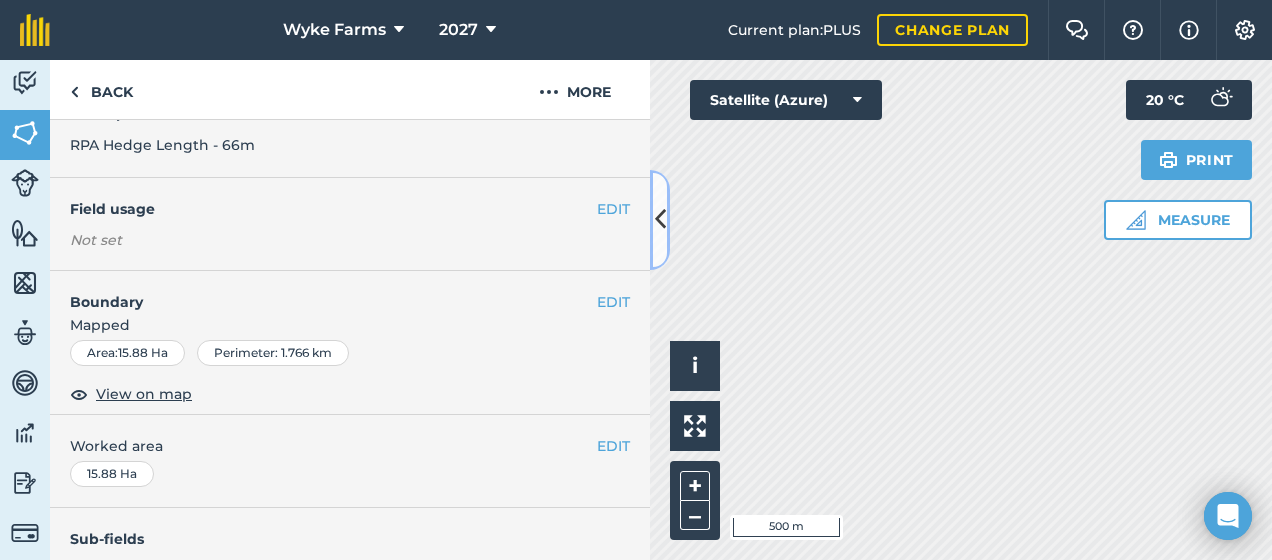scroll, scrollTop: 99, scrollLeft: 0, axis: vertical 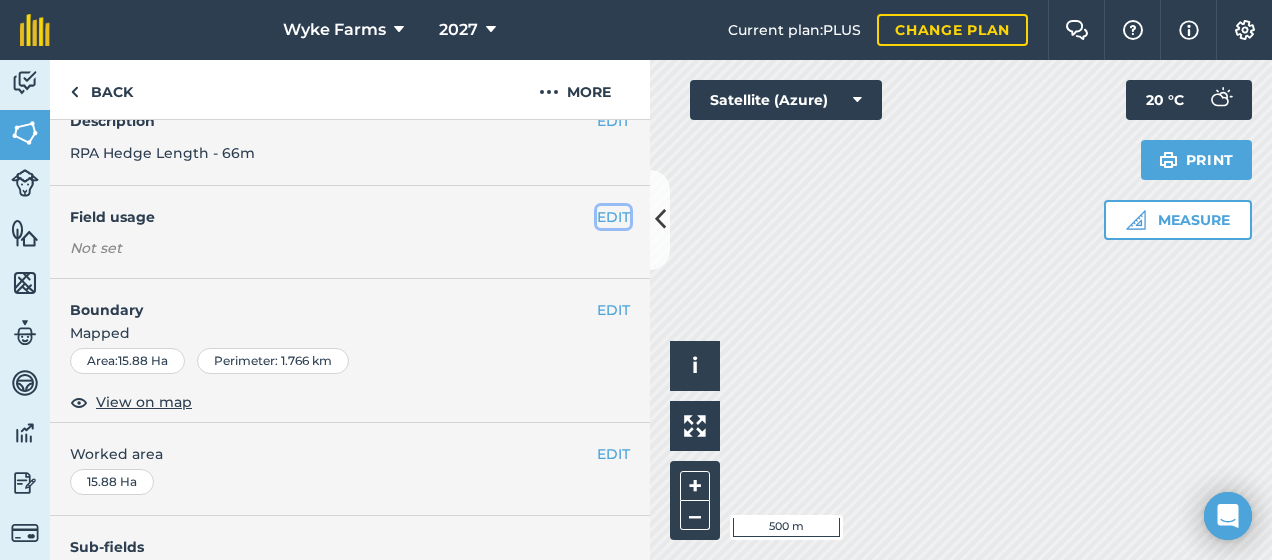 click on "EDIT" at bounding box center [613, 217] 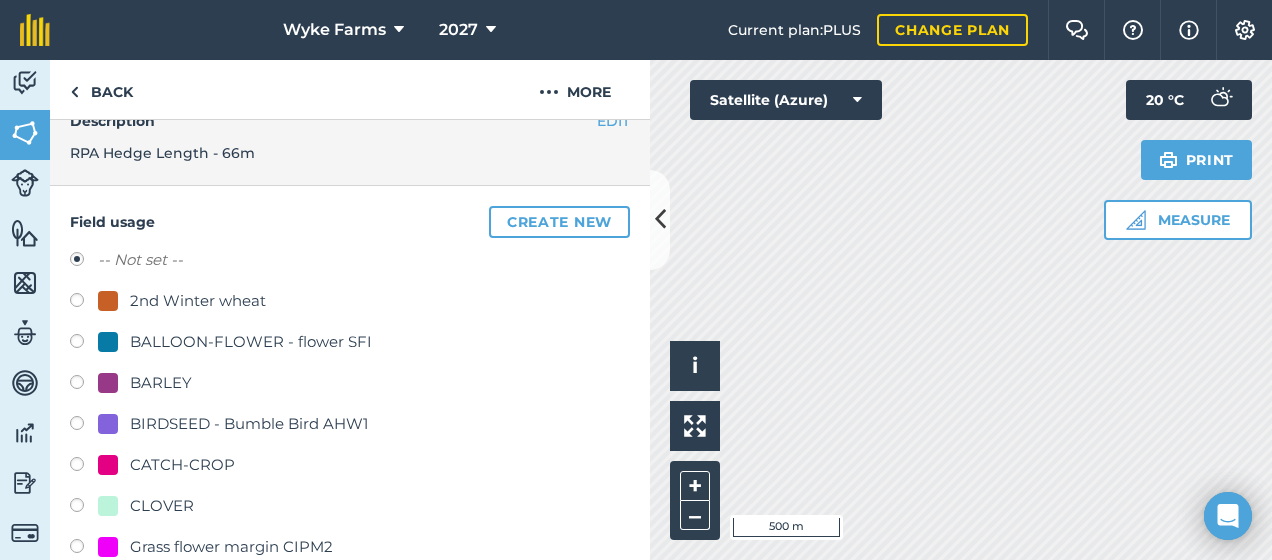 scroll, scrollTop: 252, scrollLeft: 0, axis: vertical 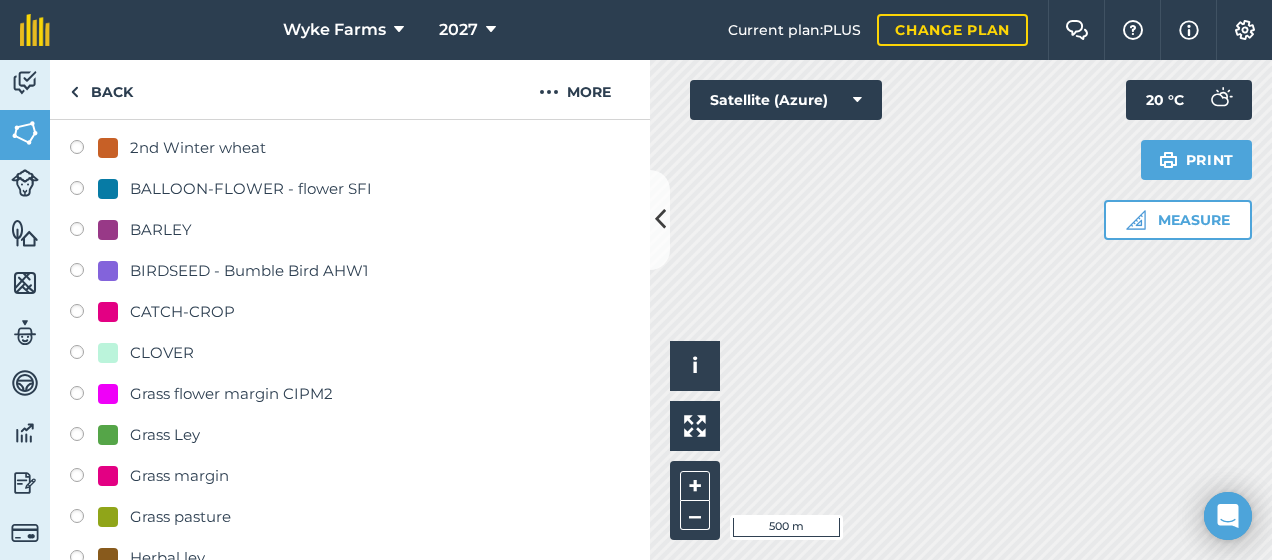 click at bounding box center [84, 355] 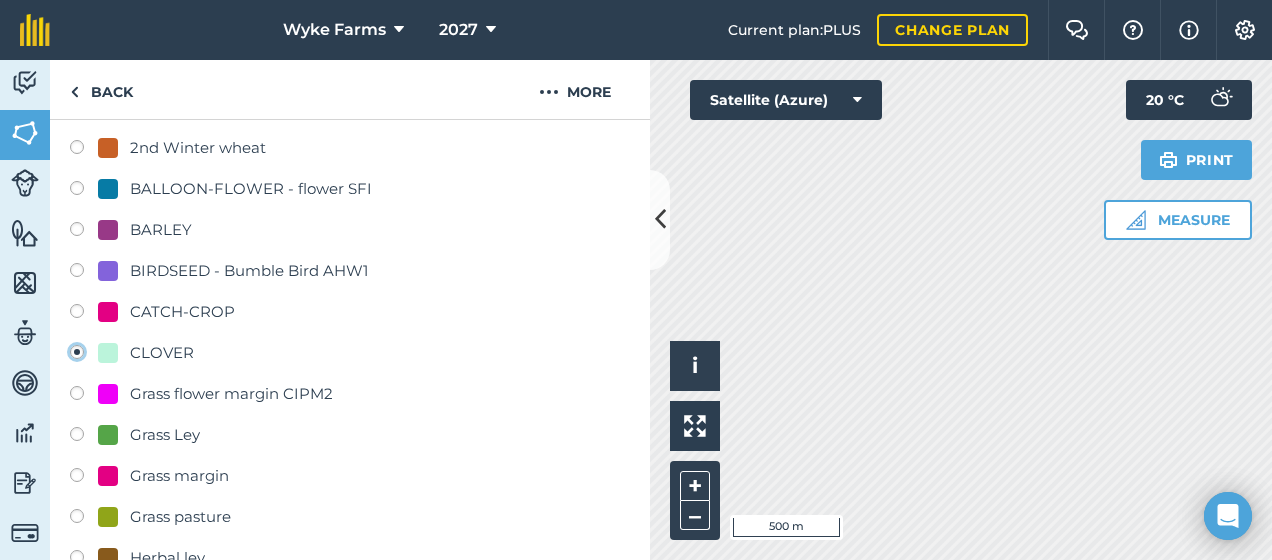 radio on "true" 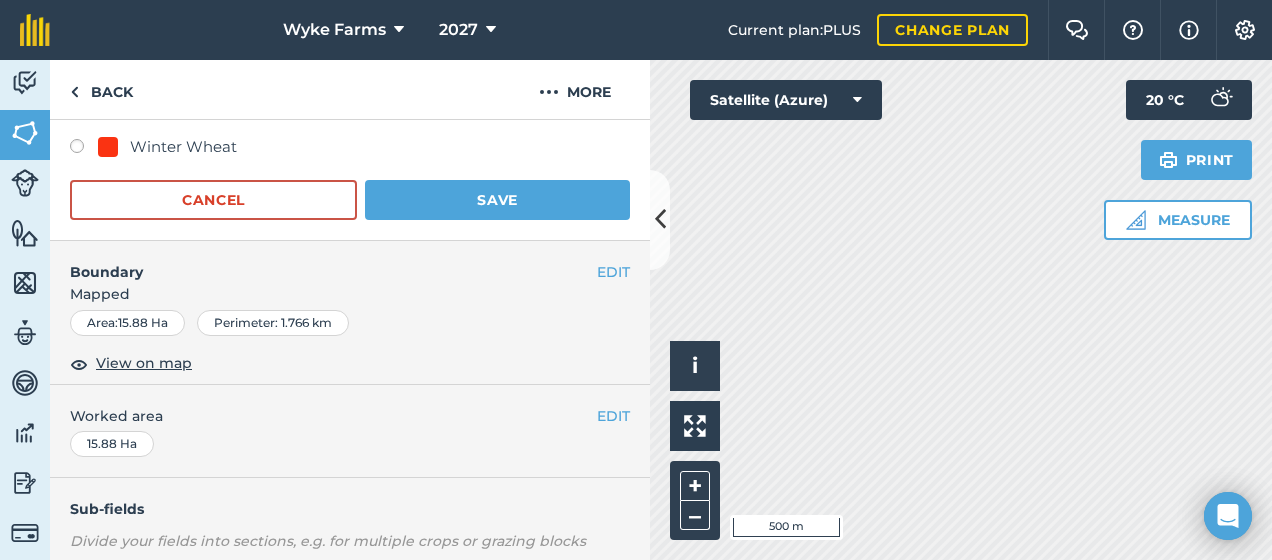 scroll, scrollTop: 1050, scrollLeft: 0, axis: vertical 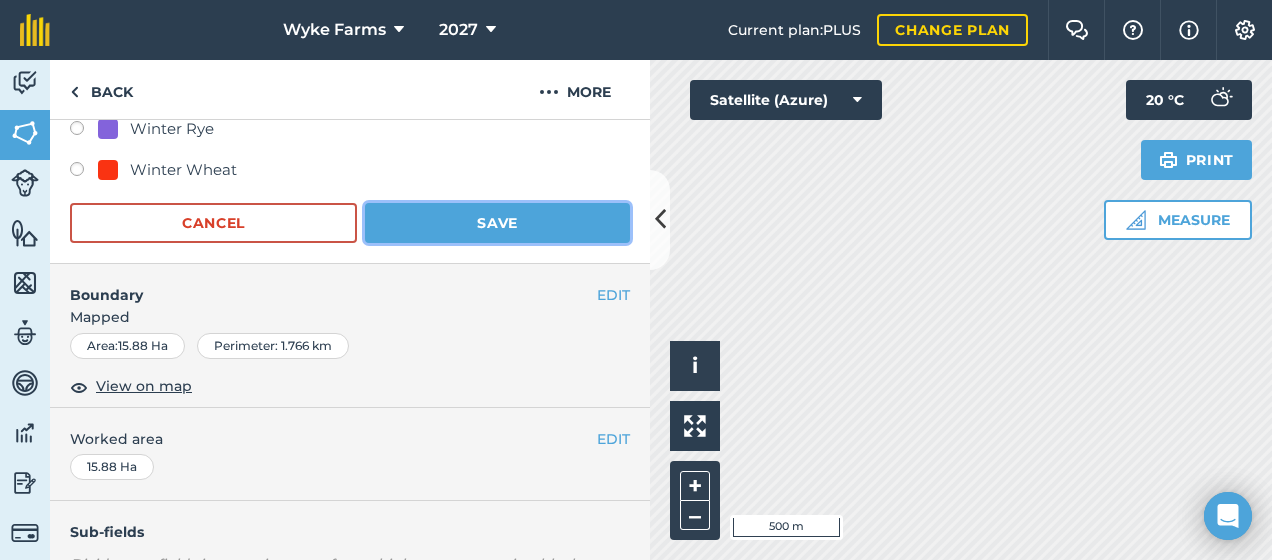 click on "Save" at bounding box center (497, 223) 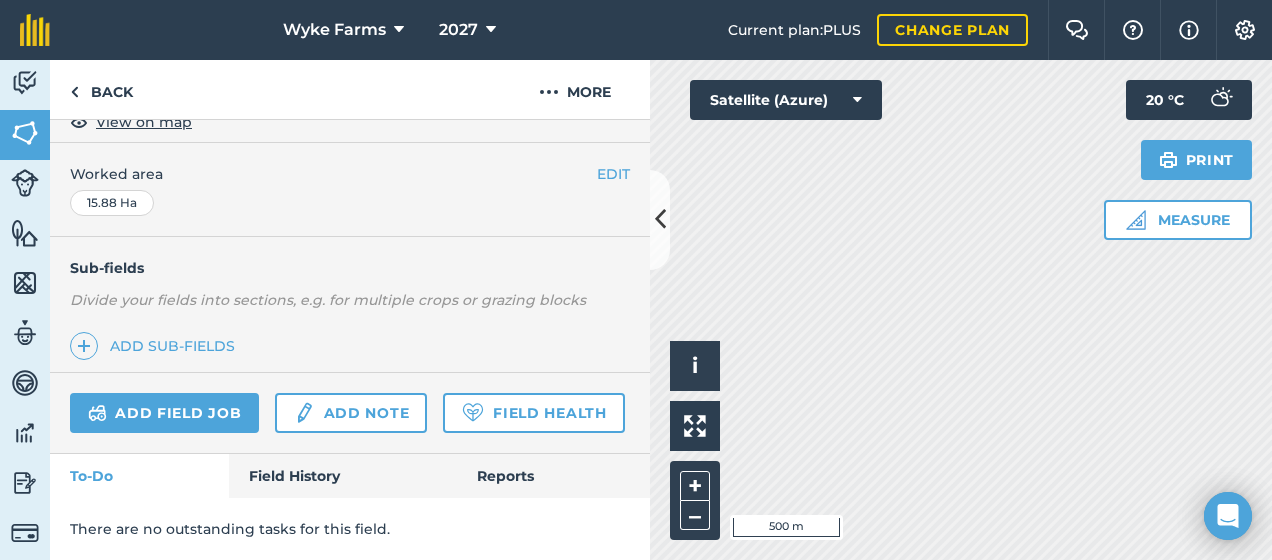 scroll, scrollTop: 437, scrollLeft: 0, axis: vertical 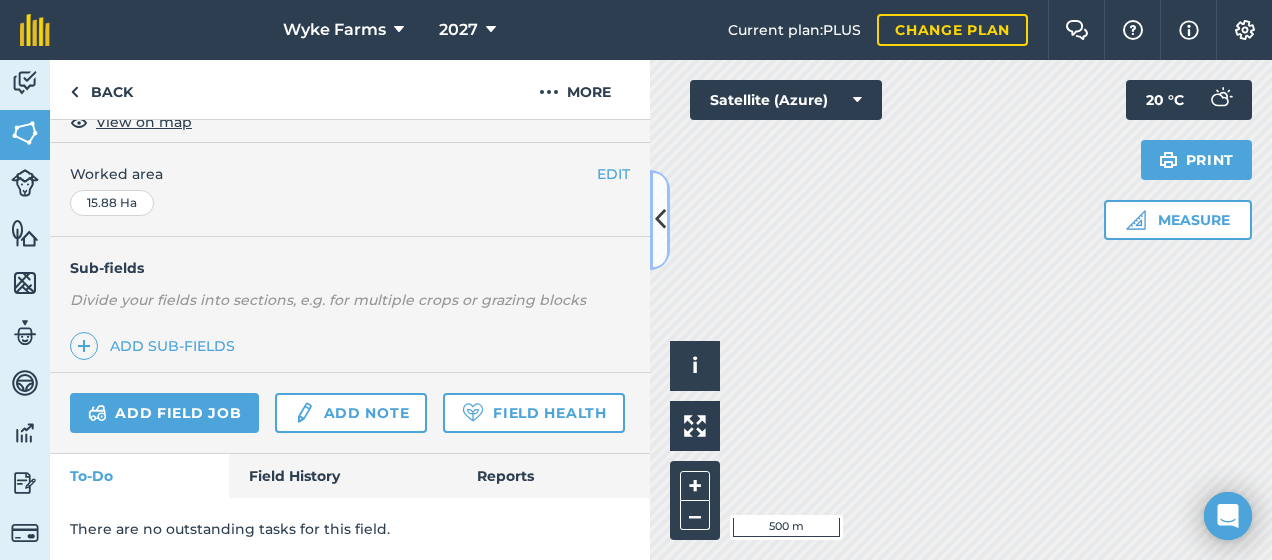 click at bounding box center [660, 219] 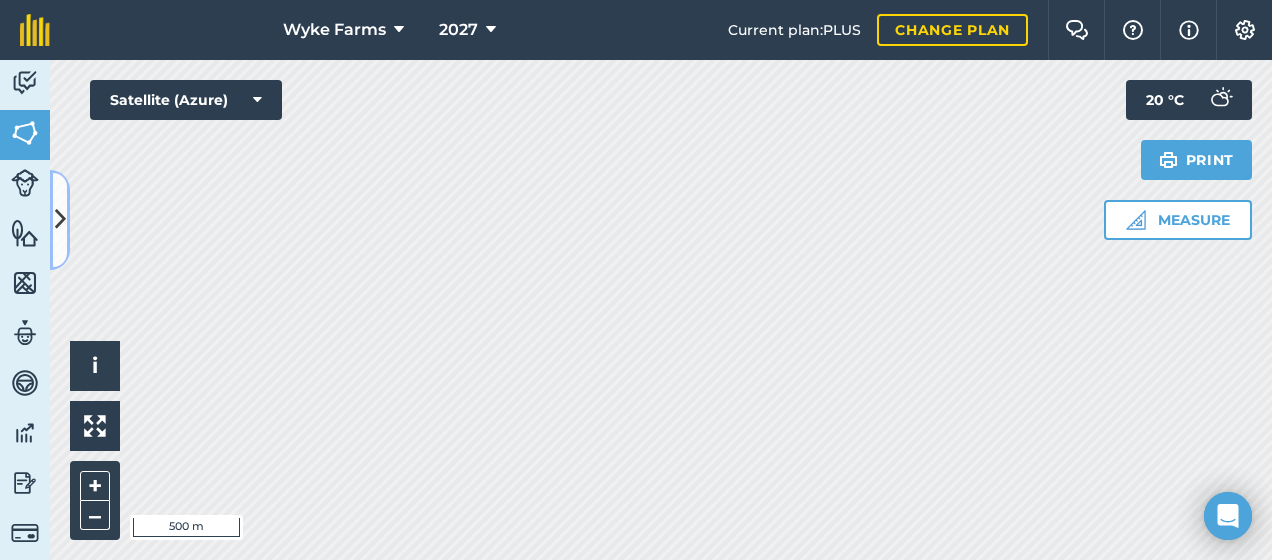 click at bounding box center [60, 219] 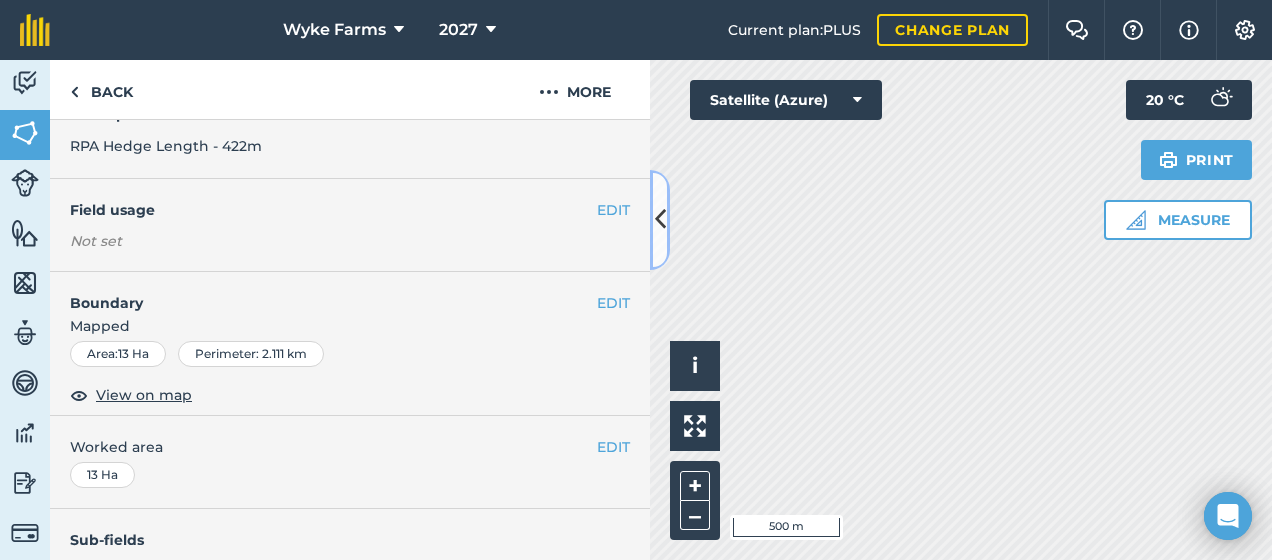 scroll, scrollTop: 105, scrollLeft: 0, axis: vertical 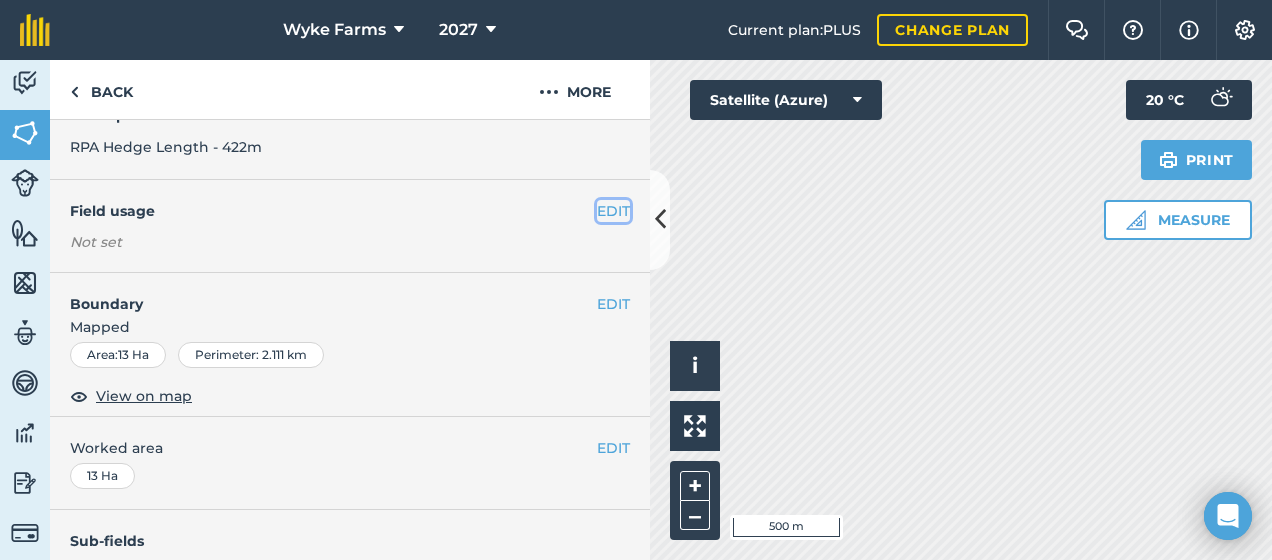 click on "EDIT" at bounding box center (613, 211) 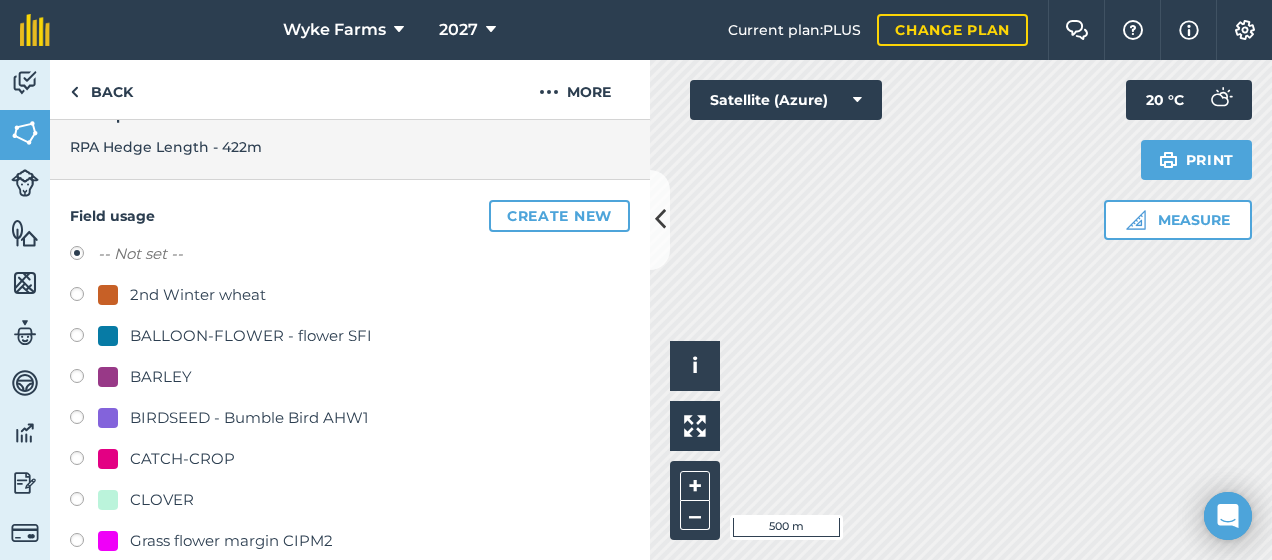 click at bounding box center [84, 502] 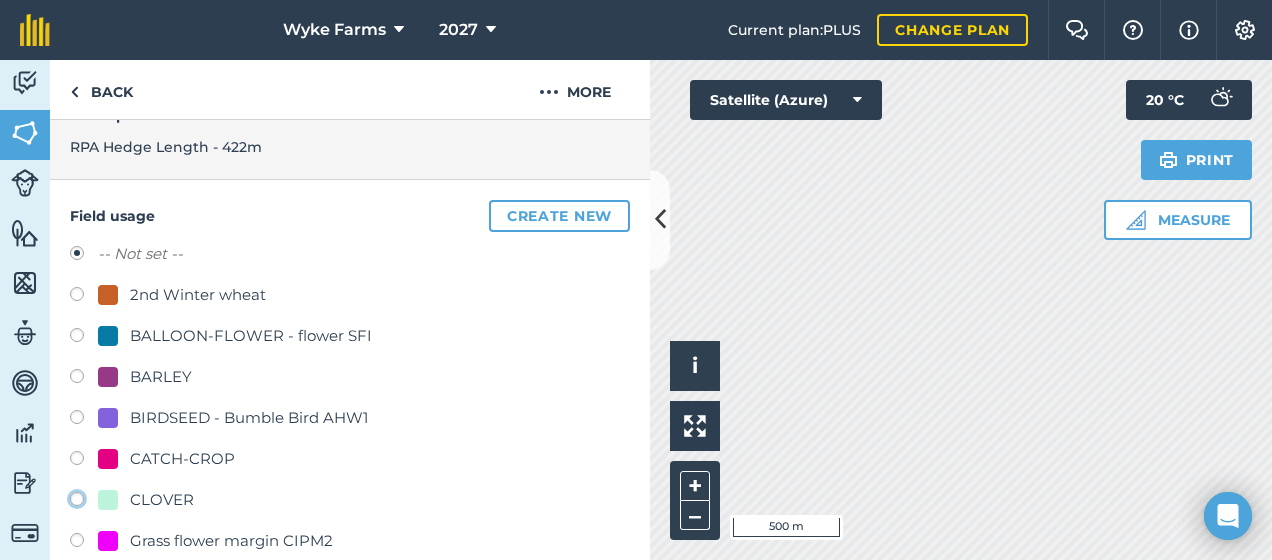 click on "CLOVER" at bounding box center (-9923, 498) 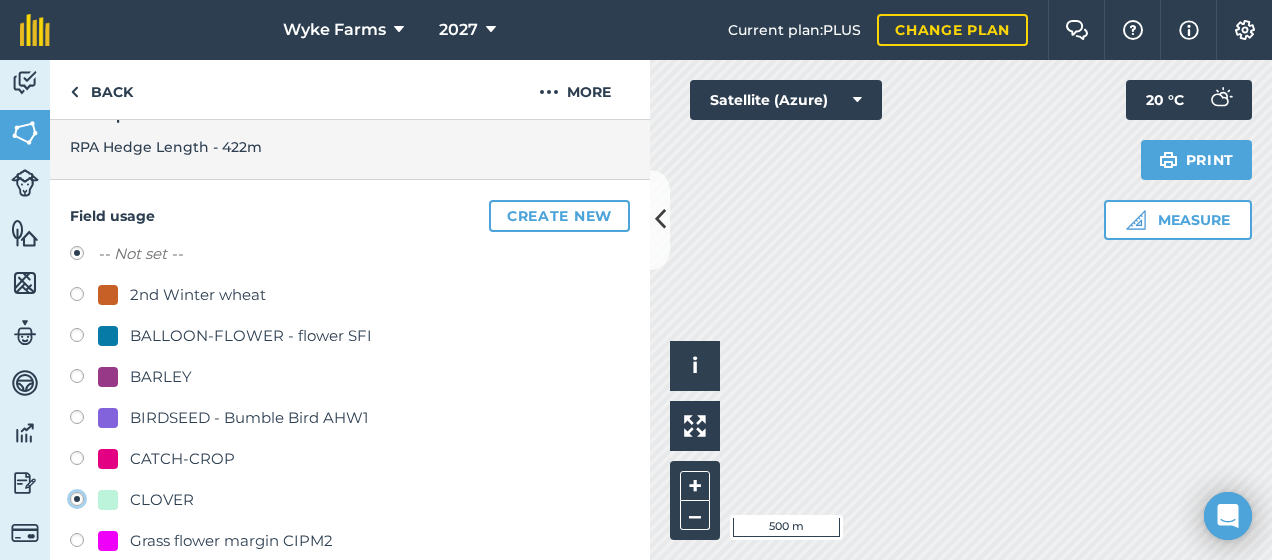 radio on "true" 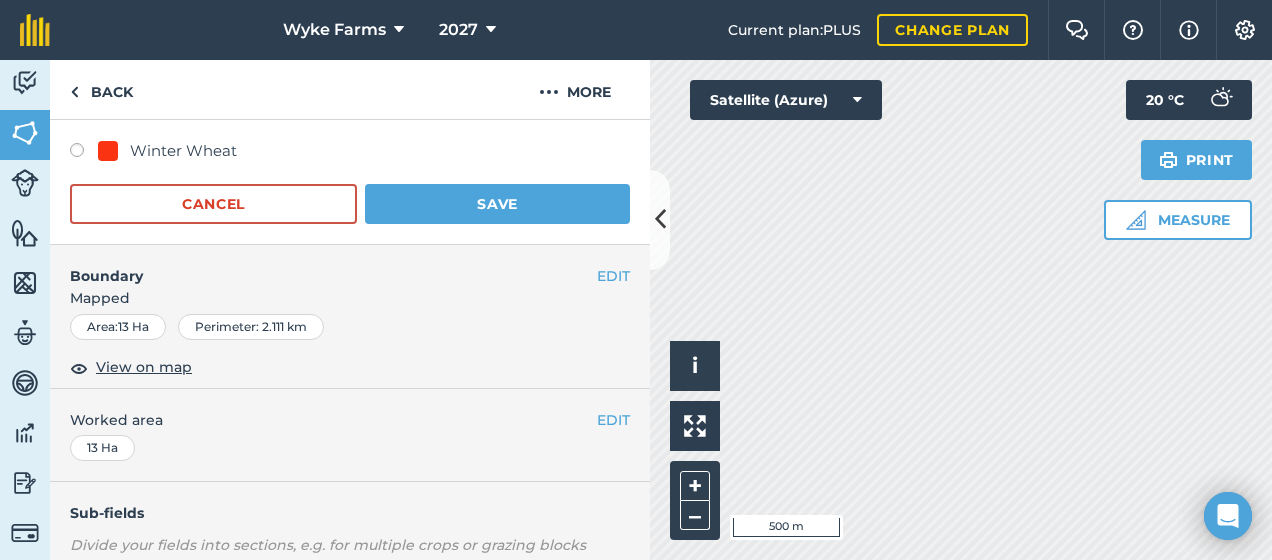 scroll, scrollTop: 1050, scrollLeft: 0, axis: vertical 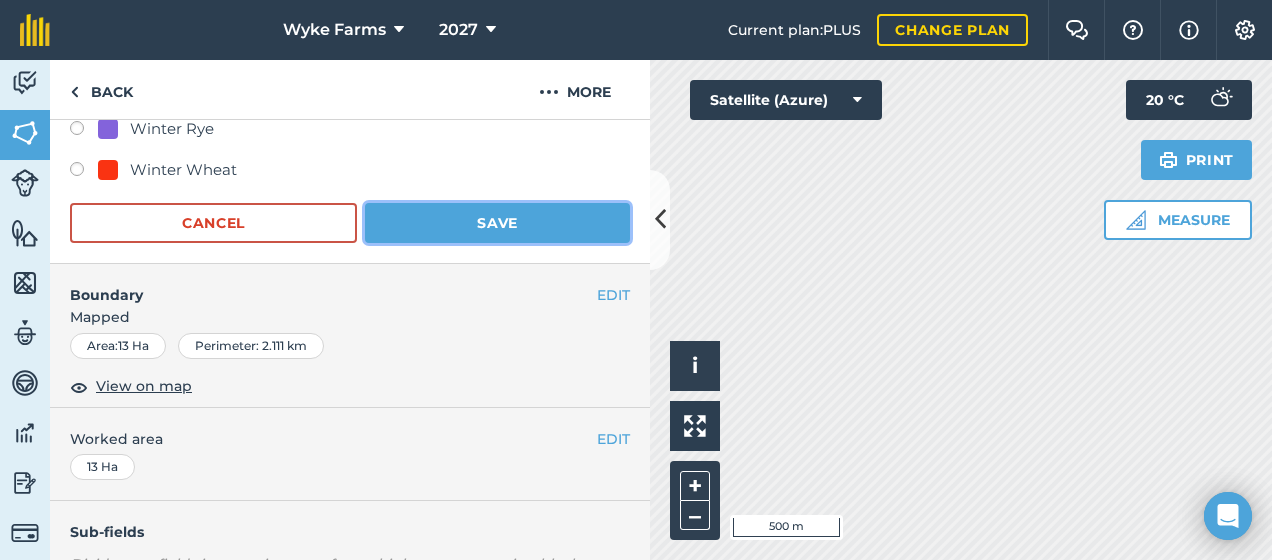 click on "Save" at bounding box center (497, 223) 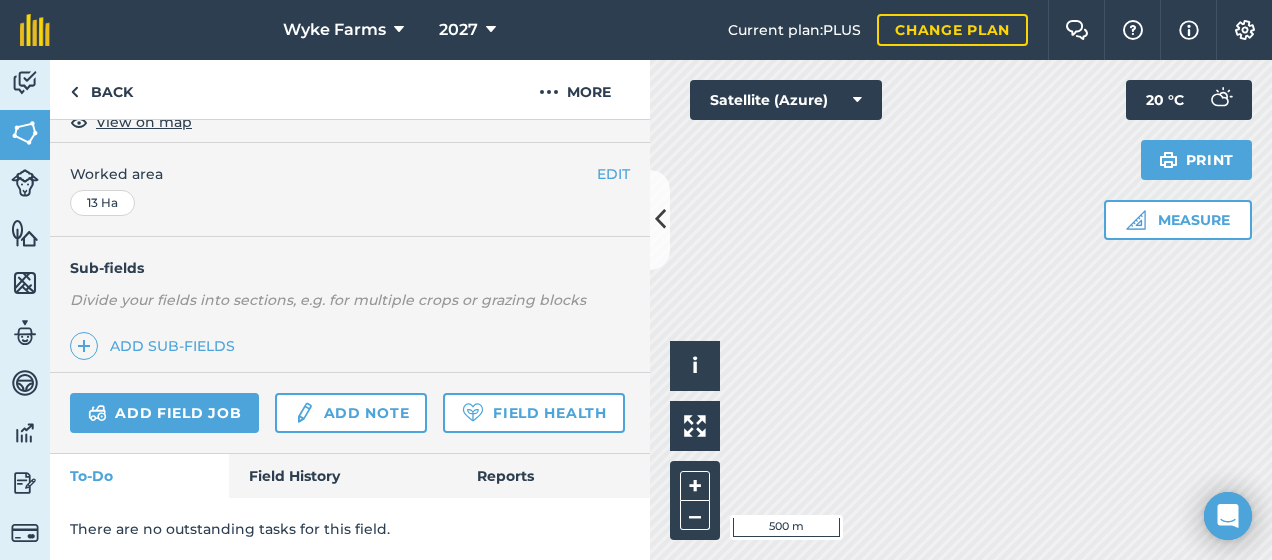 scroll, scrollTop: 437, scrollLeft: 0, axis: vertical 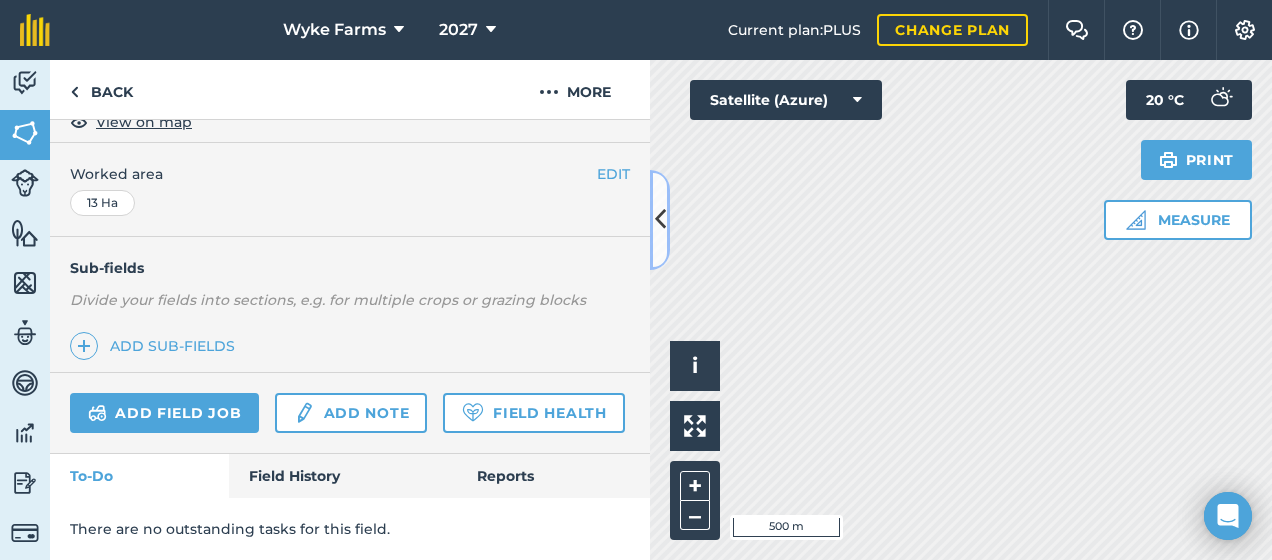 click at bounding box center [660, 220] 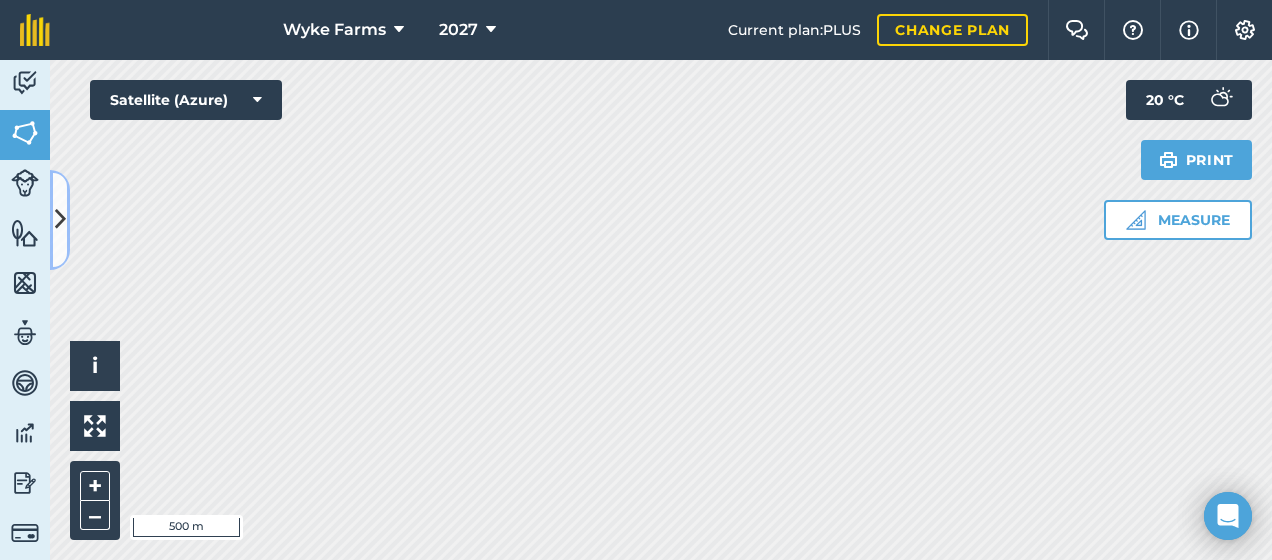 click at bounding box center [60, 219] 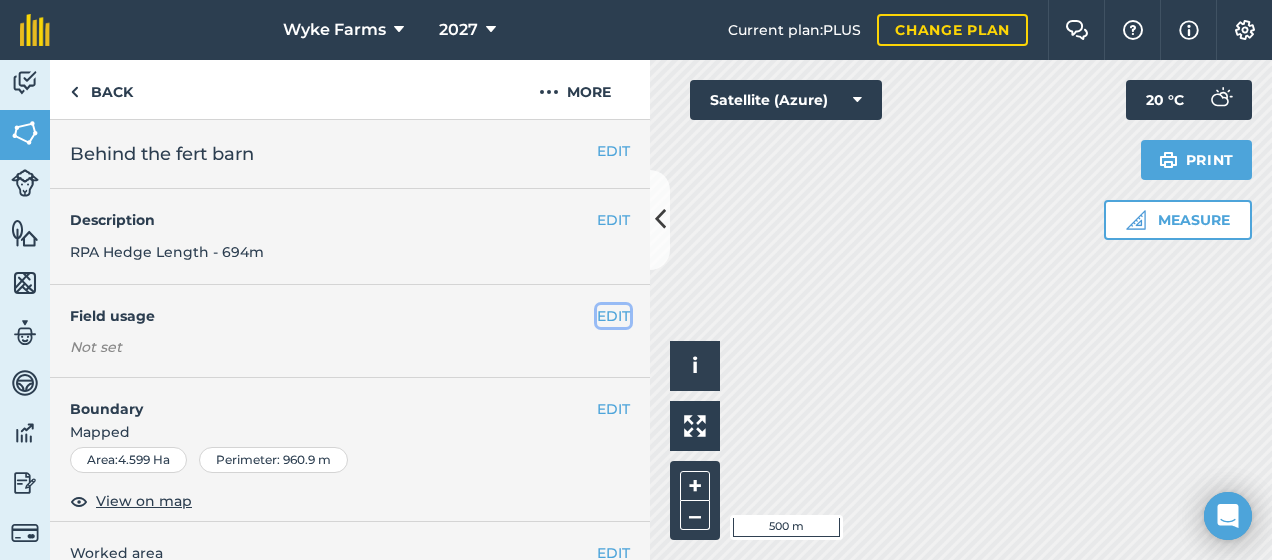 click on "EDIT" at bounding box center (613, 316) 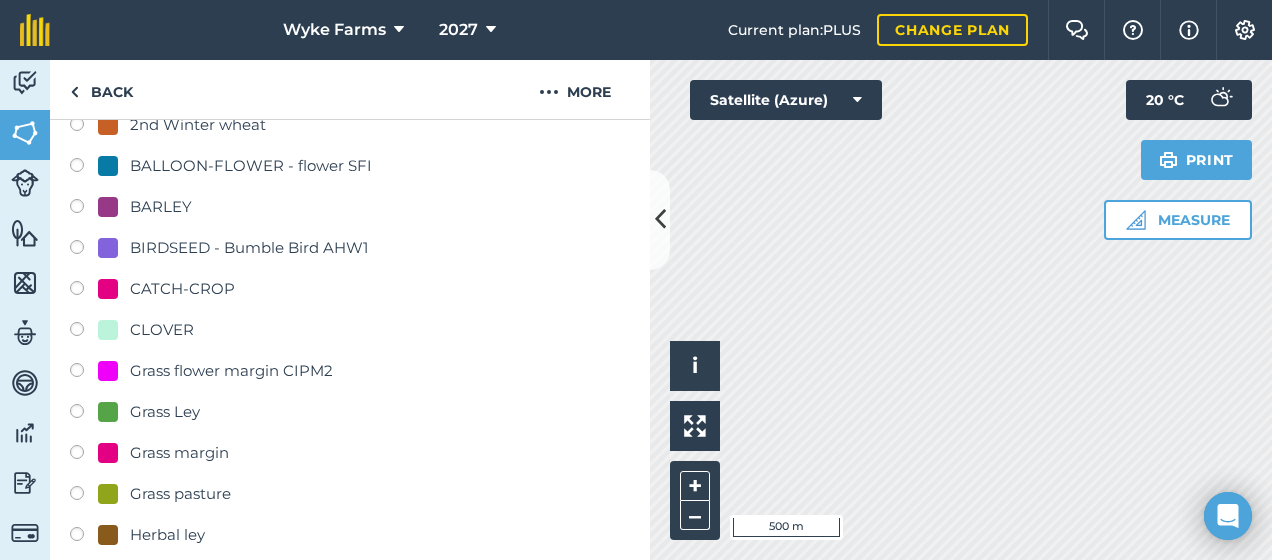 scroll, scrollTop: 276, scrollLeft: 0, axis: vertical 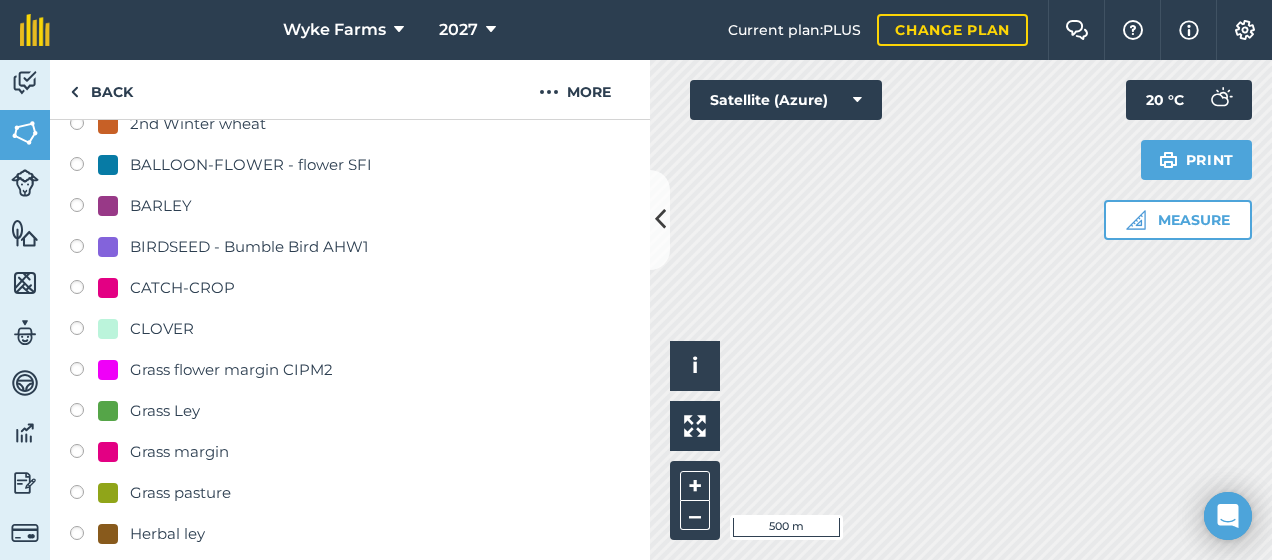 click at bounding box center [84, 331] 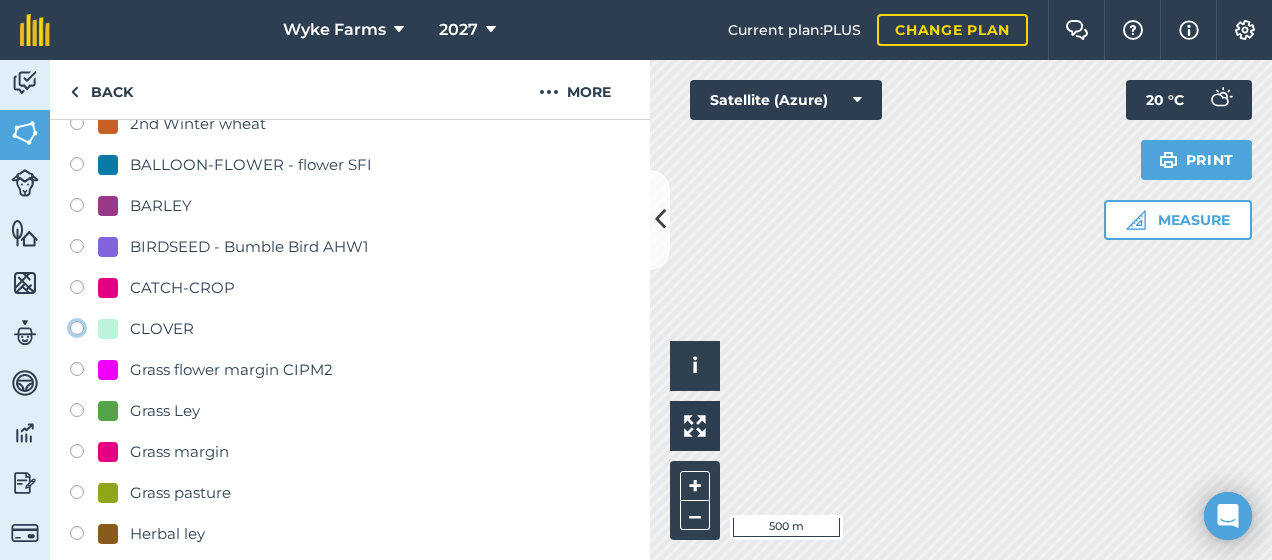 click on "CLOVER" at bounding box center (-9923, 327) 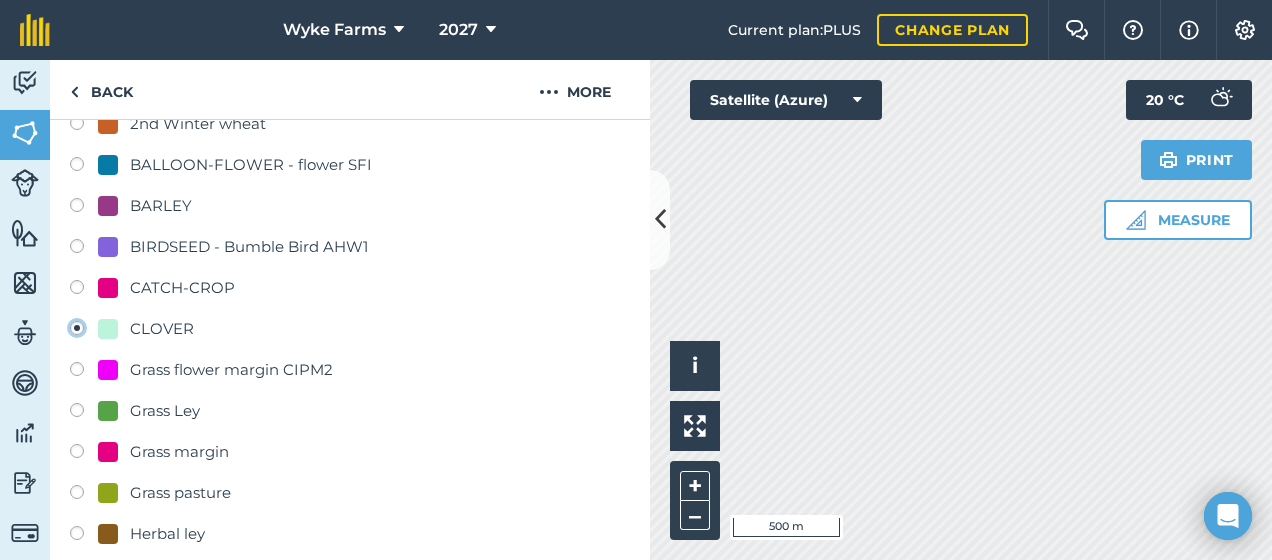 radio on "true" 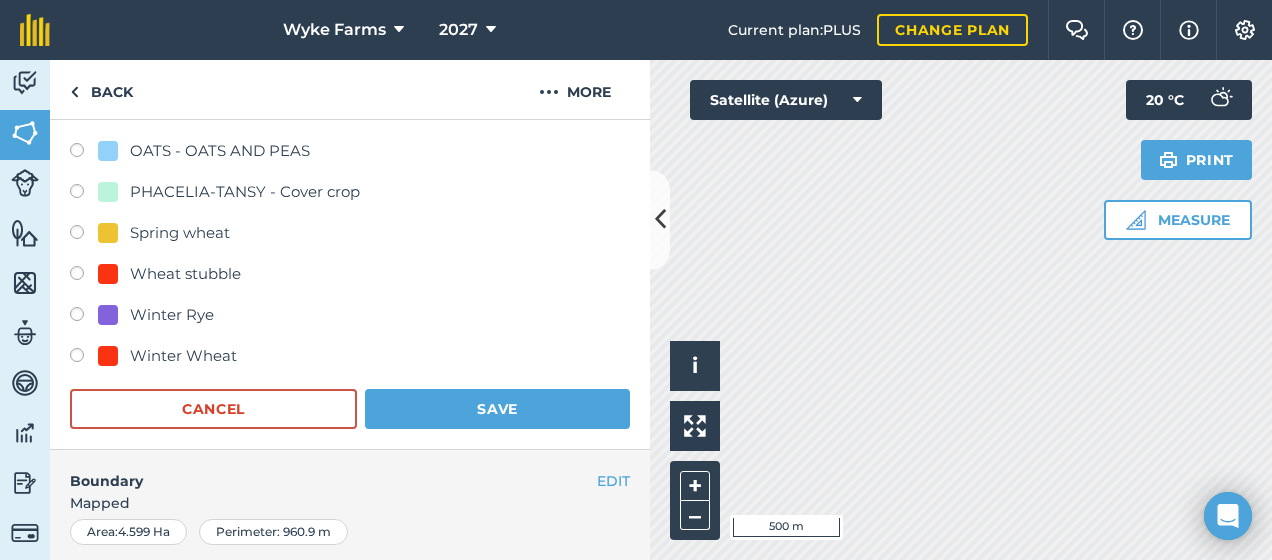 scroll, scrollTop: 869, scrollLeft: 0, axis: vertical 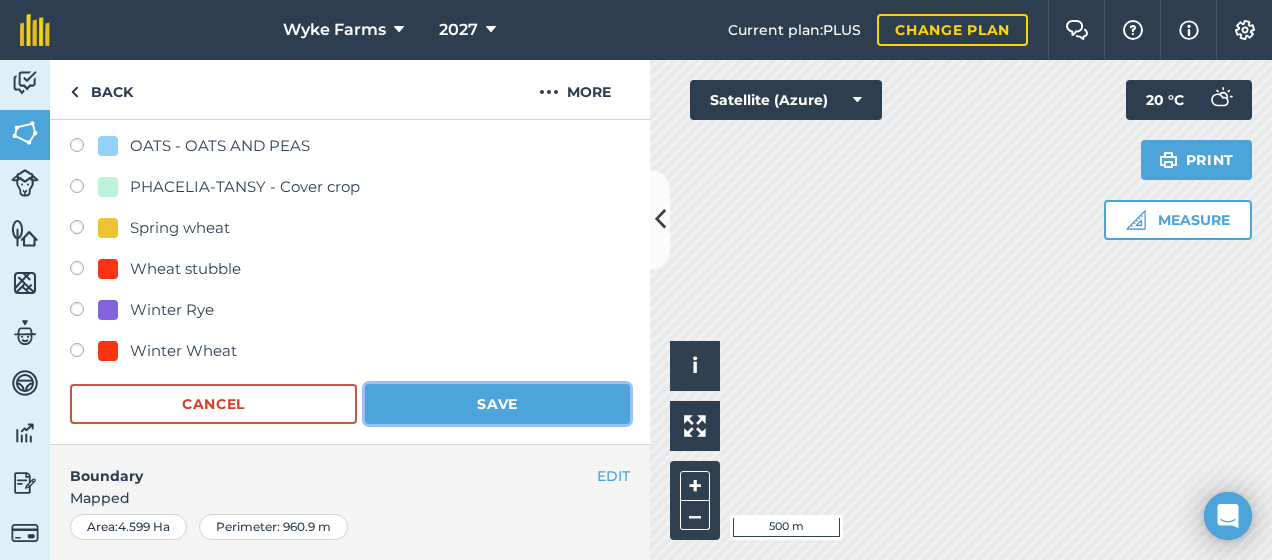 click on "Save" at bounding box center [497, 404] 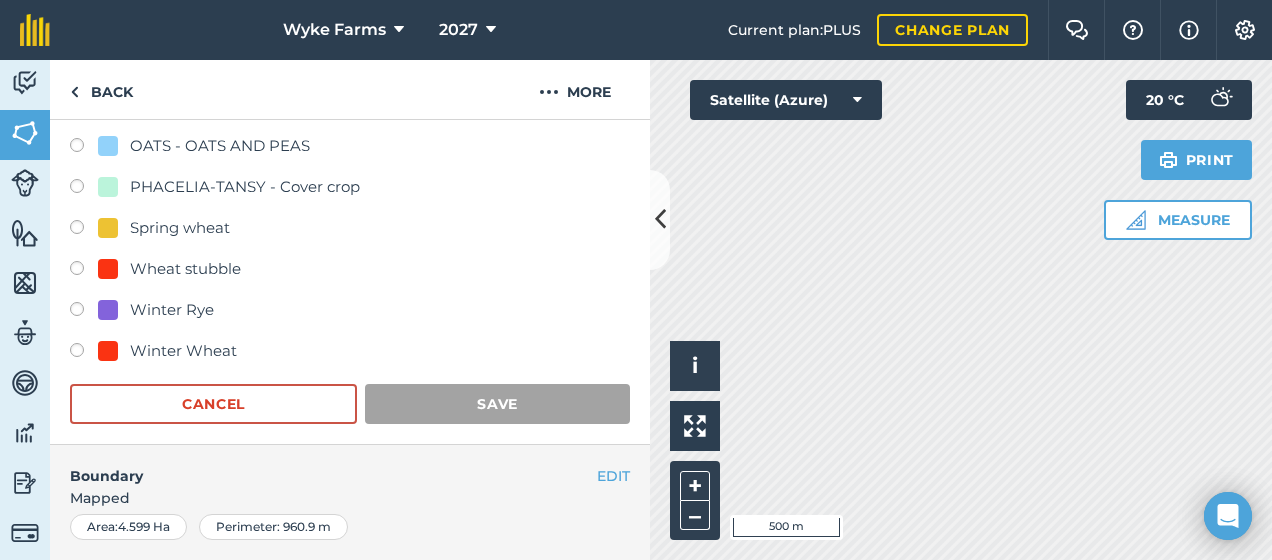 scroll, scrollTop: 437, scrollLeft: 0, axis: vertical 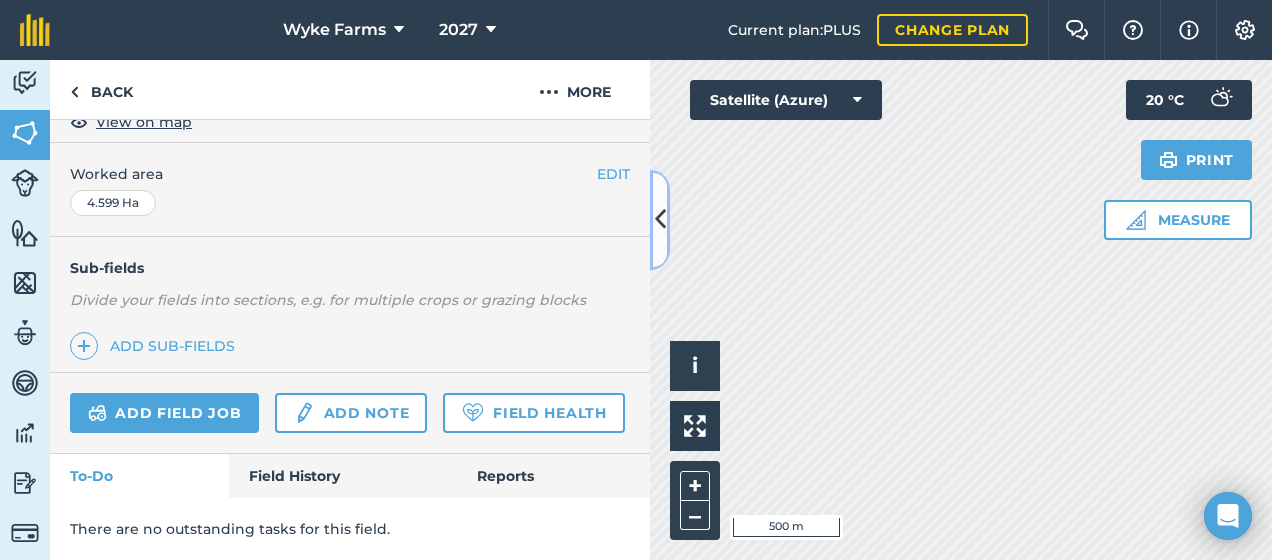 click at bounding box center (660, 220) 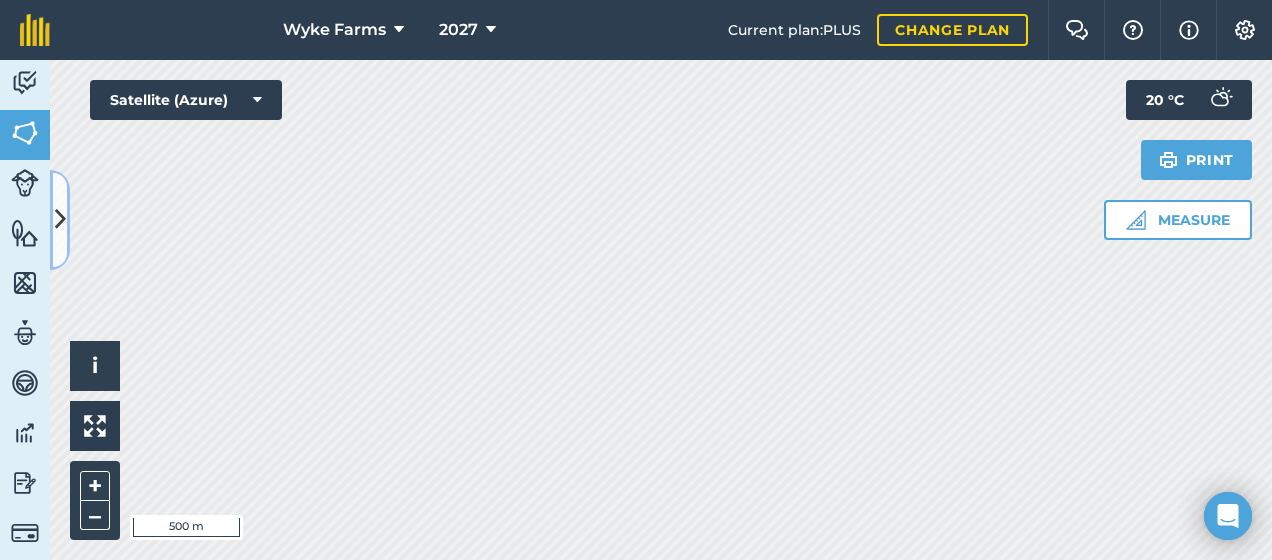 click at bounding box center [60, 220] 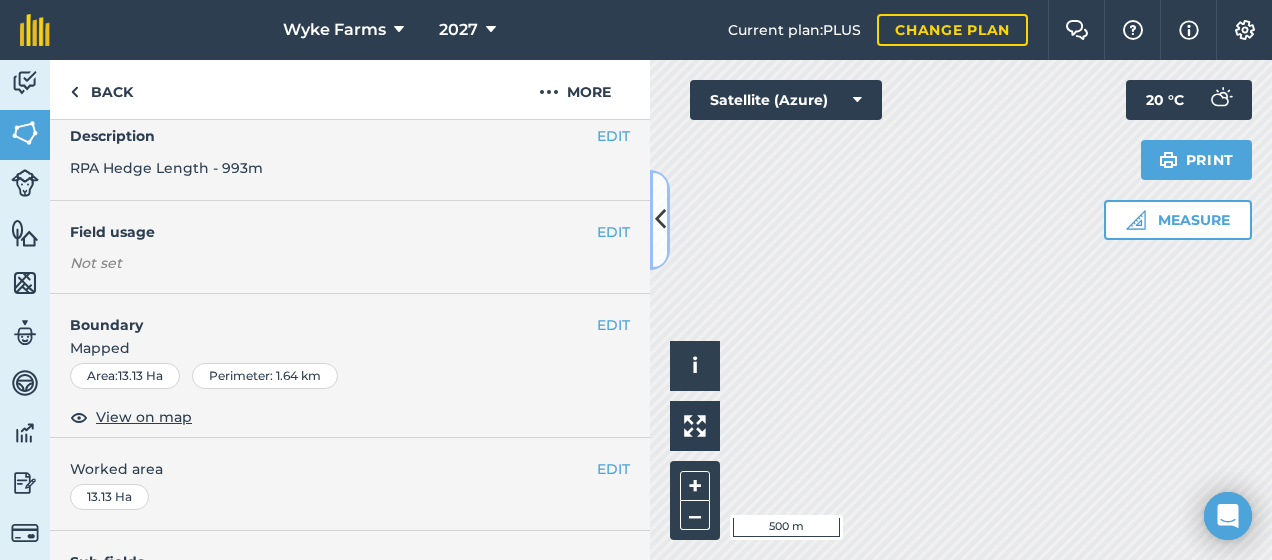 scroll, scrollTop: 44, scrollLeft: 0, axis: vertical 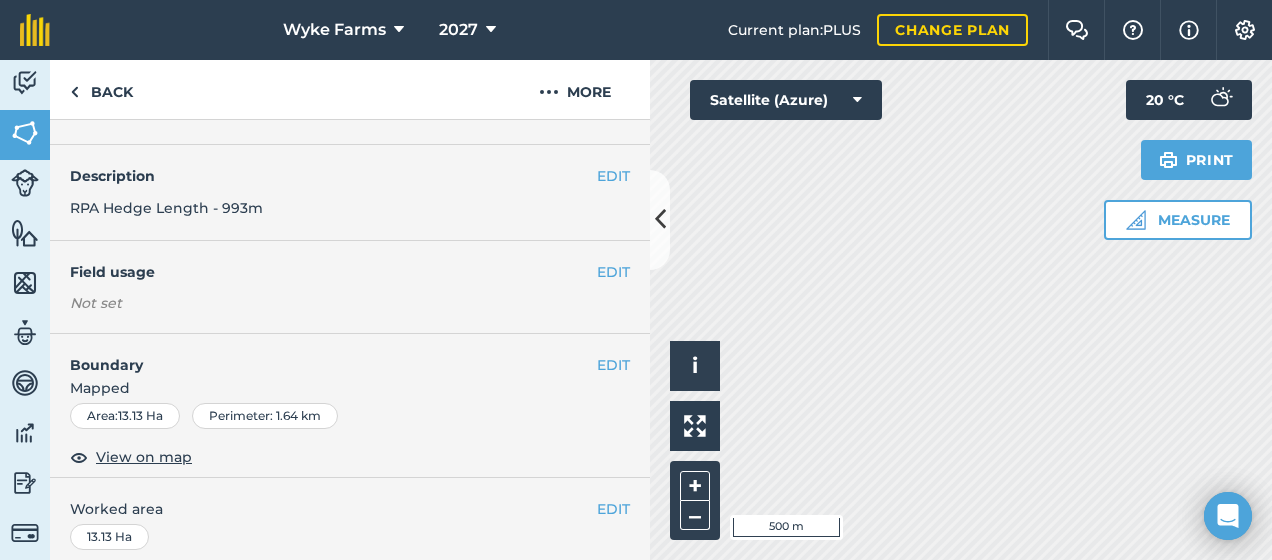 click on "Field usage" at bounding box center (333, 272) 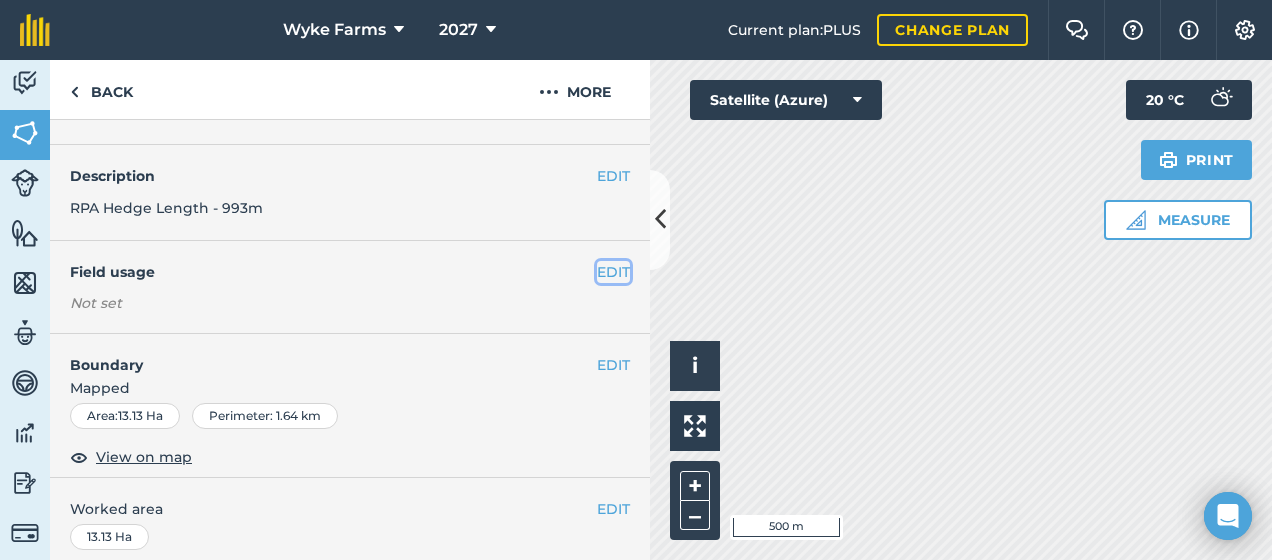 click on "EDIT" at bounding box center [613, 272] 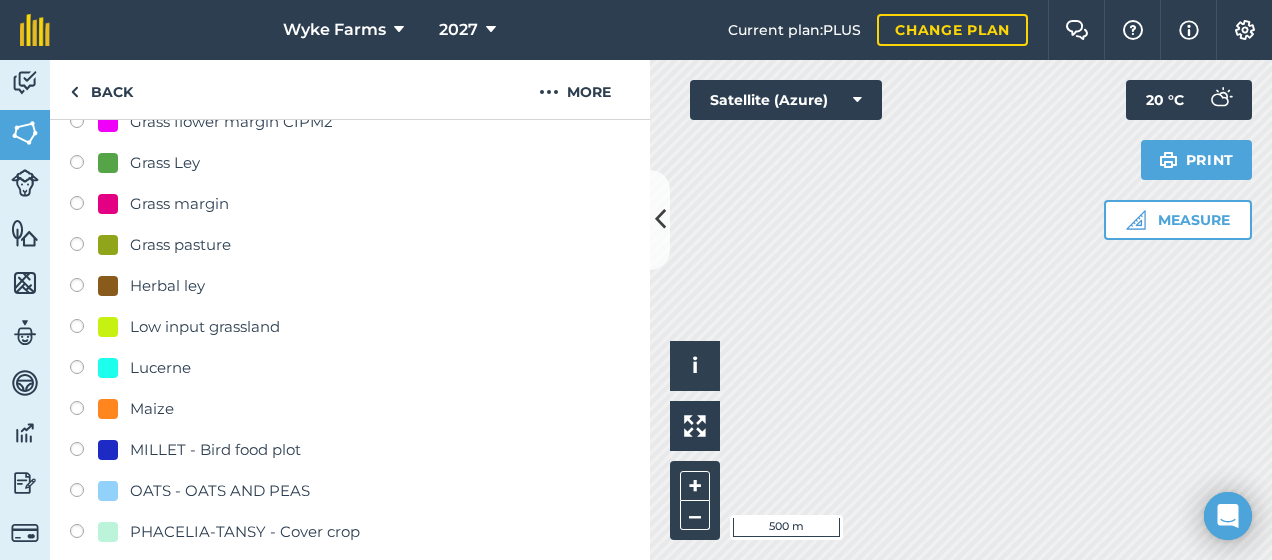scroll, scrollTop: 532, scrollLeft: 0, axis: vertical 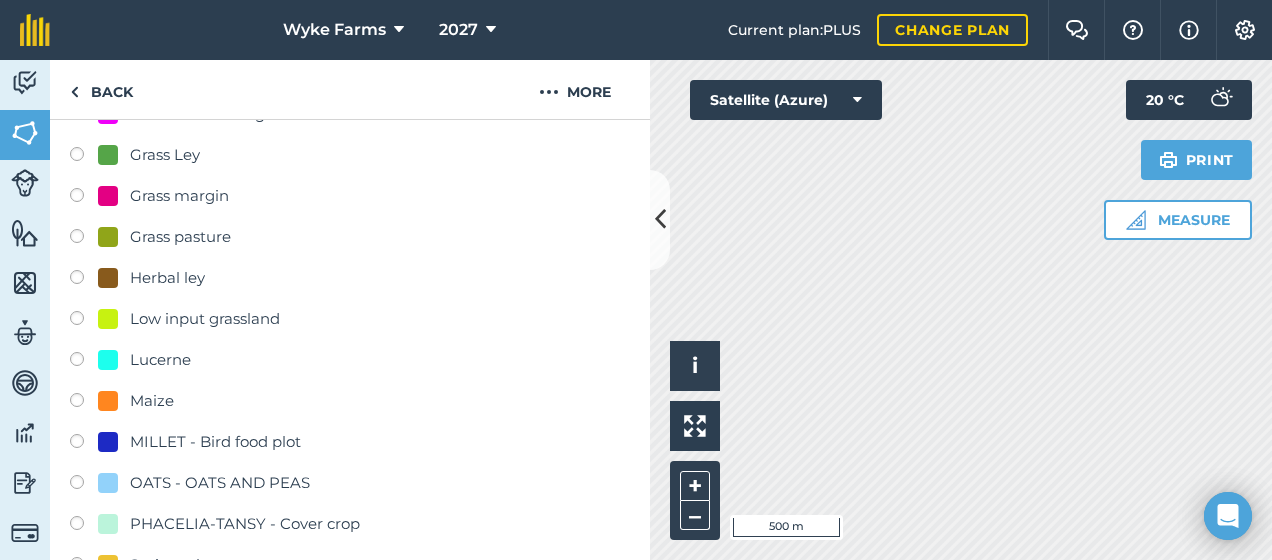 click at bounding box center [84, 157] 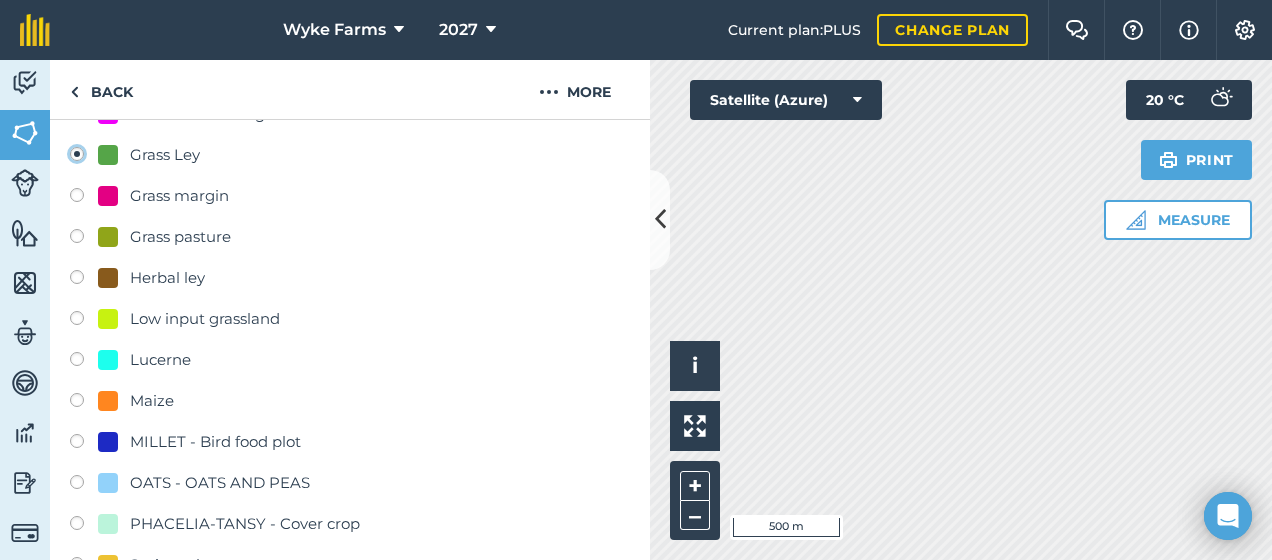 radio on "true" 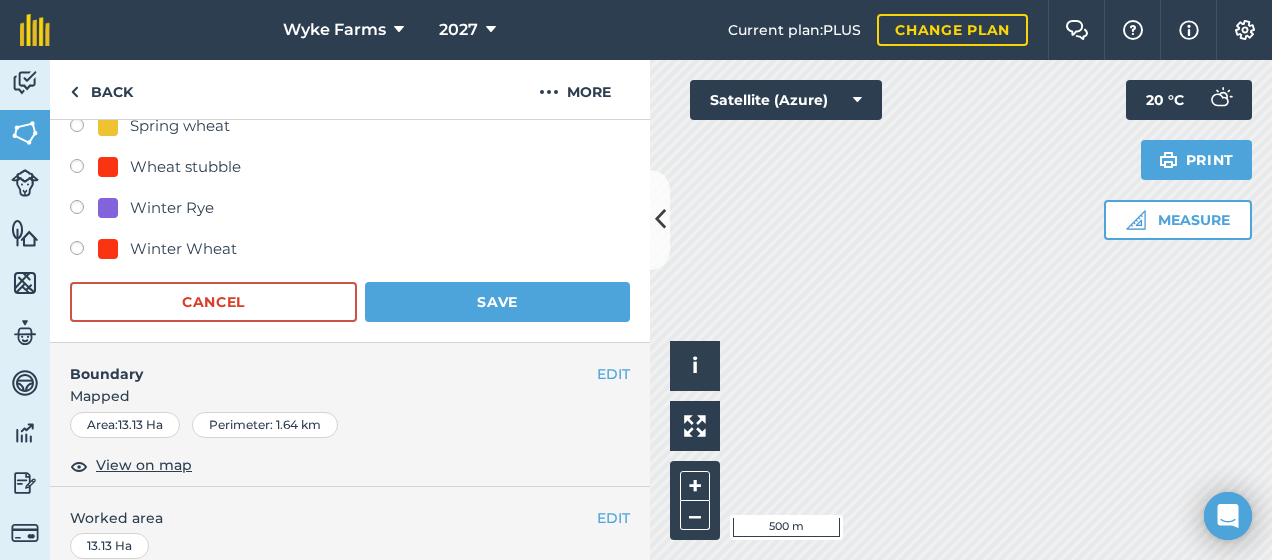 scroll, scrollTop: 972, scrollLeft: 0, axis: vertical 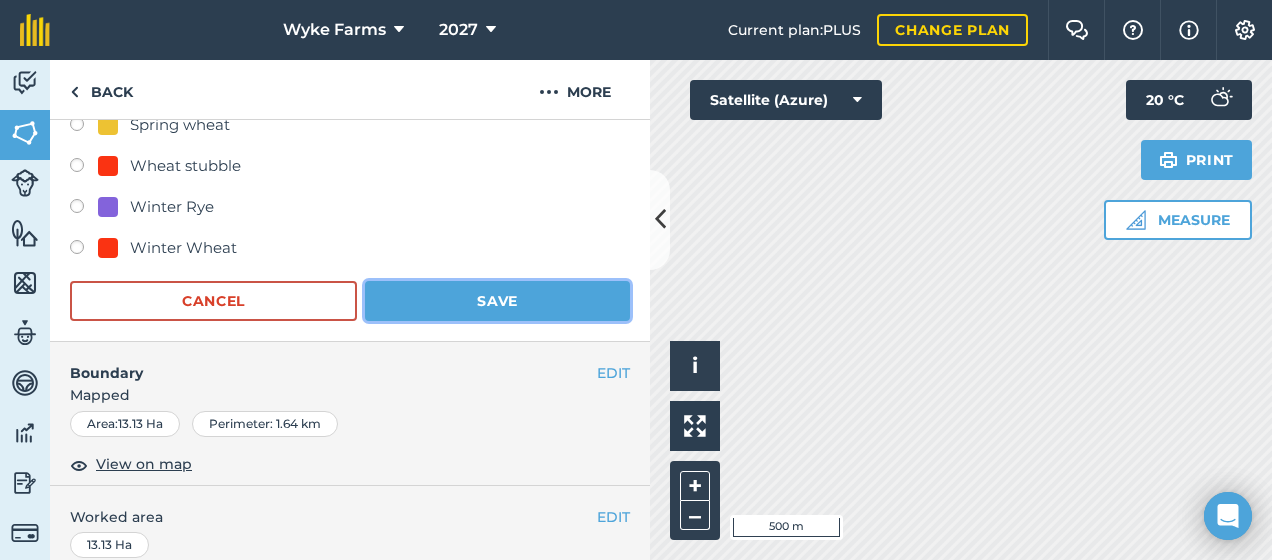 click on "Save" at bounding box center (497, 301) 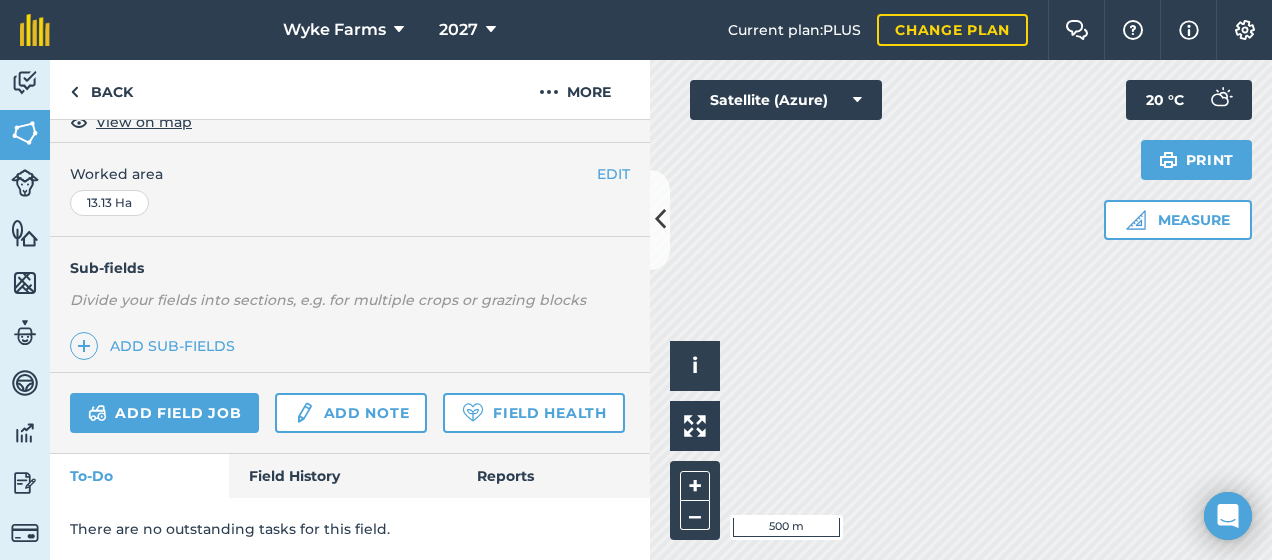 scroll, scrollTop: 437, scrollLeft: 0, axis: vertical 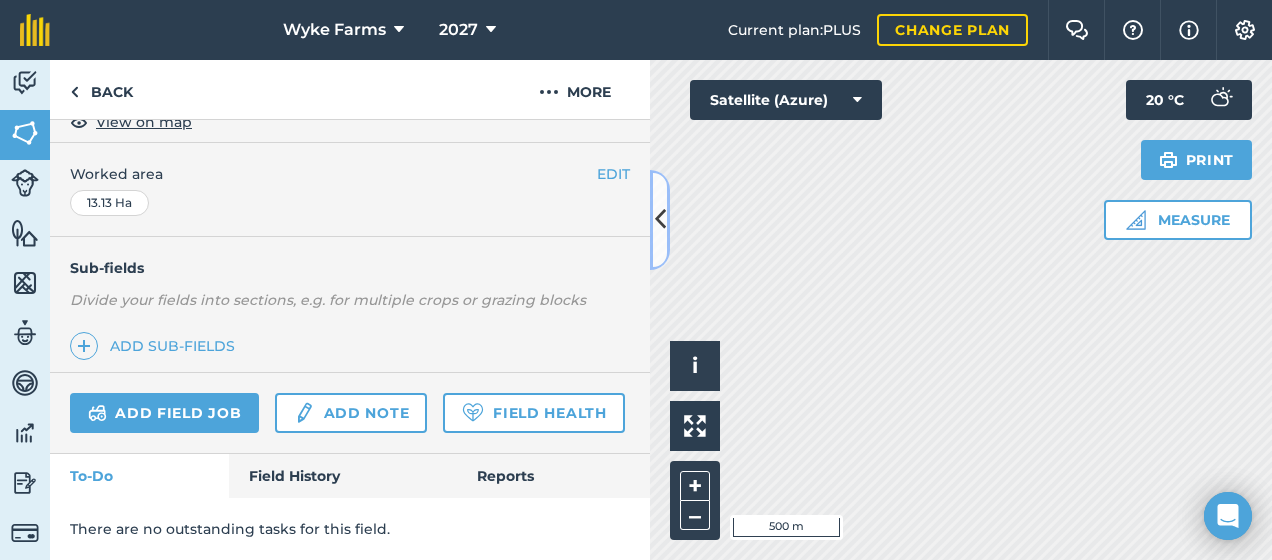 click at bounding box center [660, 219] 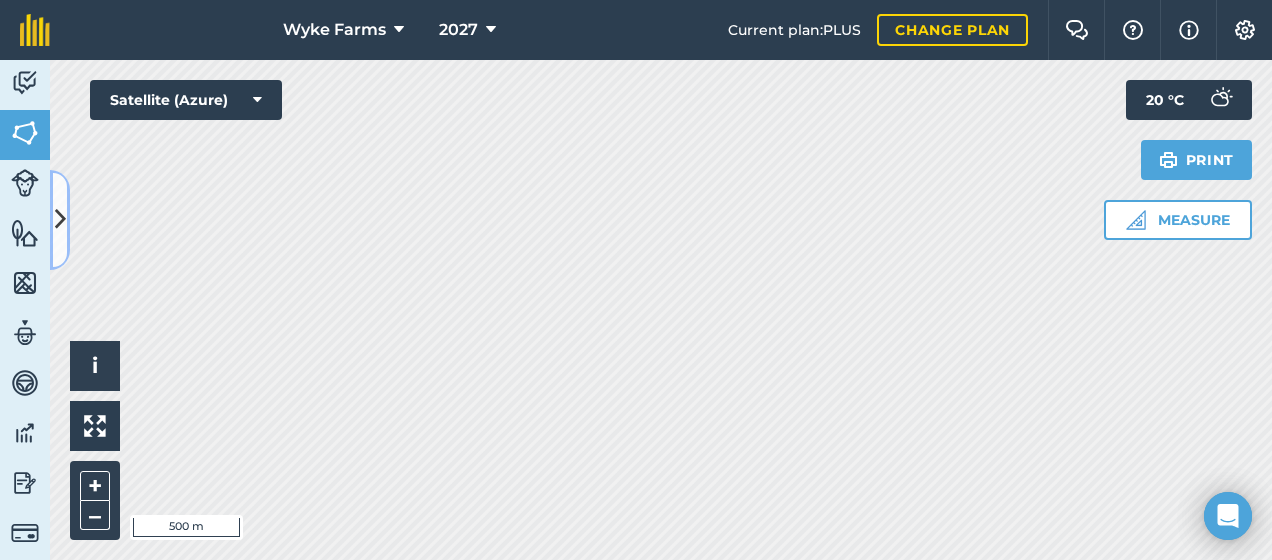 click at bounding box center (60, 219) 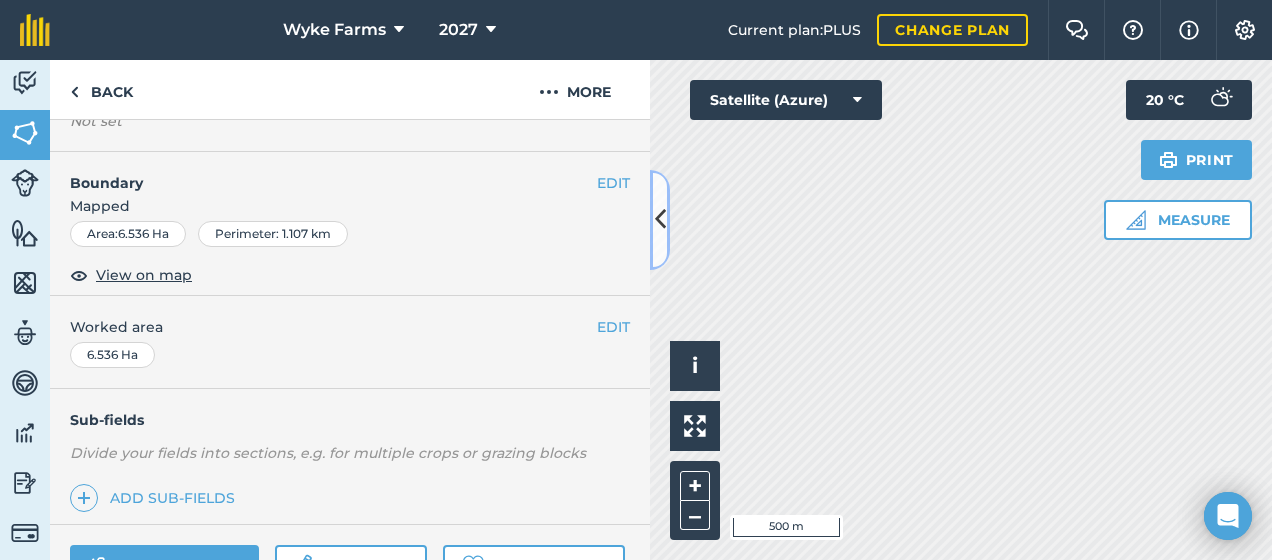 scroll, scrollTop: 0, scrollLeft: 0, axis: both 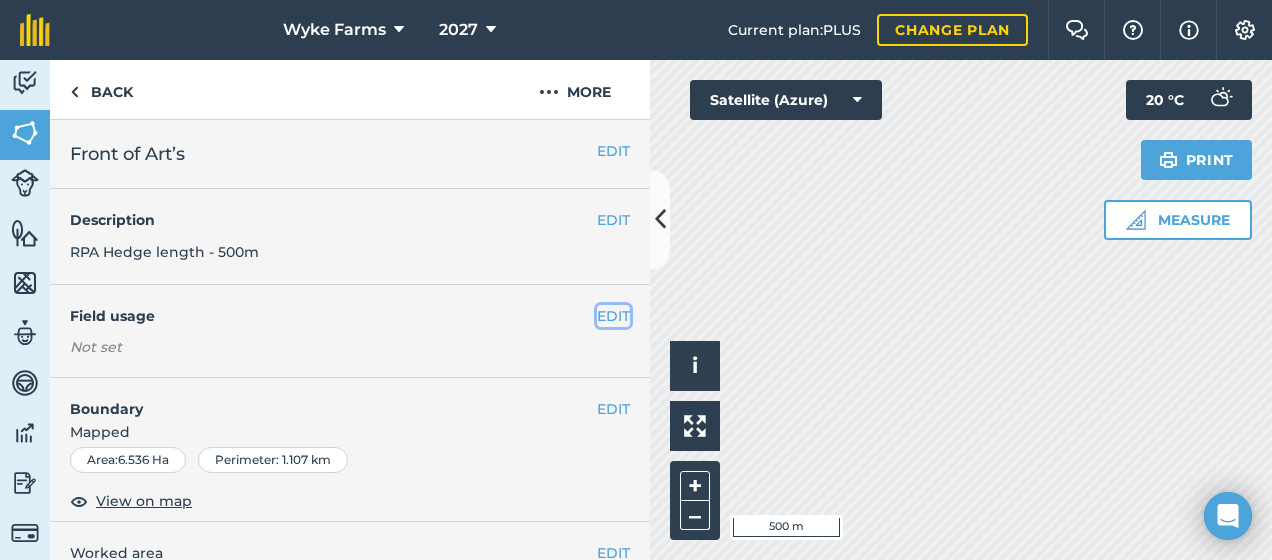 click on "EDIT" at bounding box center [613, 316] 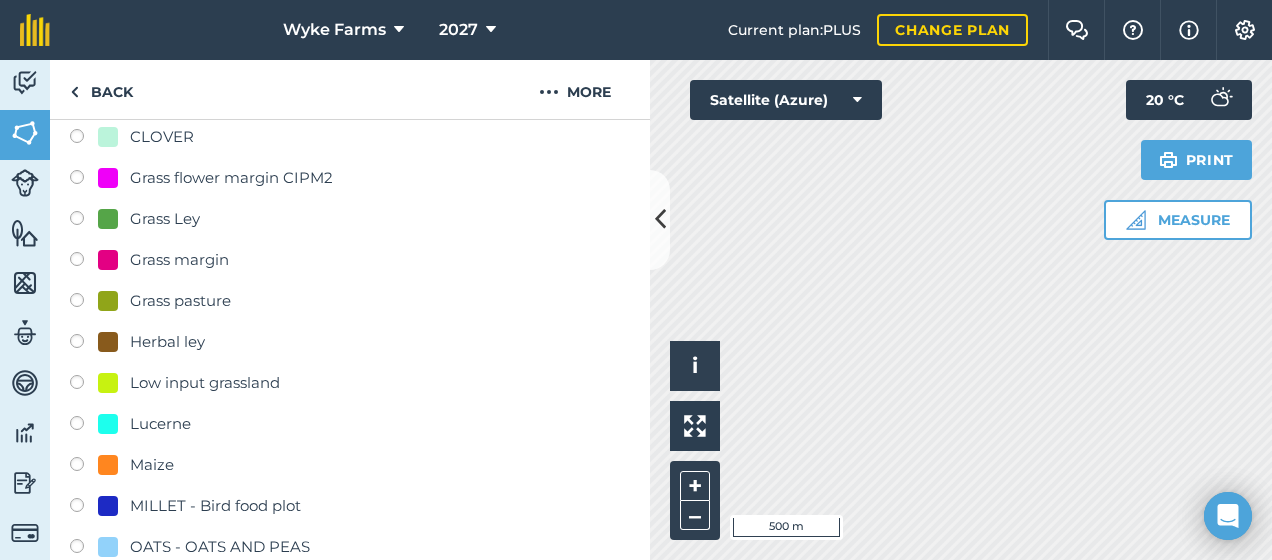 scroll, scrollTop: 468, scrollLeft: 0, axis: vertical 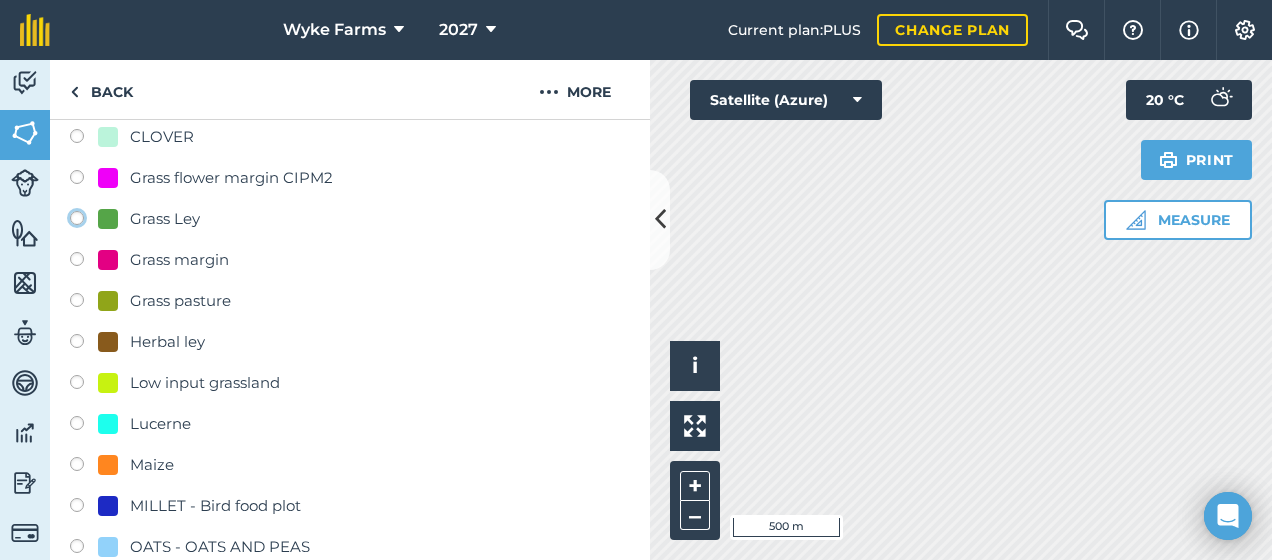 click on "Grass Ley" at bounding box center [-9923, 217] 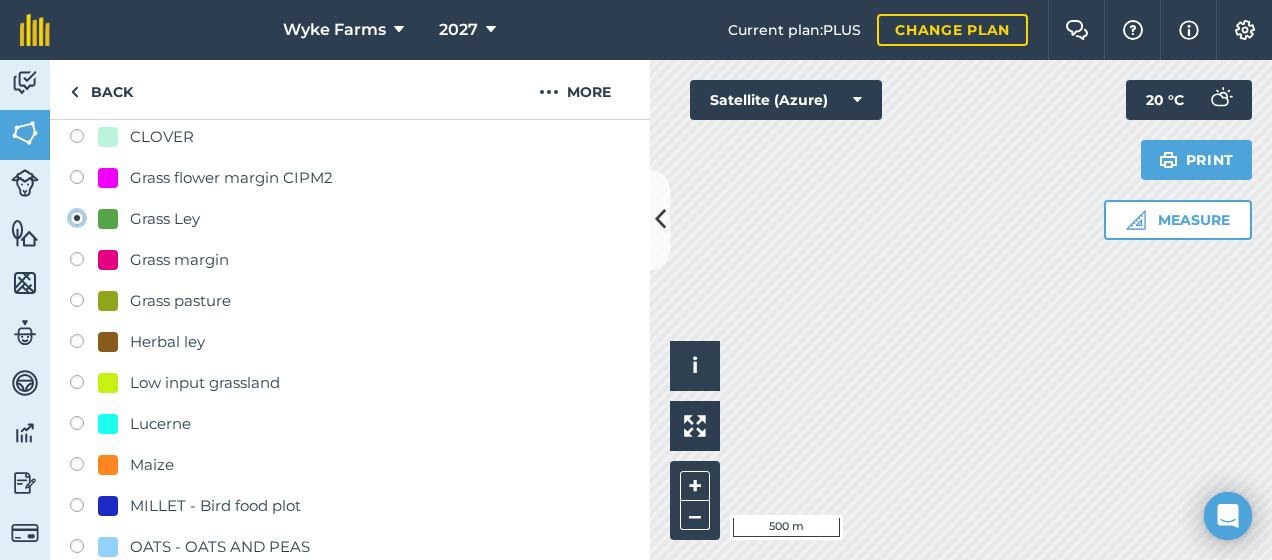 radio on "true" 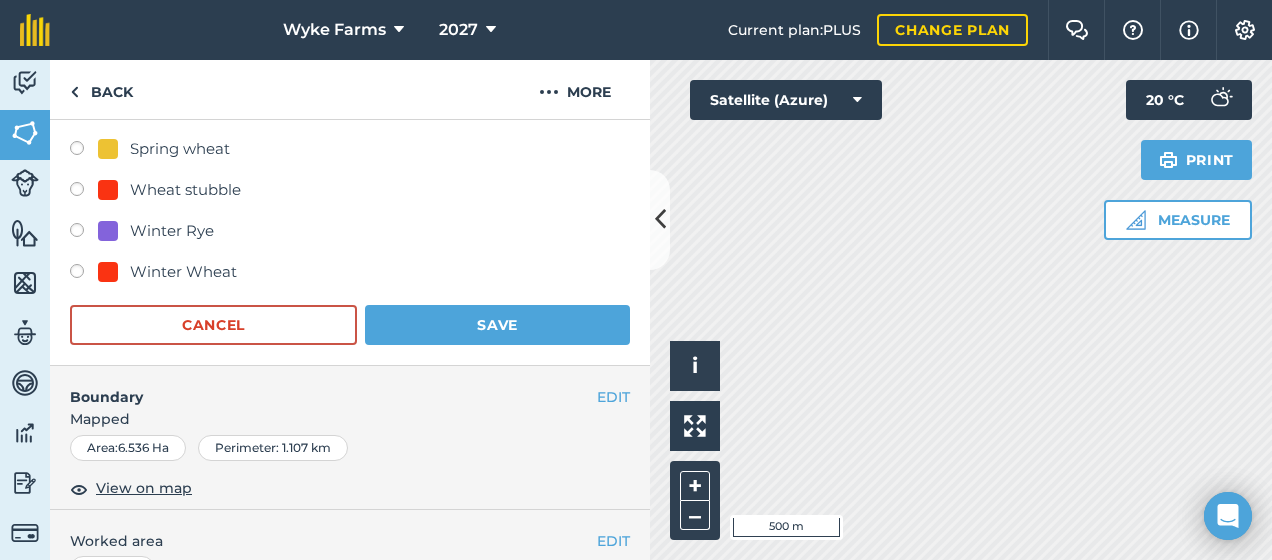 scroll, scrollTop: 951, scrollLeft: 0, axis: vertical 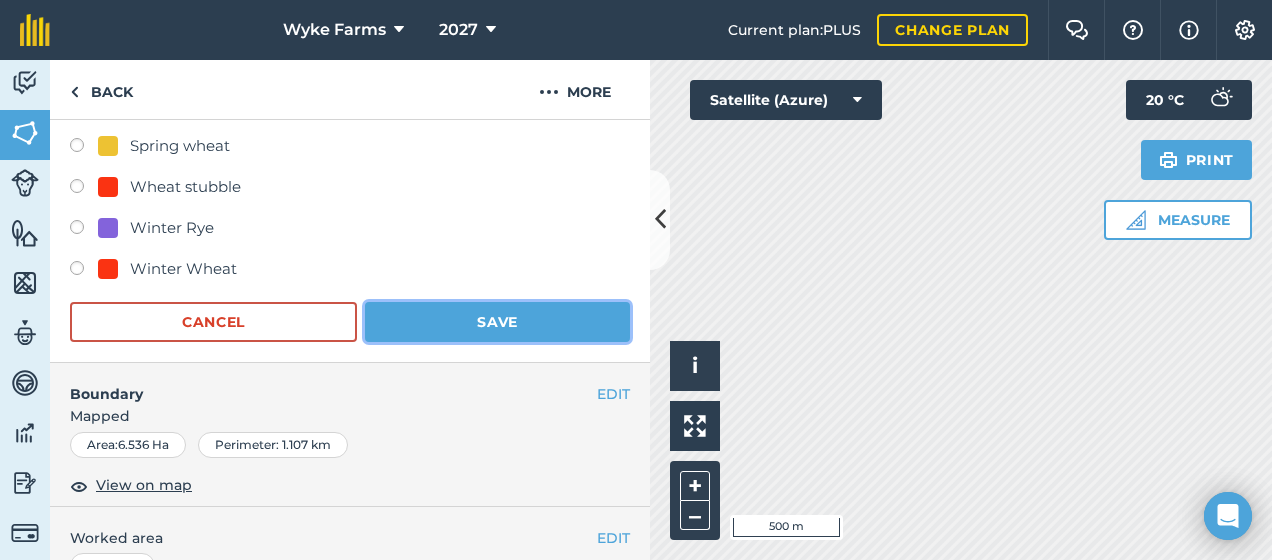 click on "Save" at bounding box center [497, 322] 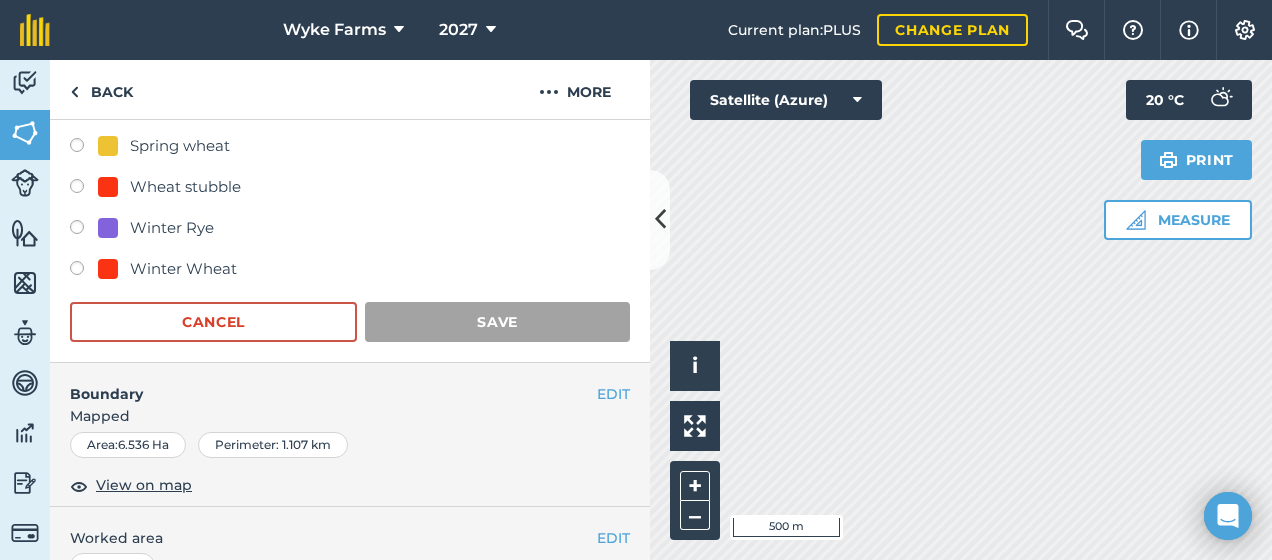 scroll, scrollTop: 437, scrollLeft: 0, axis: vertical 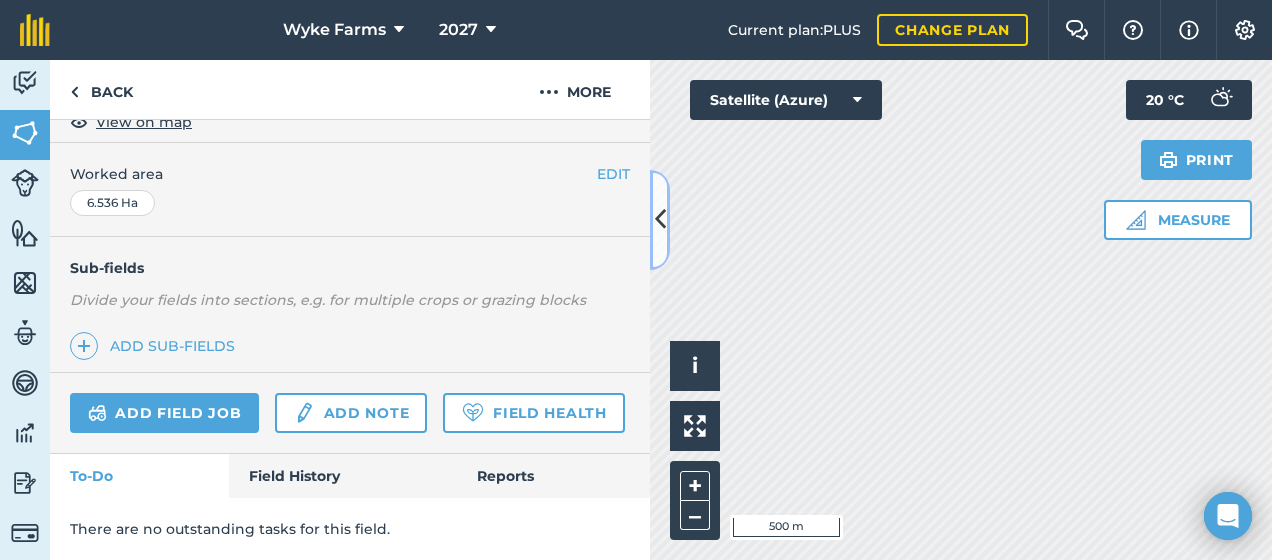 click at bounding box center [660, 220] 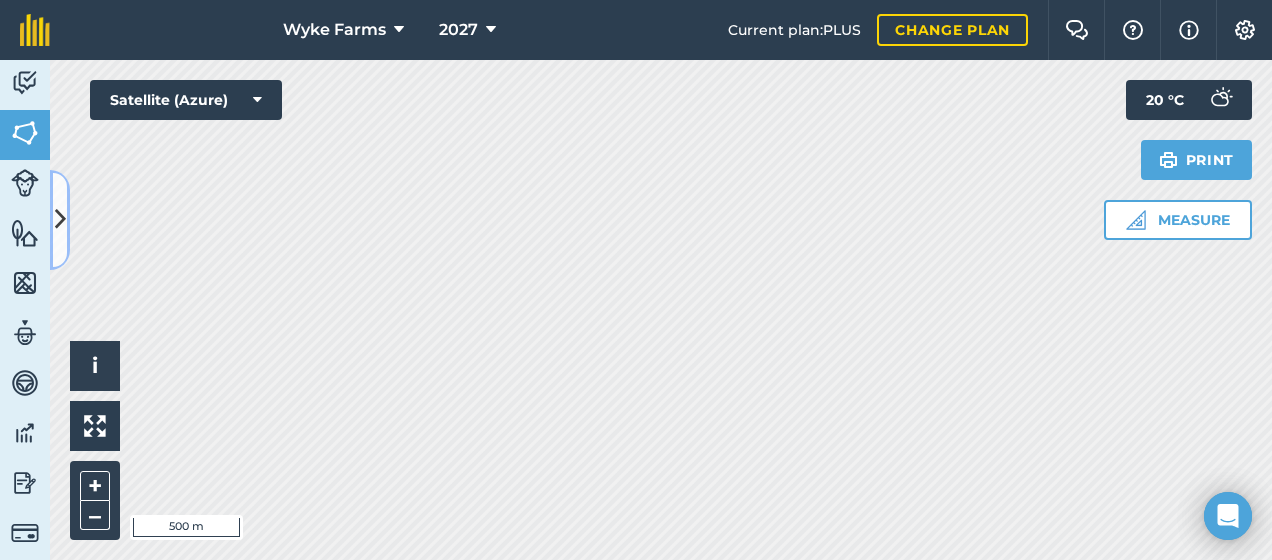 click at bounding box center [60, 219] 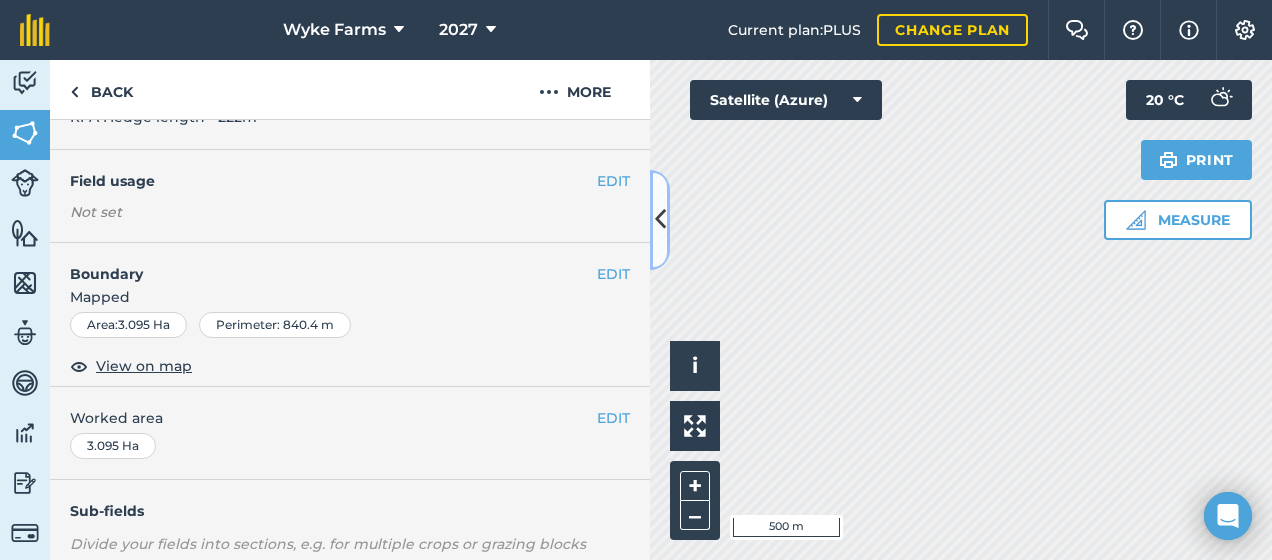 scroll, scrollTop: 123, scrollLeft: 0, axis: vertical 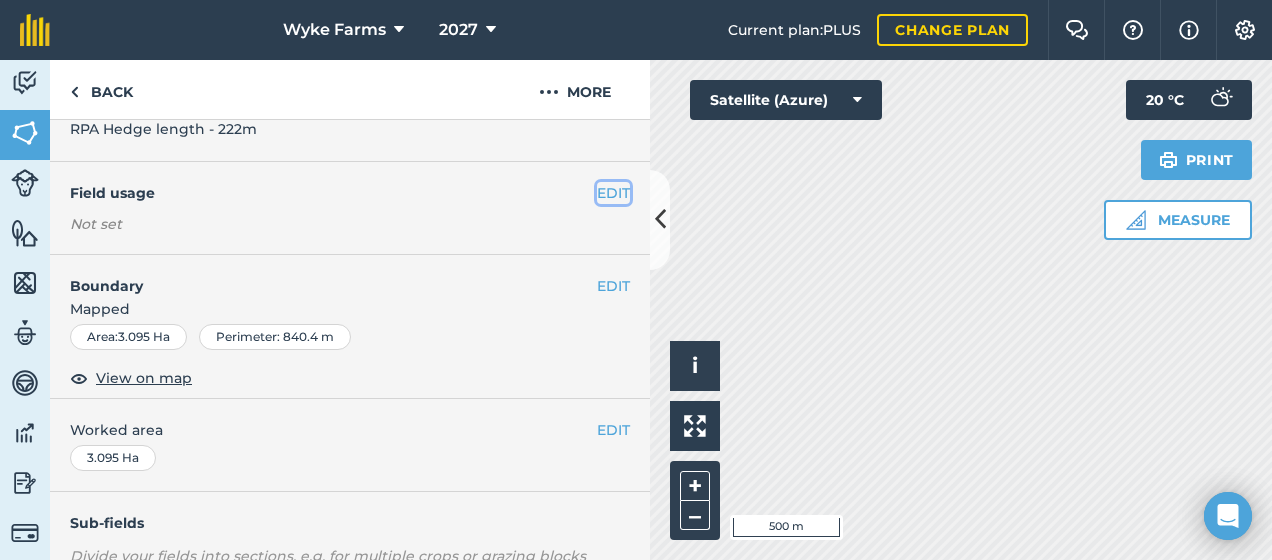 click on "EDIT" at bounding box center (613, 193) 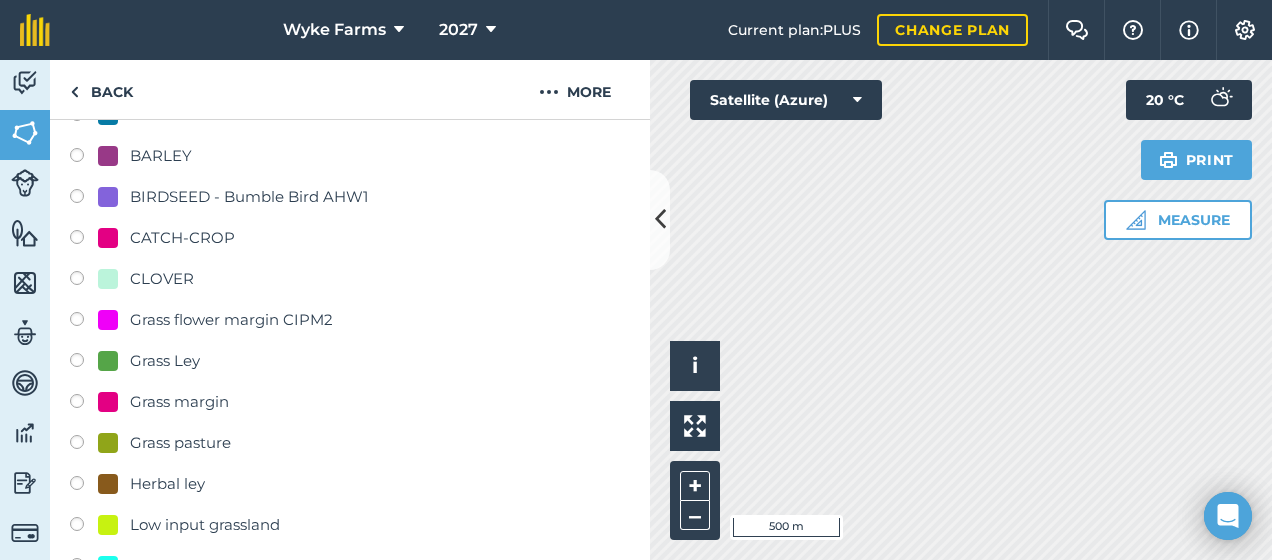 scroll, scrollTop: 355, scrollLeft: 0, axis: vertical 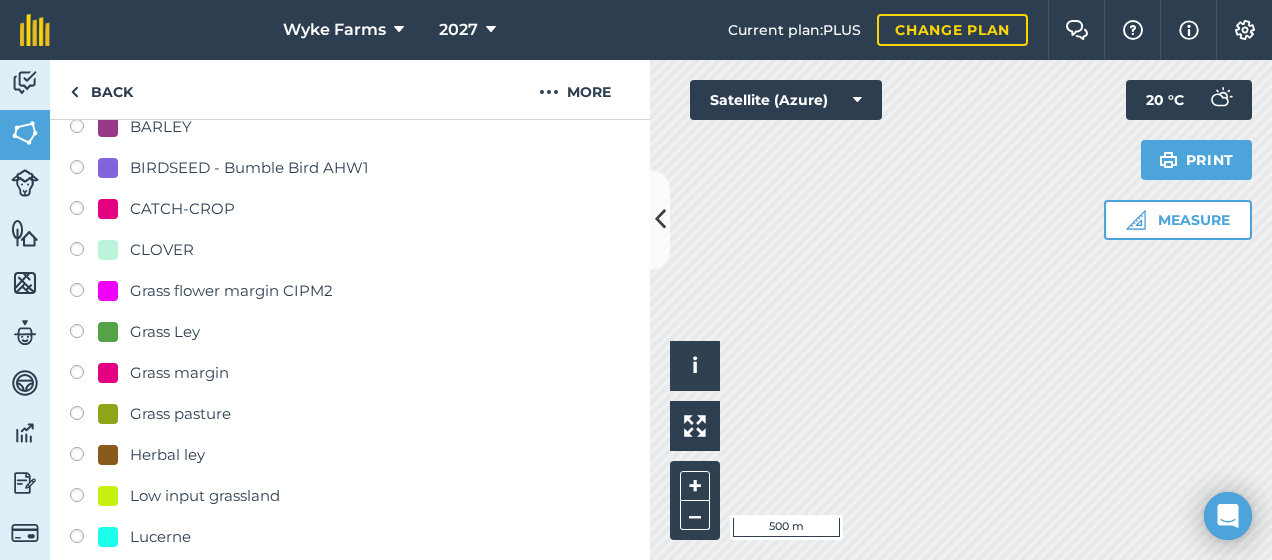 click at bounding box center [84, 334] 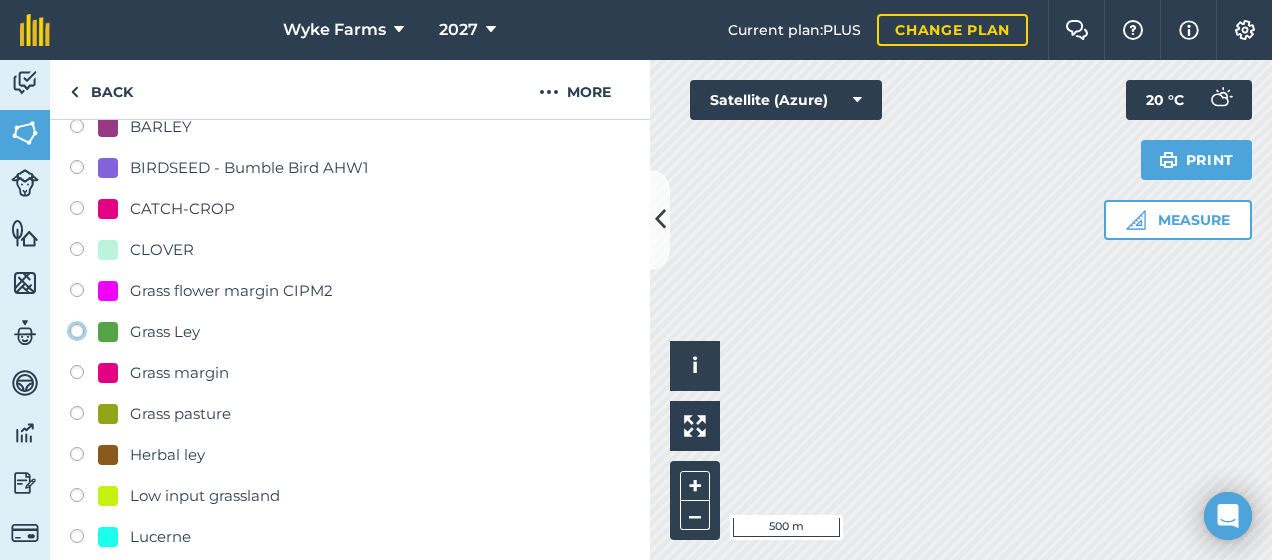click on "Grass Ley" at bounding box center (-9923, 330) 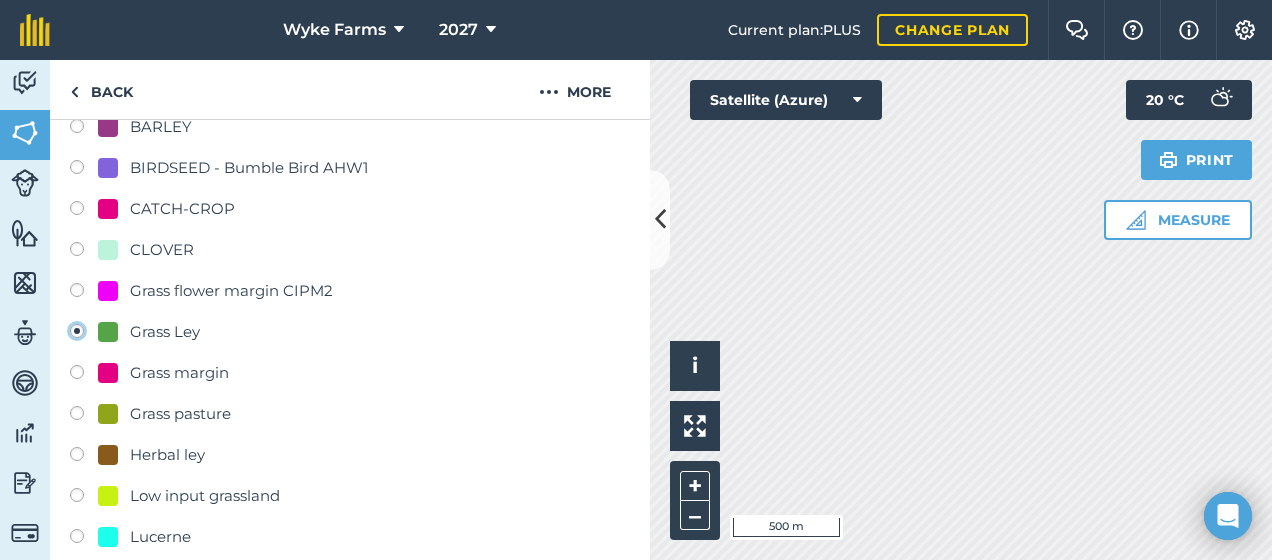 radio on "true" 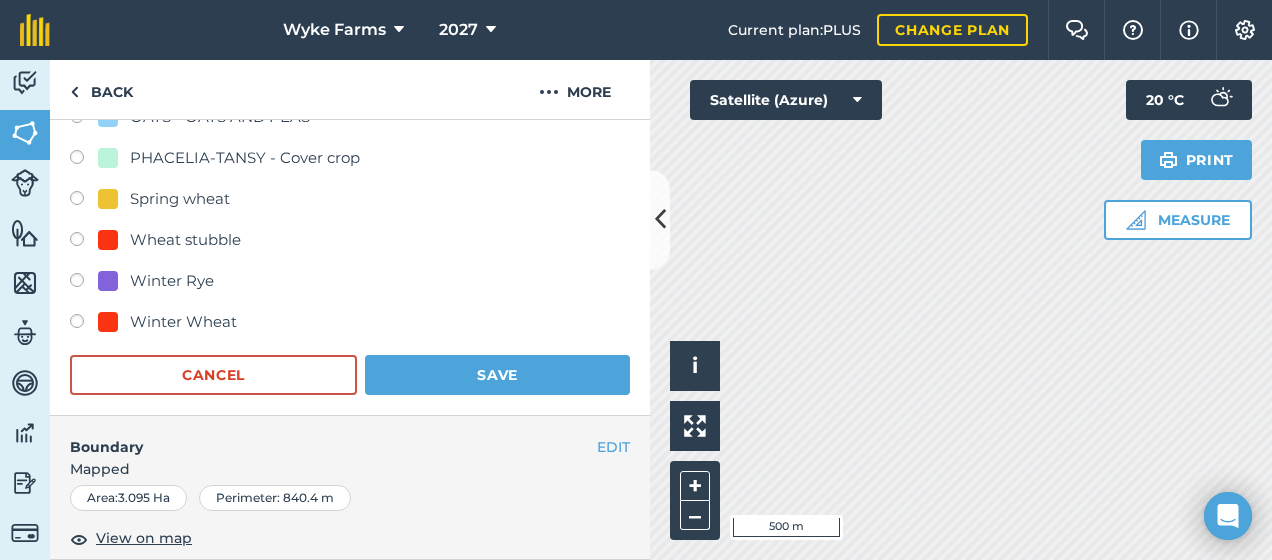 scroll, scrollTop: 913, scrollLeft: 0, axis: vertical 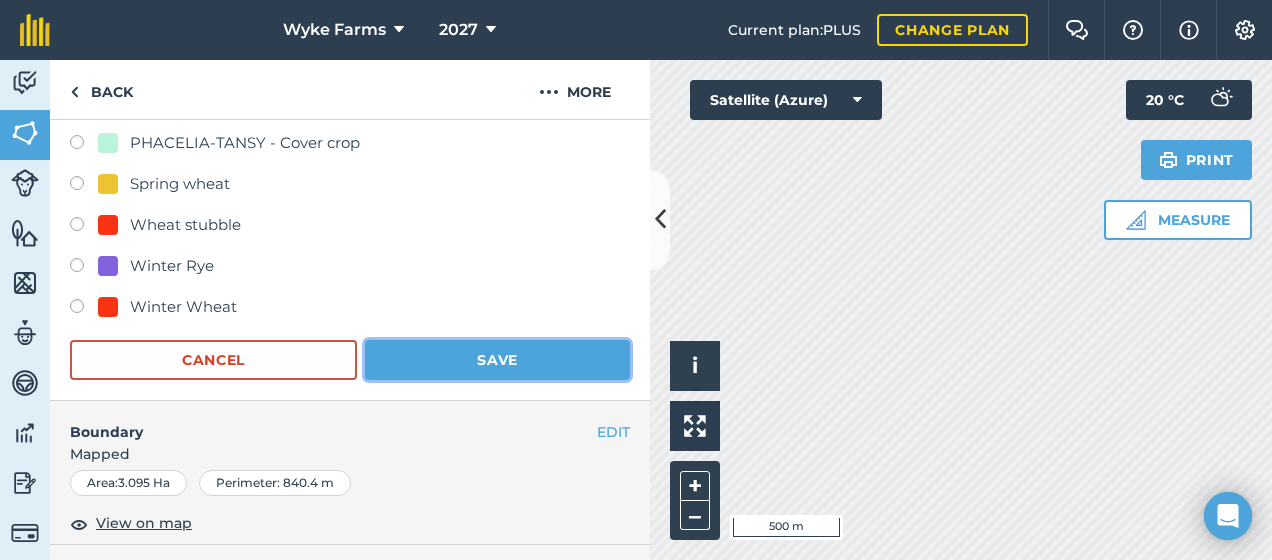 click on "Save" at bounding box center [497, 360] 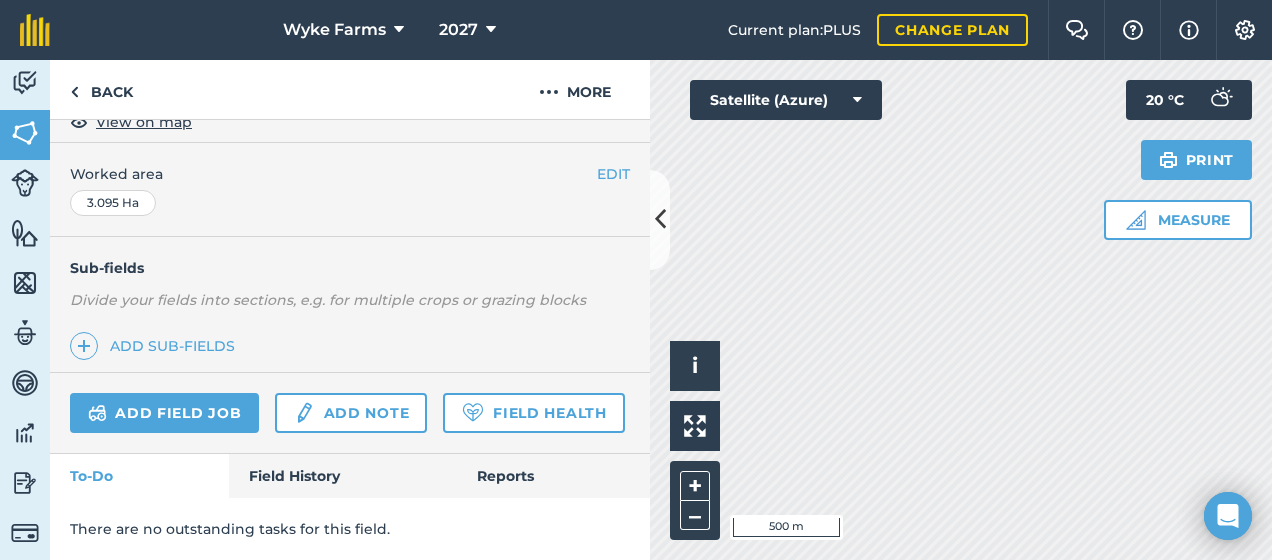 scroll, scrollTop: 437, scrollLeft: 0, axis: vertical 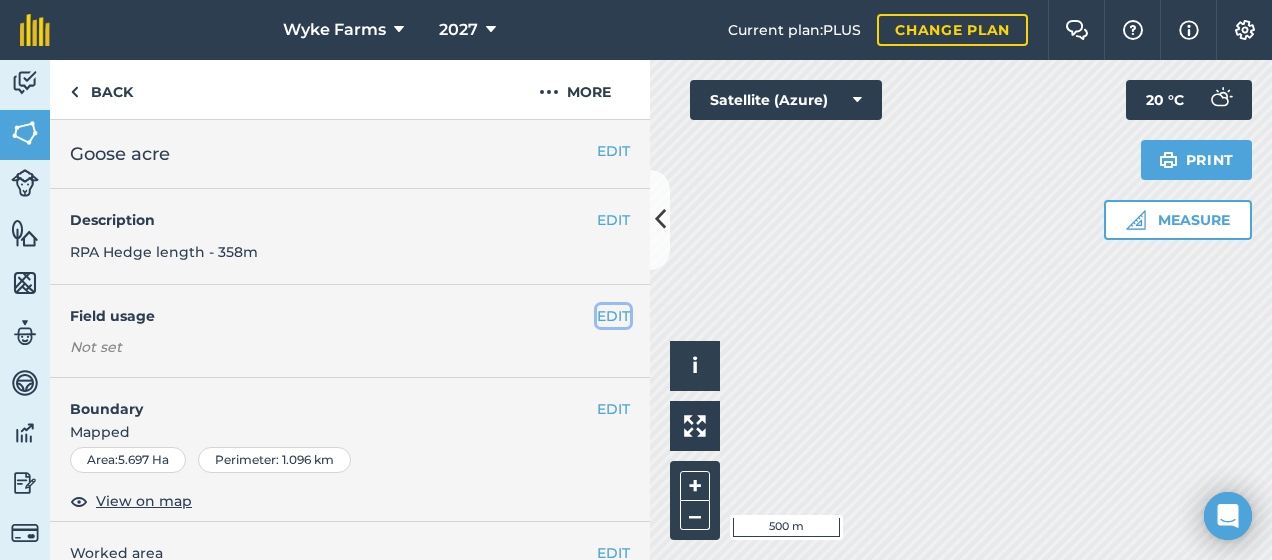 click on "EDIT" at bounding box center (613, 316) 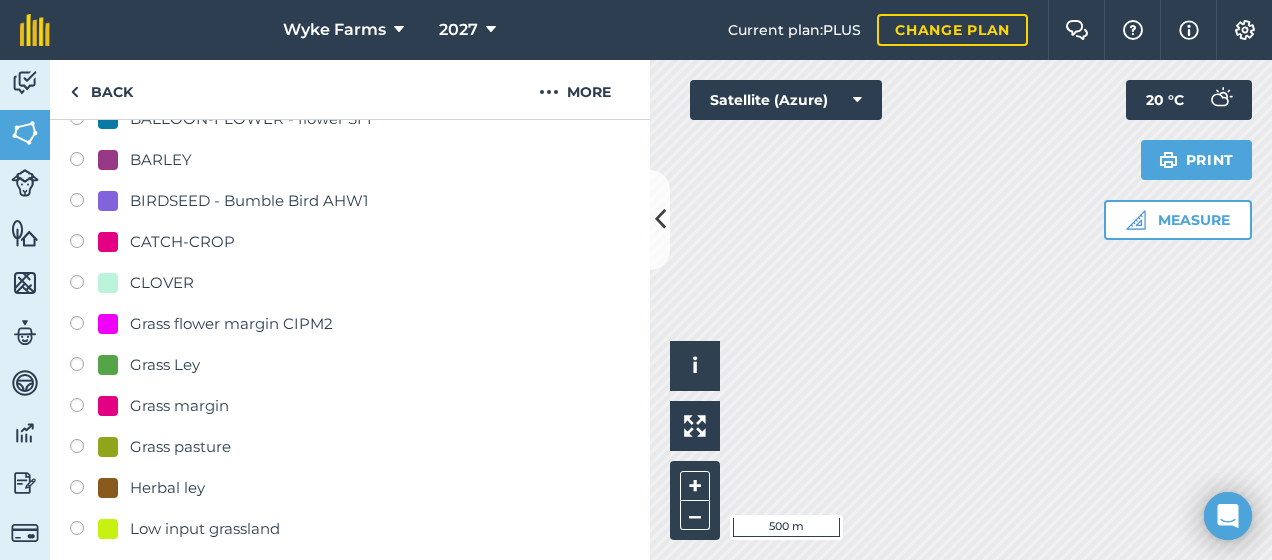 scroll, scrollTop: 328, scrollLeft: 0, axis: vertical 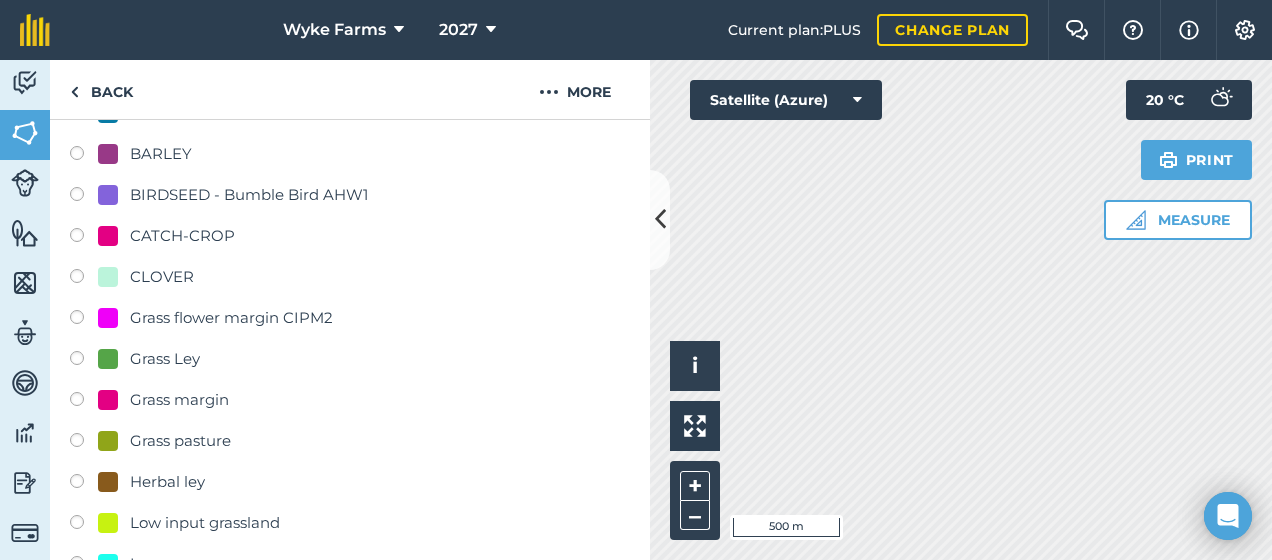 click on "Grass Ley" at bounding box center [350, 361] 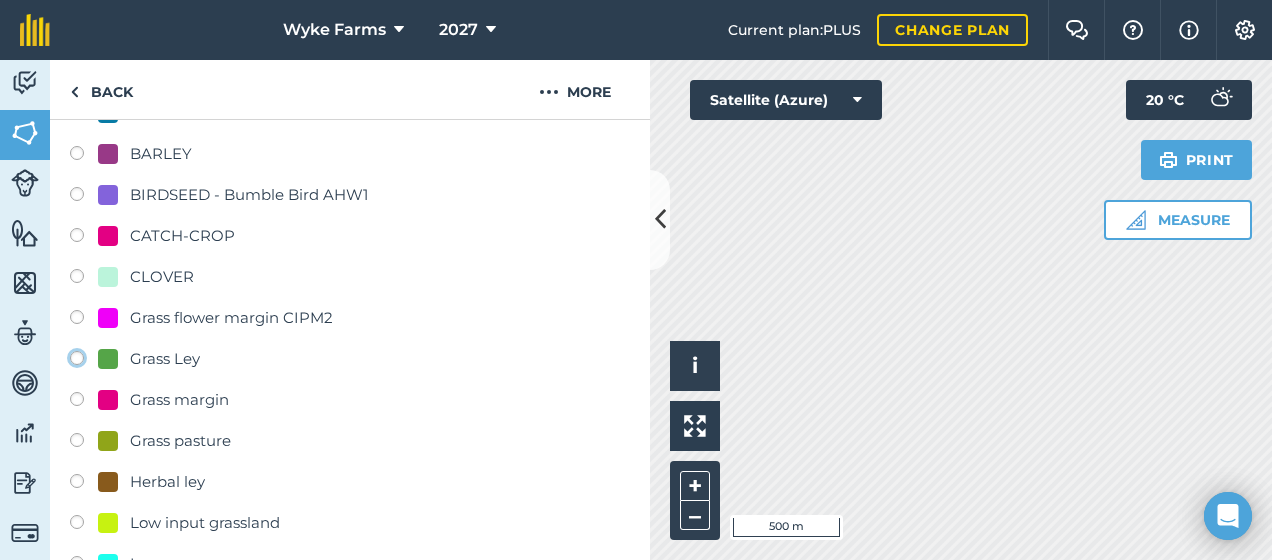 click on "Grass Ley" at bounding box center (-9923, 357) 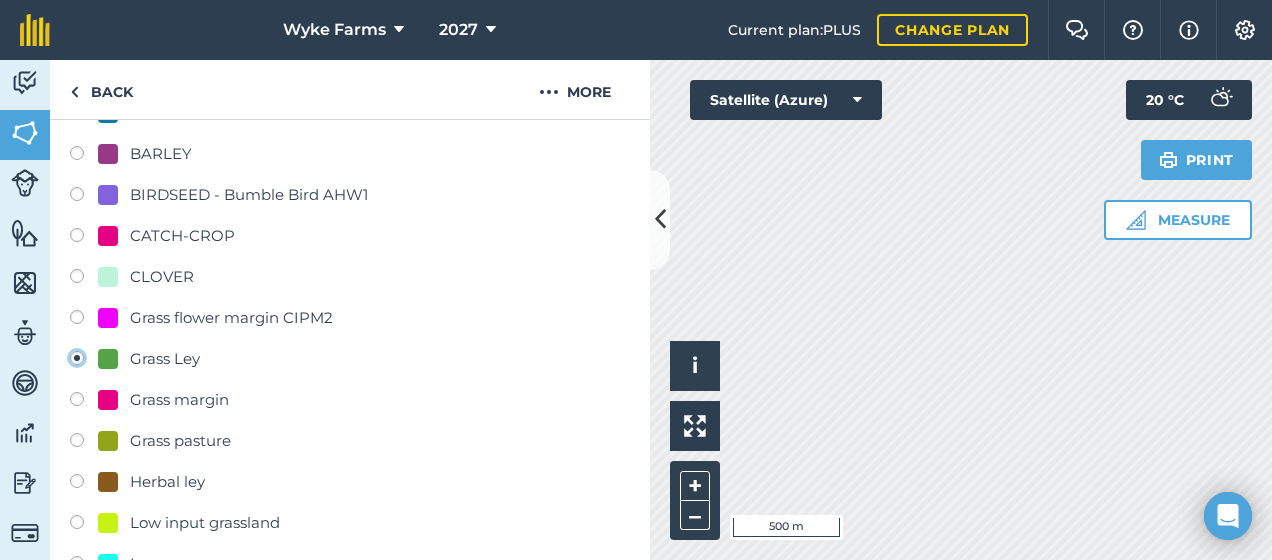 radio on "true" 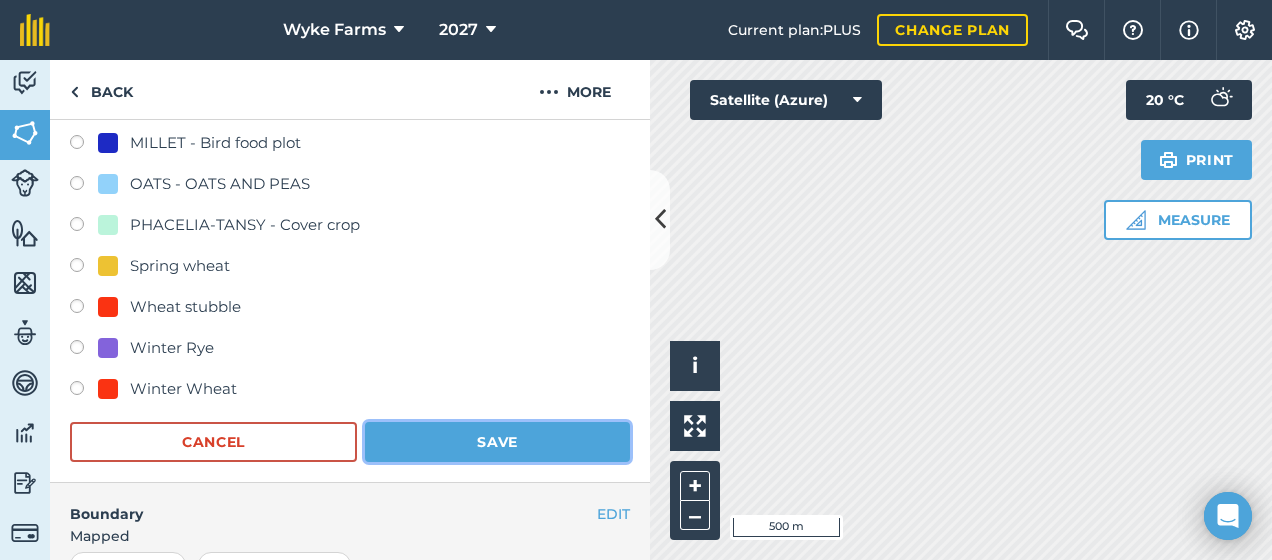 click on "Save" at bounding box center (497, 442) 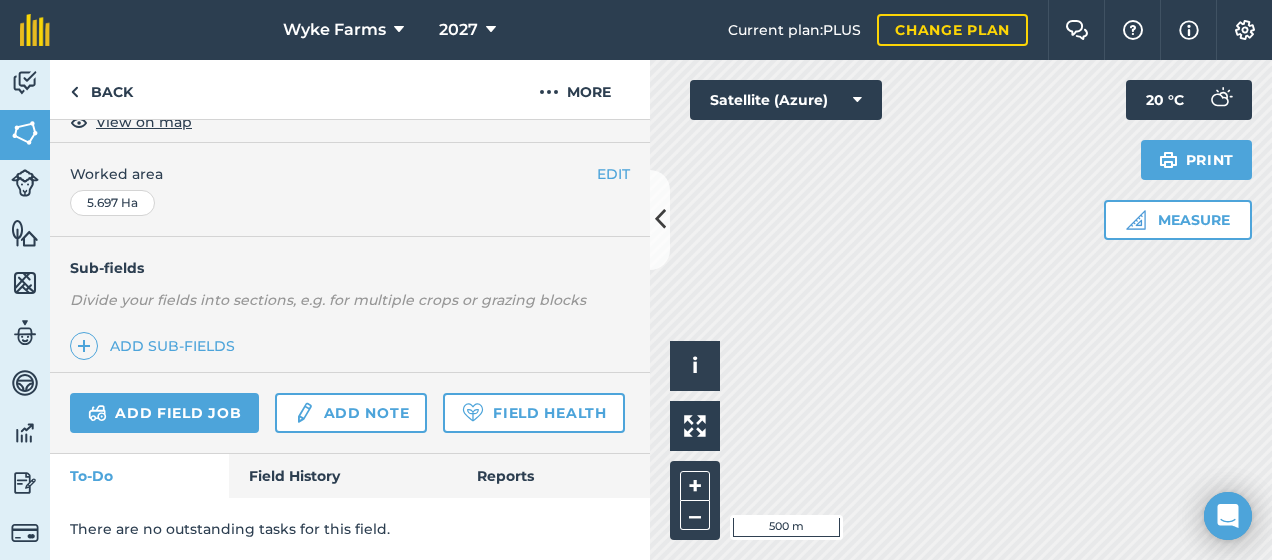 scroll, scrollTop: 437, scrollLeft: 0, axis: vertical 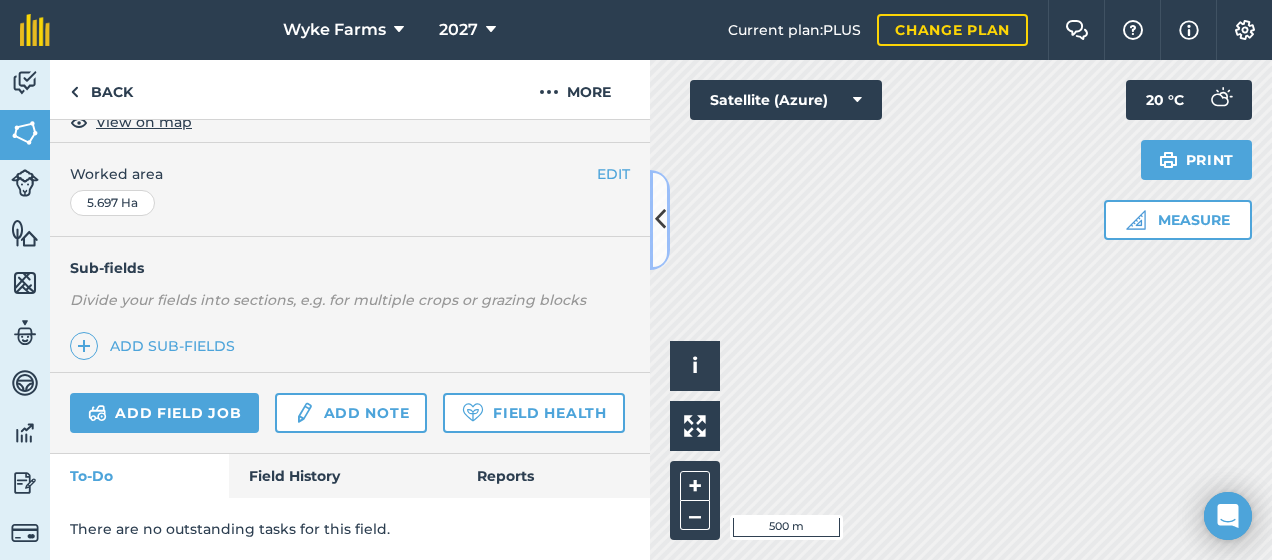 click at bounding box center (660, 220) 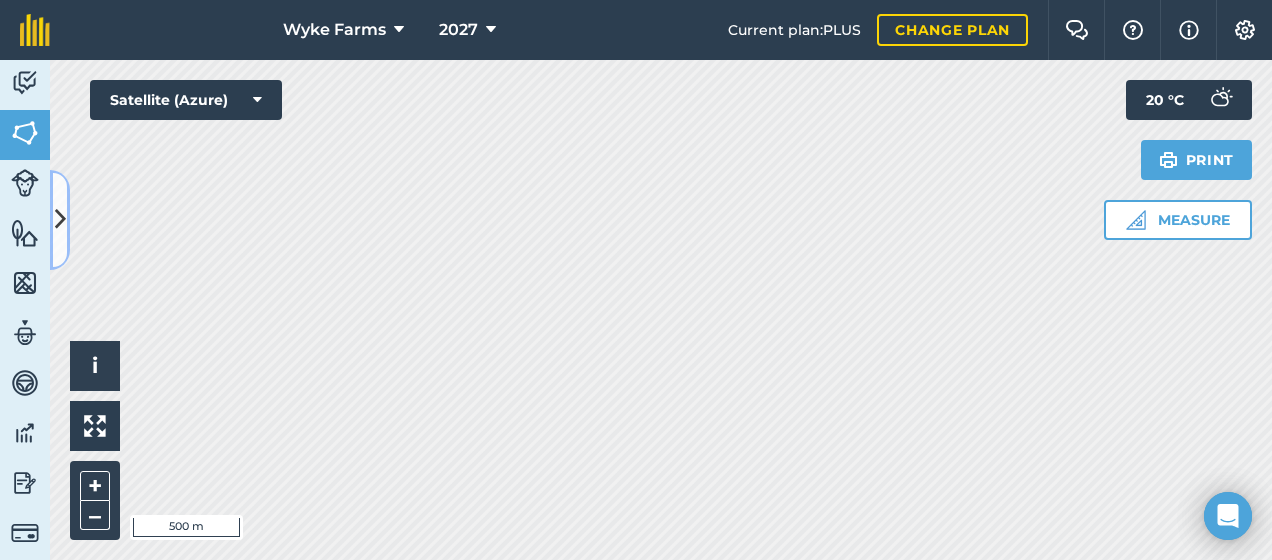 click at bounding box center [60, 219] 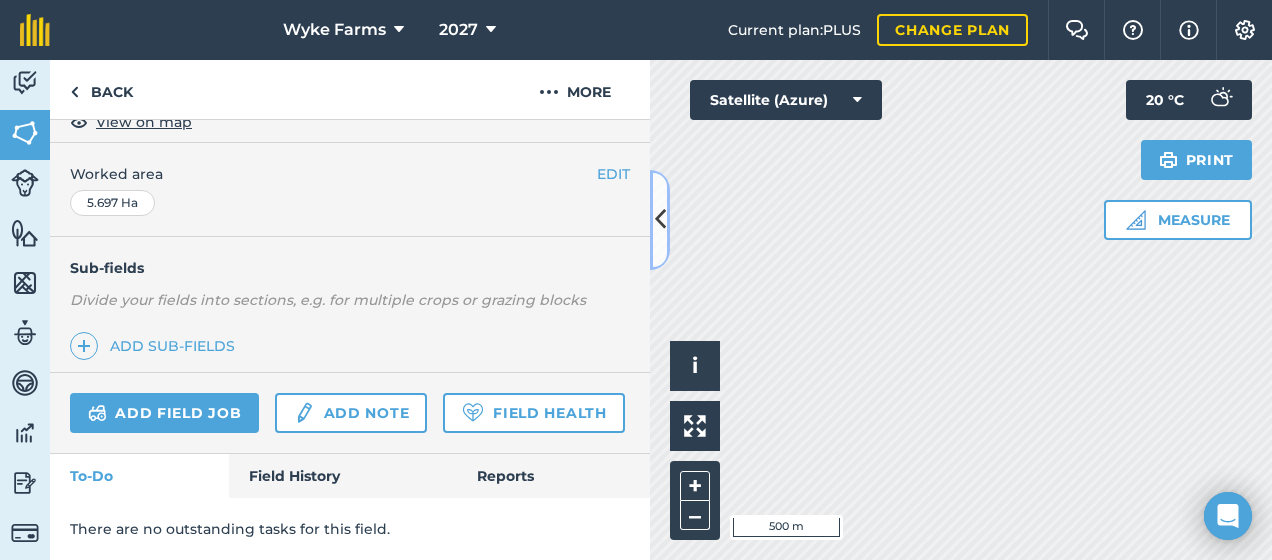 click at bounding box center [660, 219] 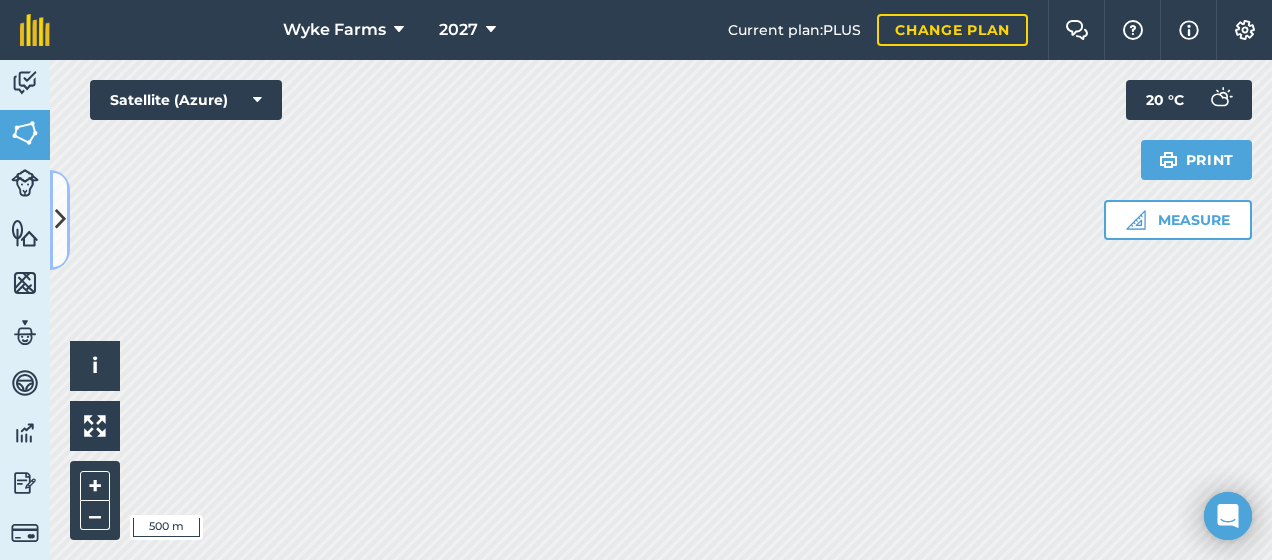 click at bounding box center [60, 220] 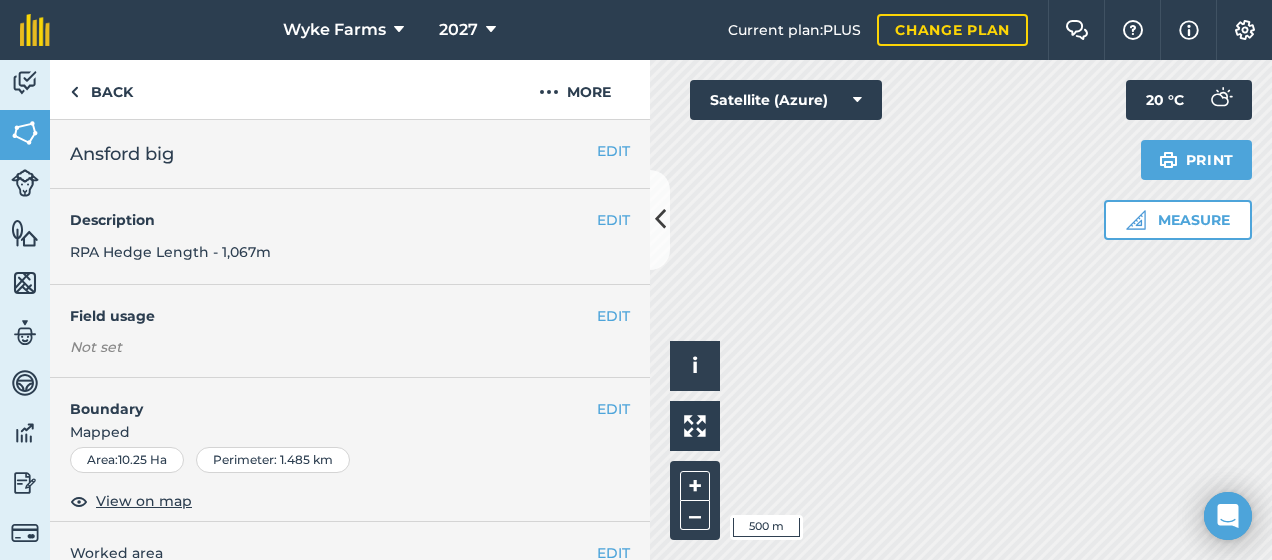 click on "Field usage" at bounding box center (333, 316) 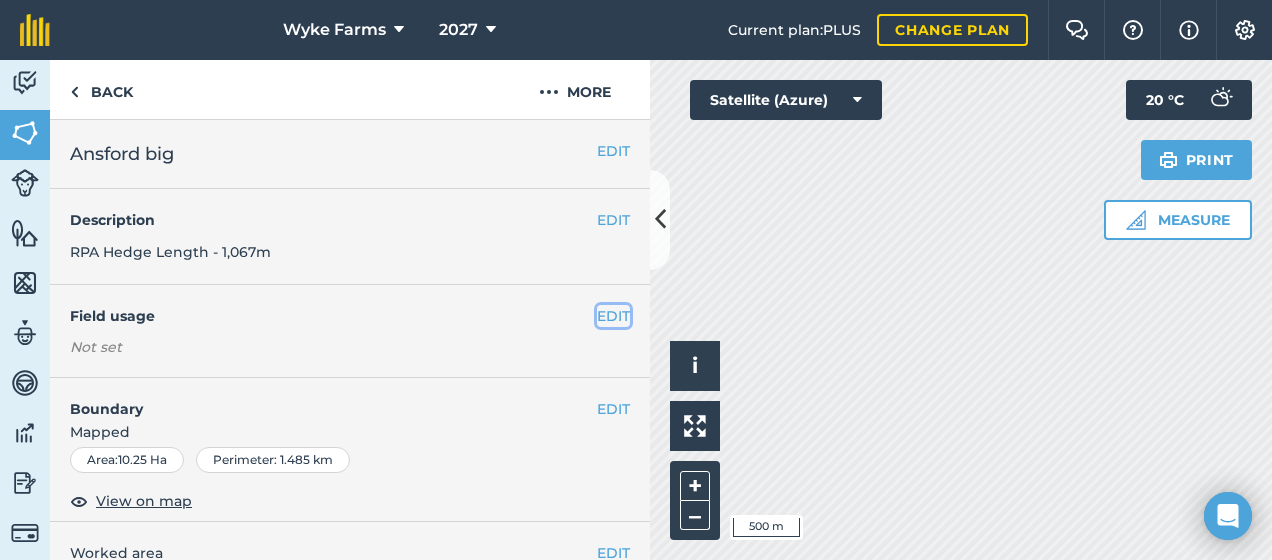 click on "EDIT" at bounding box center [613, 316] 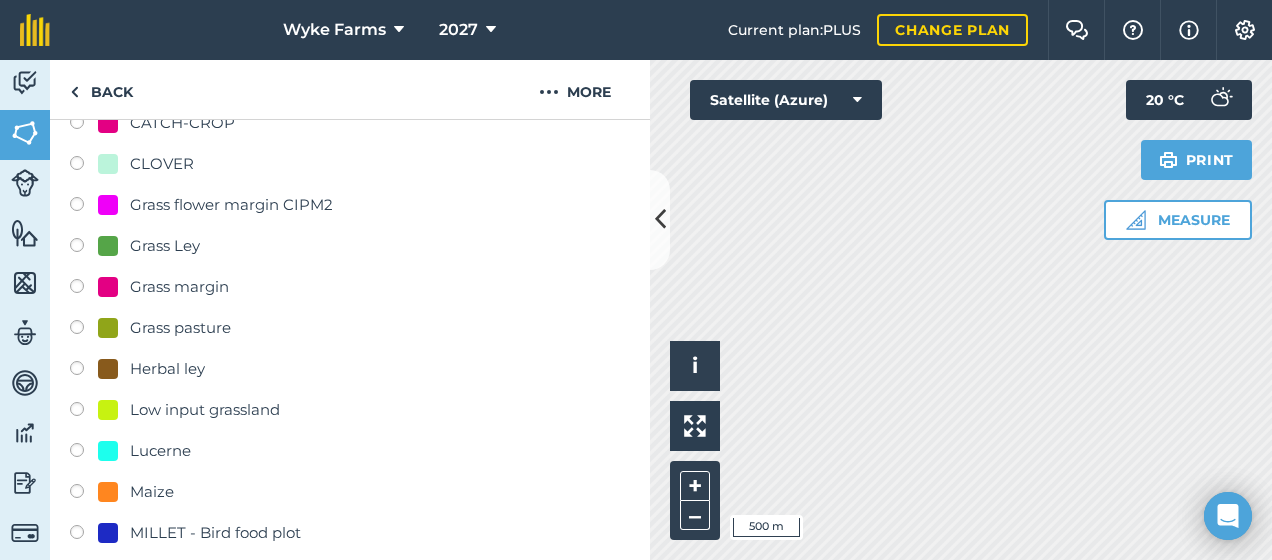 scroll, scrollTop: 451, scrollLeft: 0, axis: vertical 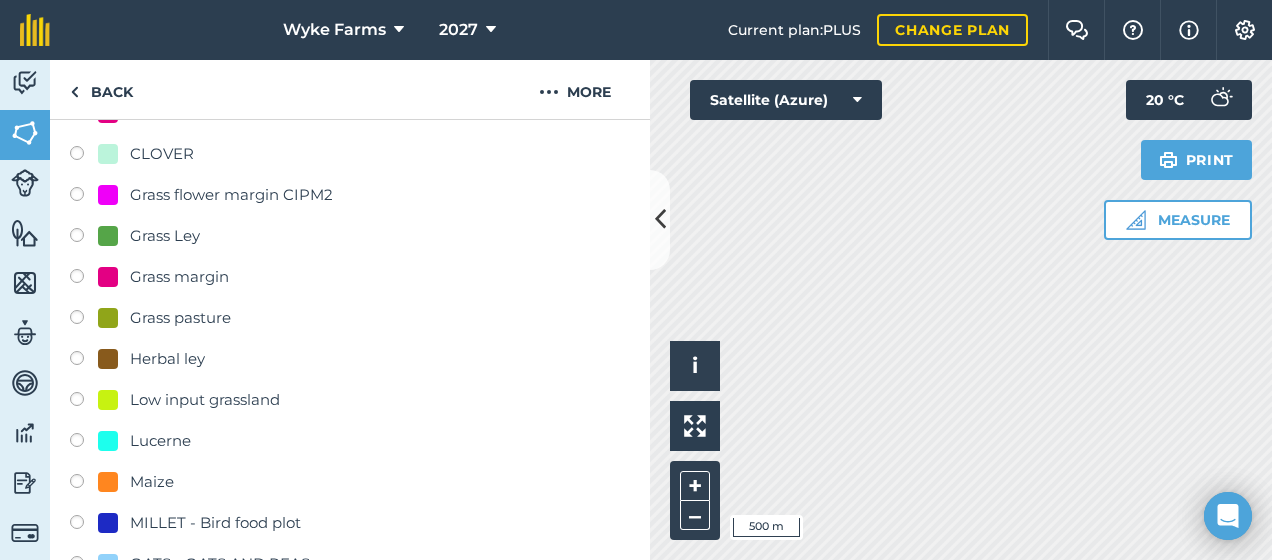 click at bounding box center [84, 238] 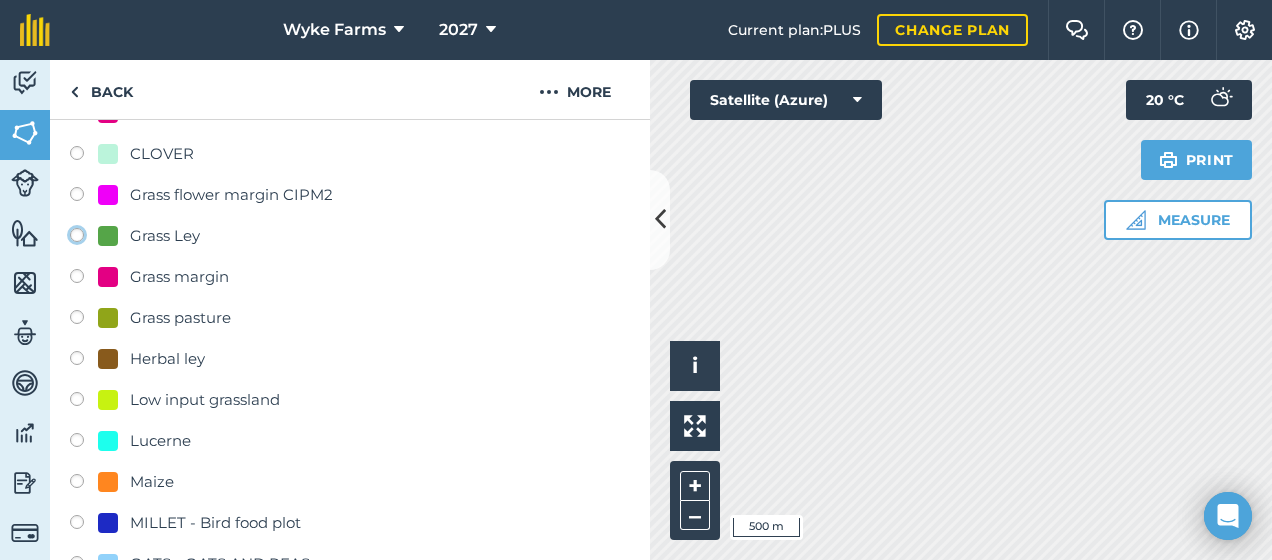 click on "Grass Ley" at bounding box center [-9923, 234] 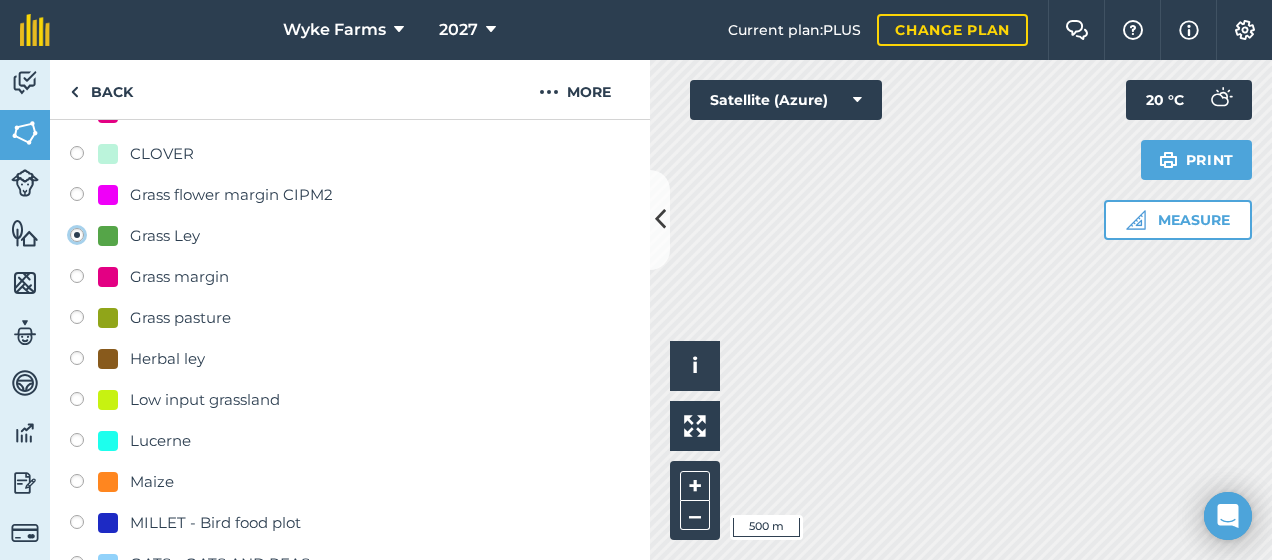 radio on "true" 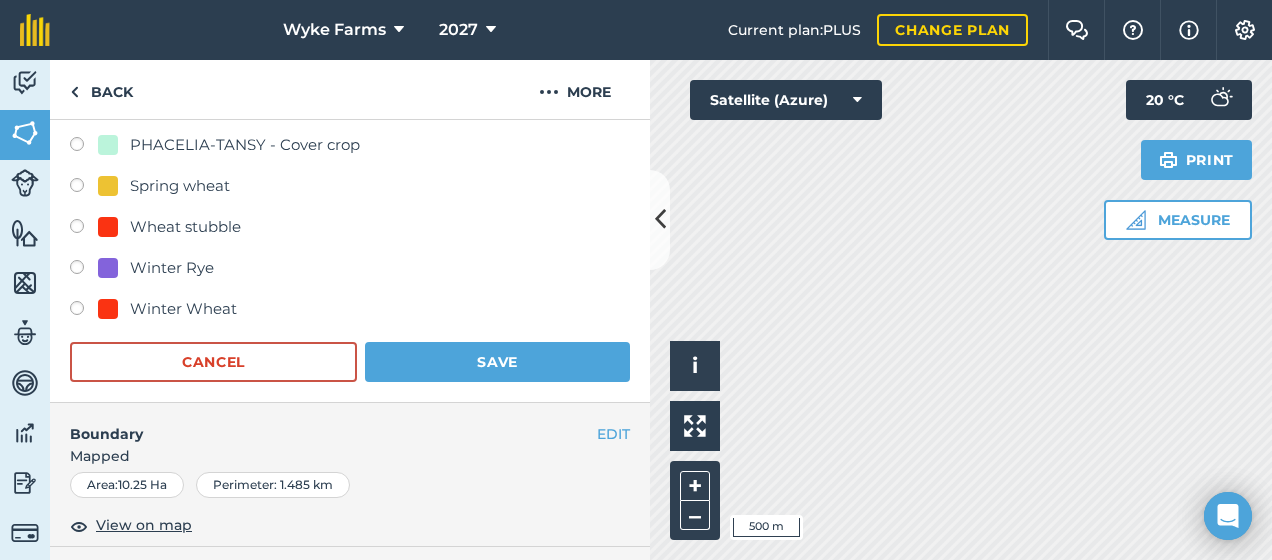 scroll, scrollTop: 910, scrollLeft: 0, axis: vertical 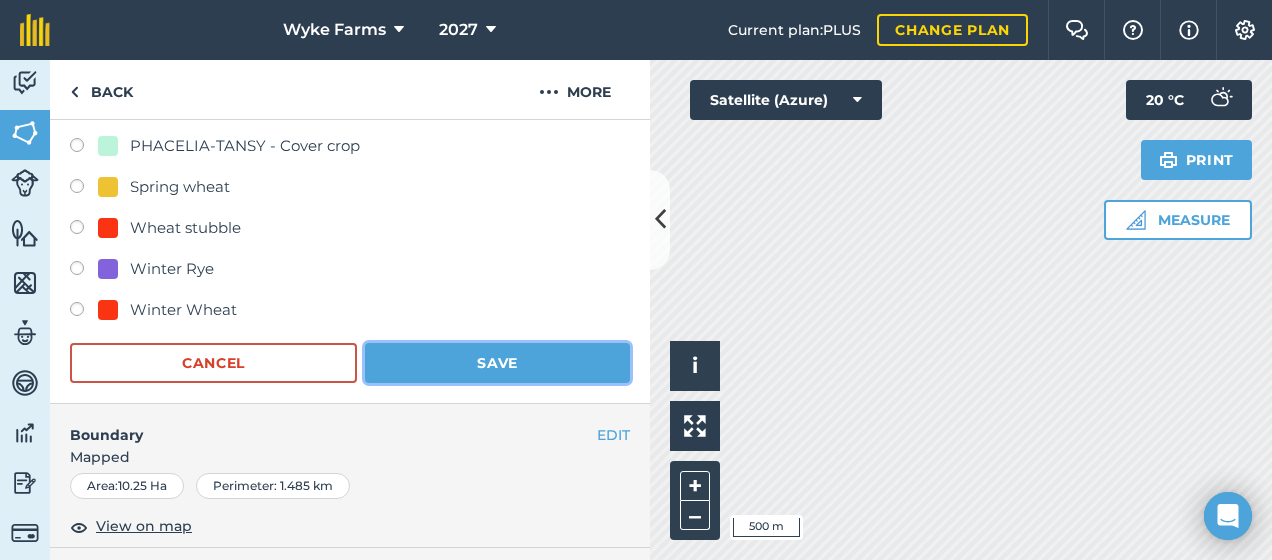 click on "Save" at bounding box center (497, 363) 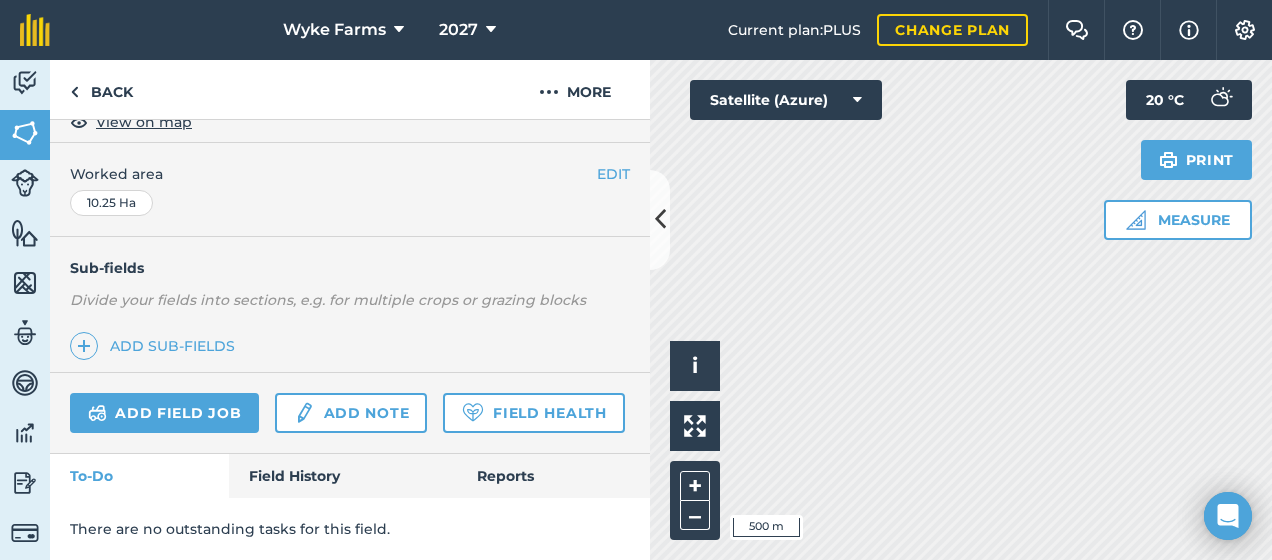 scroll, scrollTop: 437, scrollLeft: 0, axis: vertical 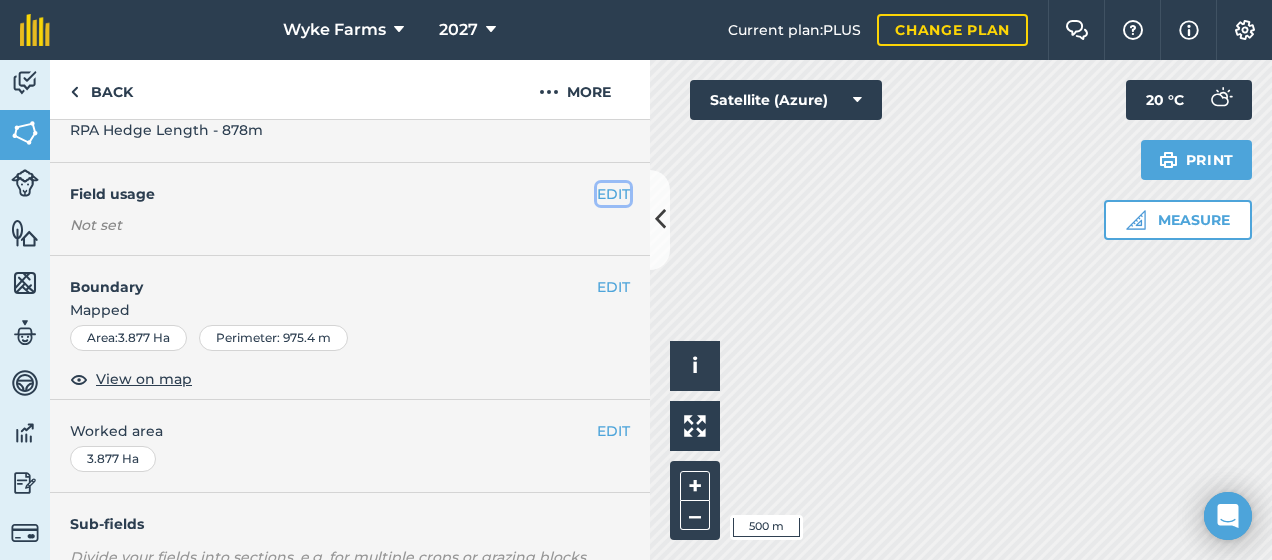 click on "EDIT" at bounding box center [613, 194] 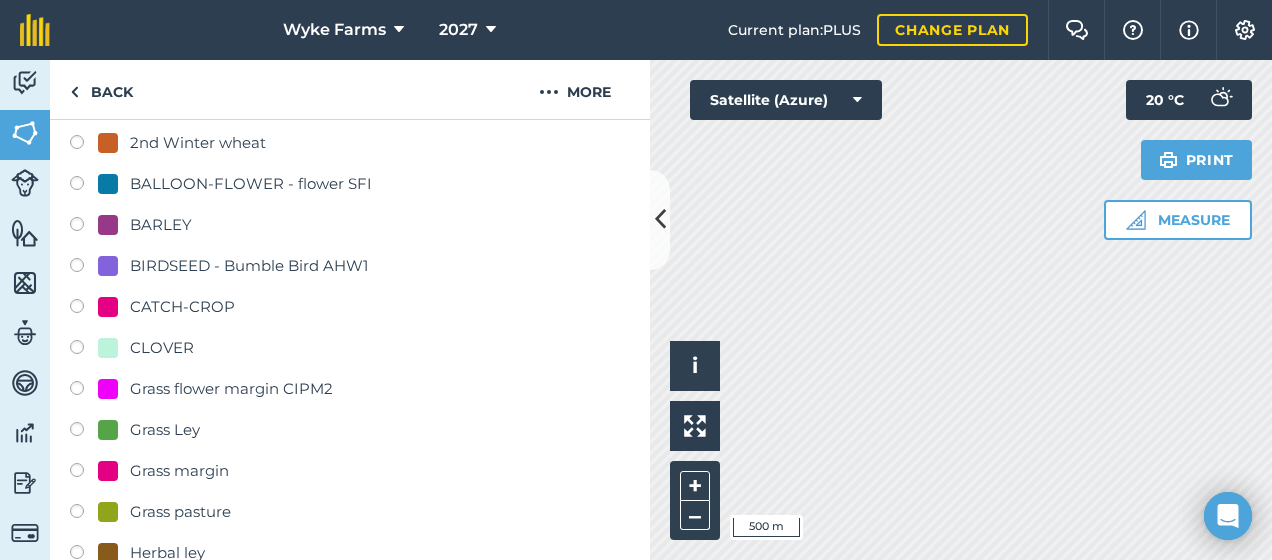 scroll, scrollTop: 277, scrollLeft: 0, axis: vertical 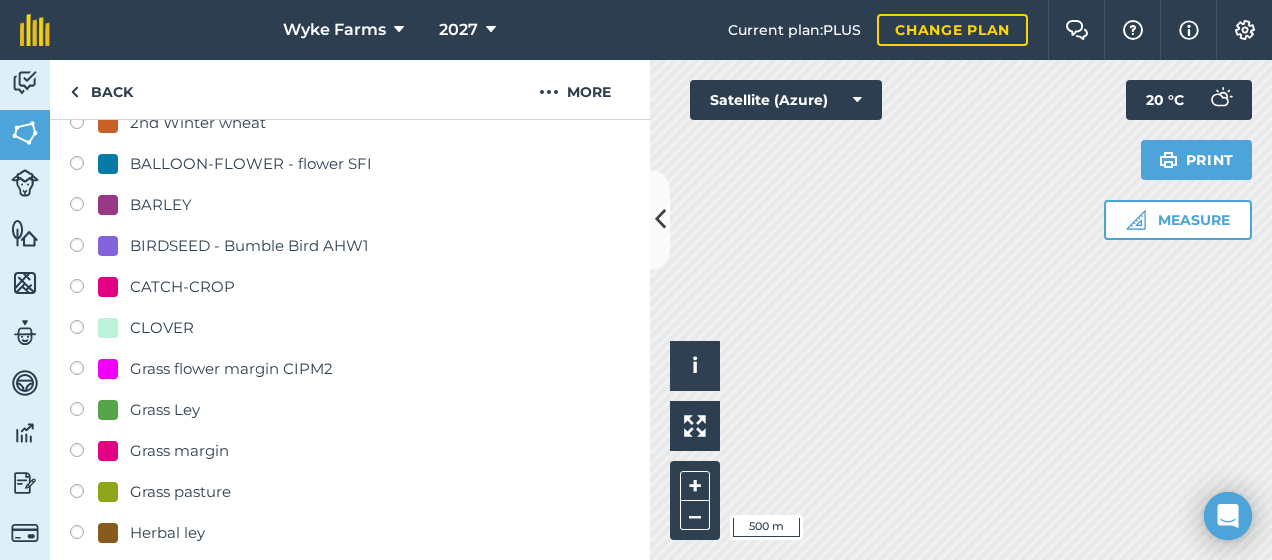 click at bounding box center [84, 412] 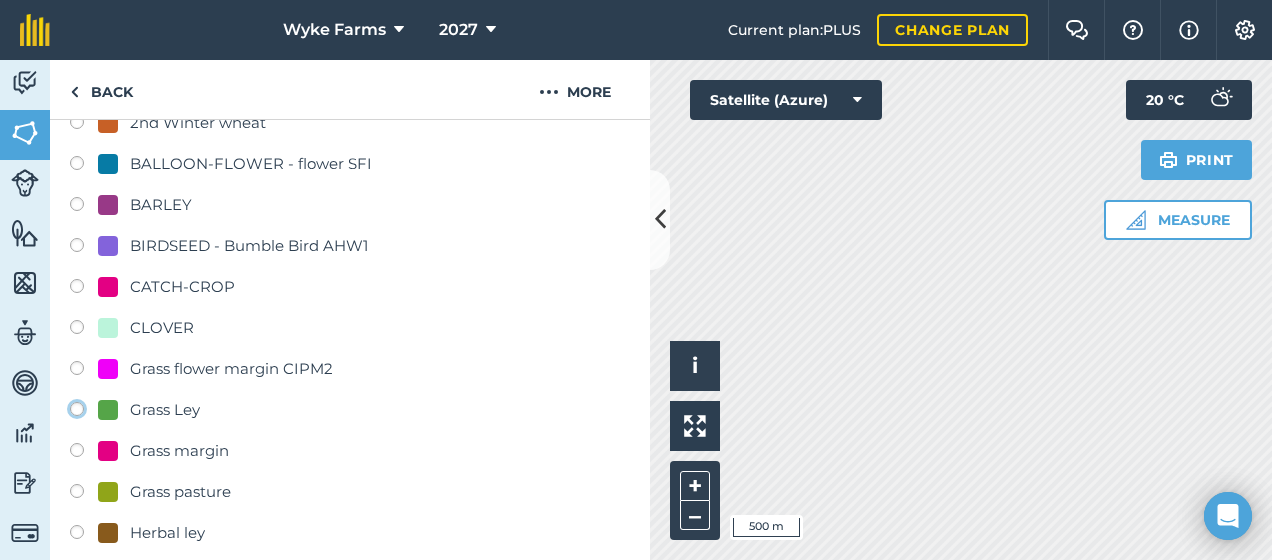 click on "Grass Ley" at bounding box center (-9923, 408) 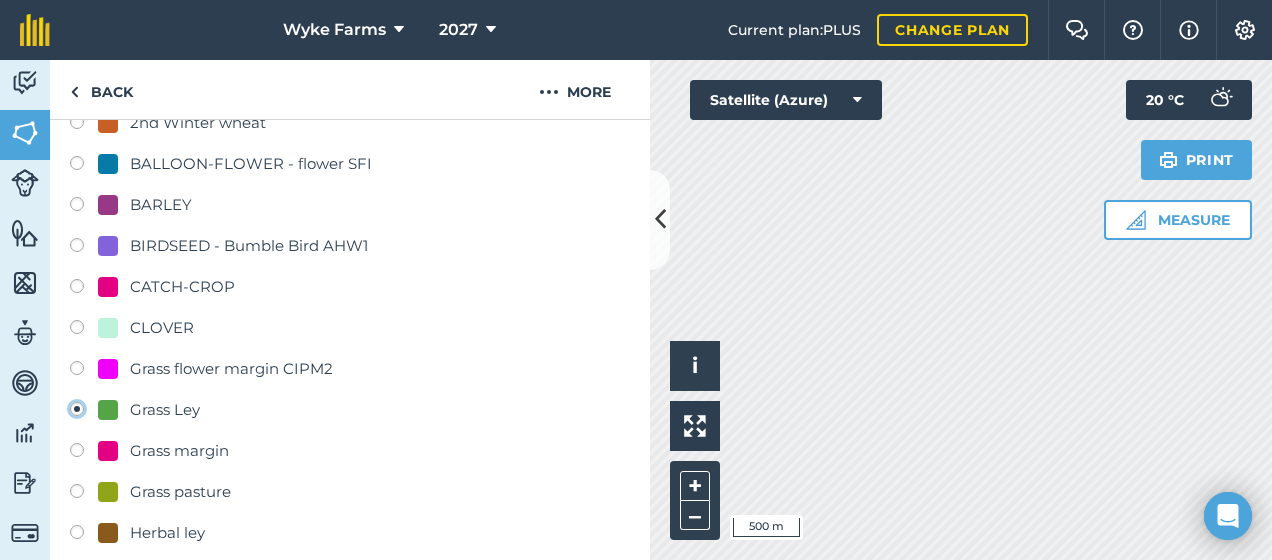radio on "true" 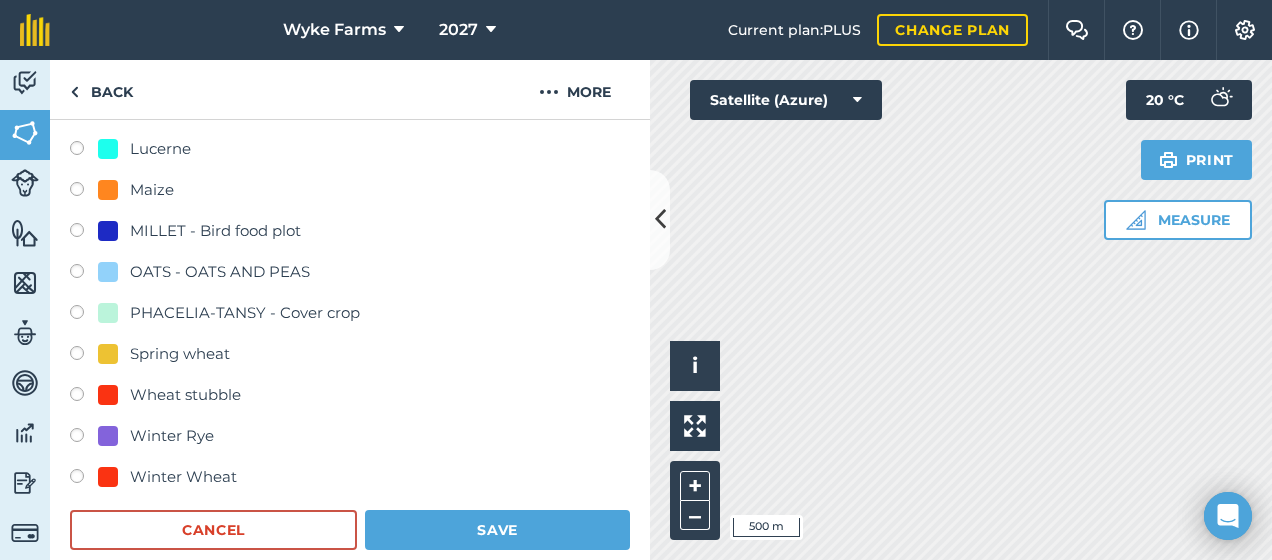 scroll, scrollTop: 741, scrollLeft: 0, axis: vertical 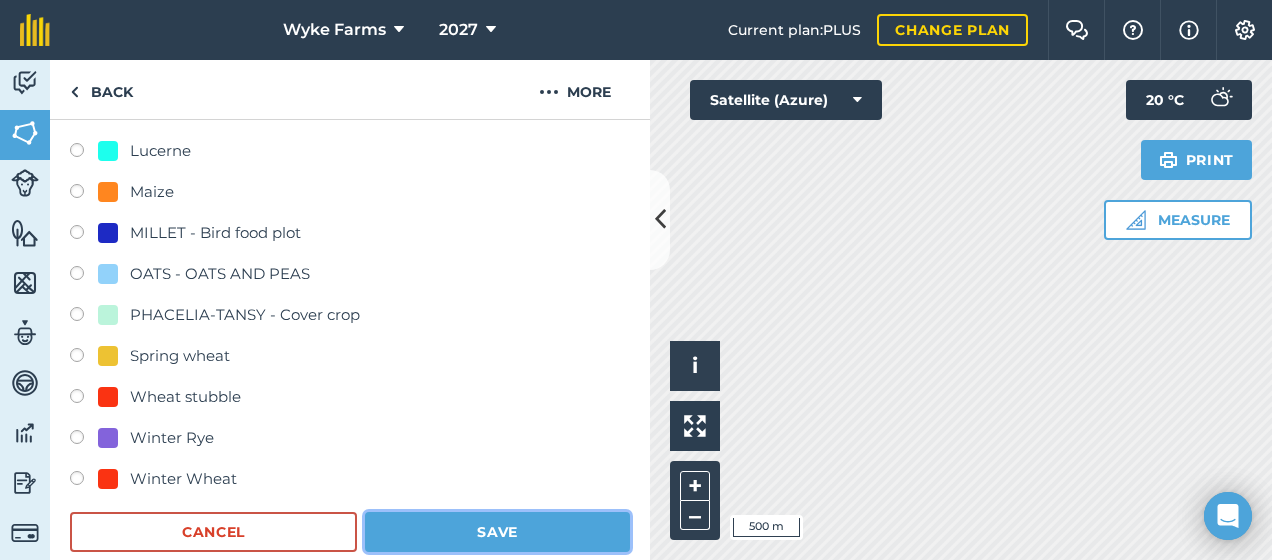 click on "Save" at bounding box center [497, 532] 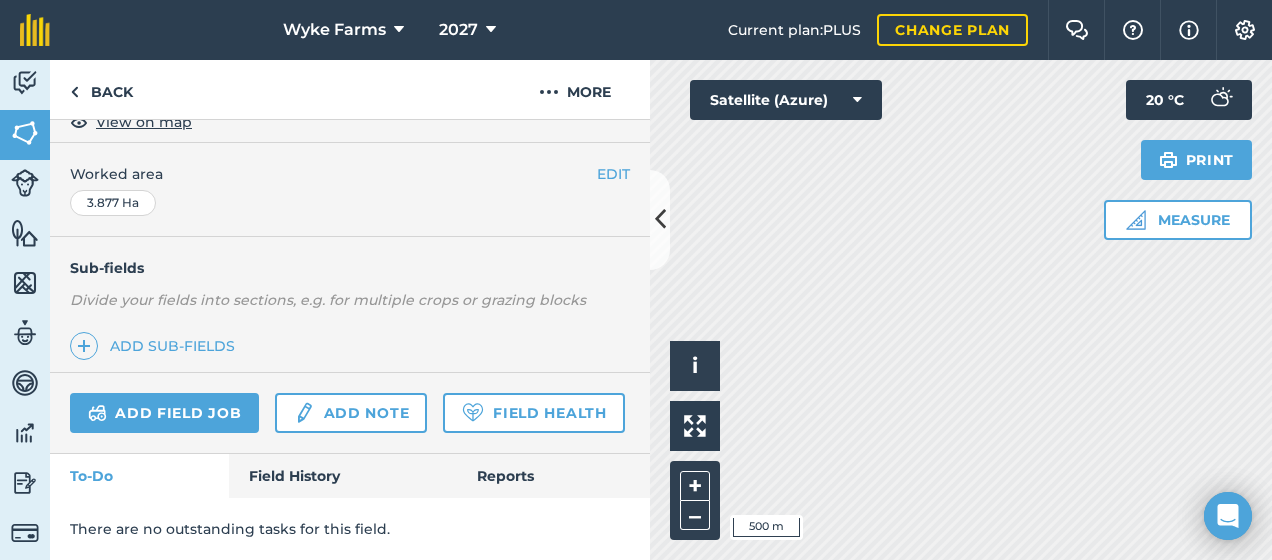 scroll, scrollTop: 437, scrollLeft: 0, axis: vertical 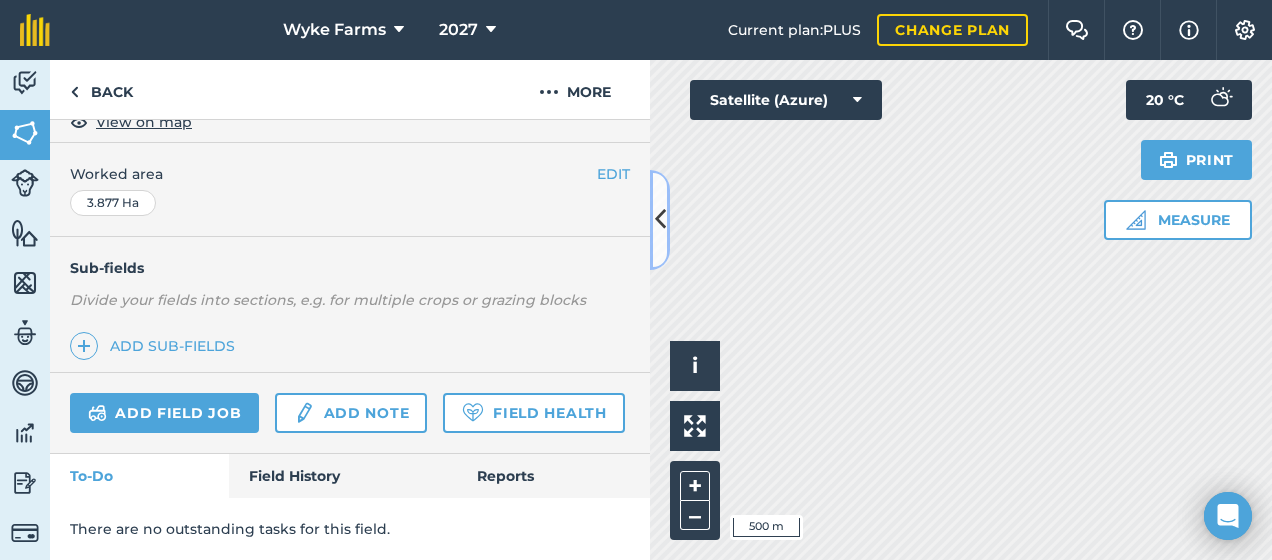 click at bounding box center [660, 220] 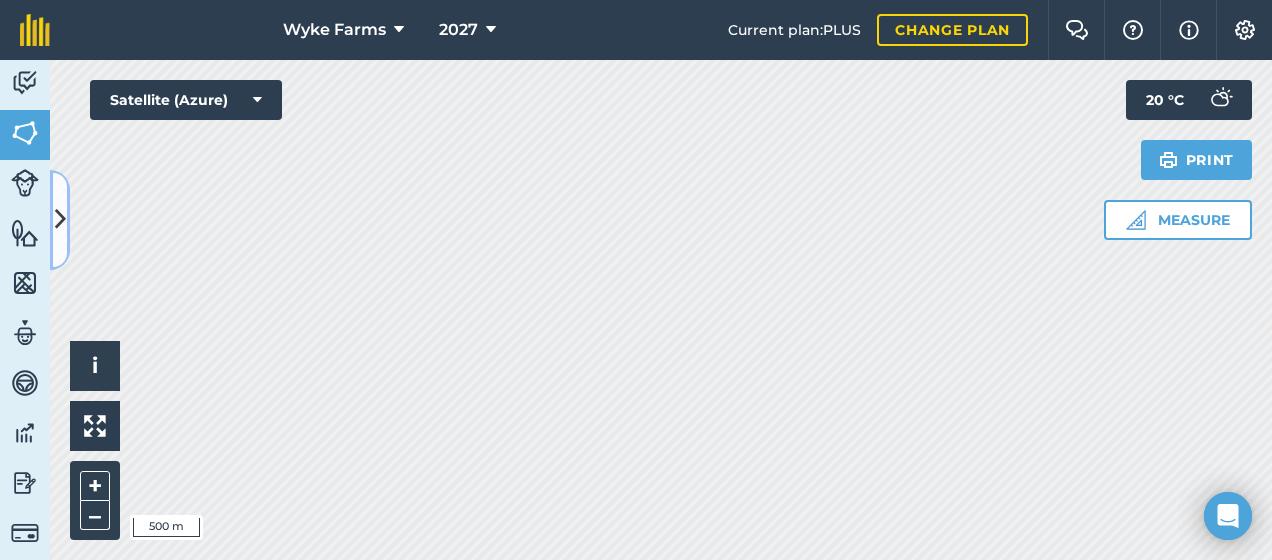 click at bounding box center [60, 220] 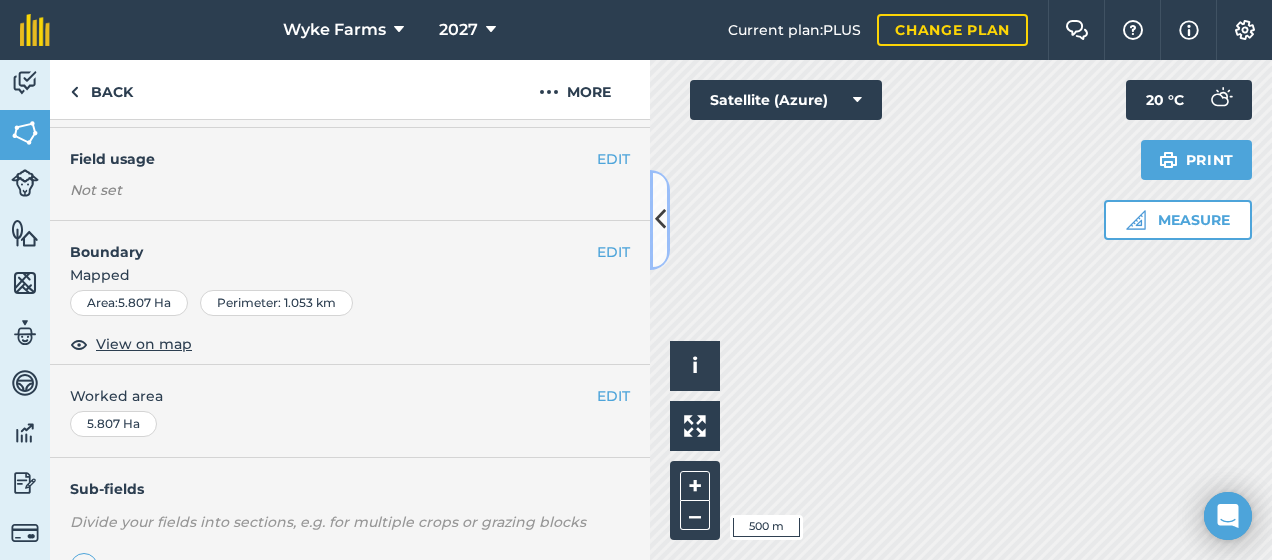 scroll, scrollTop: 156, scrollLeft: 0, axis: vertical 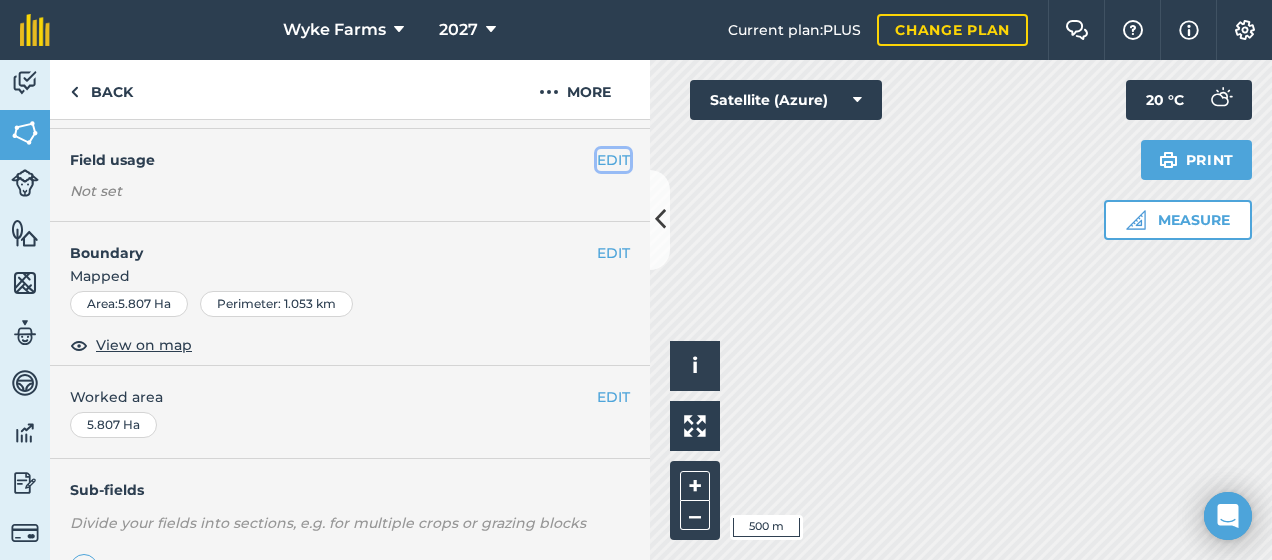 click on "EDIT" at bounding box center (613, 160) 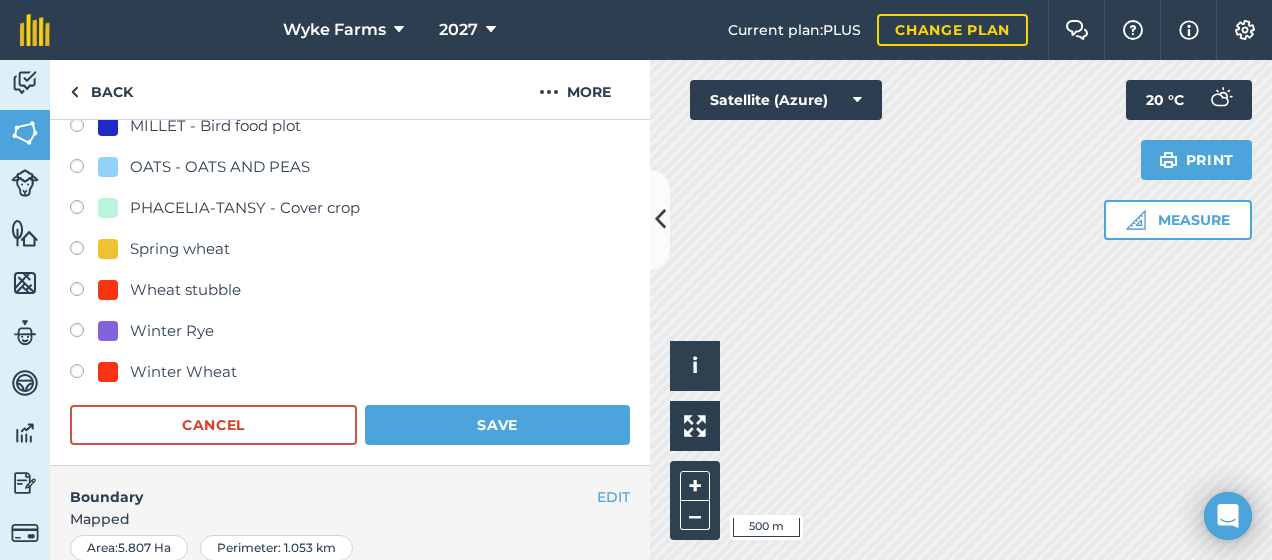 scroll, scrollTop: 849, scrollLeft: 0, axis: vertical 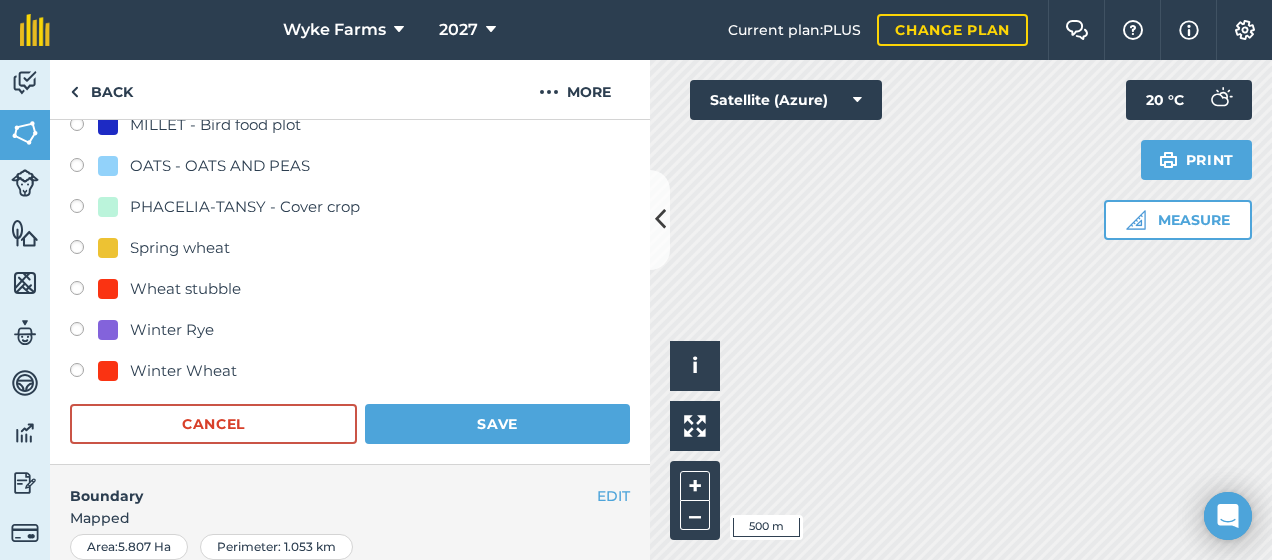 click at bounding box center (84, 373) 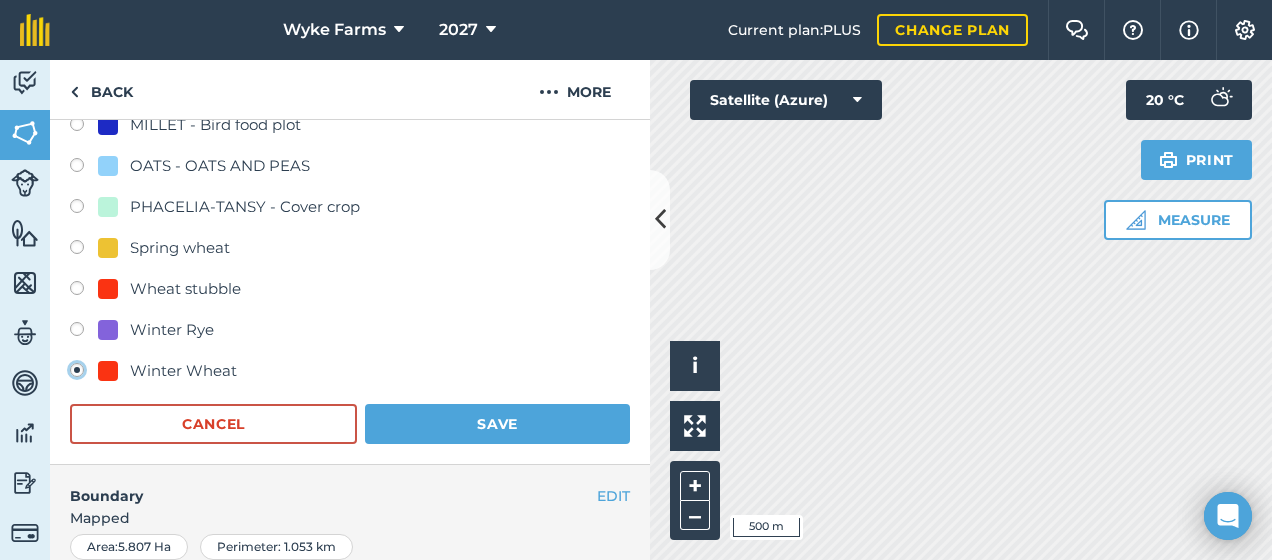radio on "true" 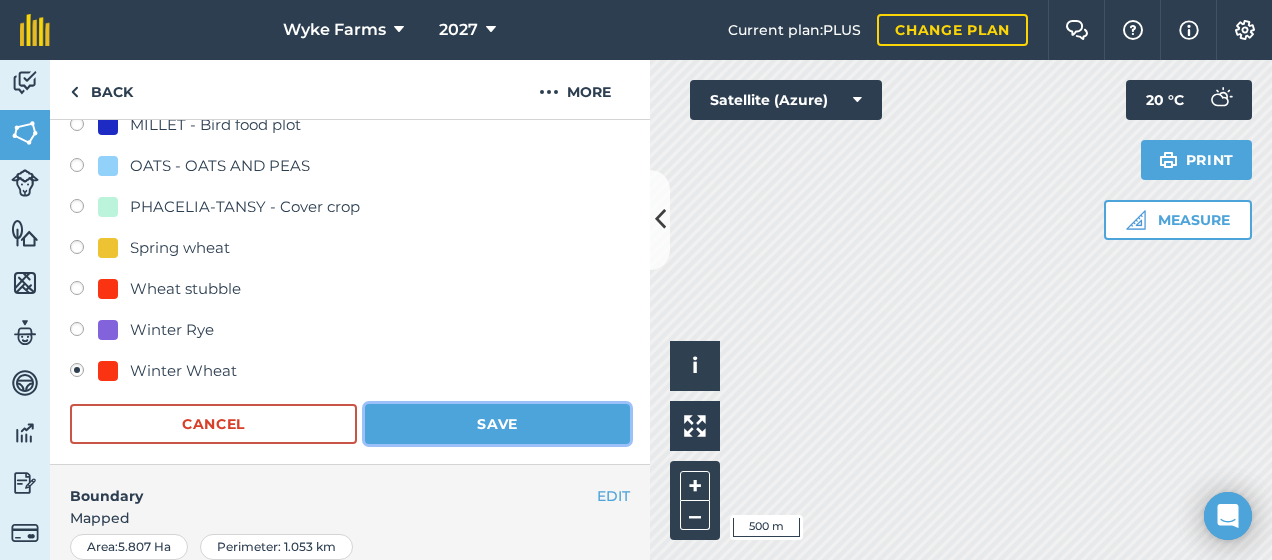 click on "Save" at bounding box center [497, 424] 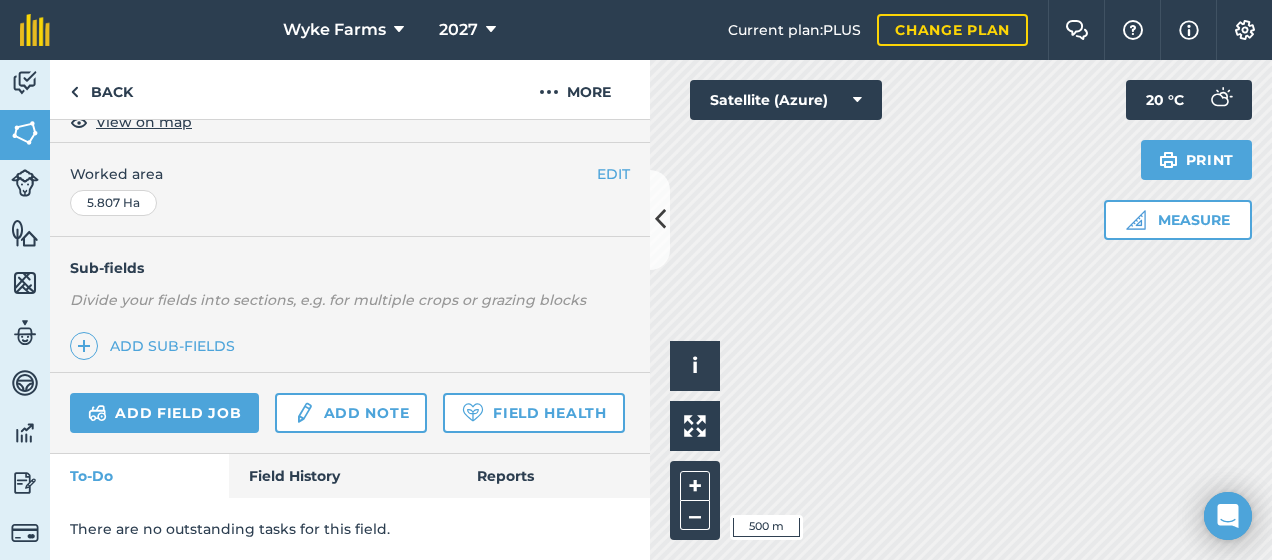 scroll, scrollTop: 437, scrollLeft: 0, axis: vertical 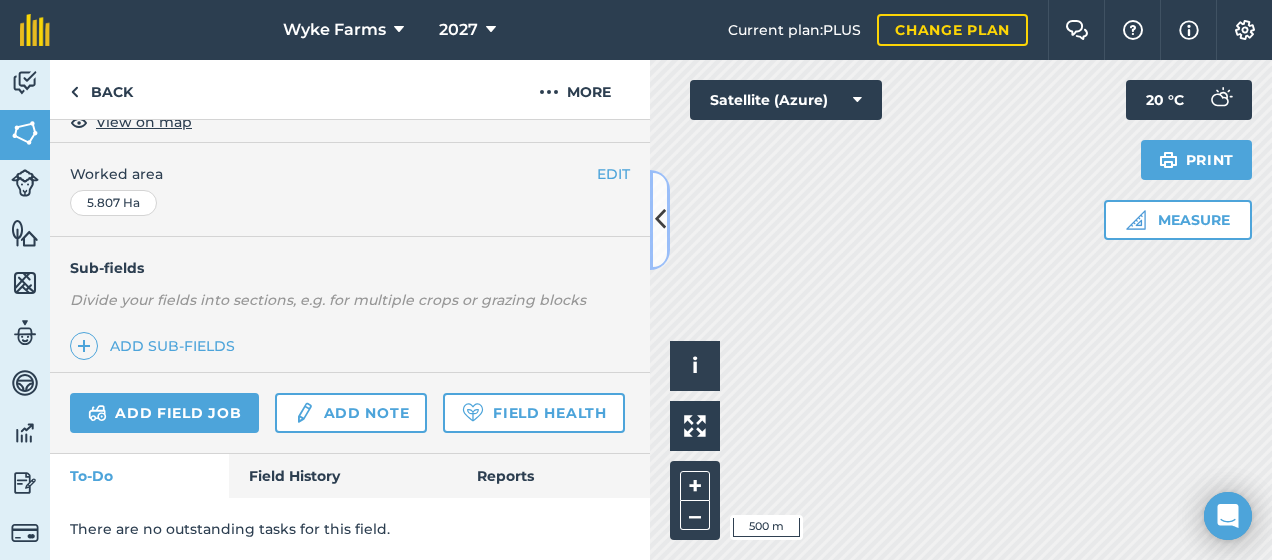 click at bounding box center [660, 219] 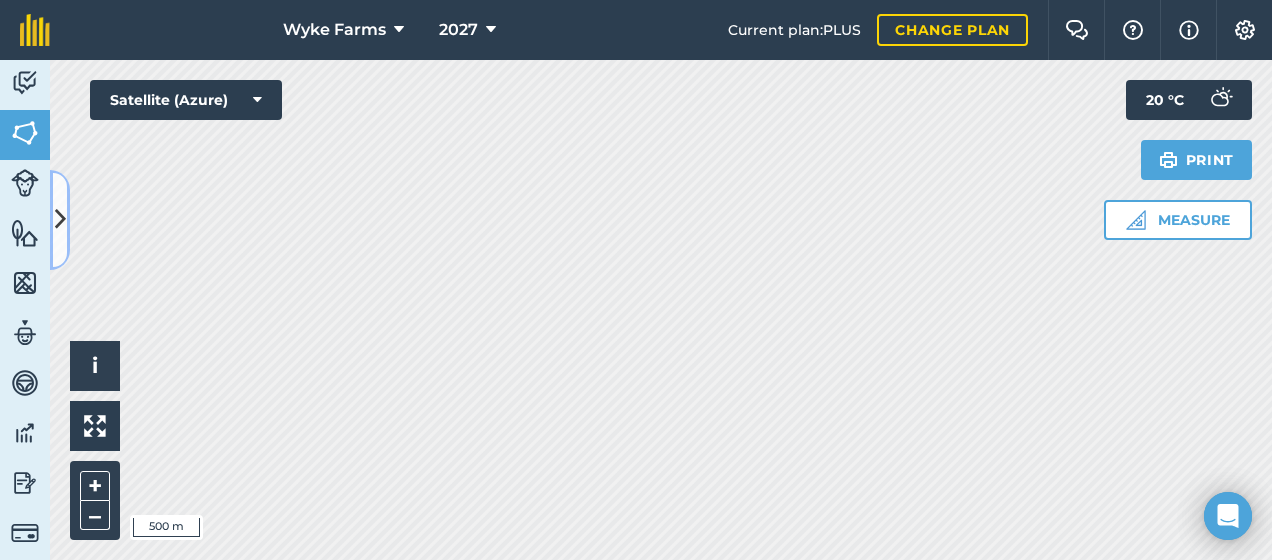 click at bounding box center [60, 219] 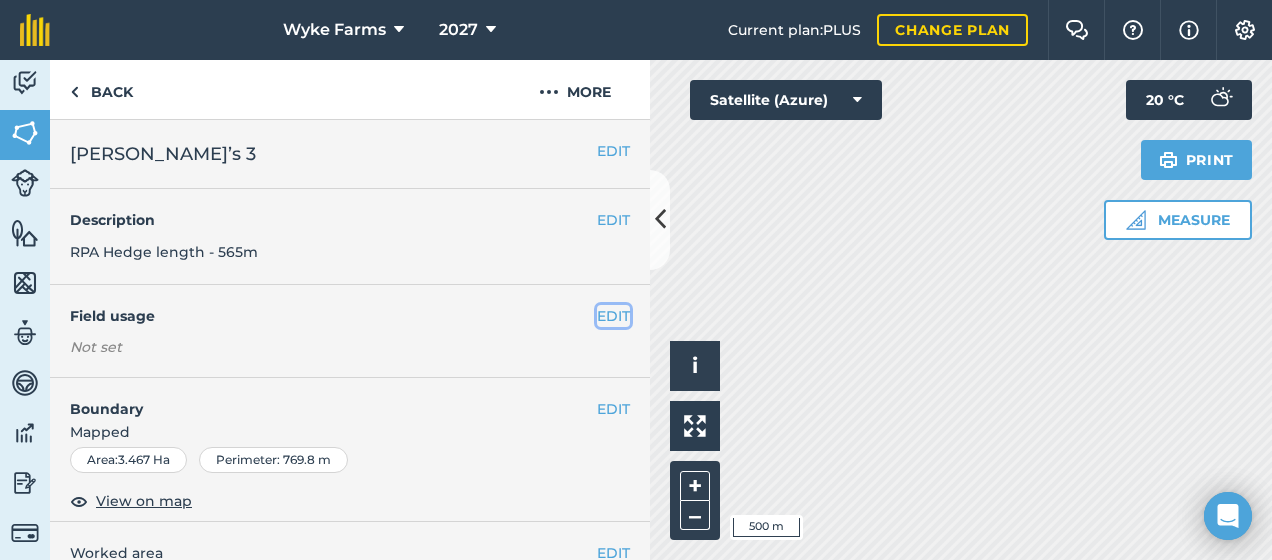 click on "EDIT" at bounding box center (613, 316) 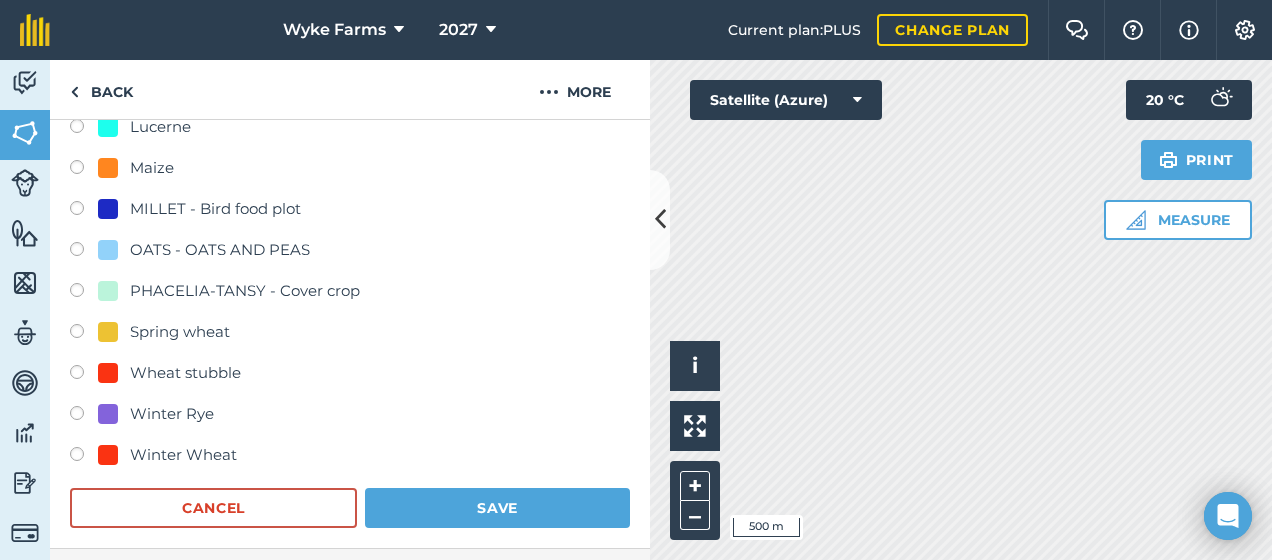 scroll, scrollTop: 767, scrollLeft: 0, axis: vertical 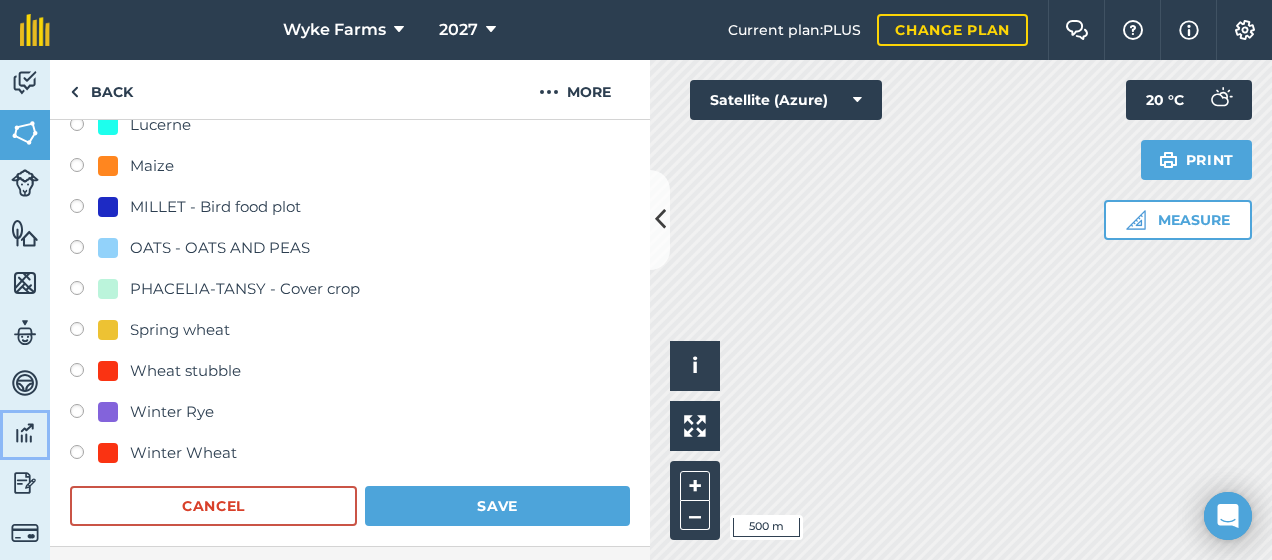 click on "Data" at bounding box center (25, 435) 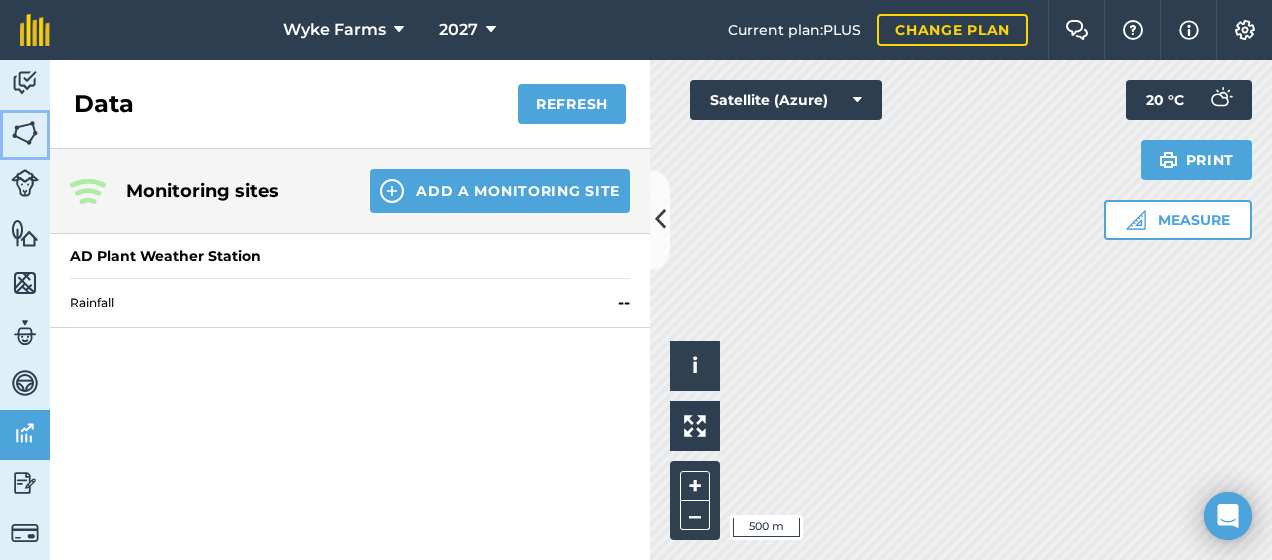 click on "Fields" at bounding box center (25, 135) 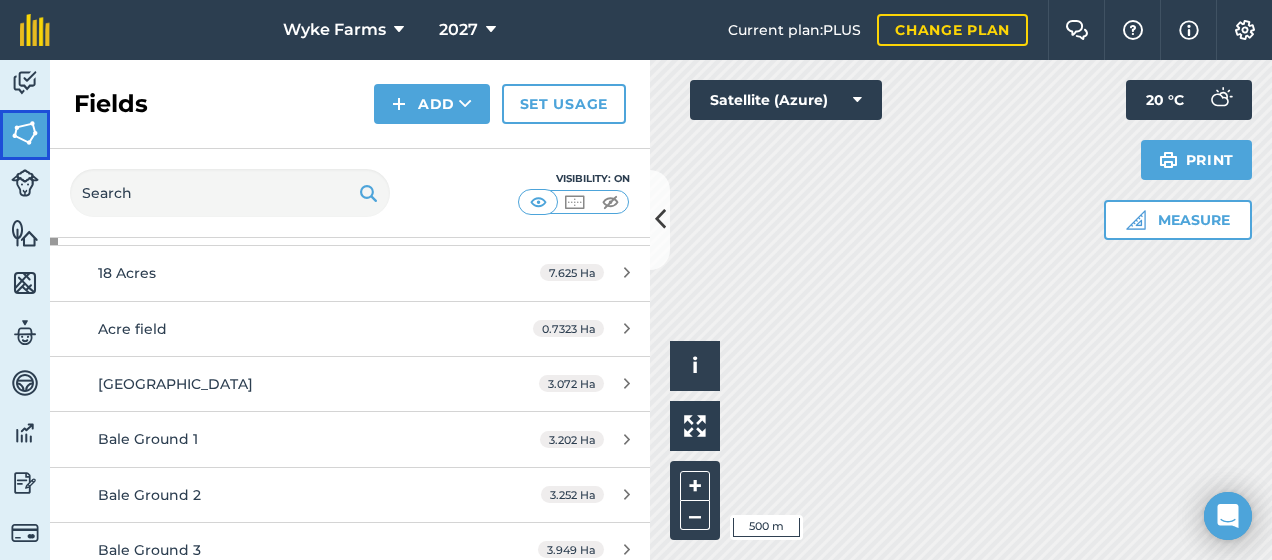 scroll, scrollTop: 140, scrollLeft: 0, axis: vertical 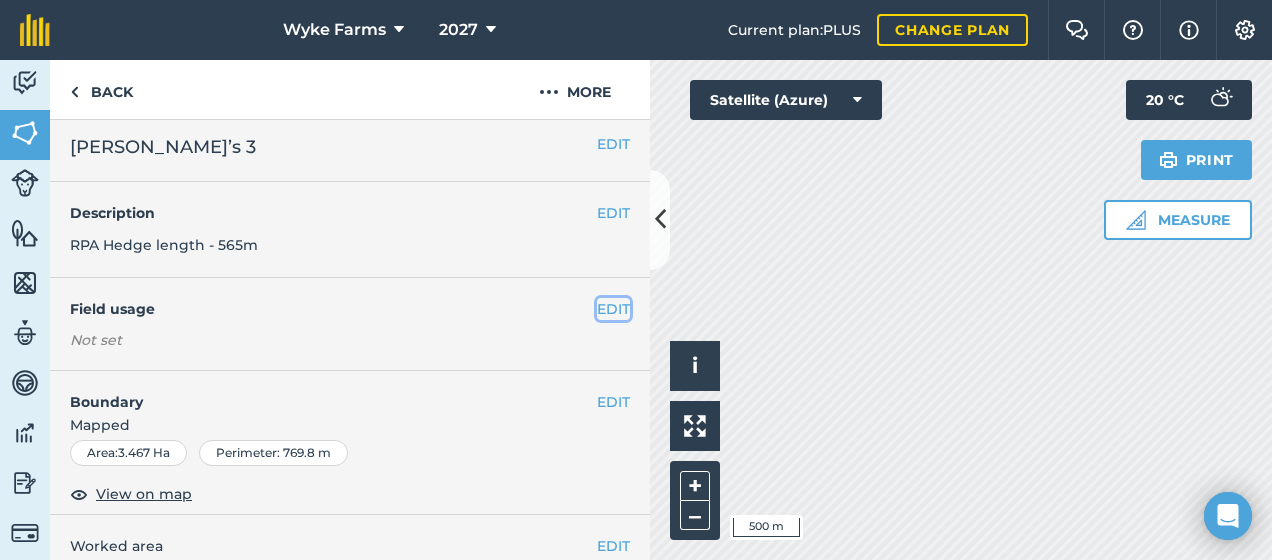 click on "EDIT" at bounding box center (613, 309) 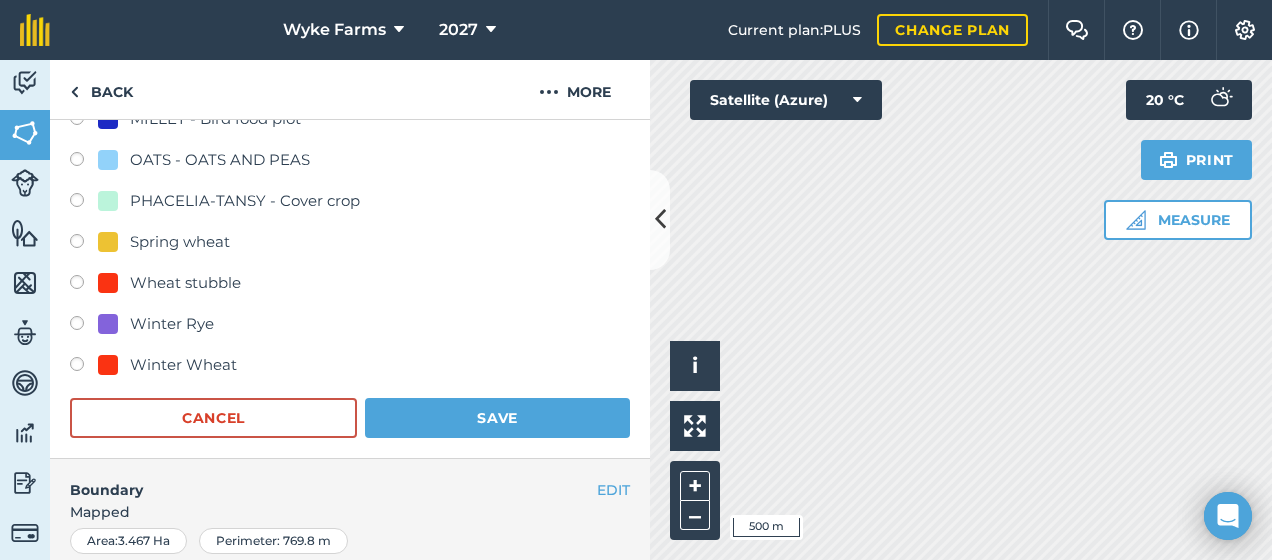 scroll, scrollTop: 868, scrollLeft: 0, axis: vertical 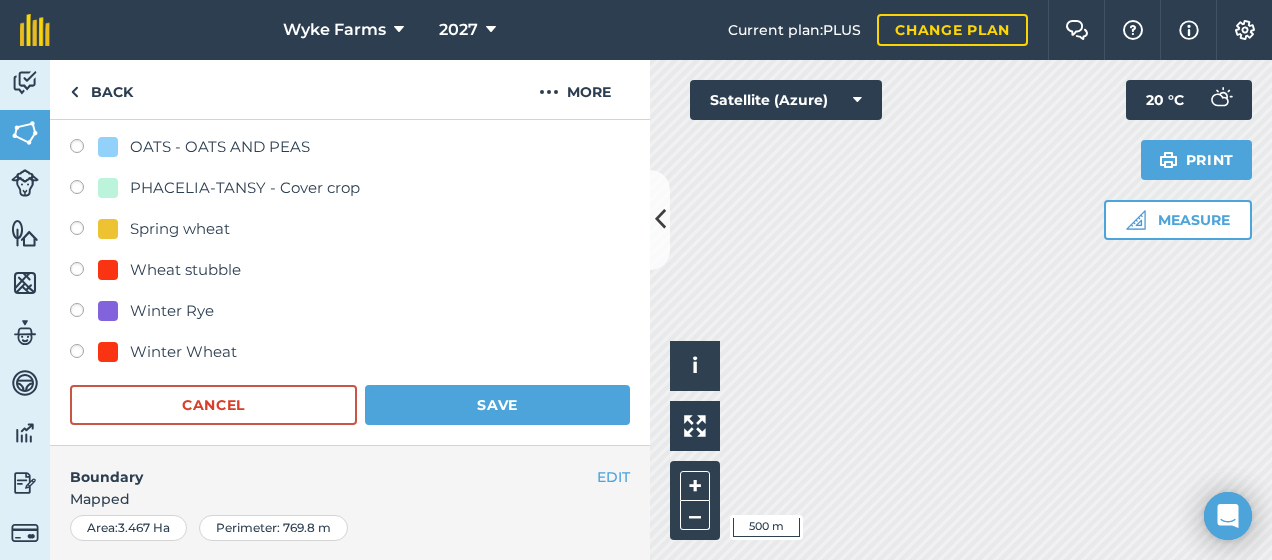 click on "Field usage   Create new -- Not set -- 2nd Winter wheat BALLOON-FLOWER - flower SFI BARLEY BIRDSEED - Bumble Bird AHW1 CATCH-CROP CLOVER Grass flower margin CIPM2 Grass Ley  Grass margin  Grass pasture  Herbal ley  Low input grassland Lucerne Maize MILLET - Bird food plot OATS - OATS AND PEAS PHACELIA-TANSY - Cover crop Spring wheat  Wheat stubble  Winter Rye Winter Wheat  Cancel Save" at bounding box center [350, -69] 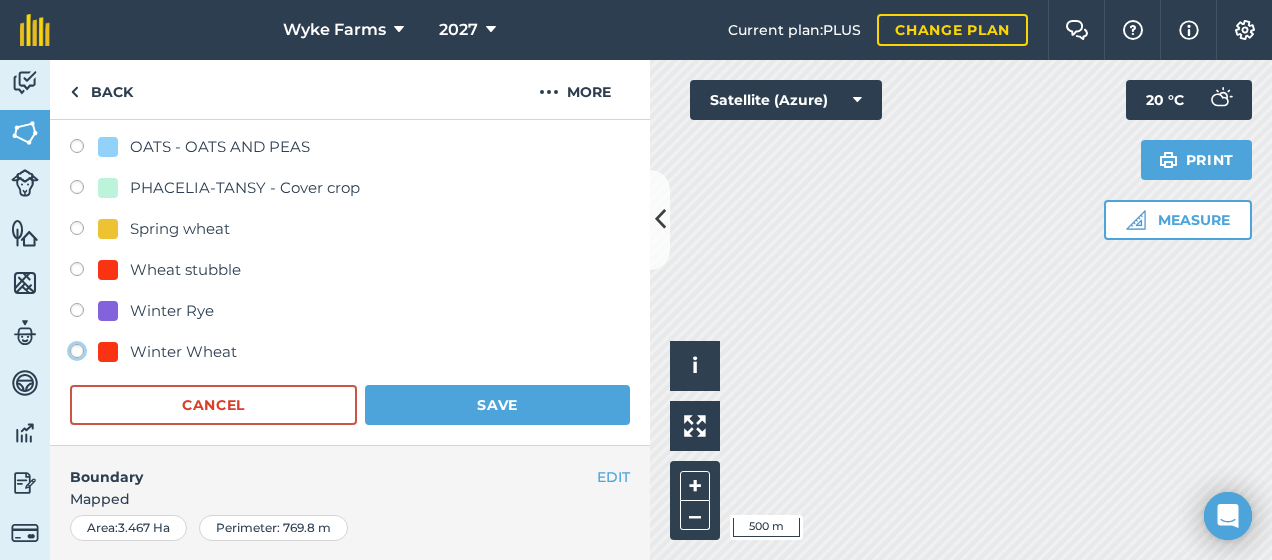 click on "Winter Wheat" at bounding box center (-9923, 350) 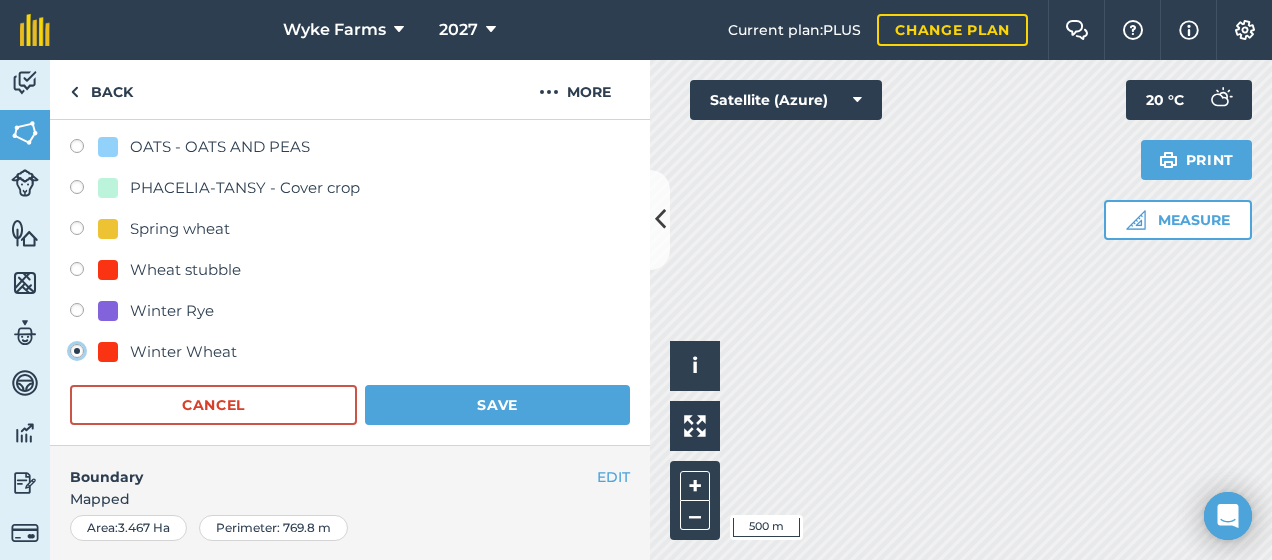 radio on "true" 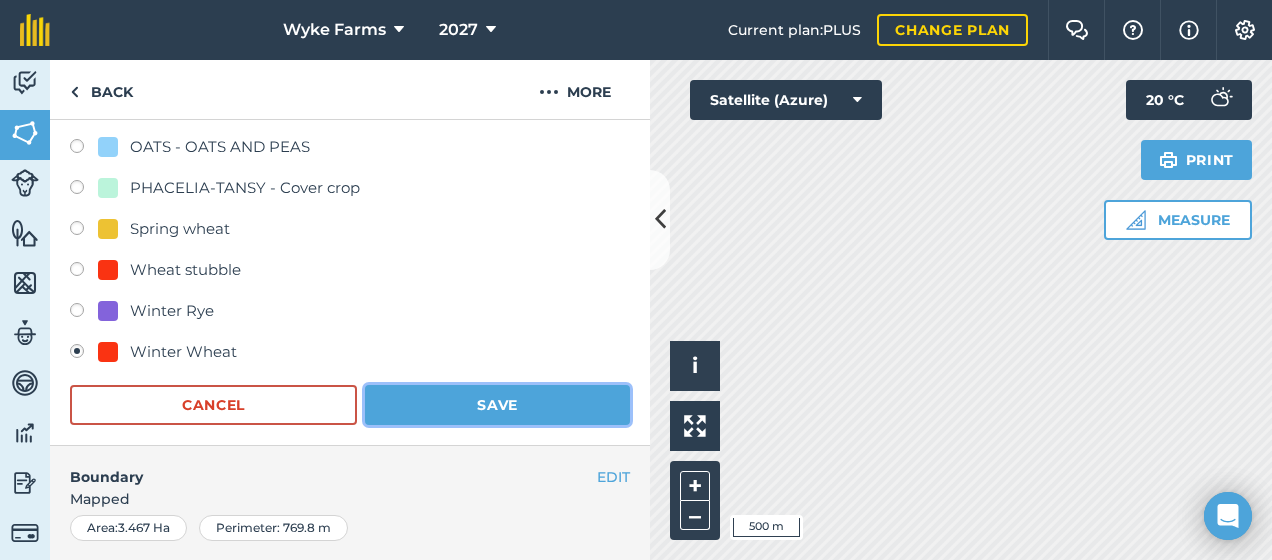 click on "Save" at bounding box center [497, 405] 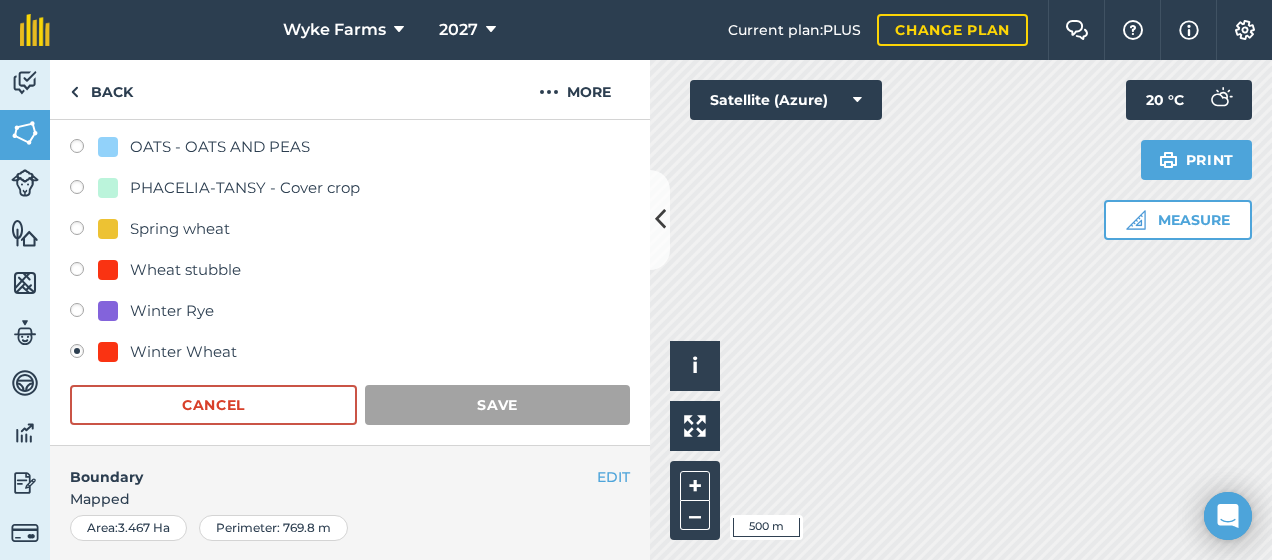 scroll, scrollTop: 437, scrollLeft: 0, axis: vertical 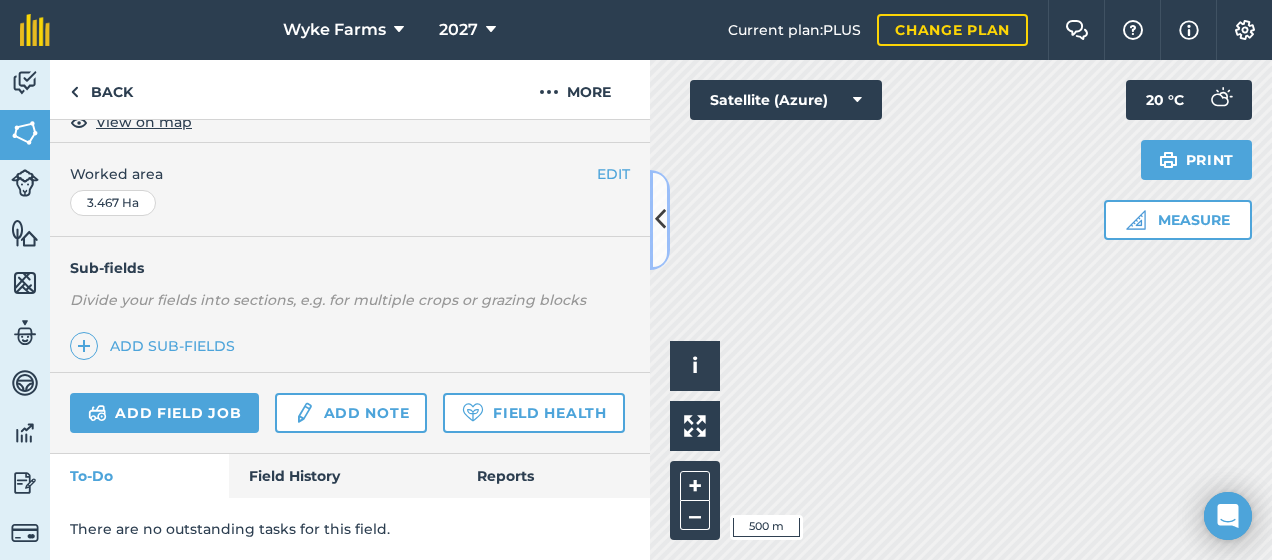 click at bounding box center [660, 219] 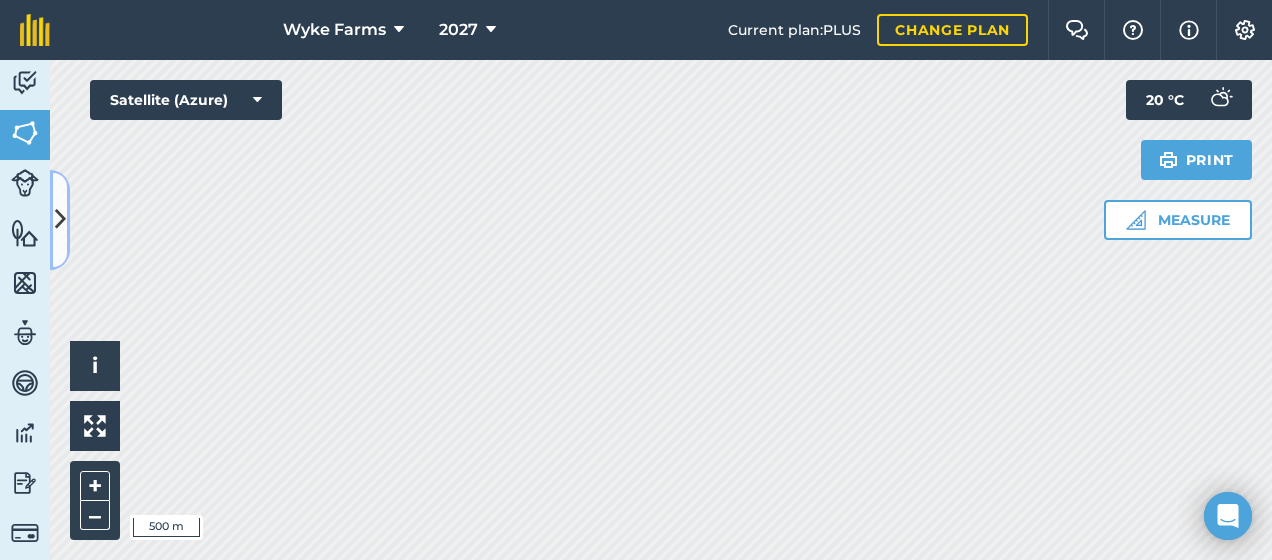 click at bounding box center (60, 219) 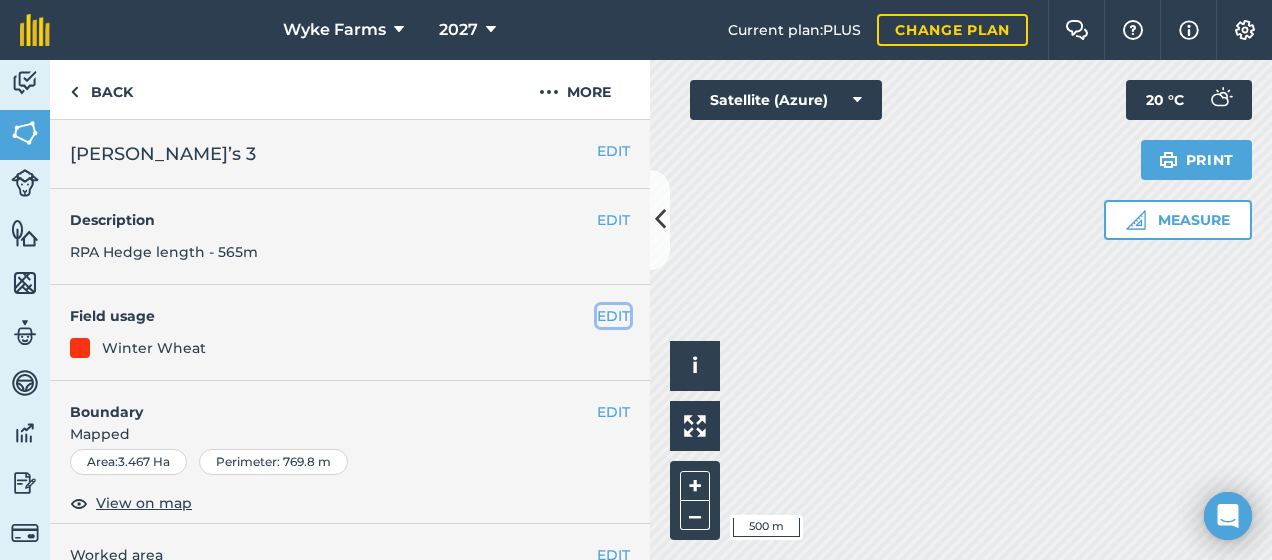 click on "EDIT" at bounding box center [613, 316] 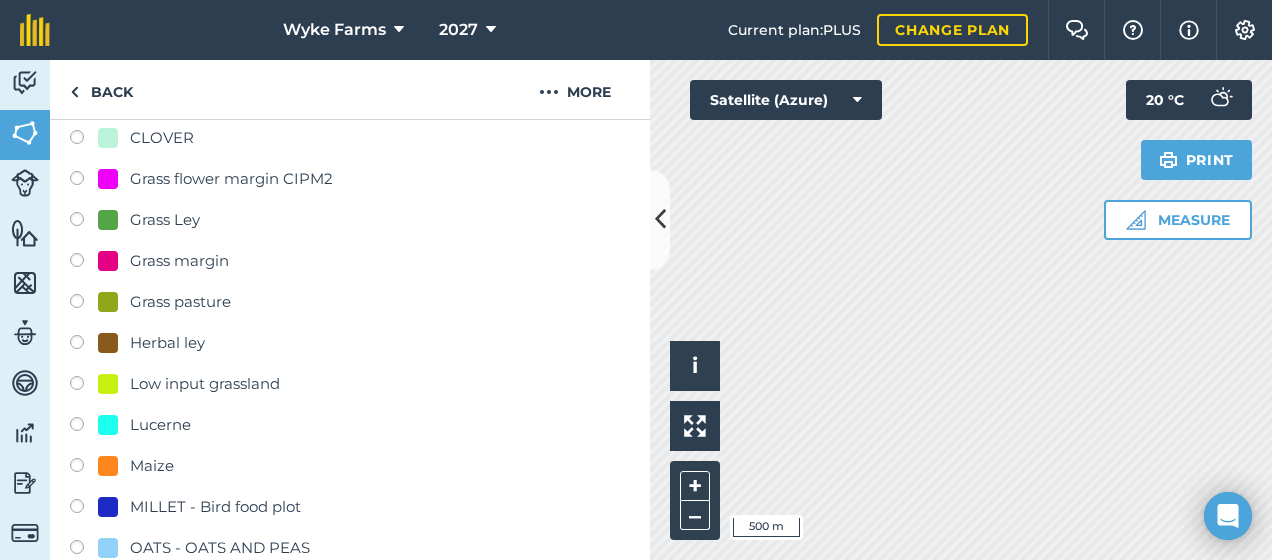 scroll, scrollTop: 544, scrollLeft: 0, axis: vertical 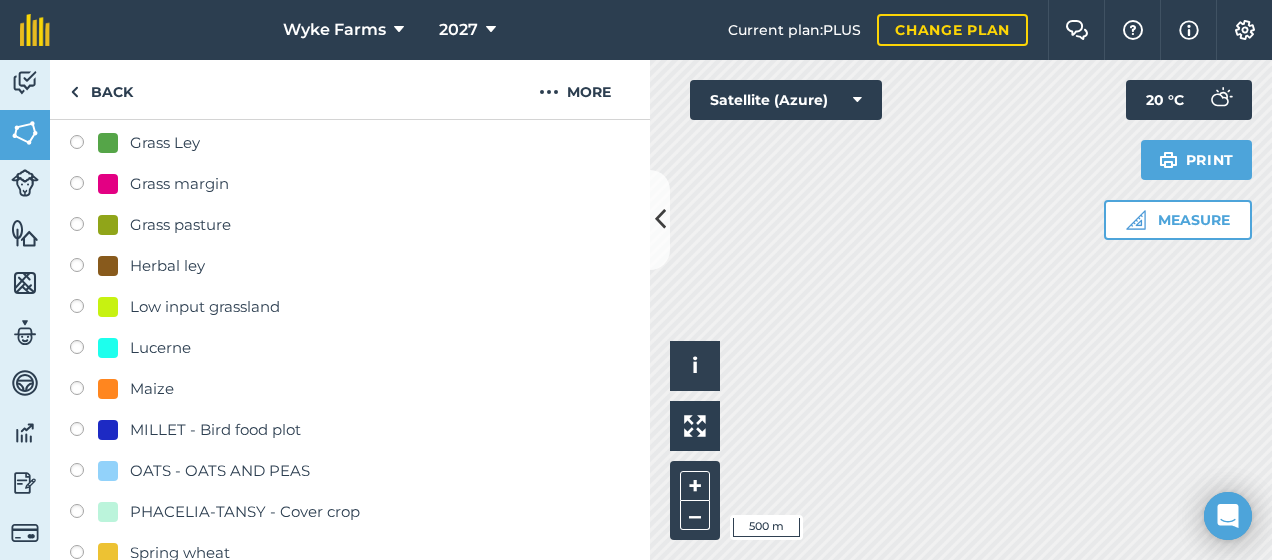 click at bounding box center (84, 145) 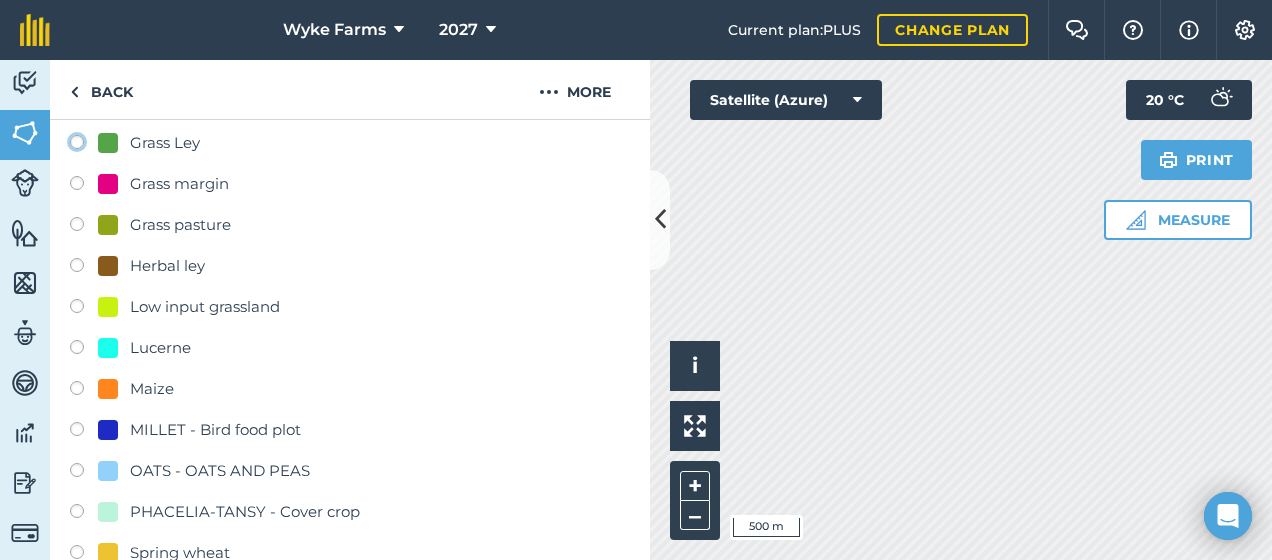 click on "Grass Ley" at bounding box center (-9923, 141) 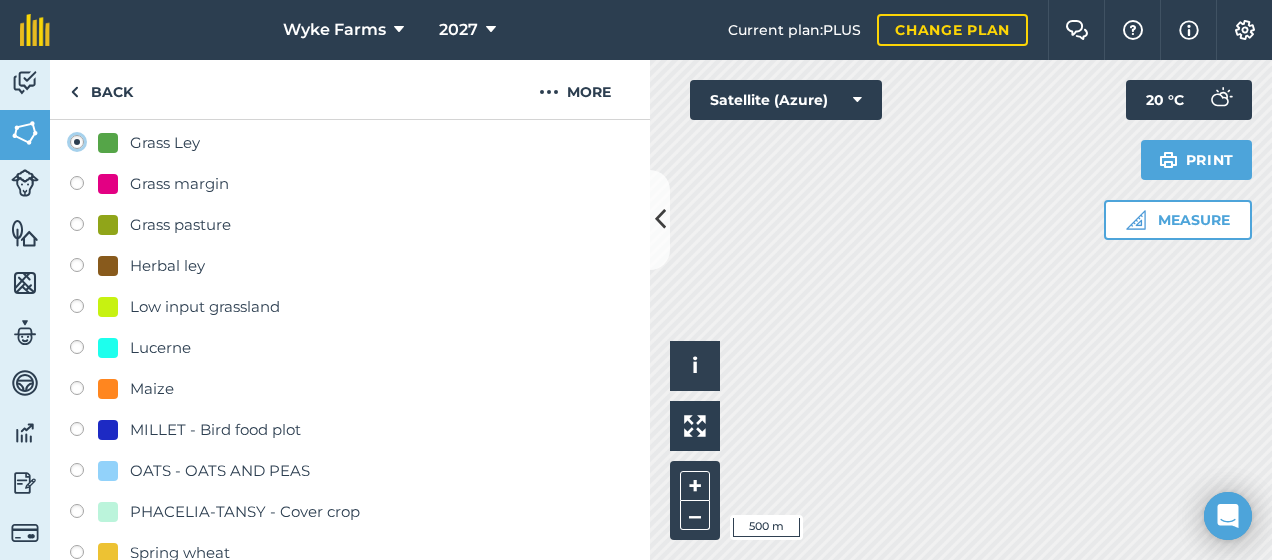 radio on "true" 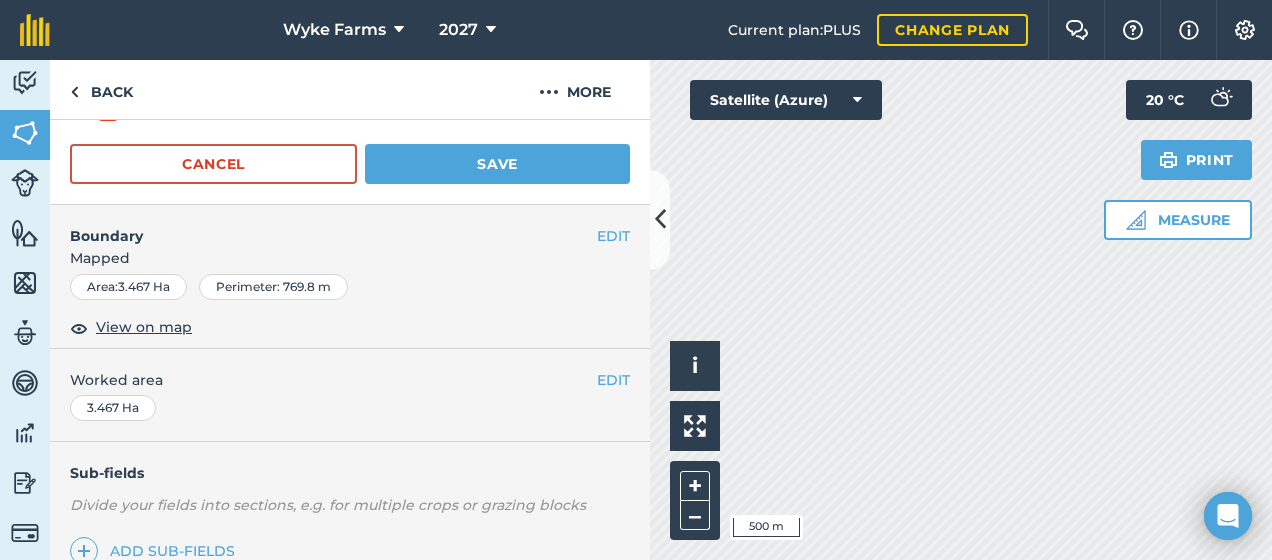 scroll, scrollTop: 1056, scrollLeft: 0, axis: vertical 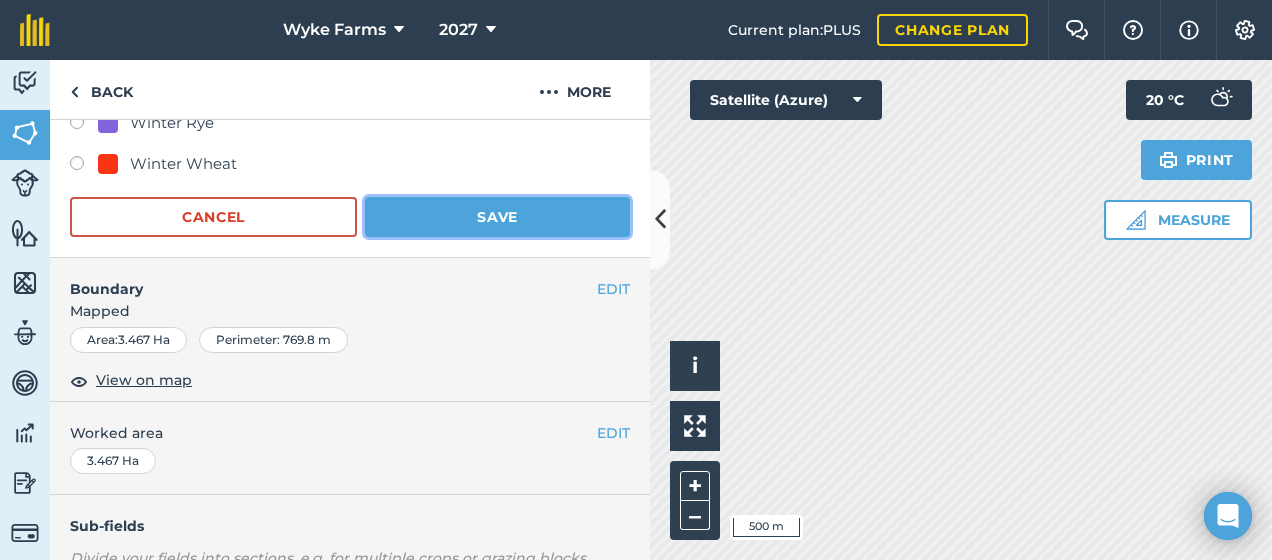 click on "Save" at bounding box center (497, 217) 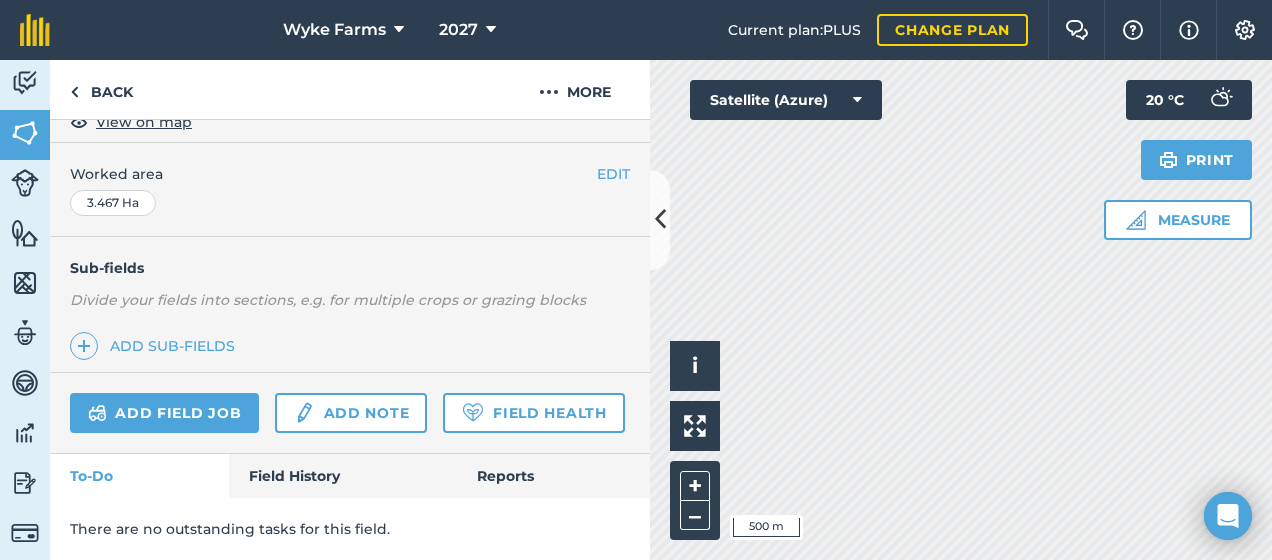 scroll, scrollTop: 437, scrollLeft: 0, axis: vertical 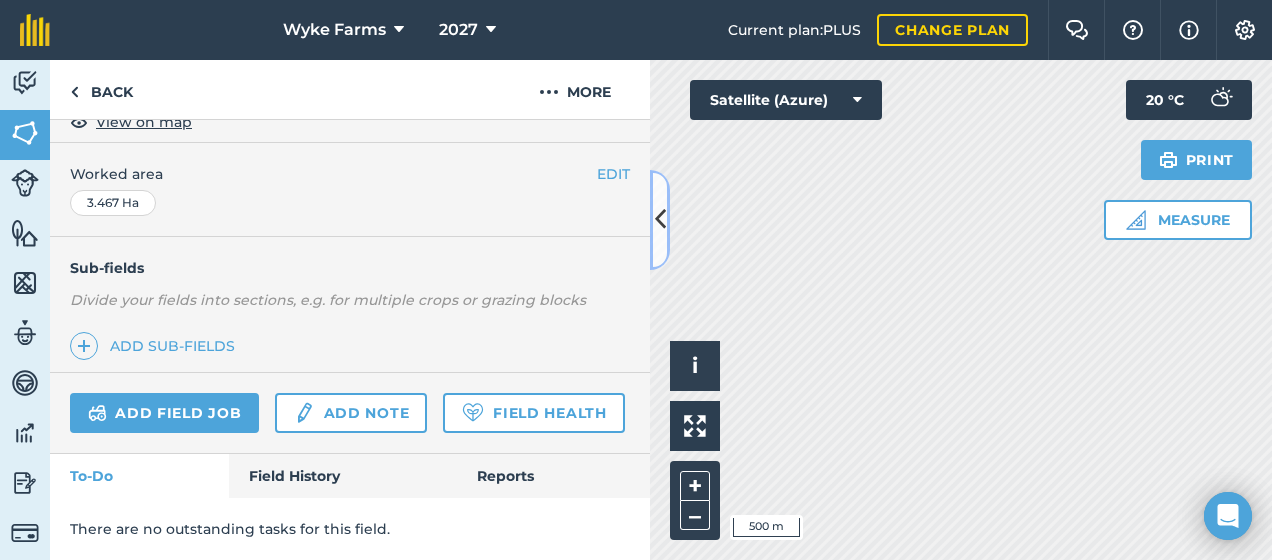click at bounding box center (660, 220) 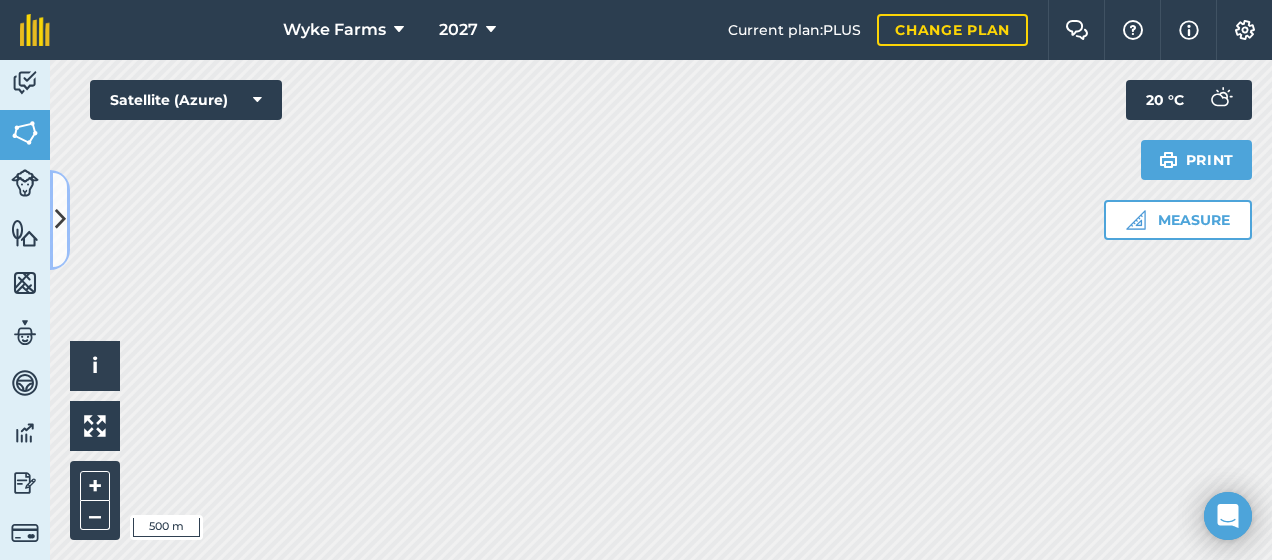 click at bounding box center (60, 219) 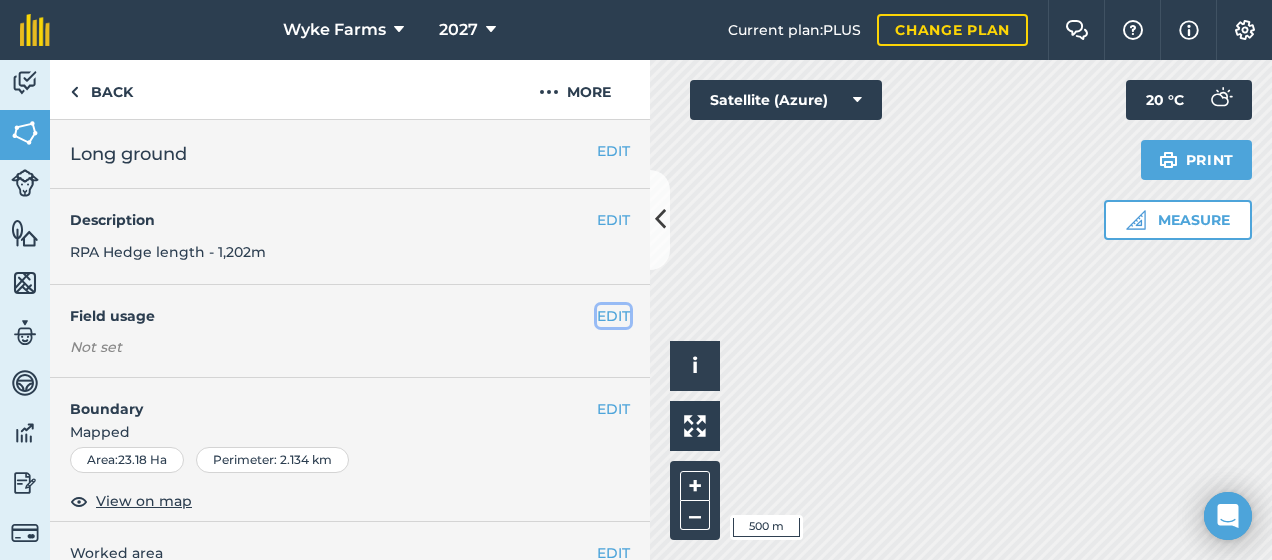 click on "EDIT" at bounding box center [613, 316] 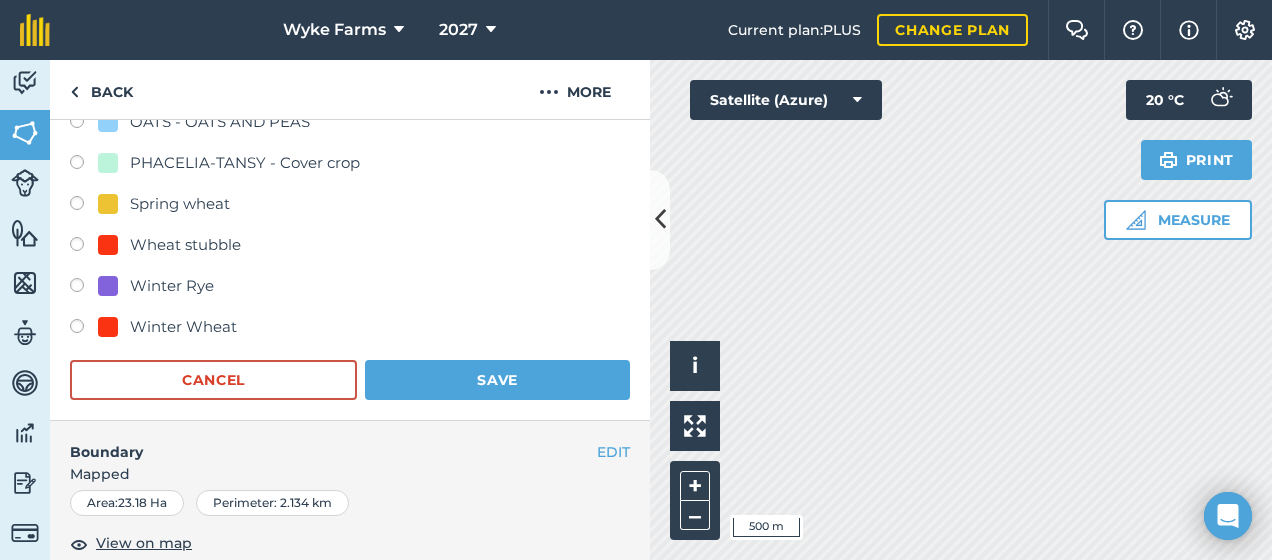 scroll, scrollTop: 919, scrollLeft: 0, axis: vertical 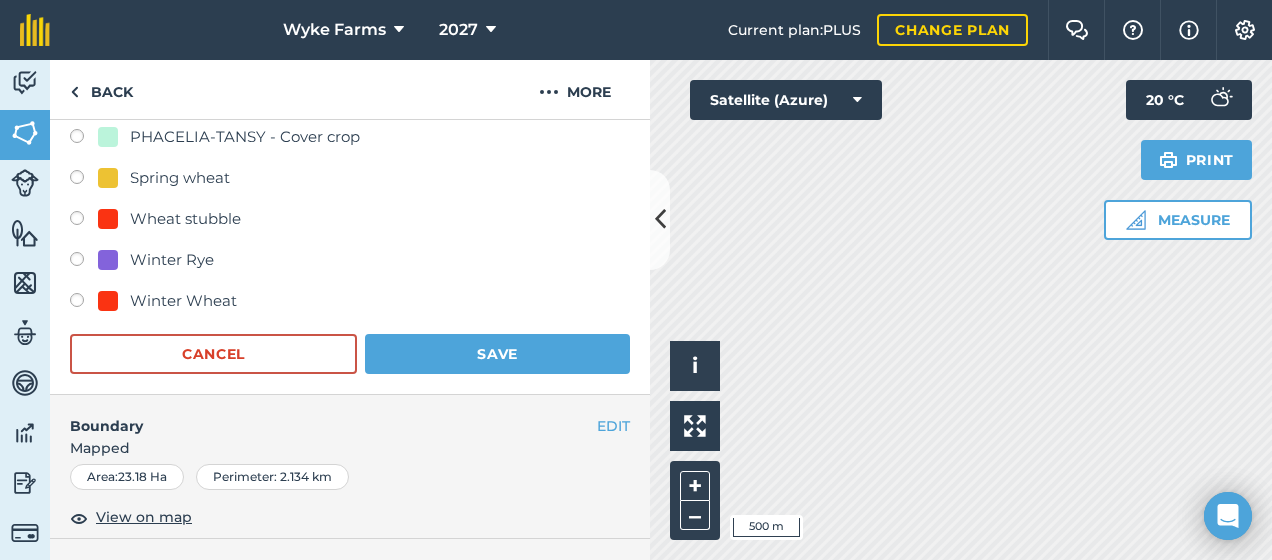 click at bounding box center (84, 303) 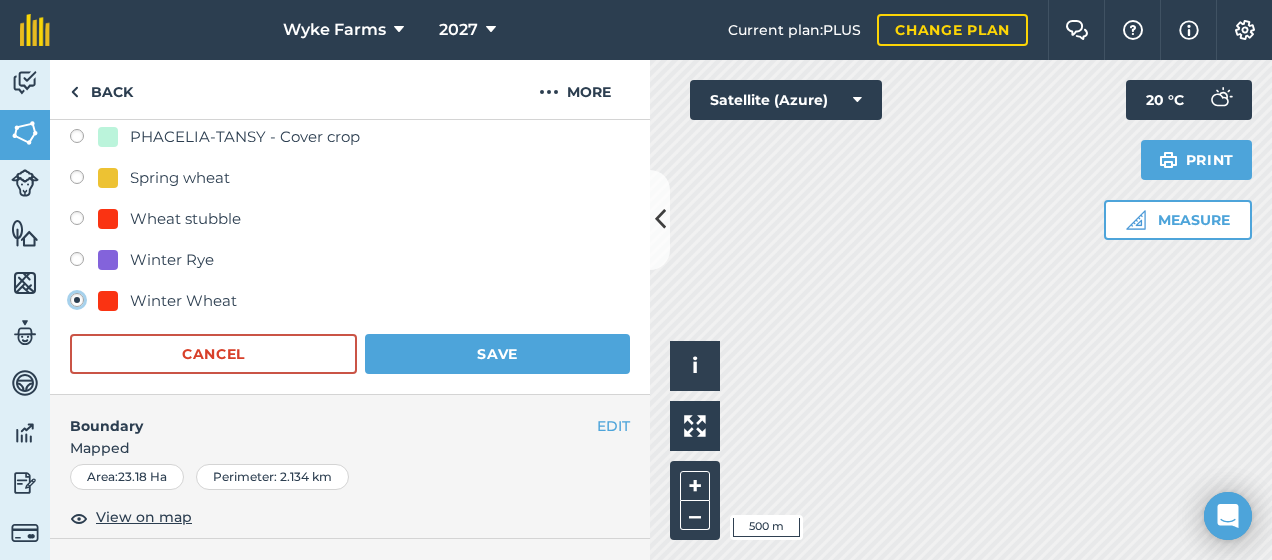 radio on "true" 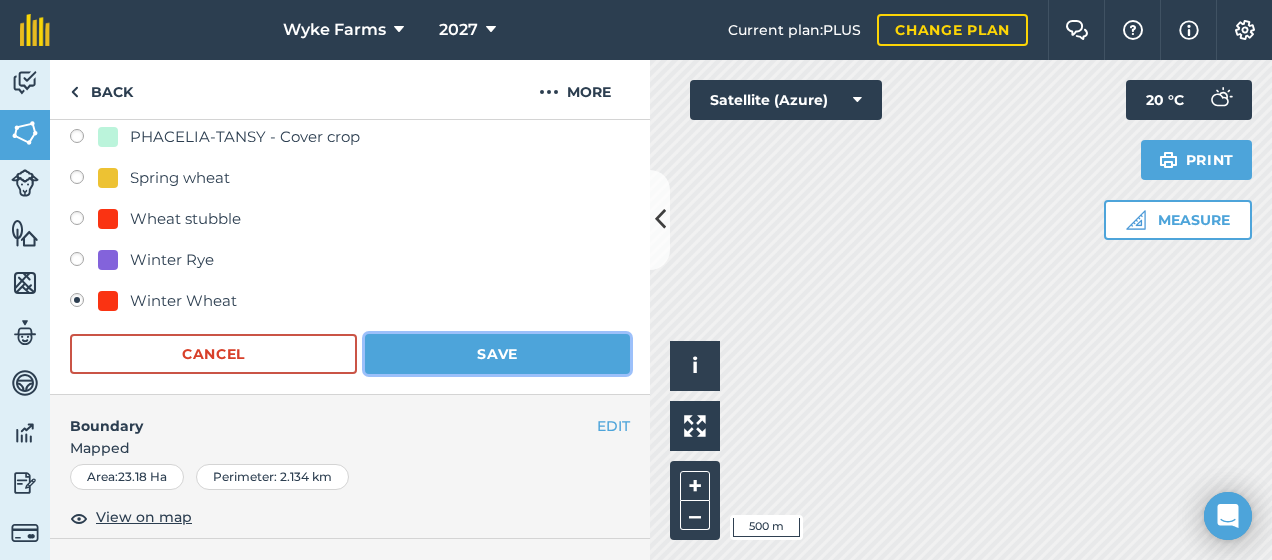 click on "Save" at bounding box center [497, 354] 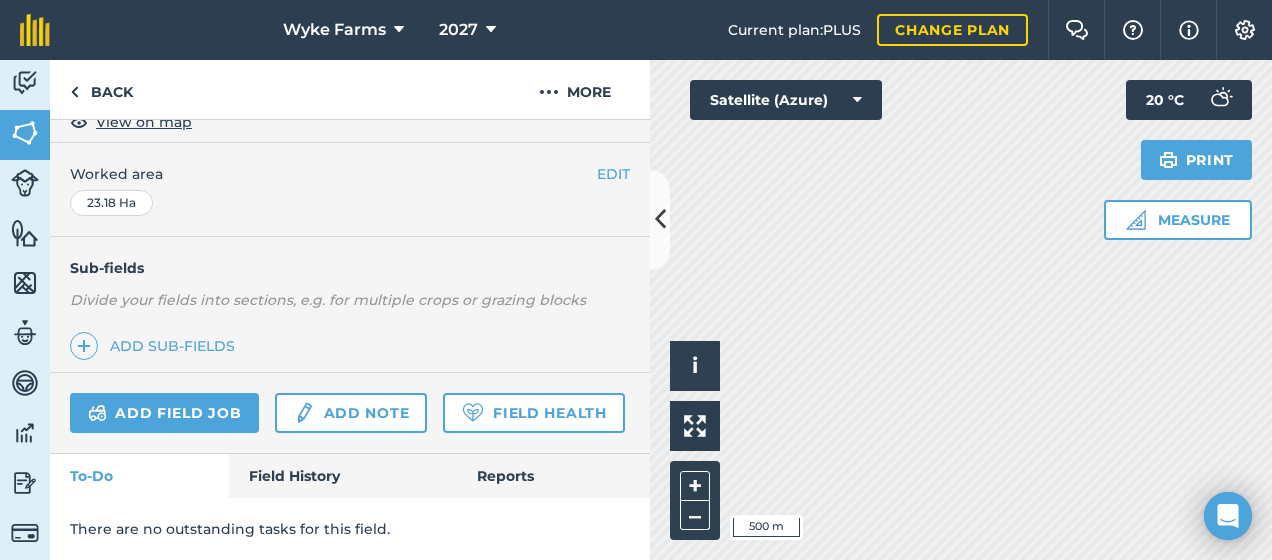 scroll, scrollTop: 437, scrollLeft: 0, axis: vertical 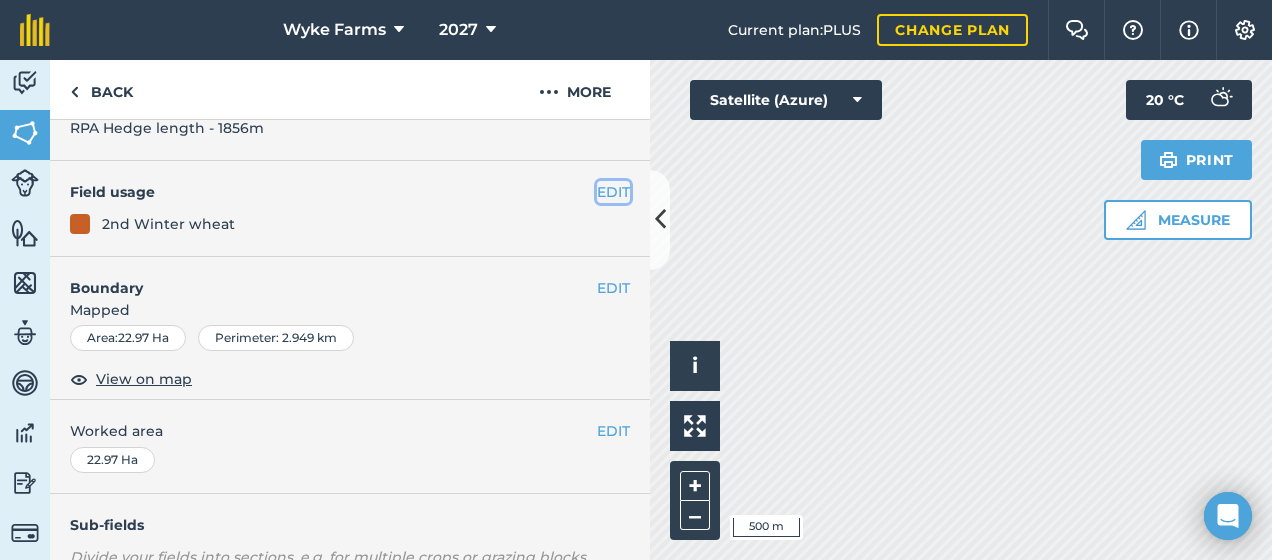 click on "EDIT" at bounding box center (613, 192) 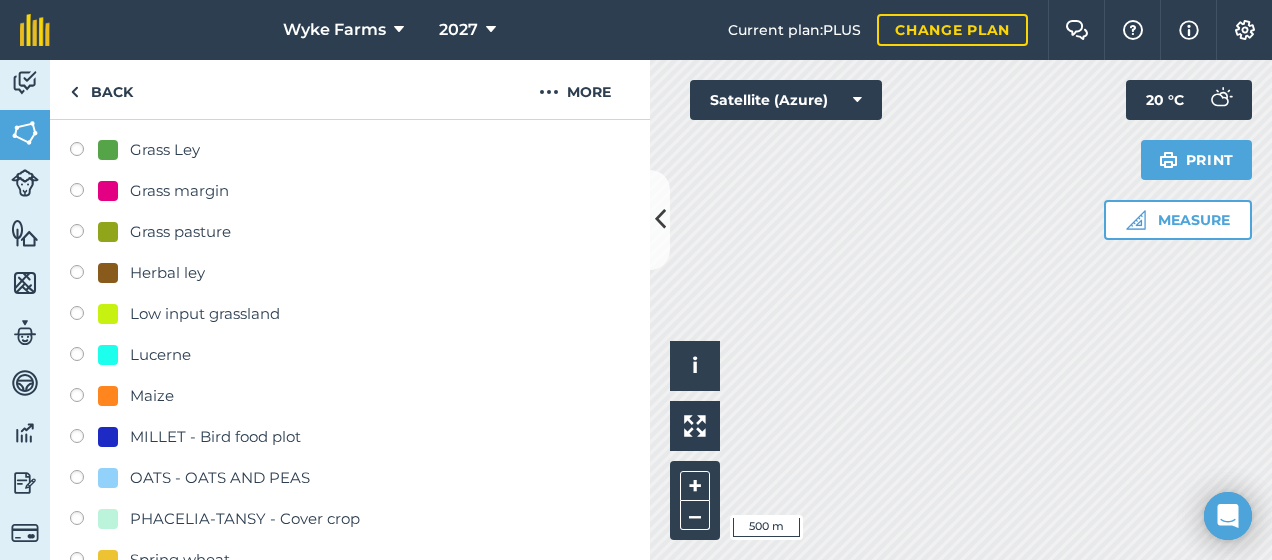 scroll, scrollTop: 535, scrollLeft: 0, axis: vertical 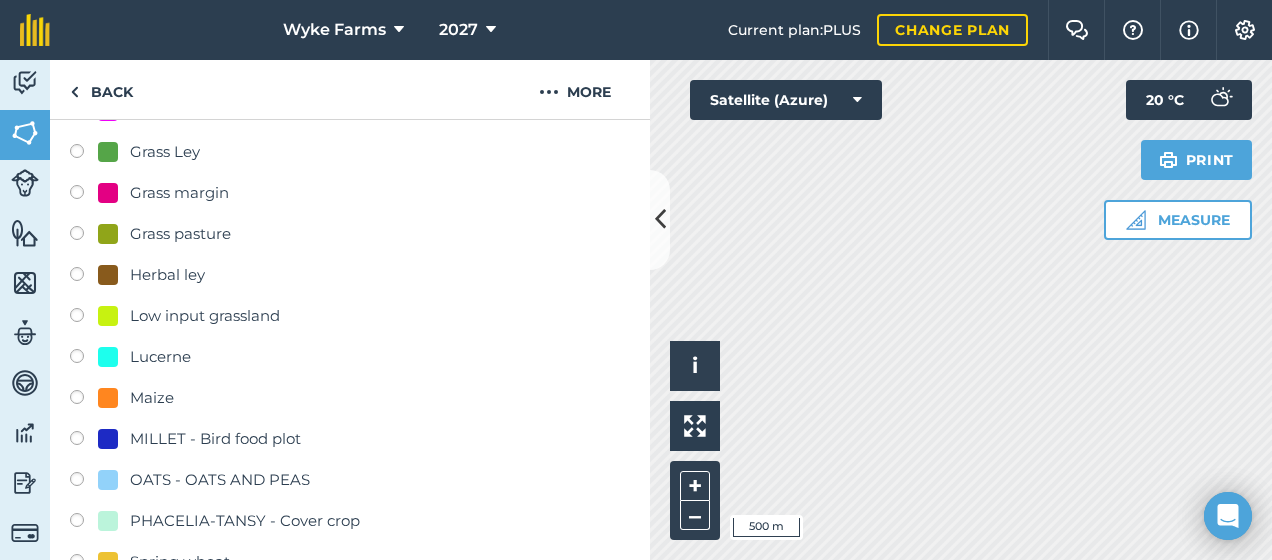 click at bounding box center [84, 154] 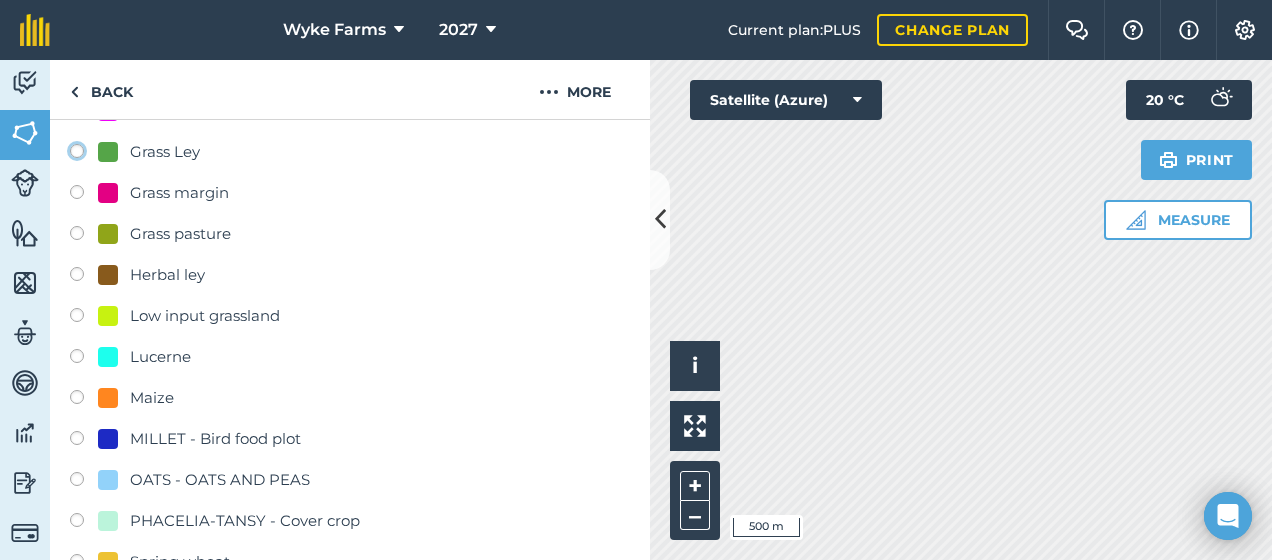 click on "Grass Ley" at bounding box center [-9923, 150] 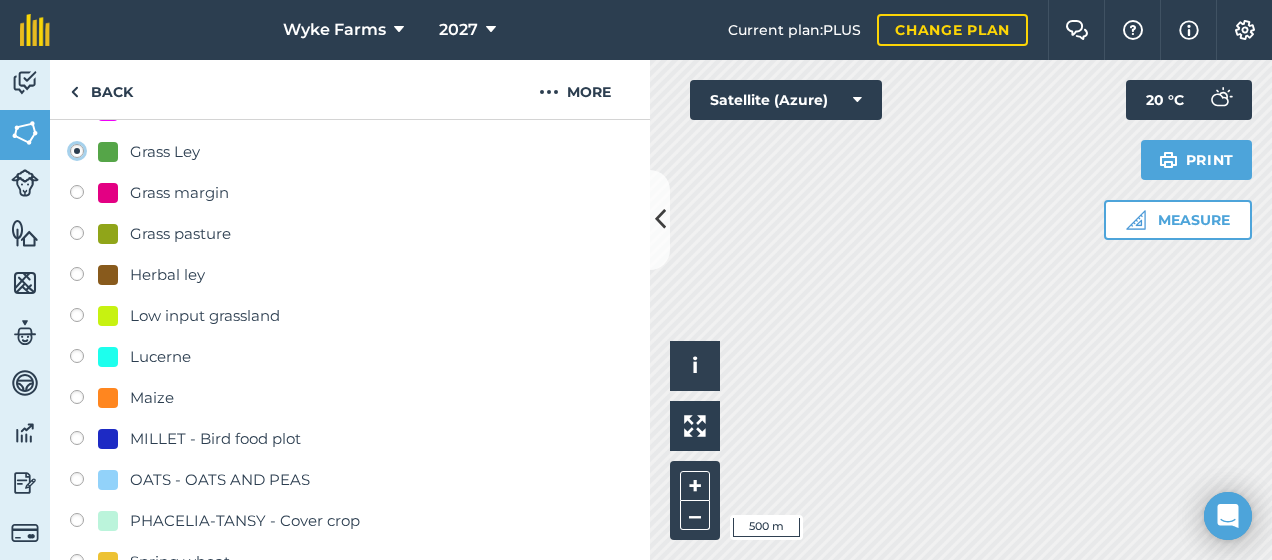 radio on "false" 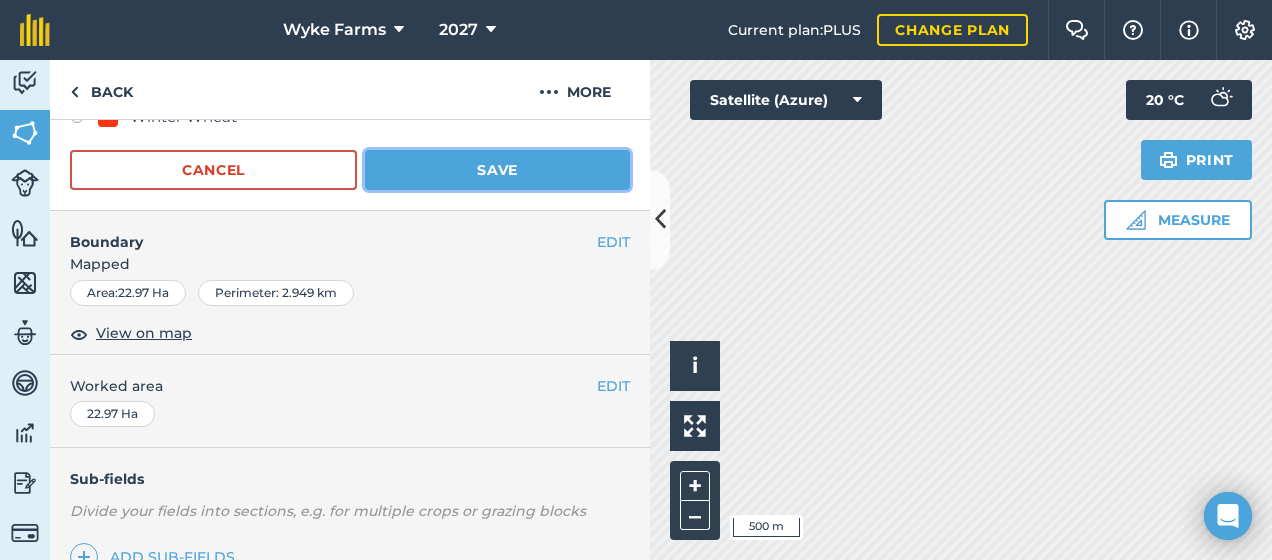 click on "Save" at bounding box center (497, 170) 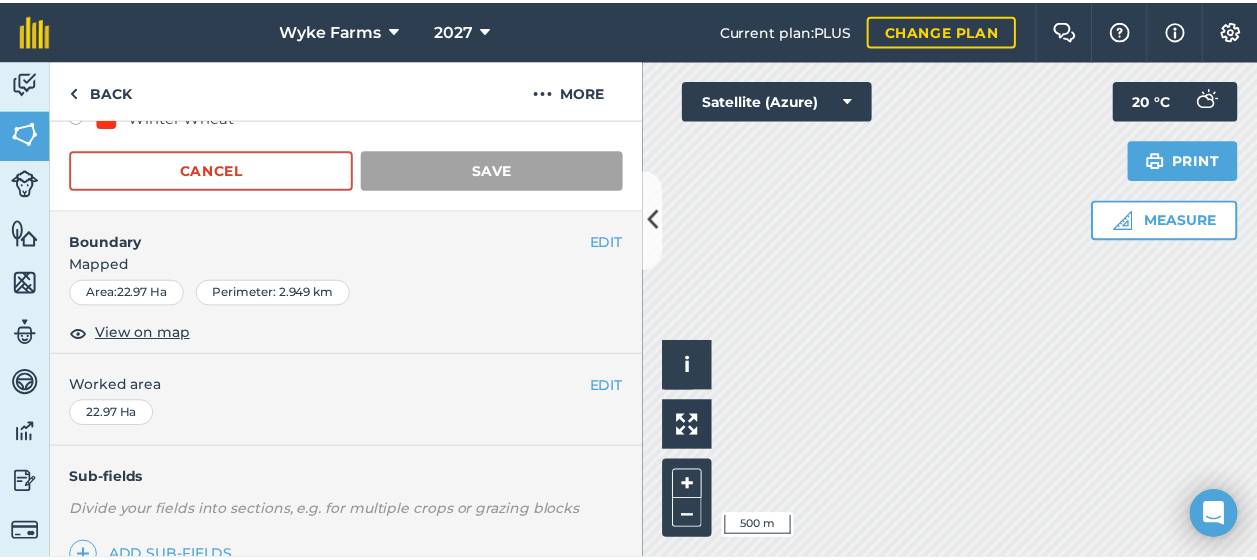 scroll, scrollTop: 437, scrollLeft: 0, axis: vertical 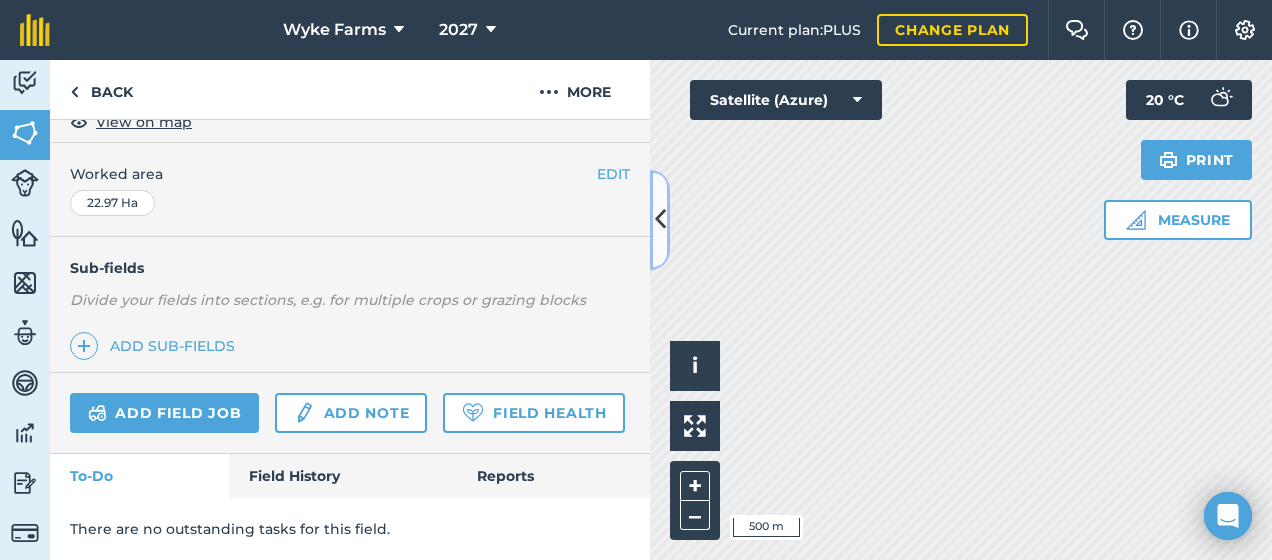 click at bounding box center [660, 219] 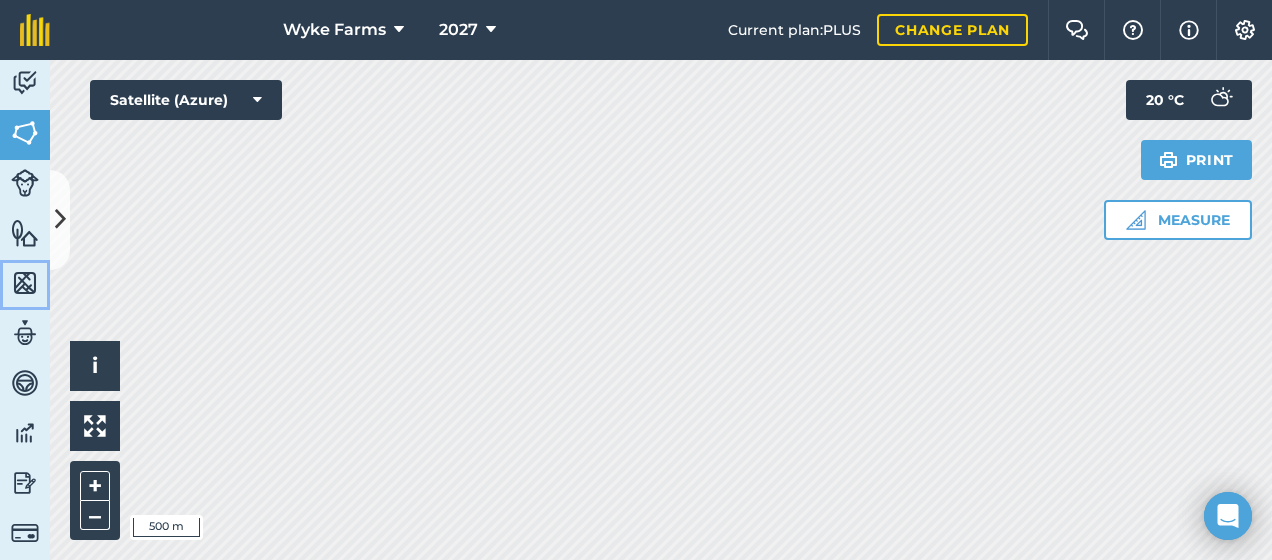 click at bounding box center (25, 283) 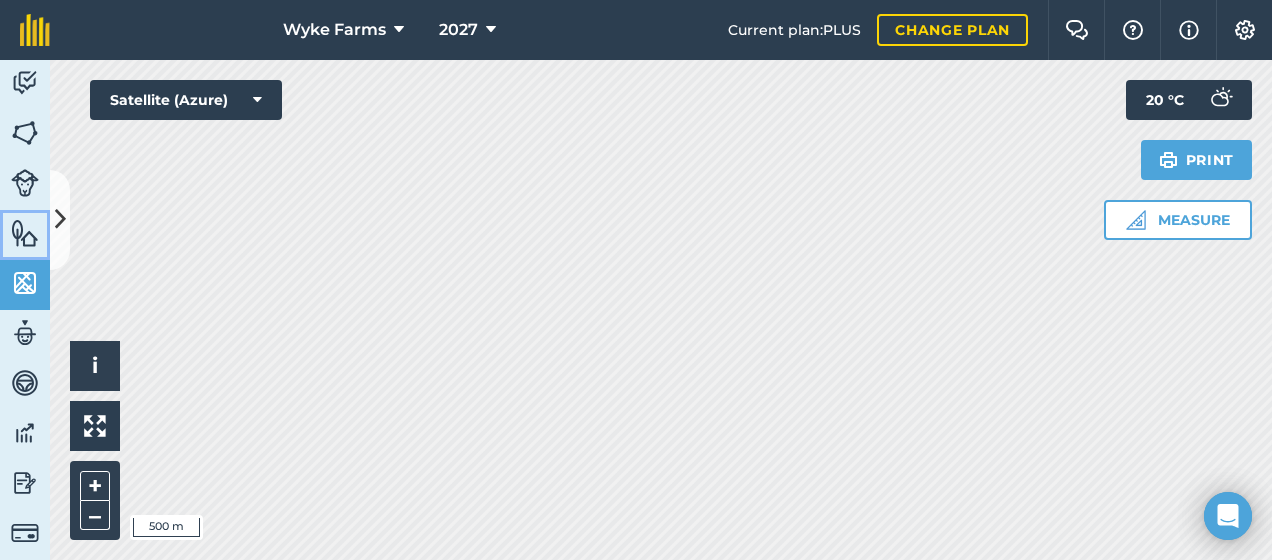 click at bounding box center [25, 233] 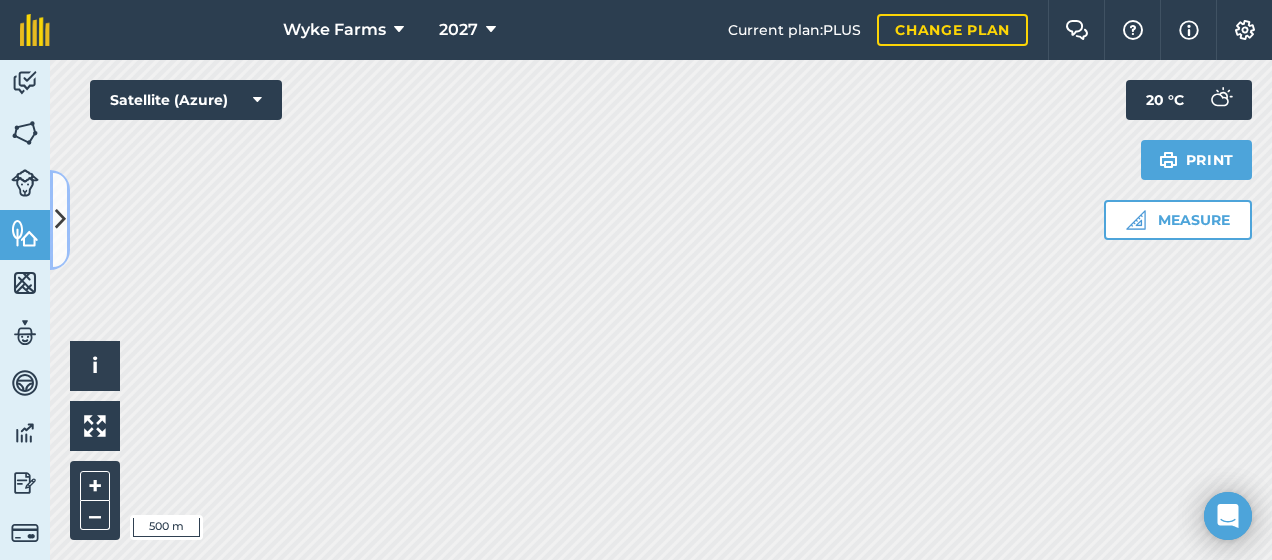 click at bounding box center (60, 220) 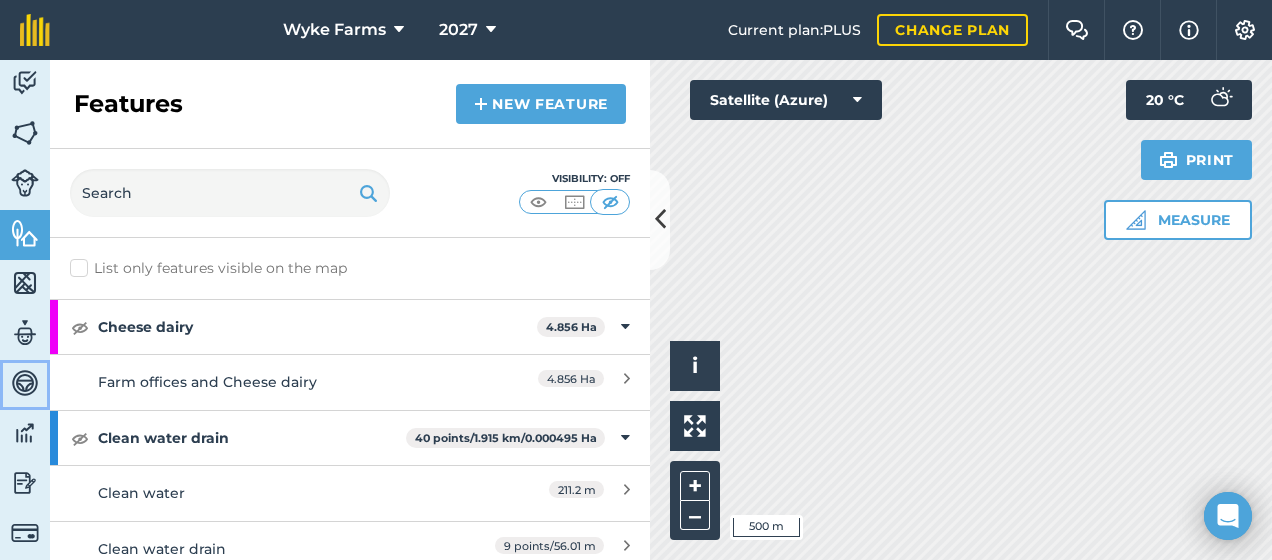 click at bounding box center [25, 383] 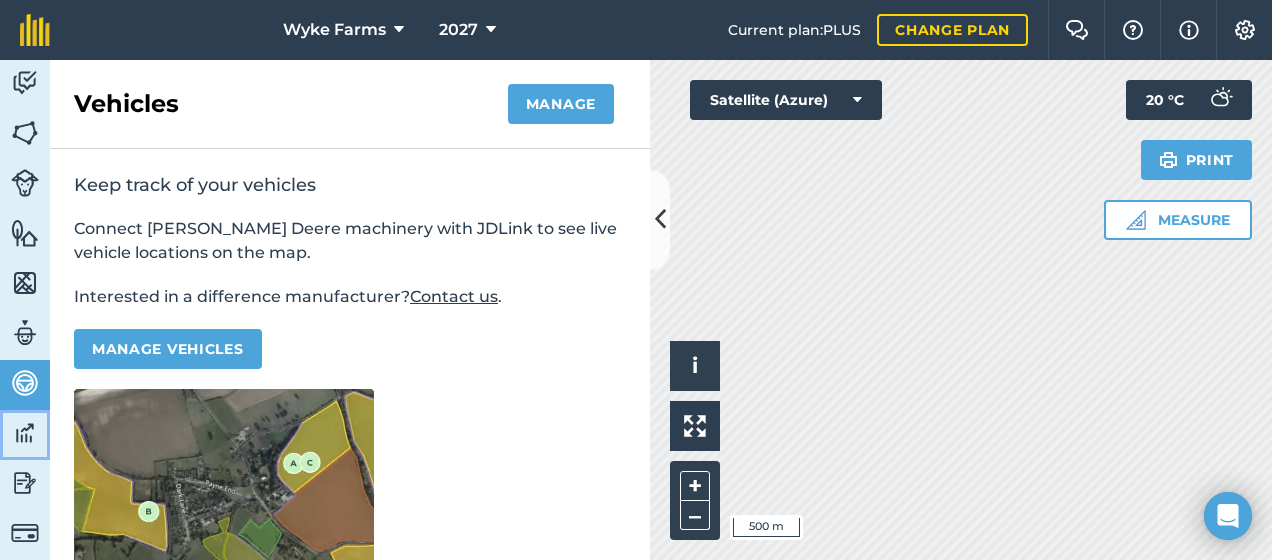 click at bounding box center (25, 433) 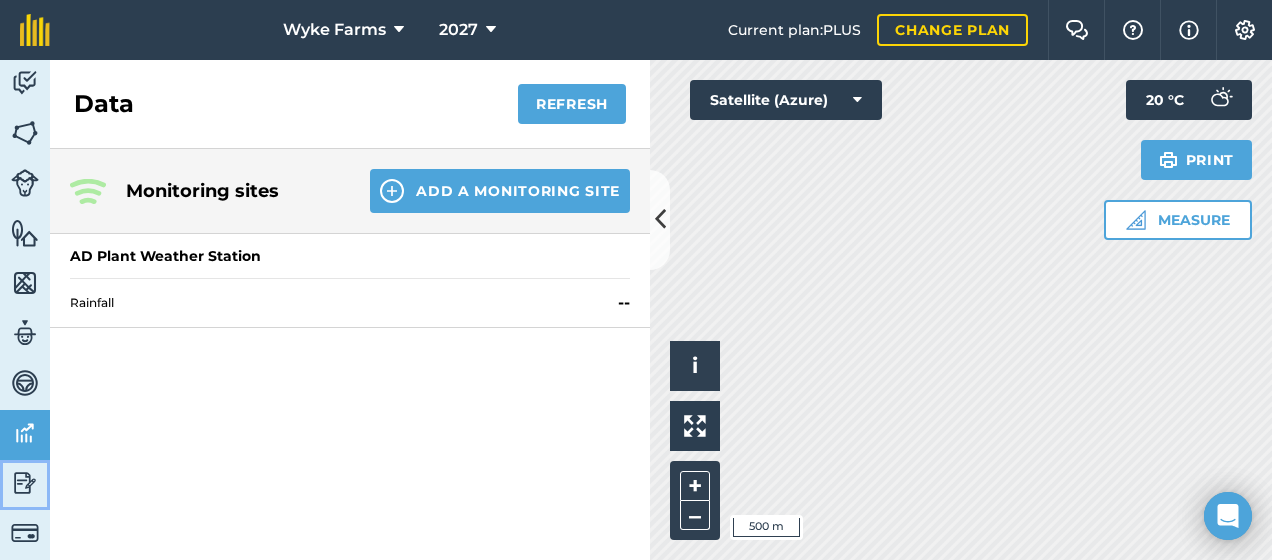 click at bounding box center [25, 483] 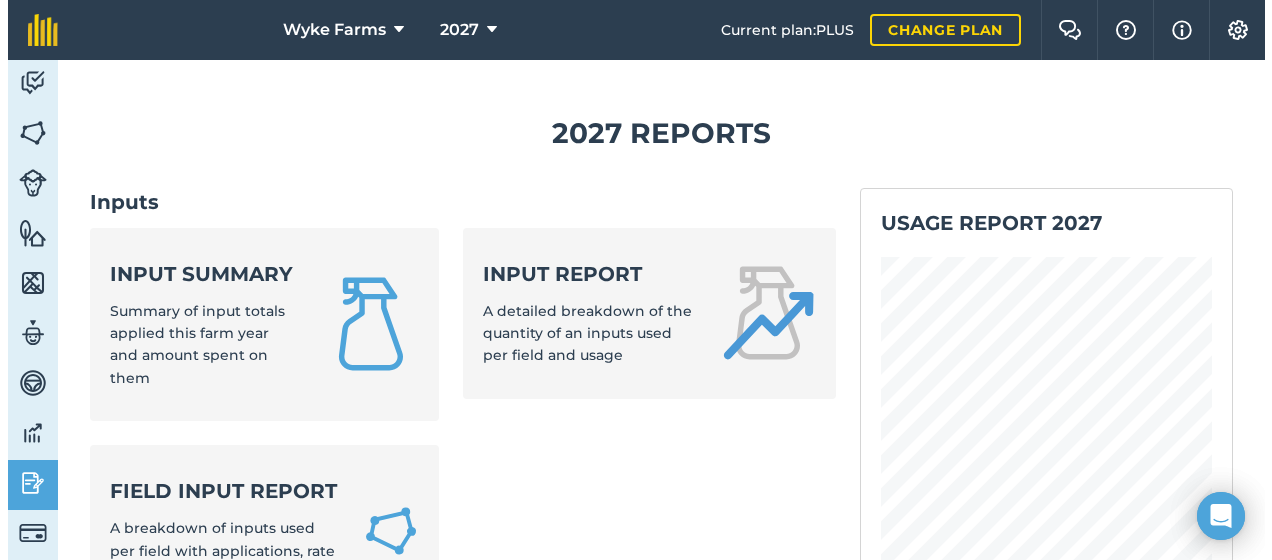 scroll, scrollTop: 2, scrollLeft: 0, axis: vertical 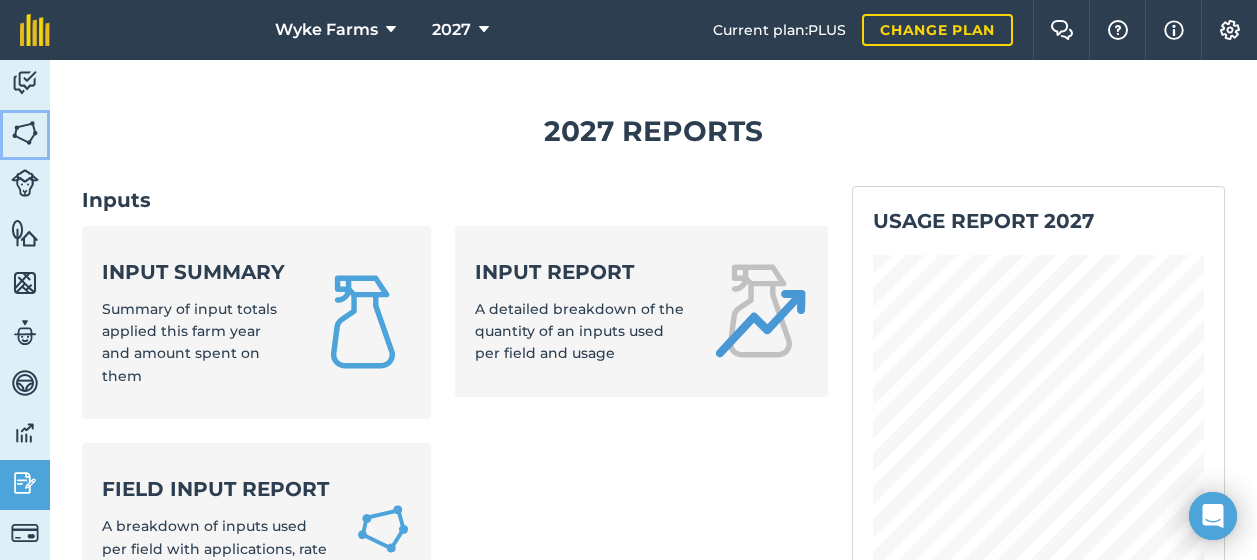 click at bounding box center (25, 133) 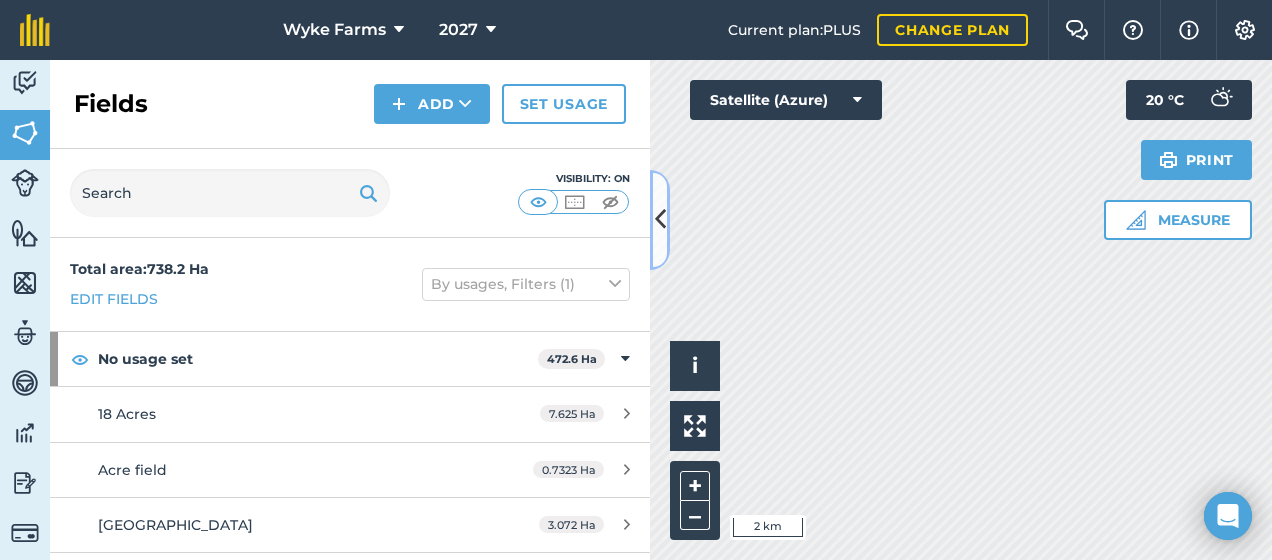 click at bounding box center (660, 219) 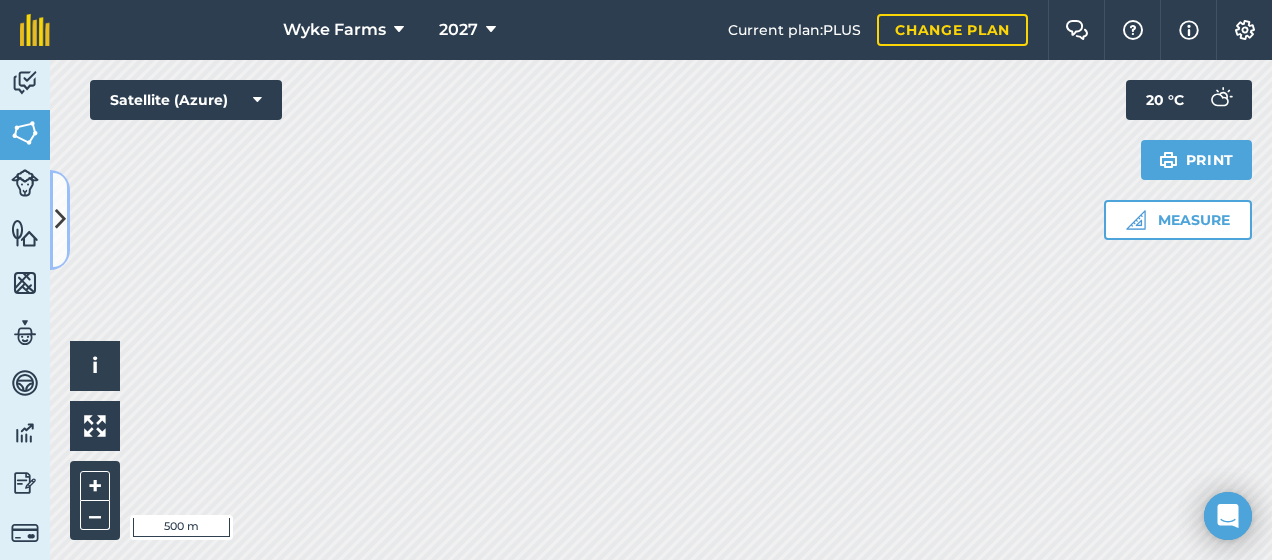 click at bounding box center (60, 220) 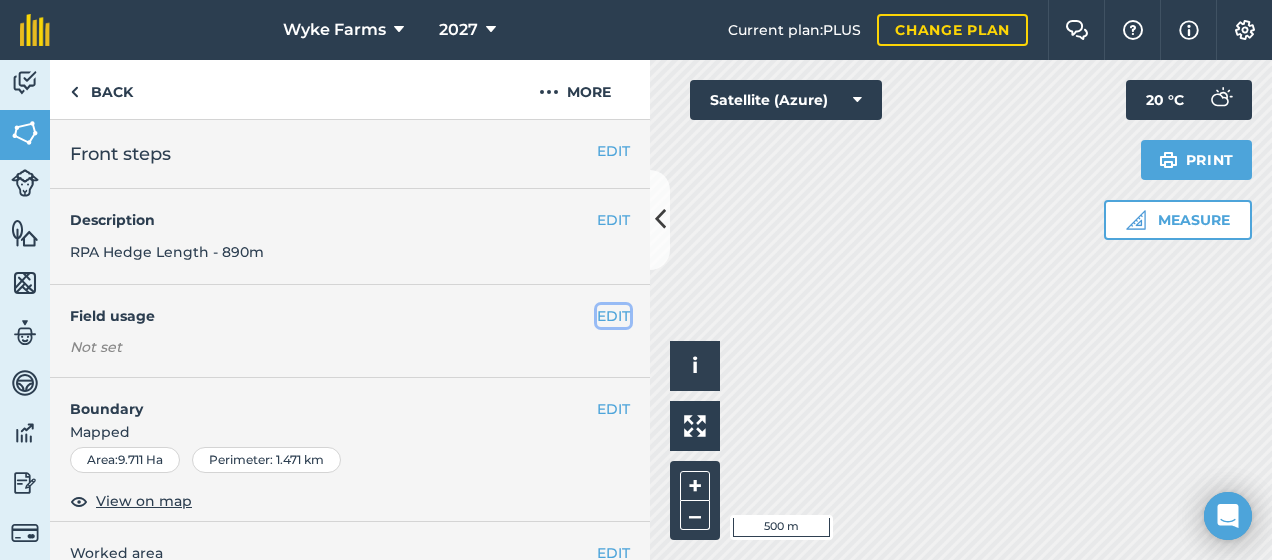 click on "EDIT" at bounding box center [613, 316] 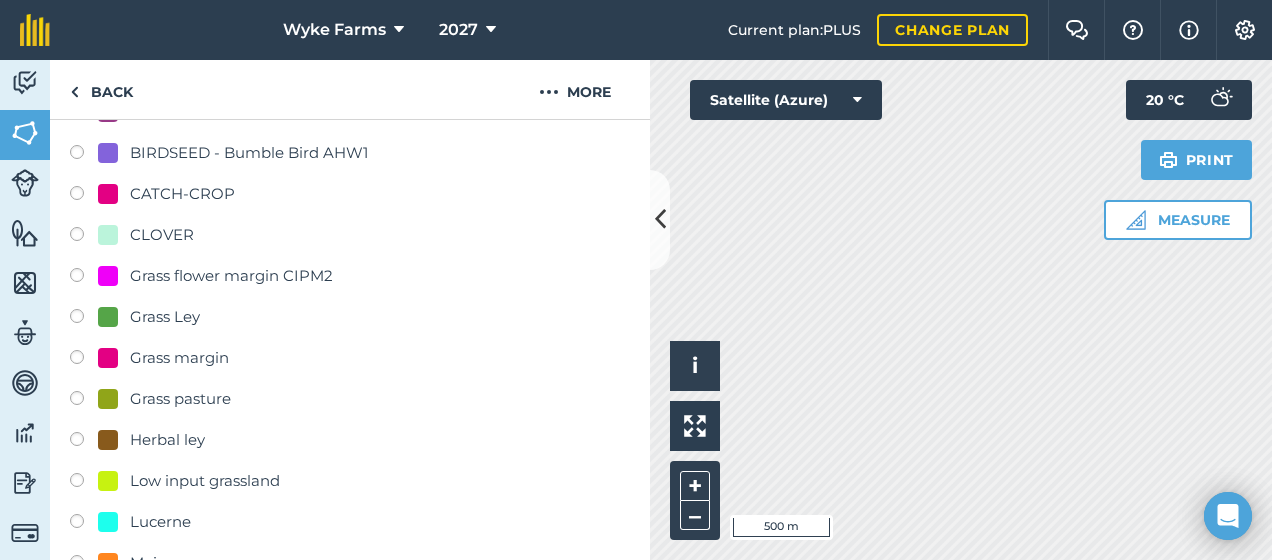 scroll, scrollTop: 367, scrollLeft: 0, axis: vertical 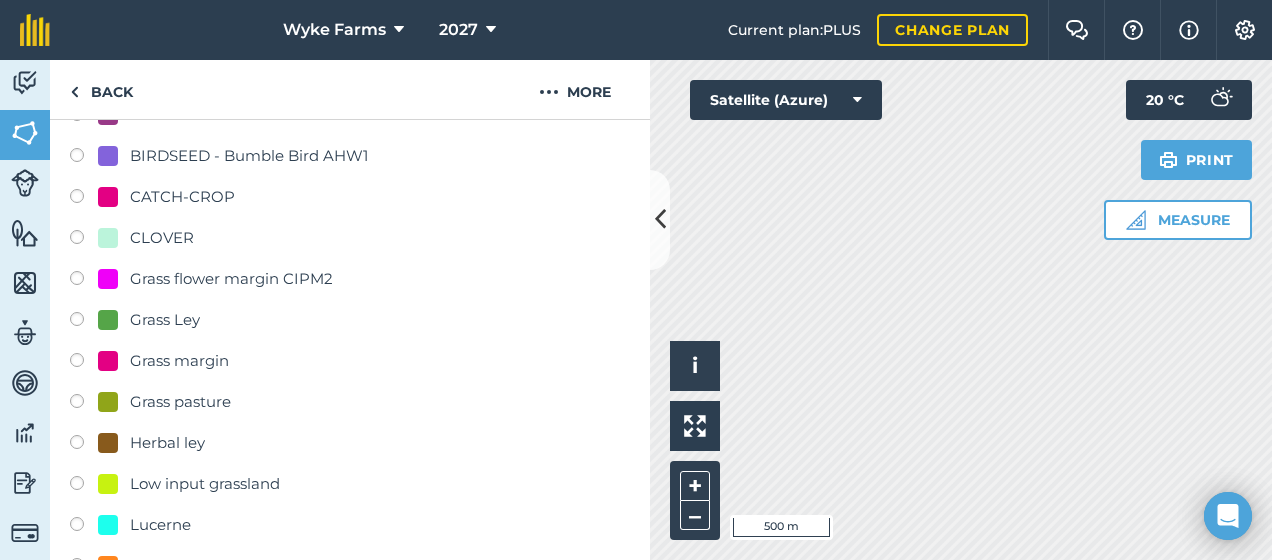 drag, startPoint x: 87, startPoint y: 319, endPoint x: 538, endPoint y: 335, distance: 451.28372 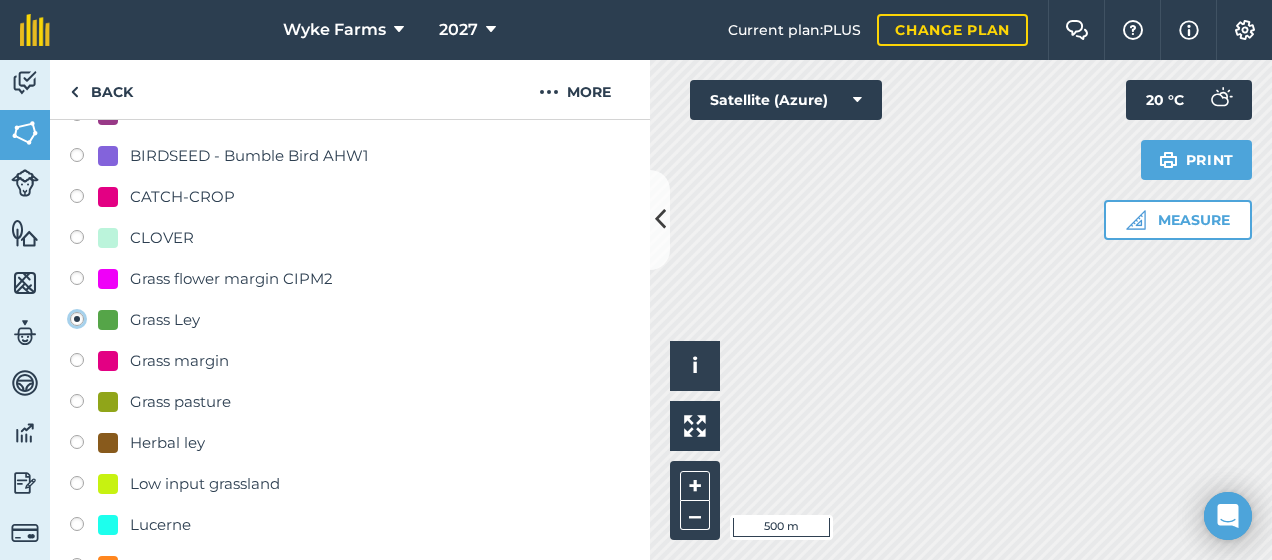 radio on "true" 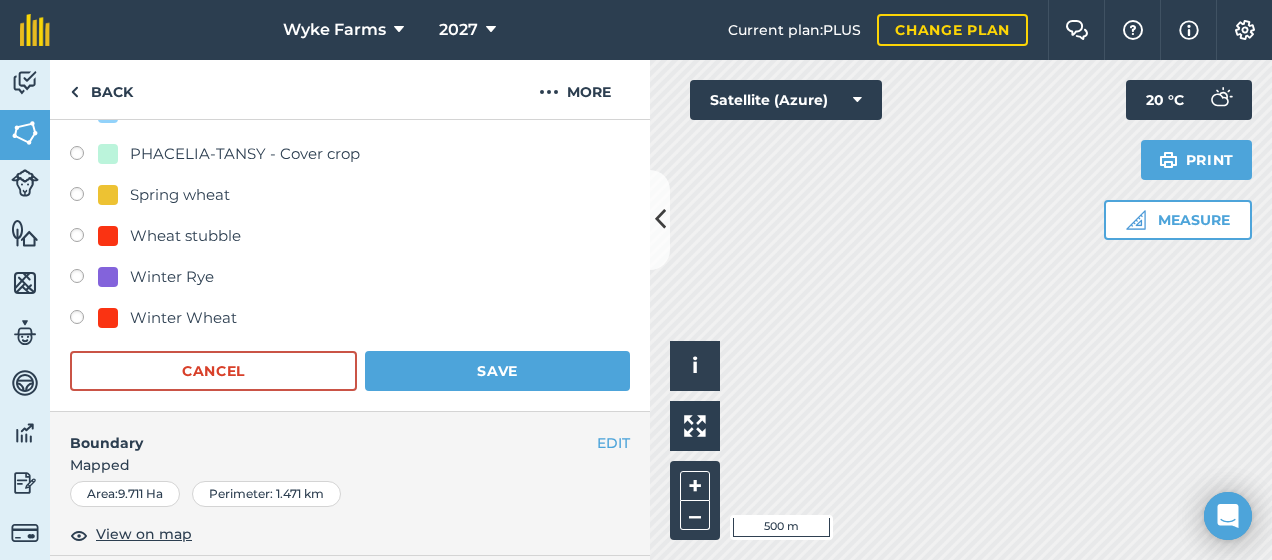 scroll, scrollTop: 907, scrollLeft: 0, axis: vertical 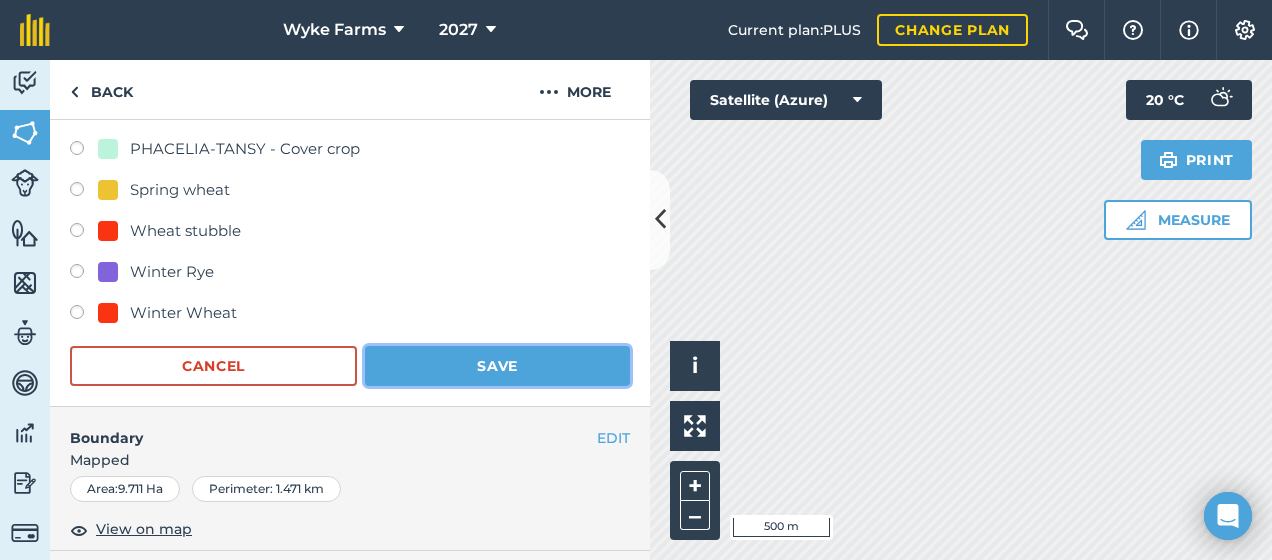 click on "Save" at bounding box center [497, 366] 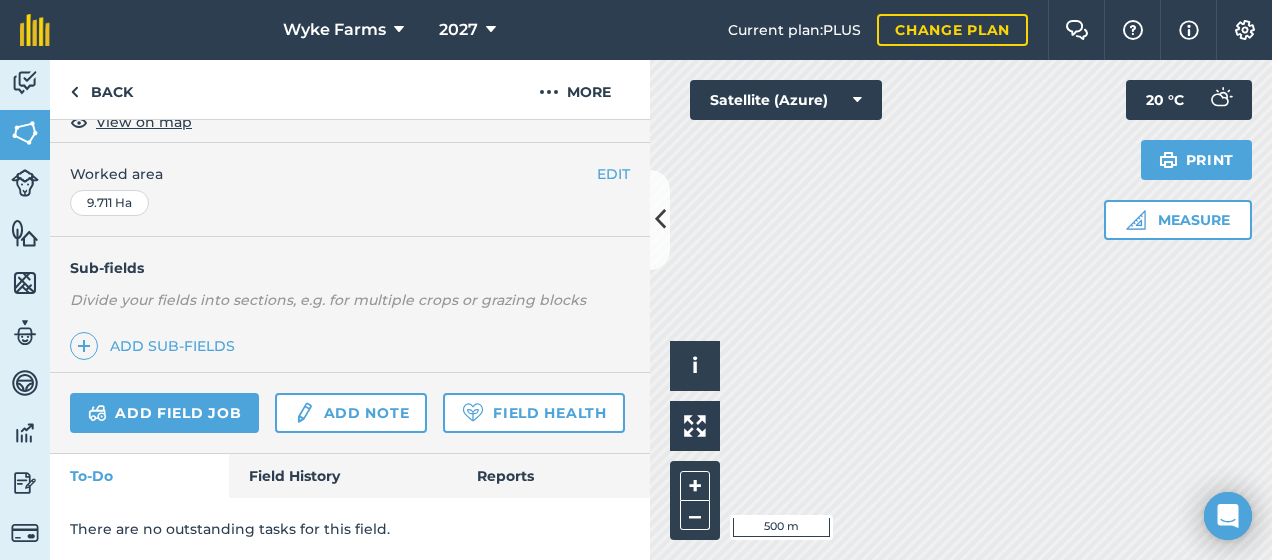 scroll, scrollTop: 437, scrollLeft: 0, axis: vertical 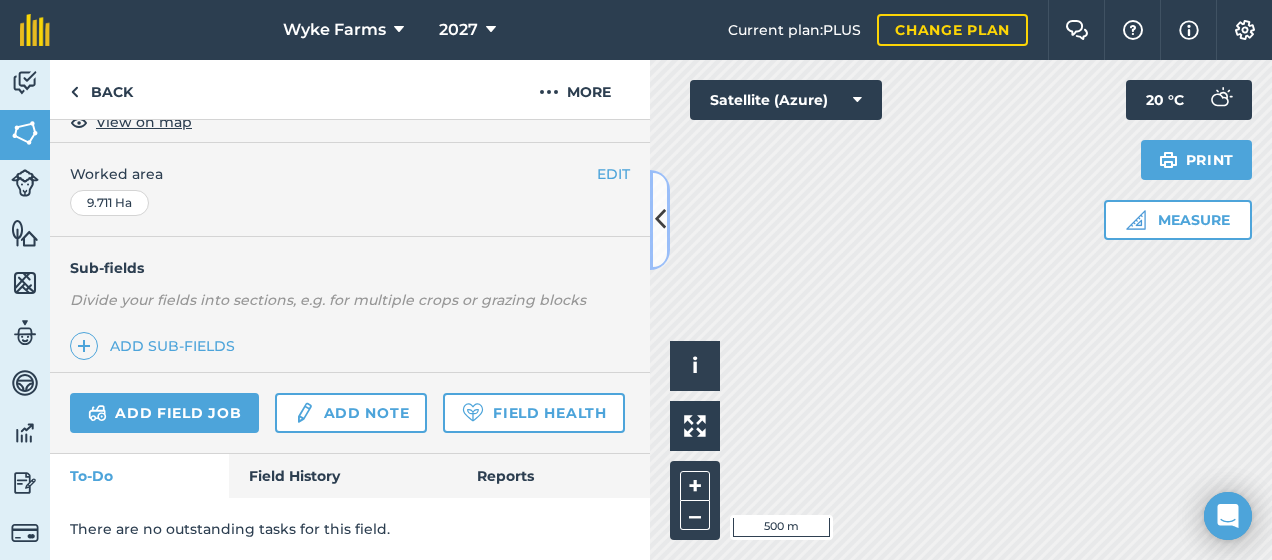 click at bounding box center [660, 219] 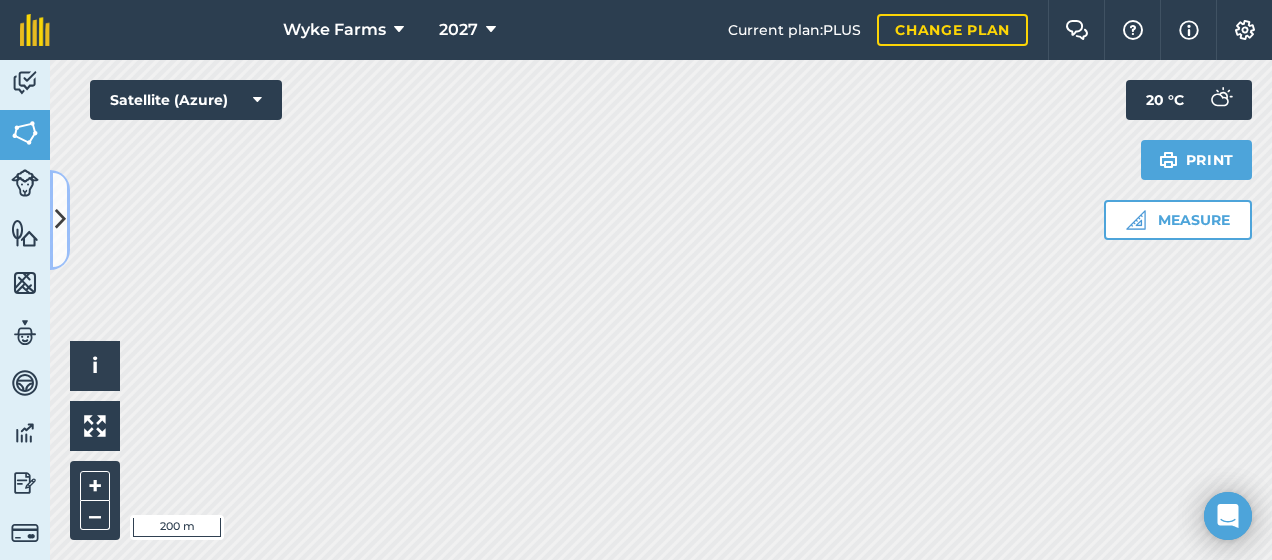click at bounding box center [60, 219] 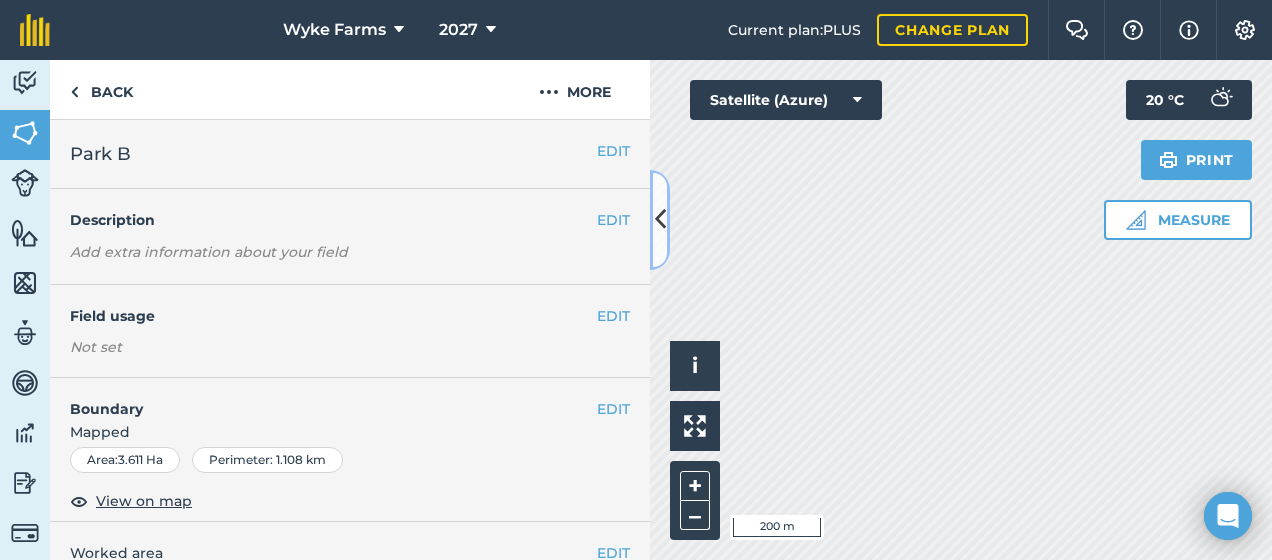 scroll, scrollTop: 1, scrollLeft: 0, axis: vertical 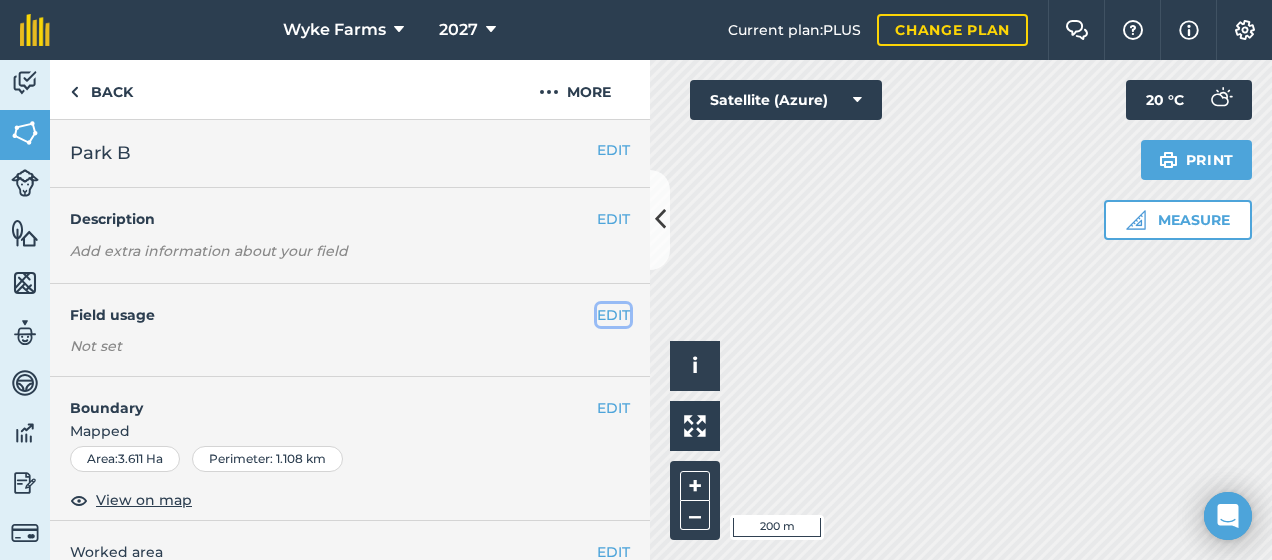 click on "EDIT" at bounding box center [613, 315] 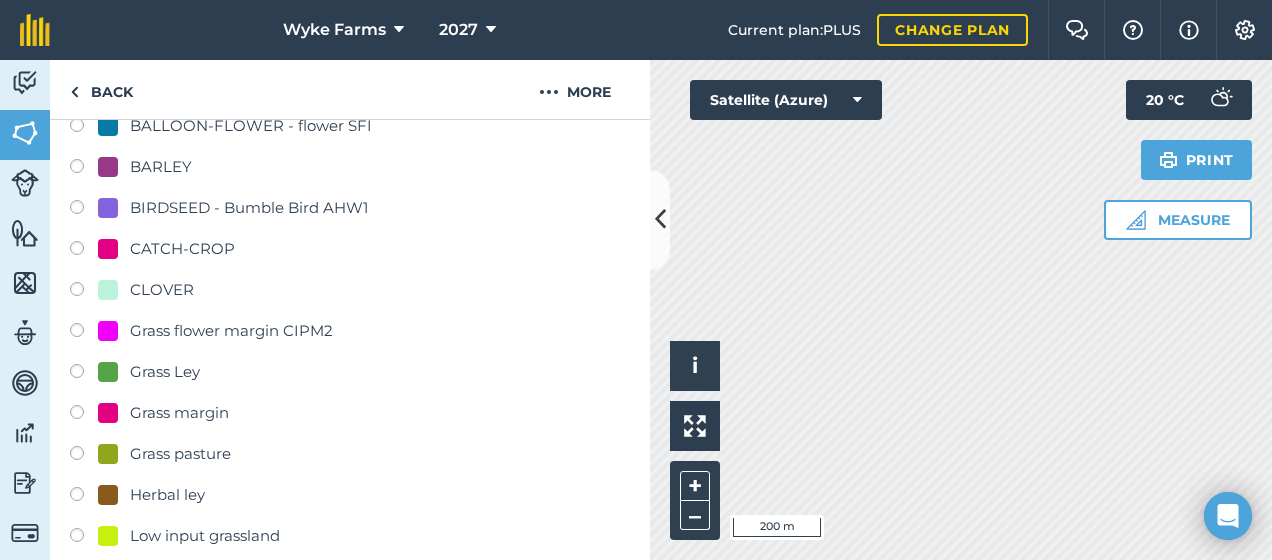 scroll, scrollTop: 376, scrollLeft: 0, axis: vertical 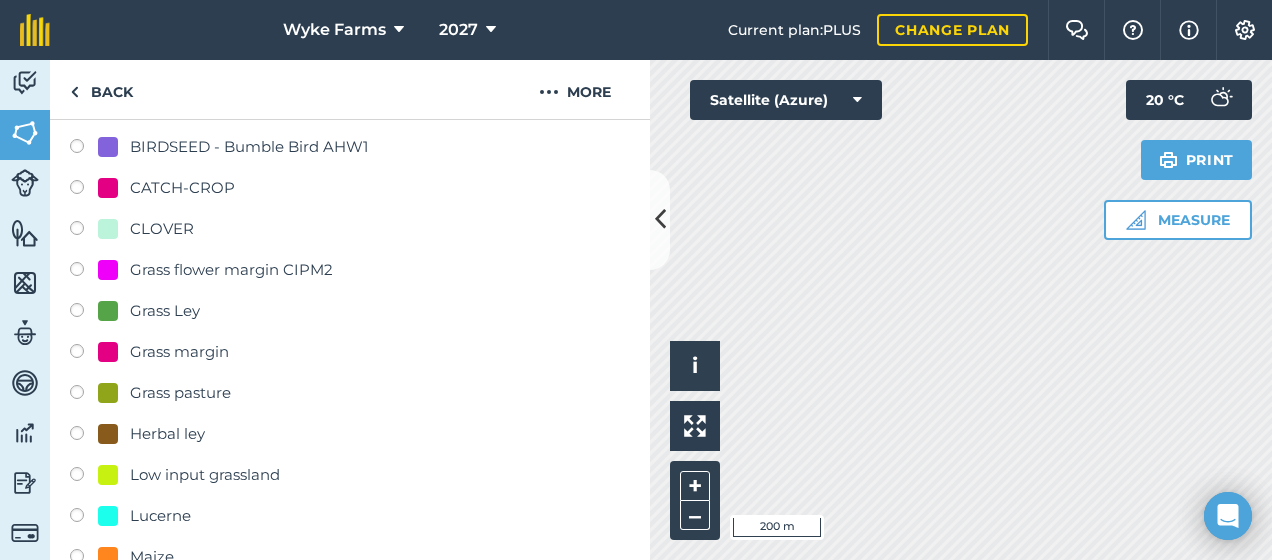 click at bounding box center (84, 395) 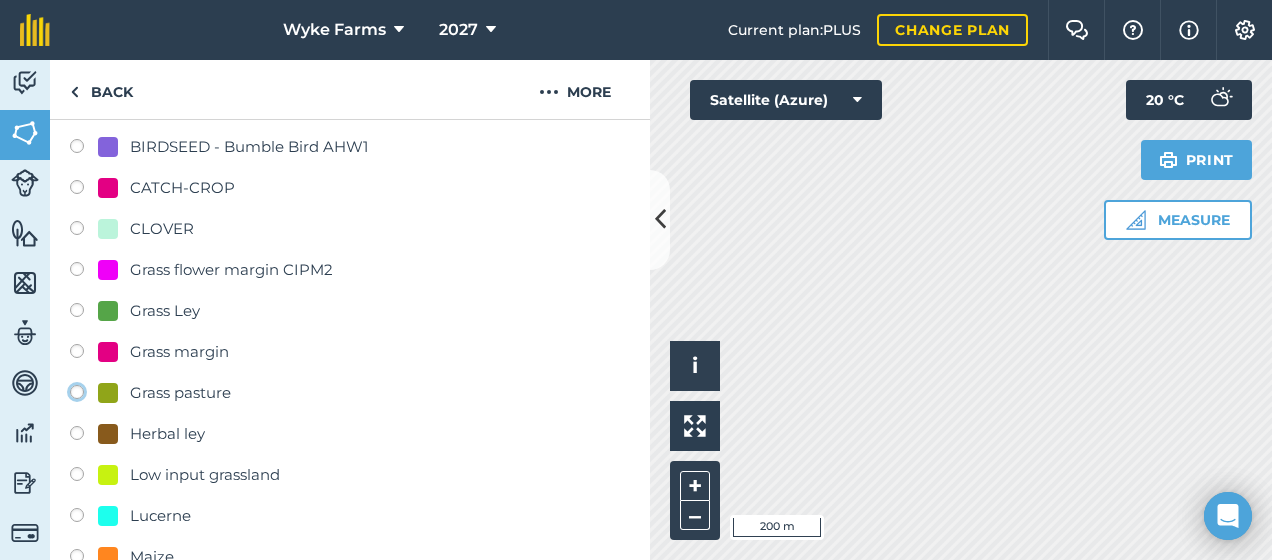 click on "Grass pasture" at bounding box center [-9923, 391] 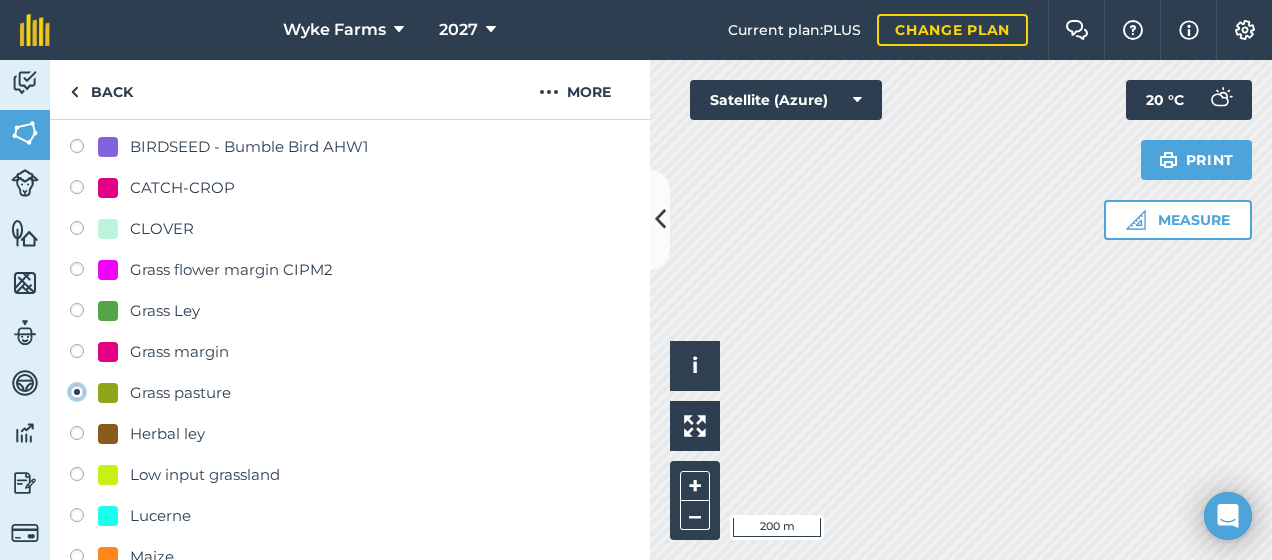 radio on "true" 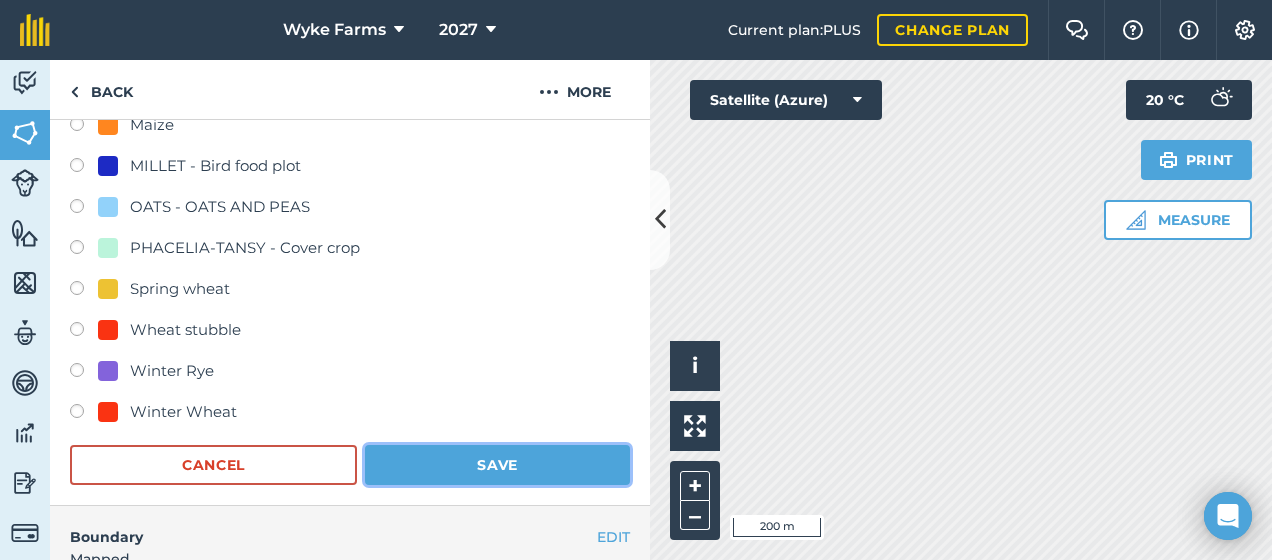click on "Save" at bounding box center (497, 465) 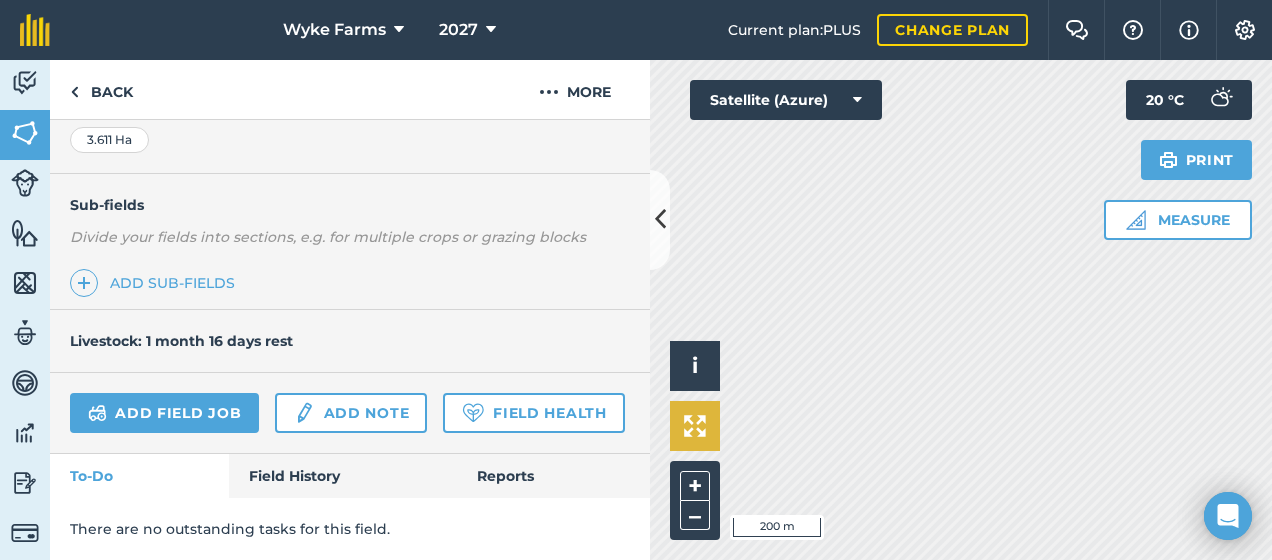 scroll, scrollTop: 500, scrollLeft: 0, axis: vertical 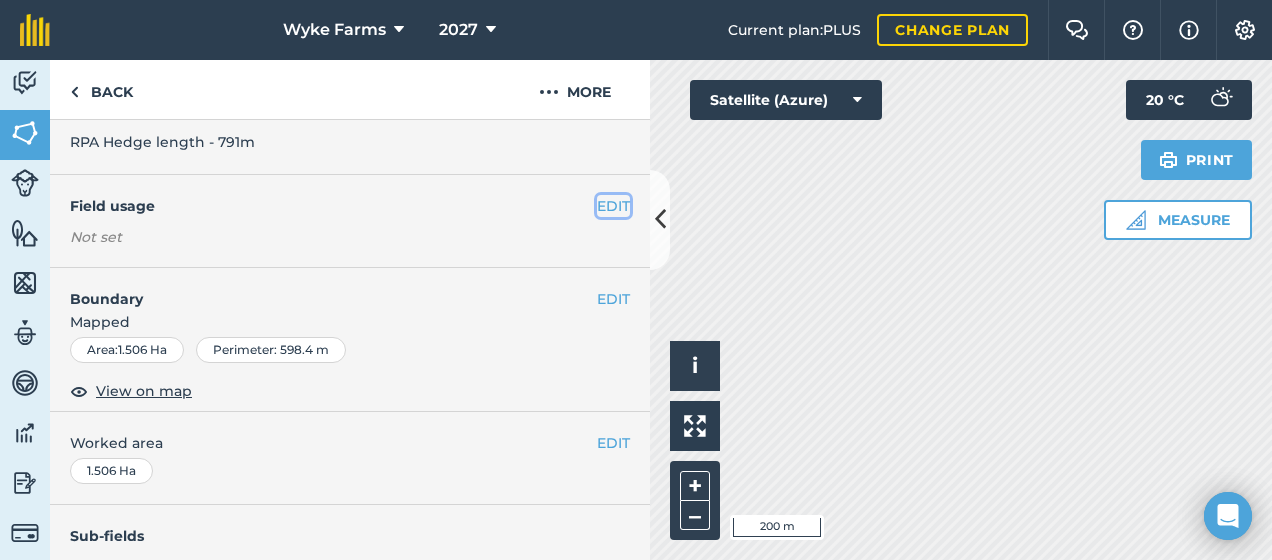 click on "EDIT" at bounding box center [613, 206] 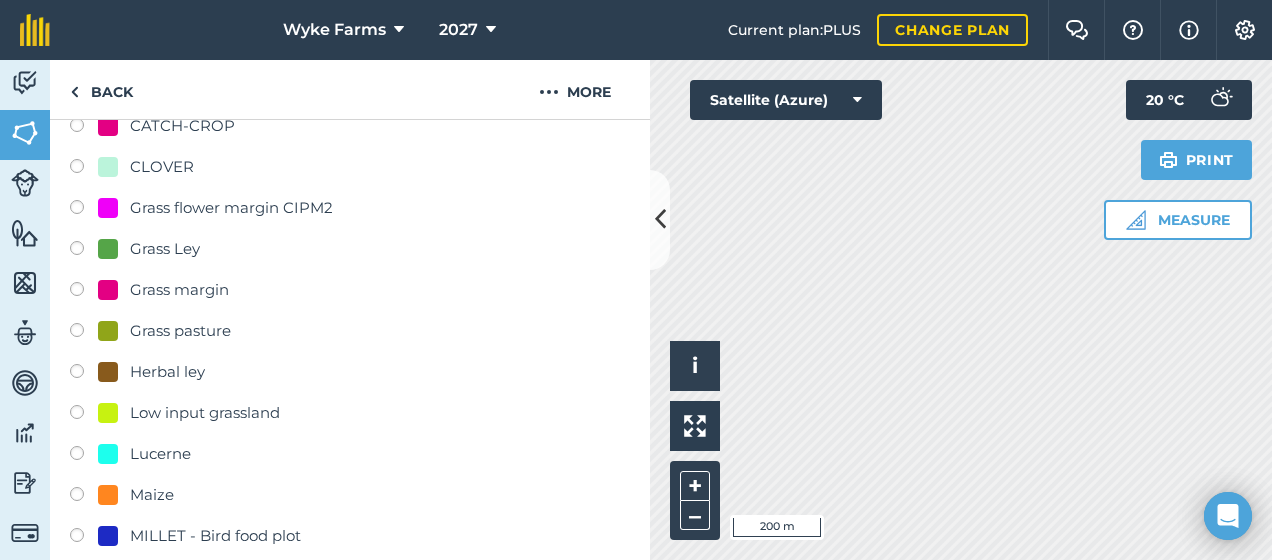 scroll, scrollTop: 437, scrollLeft: 0, axis: vertical 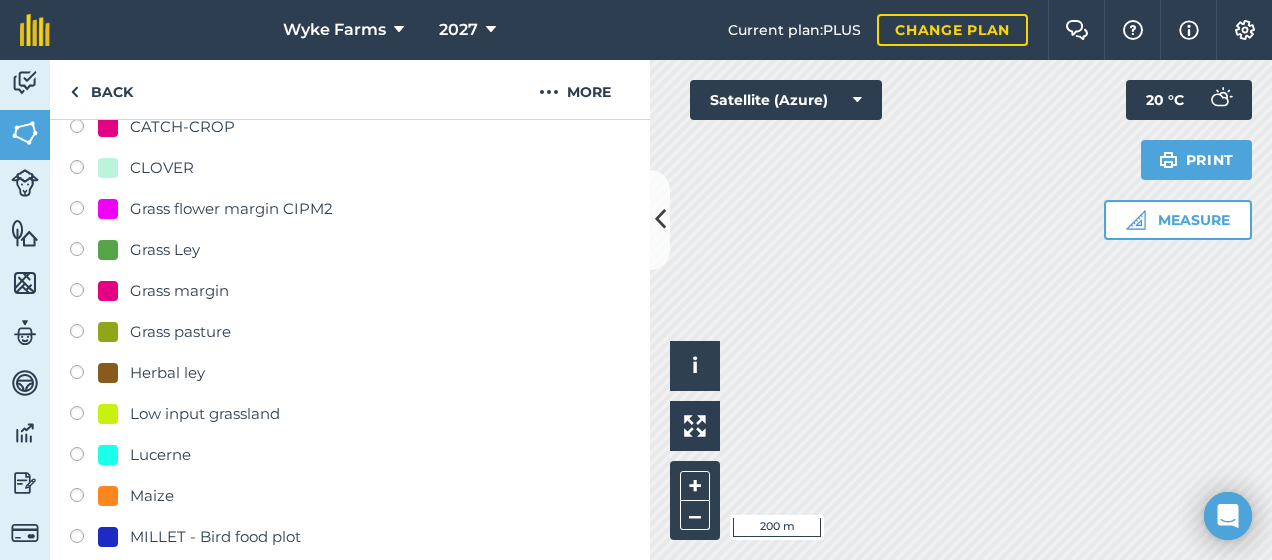 click on "Field usage   Create new -- Not set -- 2nd Winter wheat BALLOON-FLOWER - flower SFI BARLEY BIRDSEED - Bumble Bird AHW1 CATCH-CROP CLOVER Grass flower margin CIPM2 Grass Ley  Grass margin  Grass pasture  Herbal ley  Low input grassland Lucerne Maize MILLET - Bird food plot OATS - OATS AND PEAS PHACELIA-TANSY - Cover crop Spring wheat  Wheat stubble  Winter Rye Winter Wheat  Cancel Save" at bounding box center (350, 362) 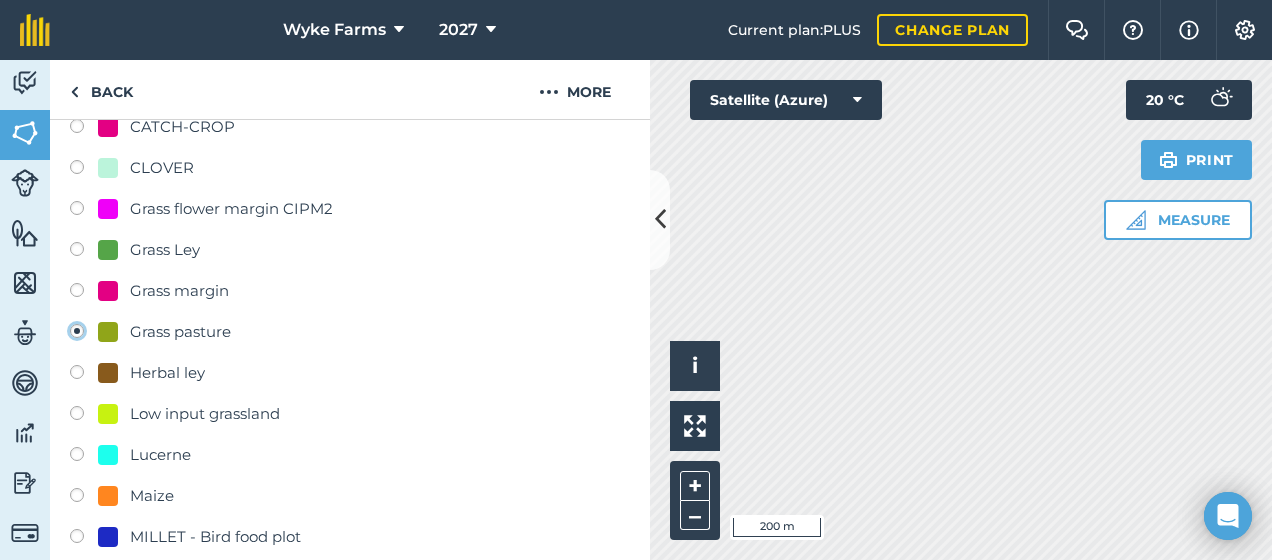 radio on "true" 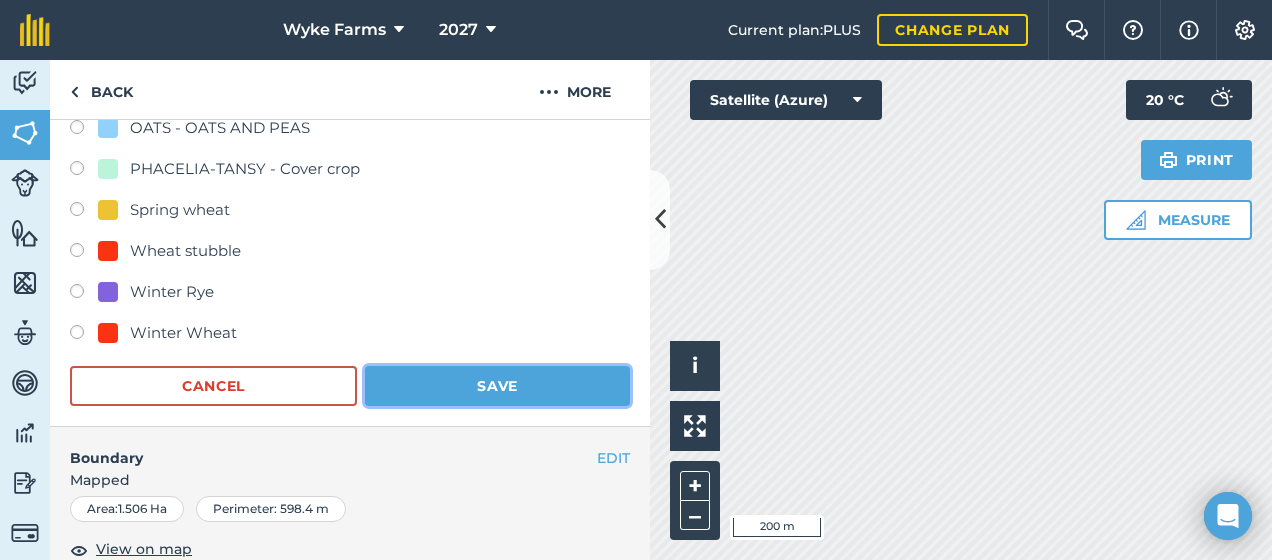 click on "Save" at bounding box center (497, 386) 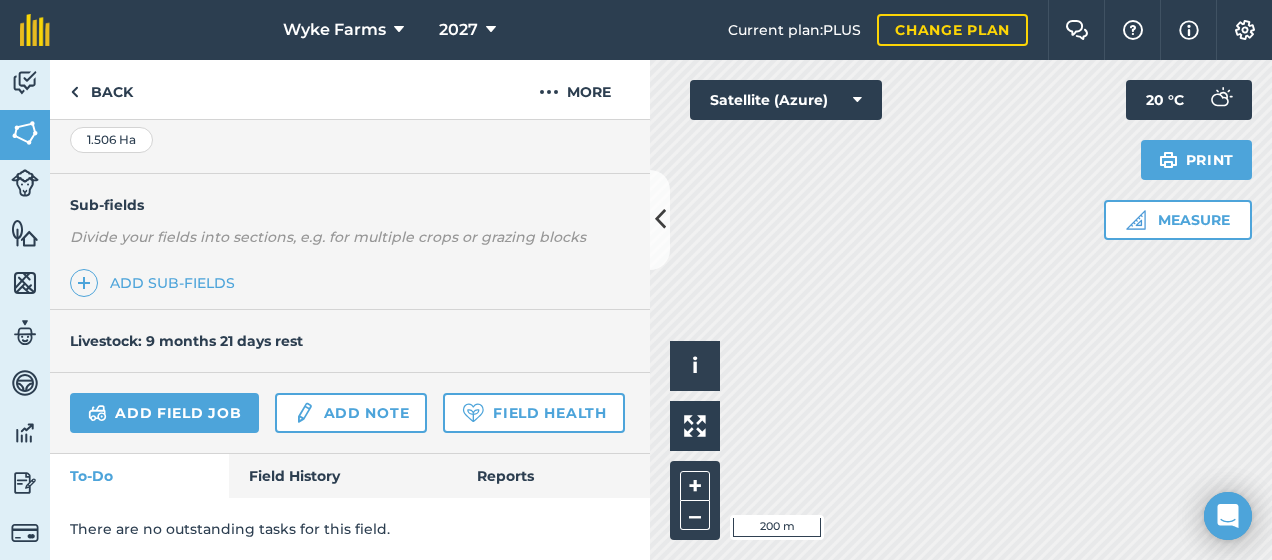 scroll, scrollTop: 500, scrollLeft: 0, axis: vertical 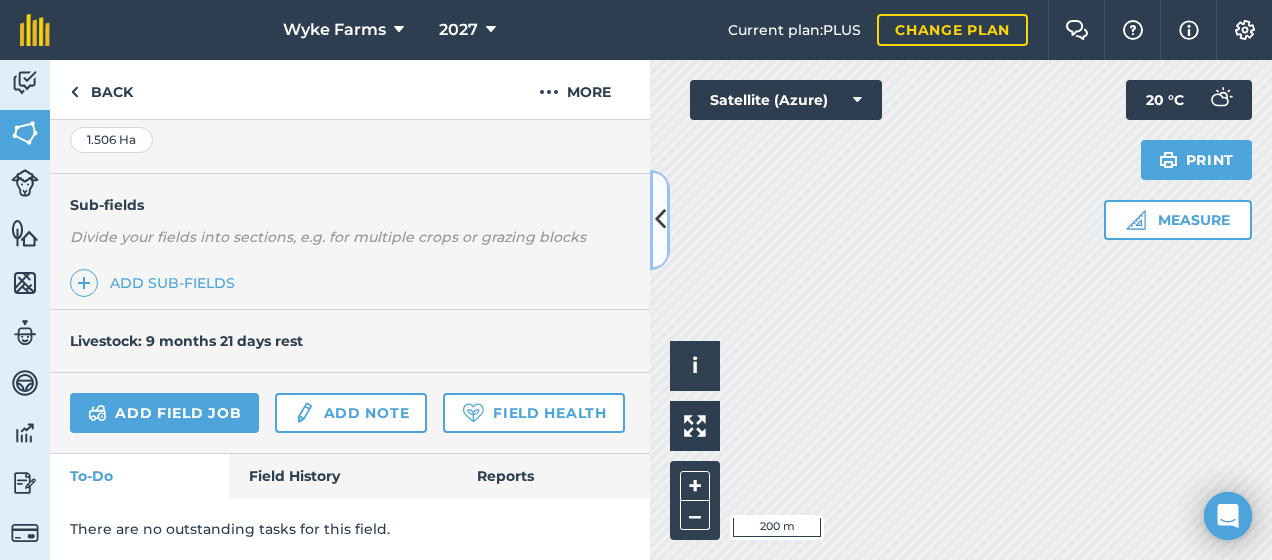 click at bounding box center [660, 219] 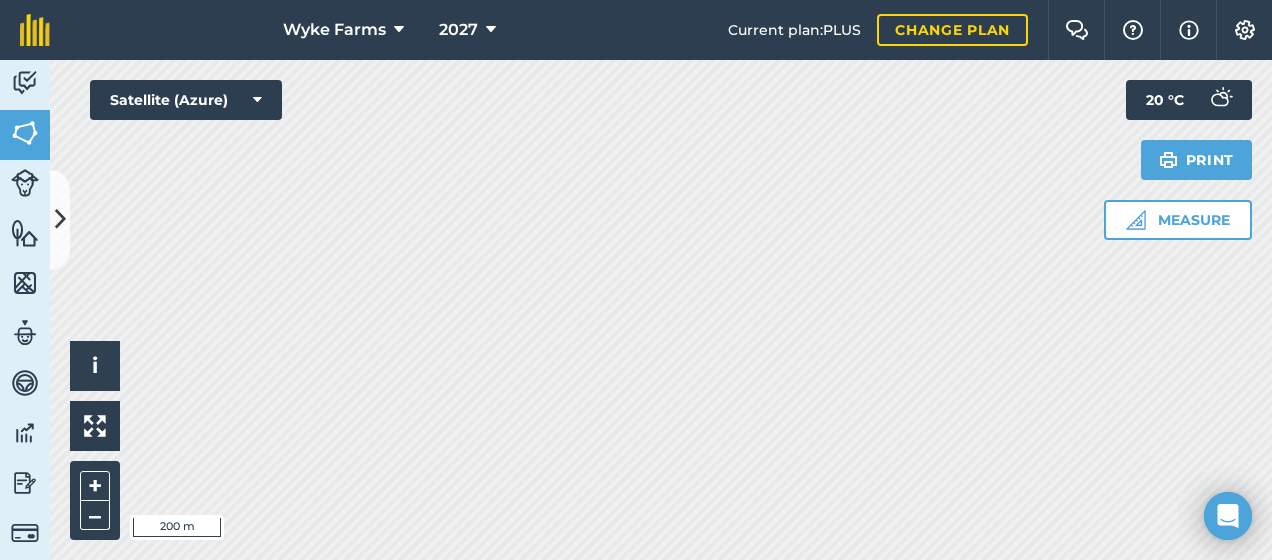 click on "Wyke Farms  2027 Current plan :  PLUS   Change plan Farm Chat Help Info Settings Wyke Farms   -  2027 Reproduced with the permission of  Microsoft Printed on  [DATE] Field usages No usage set 2nd Winter wheat BALLOON-FLOWER - flower SFI BARLEY BIRDSEED - Bumble Bird AHW1 CATCH-CROP CLOVER Grass flower margin CIPM2 Grass Ley  Grass margin  Grass pasture  Herbal ley  Low input grassland Lucerne Maize MILLET - Bird food plot OATS - OATS AND PEAS PHACELIA-TANSY - Cover crop Spring wheat  Wheat stubble  Winter Rye Winter Wheat  Feature types Cheese dairy  Clean water drain Digester  Dirty water drain Dirty water drain Ditch  Easthill liner lagoon Effluent Pit Farm Yards and Buildings  Fields in NVZ  Fuel tank Hedgerow High Risk Run off  Irrigator lines  Lower risk run off  No Spreading [PERSON_NAME] Soil  Silage Clamp Slope greater than 15degrees  Slurry Store Track Trees Walk Ditch  Water Water pipes  Activity Fields Livestock Features Maps Team Vehicles Data Reporting Billing Tutorials Tutorials   Back   More EDIT" at bounding box center (636, 280) 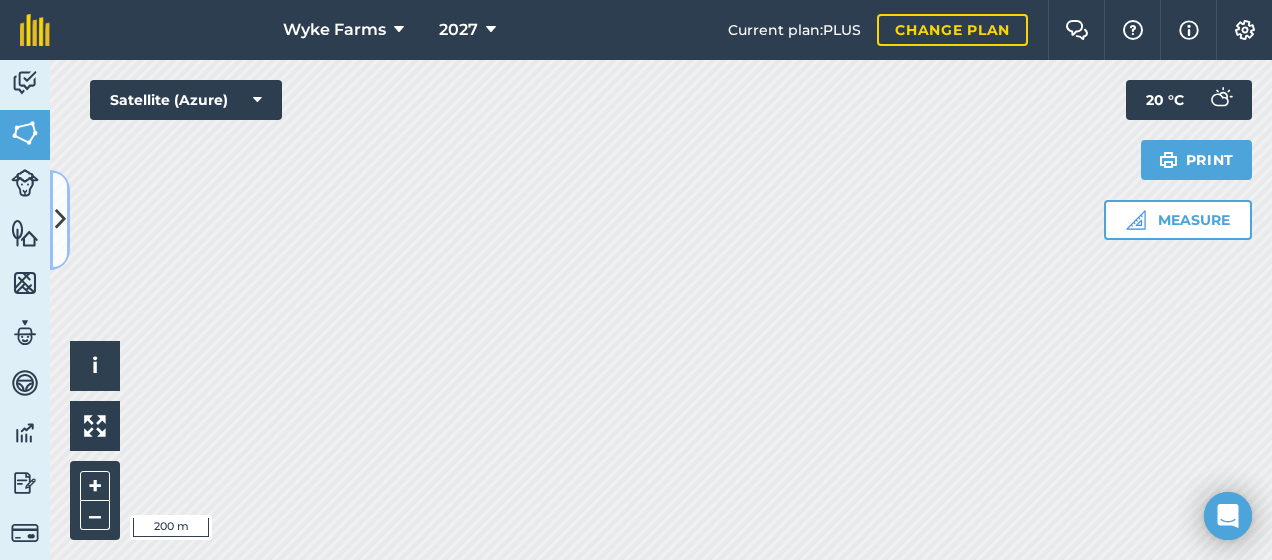 click at bounding box center [60, 220] 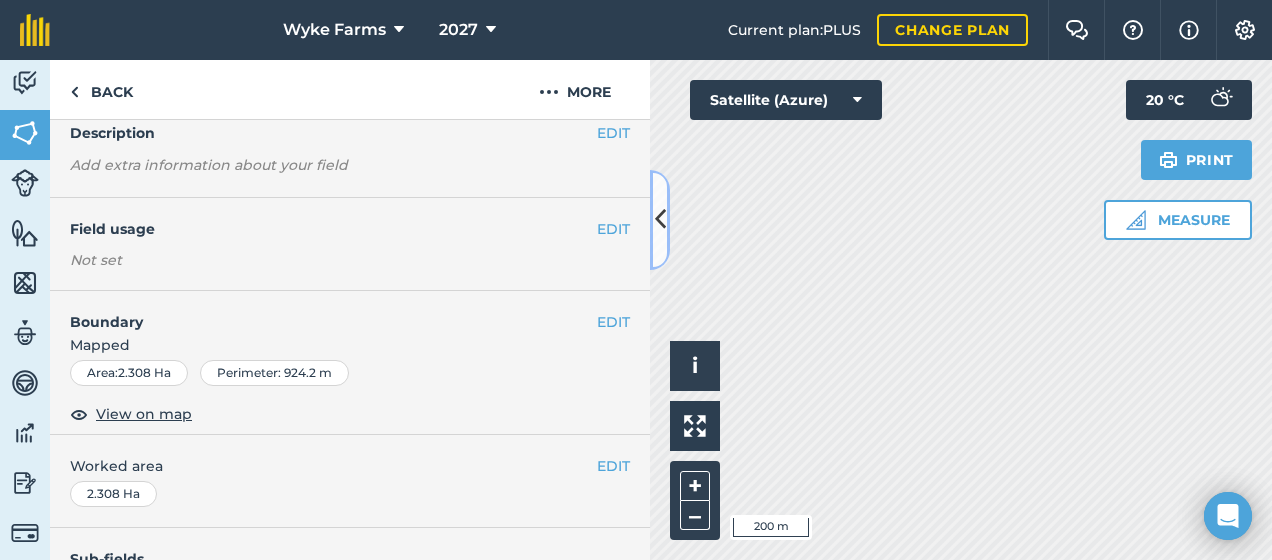 scroll, scrollTop: 88, scrollLeft: 0, axis: vertical 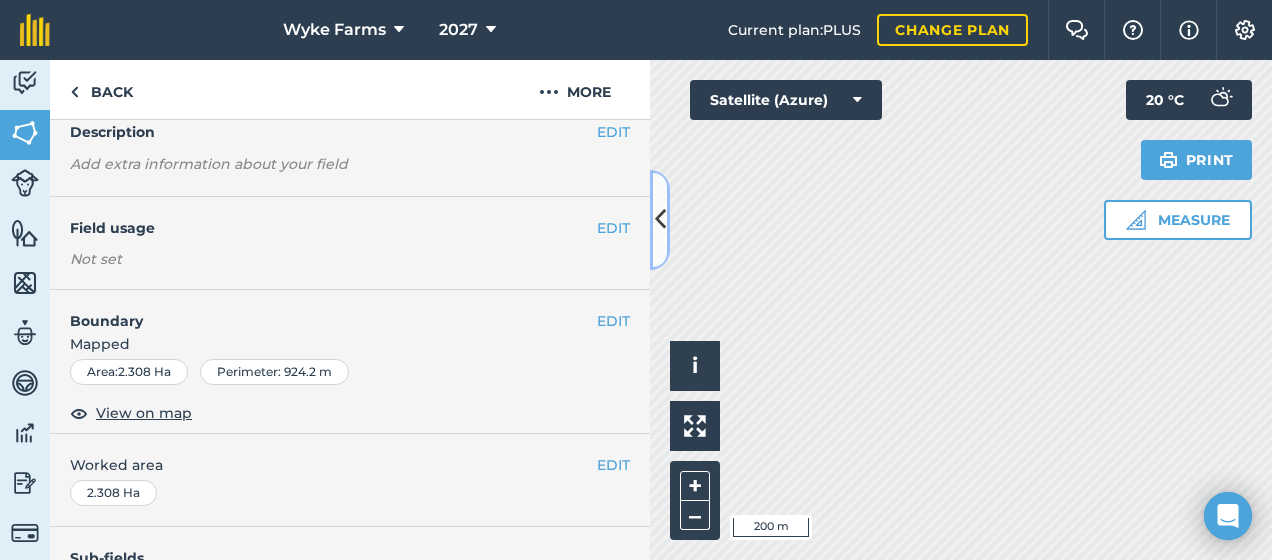 click at bounding box center [660, 220] 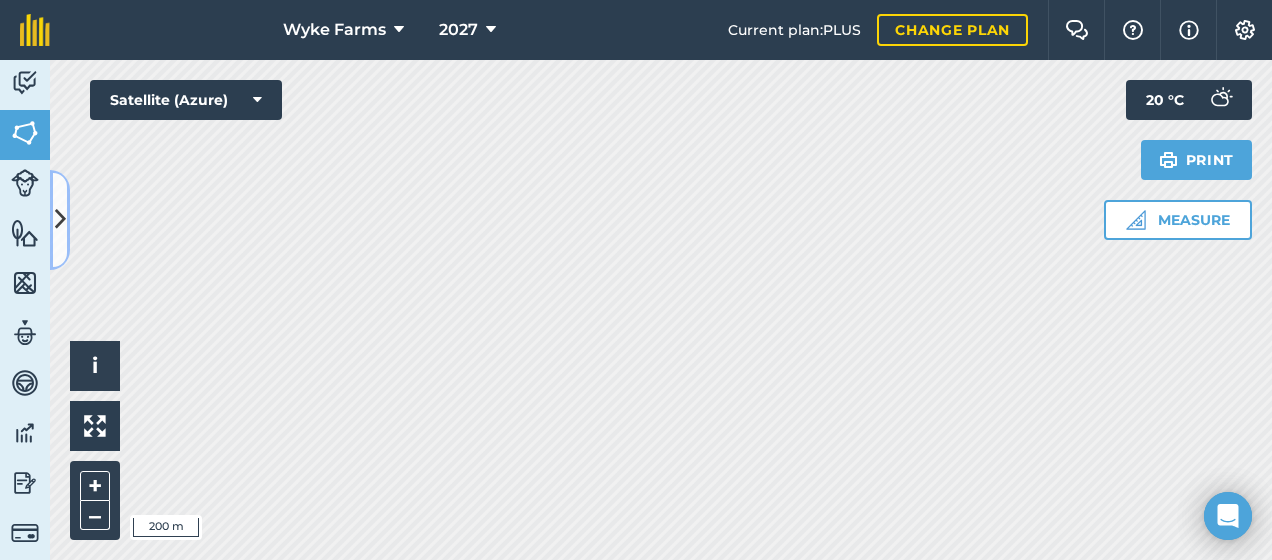 click at bounding box center (60, 219) 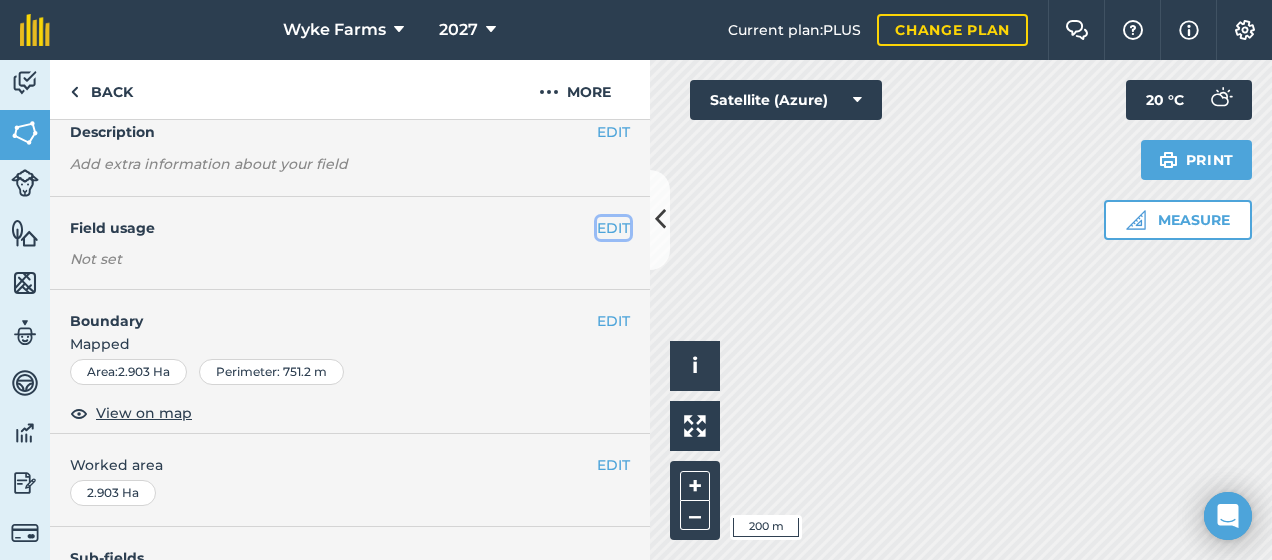 click on "EDIT" at bounding box center [613, 228] 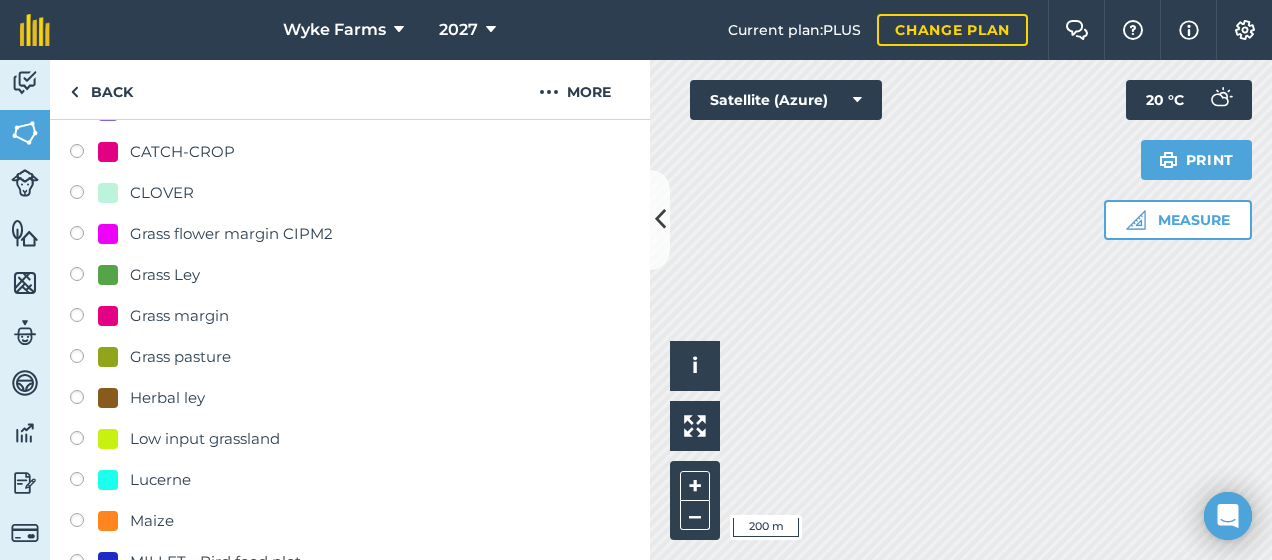 scroll, scrollTop: 421, scrollLeft: 0, axis: vertical 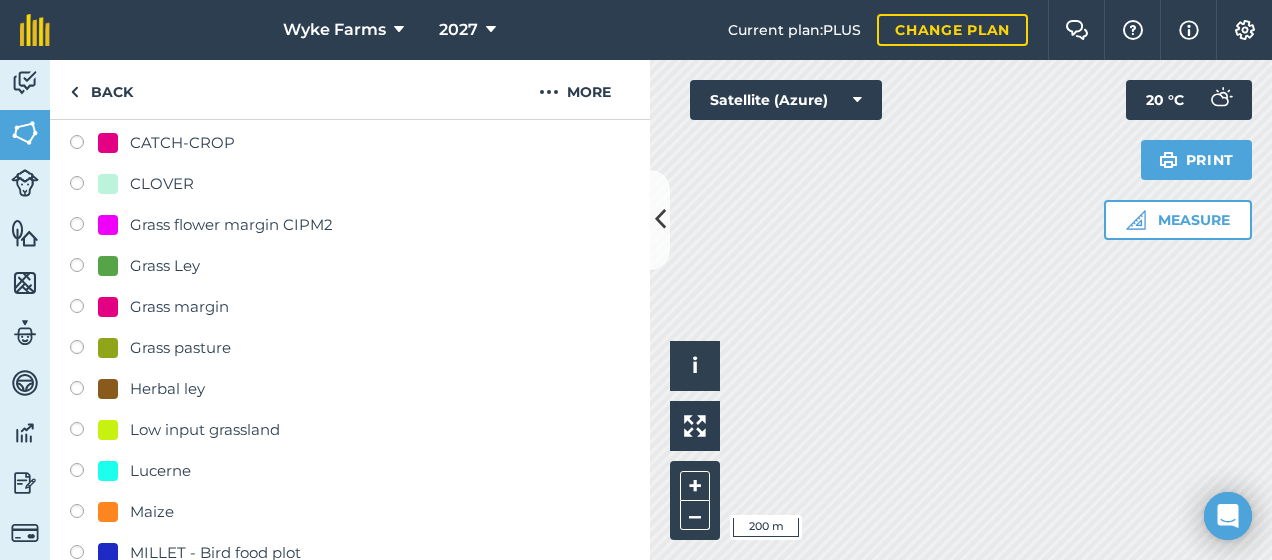 click at bounding box center (84, 350) 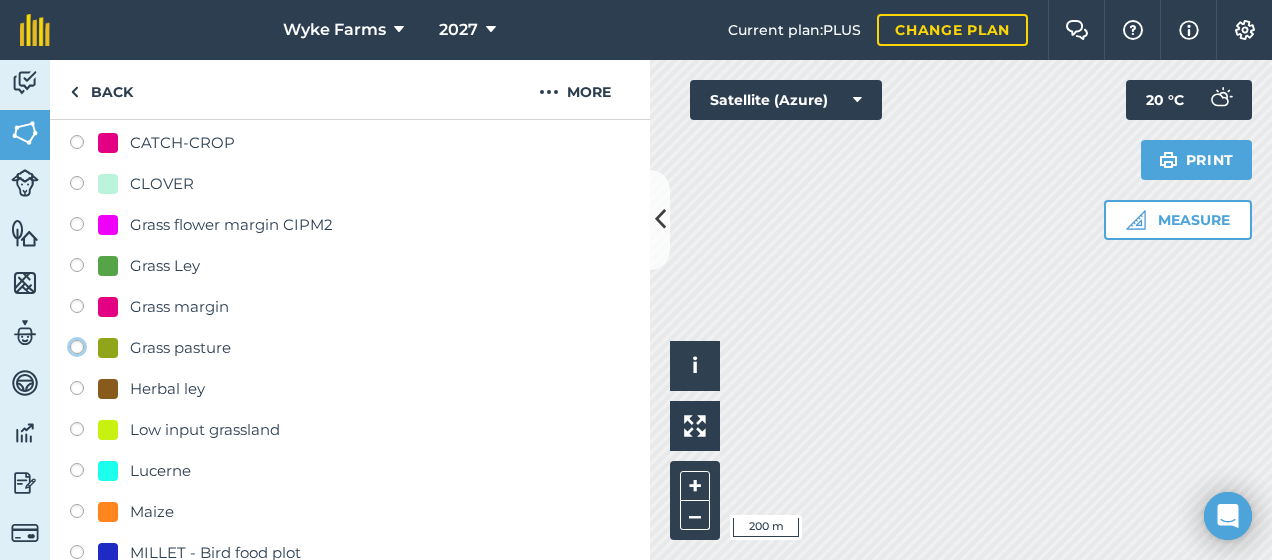 click on "Grass pasture" at bounding box center [-9923, 346] 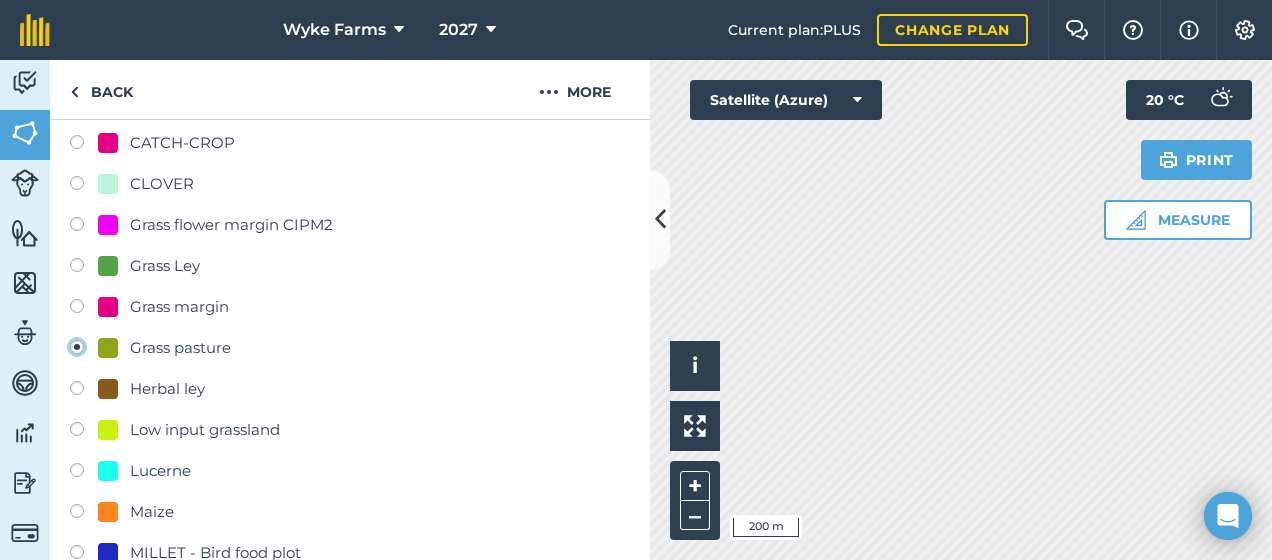 radio on "false" 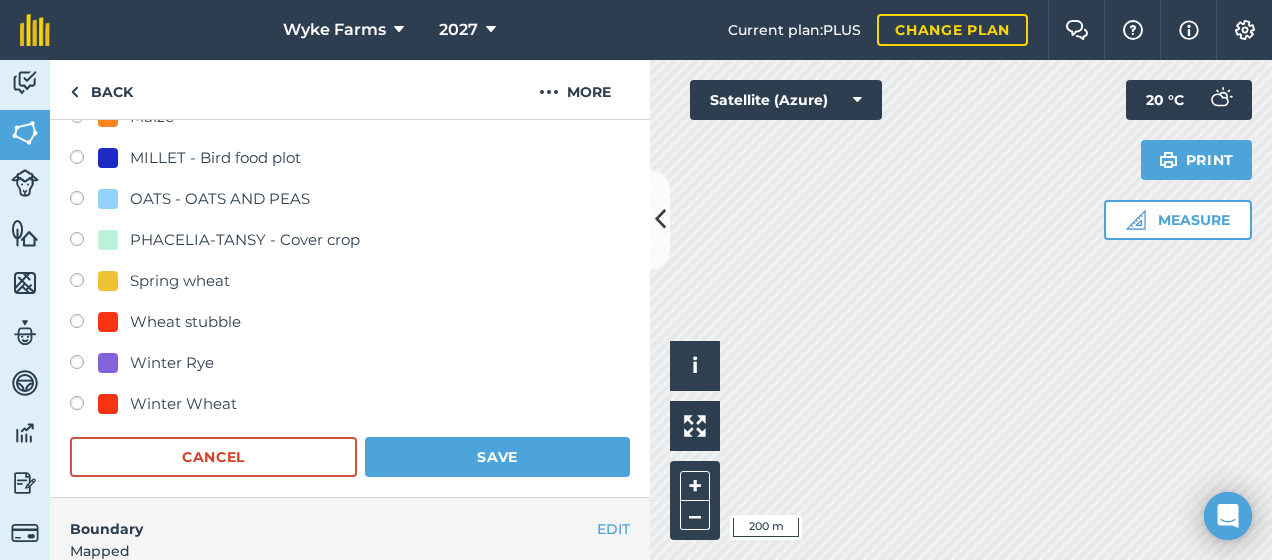 scroll, scrollTop: 817, scrollLeft: 0, axis: vertical 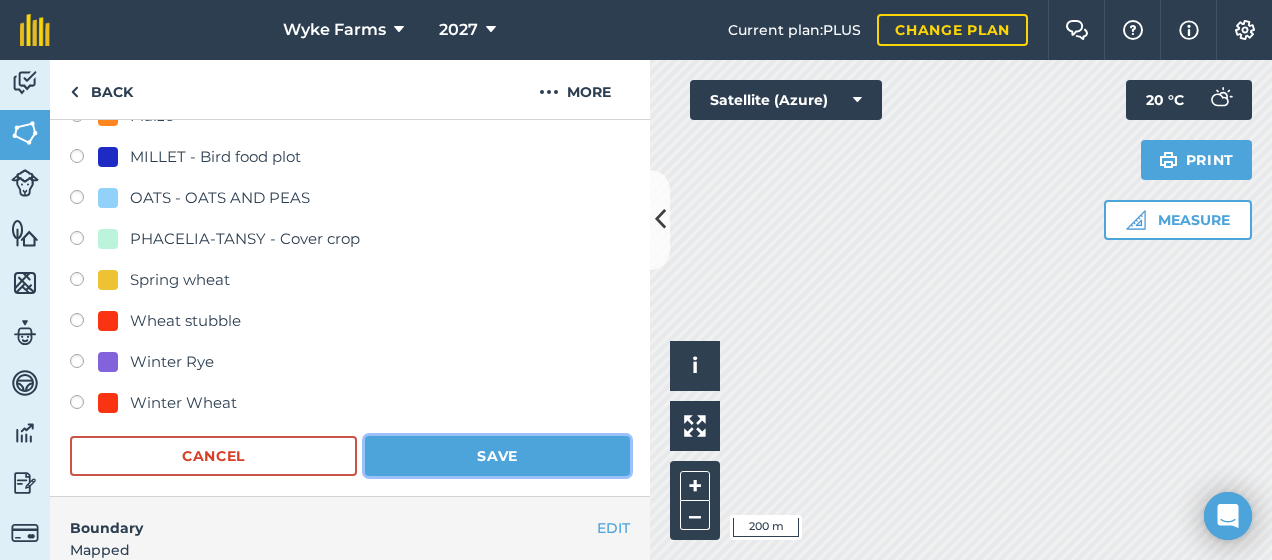 click on "Save" at bounding box center (497, 456) 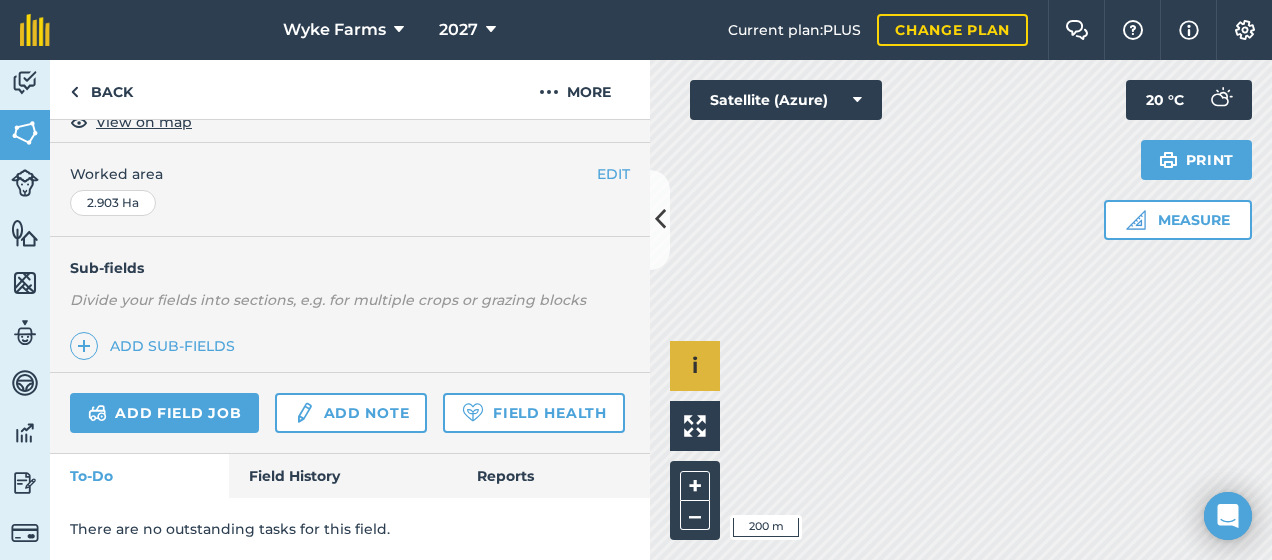 scroll, scrollTop: 437, scrollLeft: 0, axis: vertical 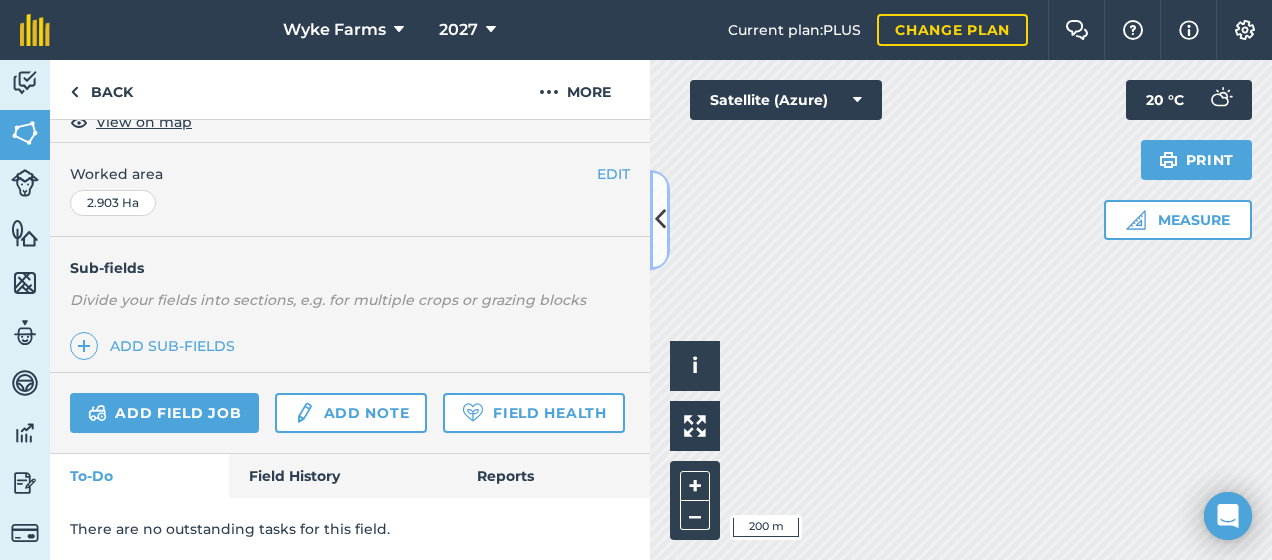 click at bounding box center (660, 220) 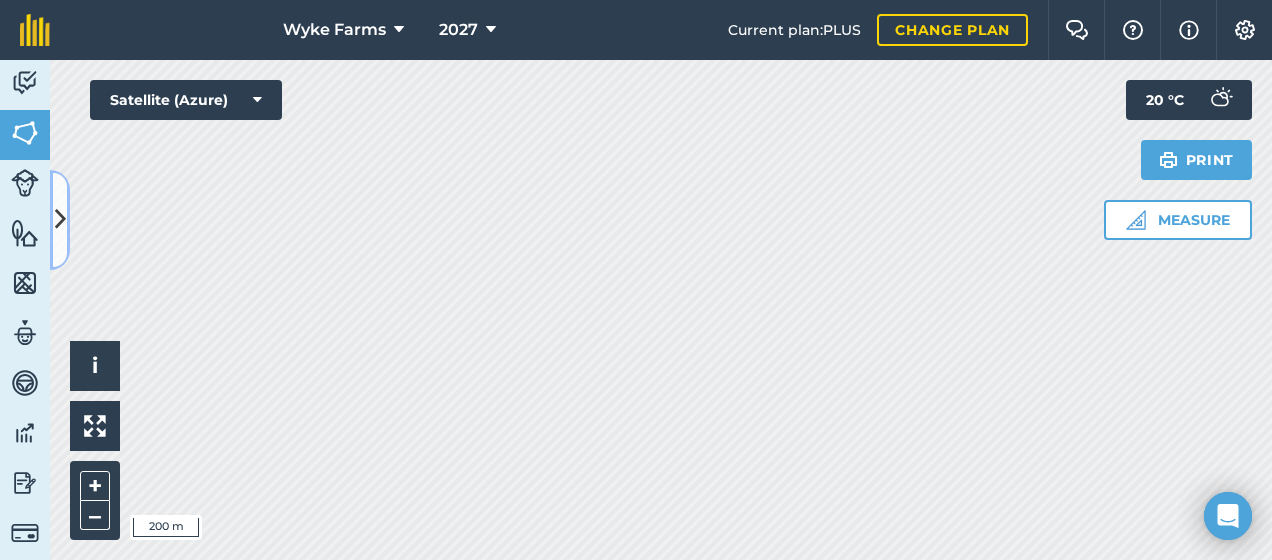 click at bounding box center [60, 220] 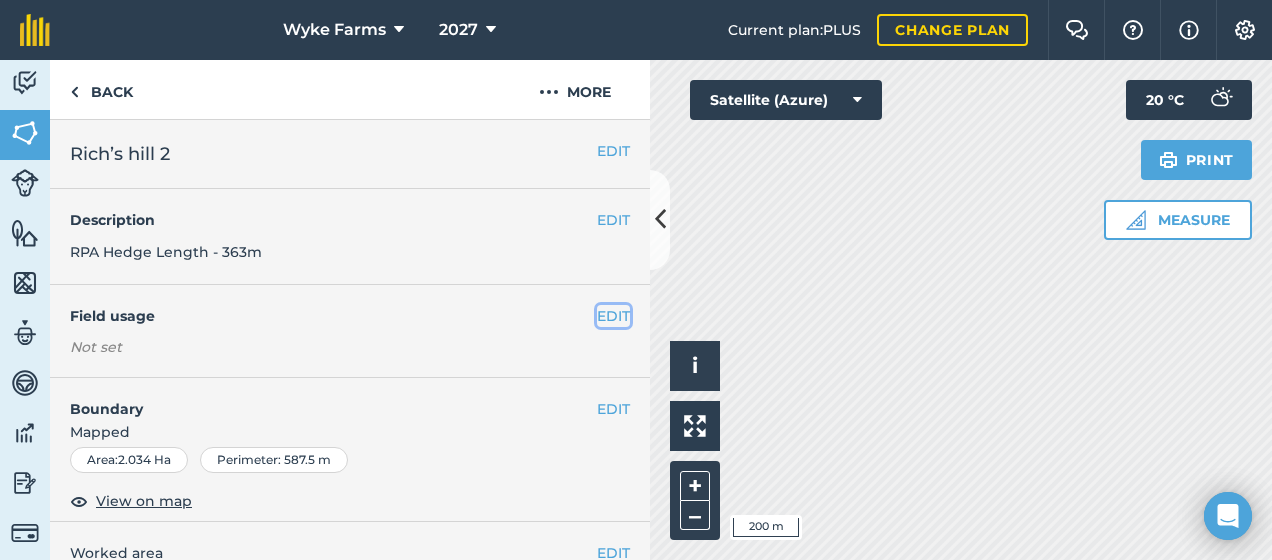 click on "EDIT" at bounding box center [613, 316] 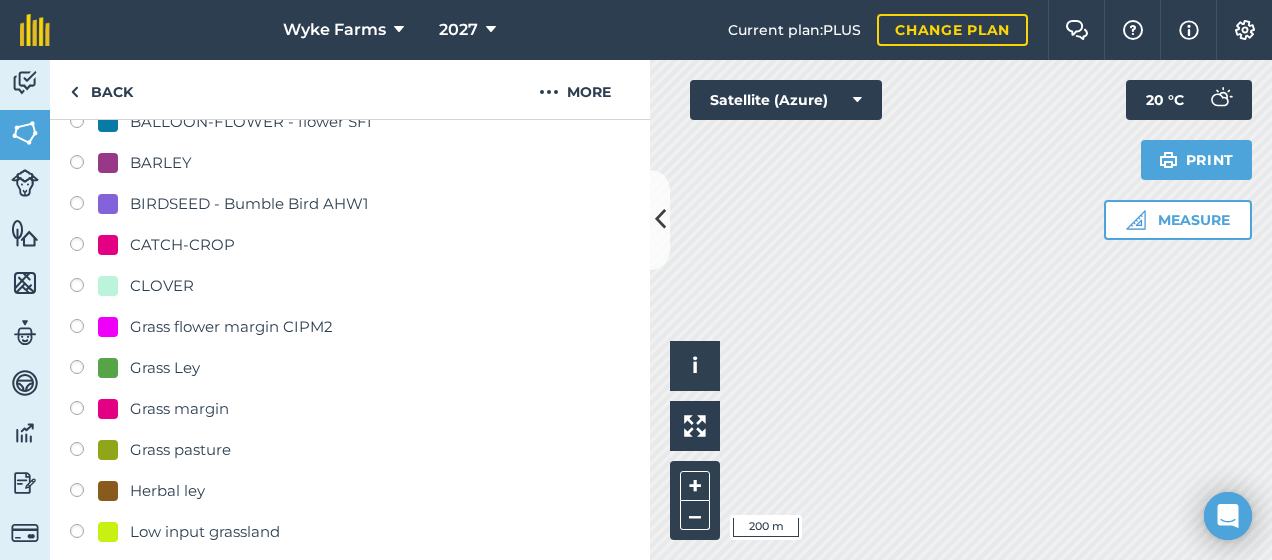 scroll, scrollTop: 321, scrollLeft: 0, axis: vertical 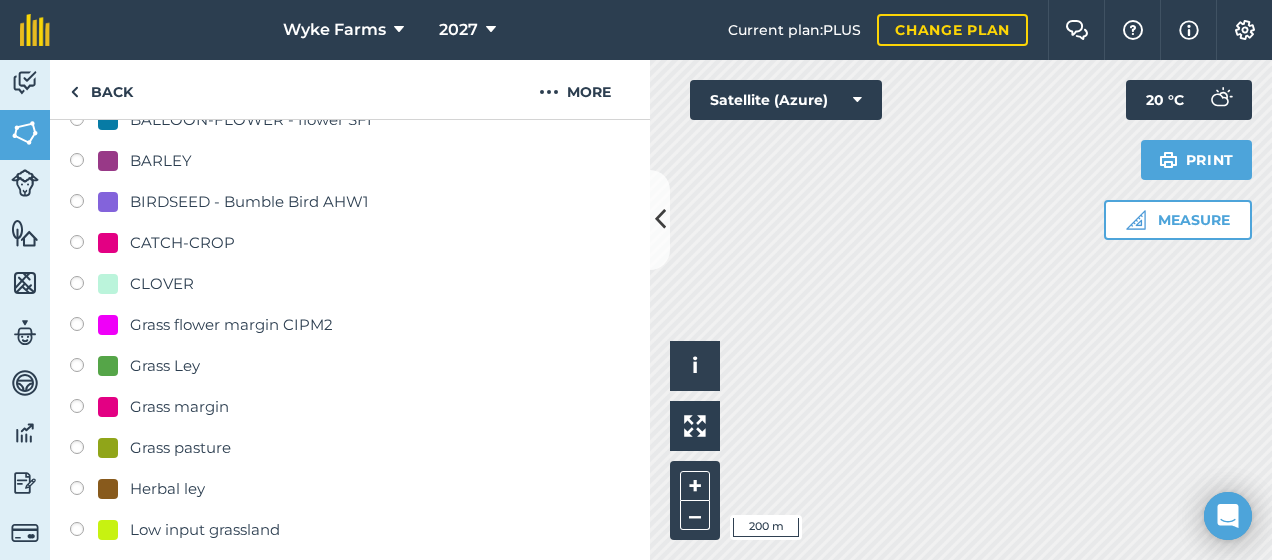 click at bounding box center [84, 450] 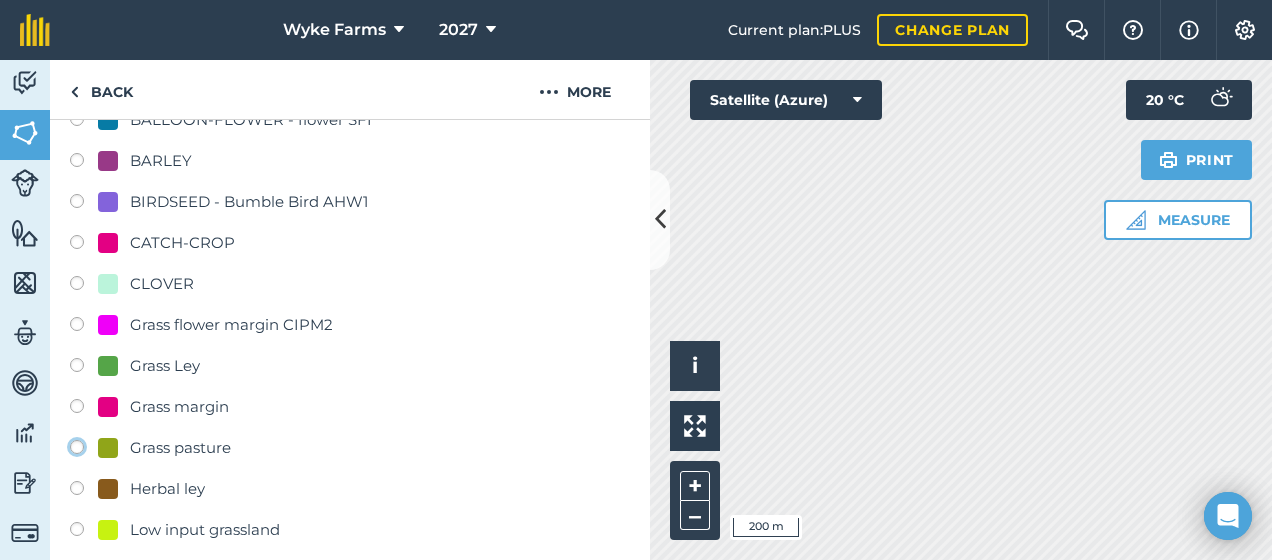 click on "Grass pasture" at bounding box center (-9923, 446) 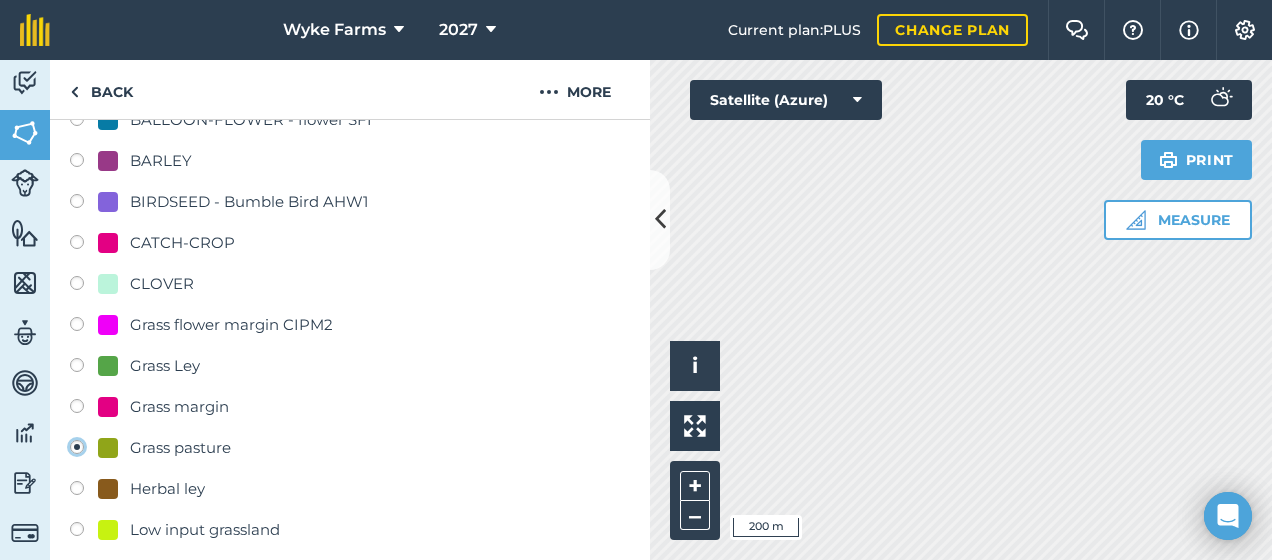 radio on "true" 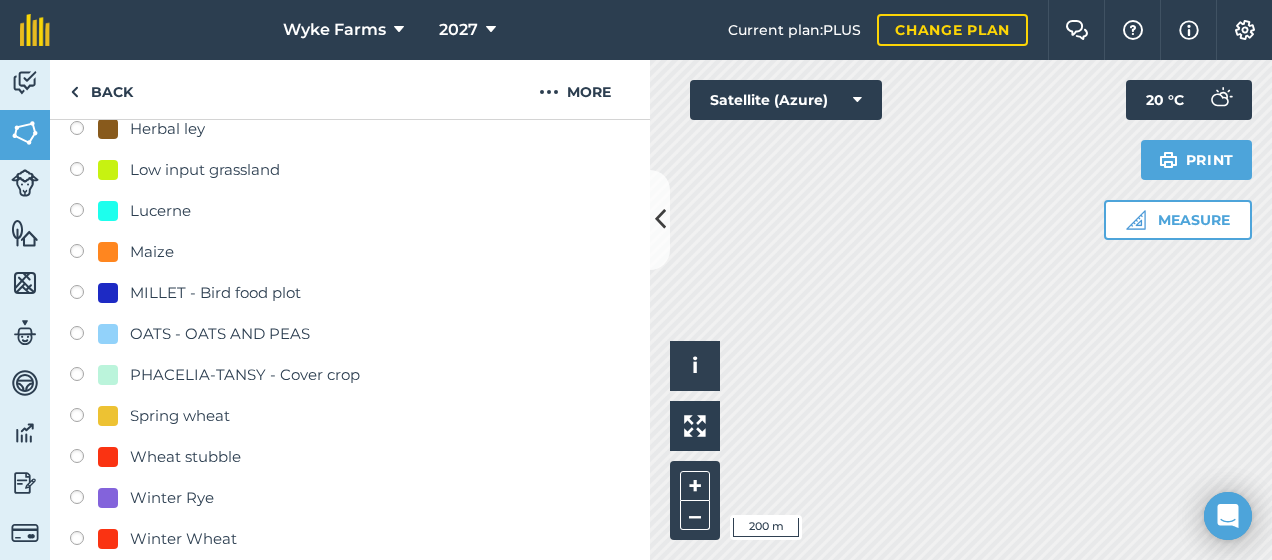 scroll, scrollTop: 1016, scrollLeft: 0, axis: vertical 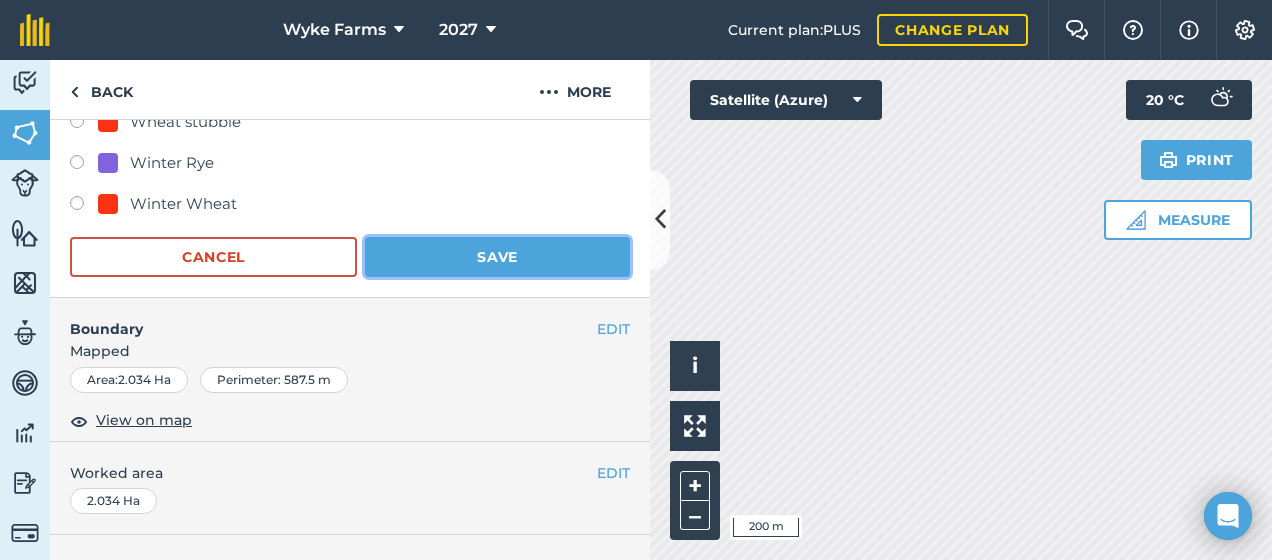 click on "Save" at bounding box center (497, 257) 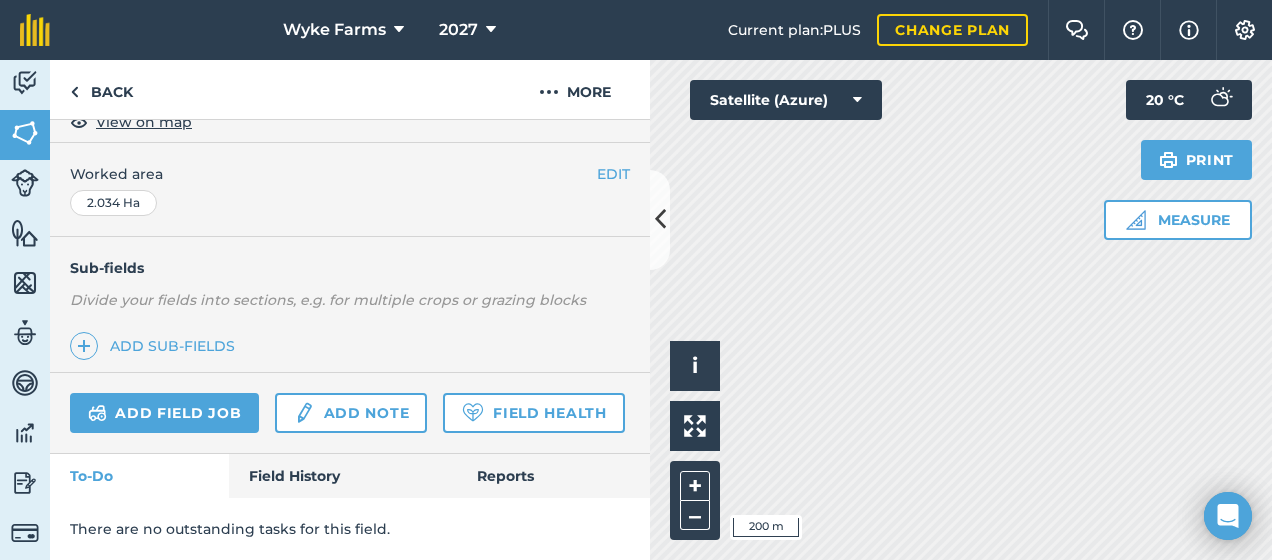 scroll, scrollTop: 437, scrollLeft: 0, axis: vertical 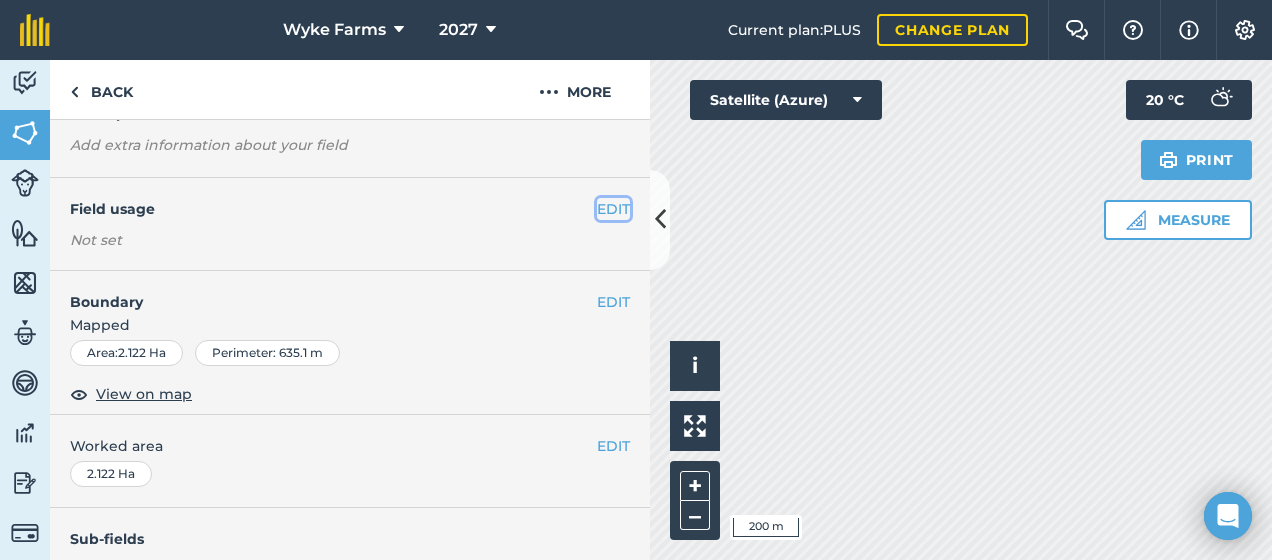 click on "EDIT" at bounding box center [613, 209] 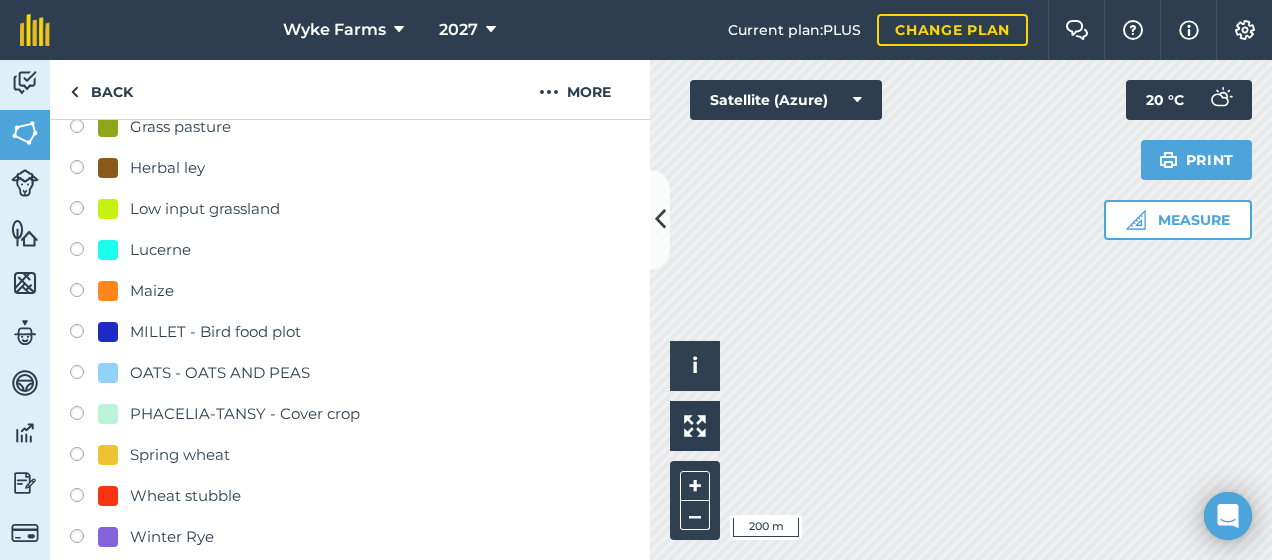 scroll, scrollTop: 574, scrollLeft: 0, axis: vertical 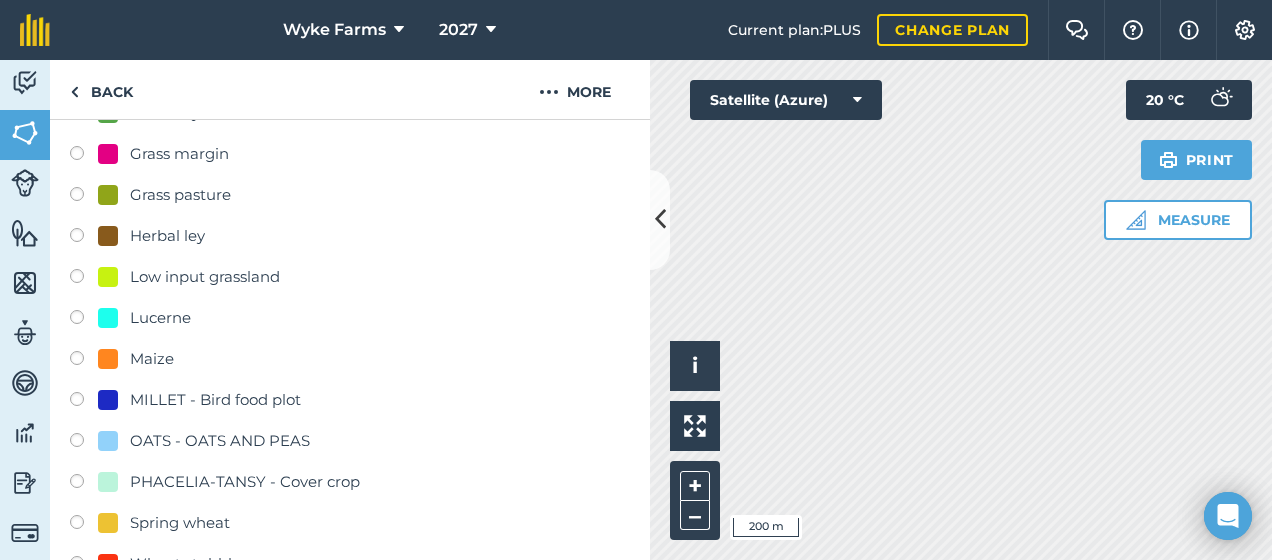 click at bounding box center (84, 197) 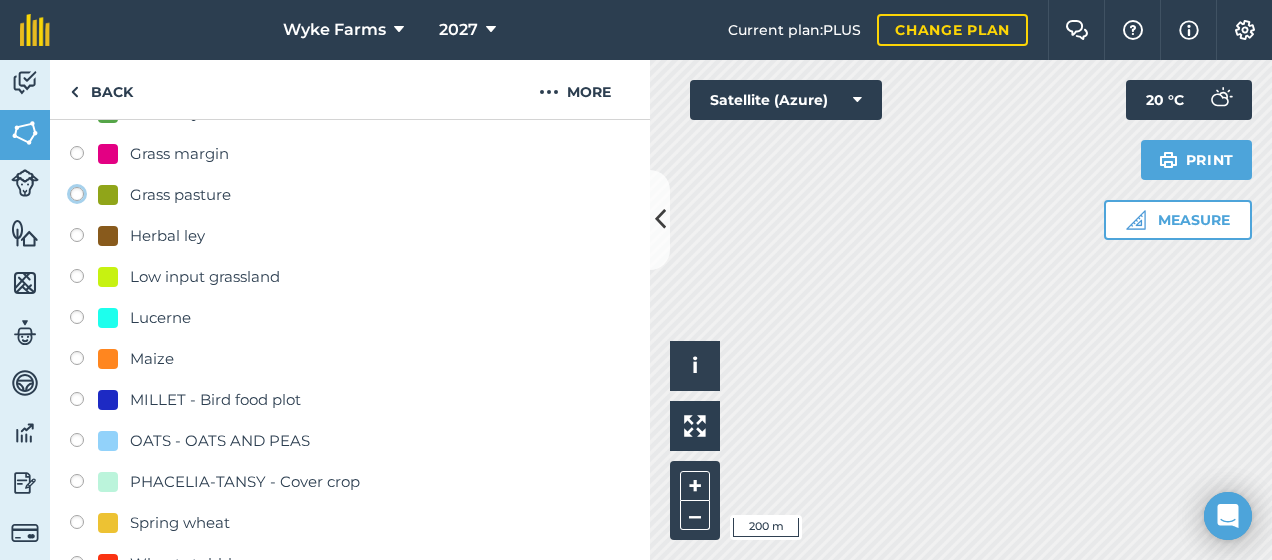 click on "Grass pasture" at bounding box center [-9923, 193] 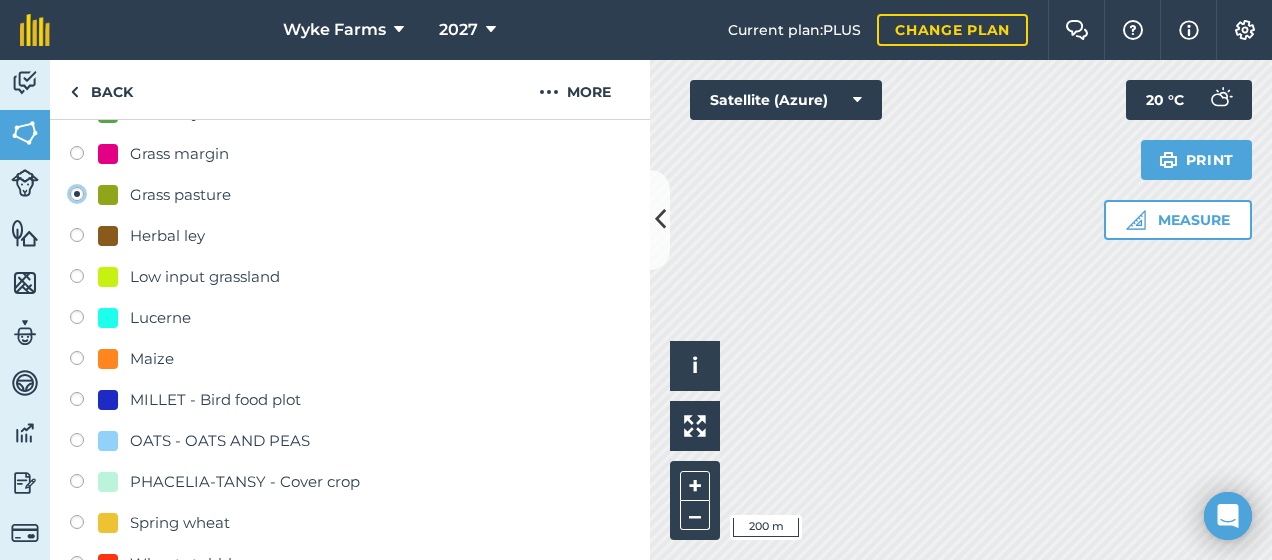 radio on "true" 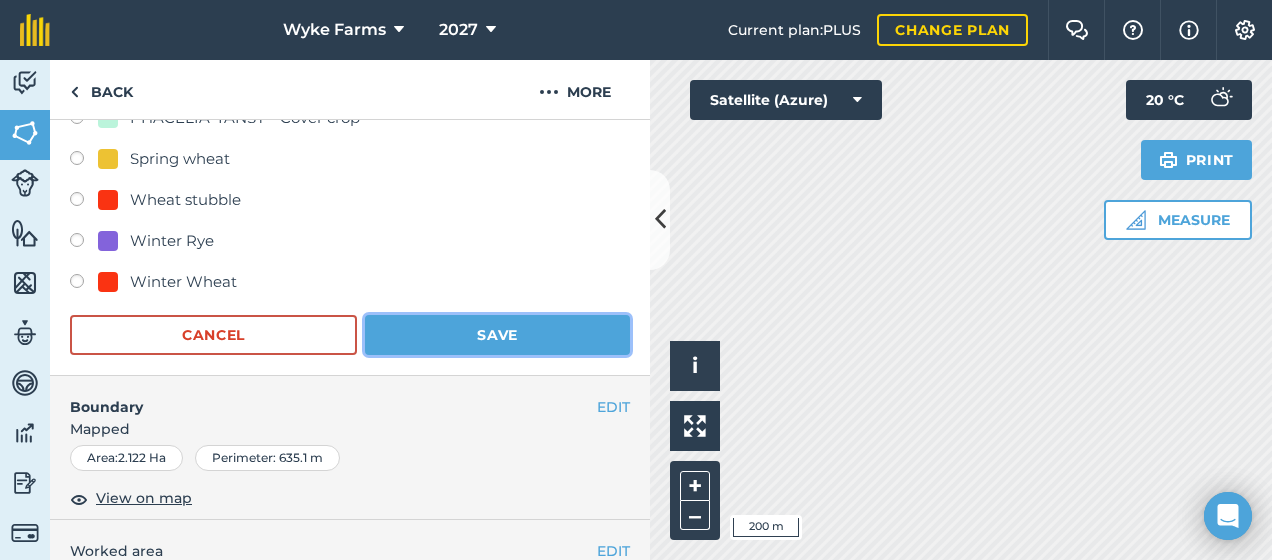 click on "Save" at bounding box center (497, 335) 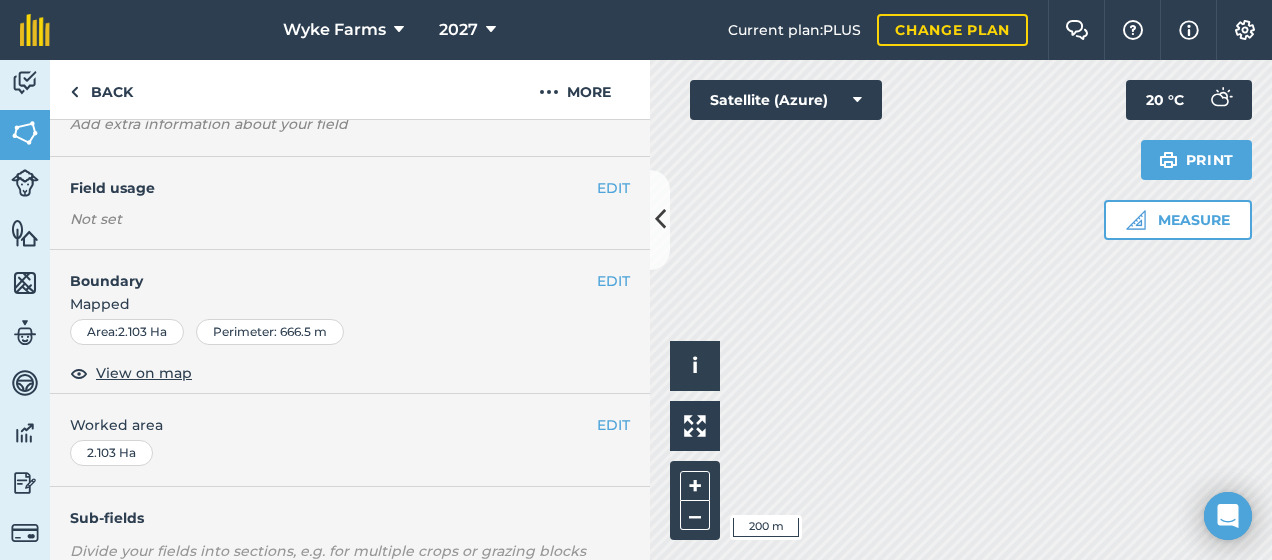 scroll, scrollTop: 126, scrollLeft: 0, axis: vertical 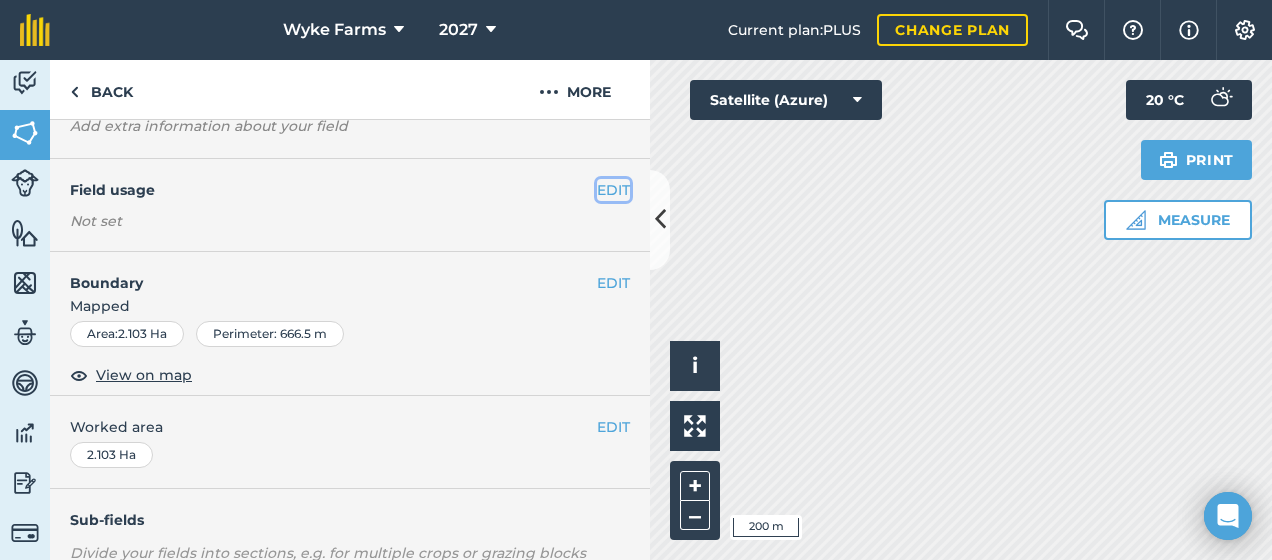 click on "EDIT" at bounding box center [613, 190] 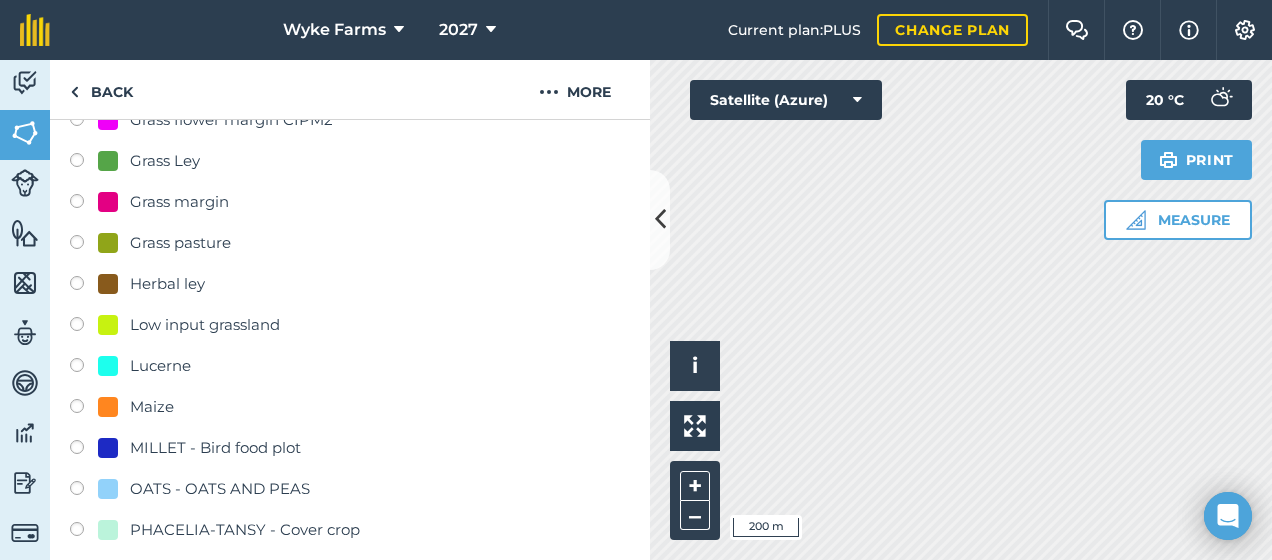 scroll, scrollTop: 528, scrollLeft: 0, axis: vertical 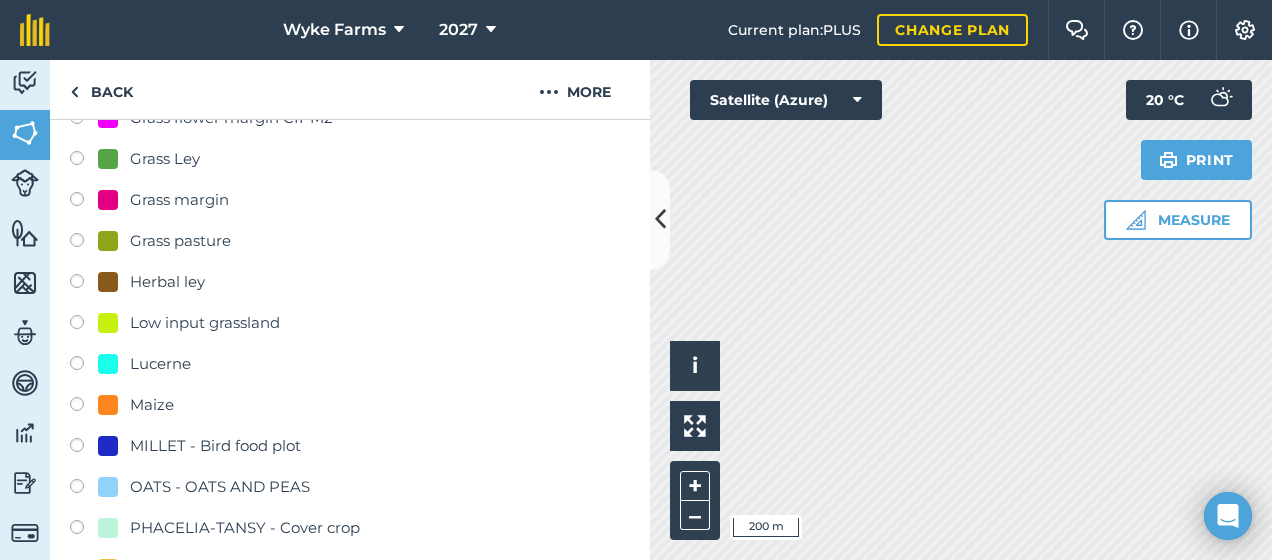 click on "Grass pasture" at bounding box center (180, 241) 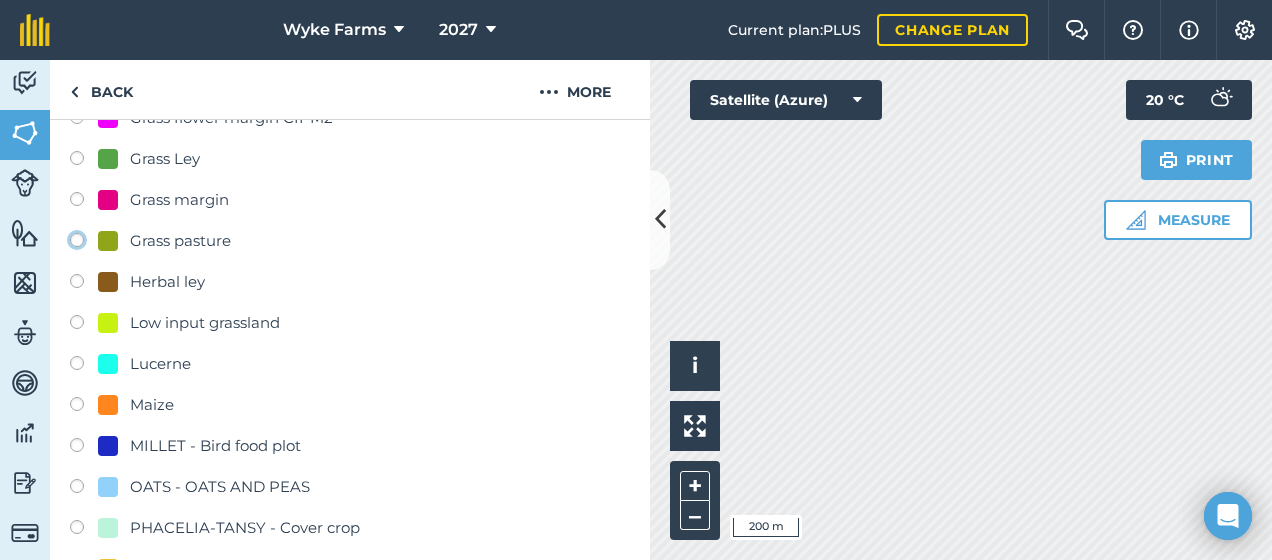 click on "Grass pasture" at bounding box center [-9923, 239] 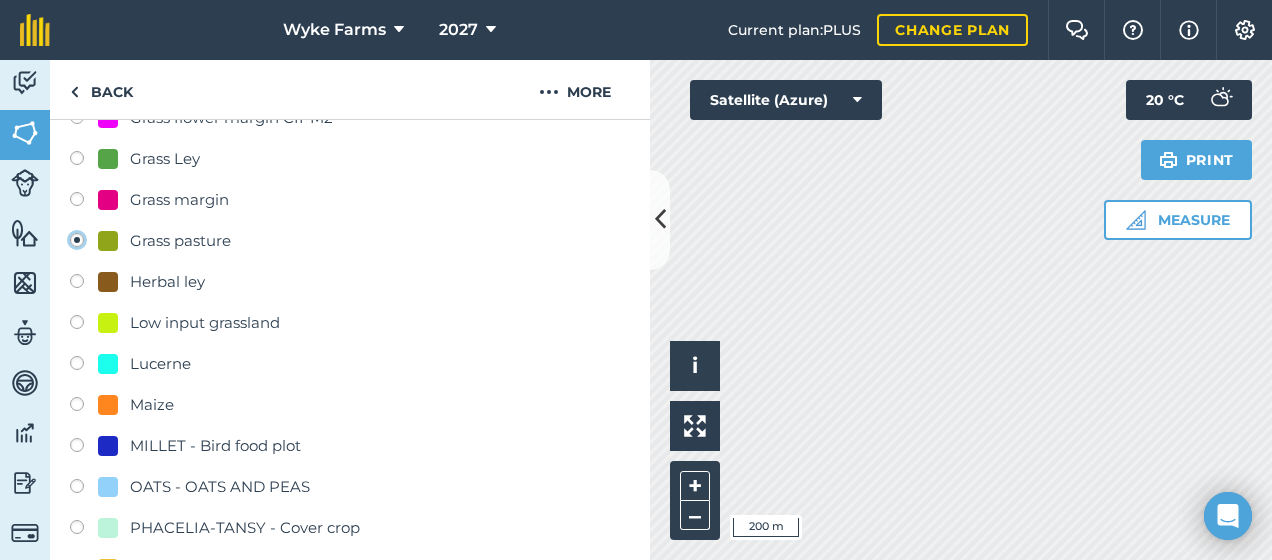 radio on "true" 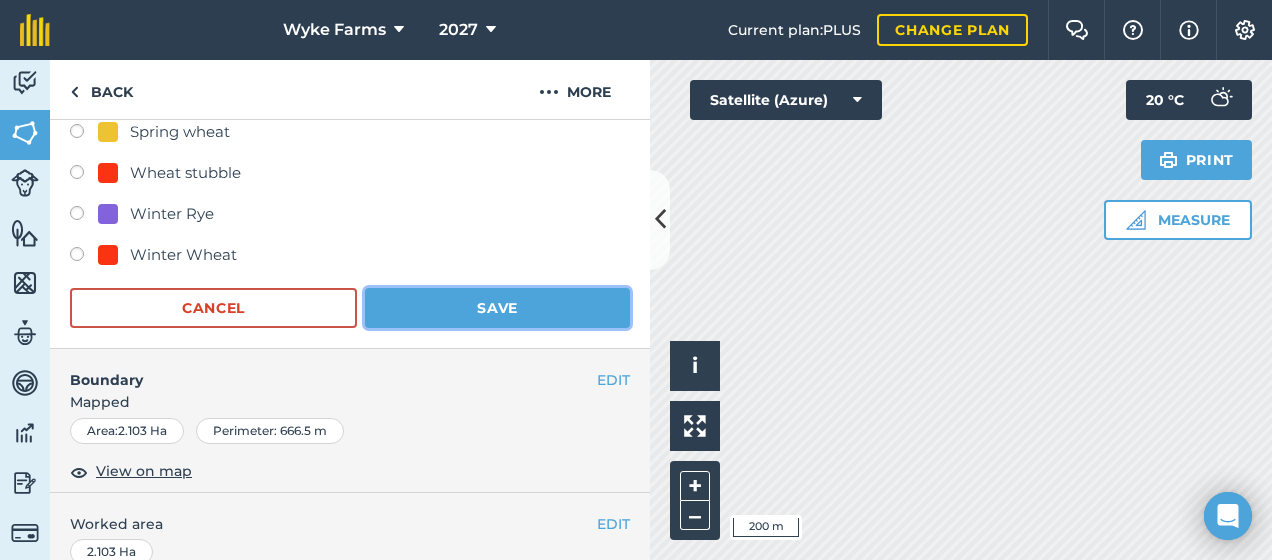 click on "Save" at bounding box center [497, 308] 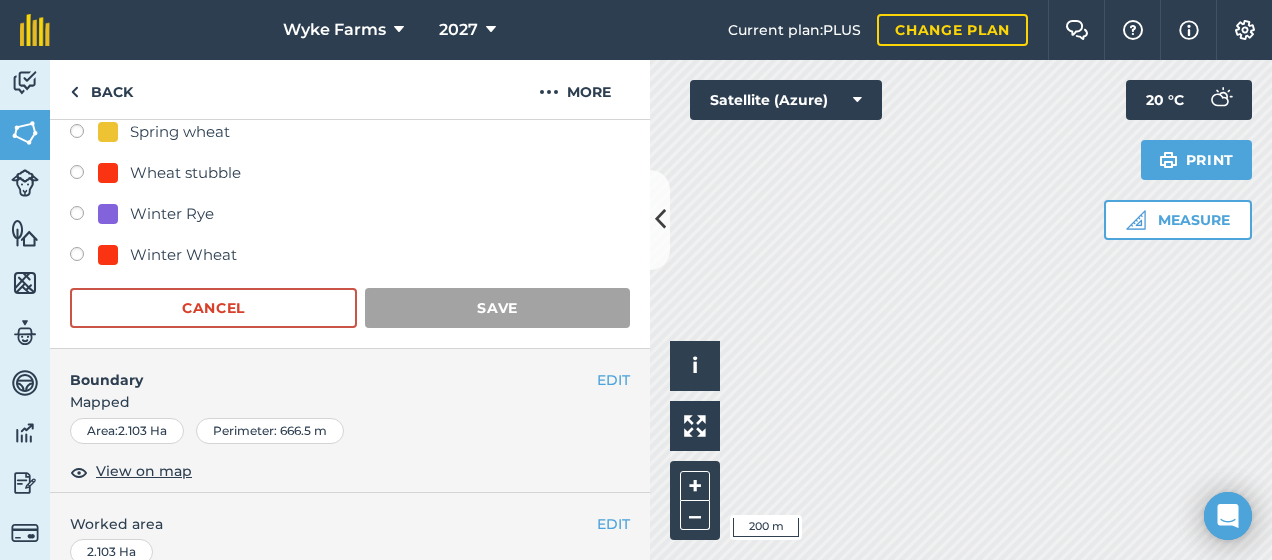 scroll, scrollTop: 437, scrollLeft: 0, axis: vertical 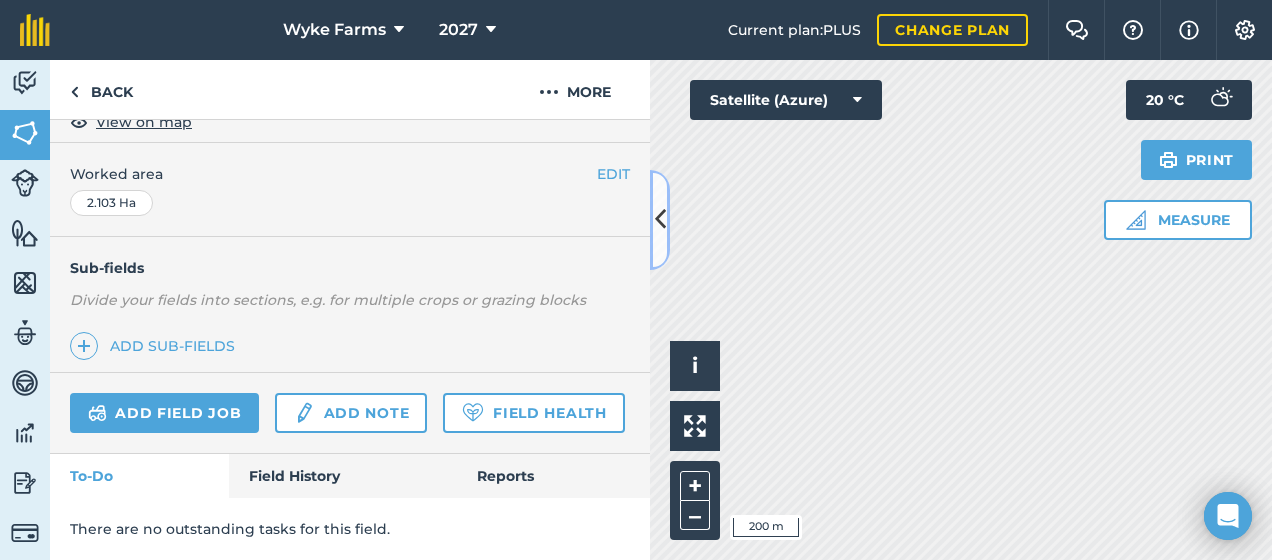 click at bounding box center [660, 219] 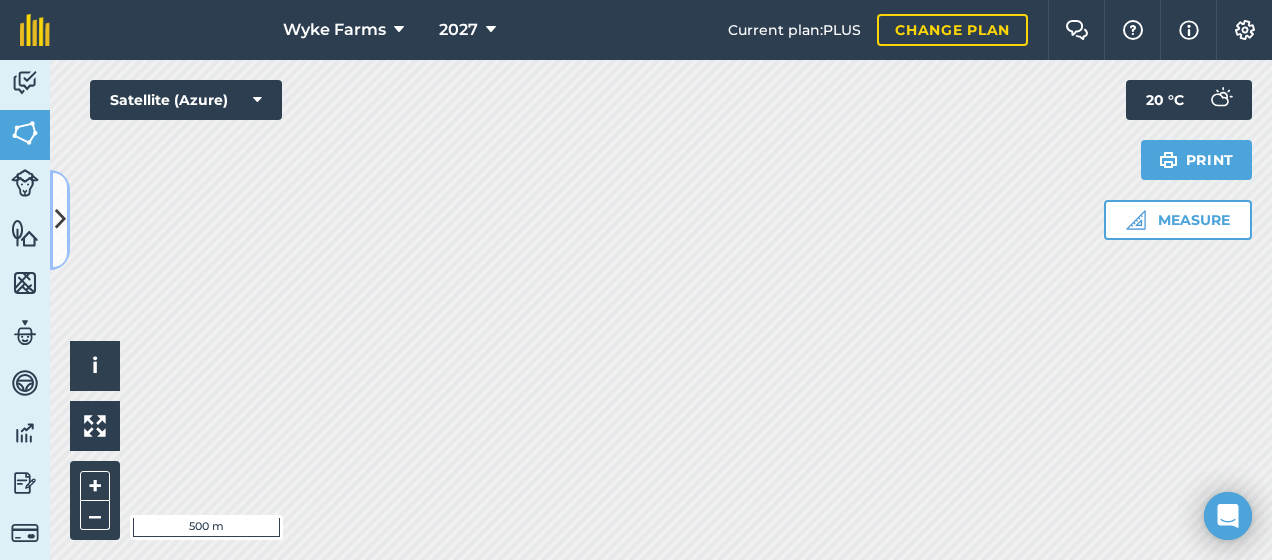 click at bounding box center (60, 219) 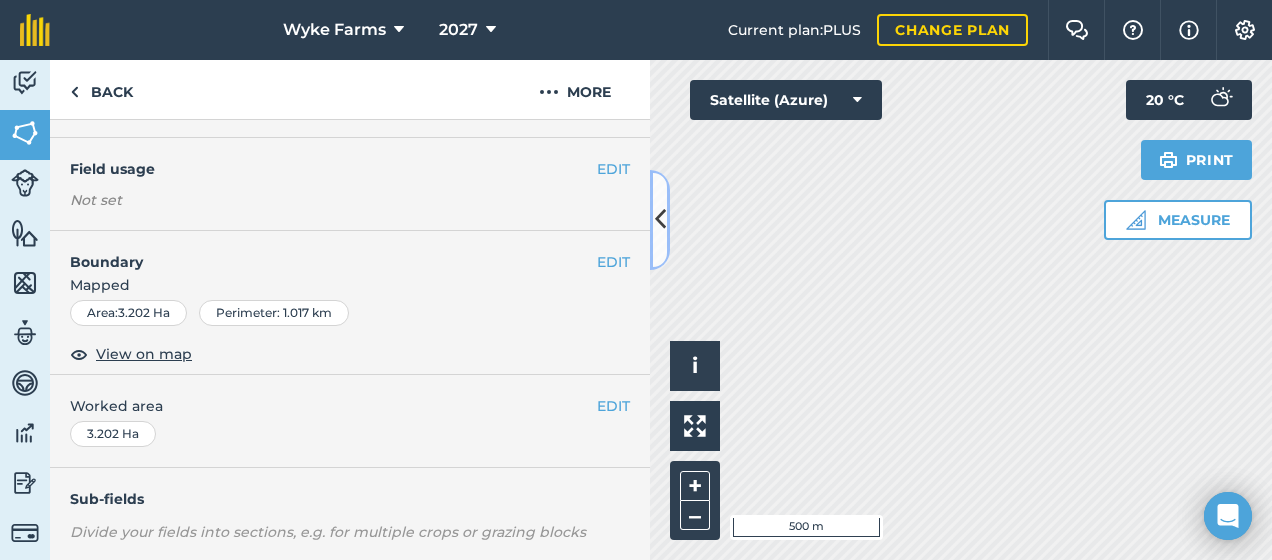 scroll, scrollTop: 91, scrollLeft: 0, axis: vertical 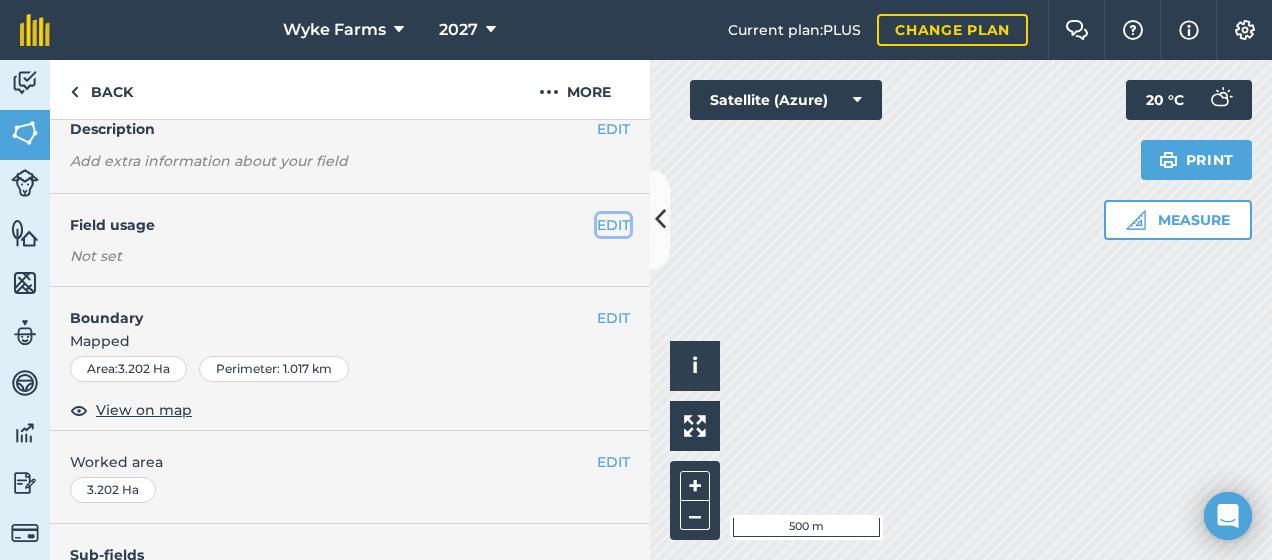 click on "EDIT" at bounding box center (613, 225) 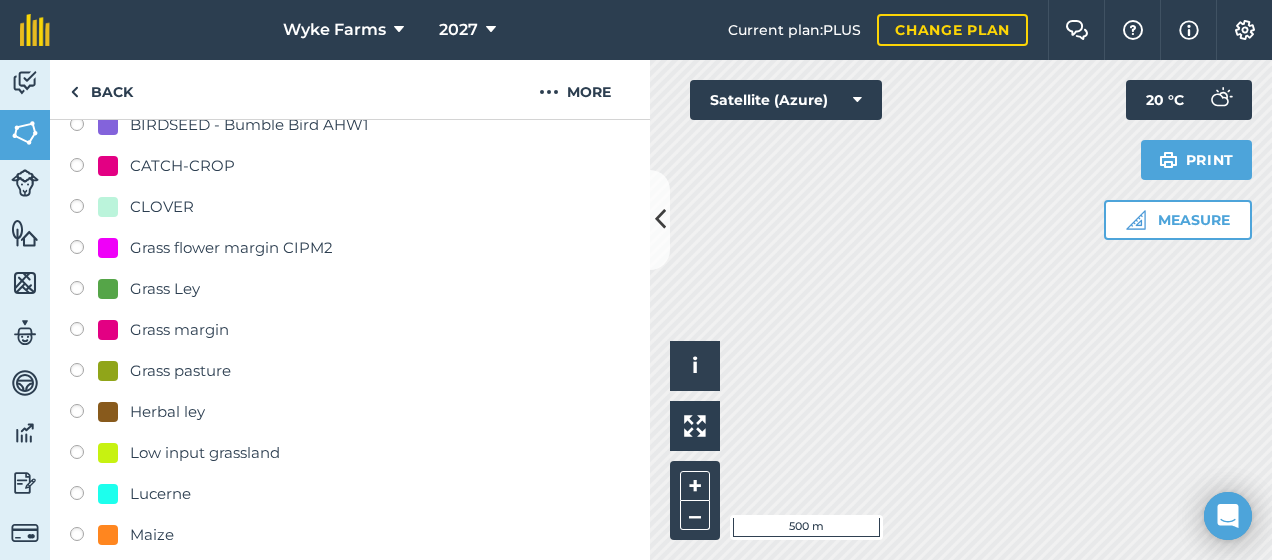 scroll, scrollTop: 399, scrollLeft: 0, axis: vertical 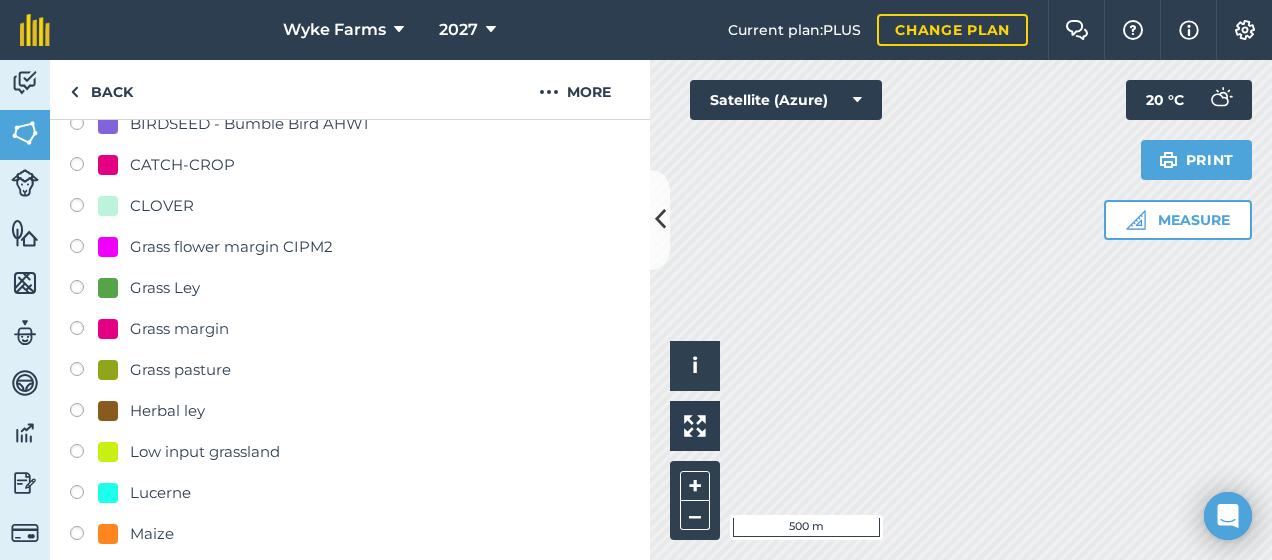 click at bounding box center (84, 372) 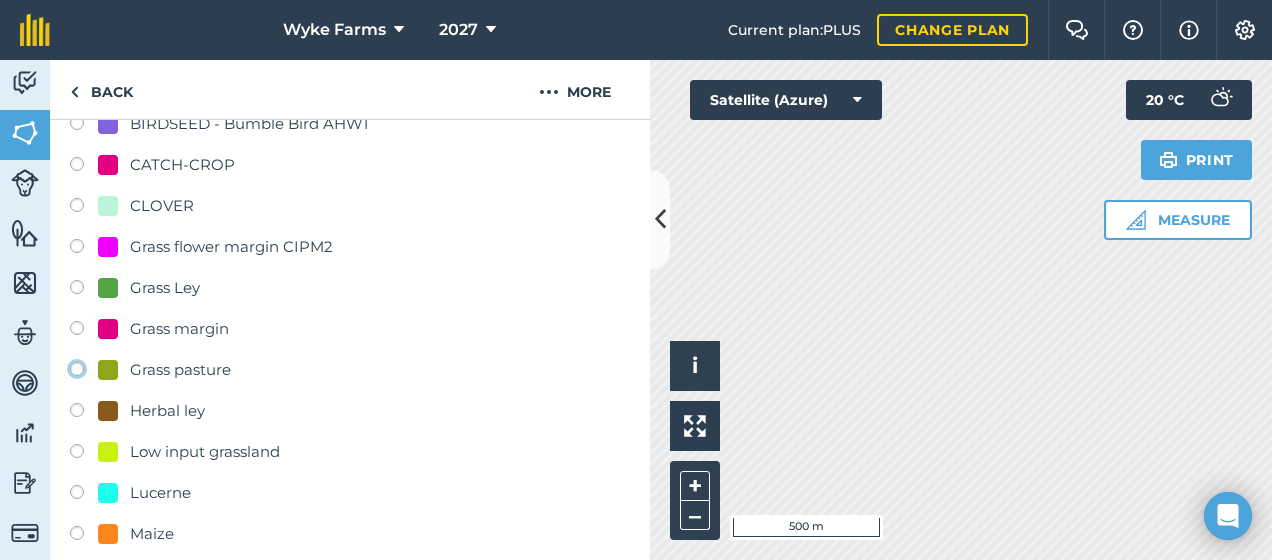 click on "Grass pasture" at bounding box center [-9923, 368] 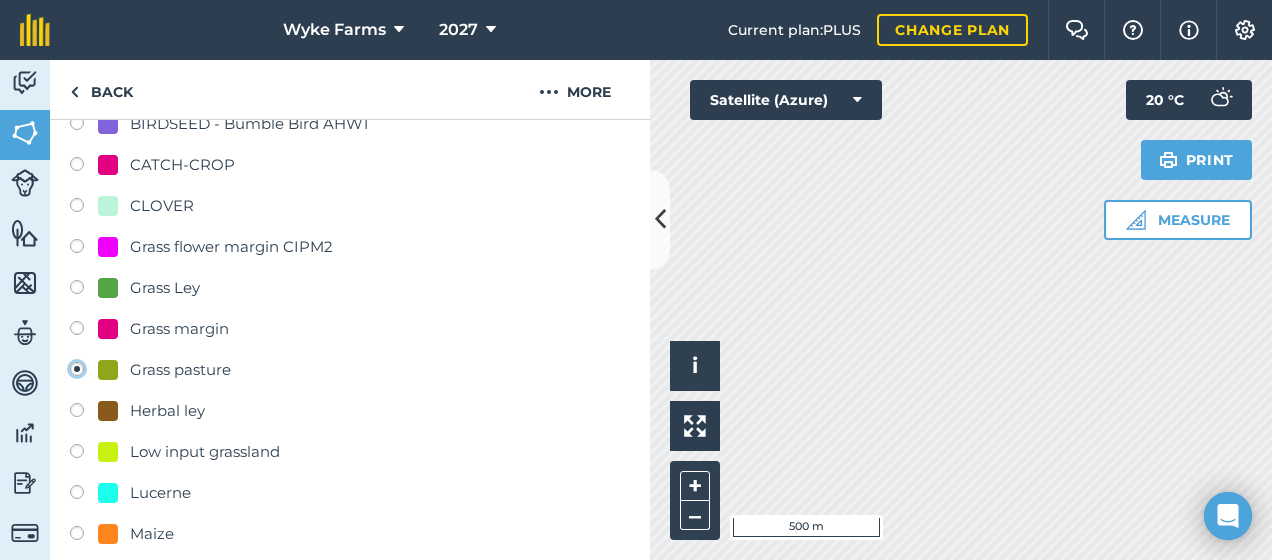 radio on "true" 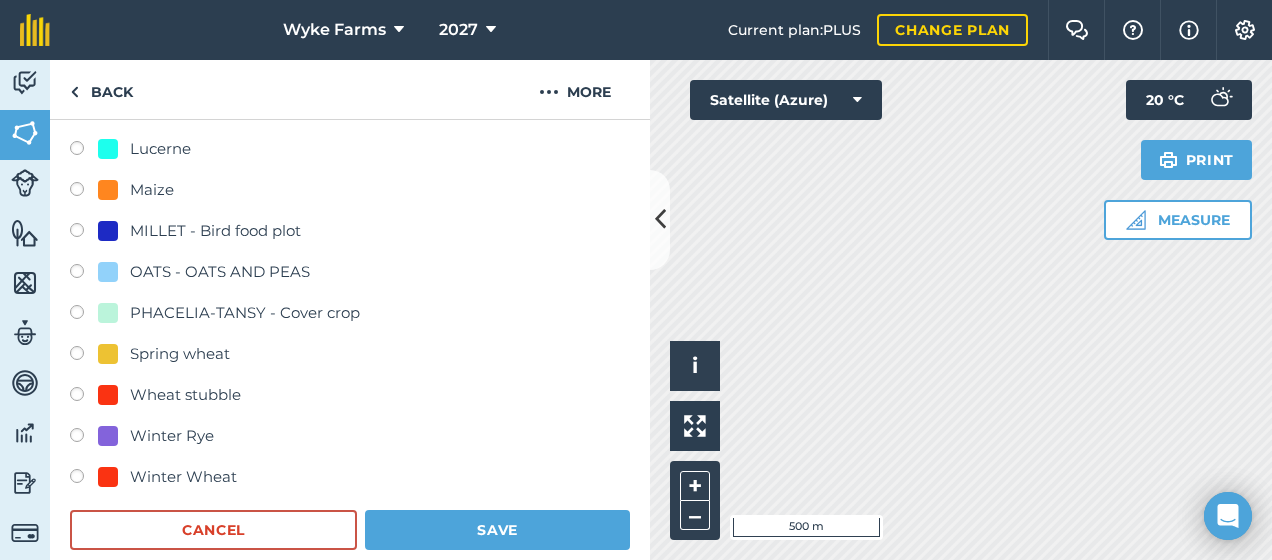 scroll, scrollTop: 744, scrollLeft: 0, axis: vertical 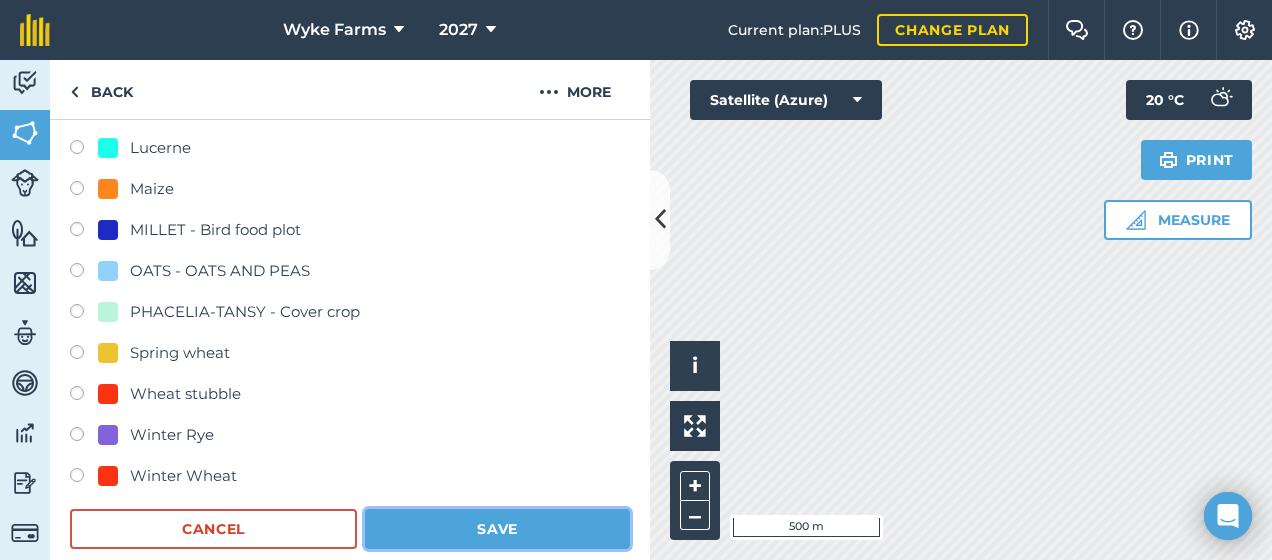 click on "Save" at bounding box center [497, 529] 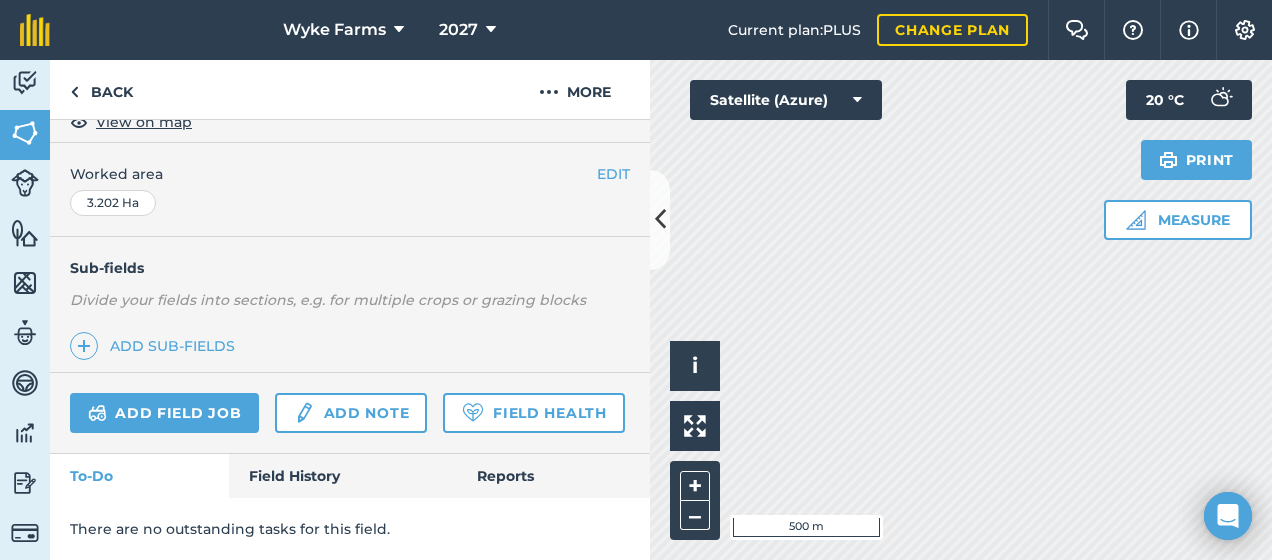 scroll, scrollTop: 437, scrollLeft: 0, axis: vertical 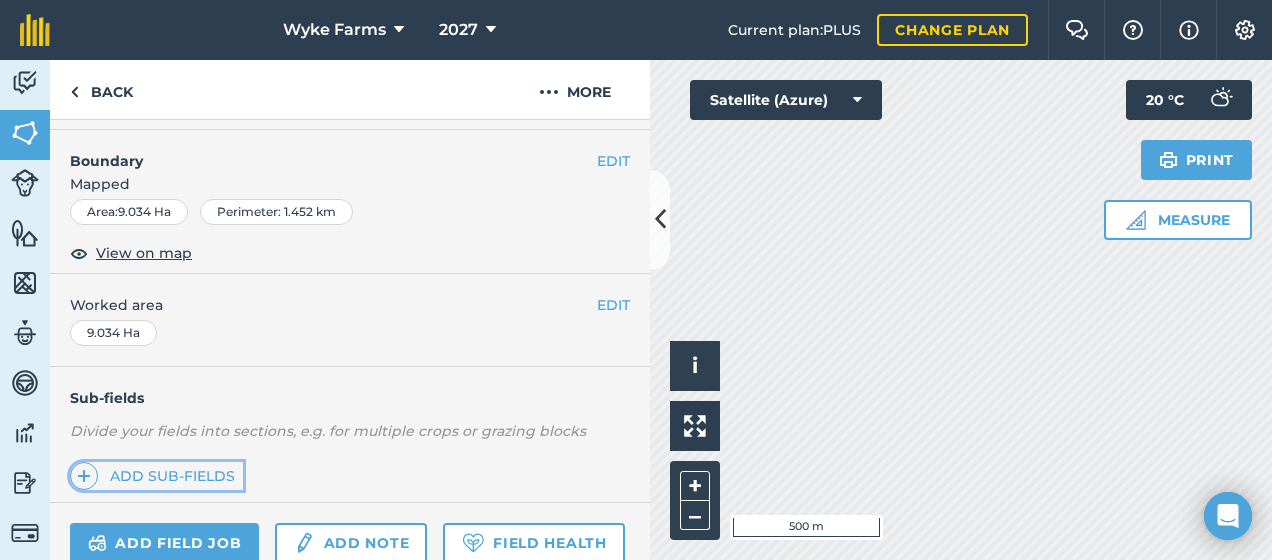click on "Add sub-fields" at bounding box center (156, 476) 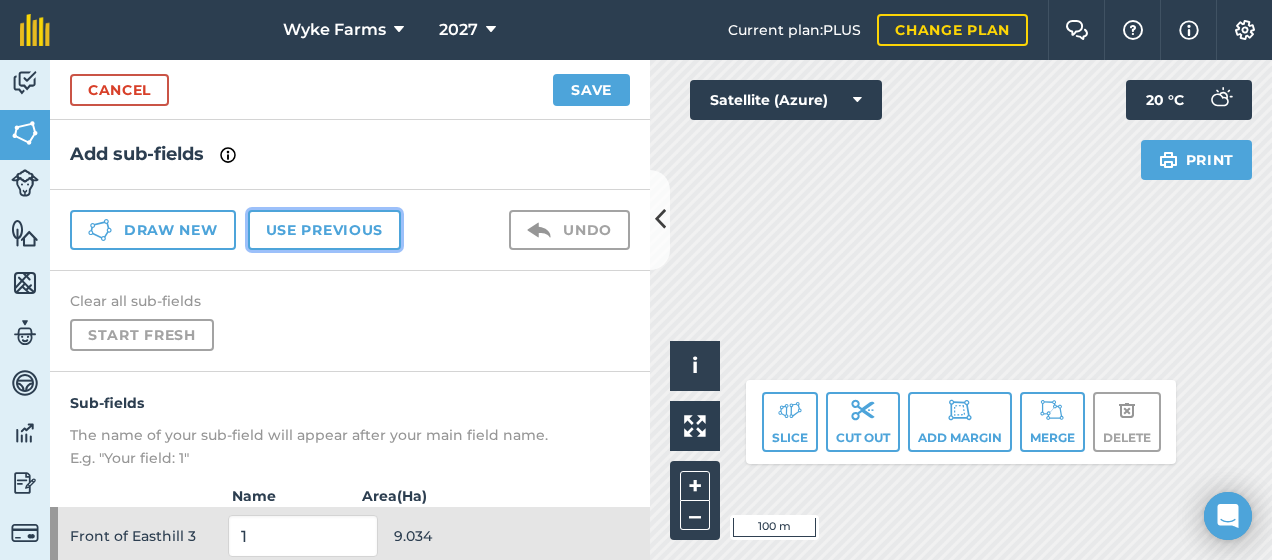click on "Use previous" at bounding box center (324, 230) 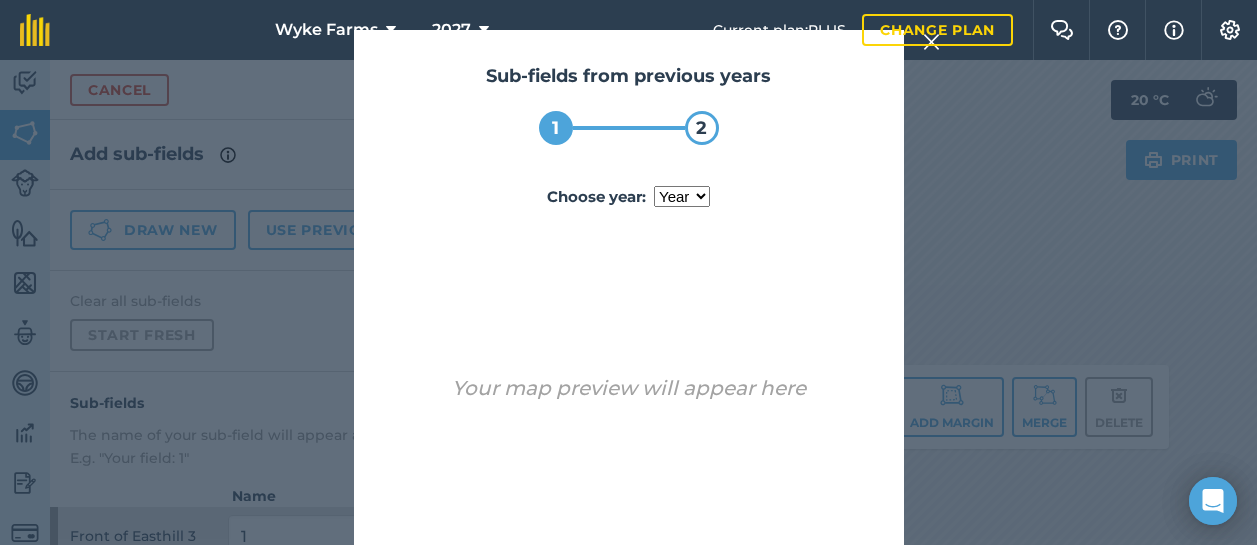 click on "year [DATE] 2025 2026" at bounding box center [682, 196] 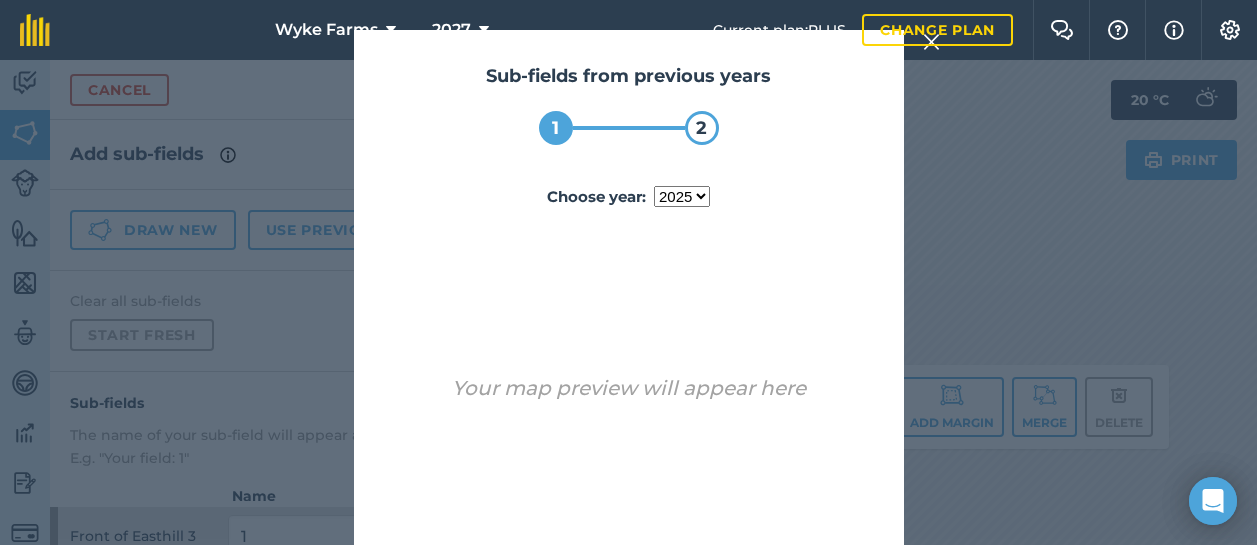 click on "year [DATE] 2025 2026" at bounding box center (682, 196) 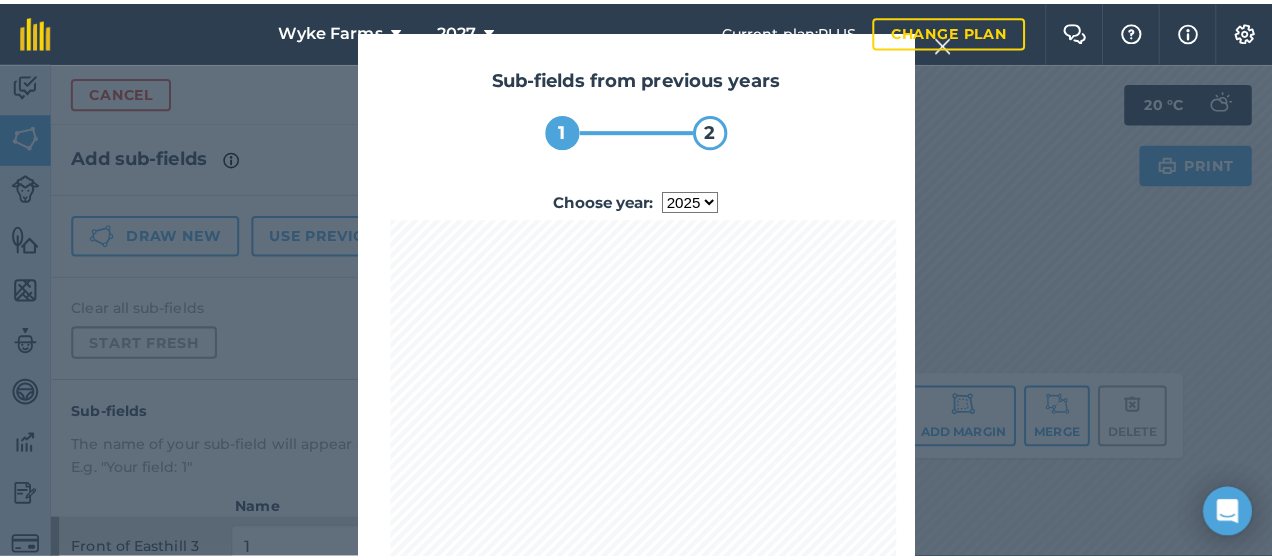 scroll, scrollTop: 140, scrollLeft: 0, axis: vertical 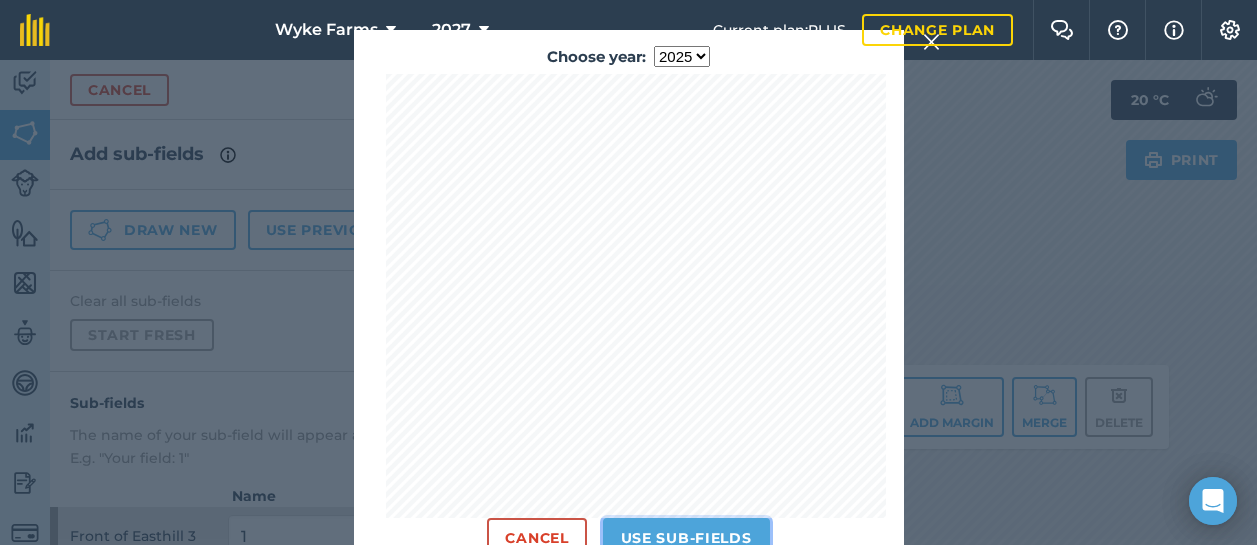 click on "Use sub-fields" at bounding box center [686, 538] 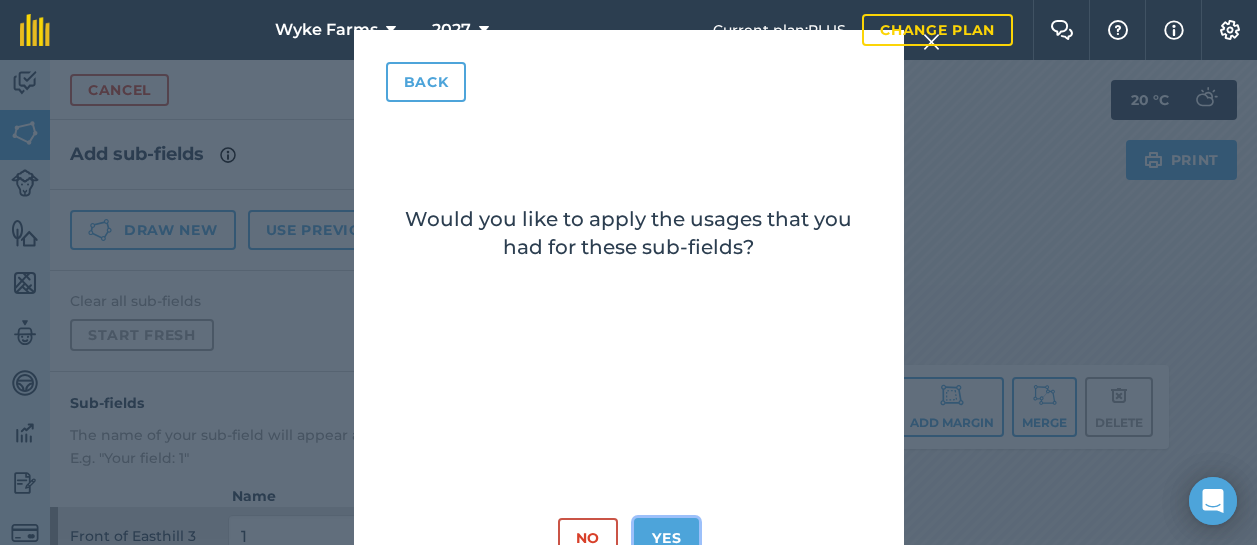 drag, startPoint x: 681, startPoint y: 527, endPoint x: 639, endPoint y: 527, distance: 42 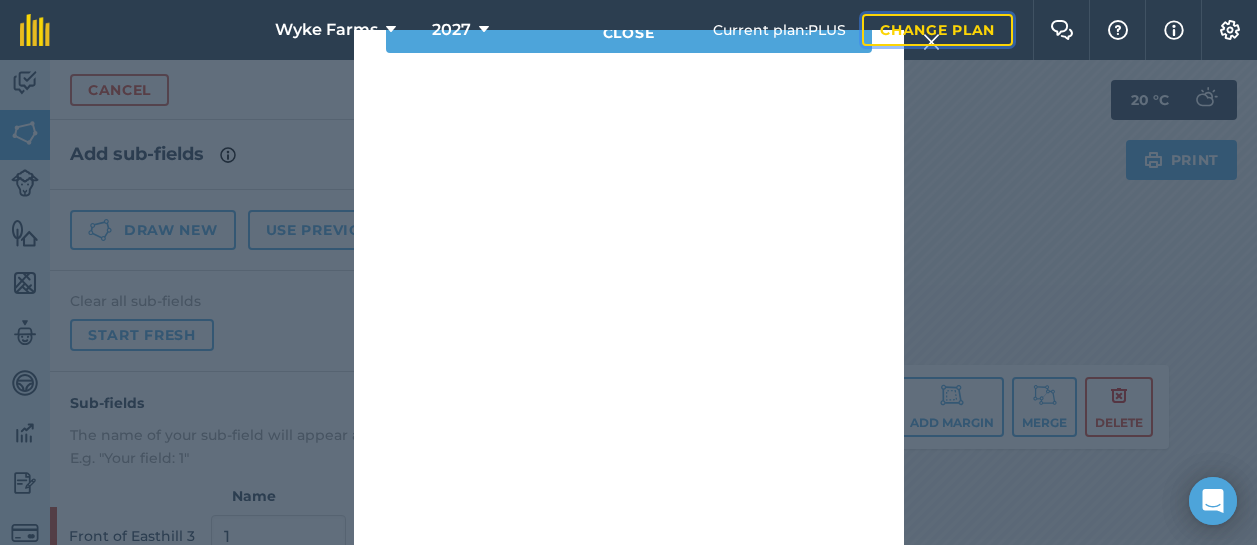 click on "Change plan" at bounding box center (937, 30) 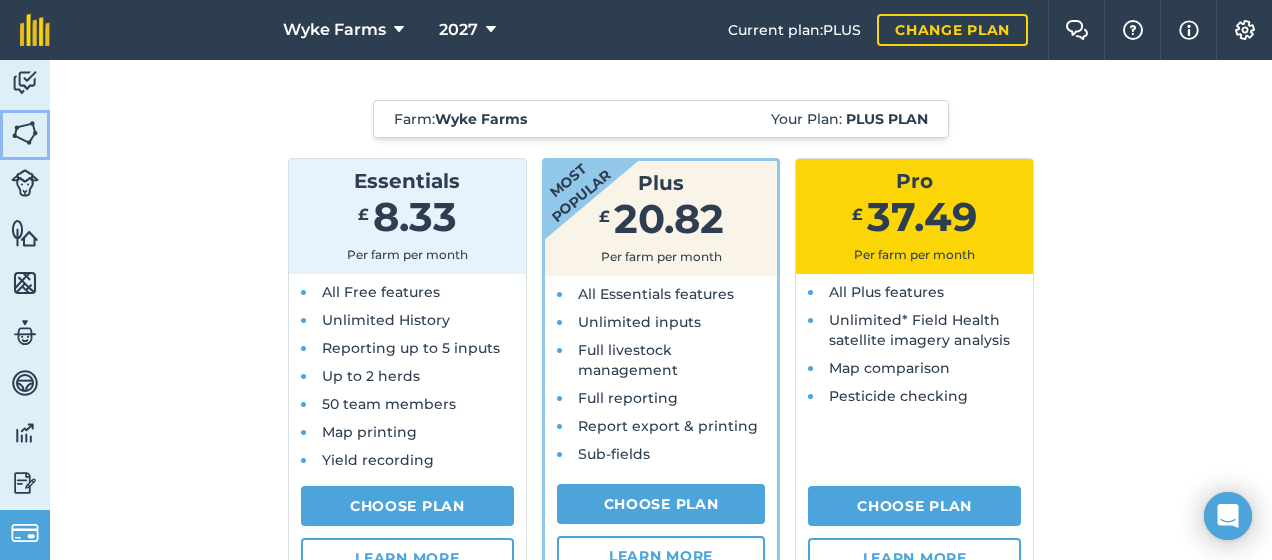 click on "Fields" at bounding box center [25, 135] 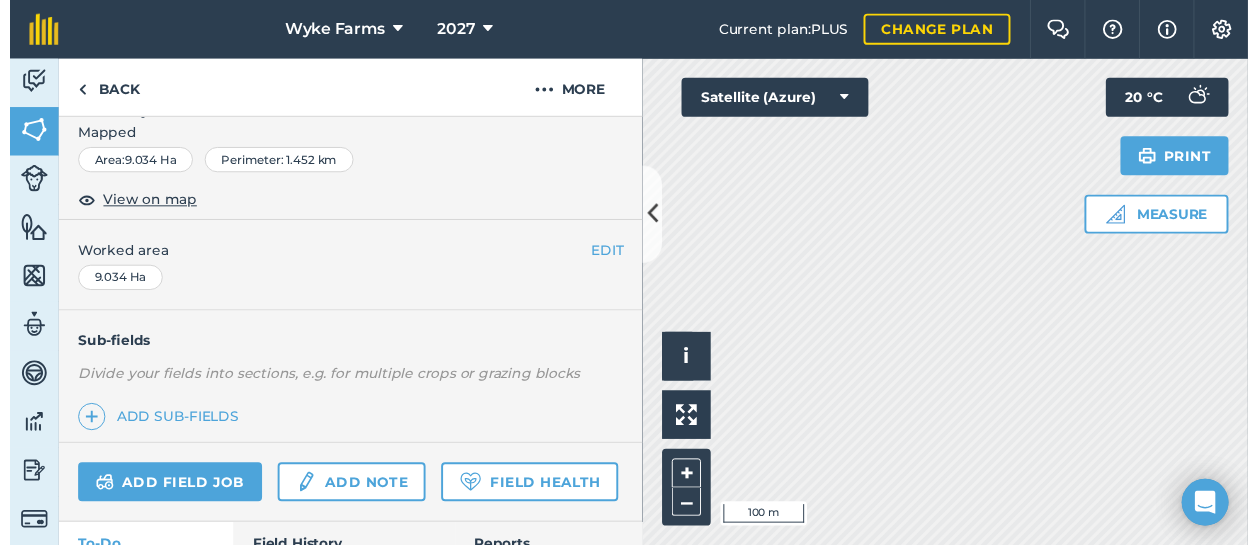 scroll, scrollTop: 312, scrollLeft: 0, axis: vertical 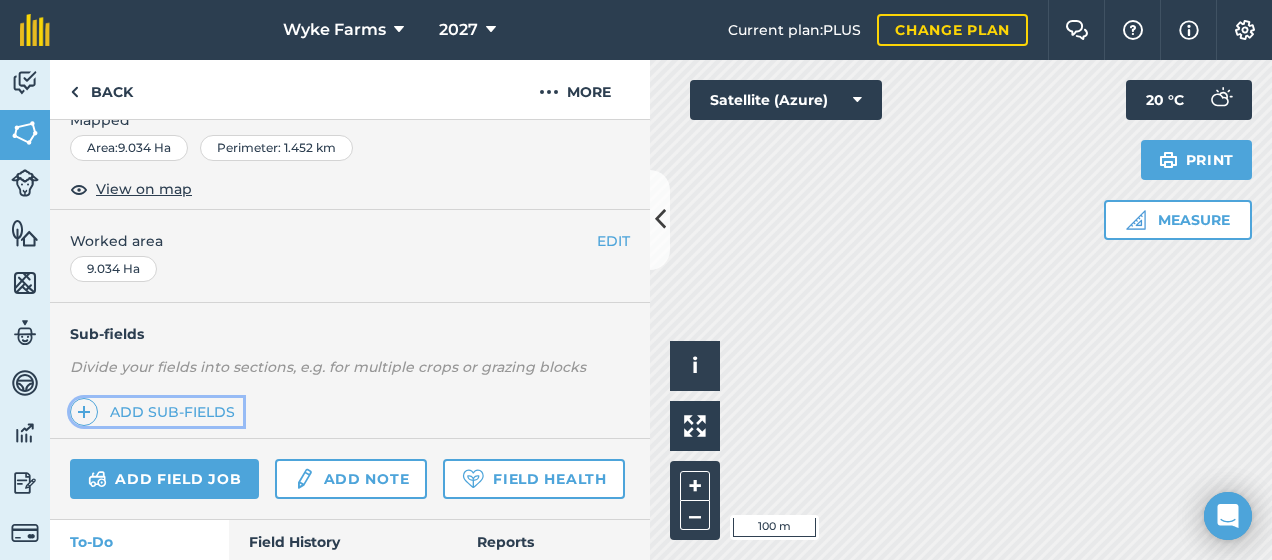 click on "Add sub-fields" at bounding box center [156, 412] 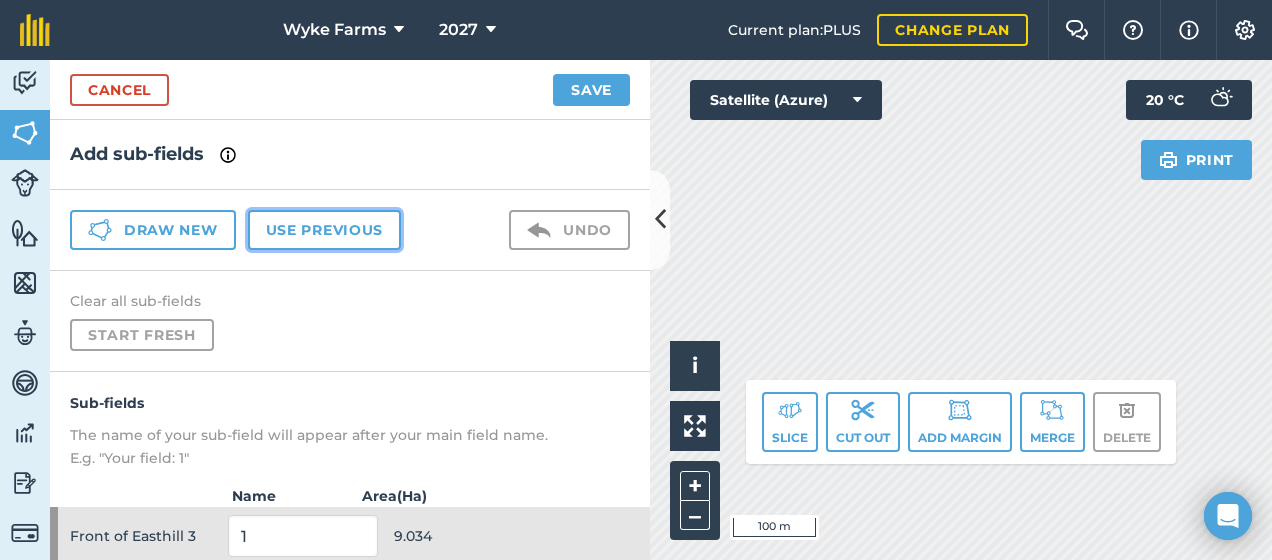 click on "Use previous" at bounding box center (324, 230) 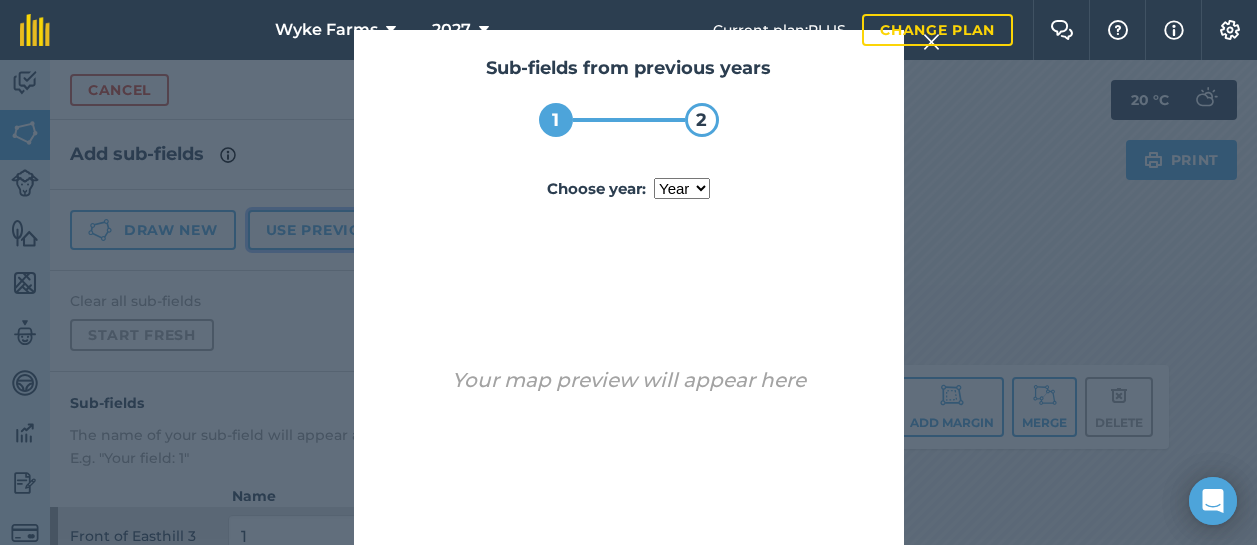 scroll, scrollTop: 0, scrollLeft: 0, axis: both 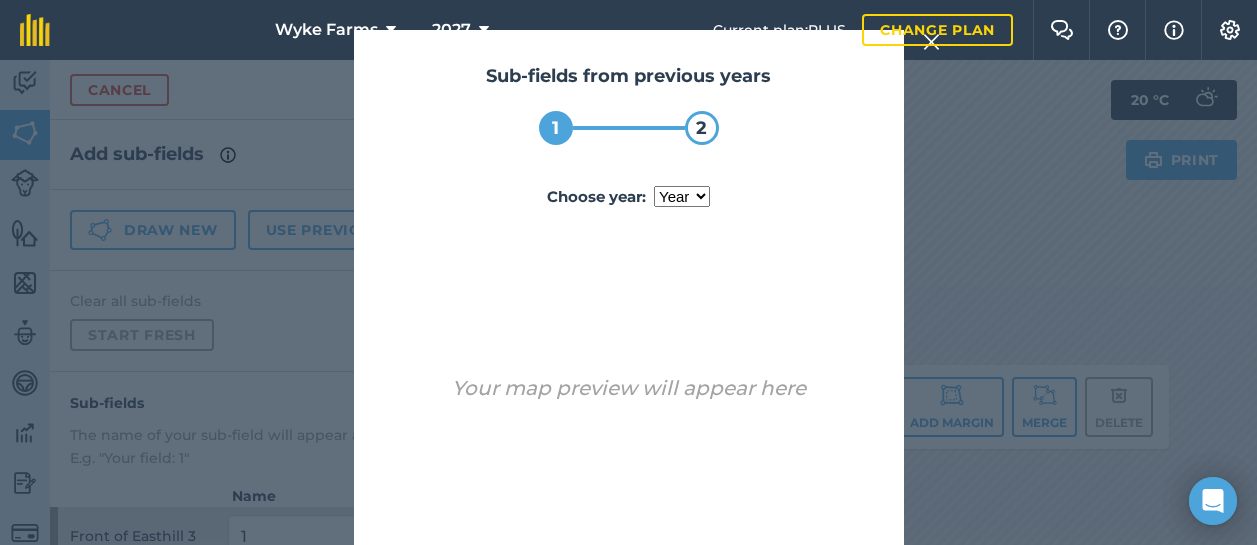click on "year [DATE] 2025 2026" at bounding box center (682, 196) 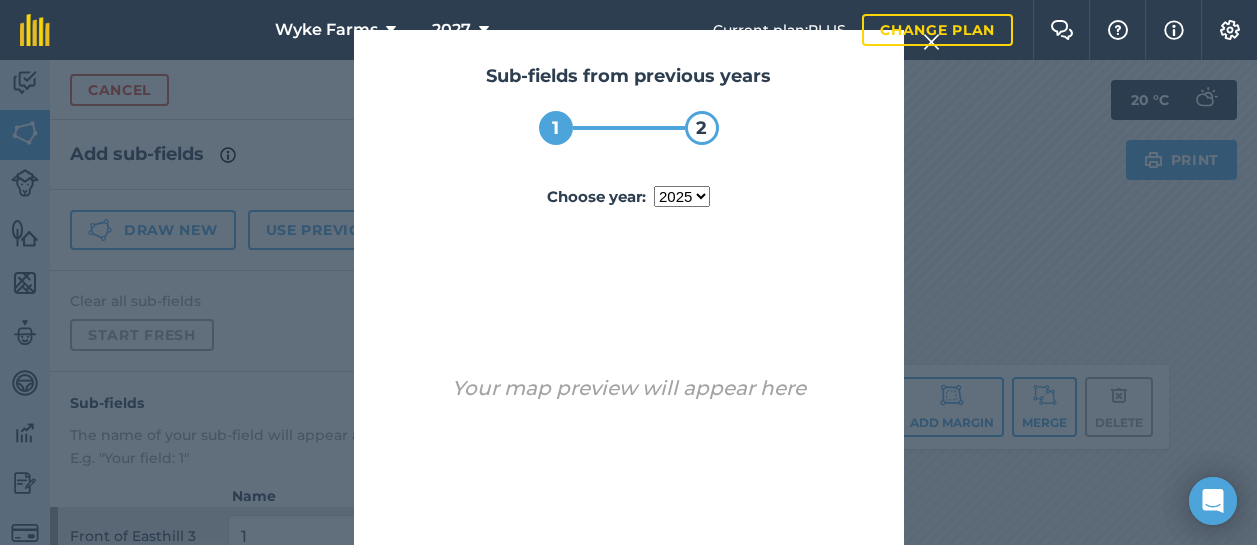 click on "year [DATE] 2025 2026" at bounding box center [682, 196] 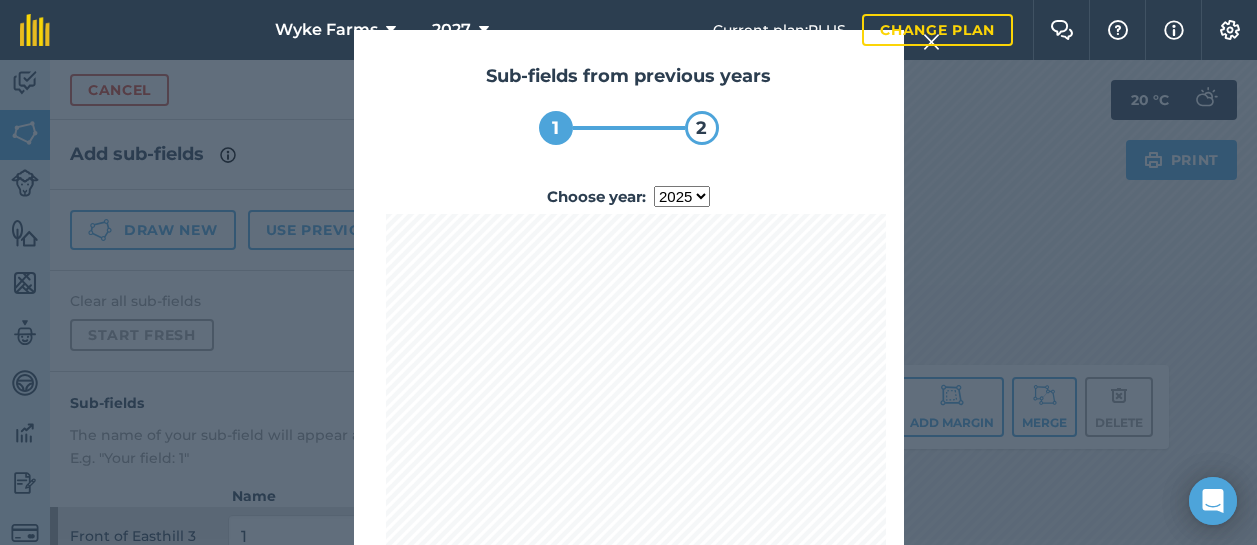 scroll, scrollTop: 140, scrollLeft: 0, axis: vertical 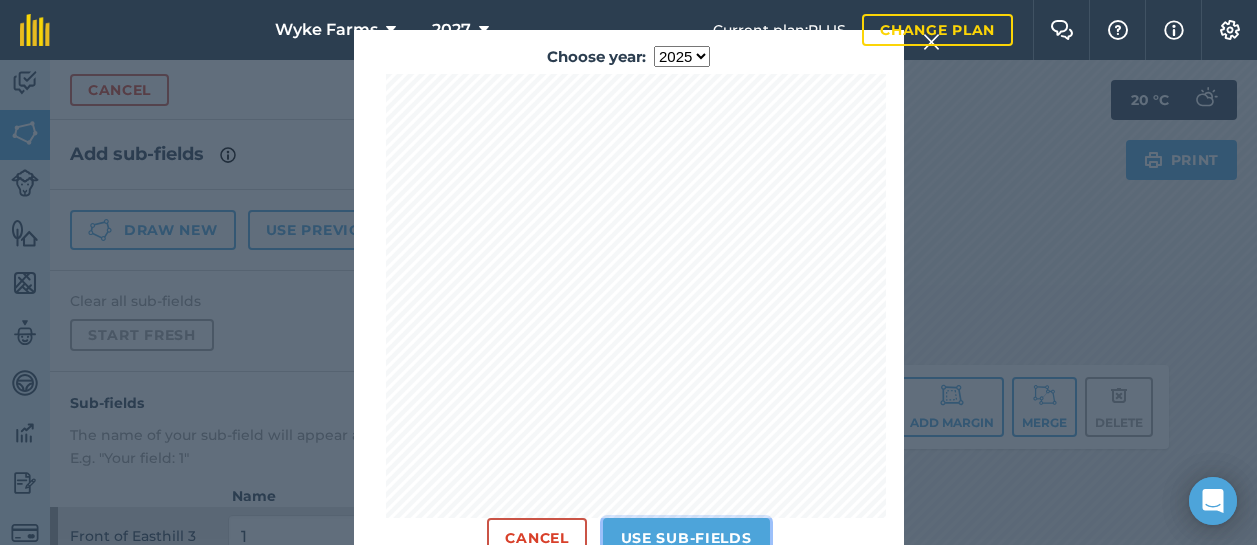 click on "Use sub-fields" at bounding box center (686, 538) 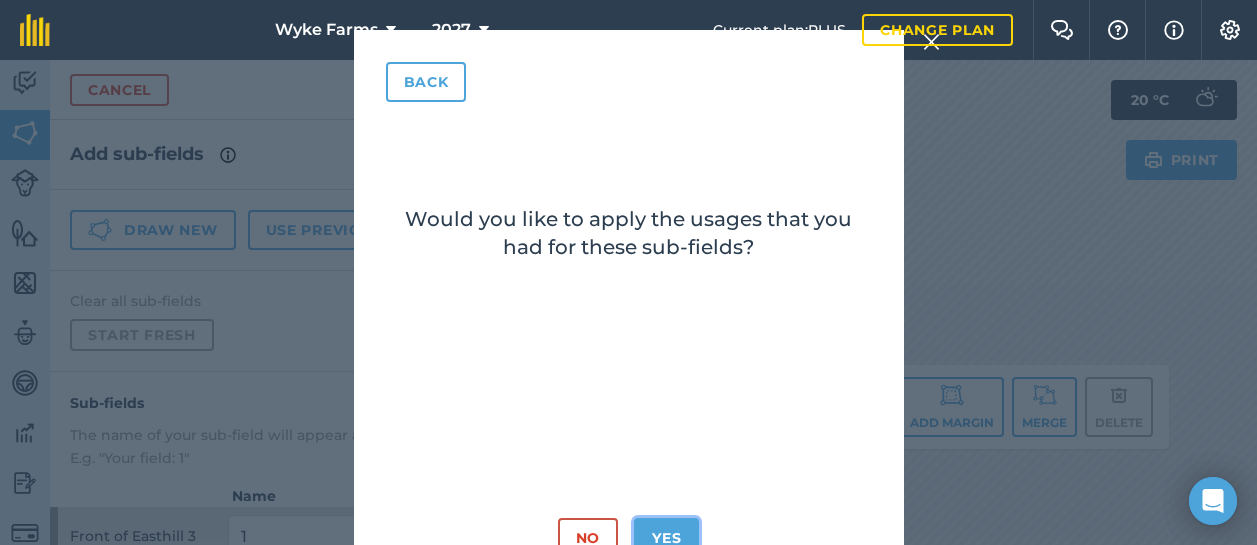 click on "Yes" at bounding box center [666, 538] 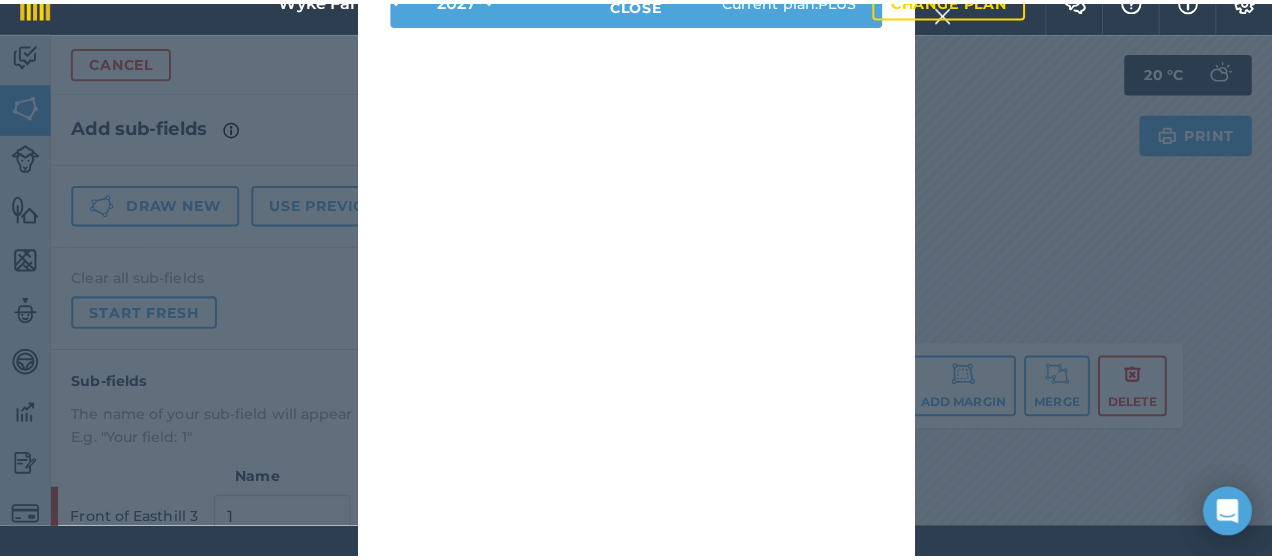 scroll, scrollTop: 0, scrollLeft: 0, axis: both 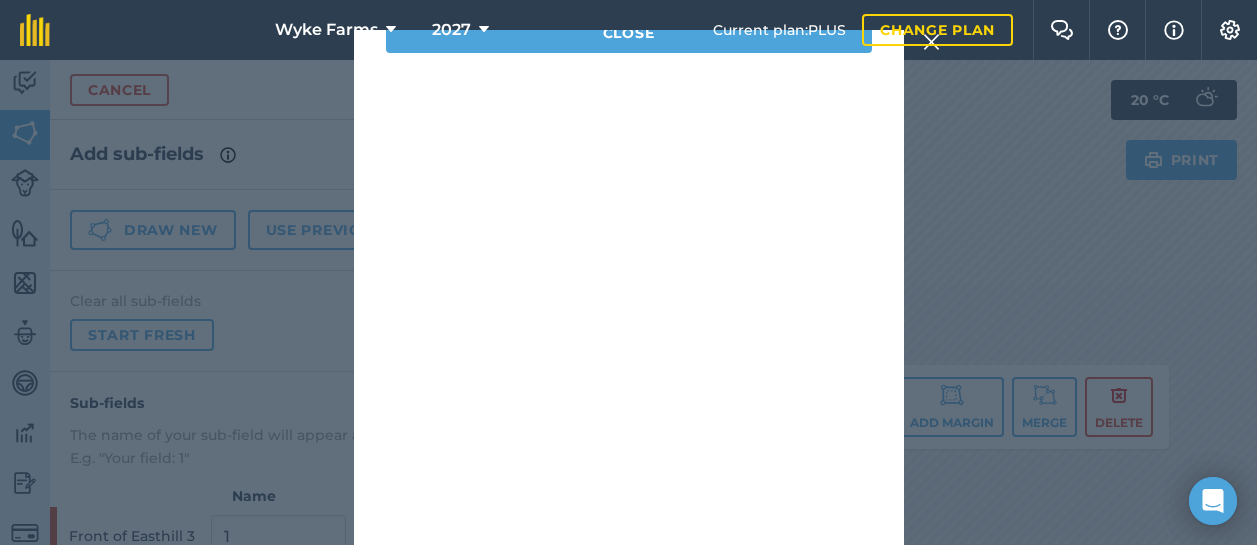 click on "Wyke Farms  2027" at bounding box center [391, 30] 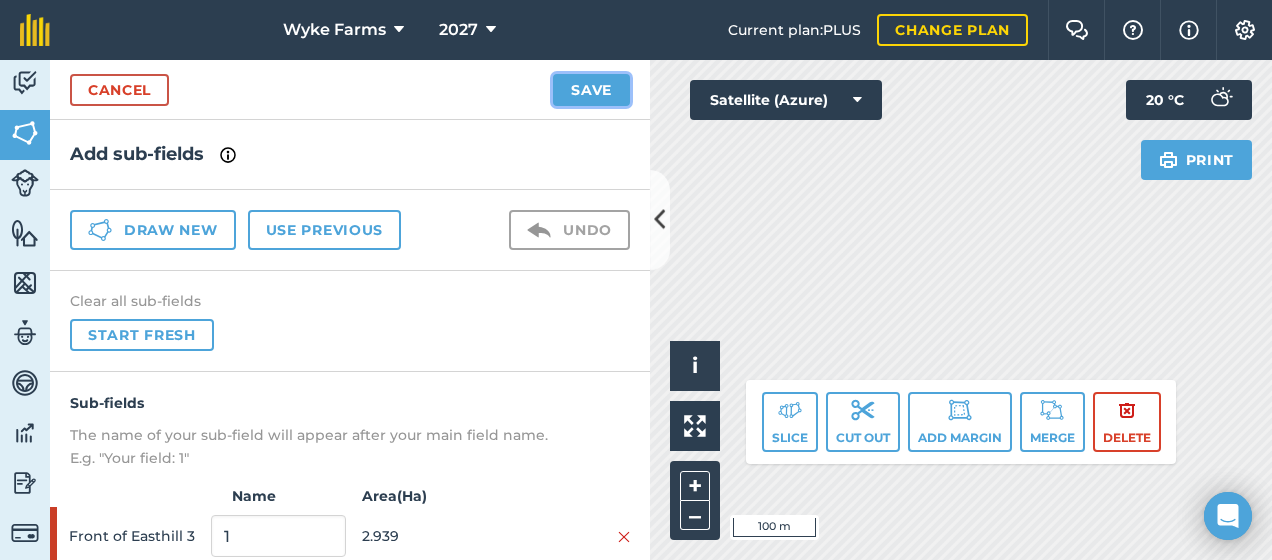 click on "Save" at bounding box center [591, 90] 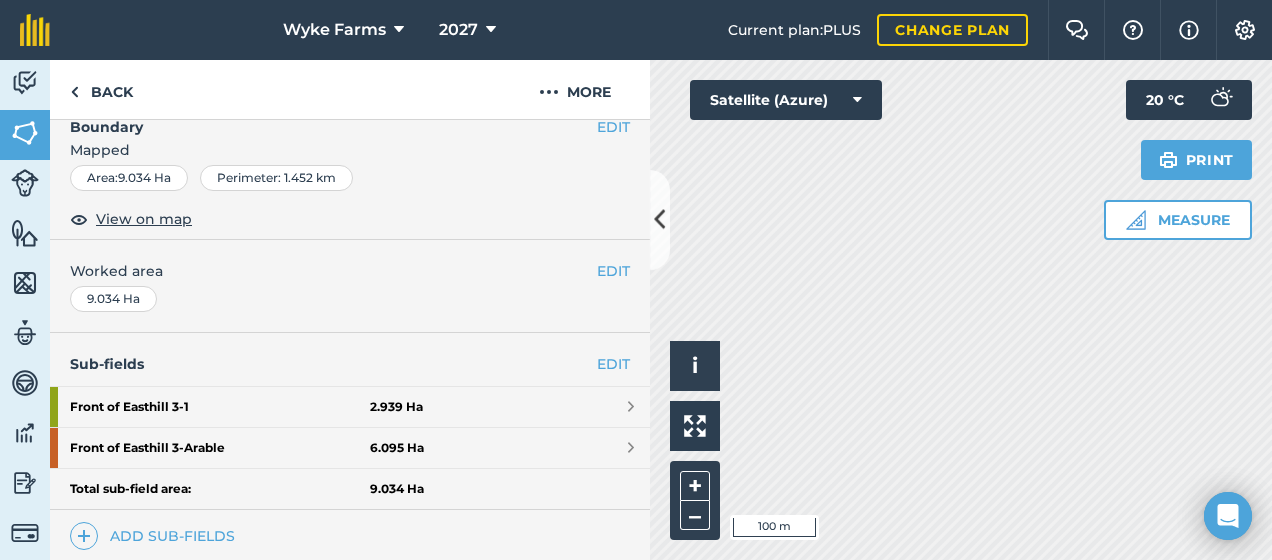 scroll, scrollTop: 283, scrollLeft: 0, axis: vertical 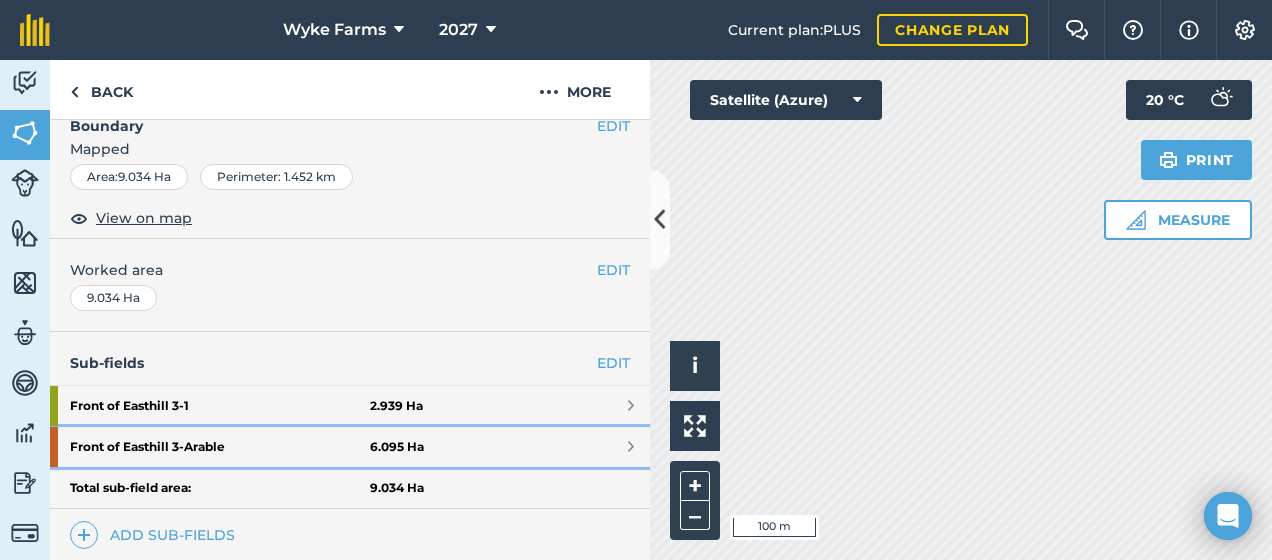click at bounding box center (631, 447) 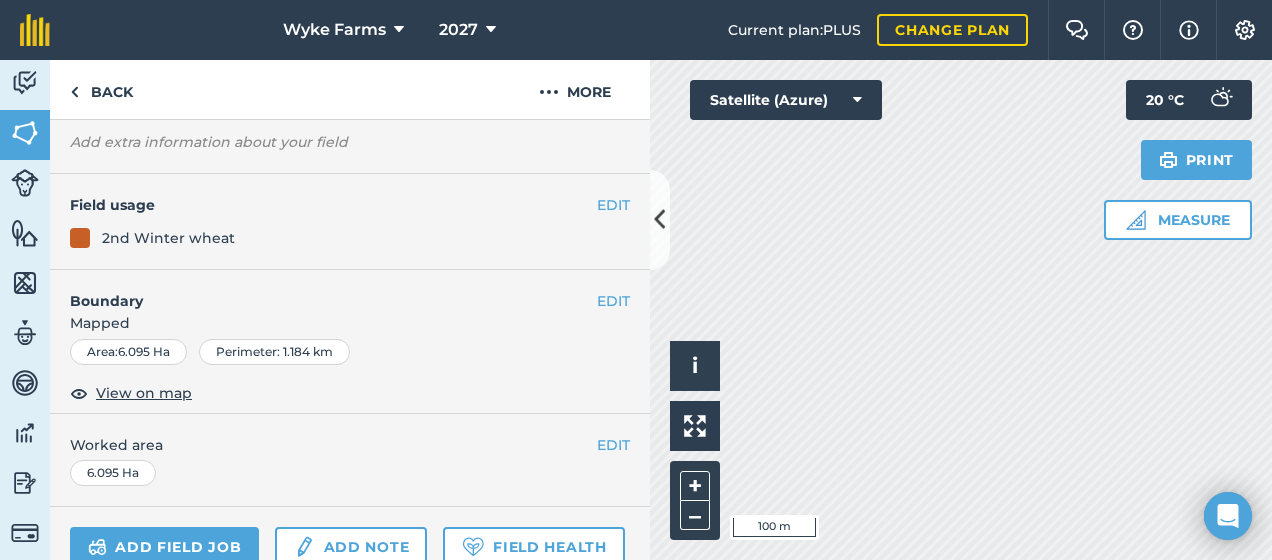 scroll, scrollTop: 143, scrollLeft: 0, axis: vertical 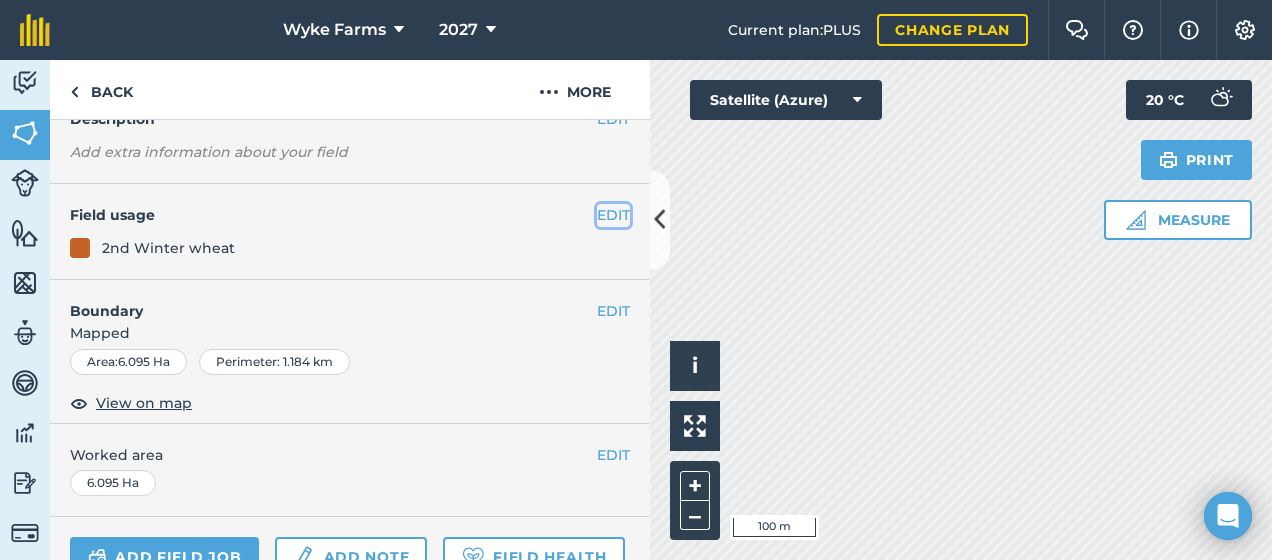 click on "EDIT" at bounding box center (613, 215) 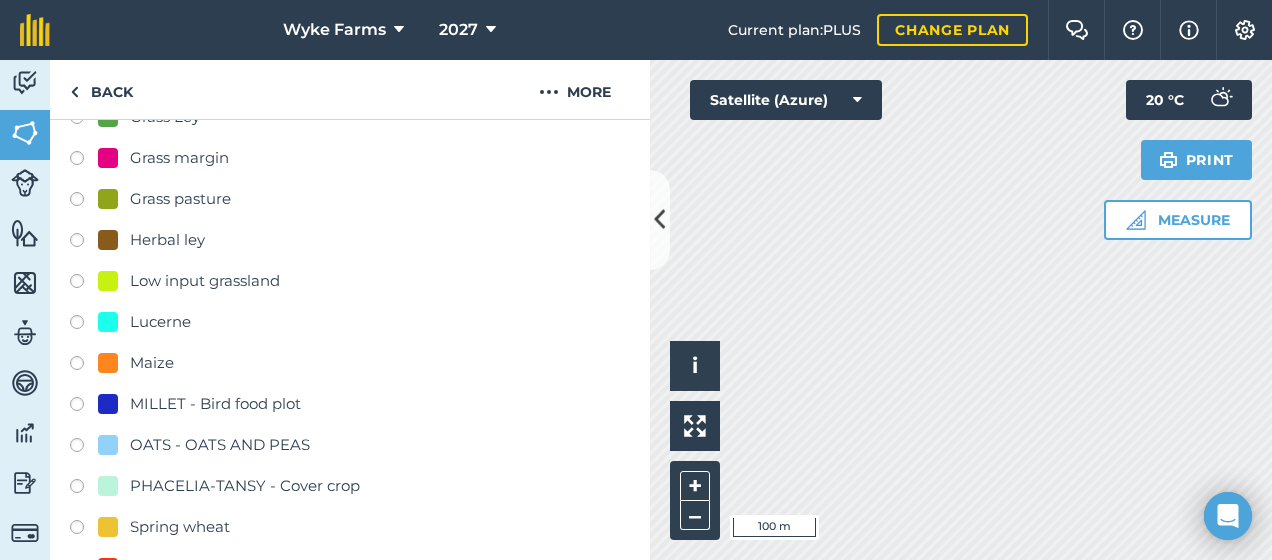 scroll, scrollTop: 611, scrollLeft: 0, axis: vertical 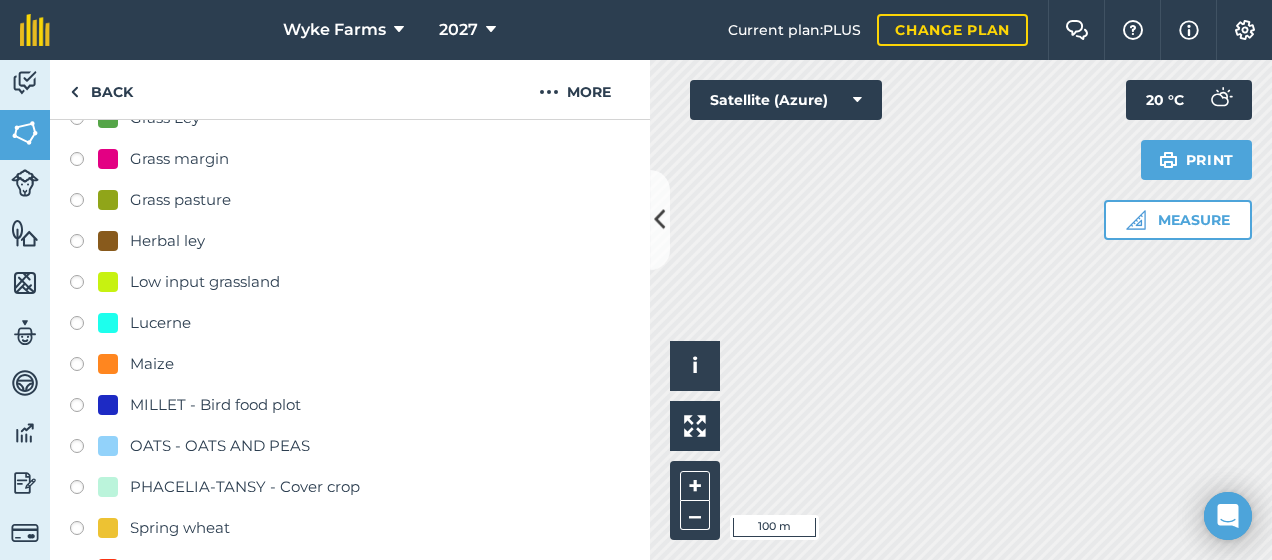 click at bounding box center (84, 203) 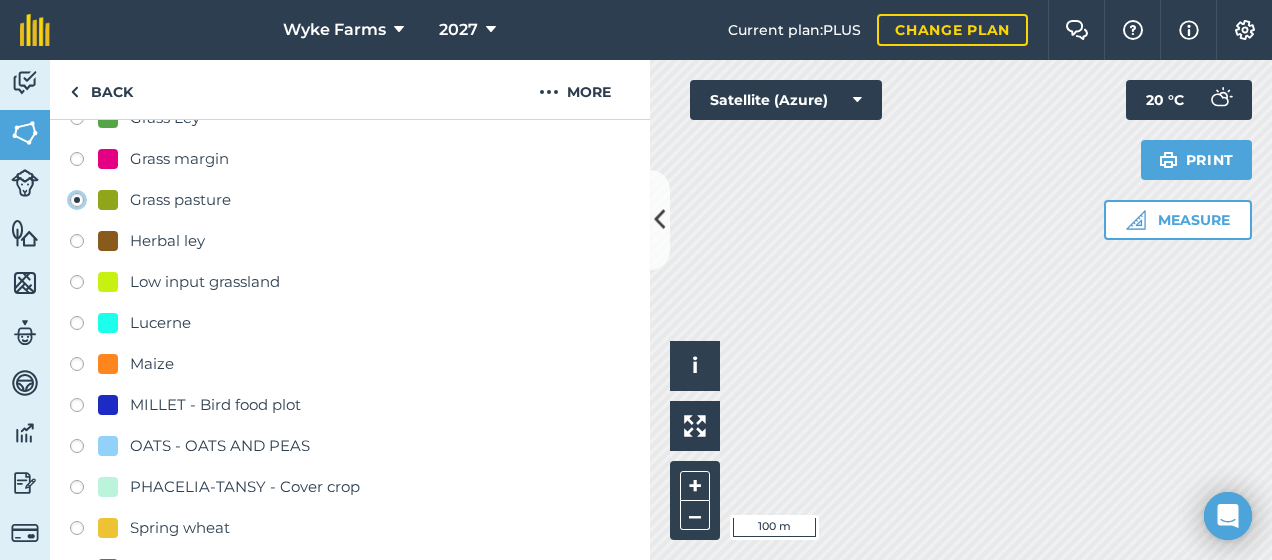 radio on "true" 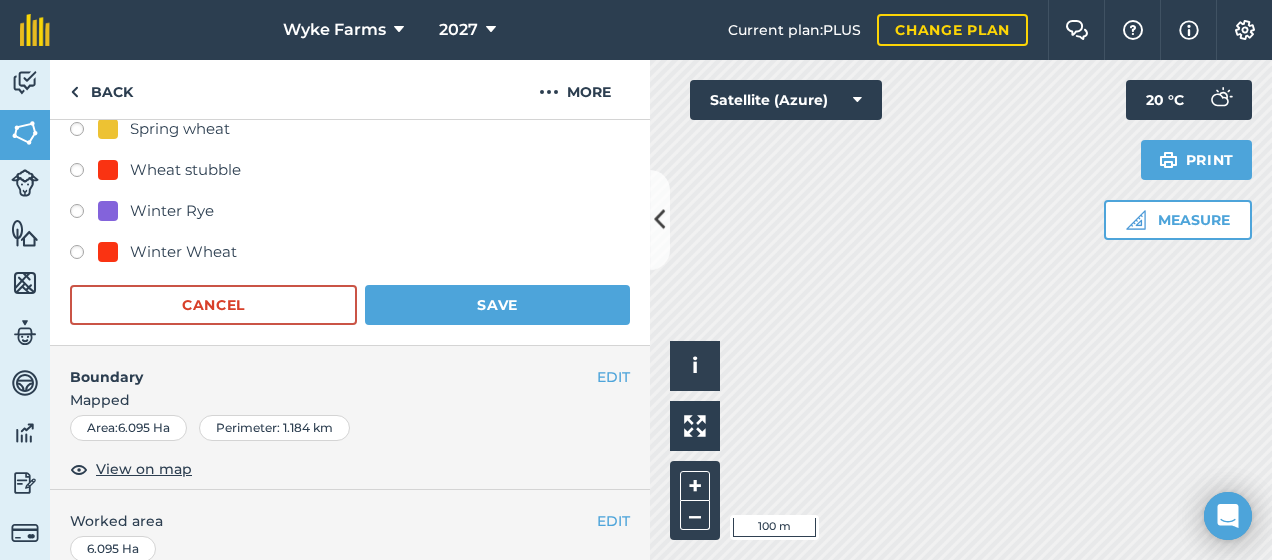 scroll, scrollTop: 1009, scrollLeft: 0, axis: vertical 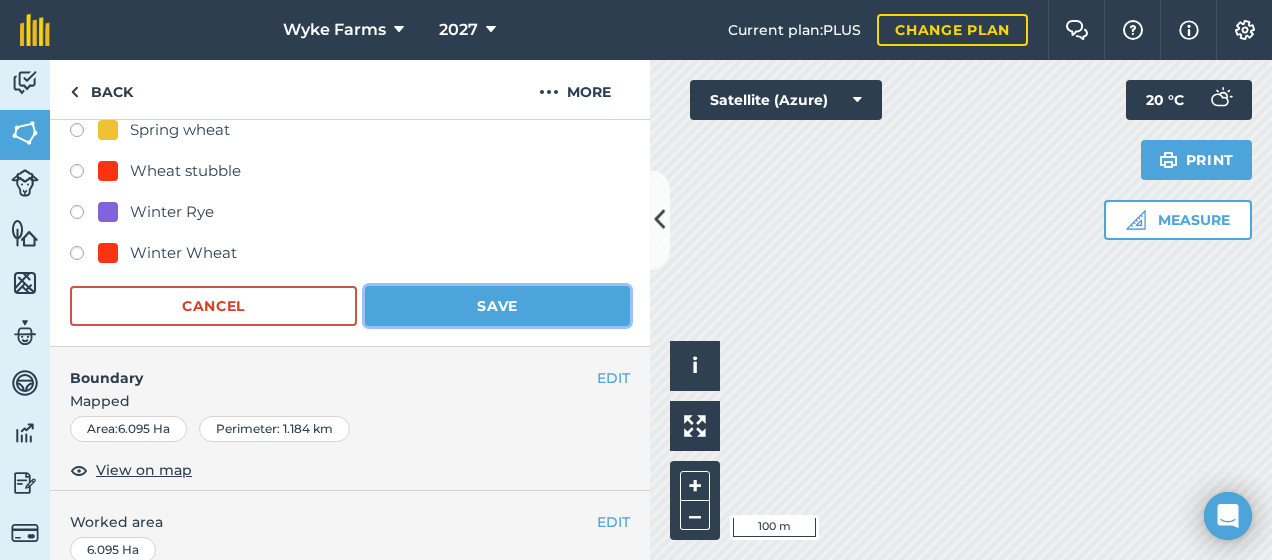 click on "Save" at bounding box center (497, 306) 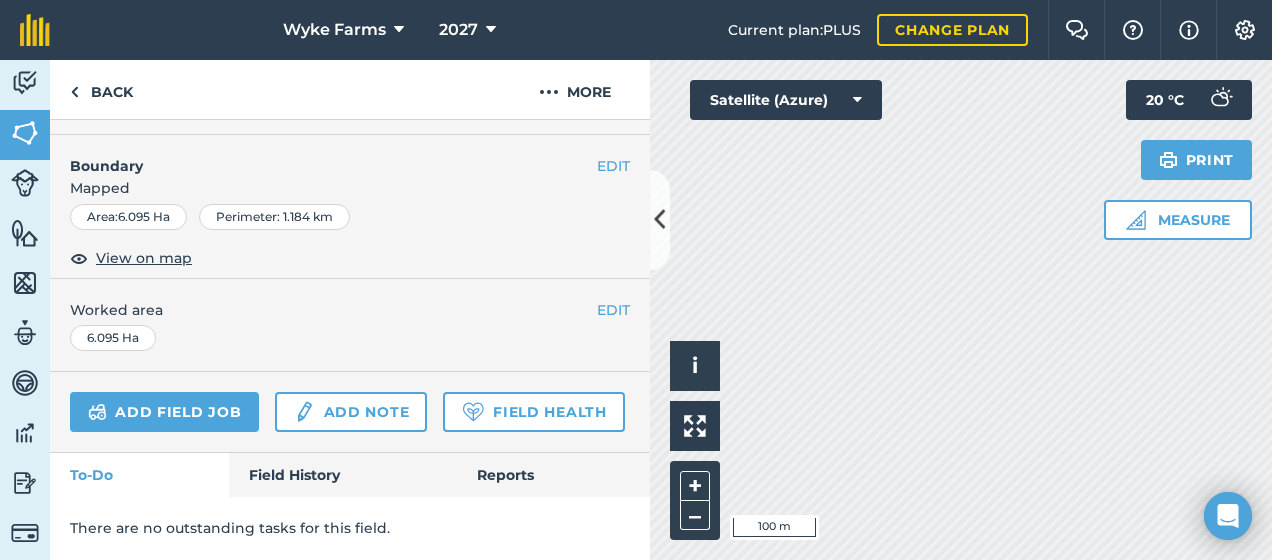 scroll, scrollTop: 343, scrollLeft: 0, axis: vertical 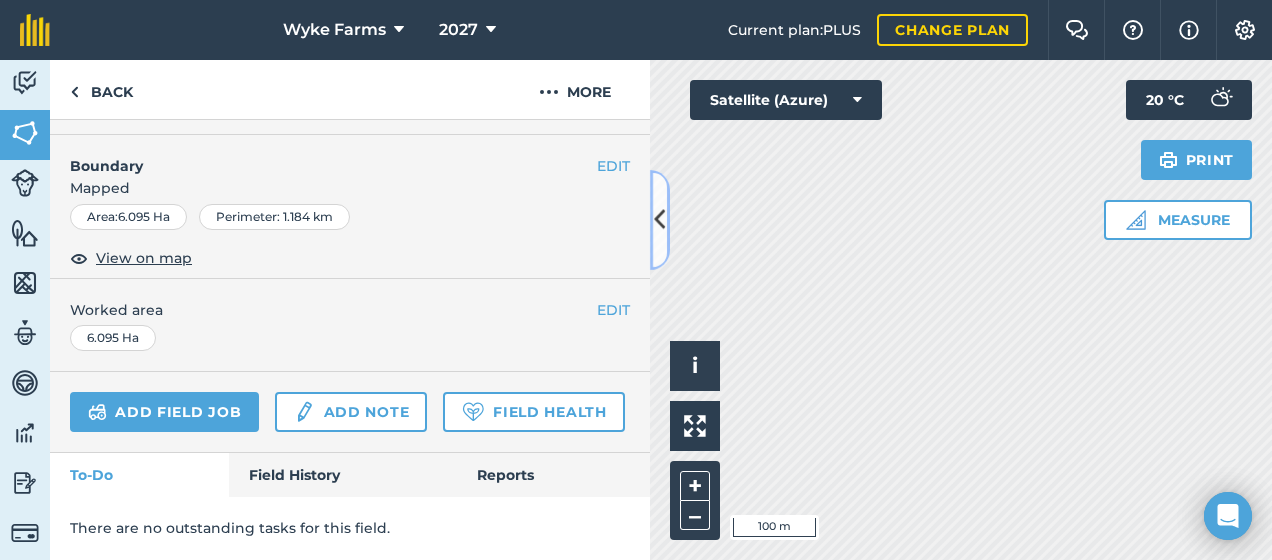 click at bounding box center (660, 219) 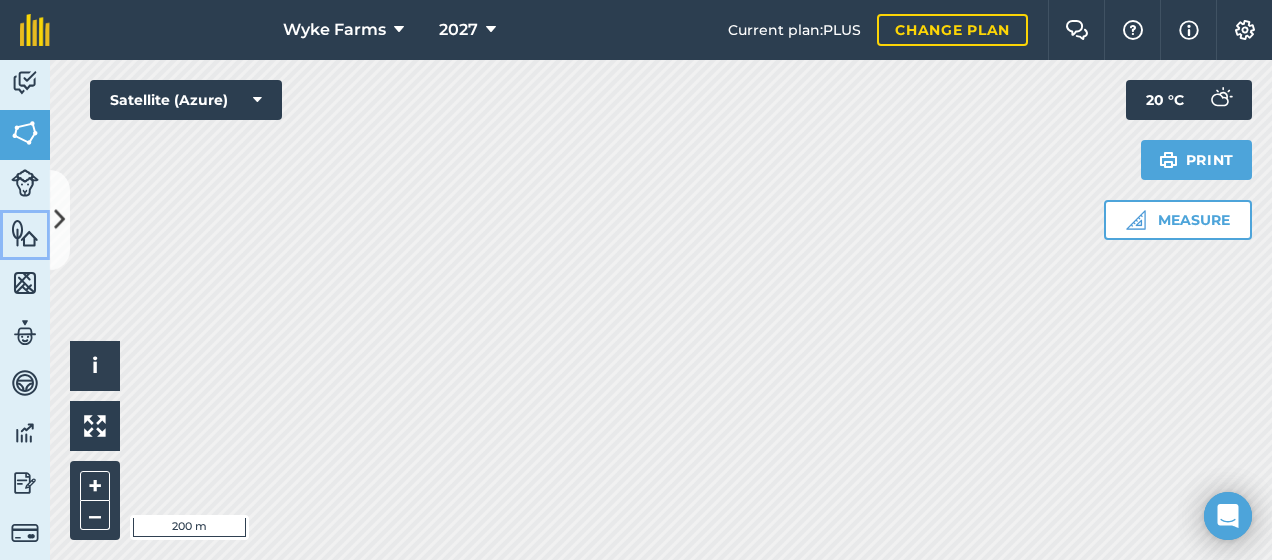 click on "Features" at bounding box center (25, 235) 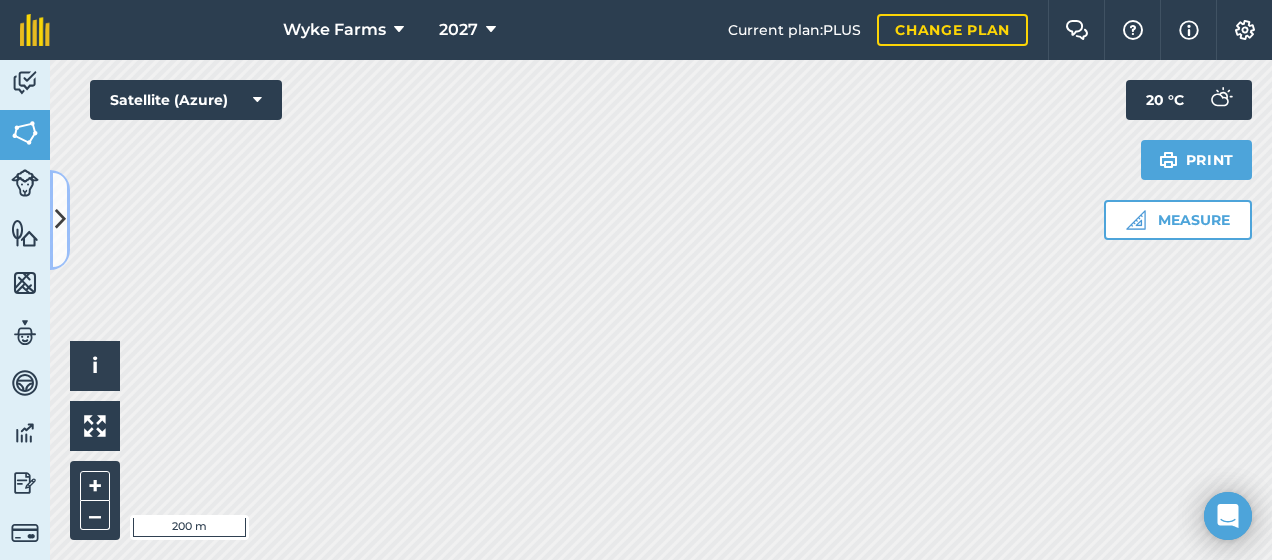click at bounding box center [60, 219] 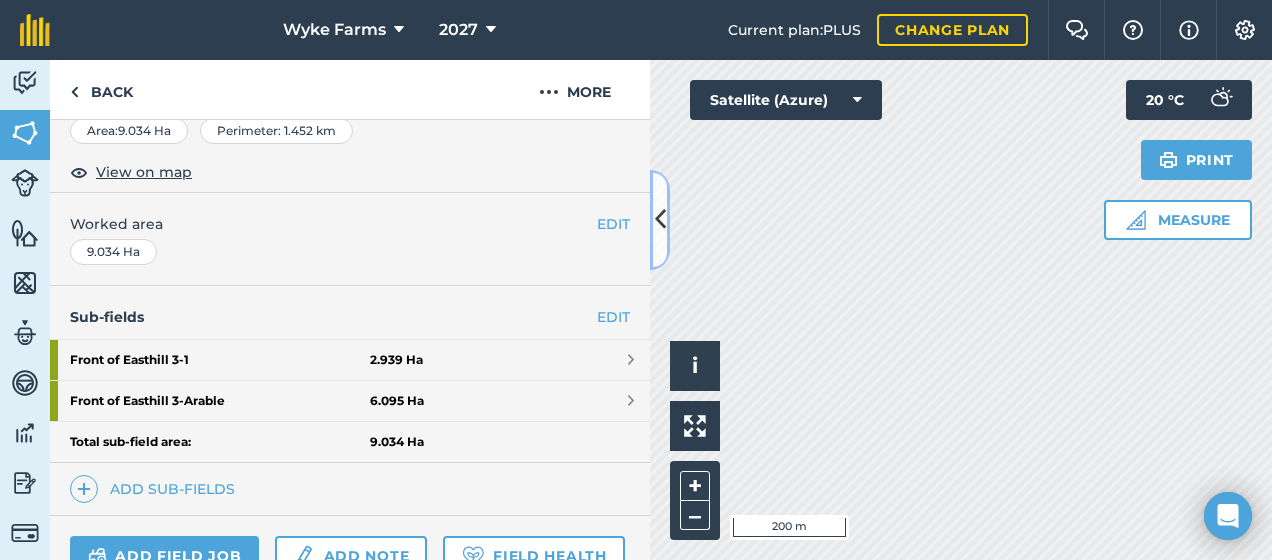 scroll, scrollTop: 349, scrollLeft: 0, axis: vertical 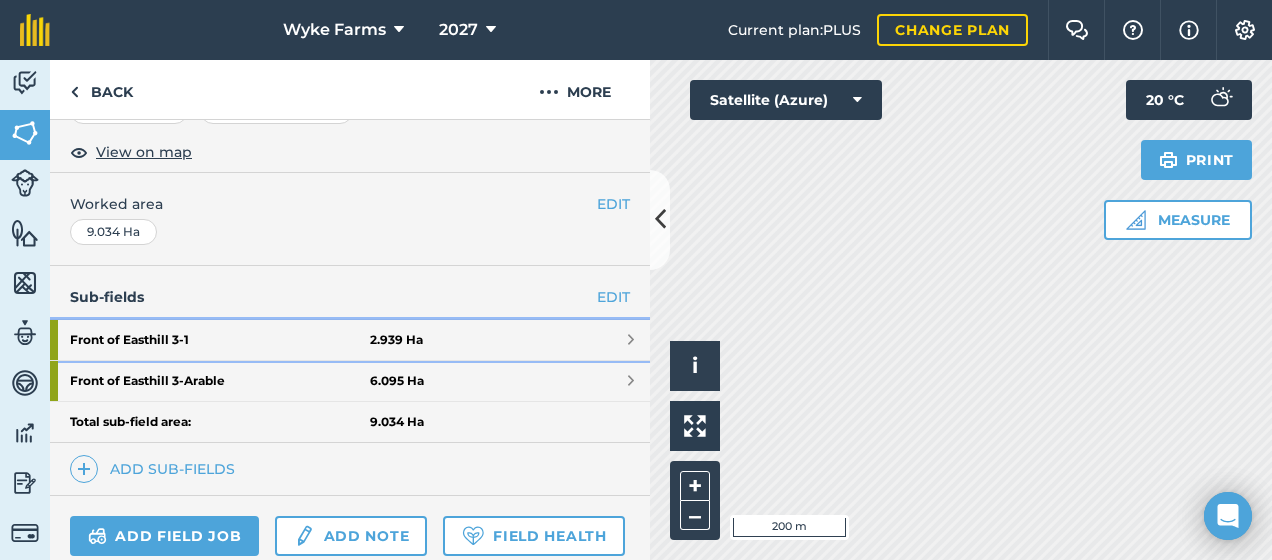 click on "Front of Easthill 3  -  1 2.939   Ha" at bounding box center [350, 340] 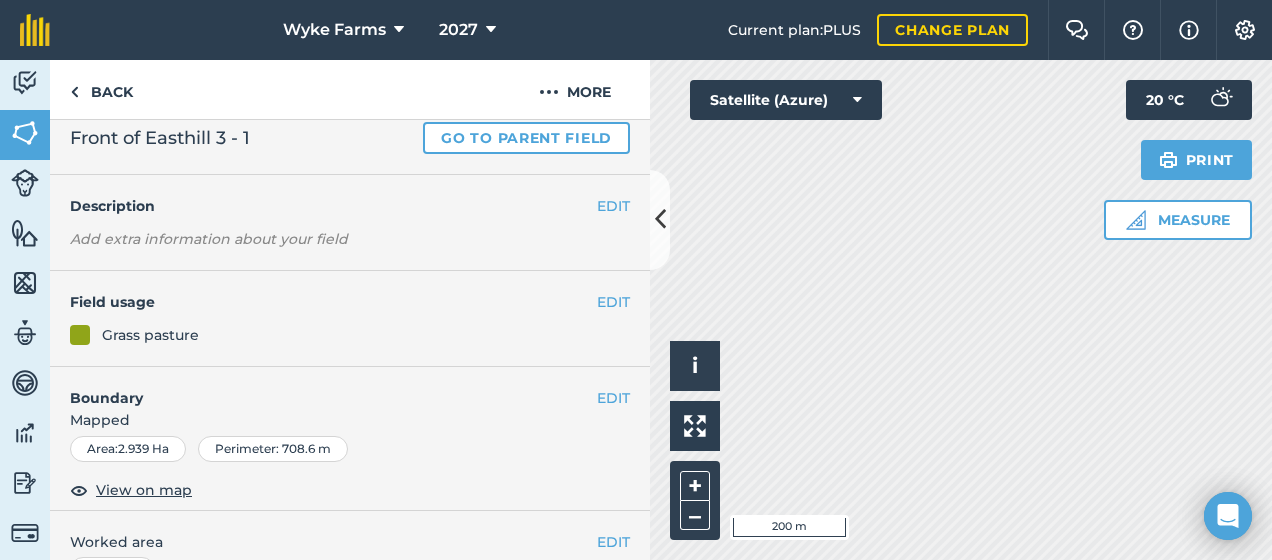 scroll, scrollTop: 56, scrollLeft: 0, axis: vertical 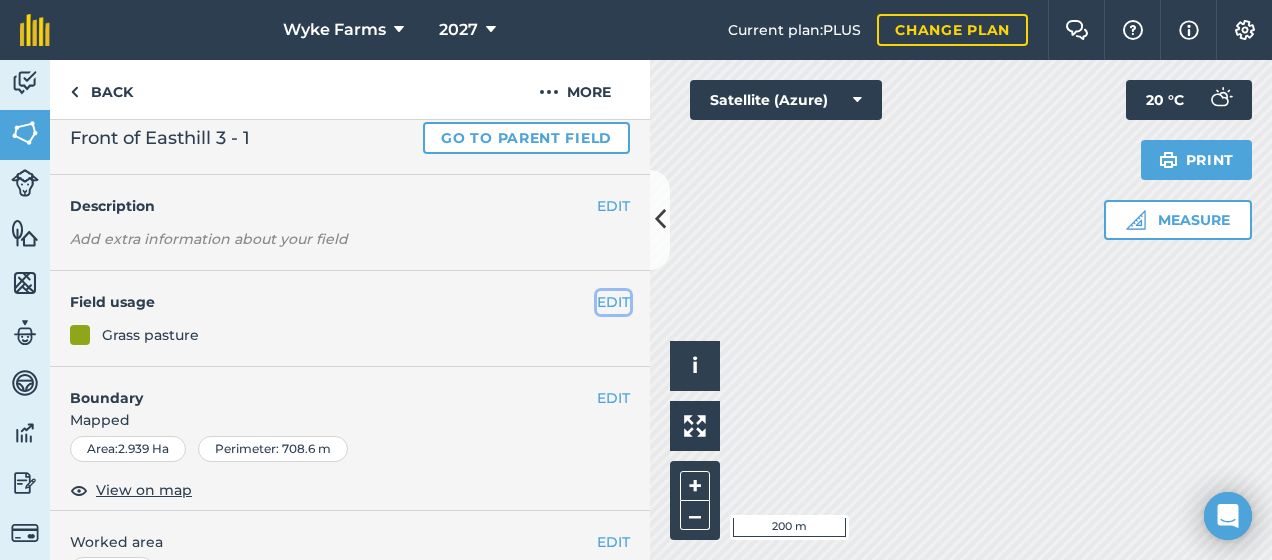 click on "EDIT" at bounding box center (613, 302) 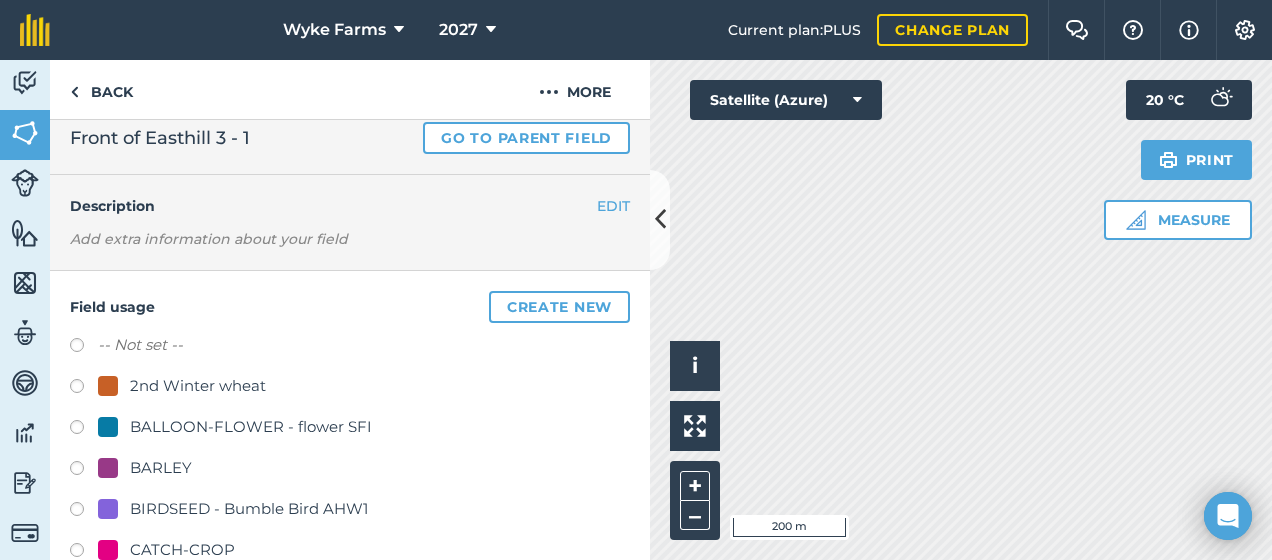 click on "-- Not set --" at bounding box center (350, 347) 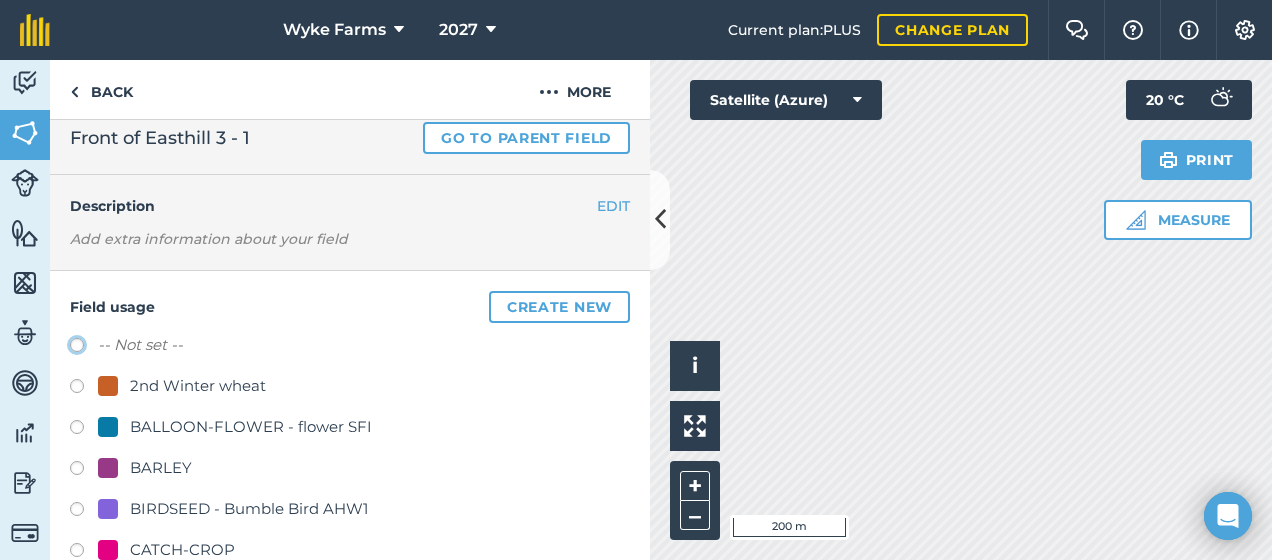 click on "-- Not set --" at bounding box center (-9923, 344) 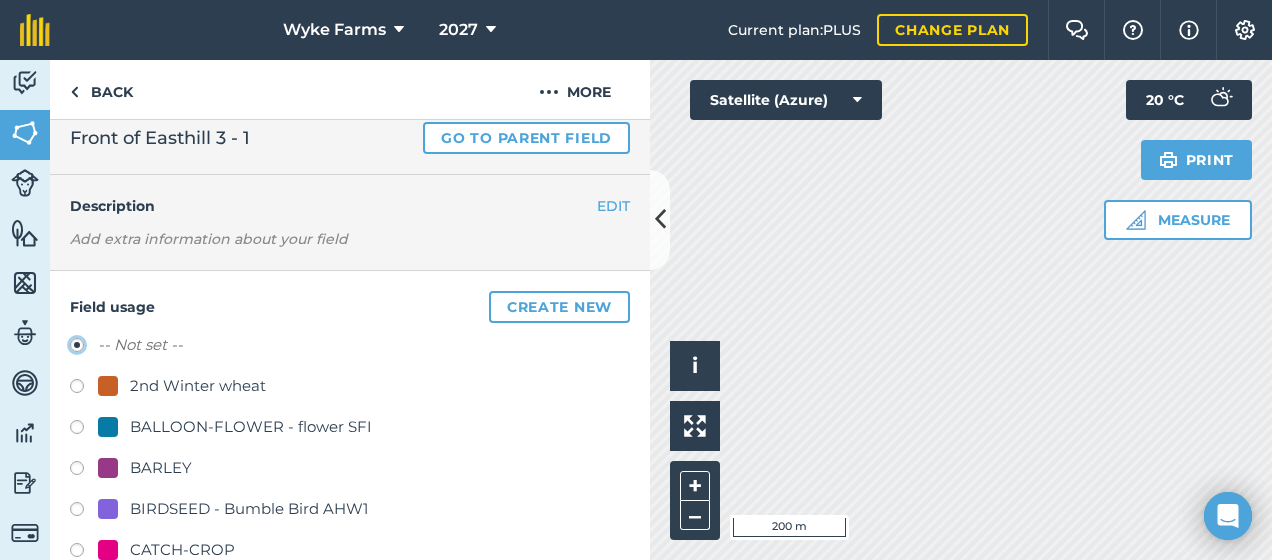 radio on "true" 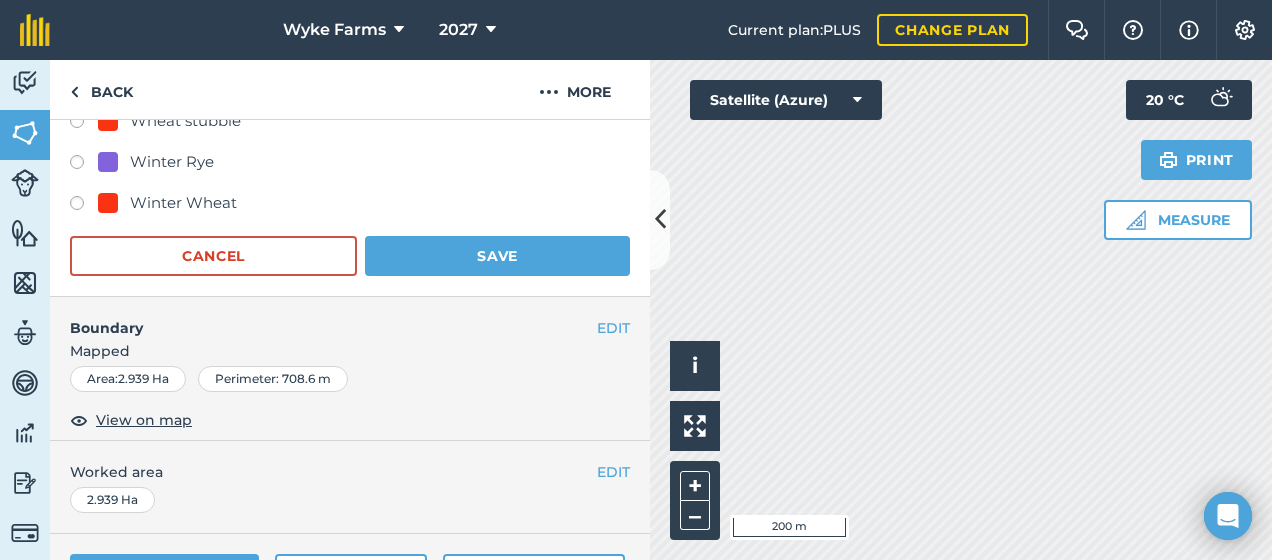 scroll, scrollTop: 1060, scrollLeft: 0, axis: vertical 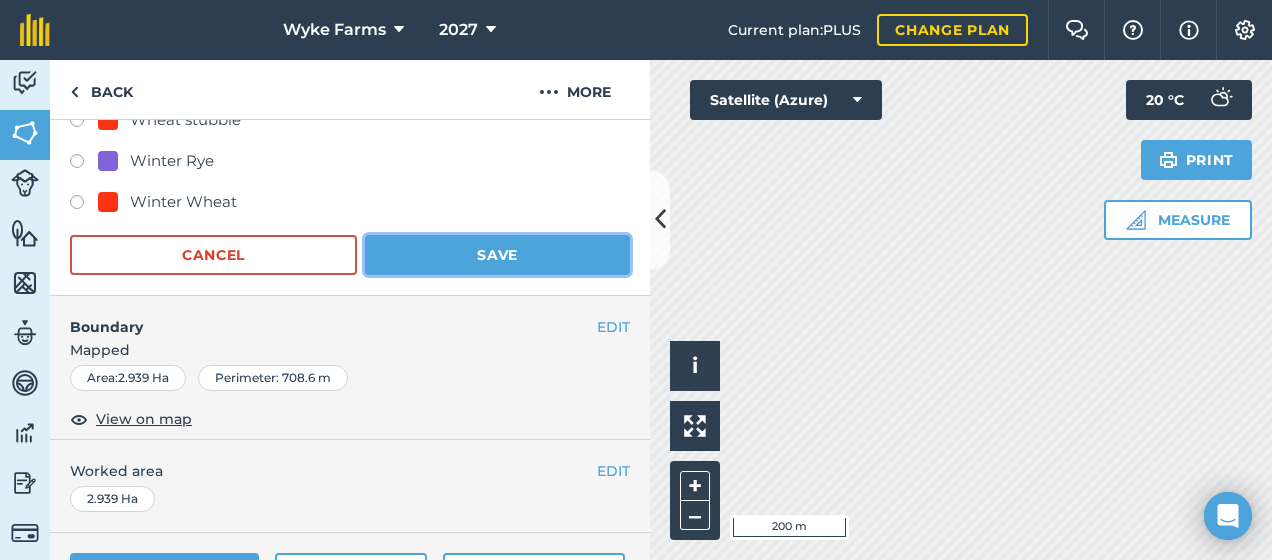 click on "Save" at bounding box center [497, 255] 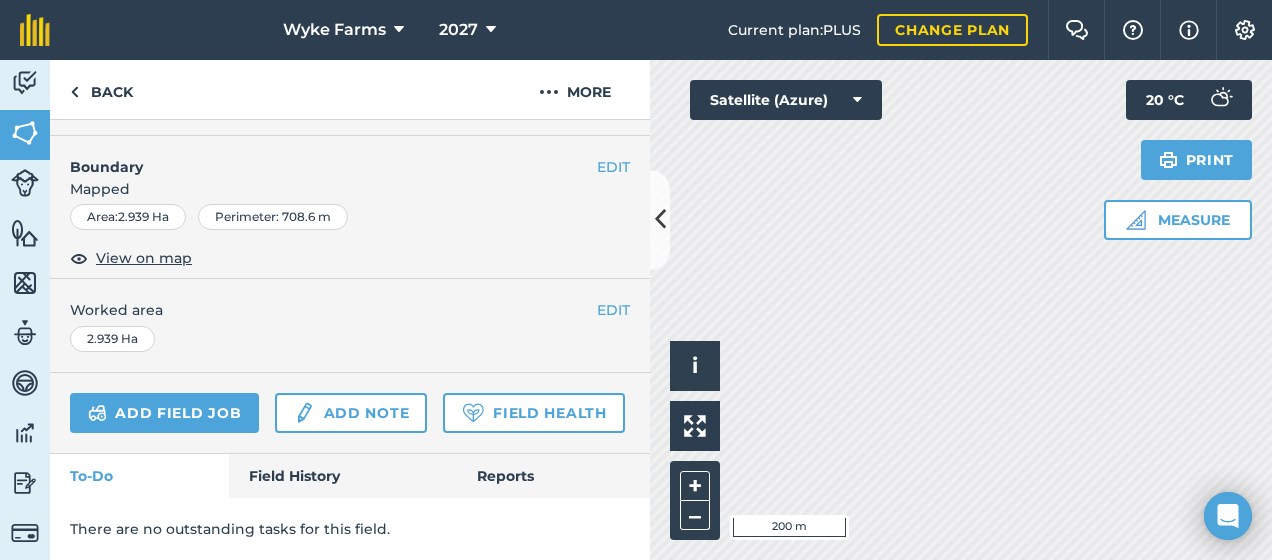 scroll, scrollTop: 341, scrollLeft: 0, axis: vertical 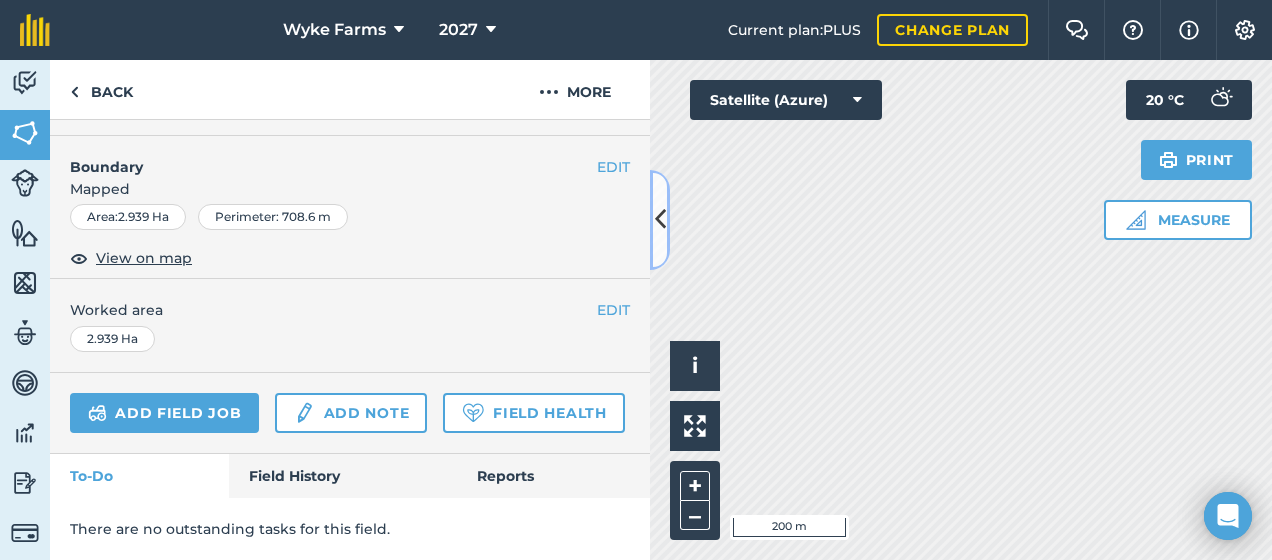 click at bounding box center [660, 220] 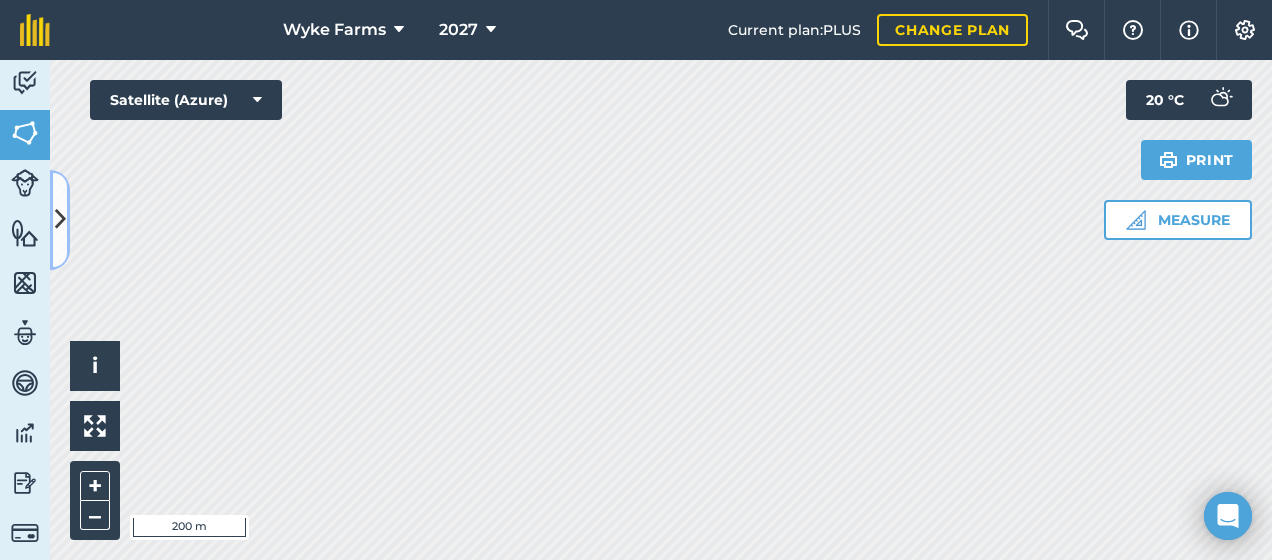 click at bounding box center [60, 220] 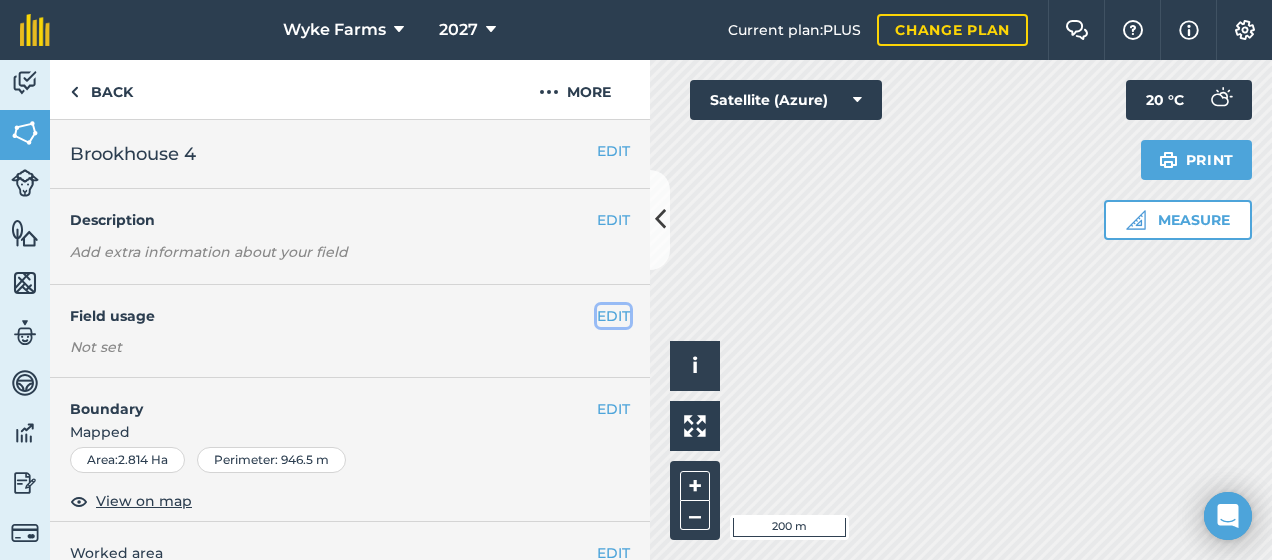 click on "EDIT" at bounding box center [613, 316] 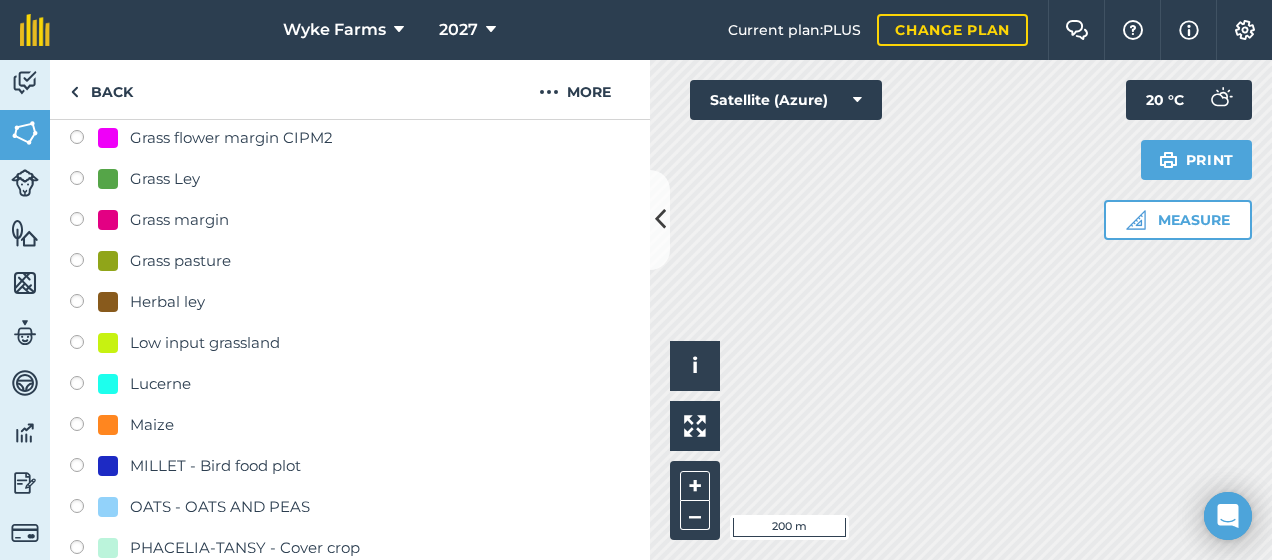 scroll, scrollTop: 539, scrollLeft: 0, axis: vertical 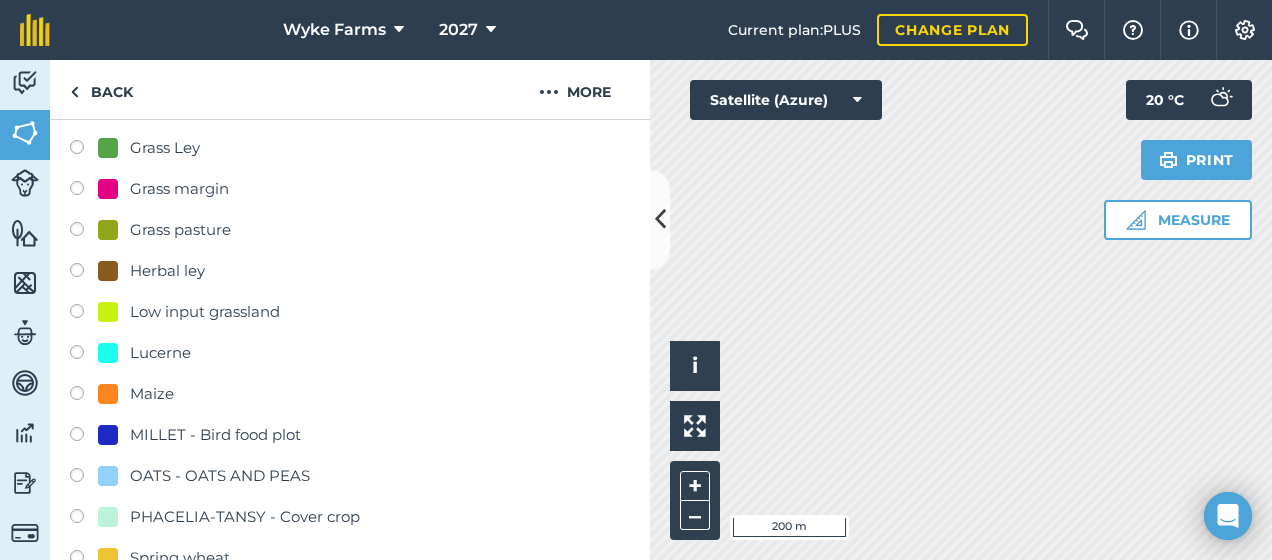 click at bounding box center (84, 232) 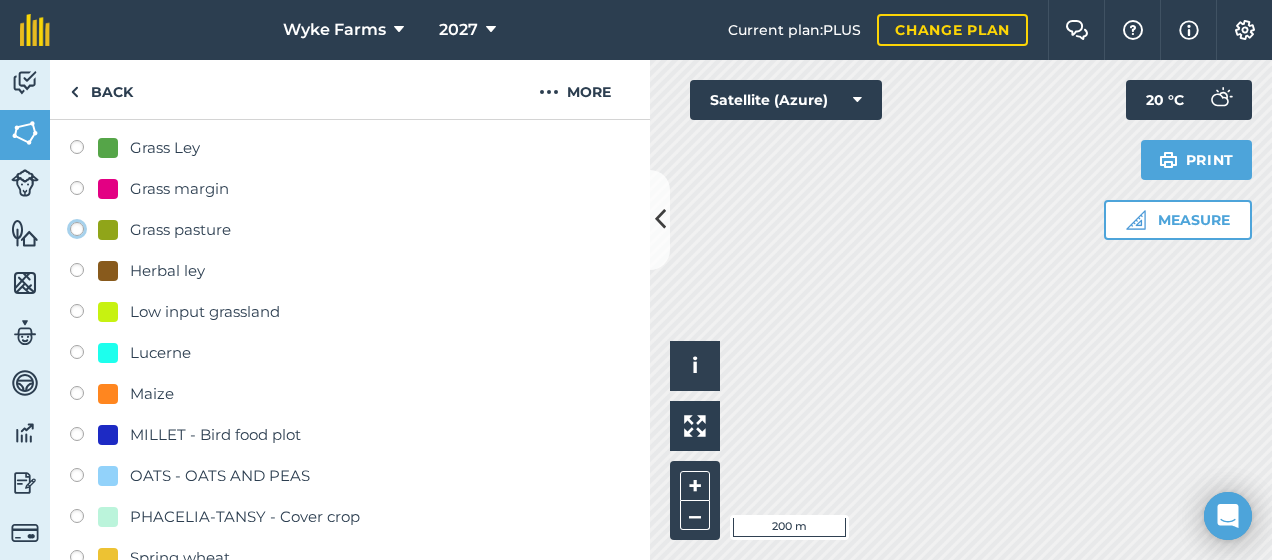 click on "Grass pasture" at bounding box center [-9923, 228] 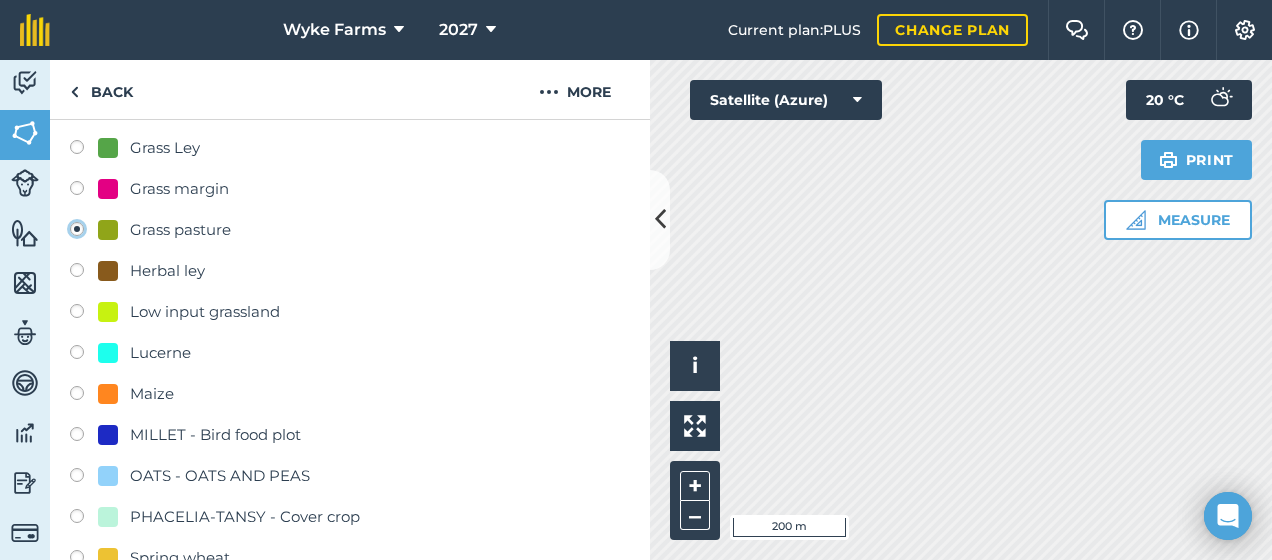 radio on "true" 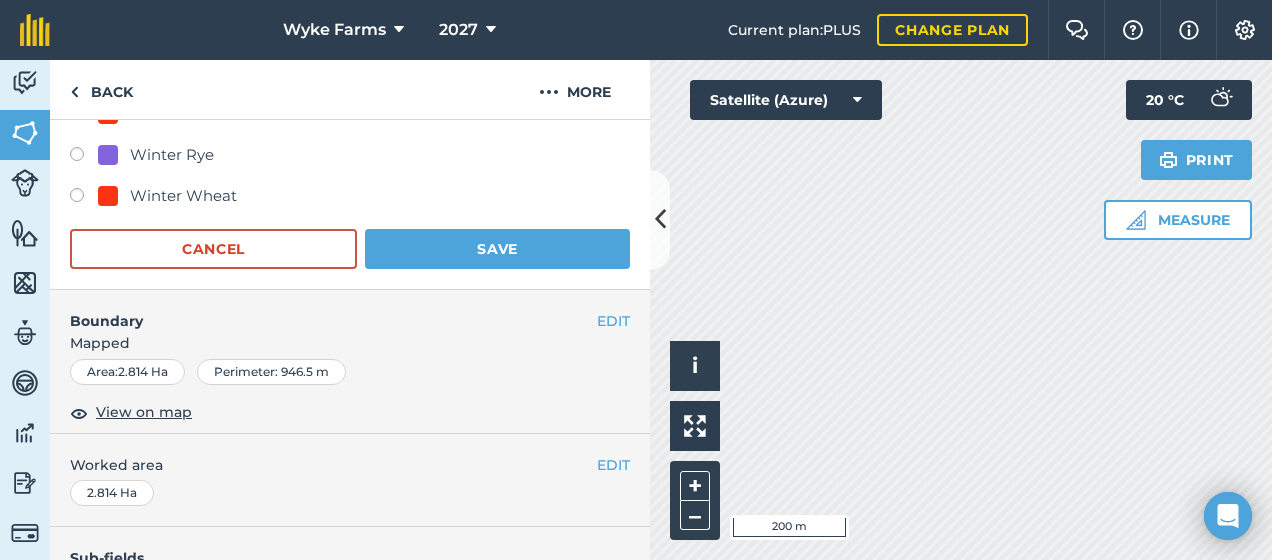 scroll, scrollTop: 1025, scrollLeft: 0, axis: vertical 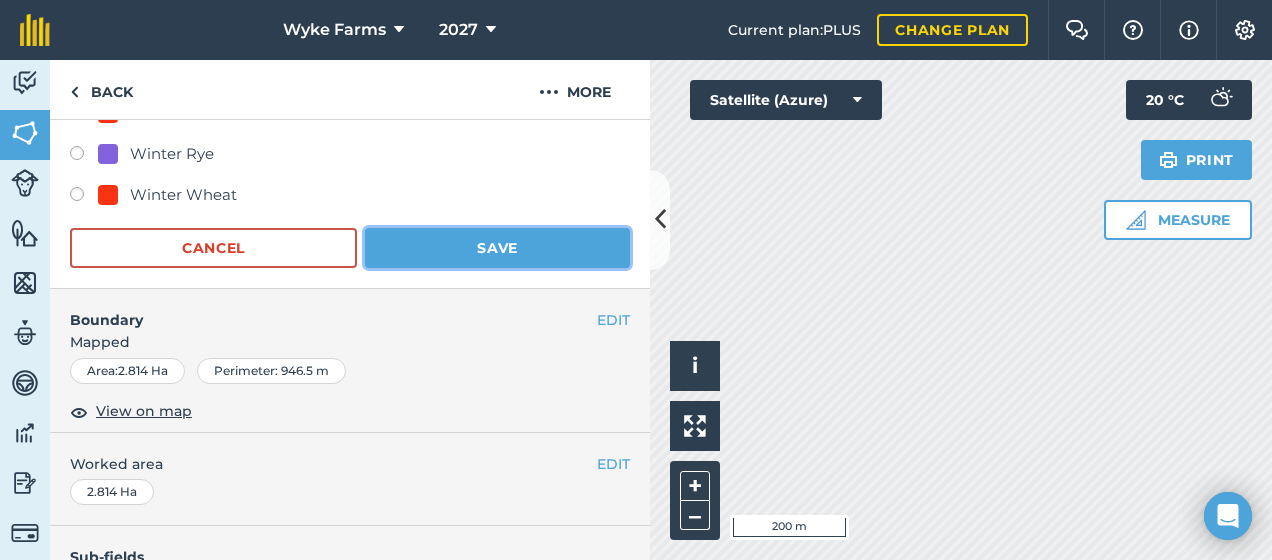 click on "Save" at bounding box center [497, 248] 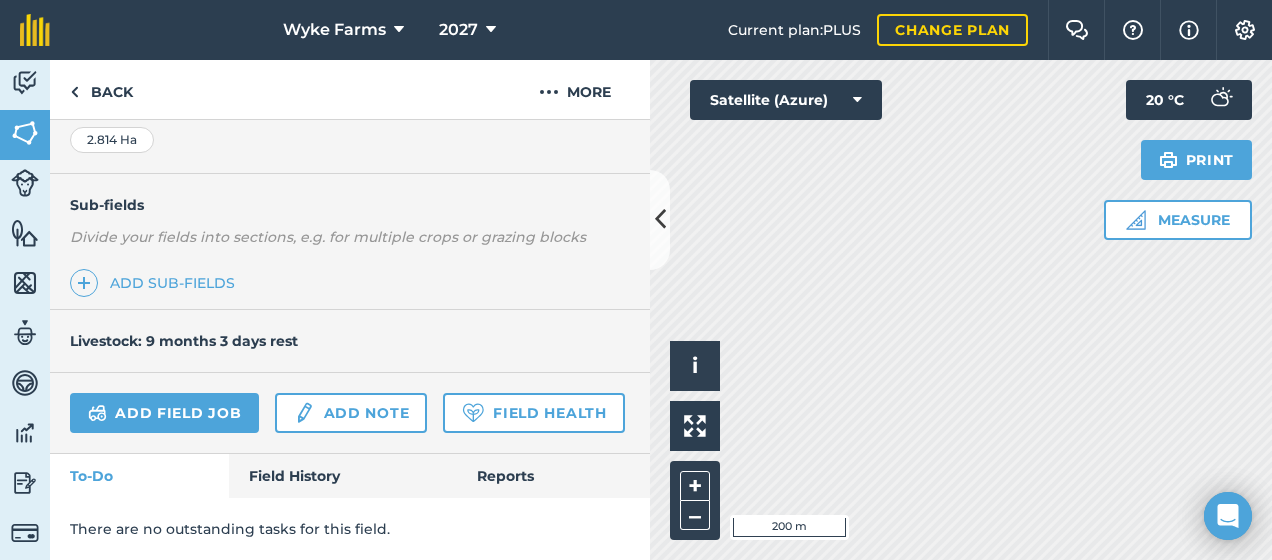scroll, scrollTop: 500, scrollLeft: 0, axis: vertical 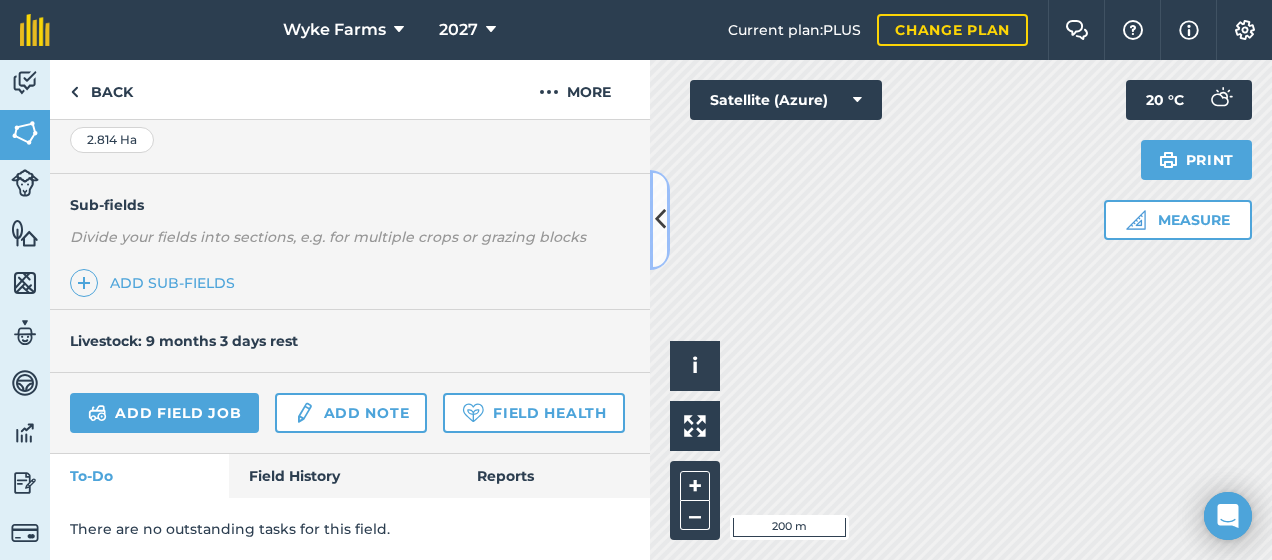 click at bounding box center [660, 220] 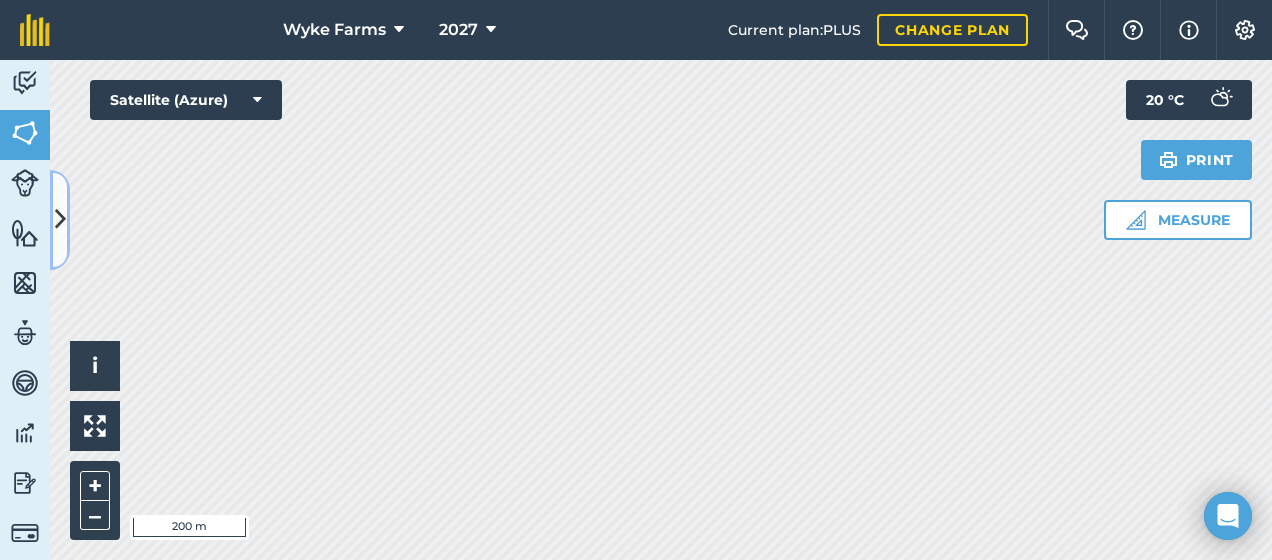 click at bounding box center [60, 219] 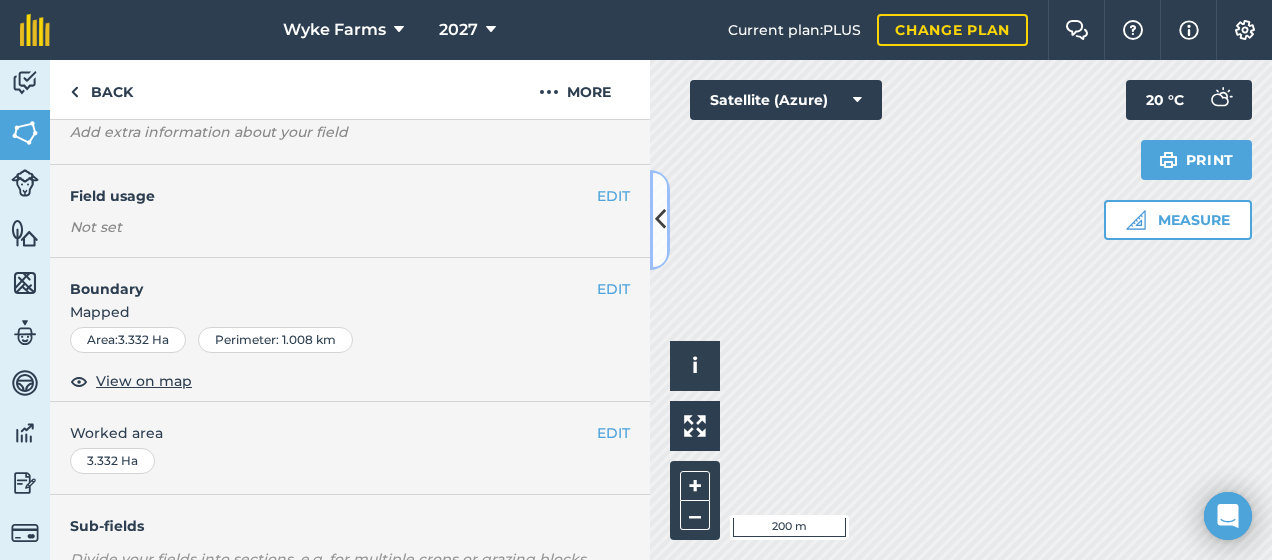 scroll, scrollTop: 122, scrollLeft: 0, axis: vertical 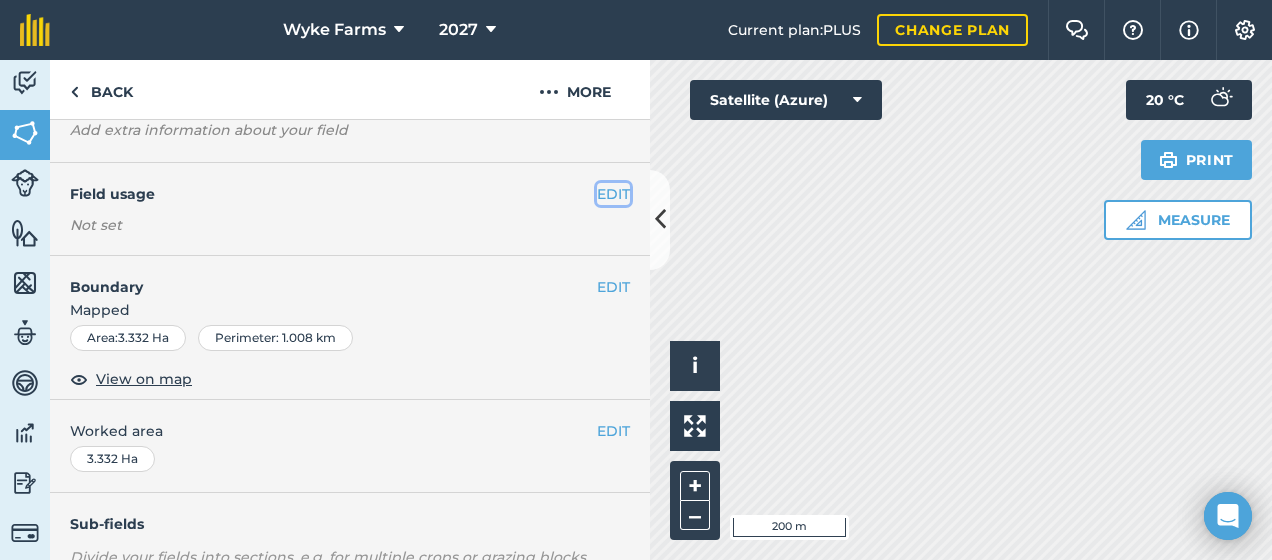 click on "EDIT" at bounding box center (613, 194) 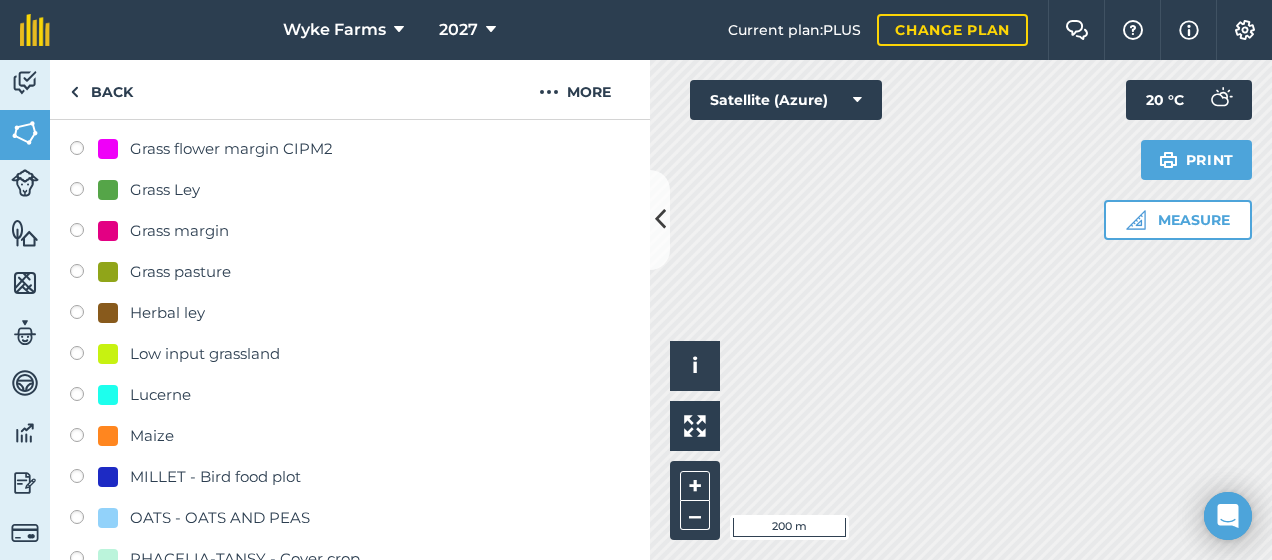 scroll, scrollTop: 498, scrollLeft: 0, axis: vertical 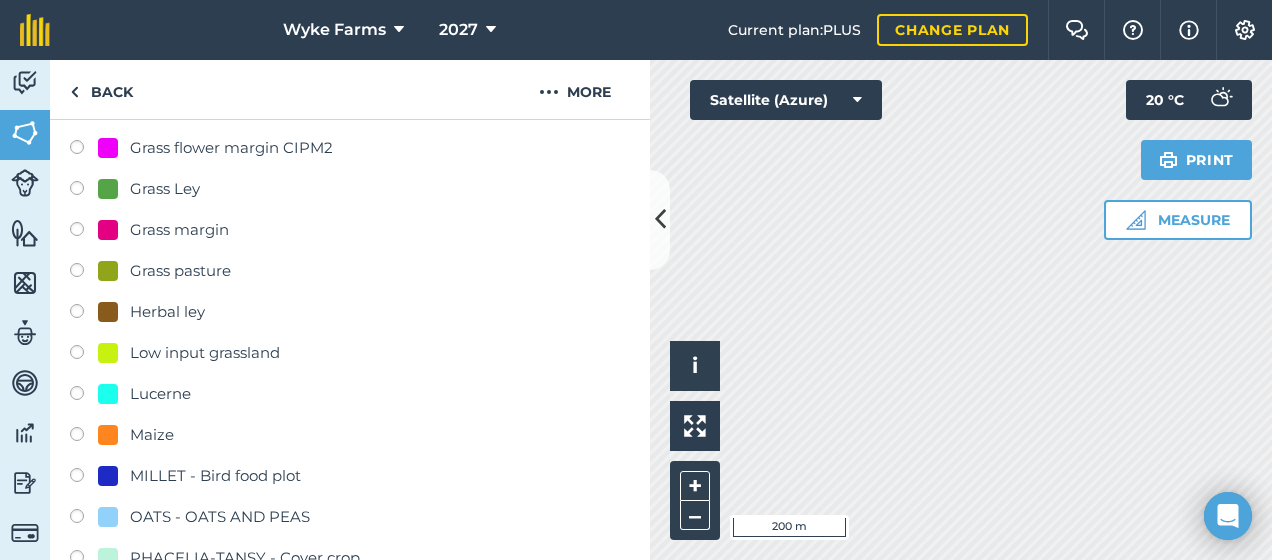 click at bounding box center (84, 273) 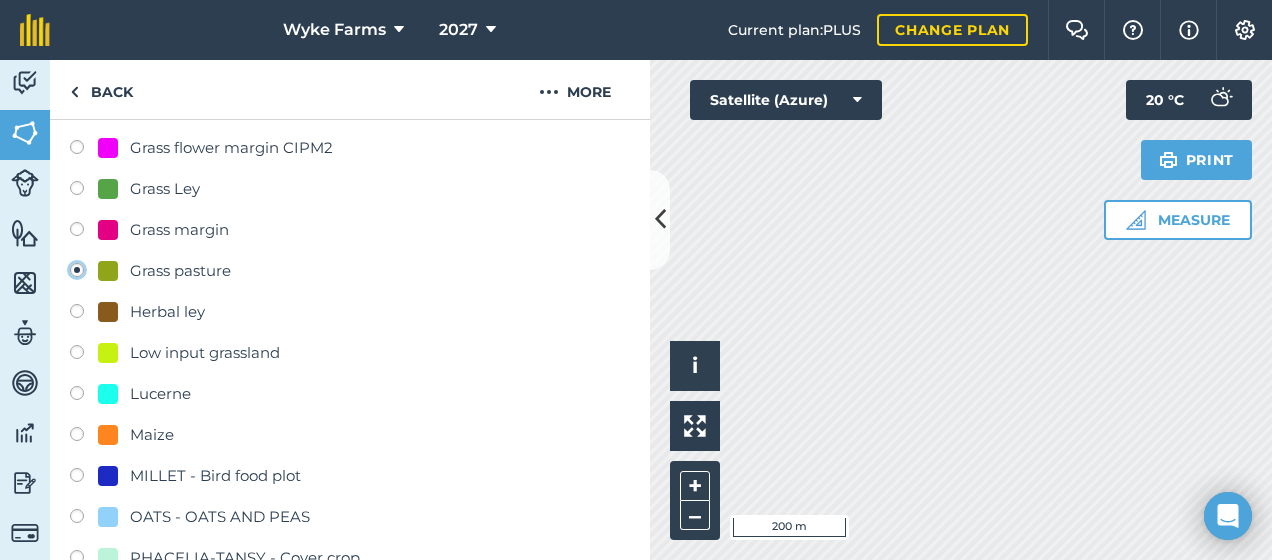radio on "true" 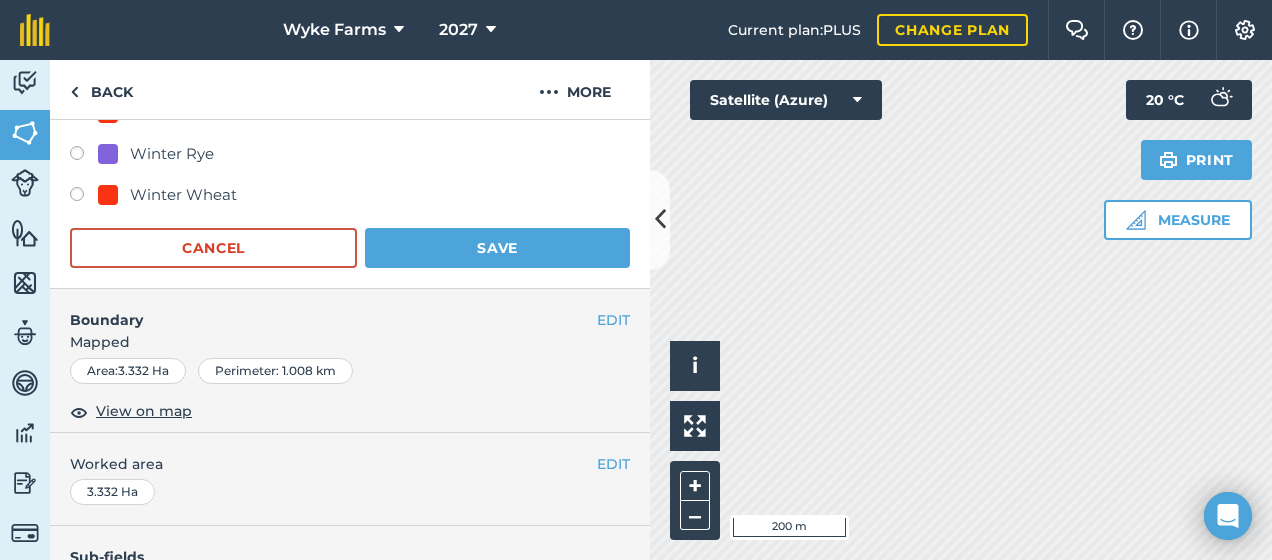 scroll, scrollTop: 1027, scrollLeft: 0, axis: vertical 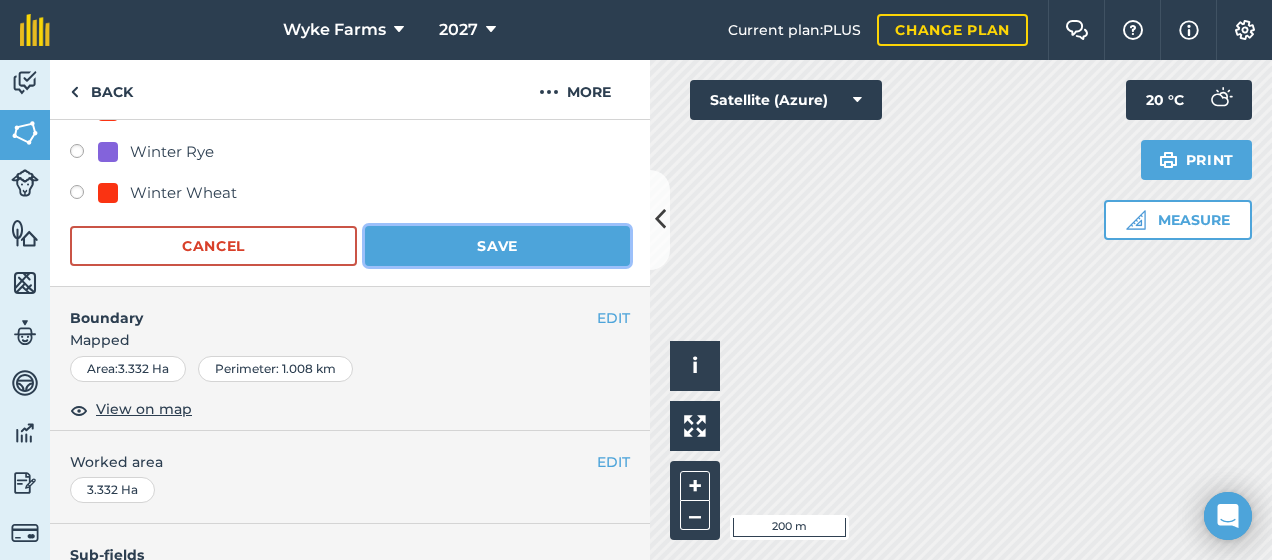 click on "Save" at bounding box center [497, 246] 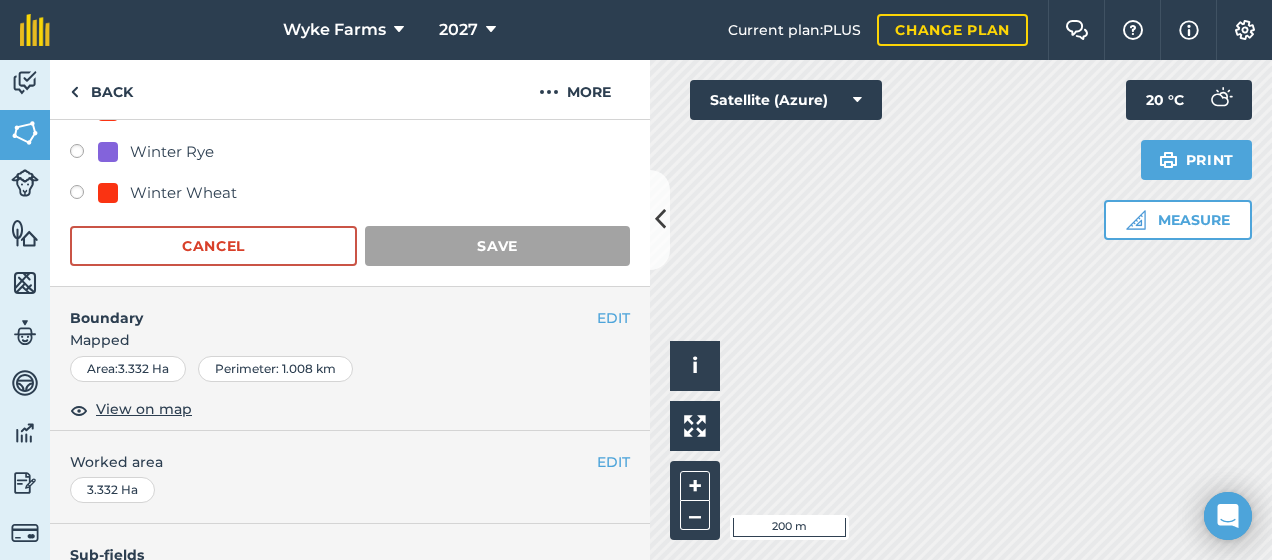 scroll, scrollTop: 437, scrollLeft: 0, axis: vertical 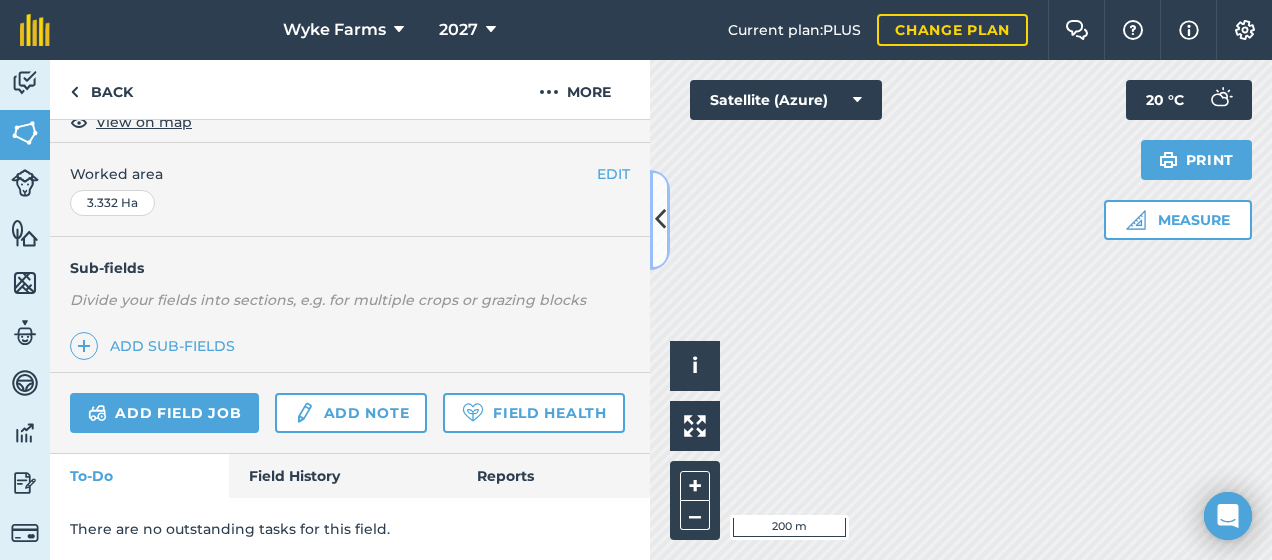 click at bounding box center [660, 220] 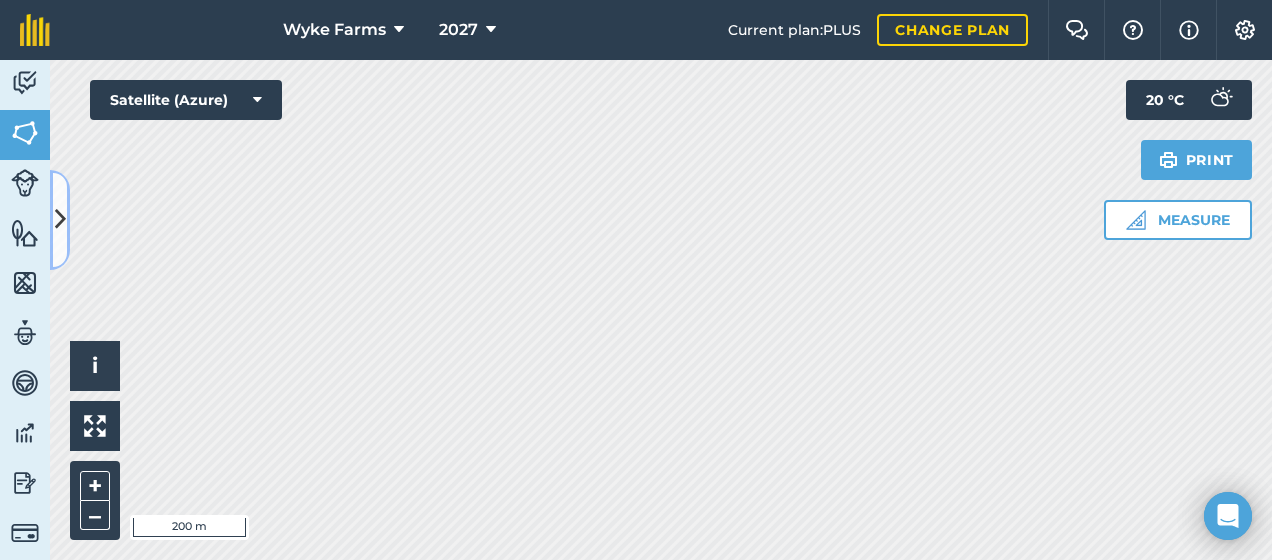 click at bounding box center [60, 220] 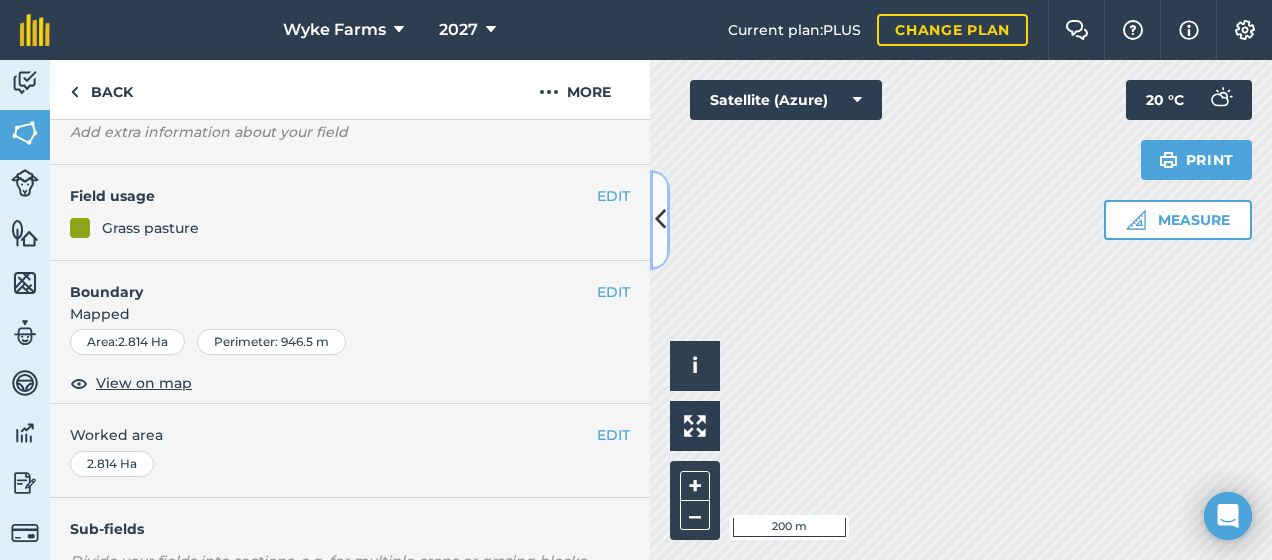 scroll, scrollTop: 117, scrollLeft: 0, axis: vertical 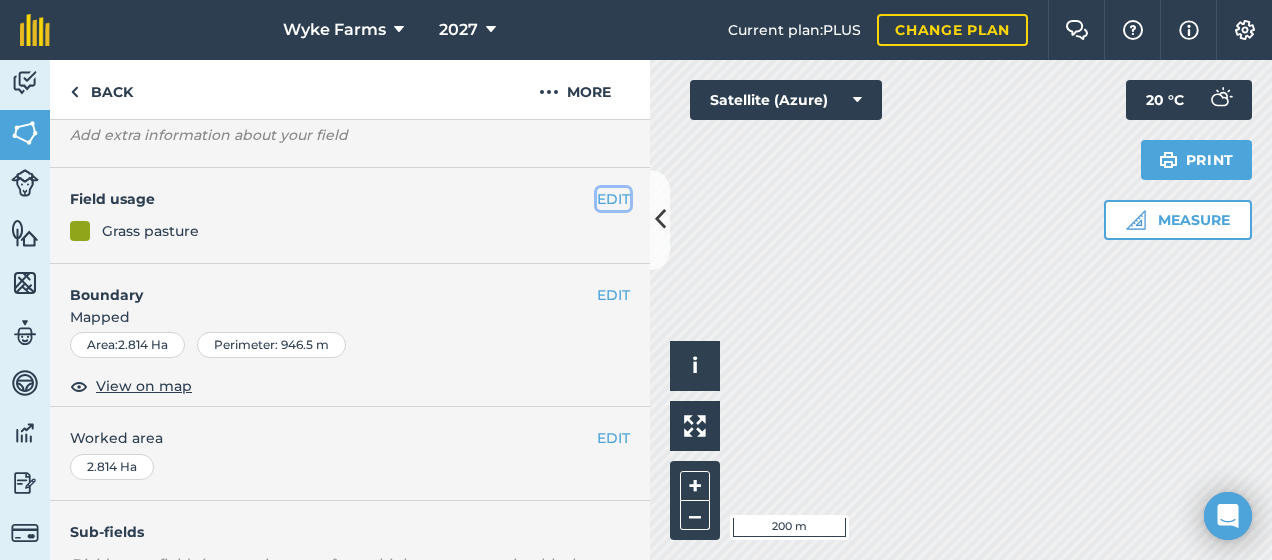 click on "EDIT" at bounding box center [613, 199] 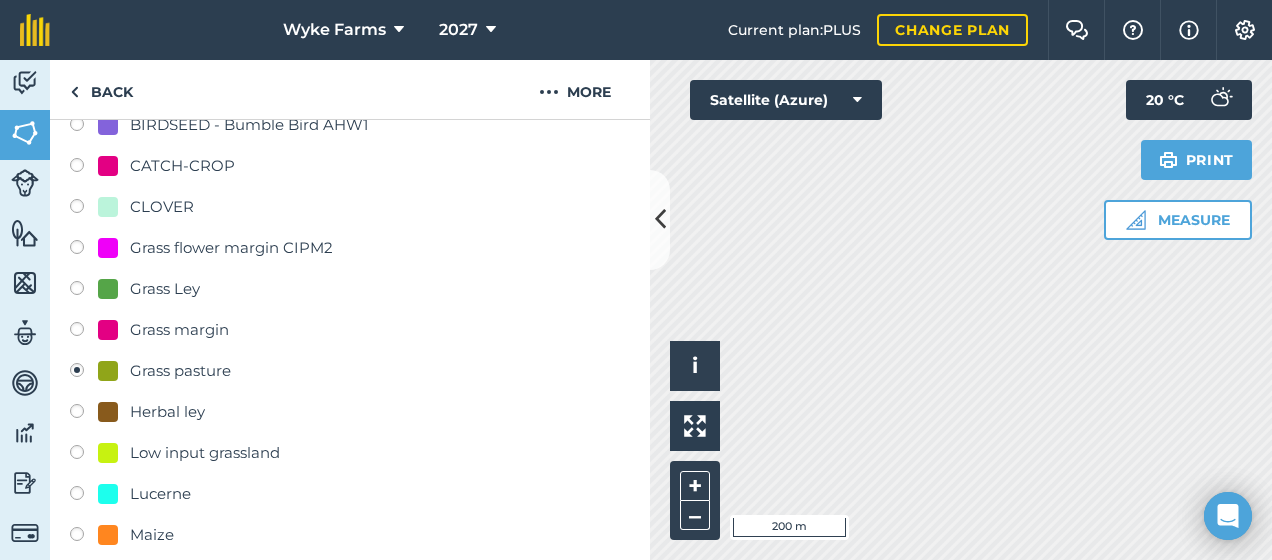 scroll, scrollTop: 402, scrollLeft: 0, axis: vertical 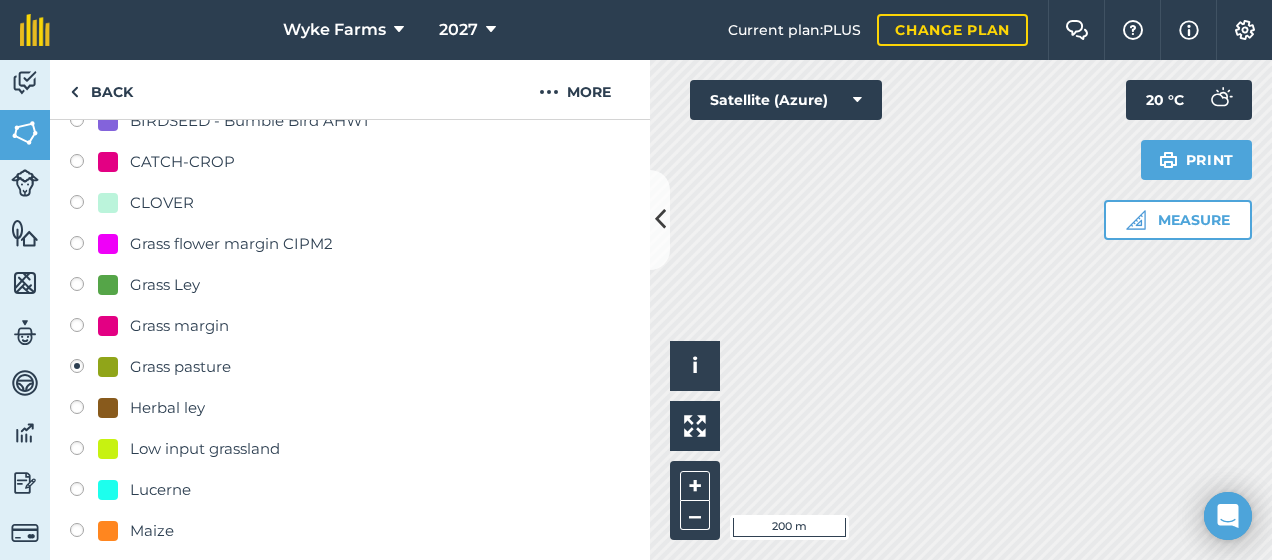 click at bounding box center [84, 410] 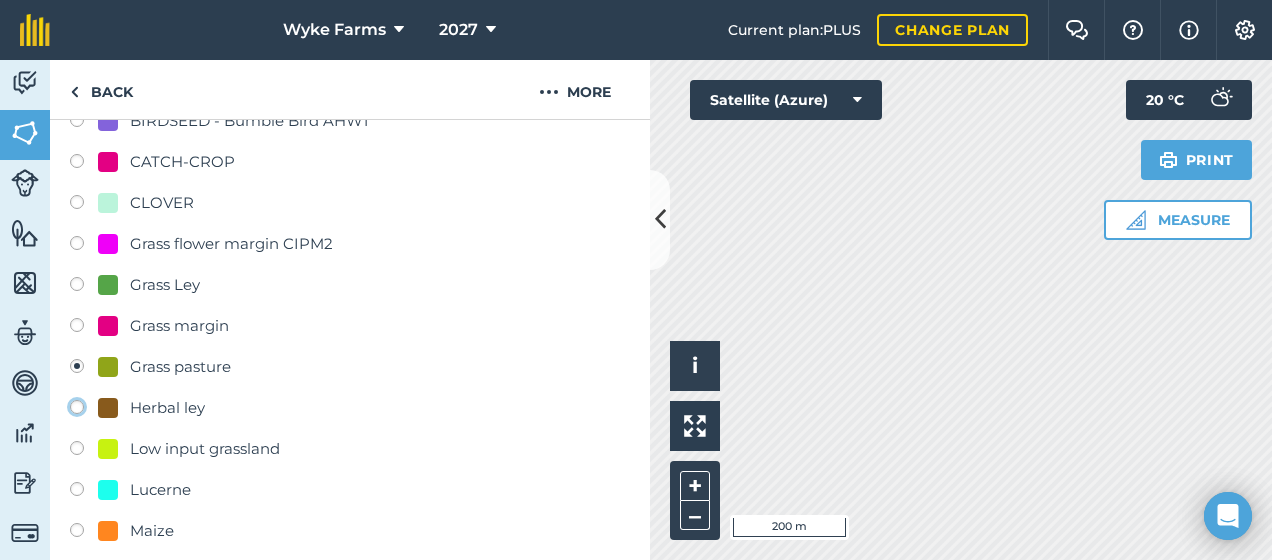 click on "Herbal ley" at bounding box center [-9923, 406] 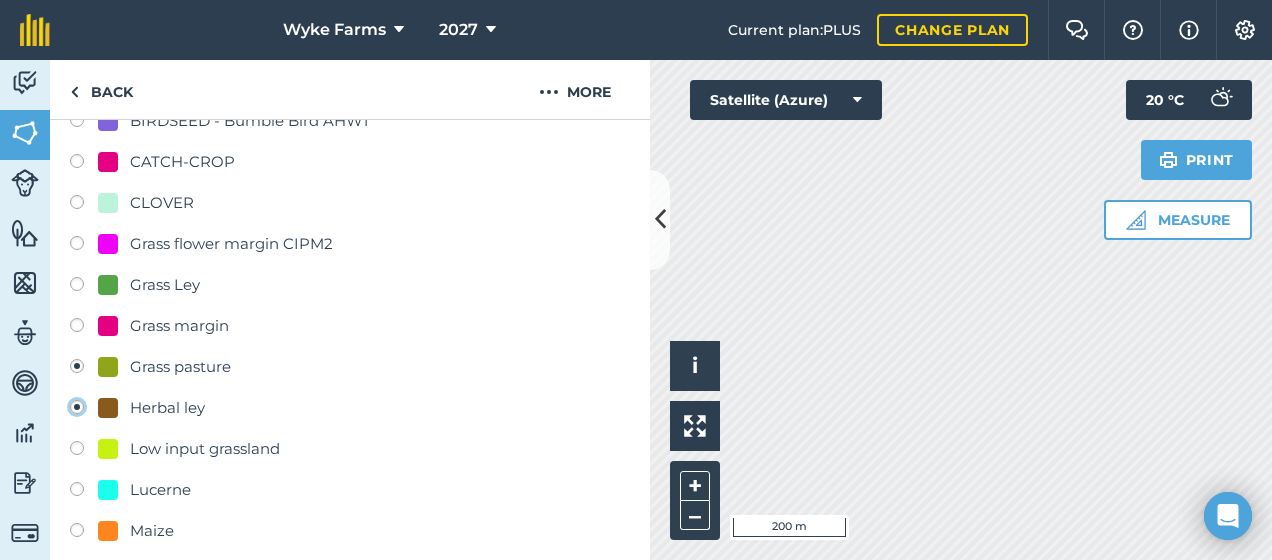 radio on "true" 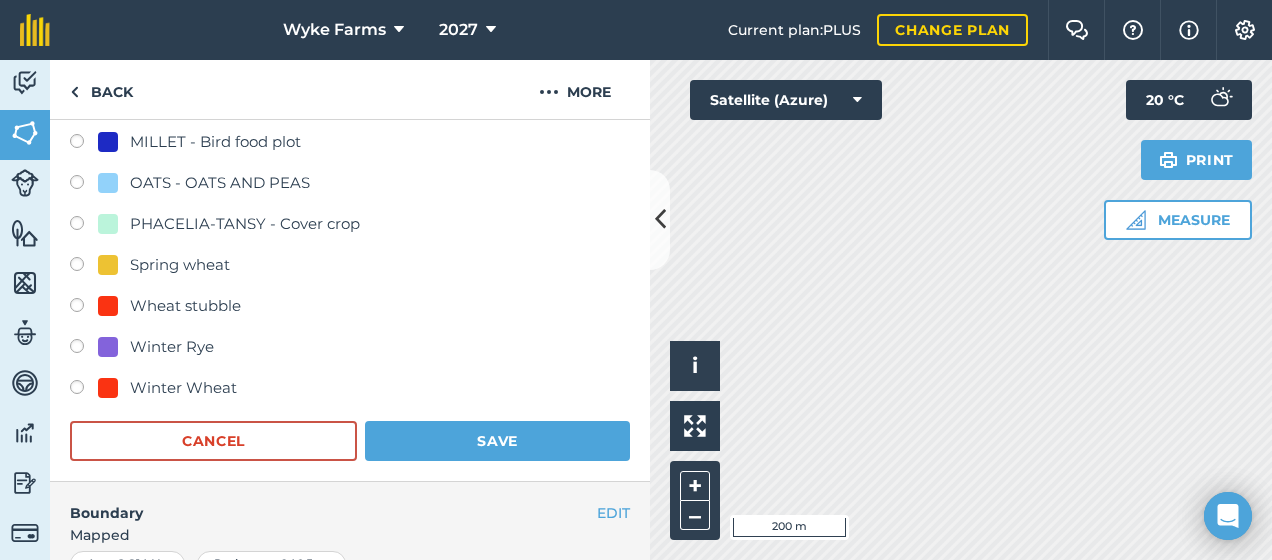 scroll, scrollTop: 852, scrollLeft: 0, axis: vertical 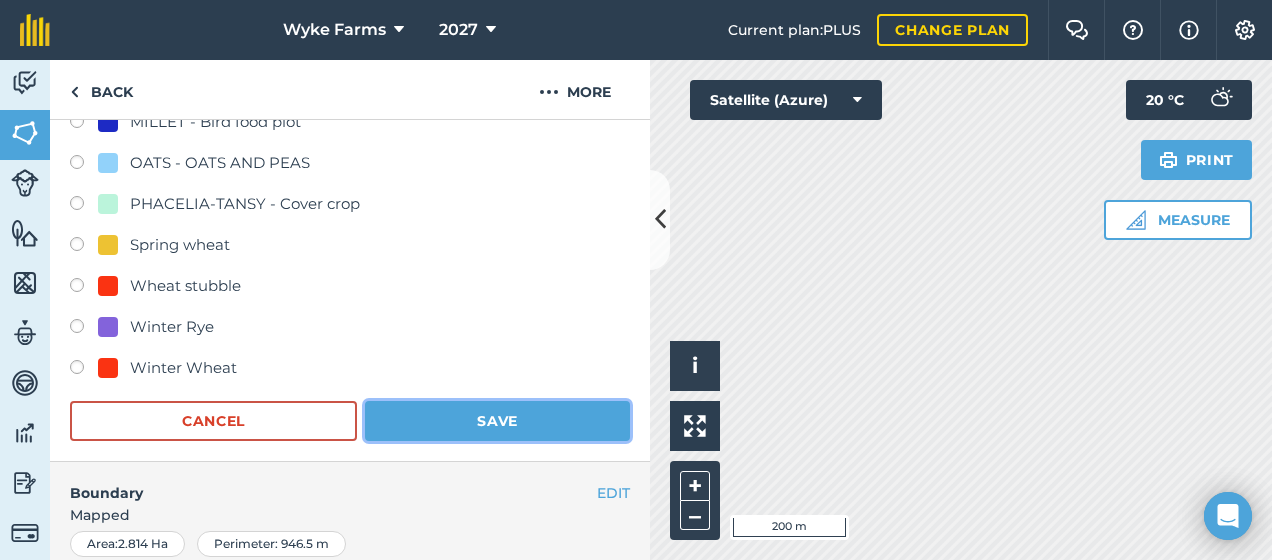 click on "Save" at bounding box center (497, 421) 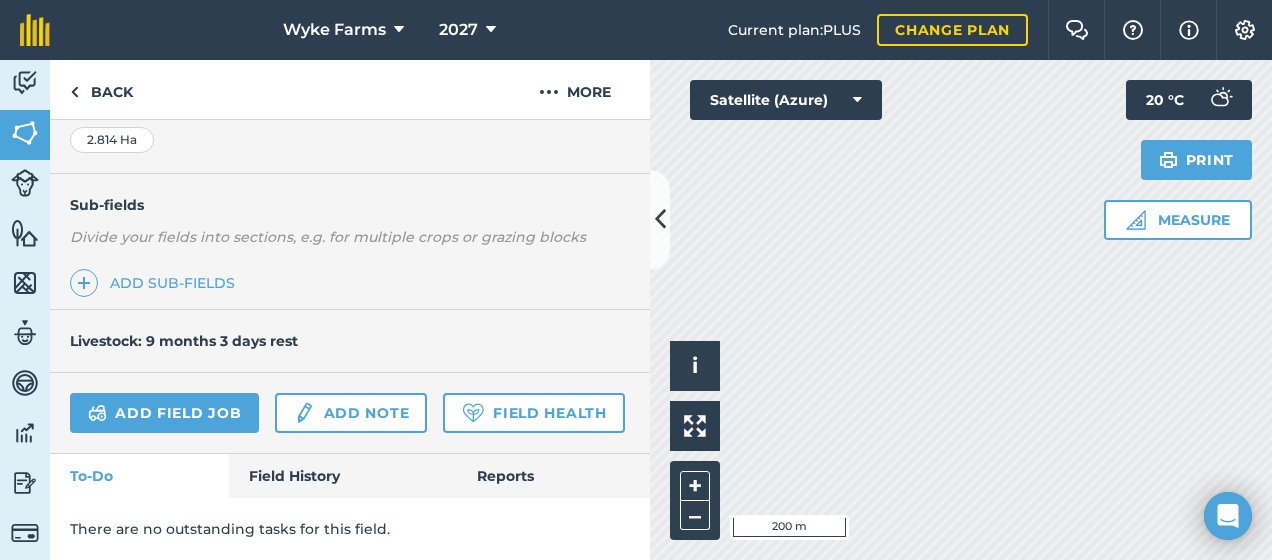 scroll, scrollTop: 500, scrollLeft: 0, axis: vertical 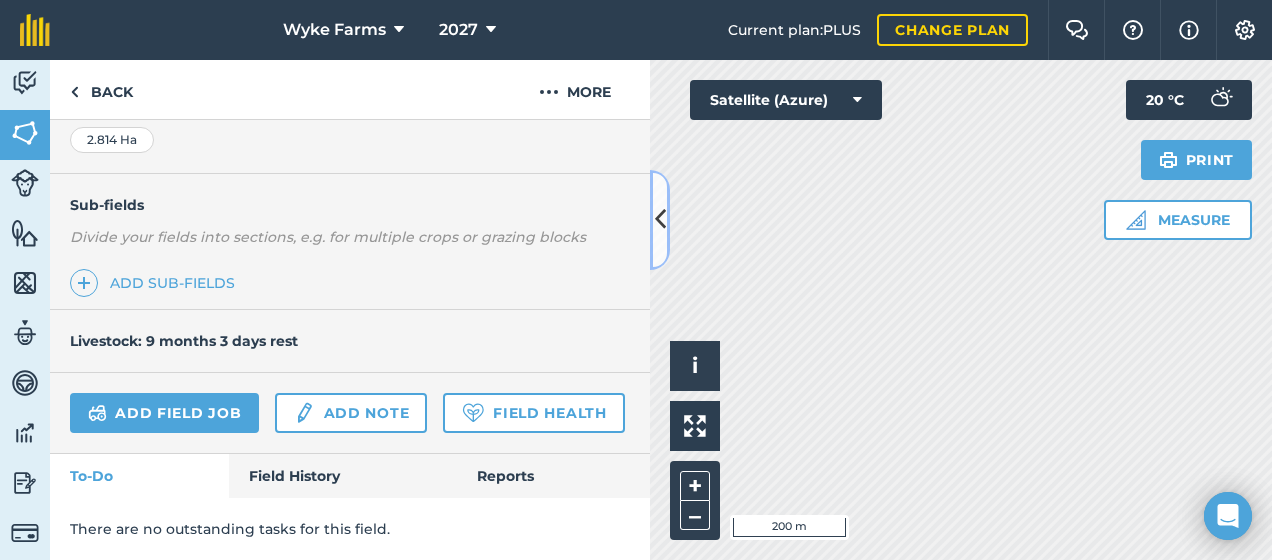 click at bounding box center (660, 219) 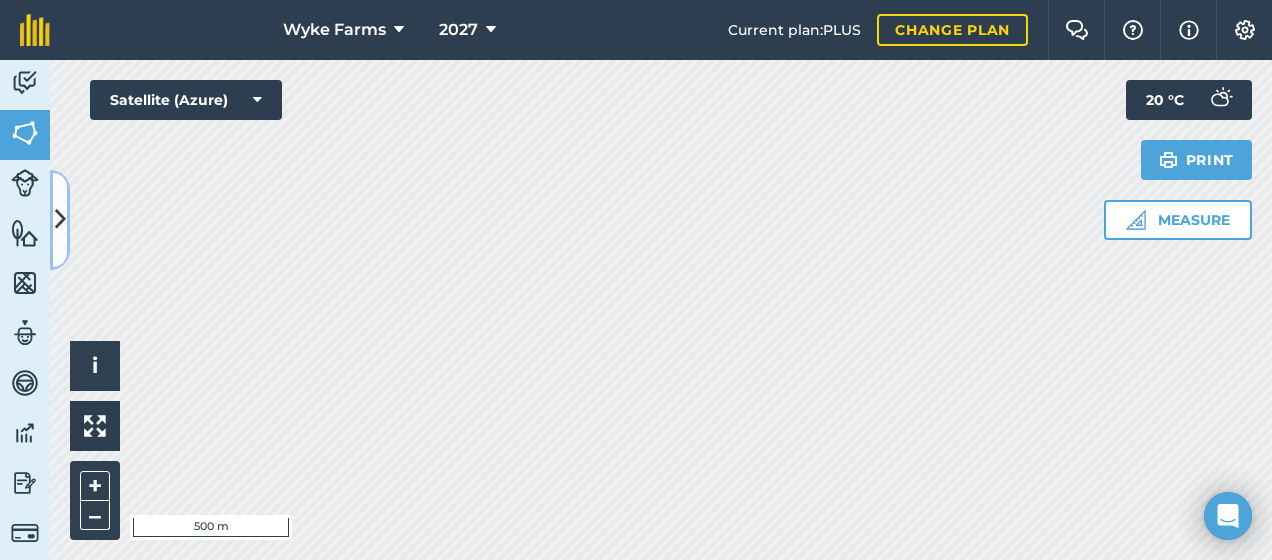 click at bounding box center (60, 219) 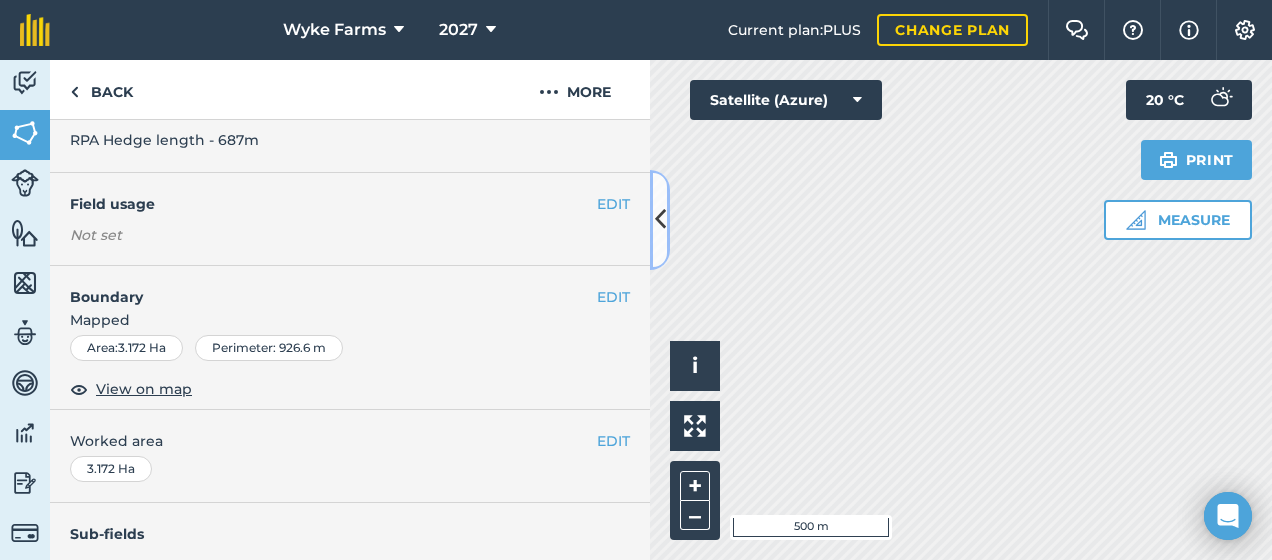 scroll, scrollTop: 111, scrollLeft: 0, axis: vertical 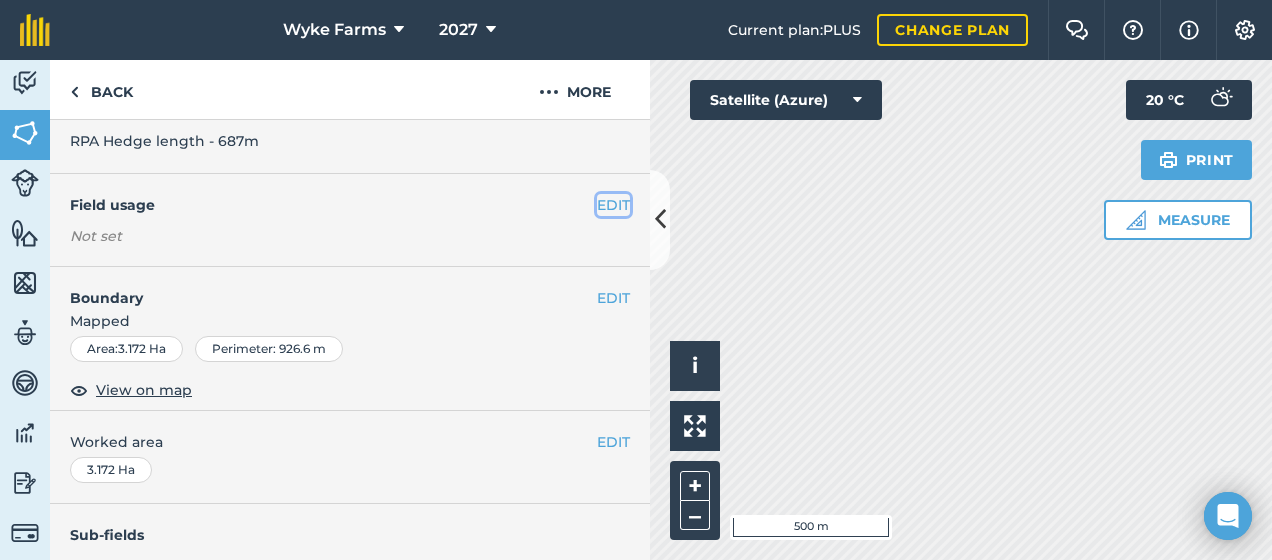 click on "EDIT" at bounding box center (613, 205) 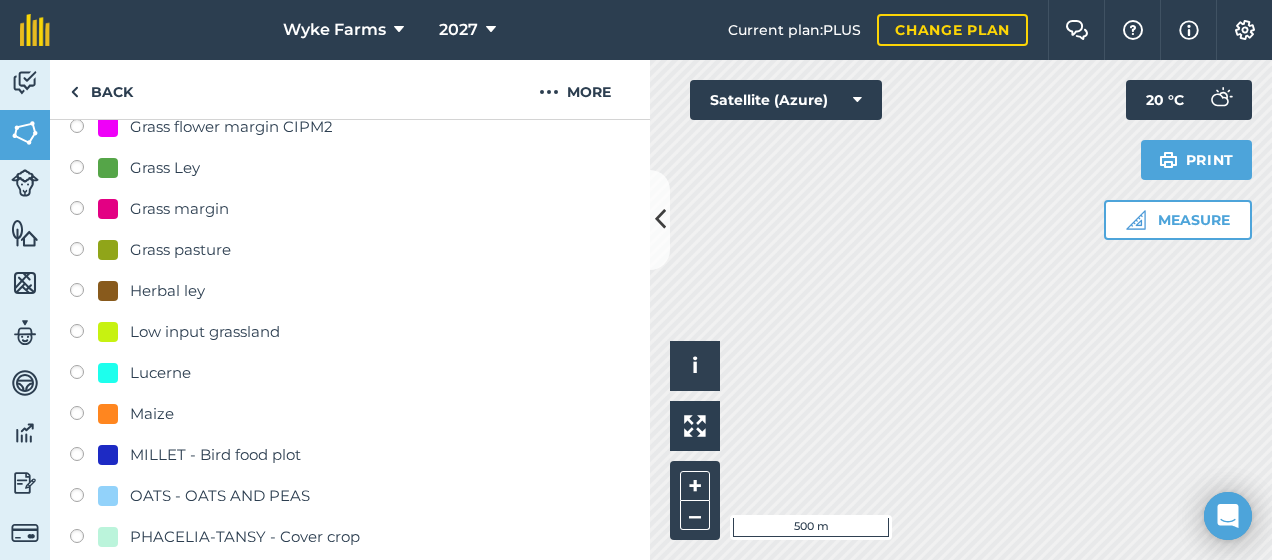 scroll, scrollTop: 590, scrollLeft: 0, axis: vertical 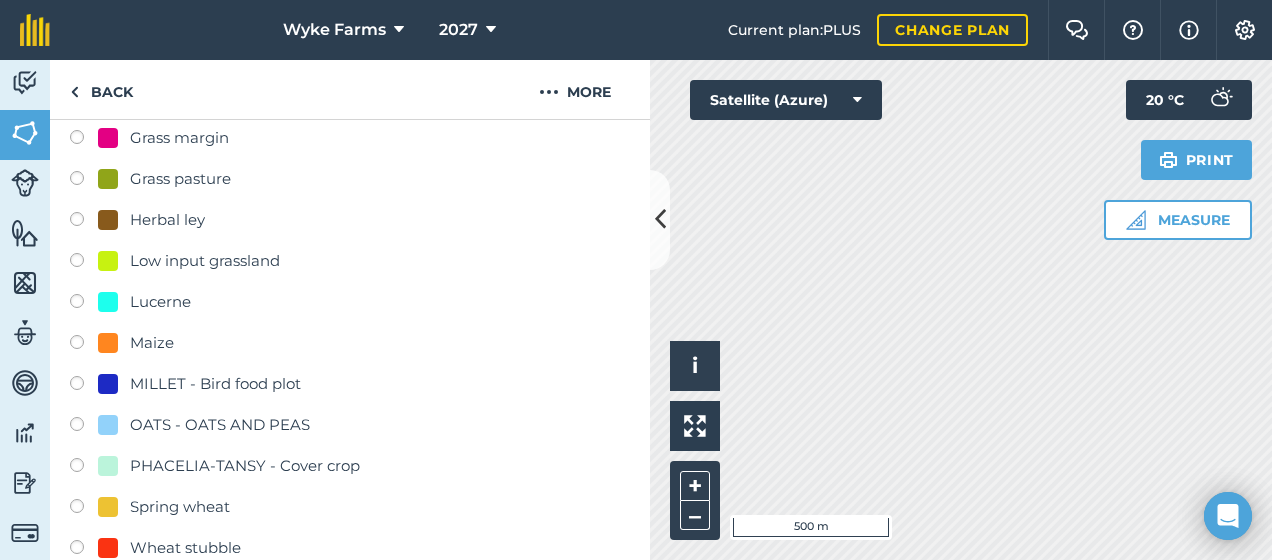 click at bounding box center (84, 181) 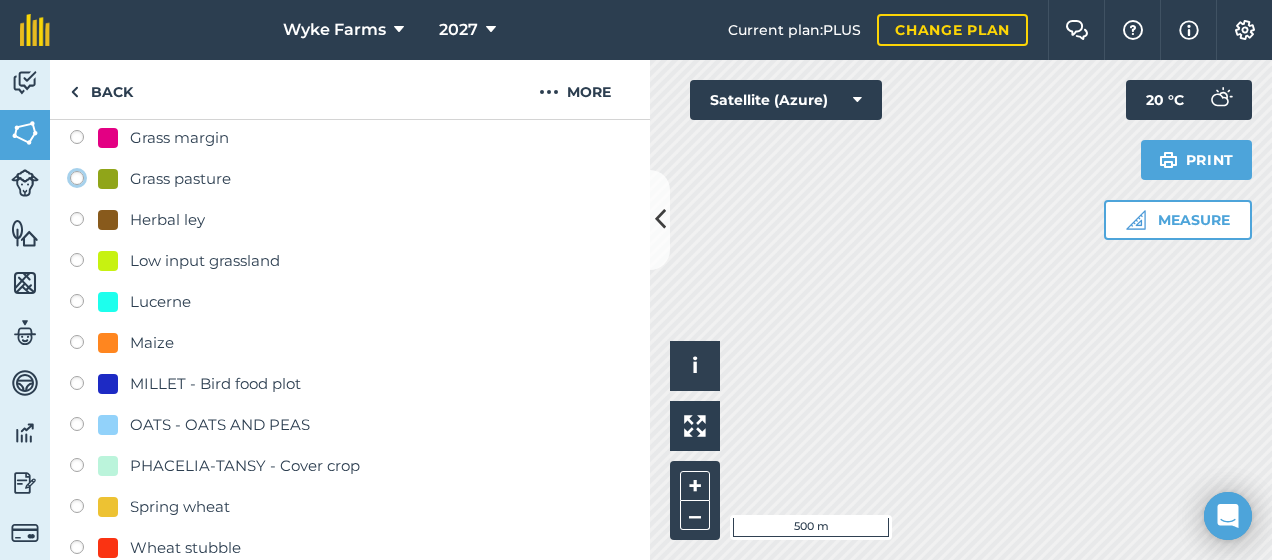 click on "Grass pasture" at bounding box center (-9923, 177) 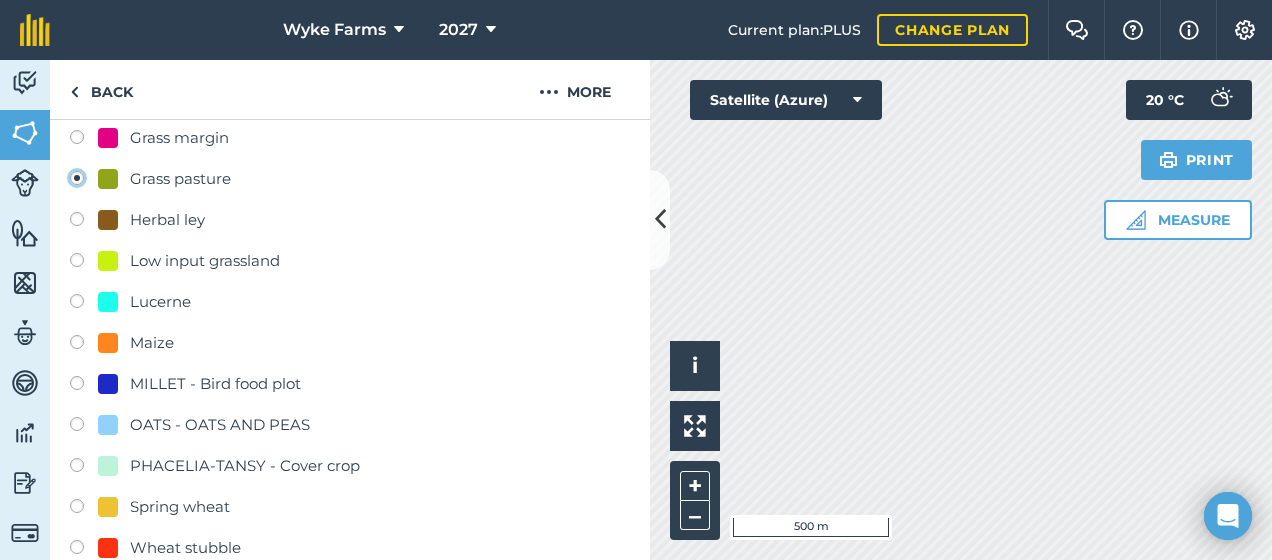 radio on "true" 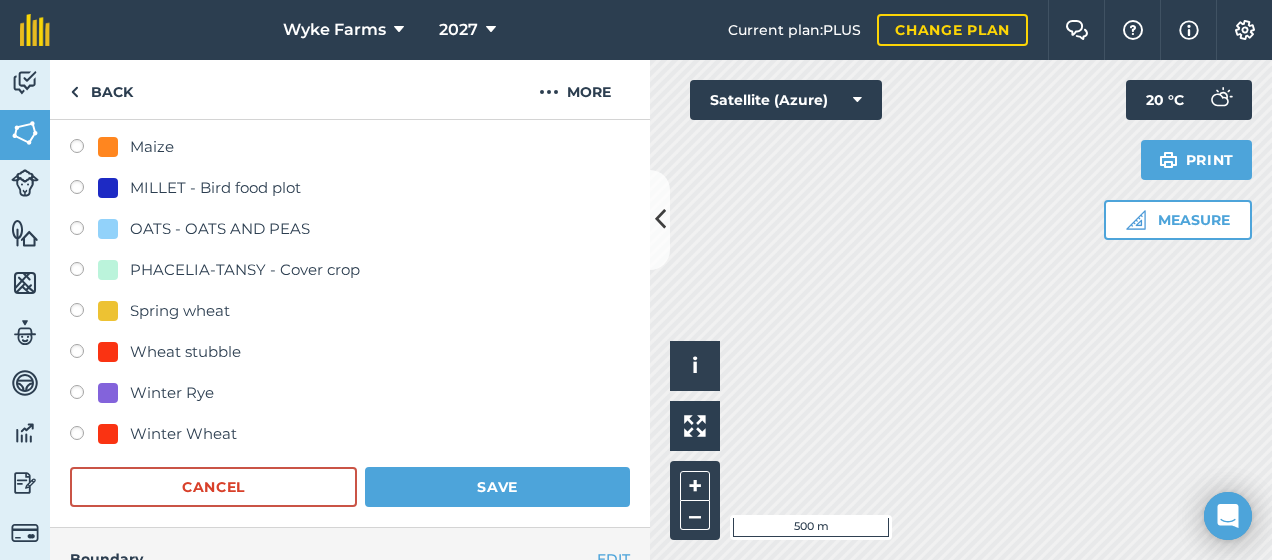 scroll, scrollTop: 880, scrollLeft: 0, axis: vertical 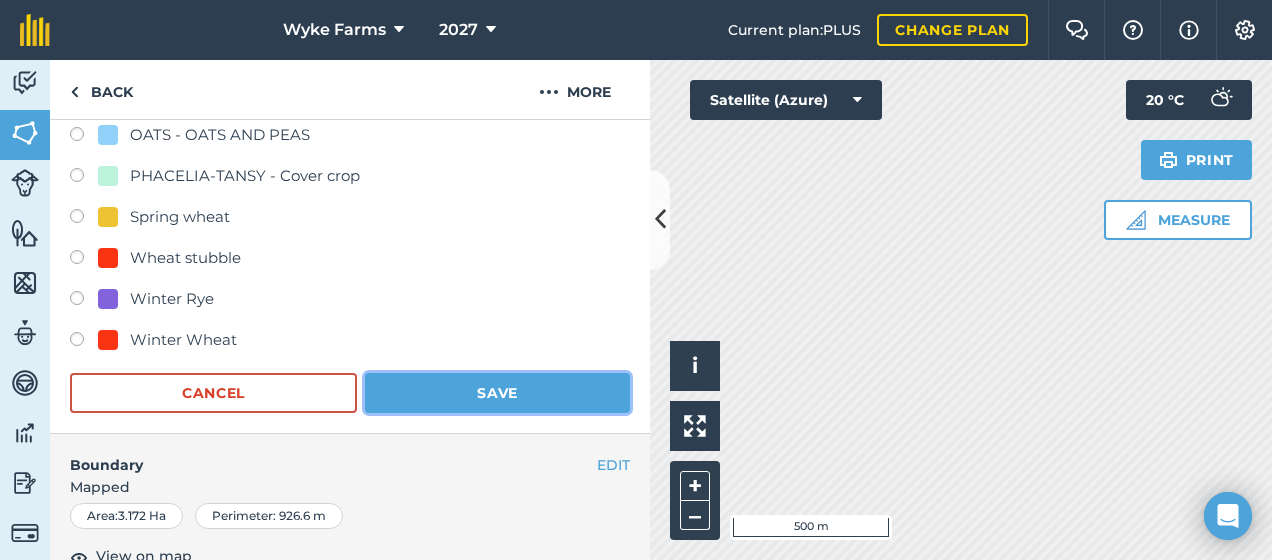 click on "Save" at bounding box center (497, 393) 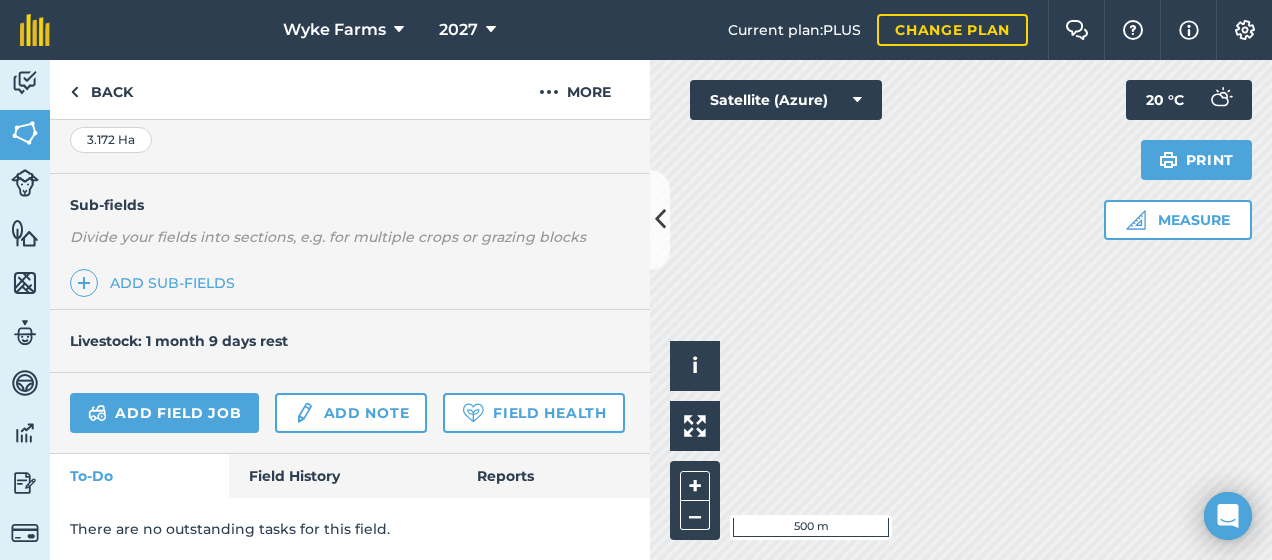 scroll, scrollTop: 500, scrollLeft: 0, axis: vertical 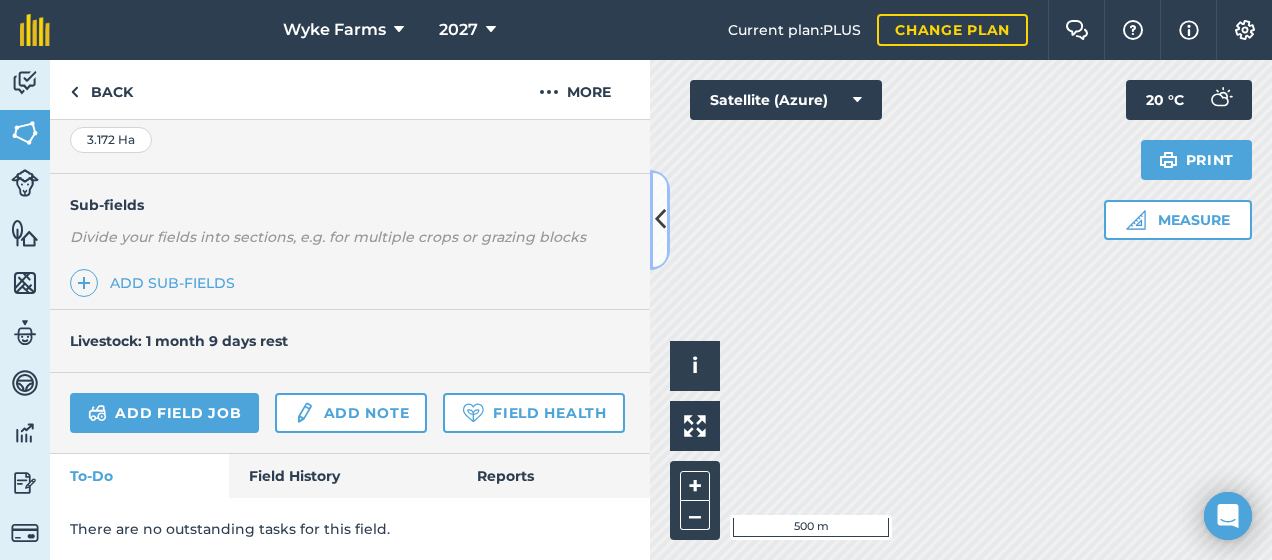 click at bounding box center (660, 220) 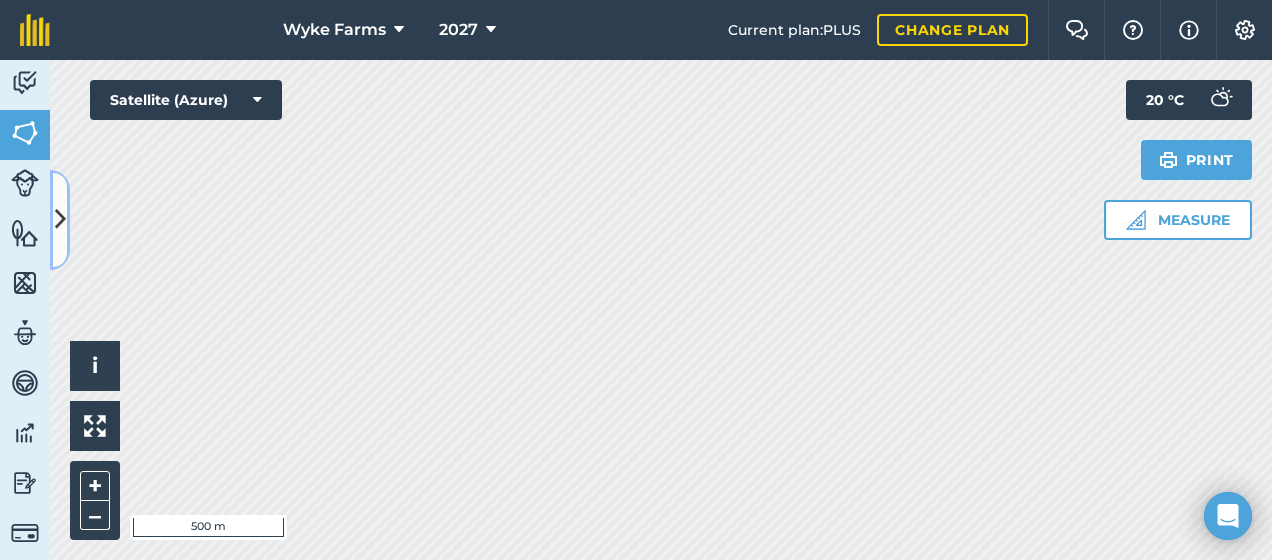 click at bounding box center (60, 220) 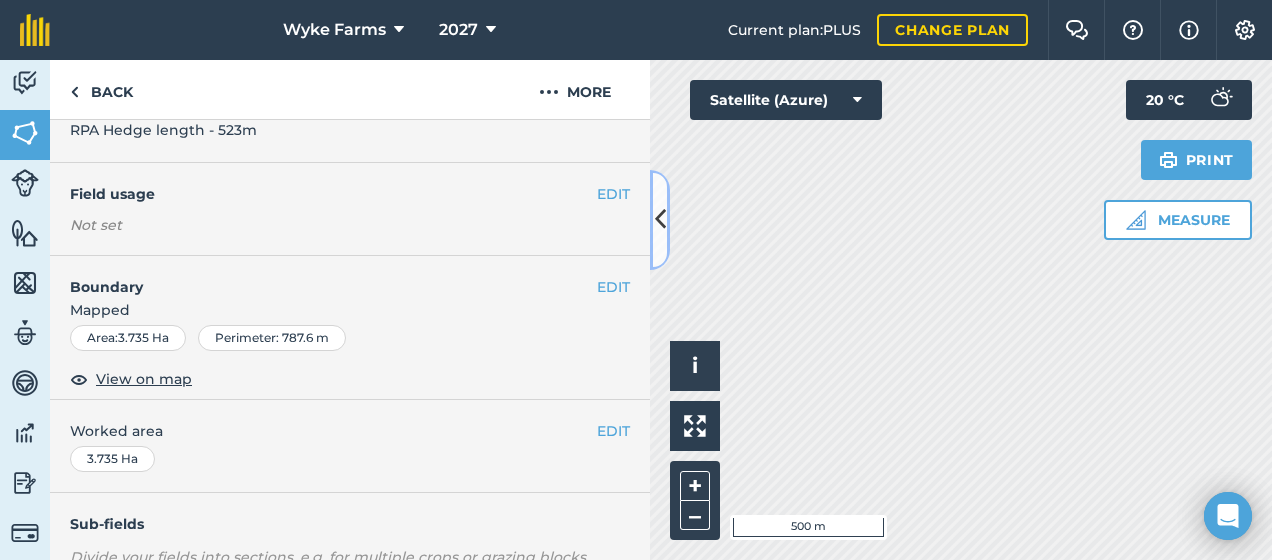 scroll, scrollTop: 118, scrollLeft: 0, axis: vertical 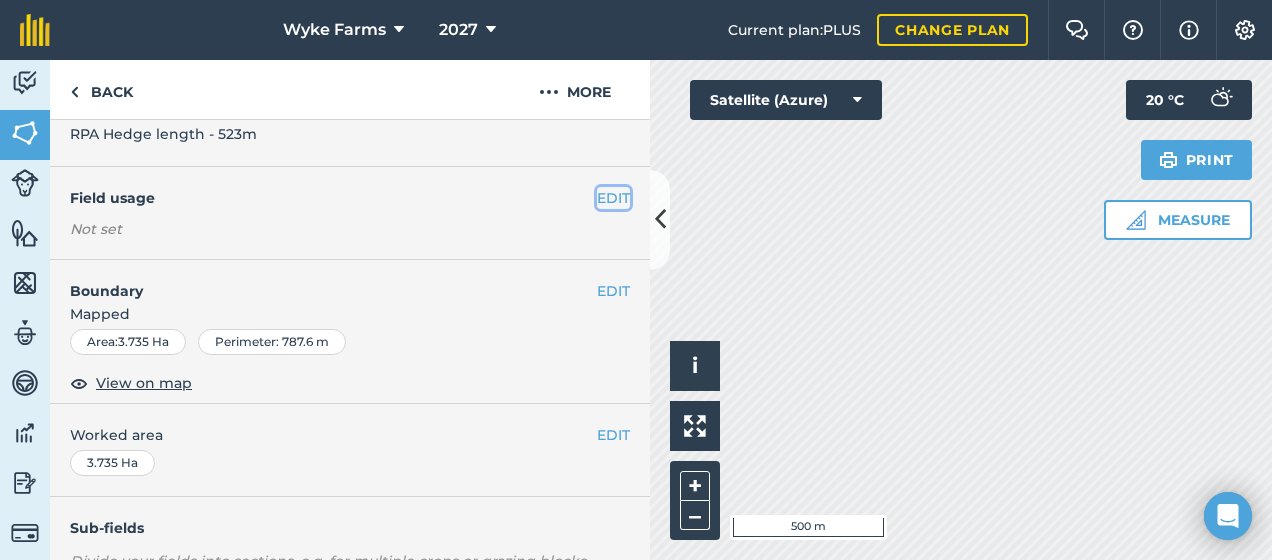 click on "EDIT" at bounding box center [613, 198] 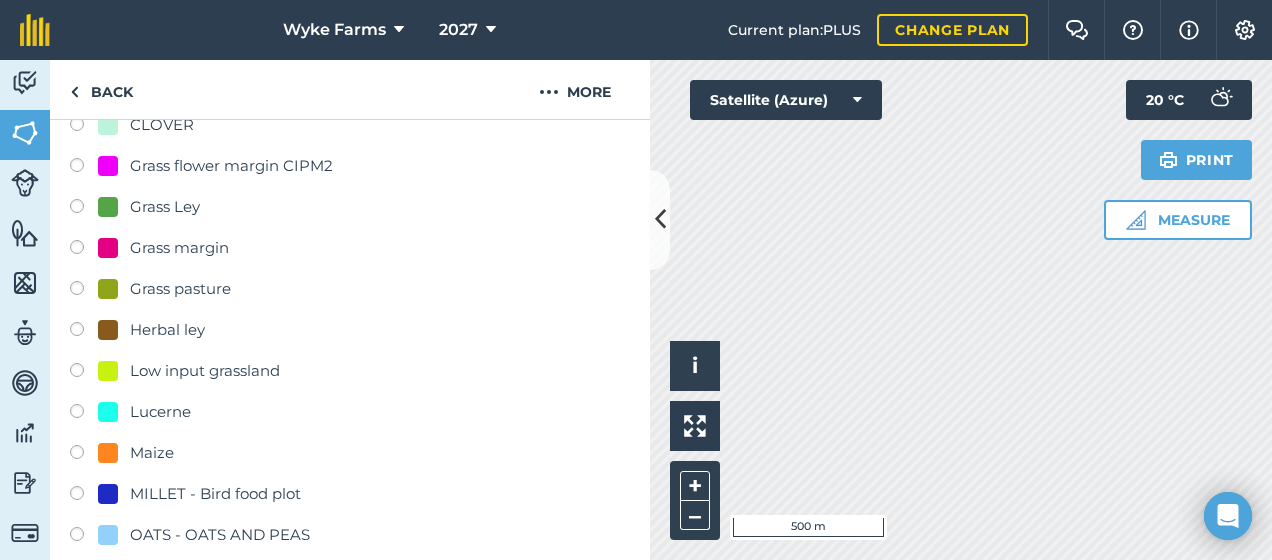scroll, scrollTop: 481, scrollLeft: 0, axis: vertical 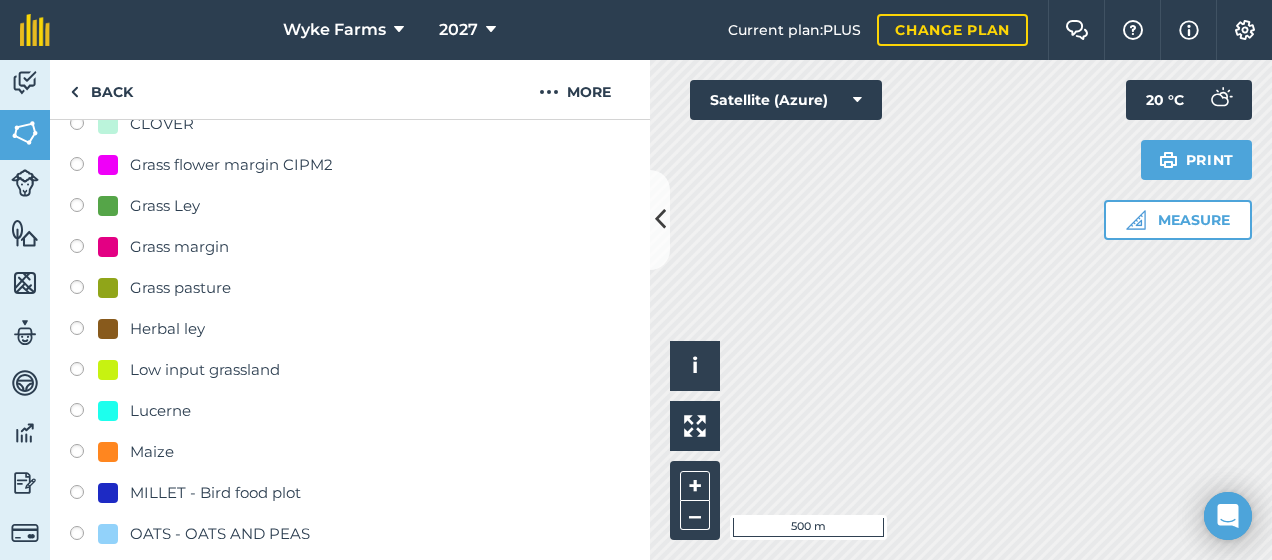 click at bounding box center [84, 290] 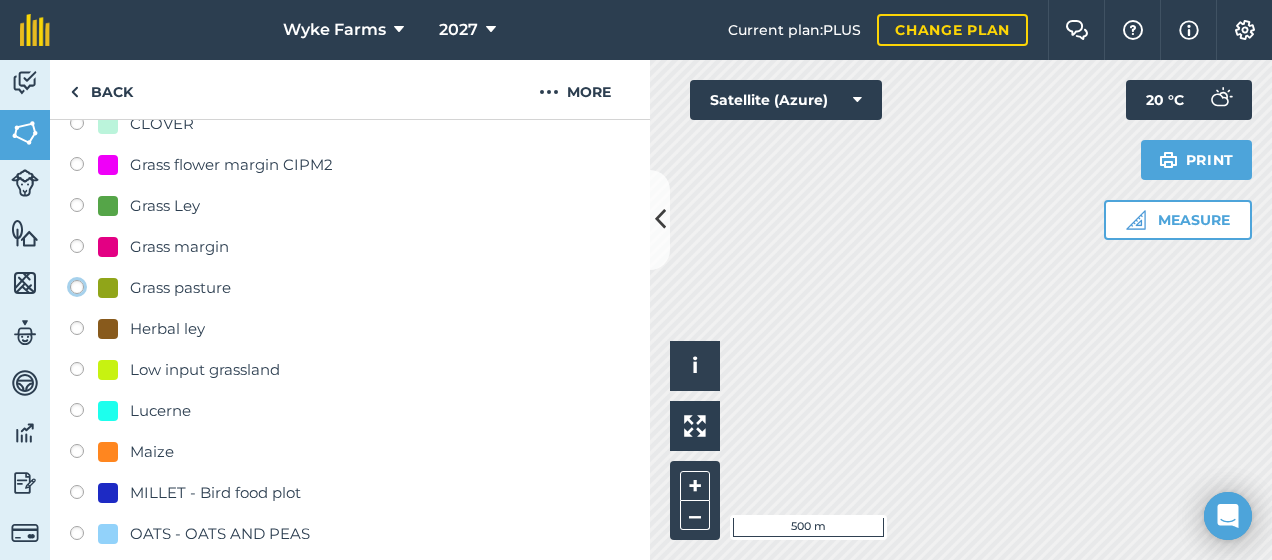 click on "Grass pasture" at bounding box center (-9923, 286) 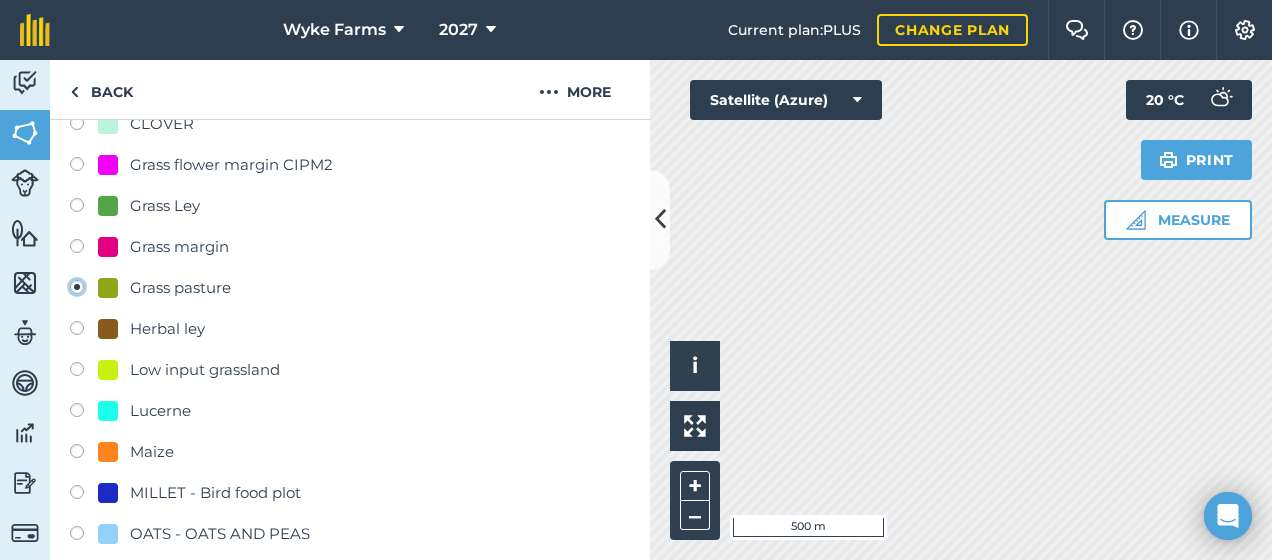 radio on "true" 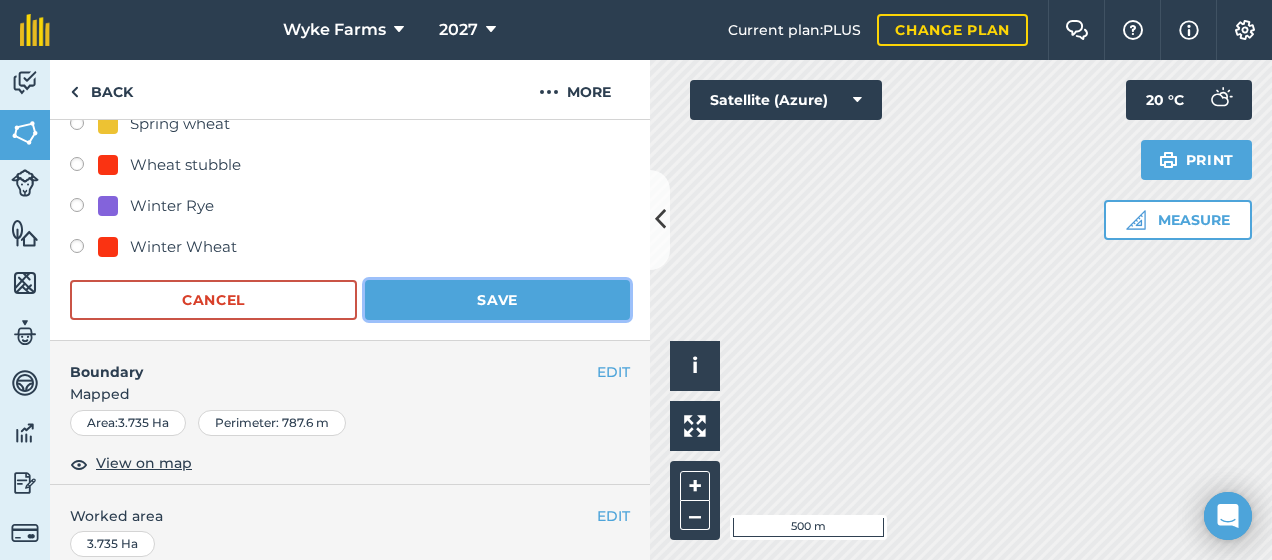 click on "Save" at bounding box center (497, 300) 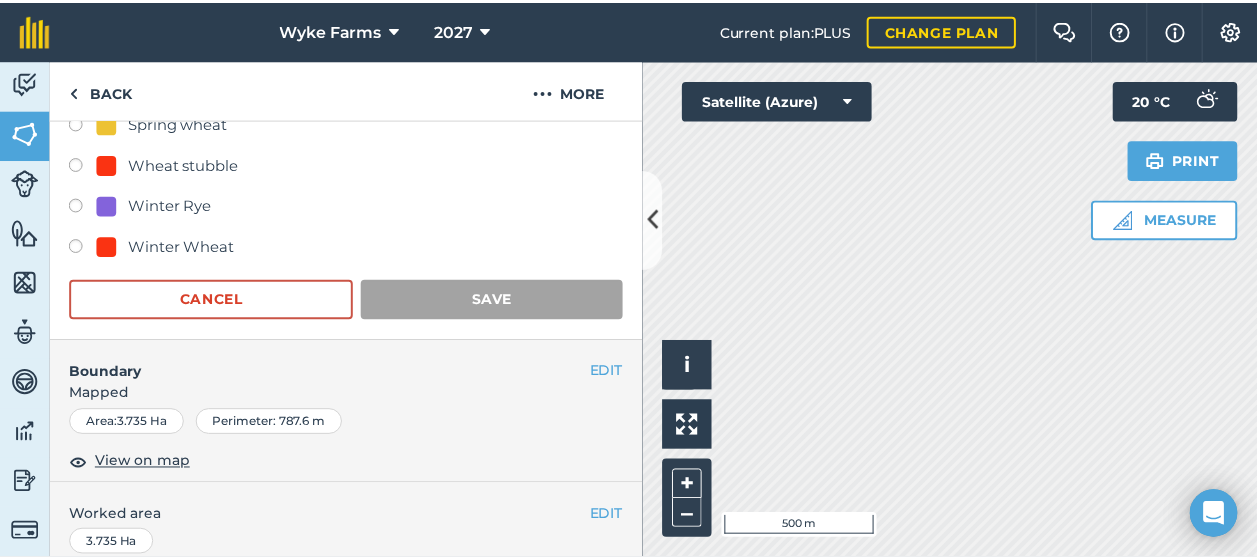 scroll, scrollTop: 502, scrollLeft: 0, axis: vertical 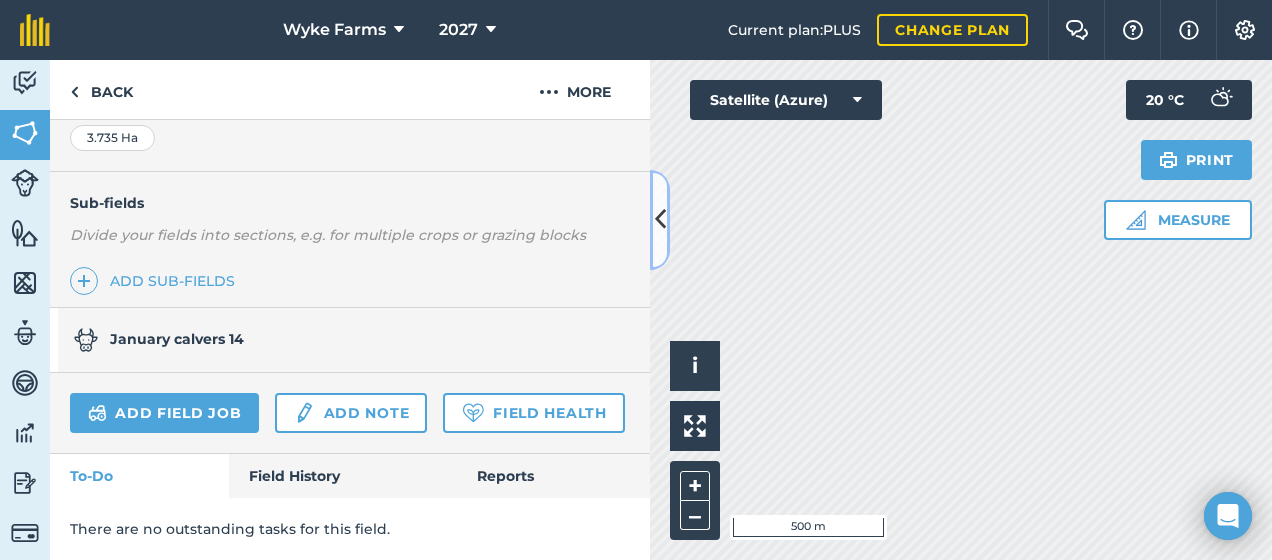 click at bounding box center (660, 219) 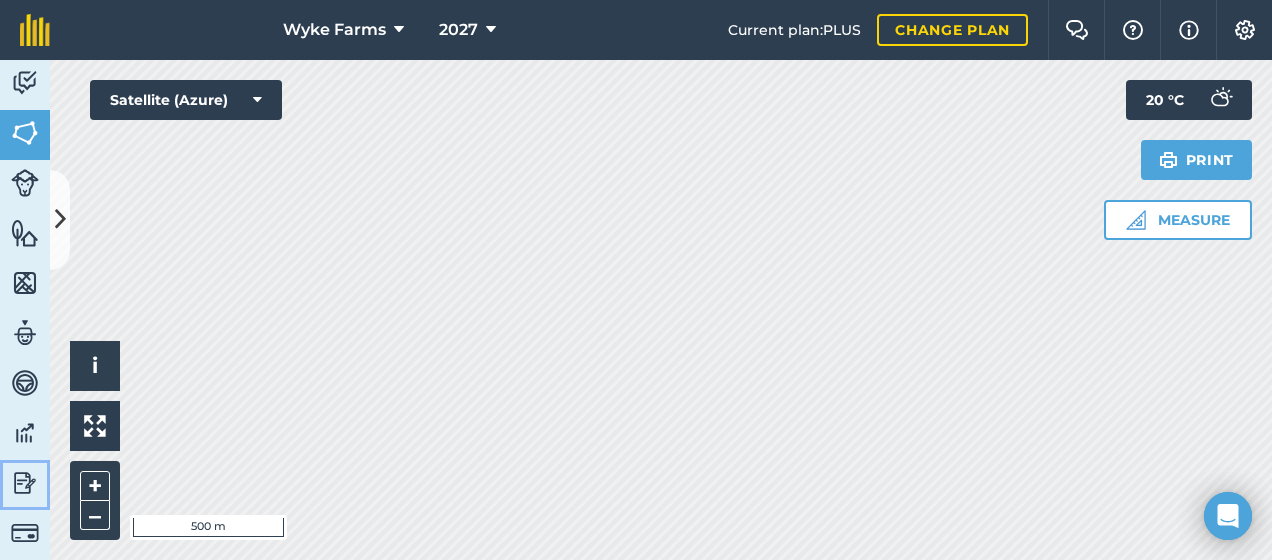 click at bounding box center (25, 483) 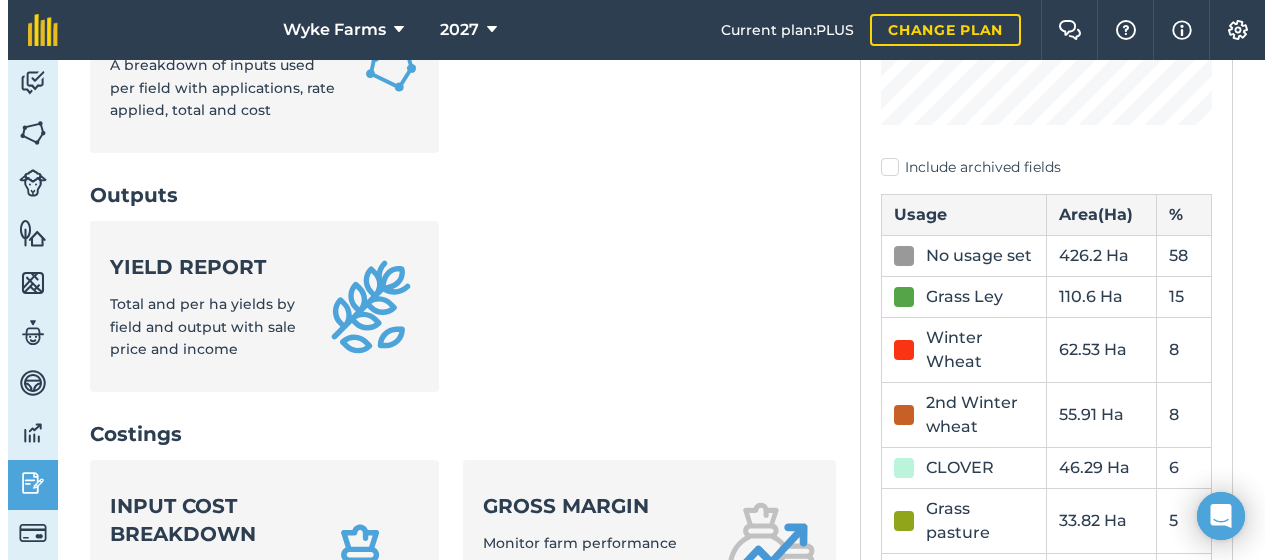 scroll, scrollTop: 507, scrollLeft: 0, axis: vertical 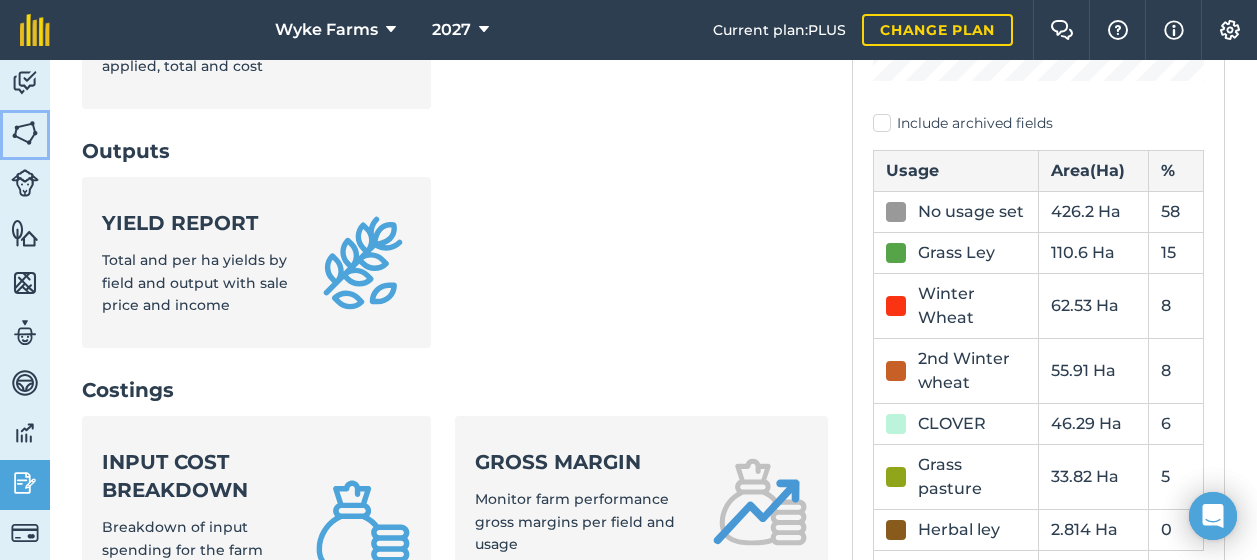 click at bounding box center (25, 133) 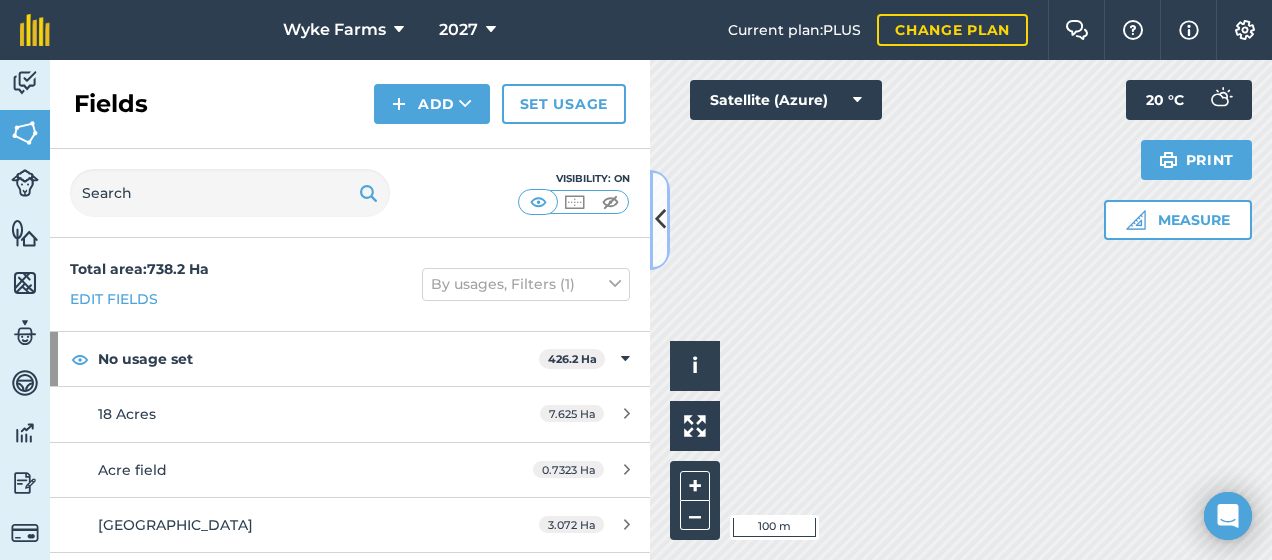 click at bounding box center (660, 219) 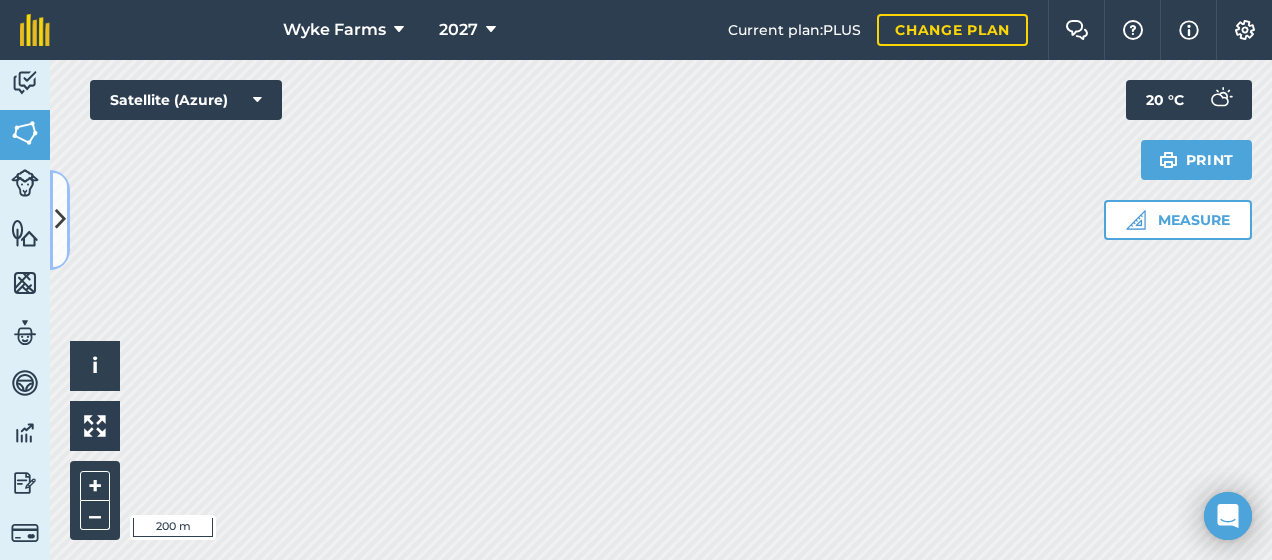 click at bounding box center (60, 219) 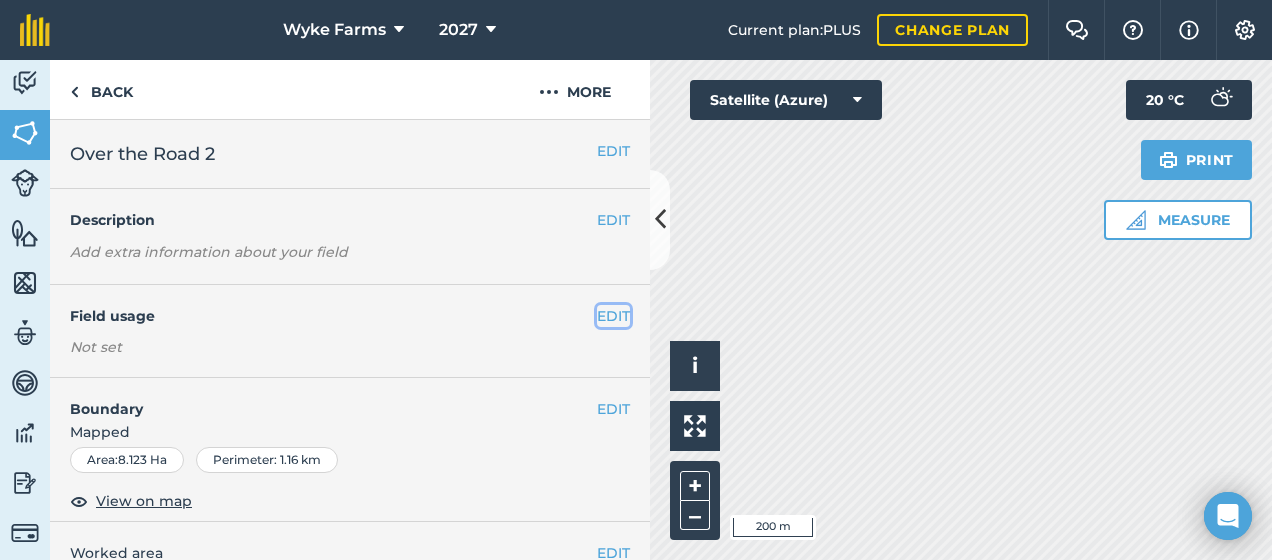 click on "EDIT" at bounding box center [613, 316] 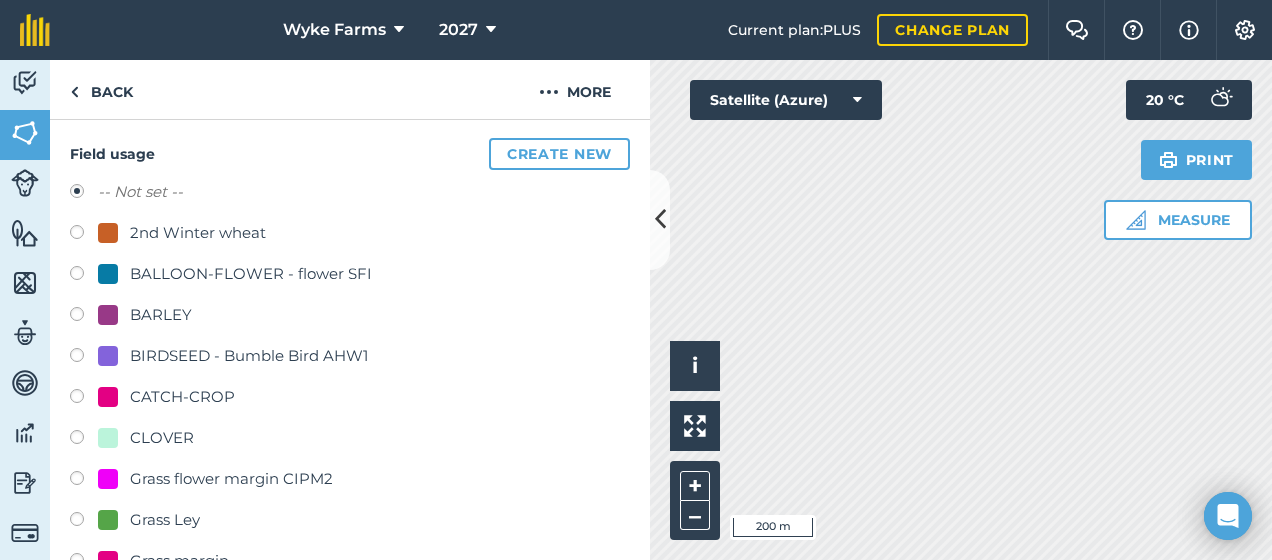 scroll, scrollTop: 179, scrollLeft: 0, axis: vertical 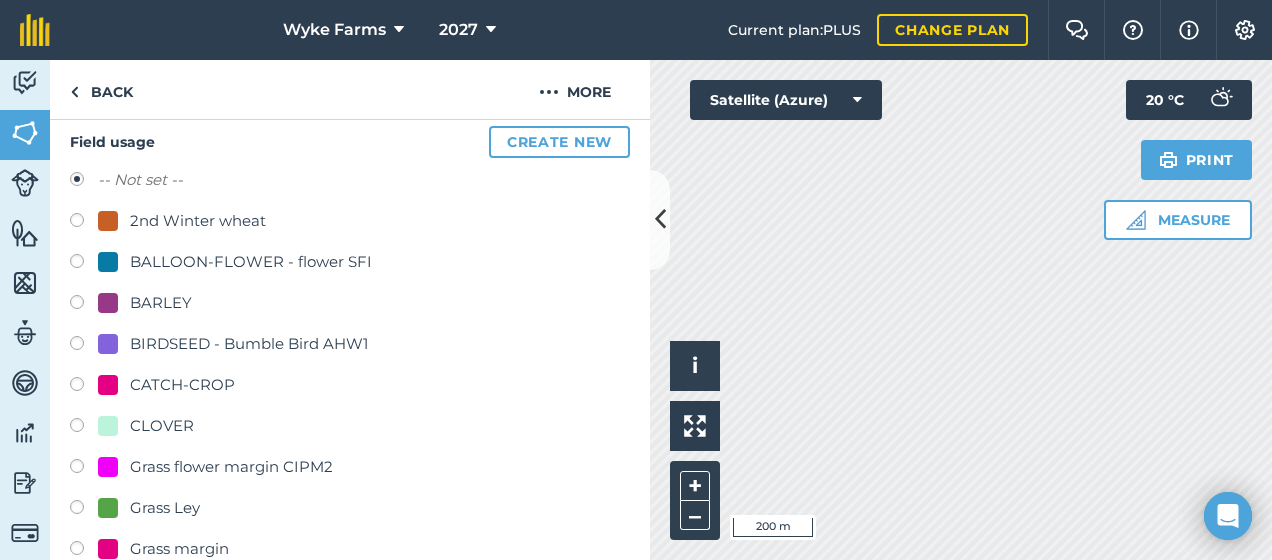 click at bounding box center (84, 305) 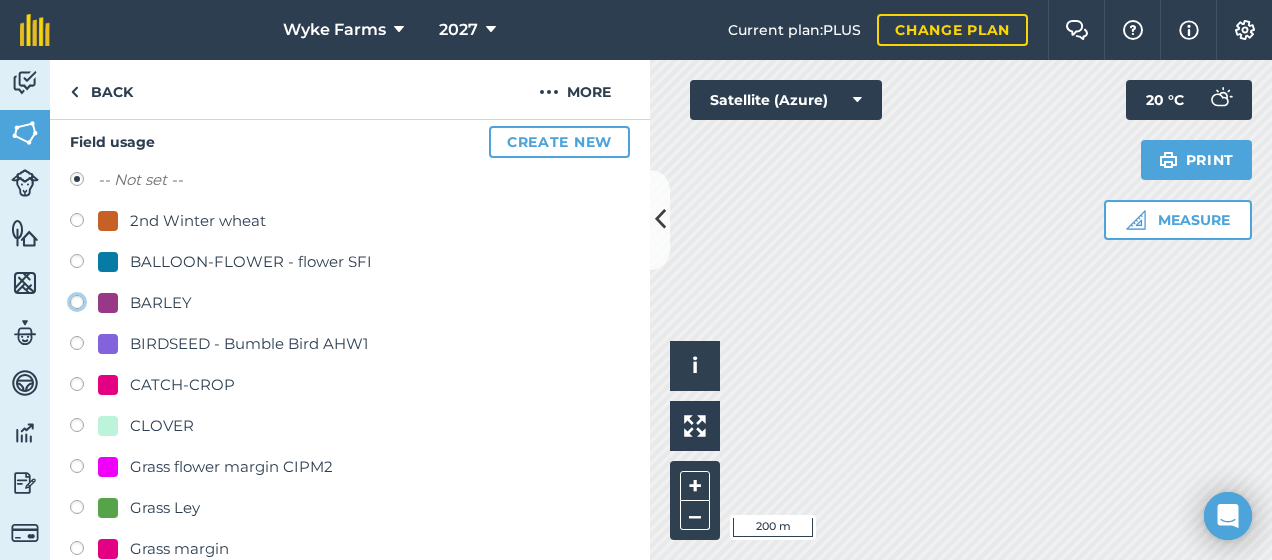 click on "BARLEY" at bounding box center [-9923, 301] 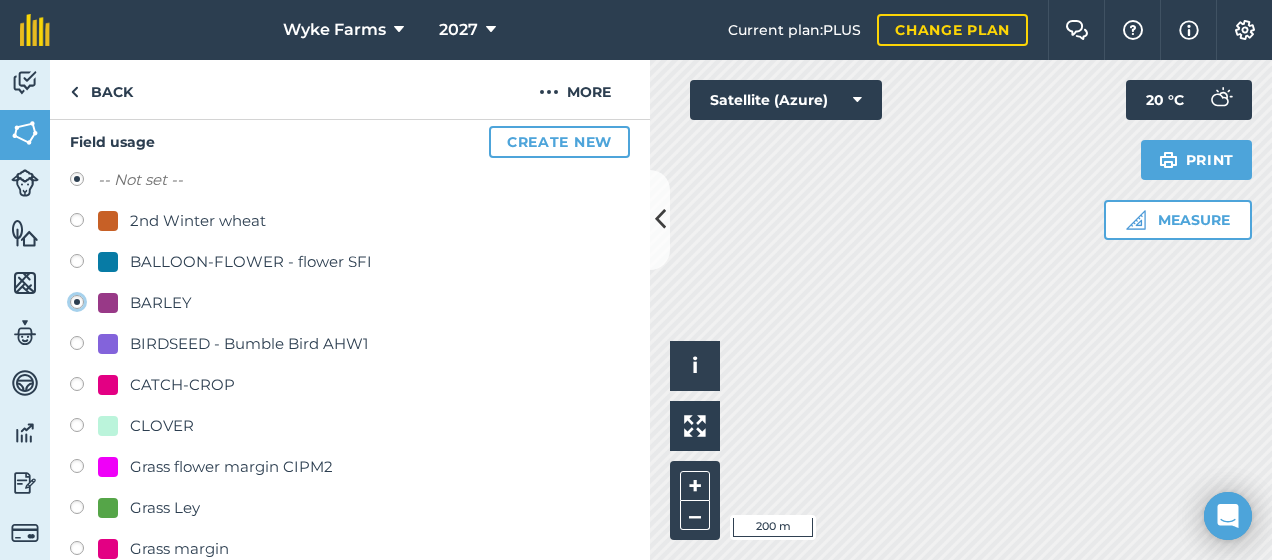 radio on "true" 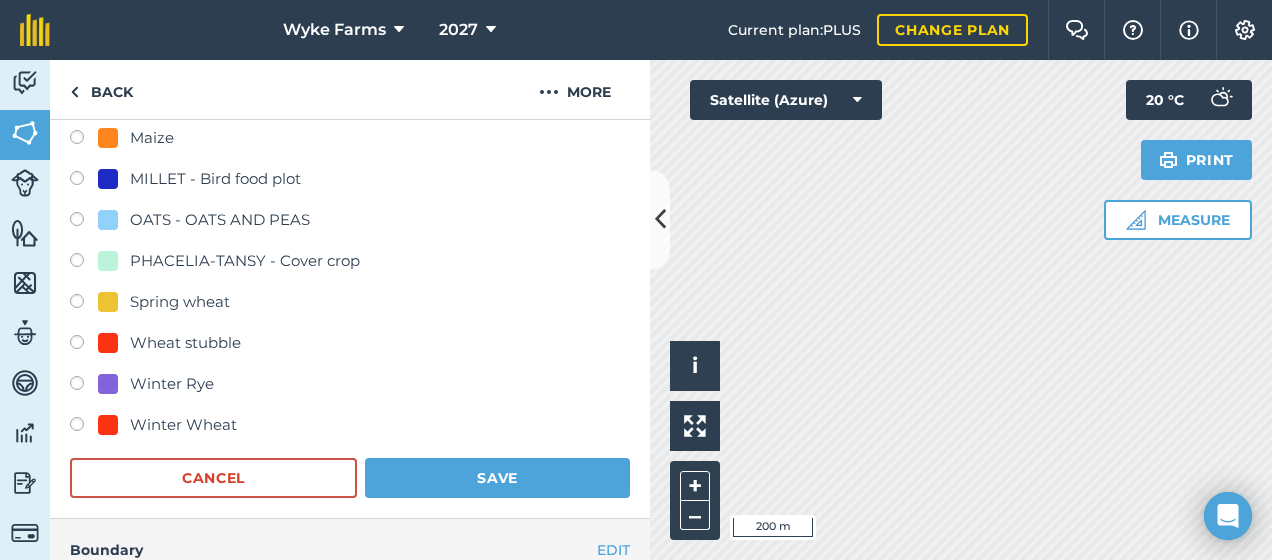 scroll, scrollTop: 825, scrollLeft: 0, axis: vertical 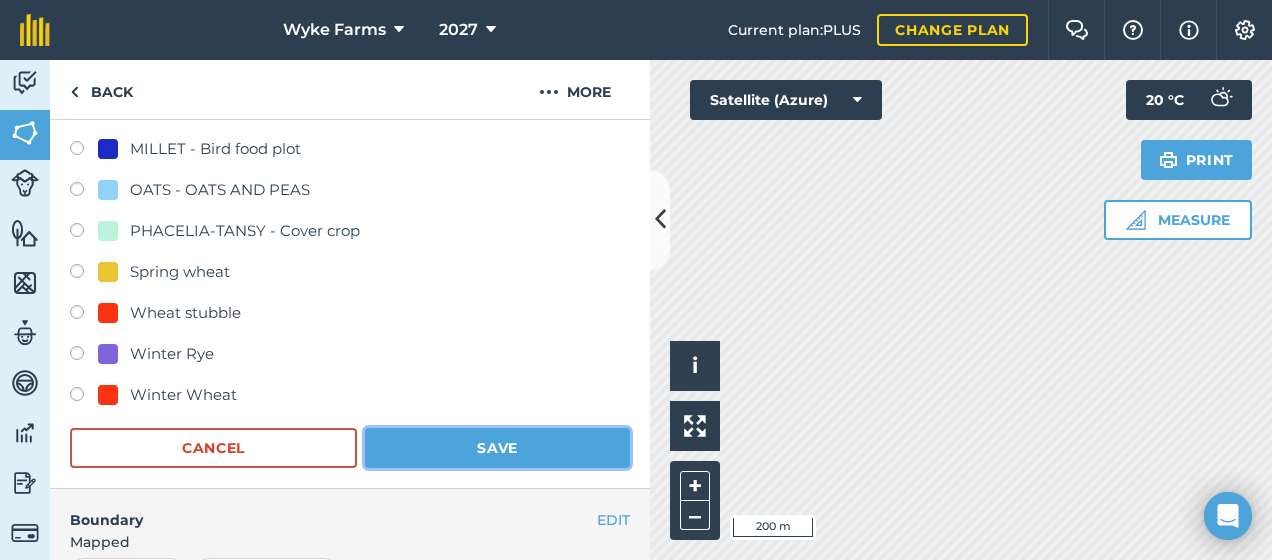 click on "Save" at bounding box center [497, 448] 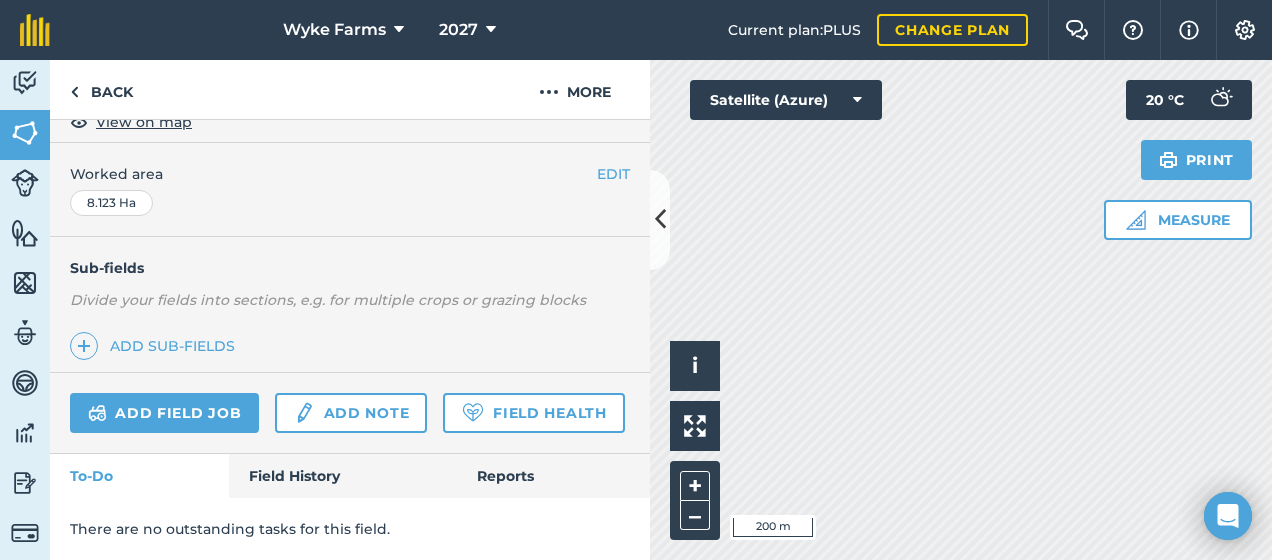 scroll, scrollTop: 437, scrollLeft: 0, axis: vertical 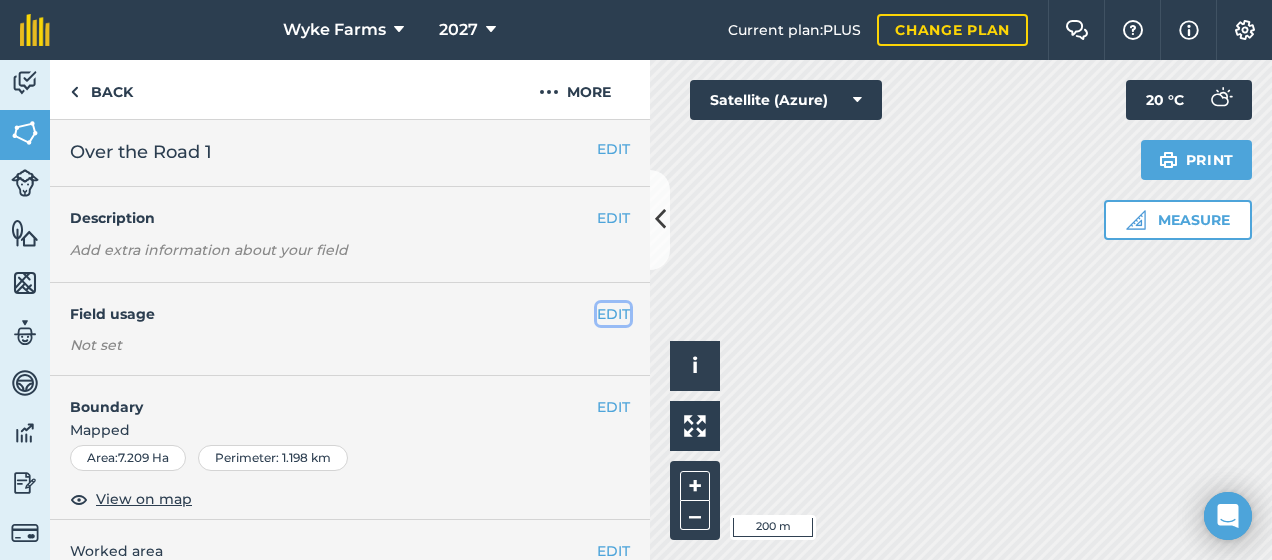 click on "EDIT" at bounding box center [613, 314] 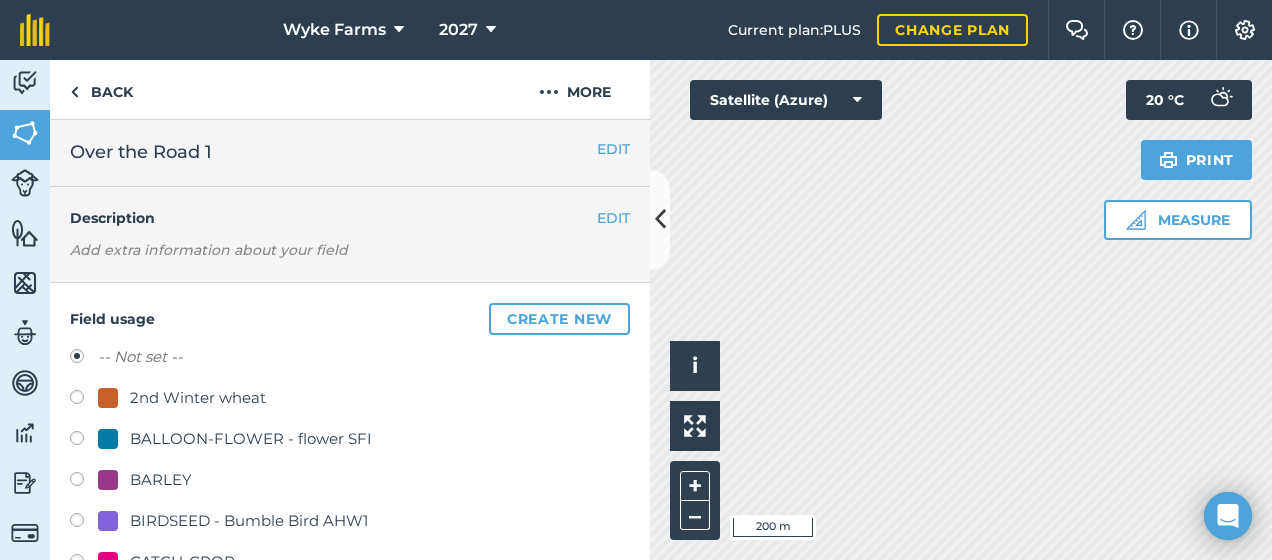 scroll, scrollTop: 123, scrollLeft: 0, axis: vertical 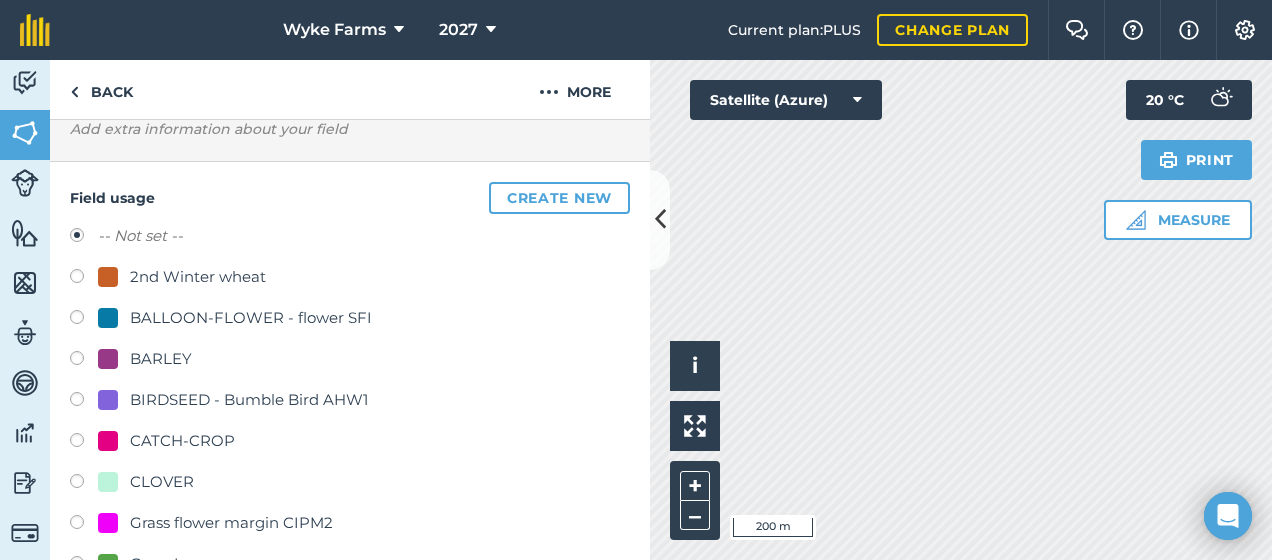 click at bounding box center [84, 361] 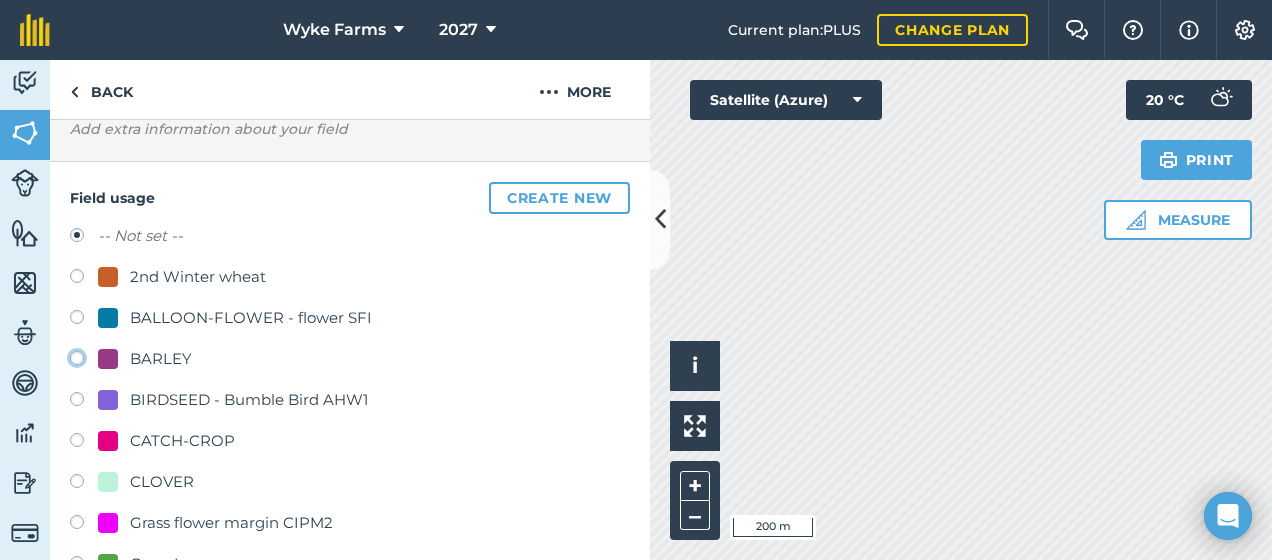 click on "BARLEY" at bounding box center (-9923, 357) 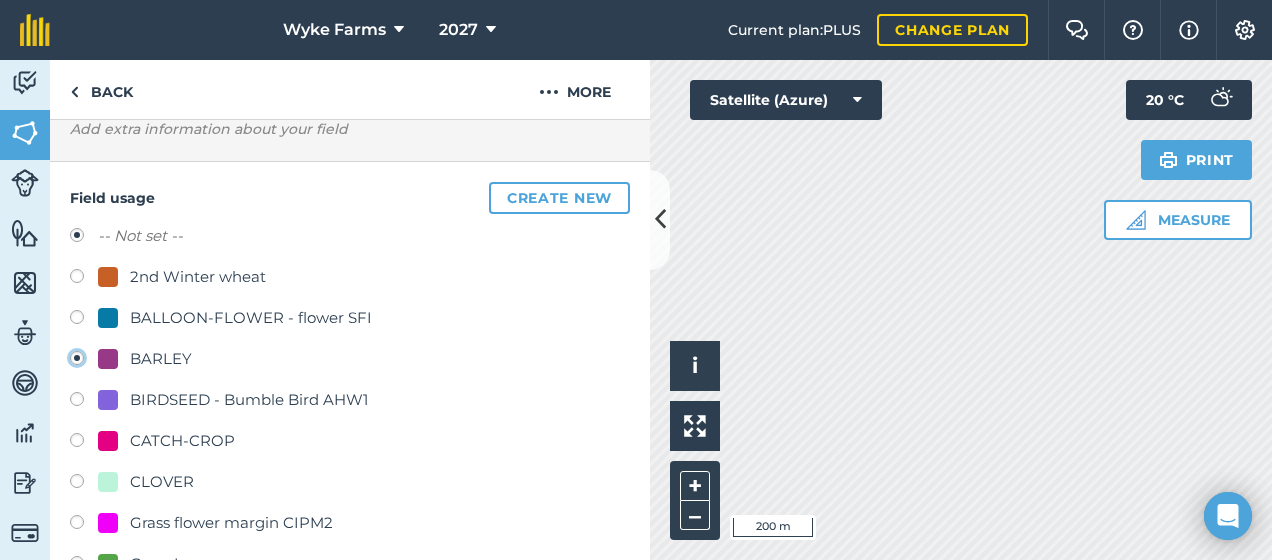 radio on "true" 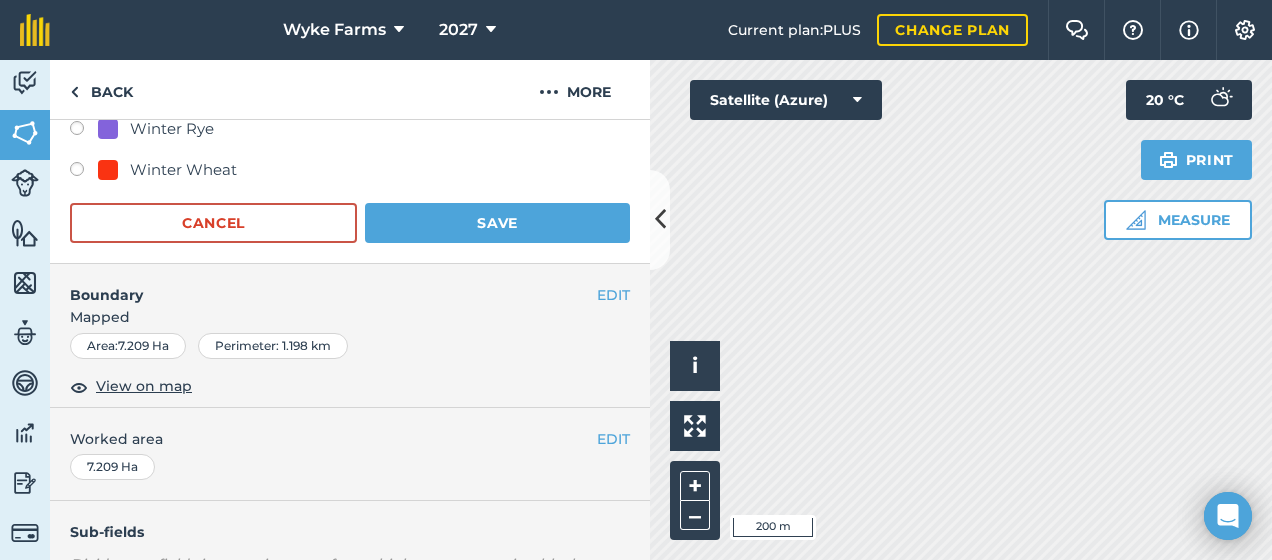 scroll, scrollTop: 1078, scrollLeft: 0, axis: vertical 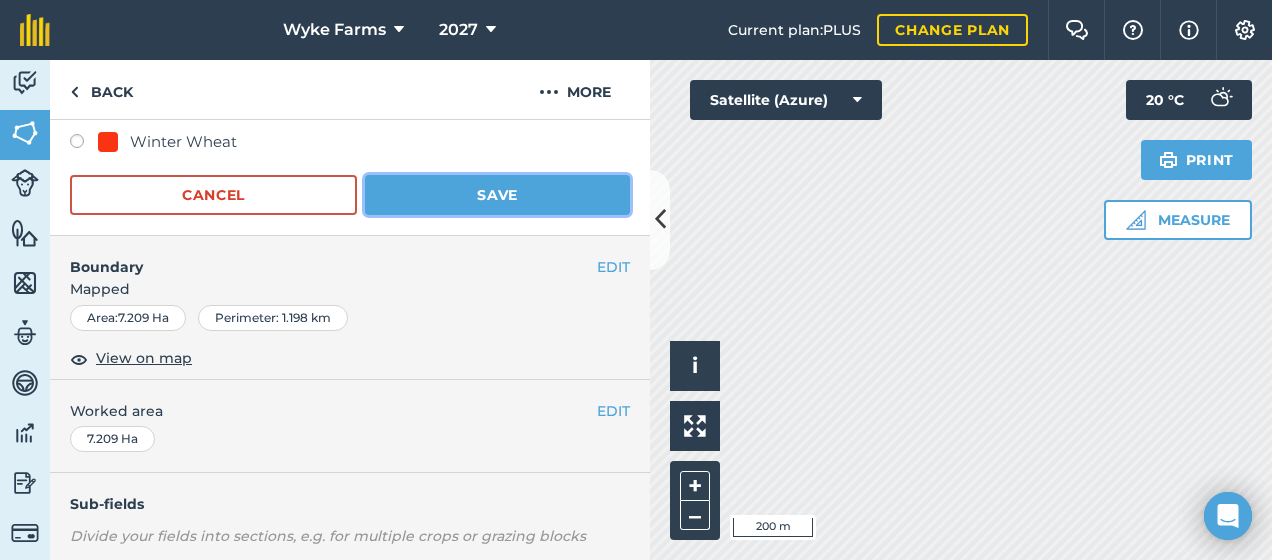 click on "Save" at bounding box center (497, 195) 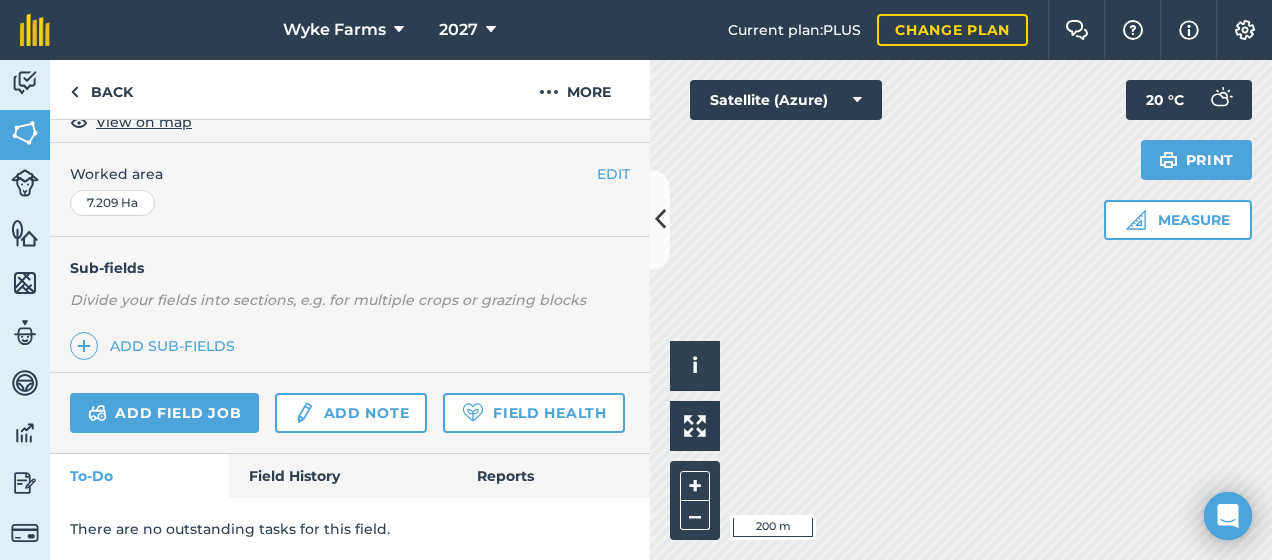 scroll, scrollTop: 52, scrollLeft: 0, axis: vertical 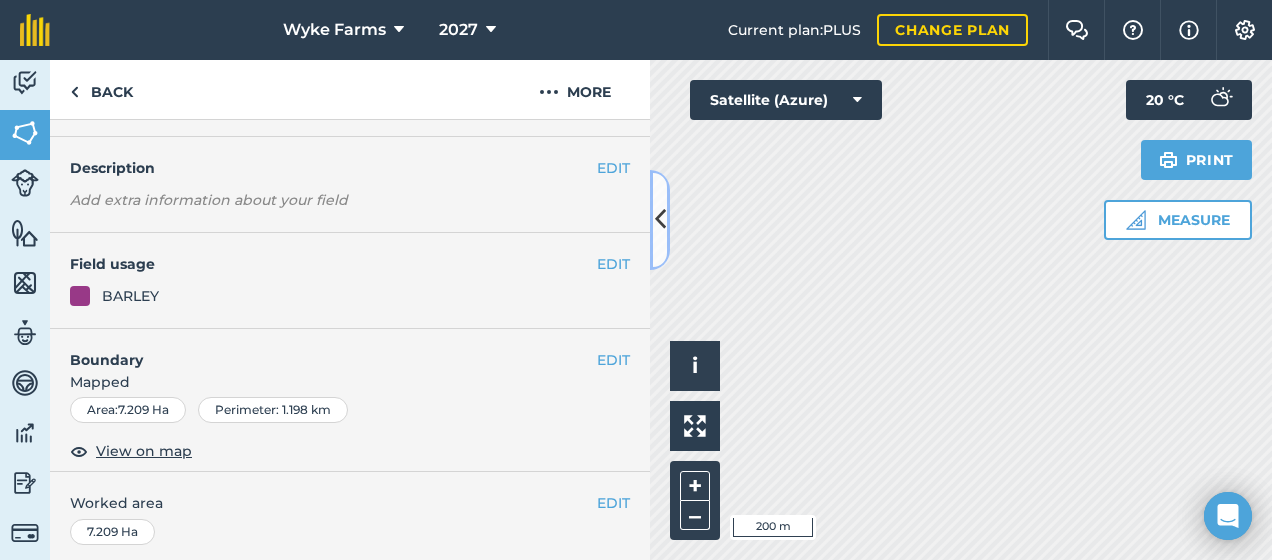 click at bounding box center [660, 219] 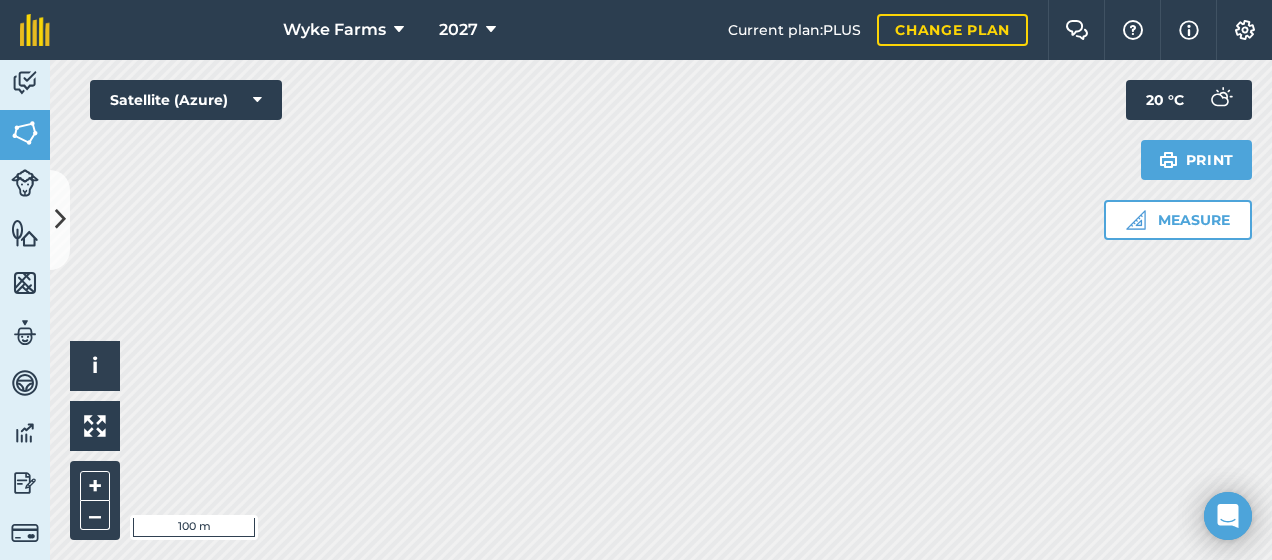 click on "Wyke Farms  2027 Current plan :  PLUS   Change plan Farm Chat Help Info Settings Wyke Farms   -  2027 Reproduced with the permission of  Microsoft Printed on  [DATE] Field usages No usage set 2nd Winter wheat BALLOON-FLOWER - flower SFI BARLEY BIRDSEED - Bumble Bird AHW1 CATCH-CROP CLOVER Grass flower margin CIPM2 Grass Ley  Grass margin  Grass pasture  Herbal ley  Low input grassland Lucerne Maize MILLET - Bird food plot OATS - OATS AND PEAS PHACELIA-TANSY - Cover crop Spring wheat  Wheat stubble  Winter Rye Winter Wheat  Feature types Cheese dairy  Clean water drain Digester  Dirty water drain Dirty water drain Ditch  Easthill liner lagoon Effluent Pit Farm Yards and Buildings  Fields in NVZ  Fuel tank Hedgerow High Risk Run off  Irrigator lines  Lower risk run off  No Spreading [PERSON_NAME] Soil  Silage Clamp Slope greater than 15degrees  Slurry Store Track Trees Walk Ditch  Water Water pipes  Activity Fields Livestock Features Maps Team Vehicles Data Reporting Billing Tutorials Tutorials" at bounding box center (636, 280) 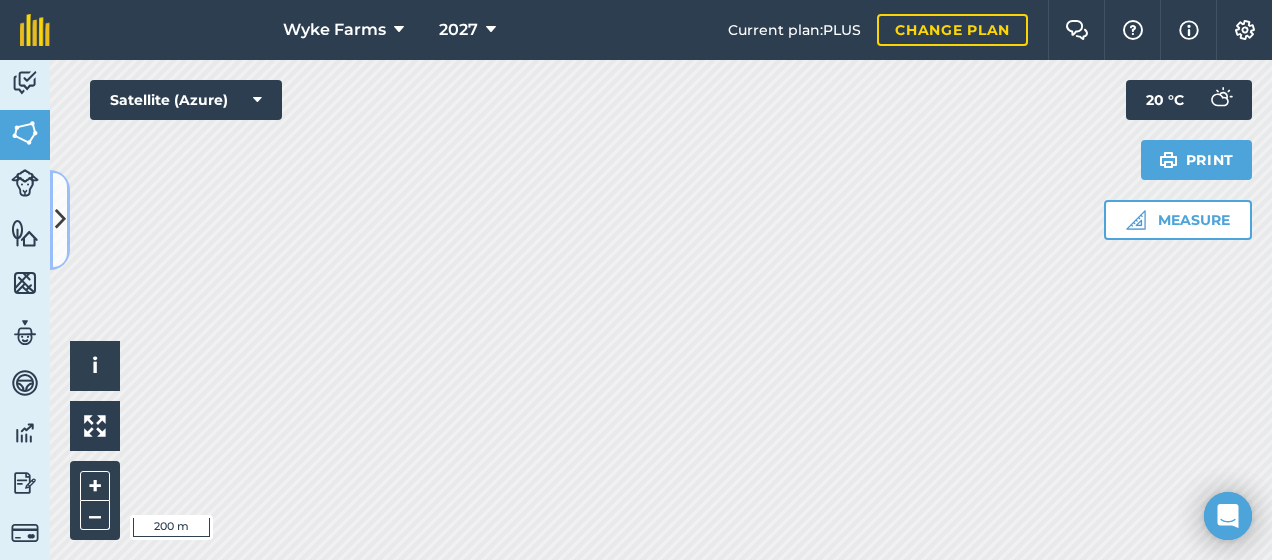 click at bounding box center [60, 220] 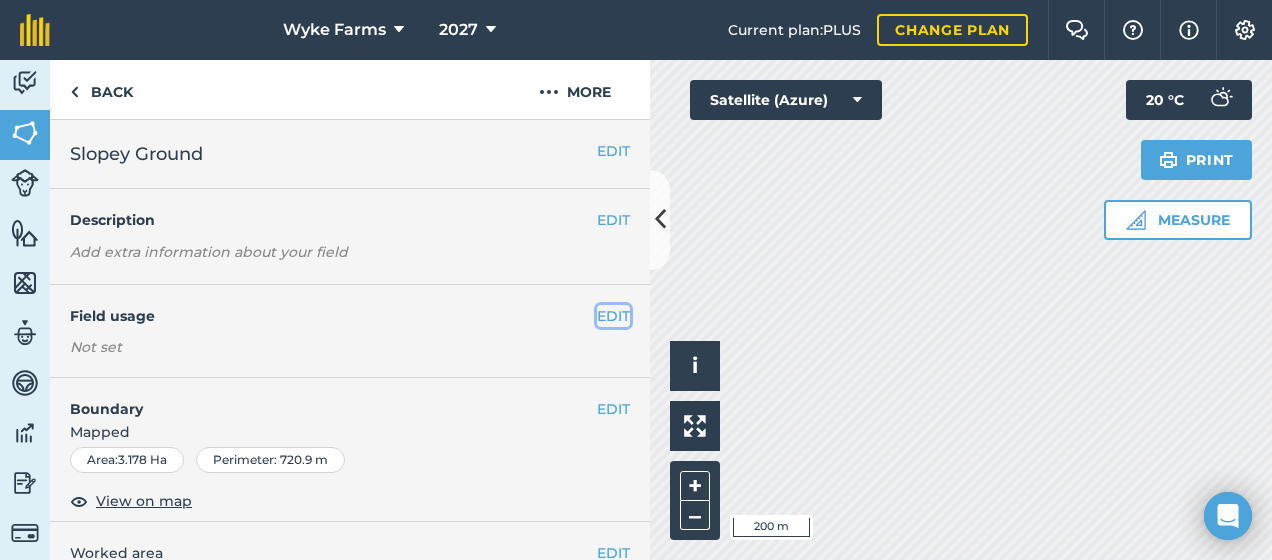 click on "EDIT" at bounding box center (613, 316) 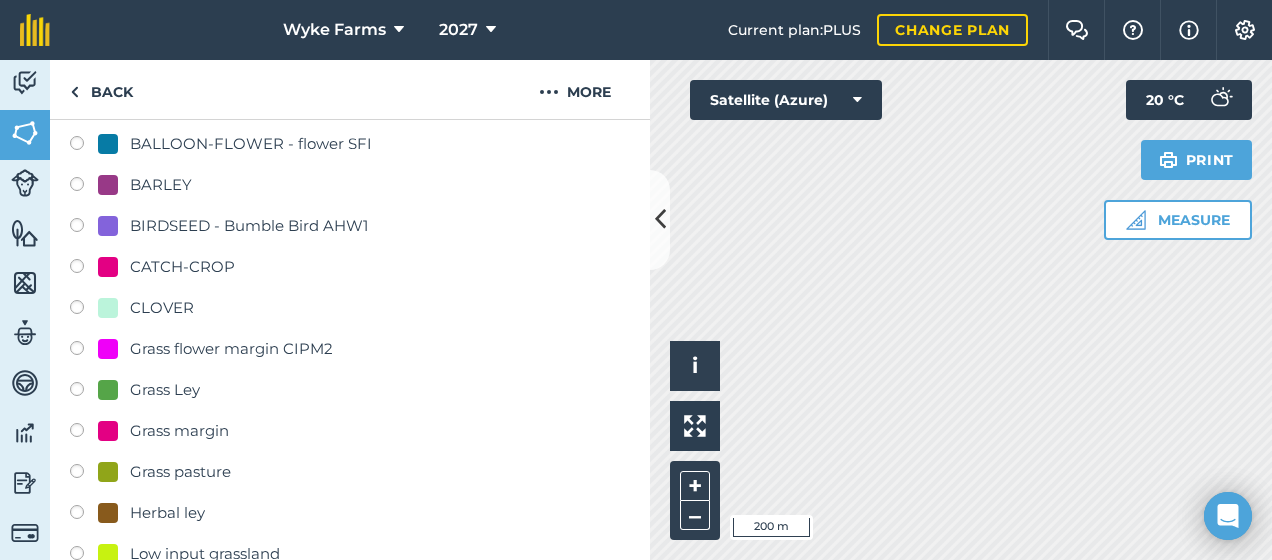 scroll, scrollTop: 300, scrollLeft: 0, axis: vertical 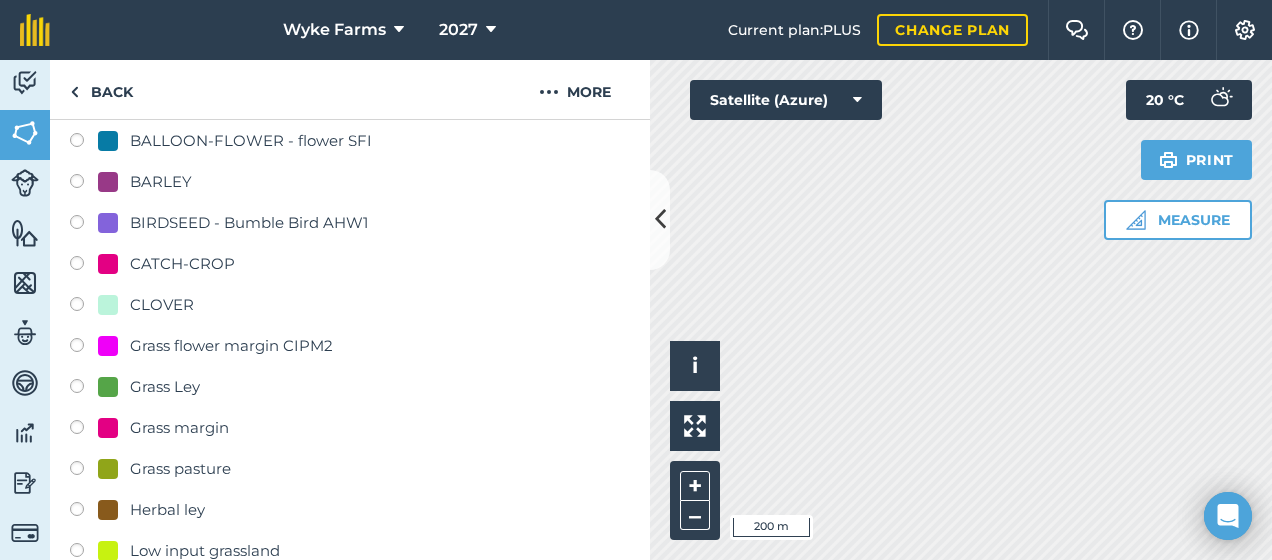 click at bounding box center [84, 471] 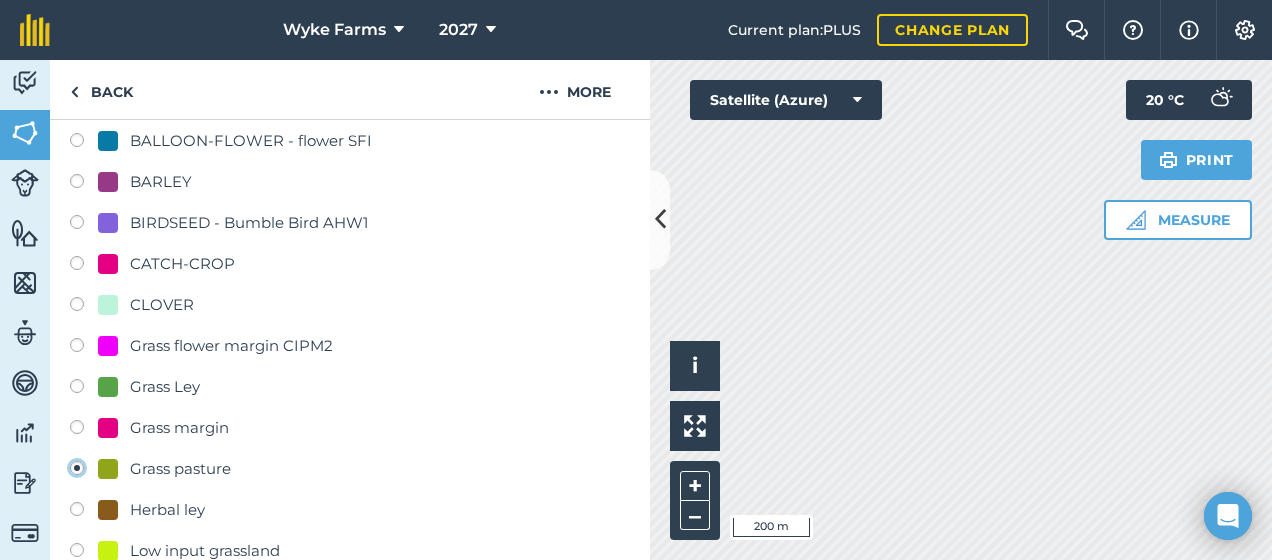 radio on "true" 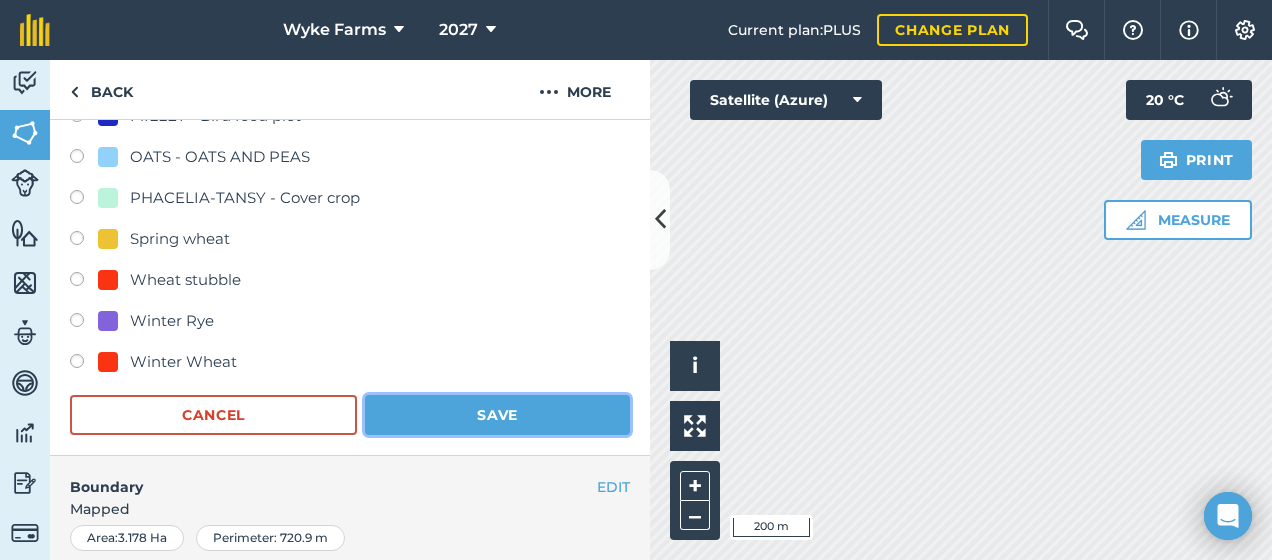 click on "Save" at bounding box center (497, 415) 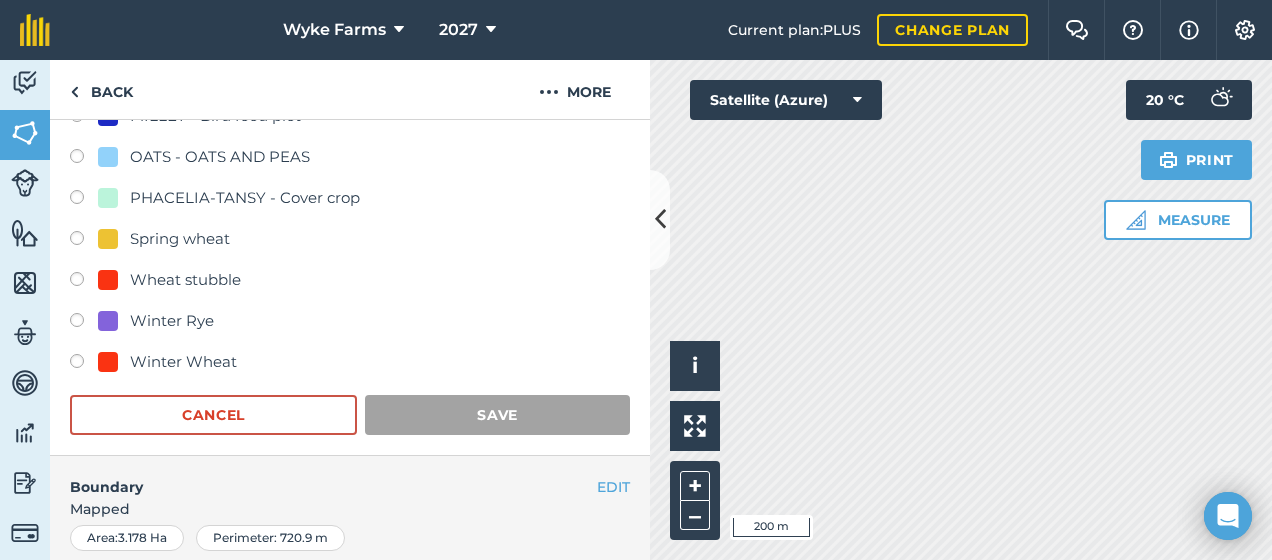 scroll, scrollTop: 500, scrollLeft: 0, axis: vertical 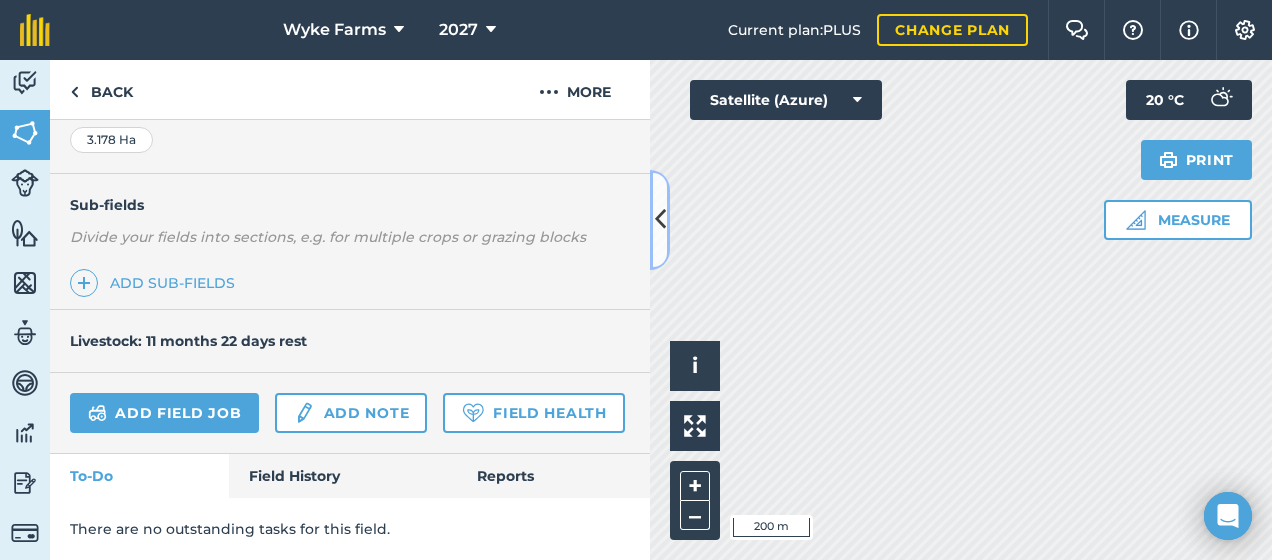 click at bounding box center (660, 219) 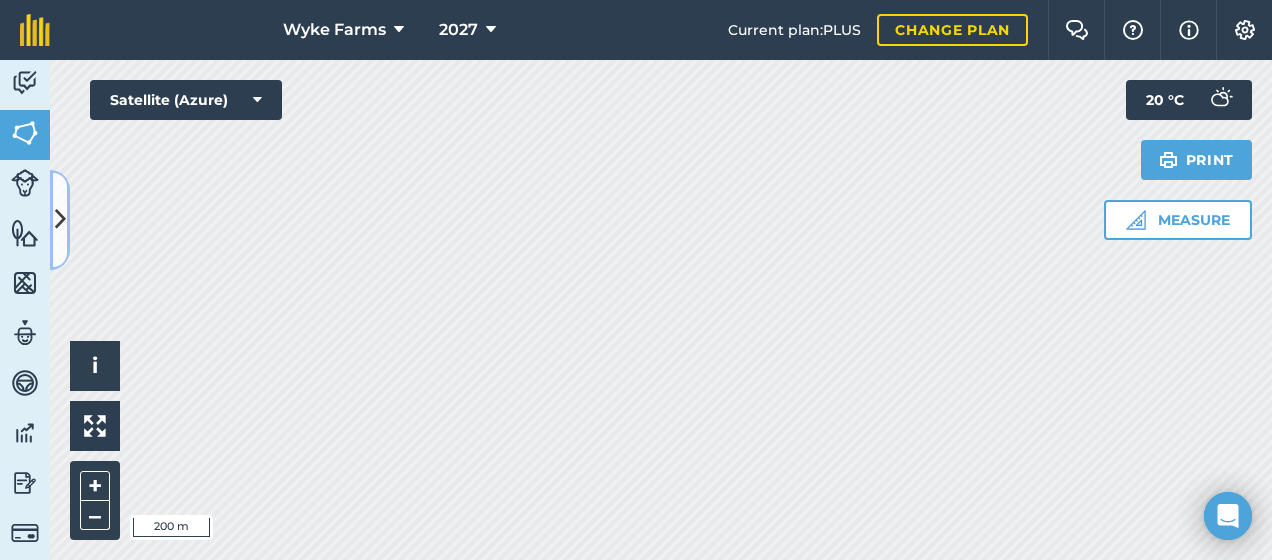 click at bounding box center (60, 220) 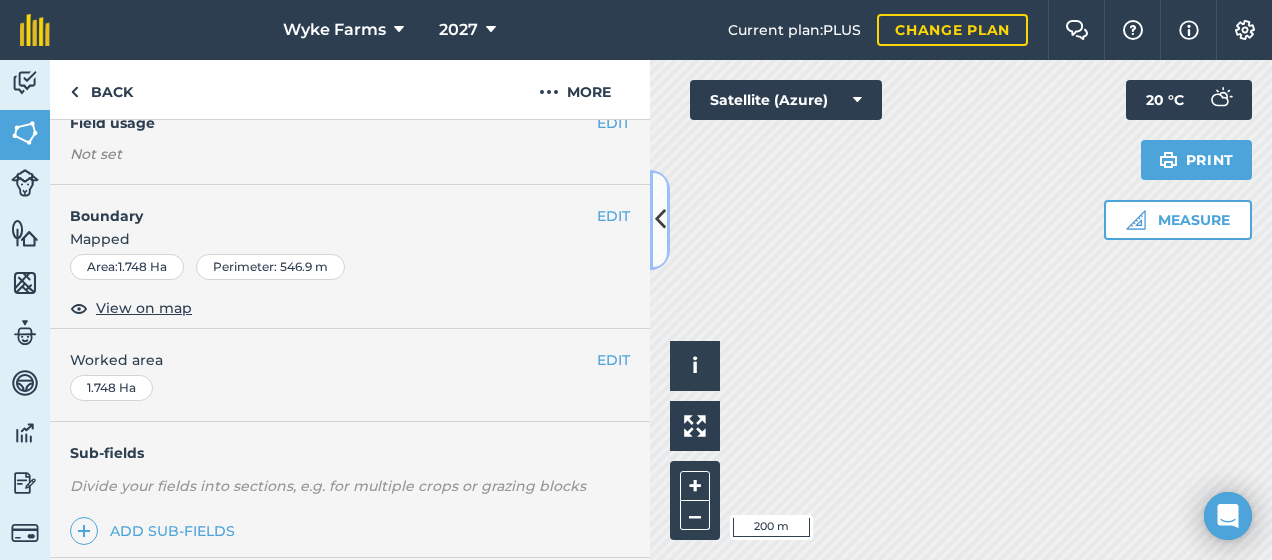 scroll, scrollTop: 0, scrollLeft: 0, axis: both 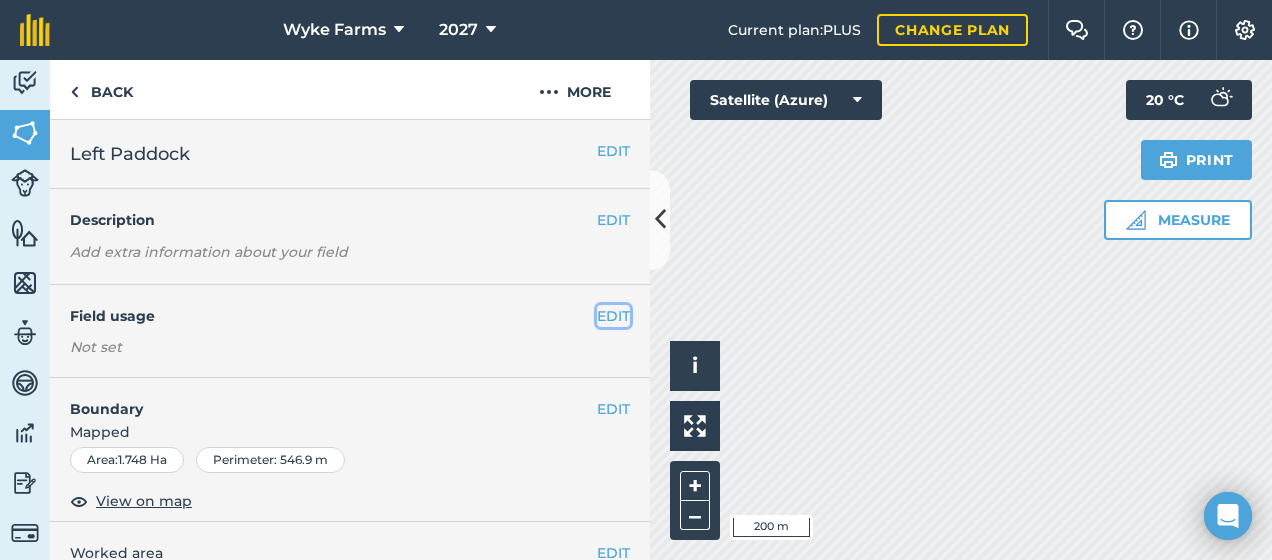 click on "EDIT" at bounding box center (613, 316) 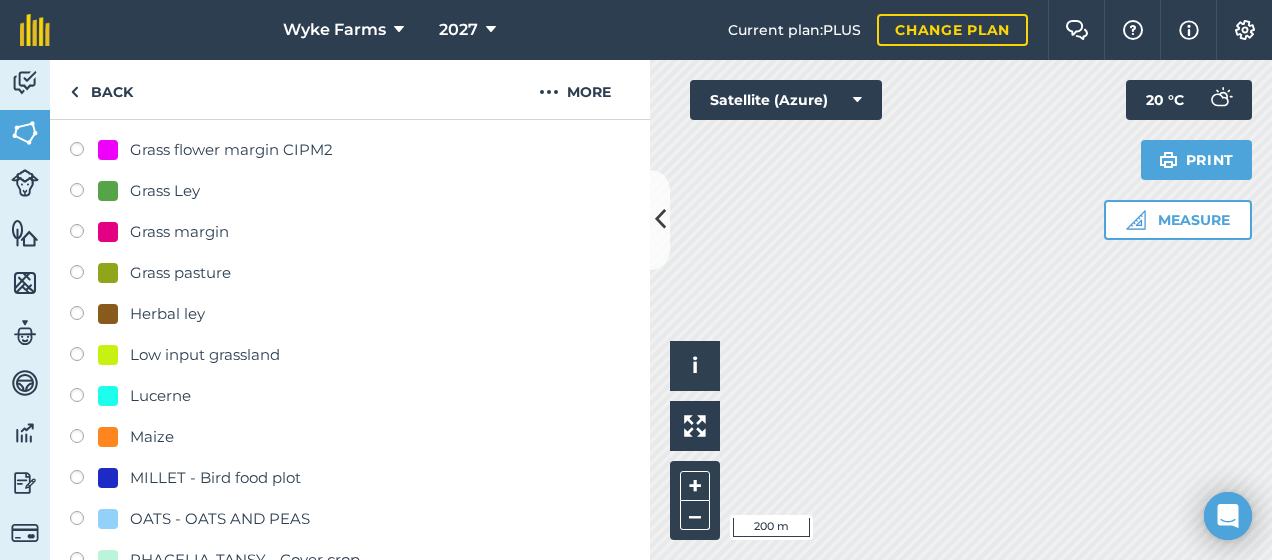 scroll, scrollTop: 551, scrollLeft: 0, axis: vertical 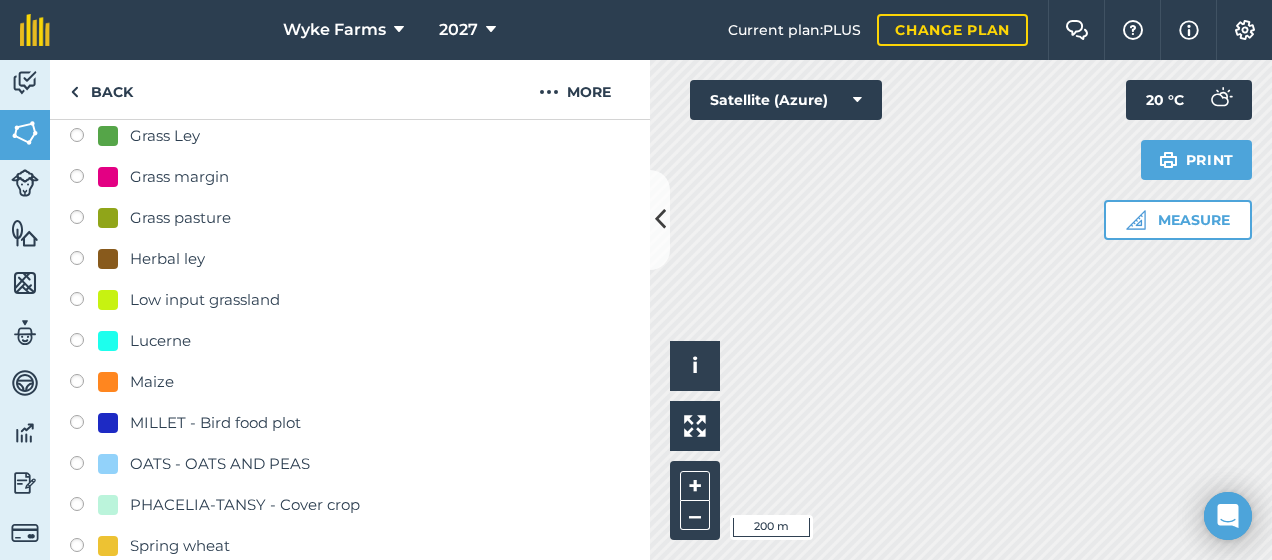 click at bounding box center (84, 220) 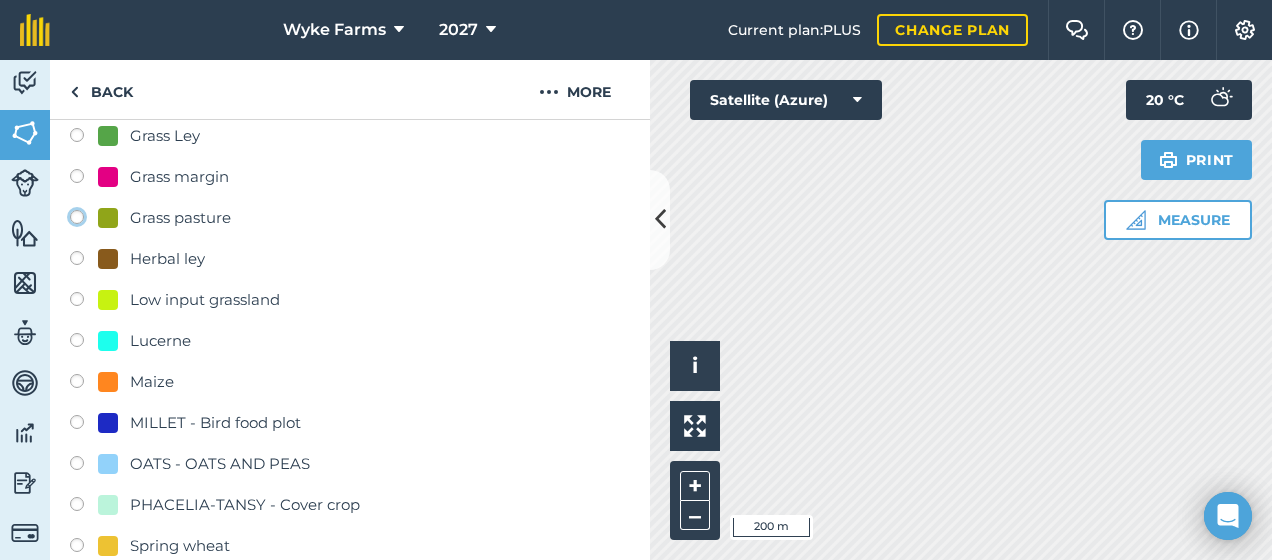 click on "Grass pasture" at bounding box center (-9923, 216) 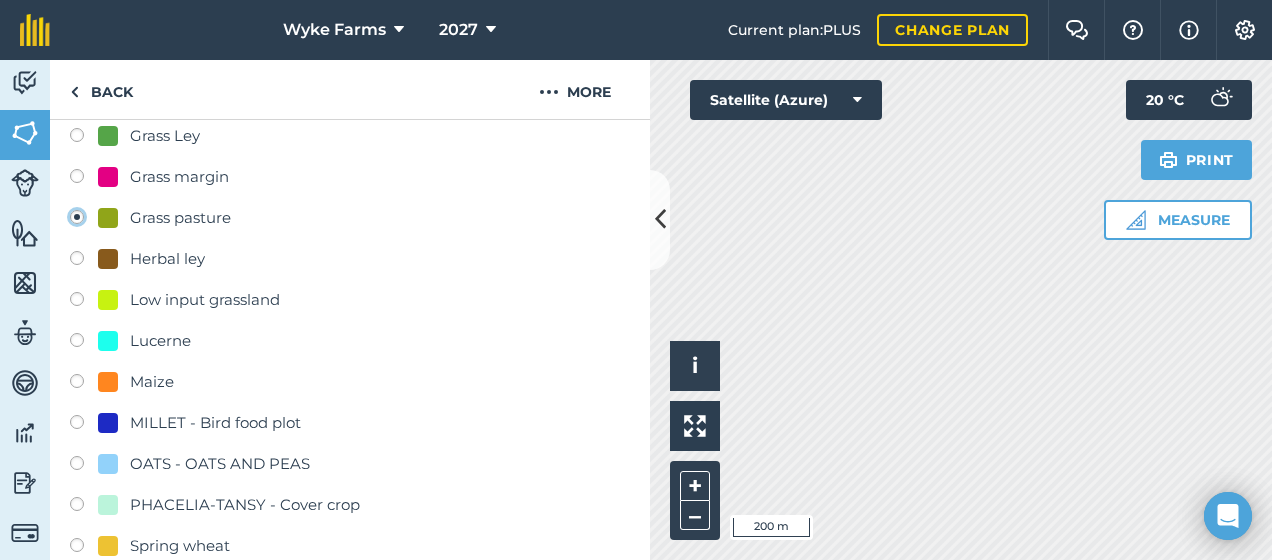 radio on "true" 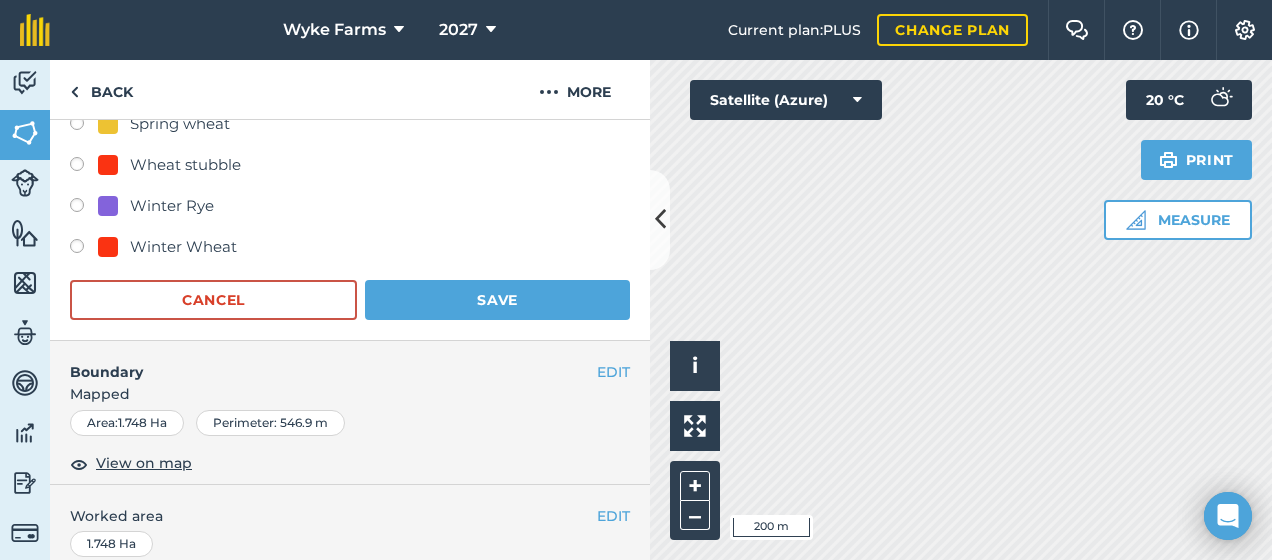 scroll, scrollTop: 972, scrollLeft: 0, axis: vertical 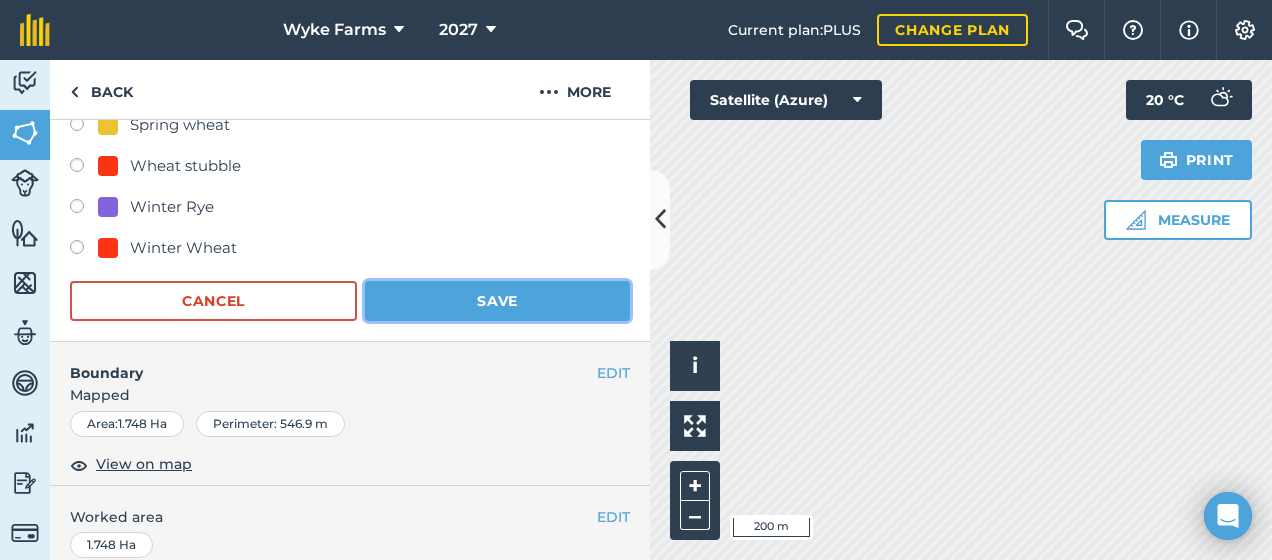 click on "Save" at bounding box center (497, 301) 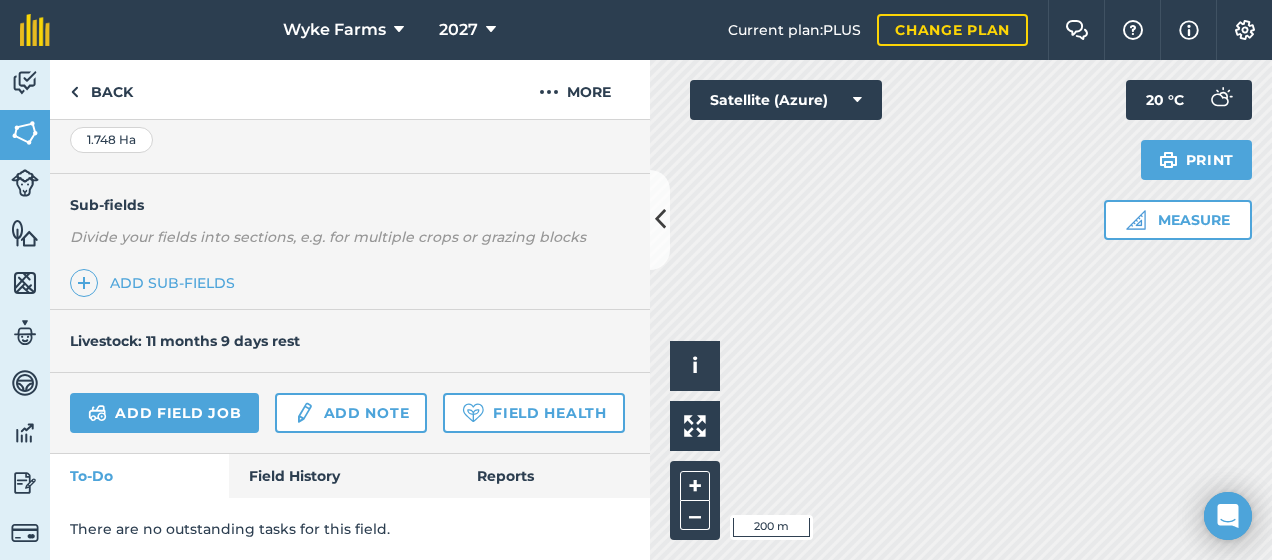 scroll, scrollTop: 500, scrollLeft: 0, axis: vertical 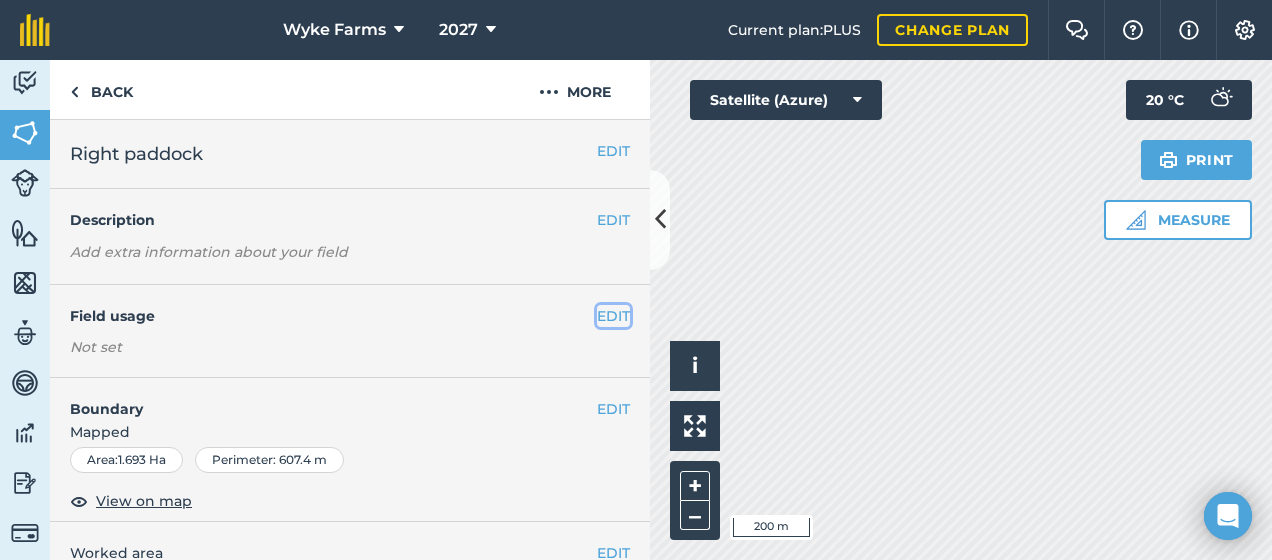 click on "EDIT" at bounding box center [613, 316] 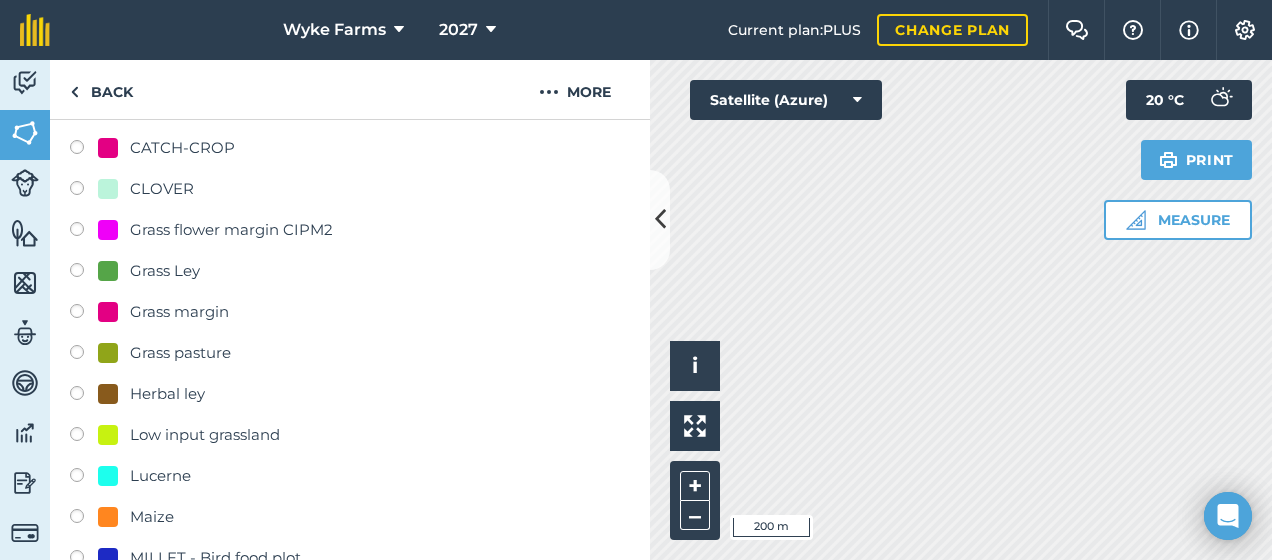scroll, scrollTop: 415, scrollLeft: 0, axis: vertical 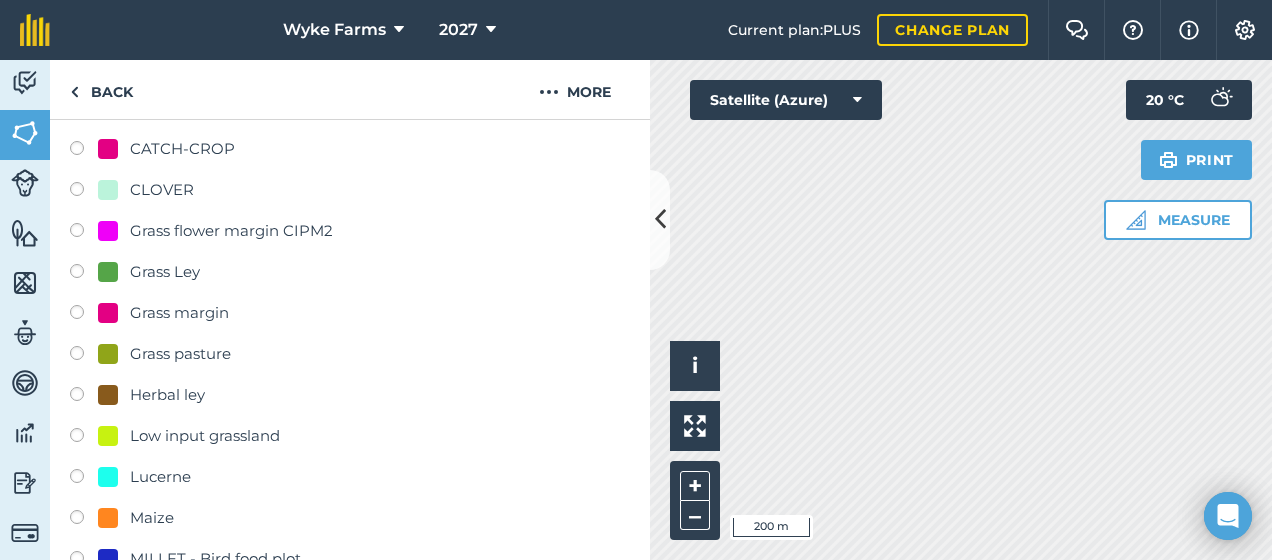 click at bounding box center (84, 356) 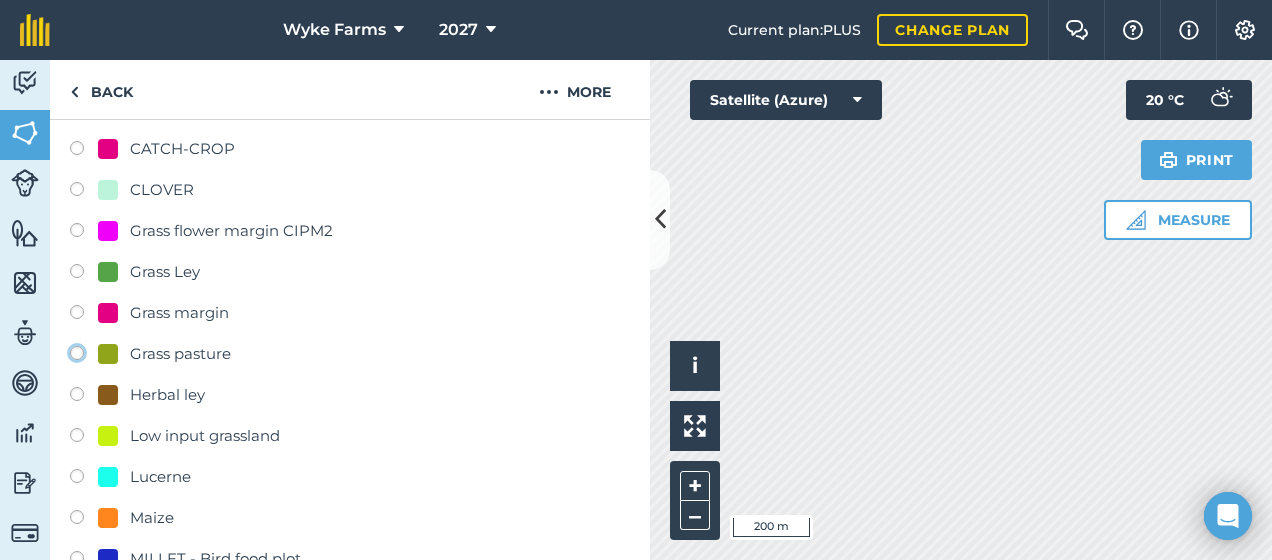 click on "Grass pasture" at bounding box center (-9923, 352) 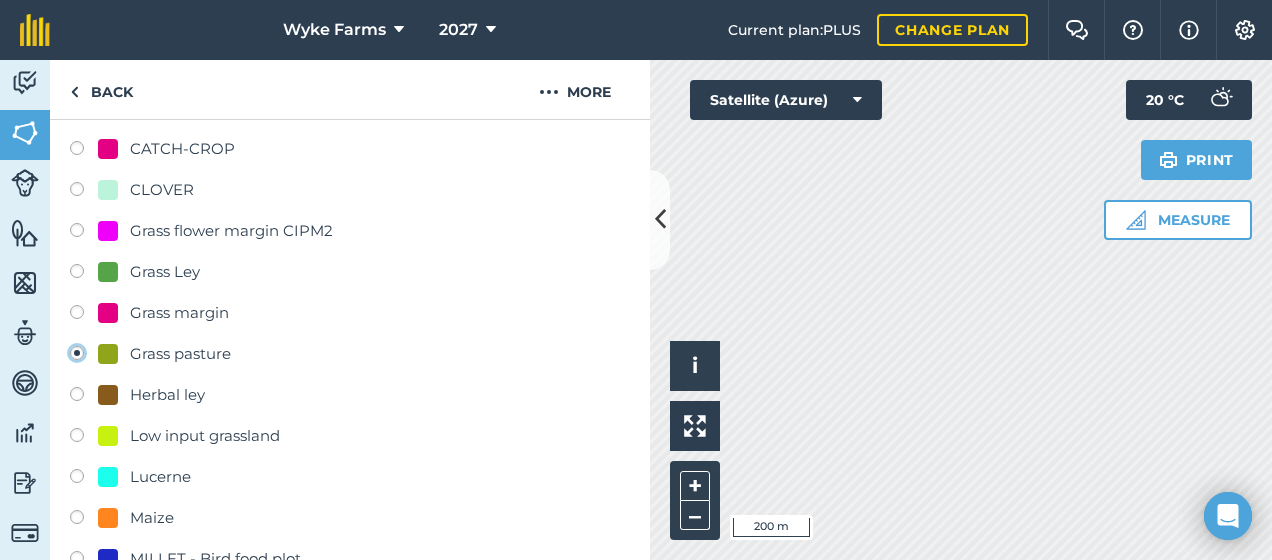 radio on "false" 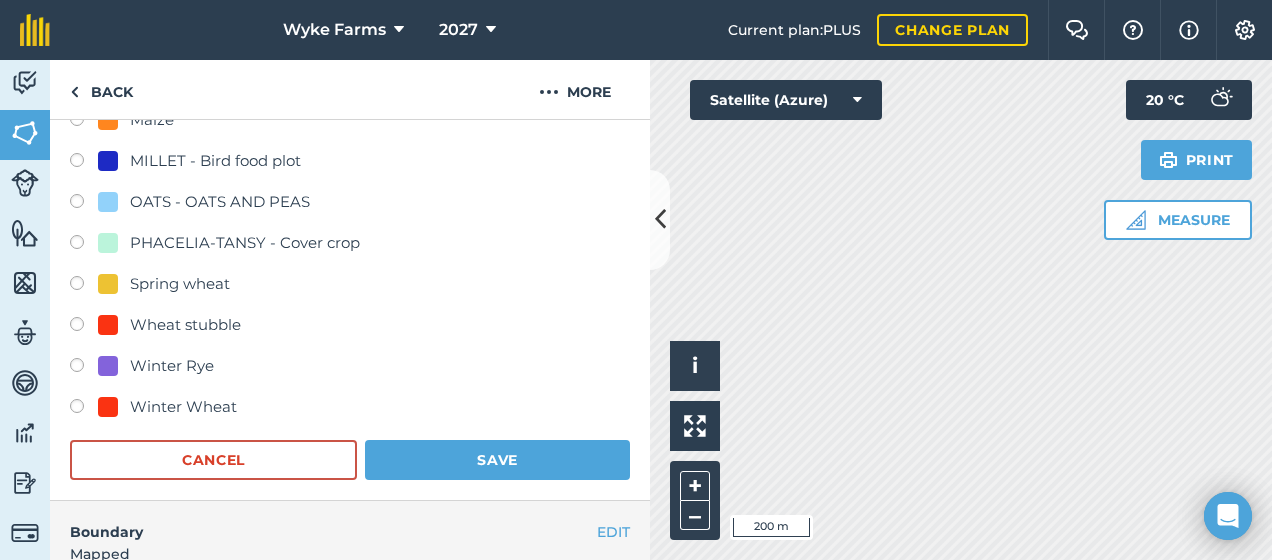 scroll, scrollTop: 814, scrollLeft: 0, axis: vertical 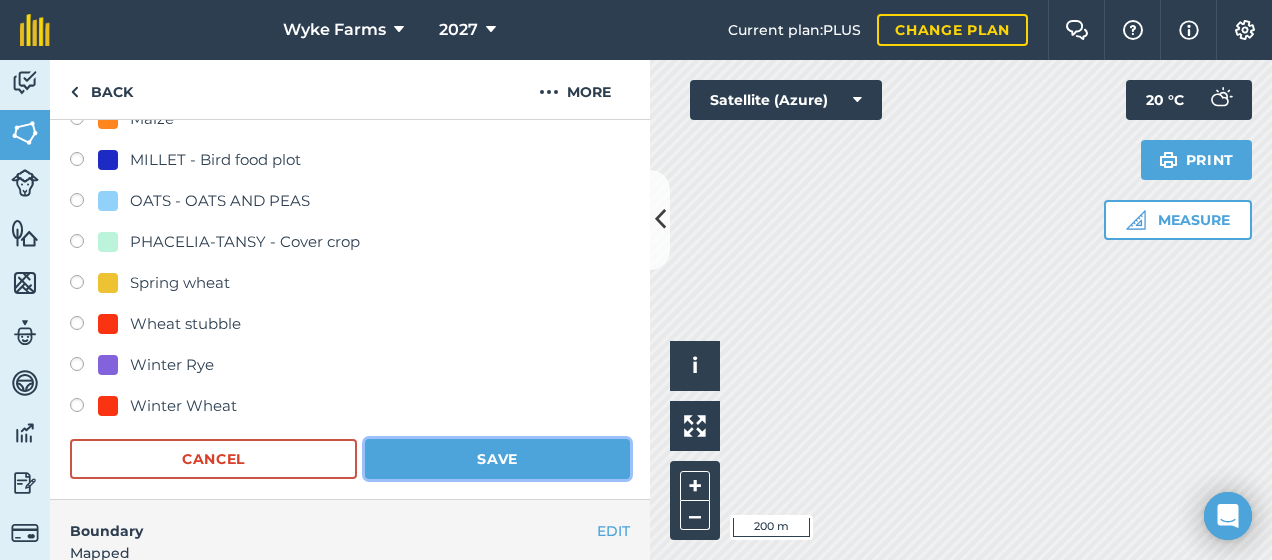click on "Save" at bounding box center [497, 459] 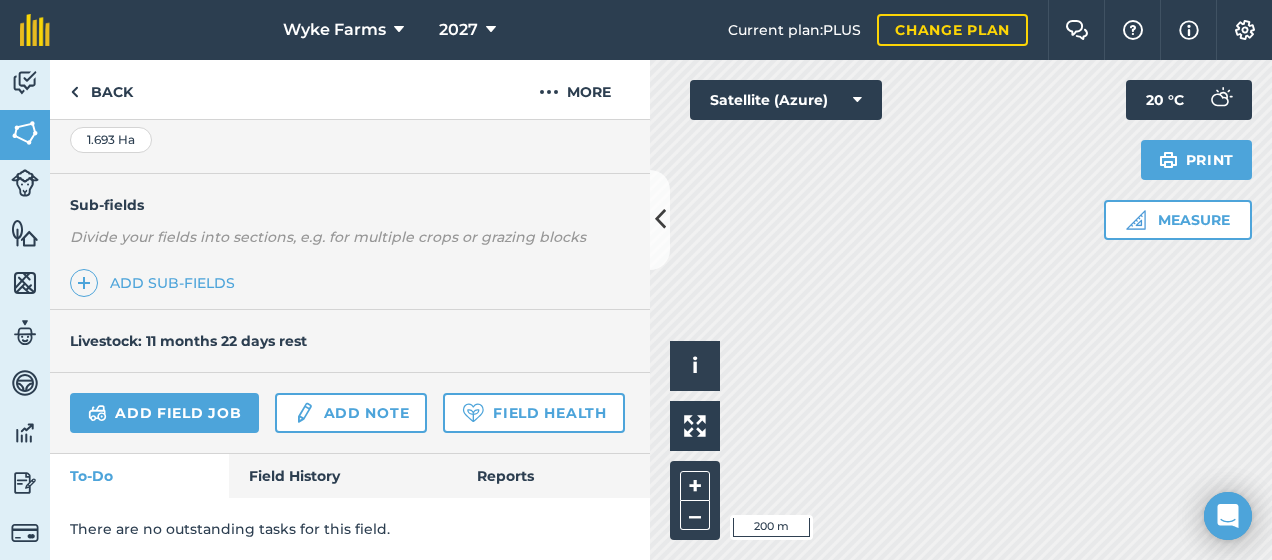 scroll, scrollTop: 500, scrollLeft: 0, axis: vertical 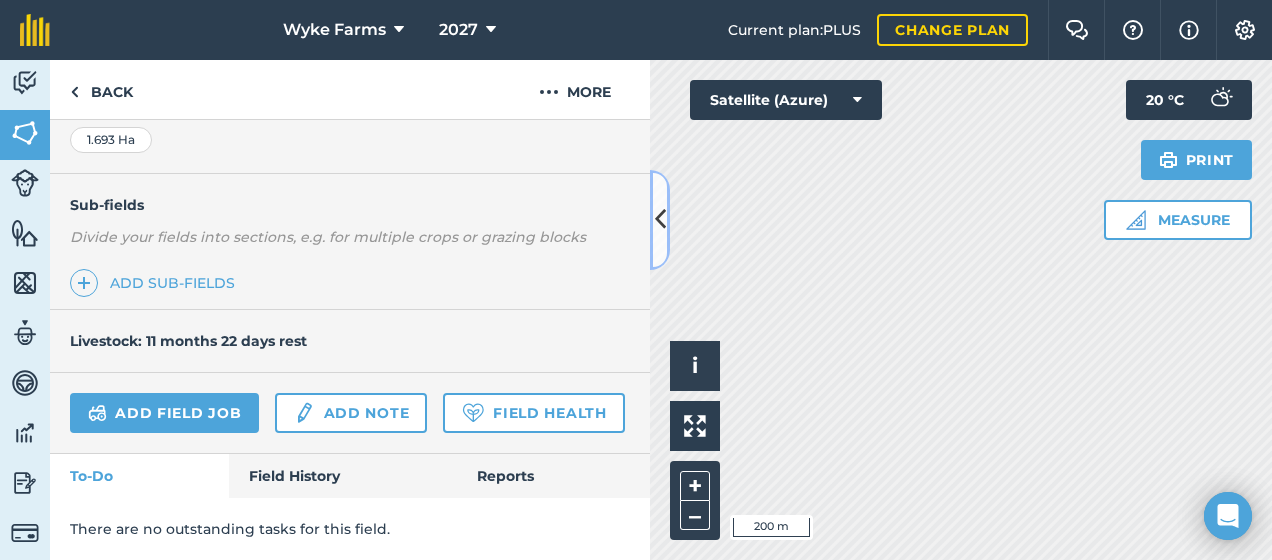 click at bounding box center (660, 219) 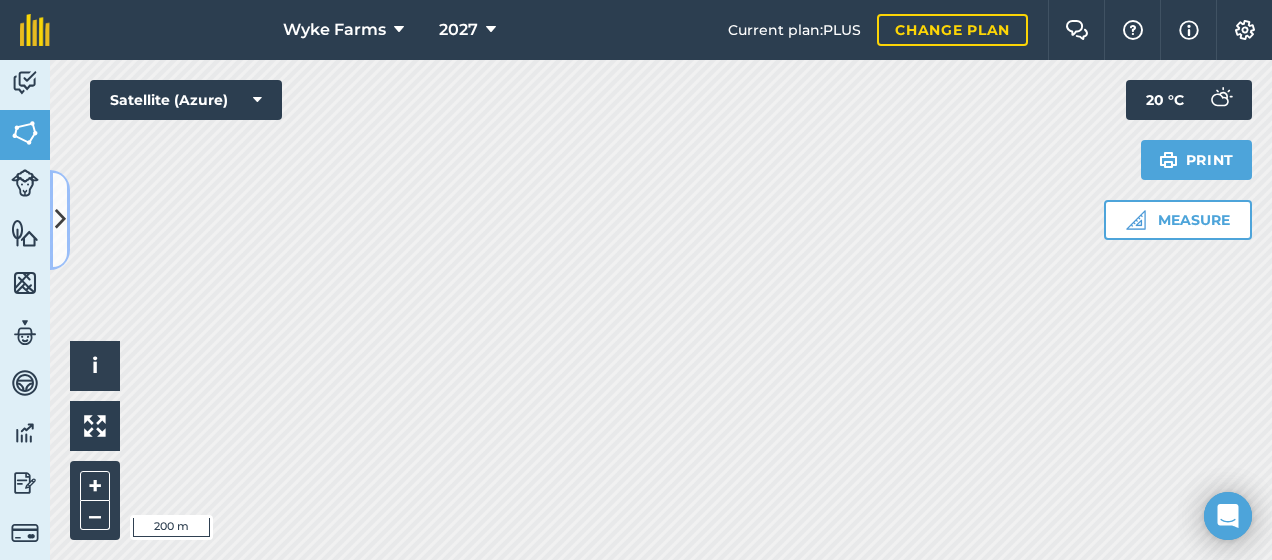 click at bounding box center (60, 219) 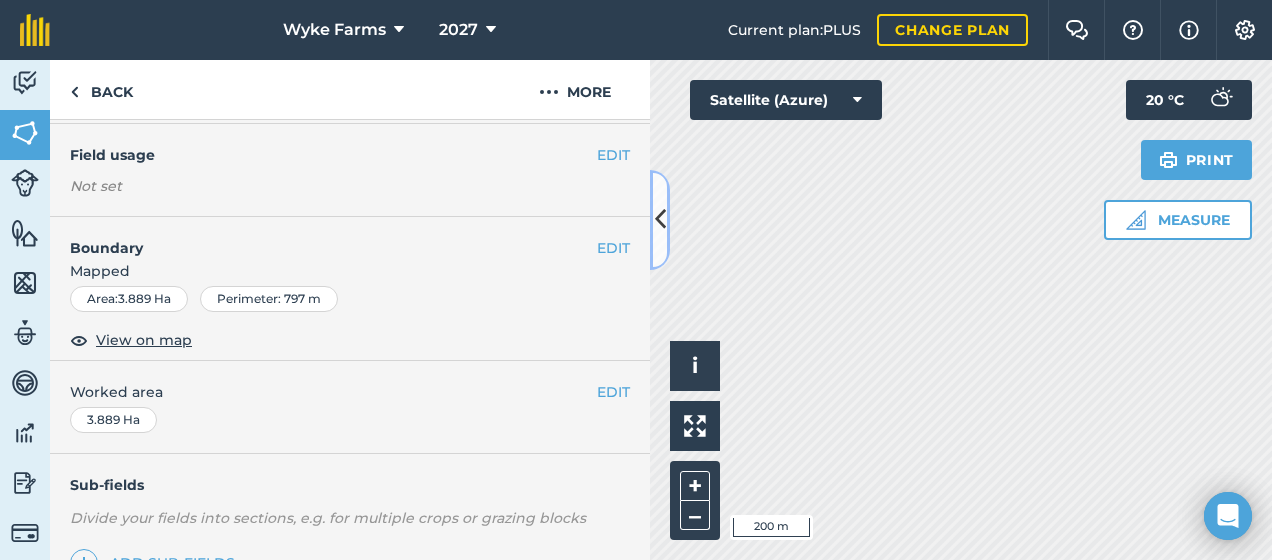 scroll, scrollTop: 162, scrollLeft: 0, axis: vertical 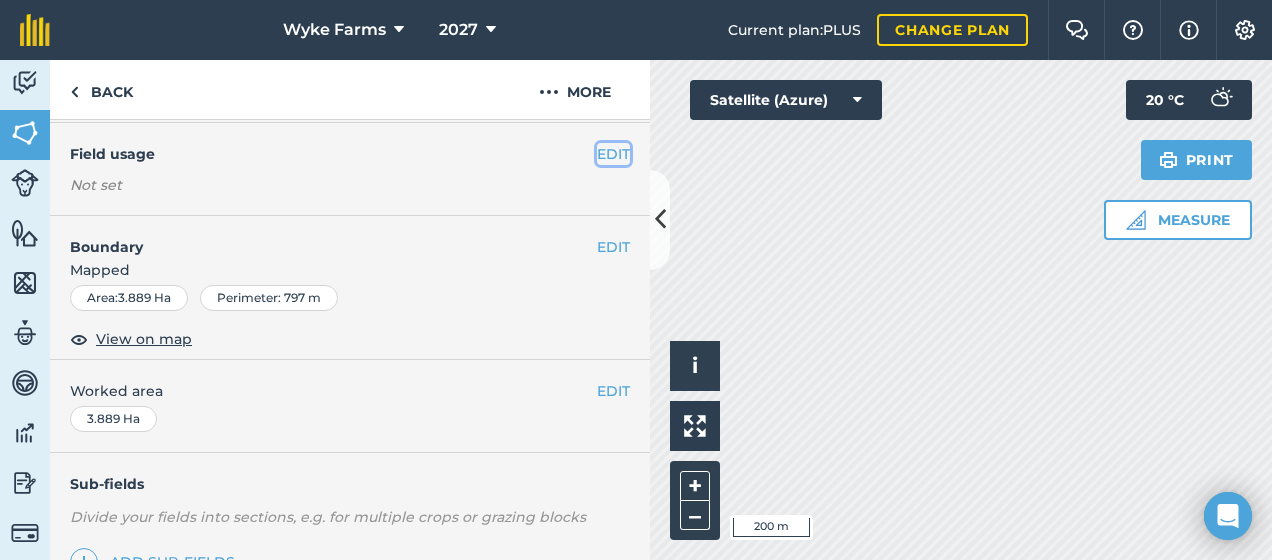 click on "EDIT" at bounding box center [613, 154] 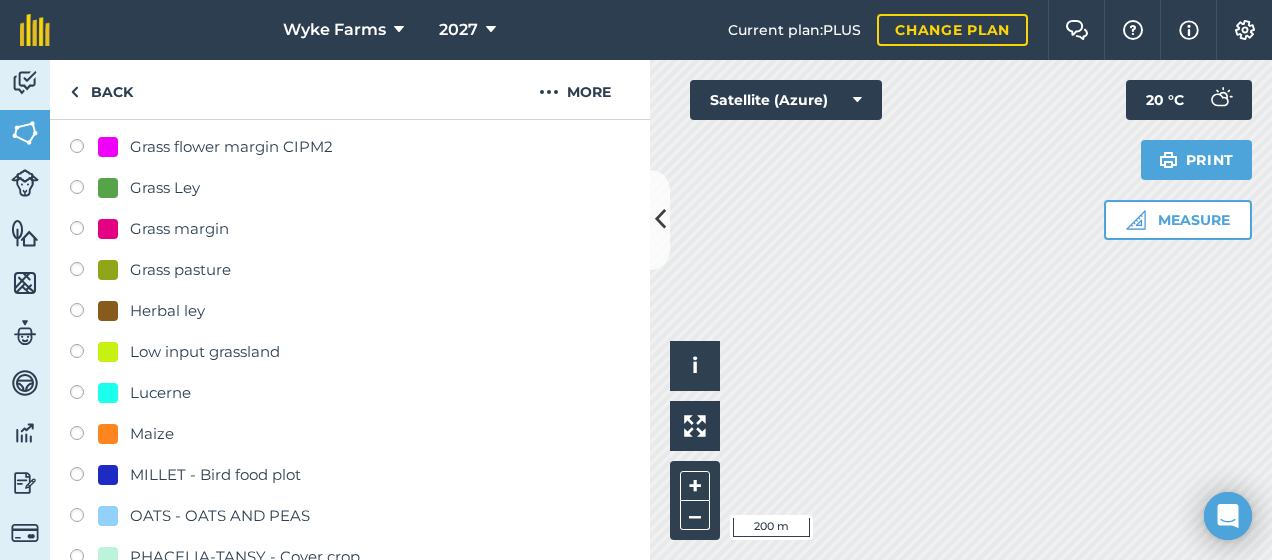 scroll, scrollTop: 498, scrollLeft: 0, axis: vertical 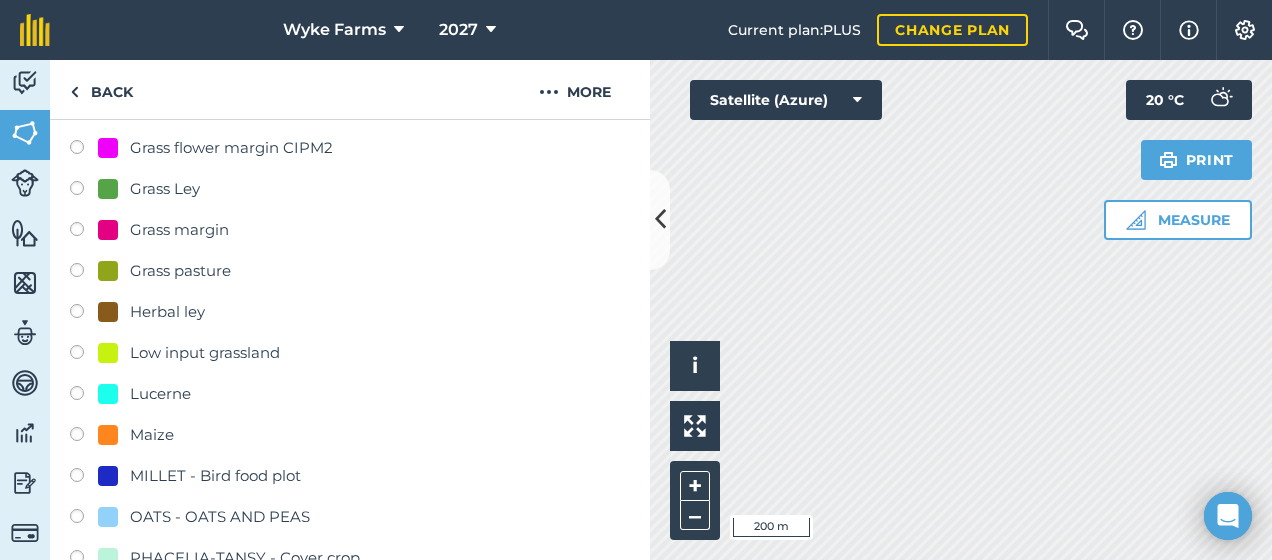 click at bounding box center (84, 191) 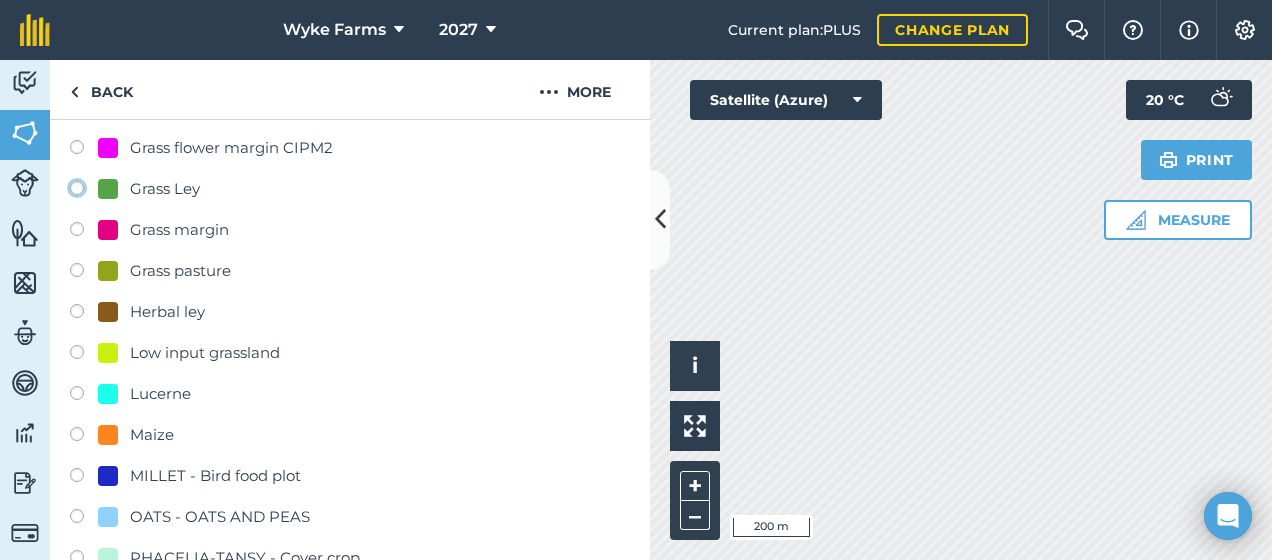 click on "Grass Ley" at bounding box center [-9923, 187] 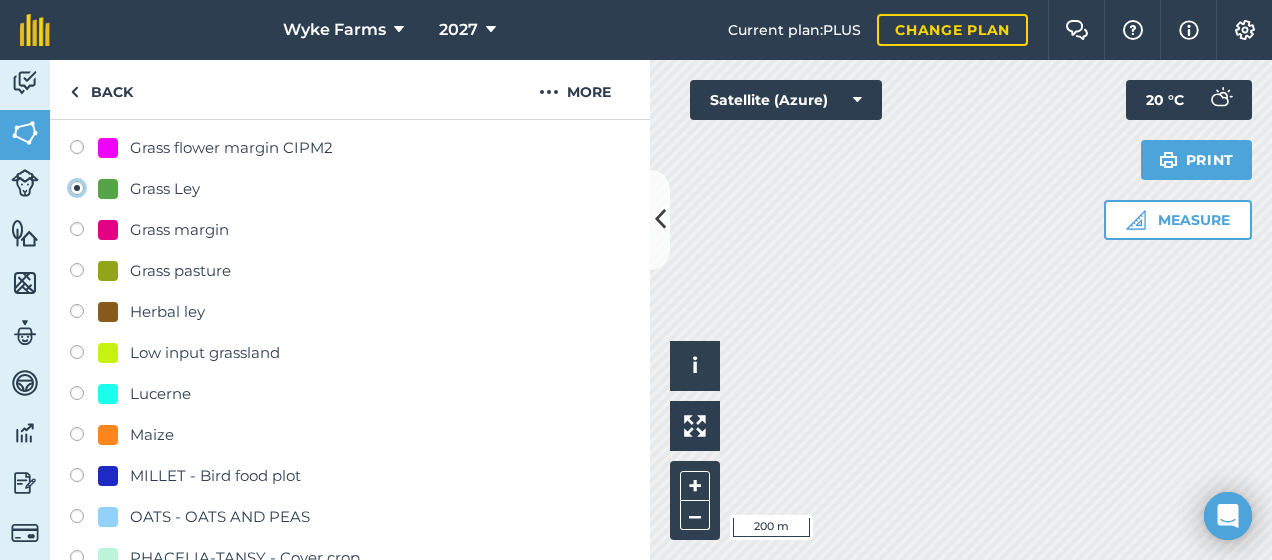 radio on "true" 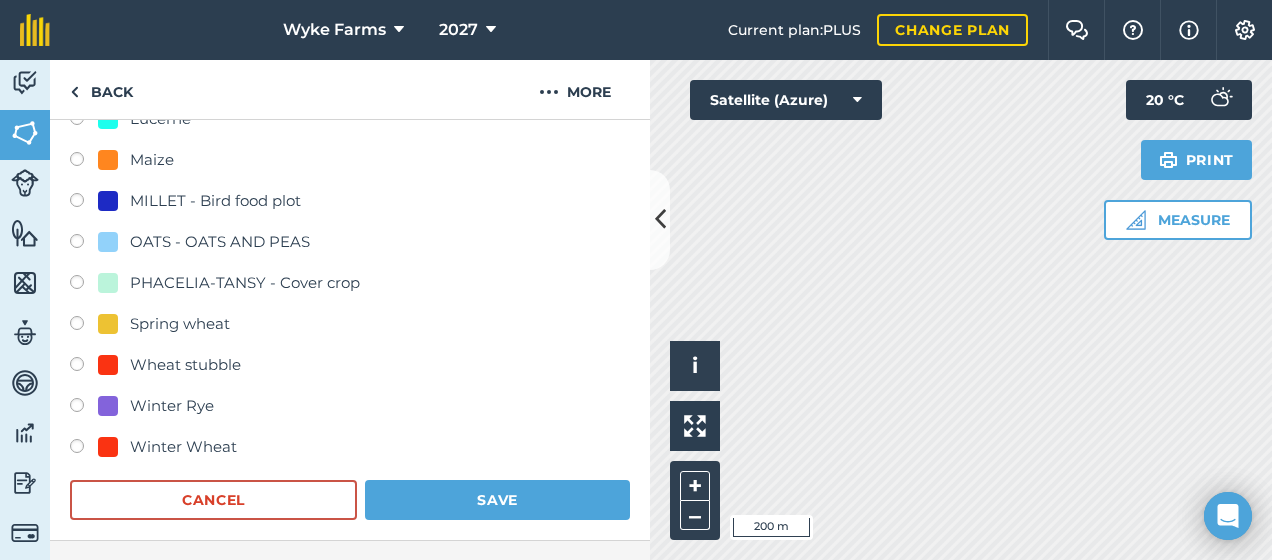 scroll, scrollTop: 782, scrollLeft: 0, axis: vertical 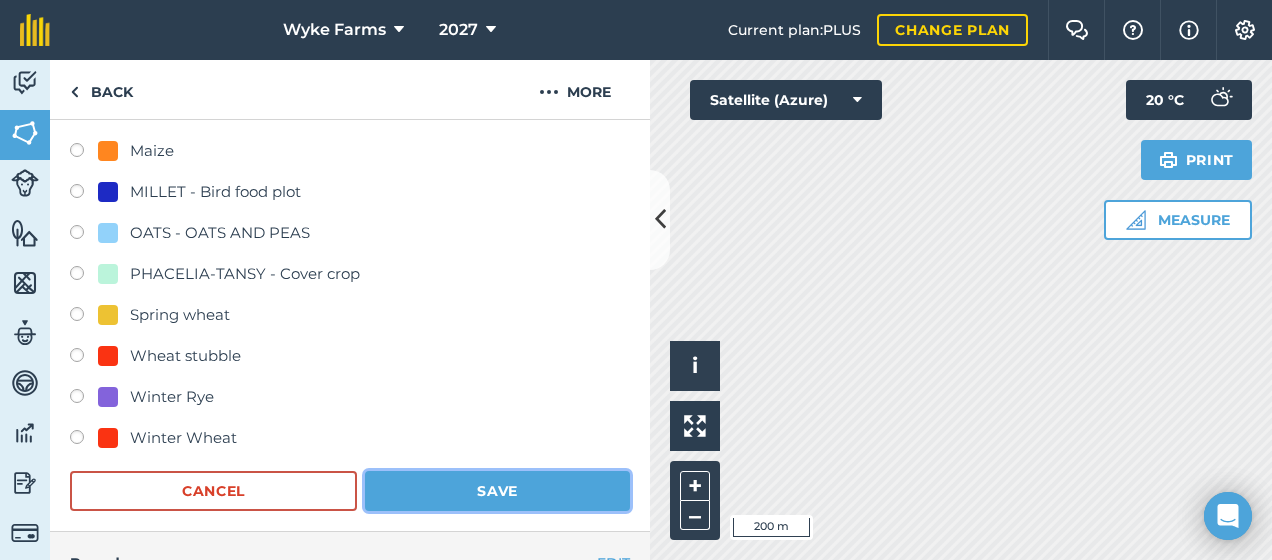 click on "Save" at bounding box center [497, 491] 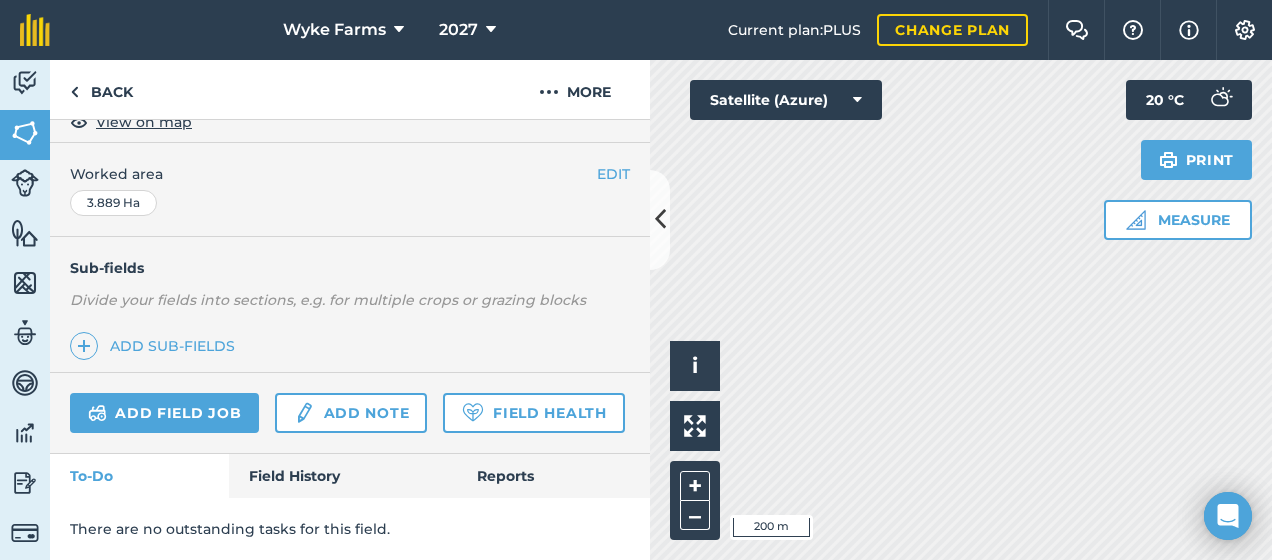 scroll, scrollTop: 437, scrollLeft: 0, axis: vertical 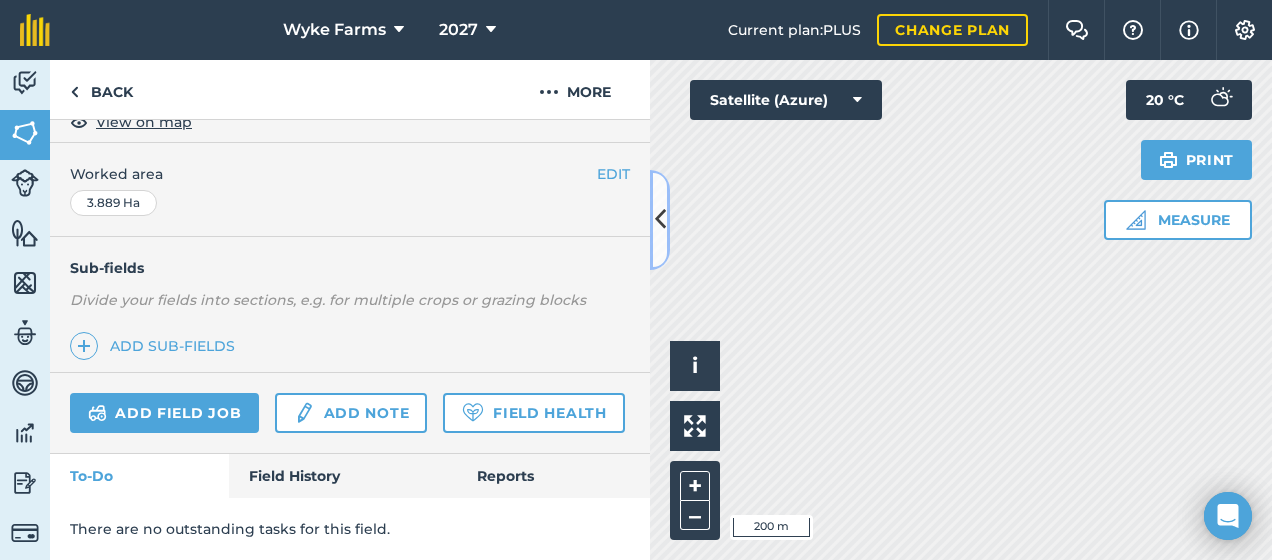 click at bounding box center [660, 220] 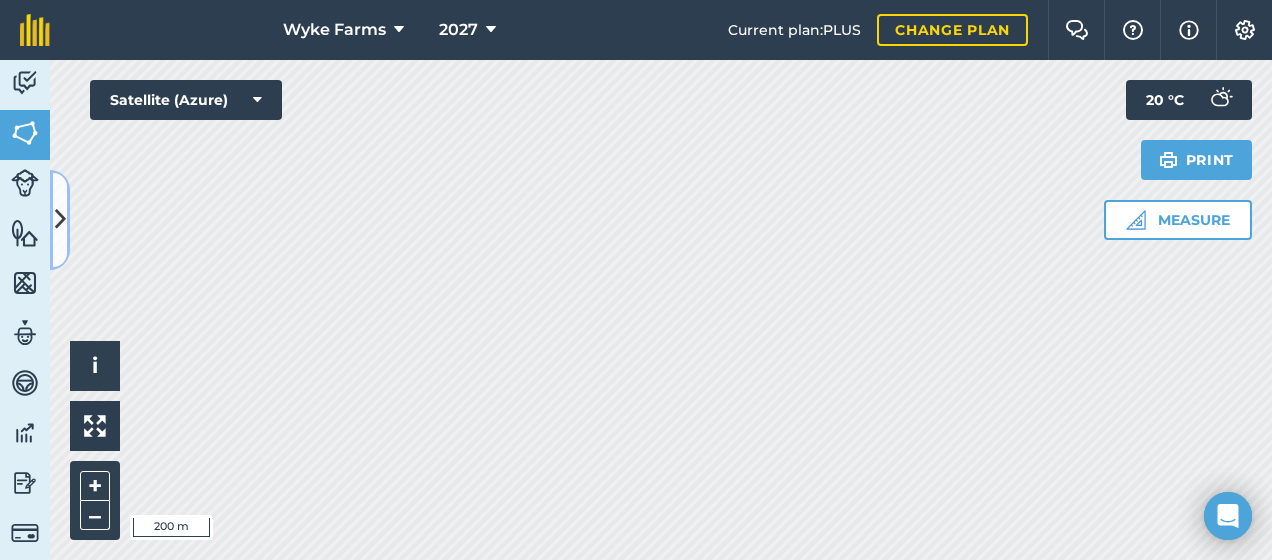 click at bounding box center [60, 220] 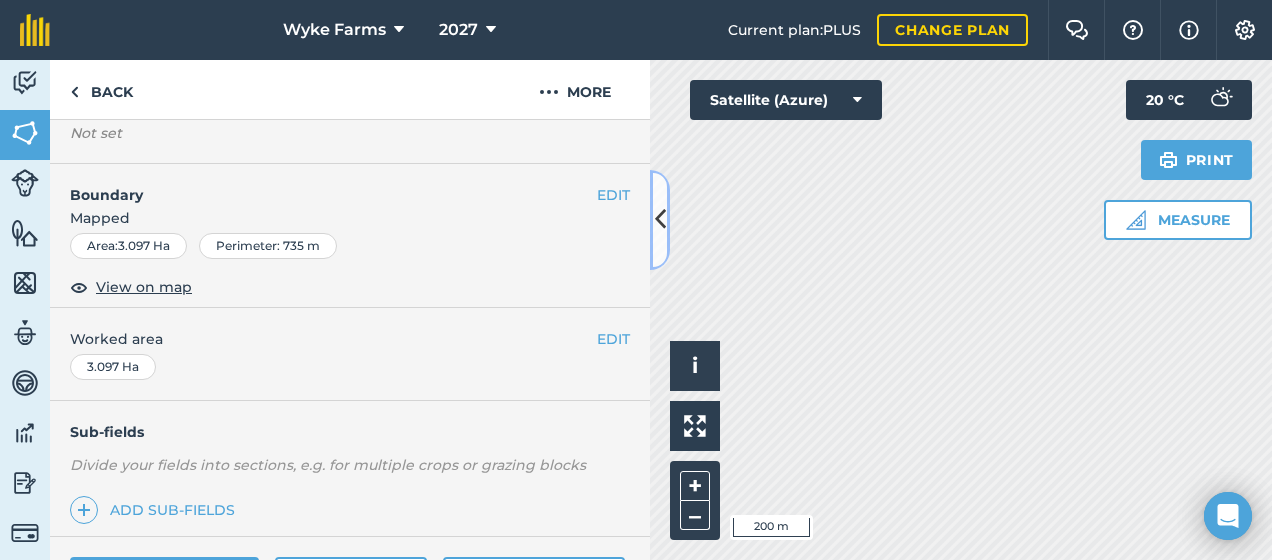scroll, scrollTop: 174, scrollLeft: 0, axis: vertical 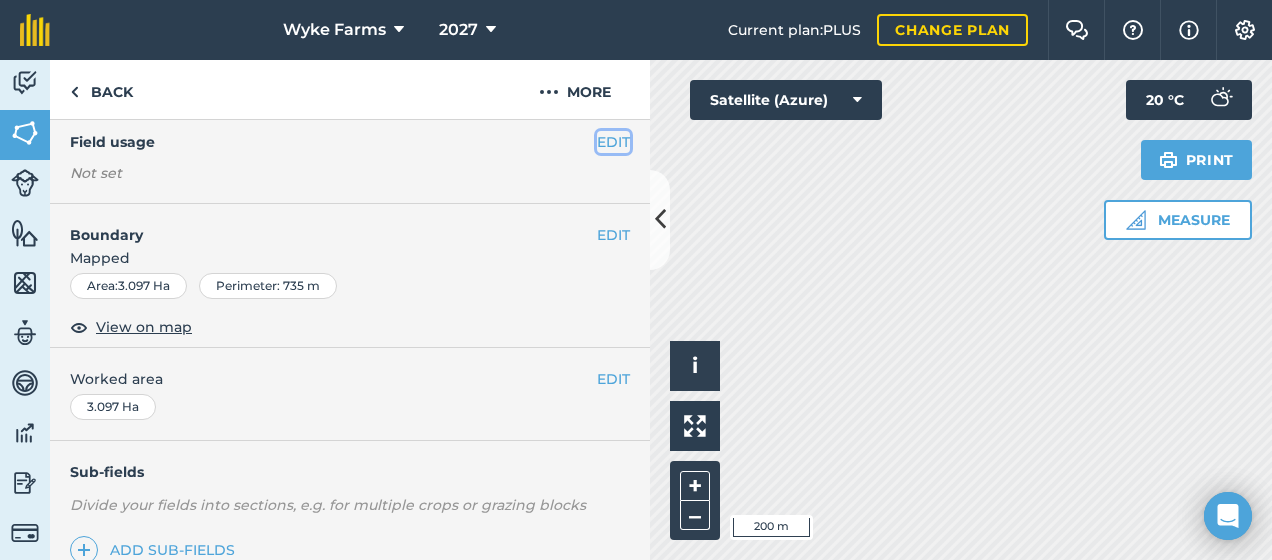 click on "EDIT" at bounding box center (613, 142) 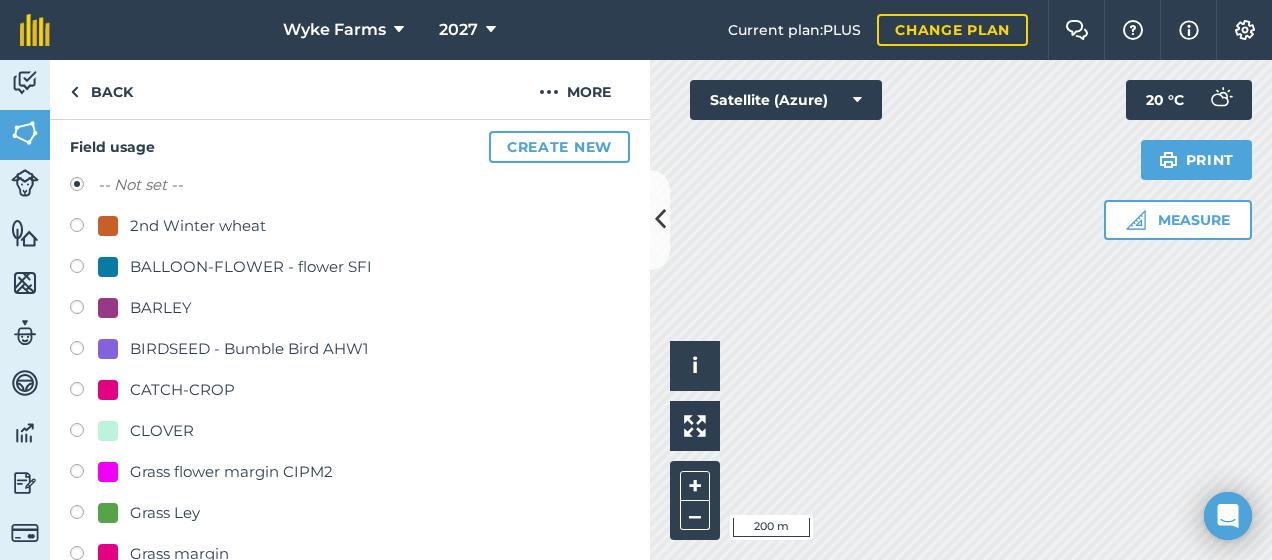 scroll, scrollTop: 369, scrollLeft: 0, axis: vertical 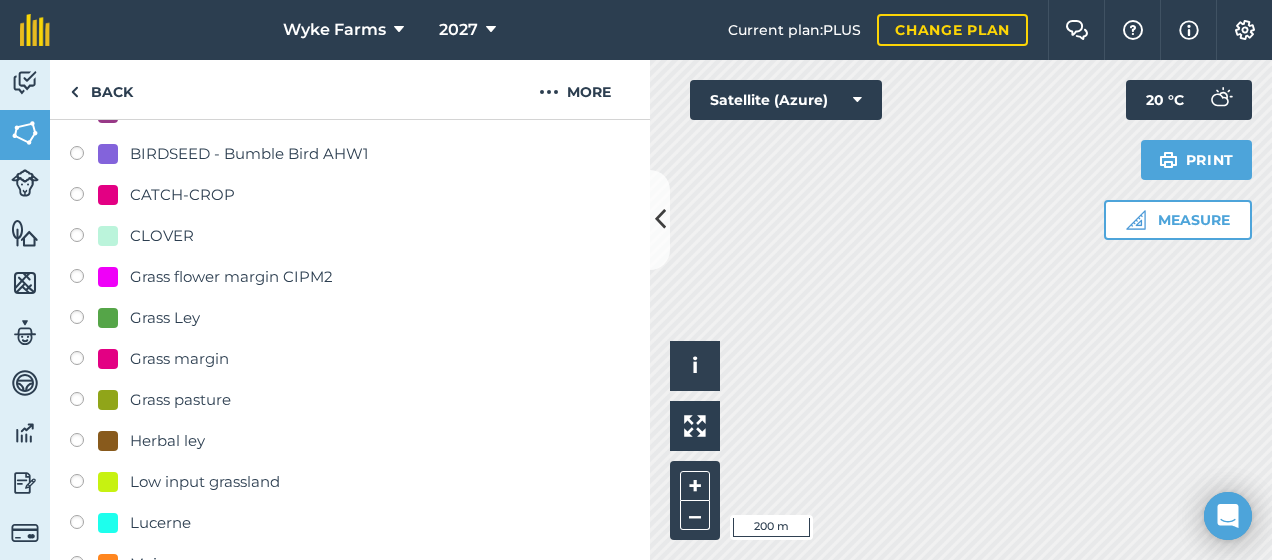 click at bounding box center (84, 320) 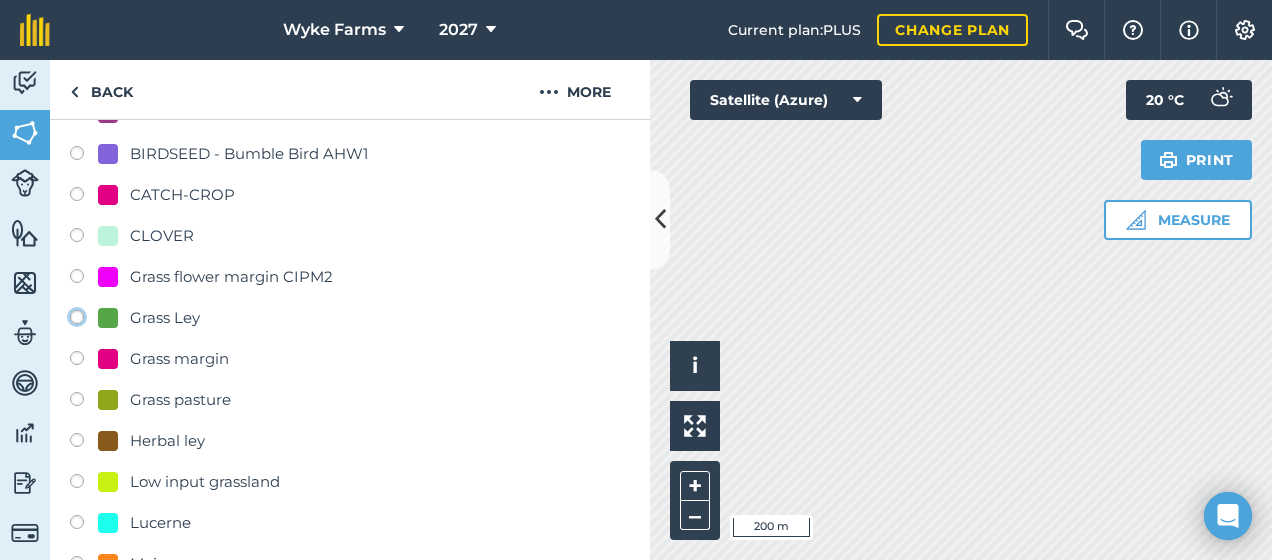 click on "Grass Ley" at bounding box center (-9923, 316) 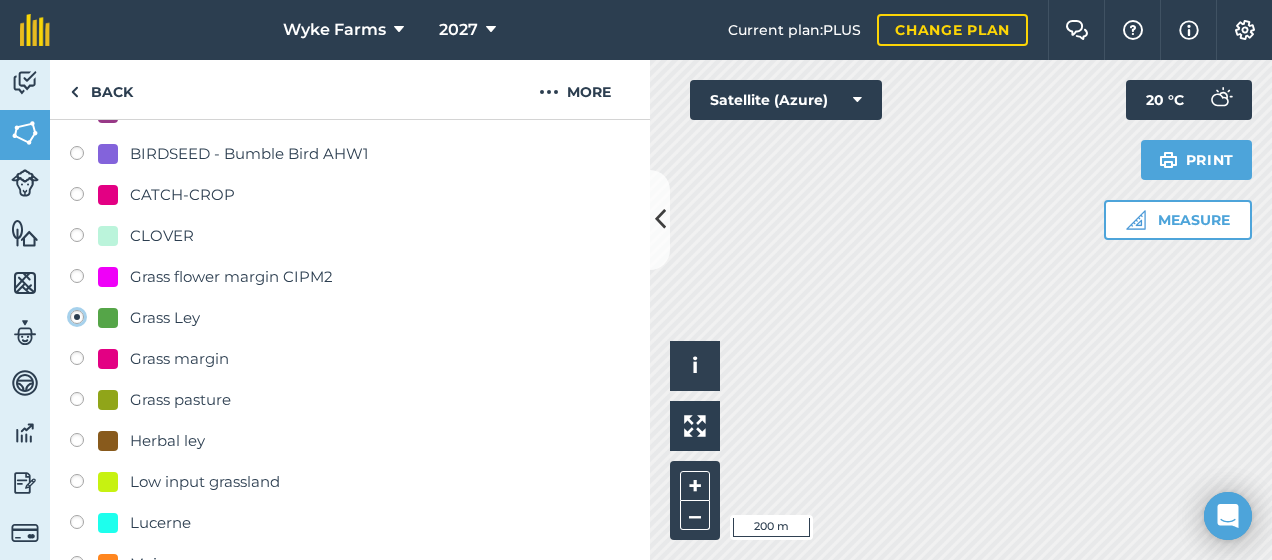 radio on "true" 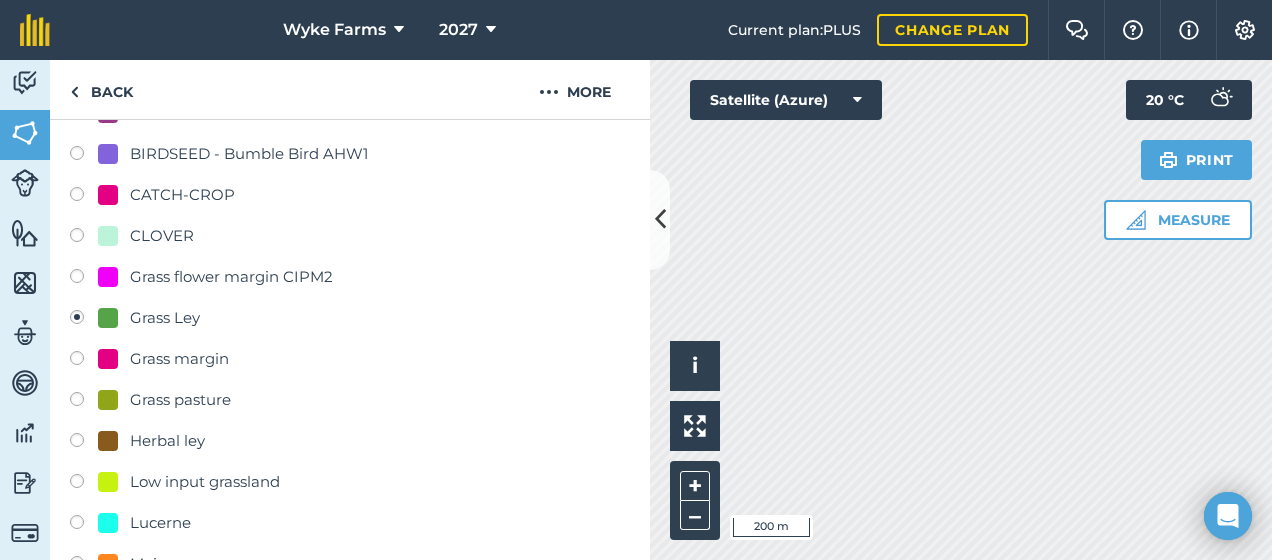 click at bounding box center (84, 320) 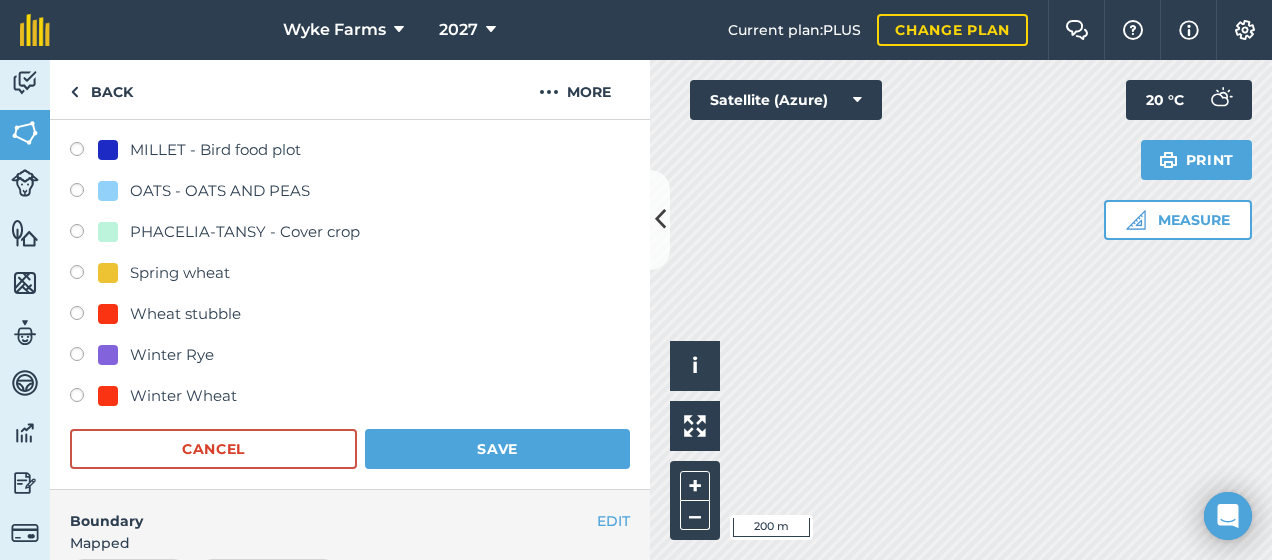 scroll, scrollTop: 869, scrollLeft: 0, axis: vertical 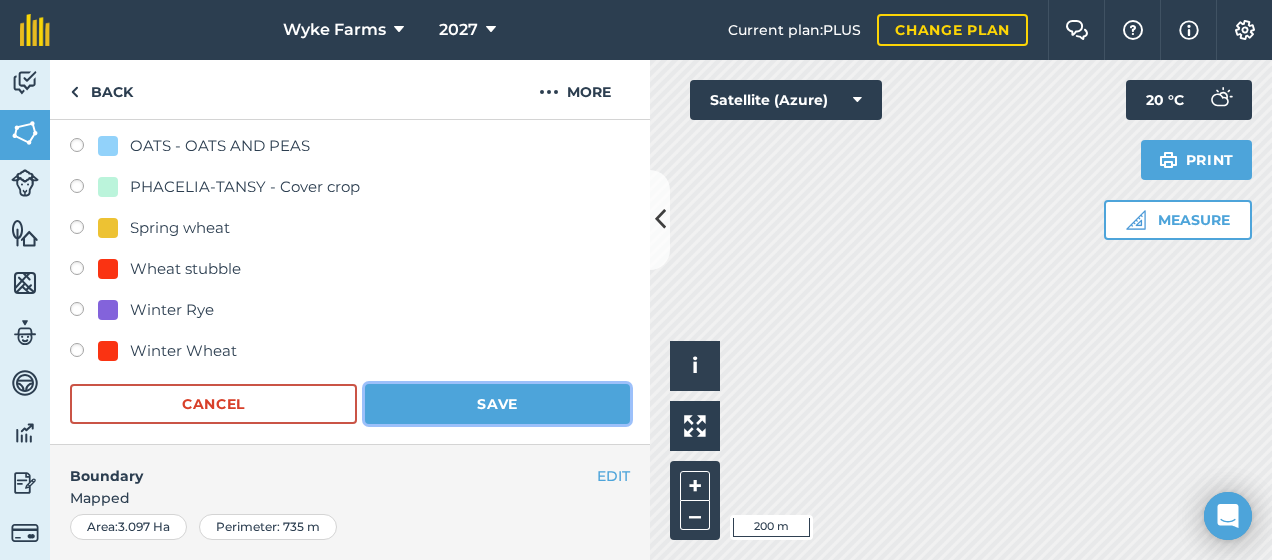 click on "Save" at bounding box center (497, 404) 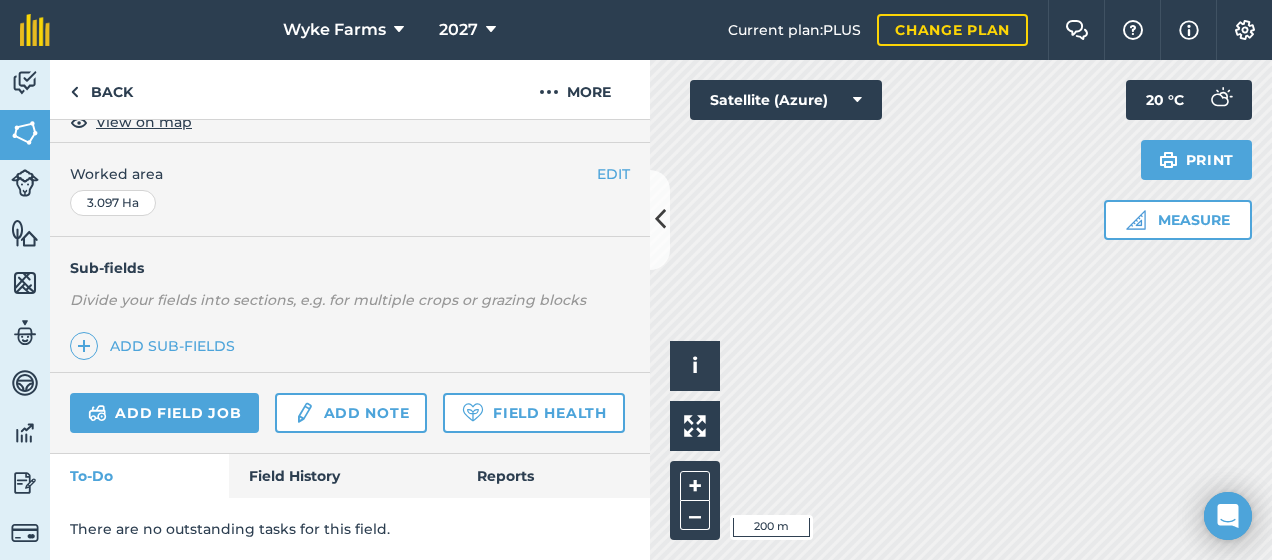 scroll, scrollTop: 437, scrollLeft: 0, axis: vertical 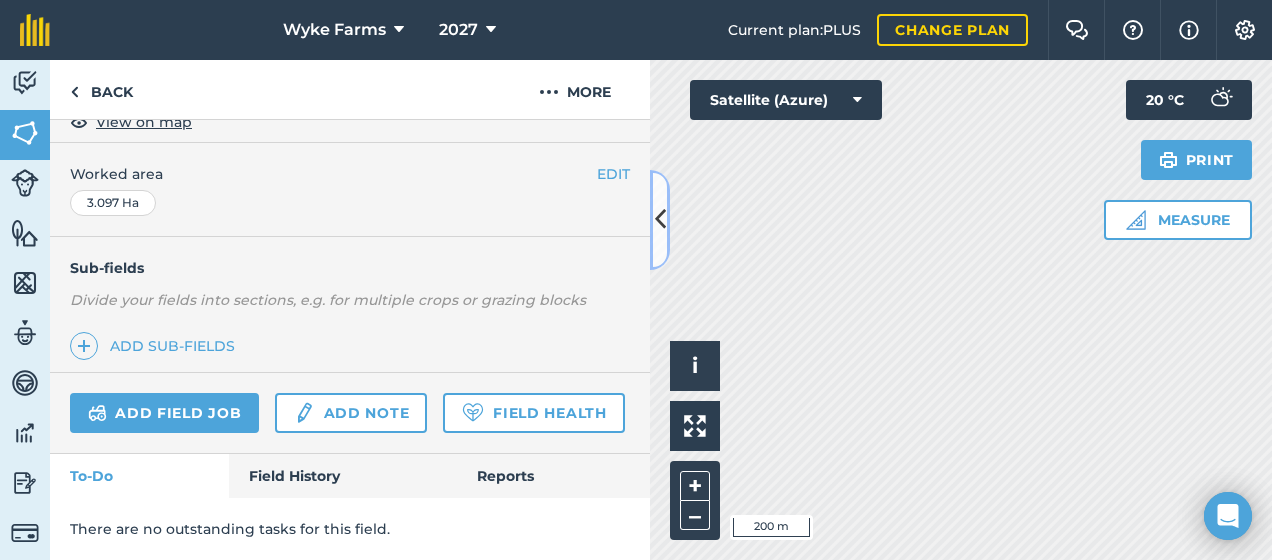 click at bounding box center [660, 219] 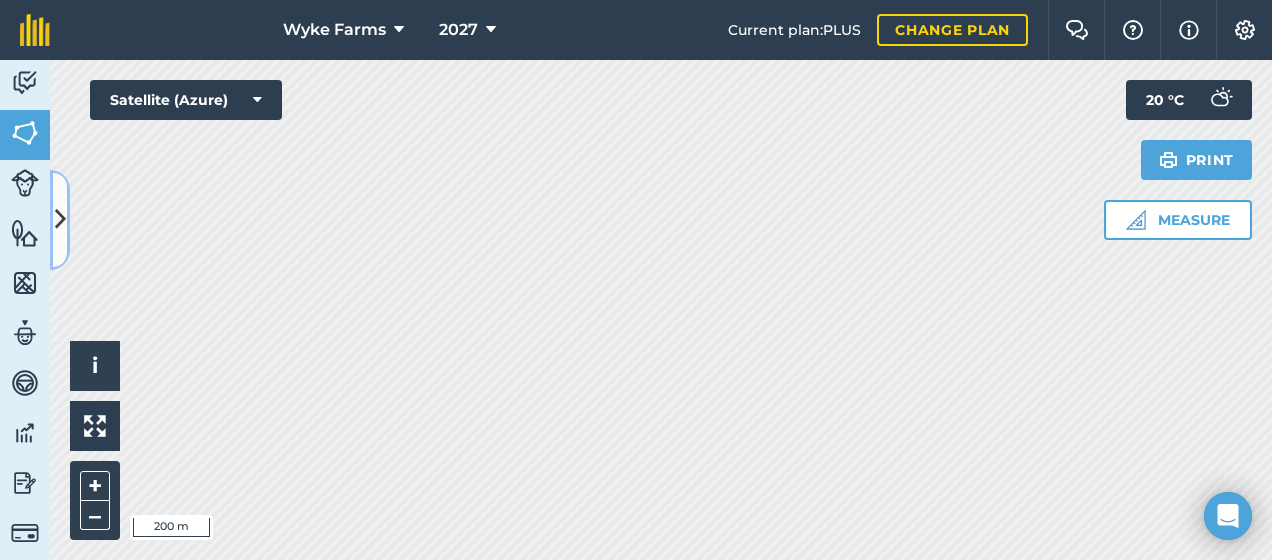 click at bounding box center (60, 219) 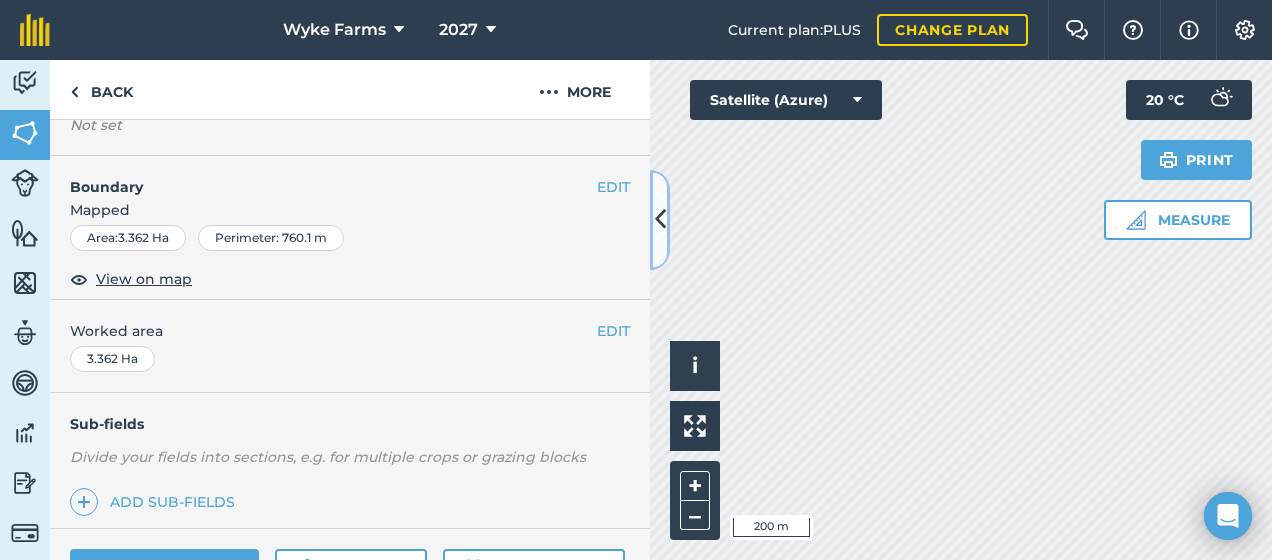 scroll, scrollTop: 93, scrollLeft: 0, axis: vertical 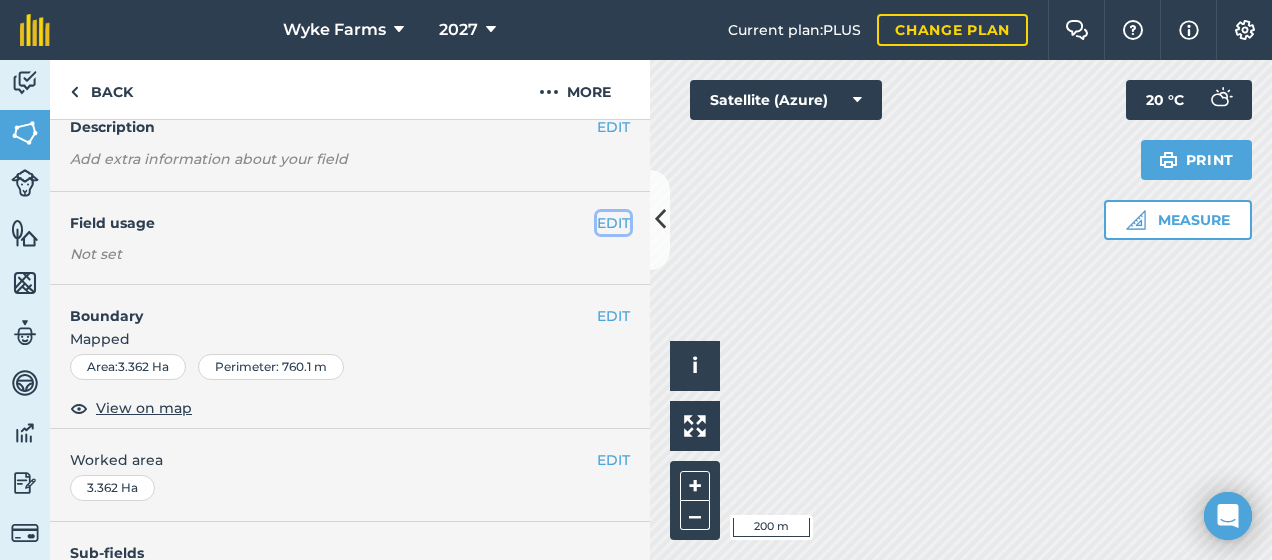 click on "EDIT" at bounding box center [613, 223] 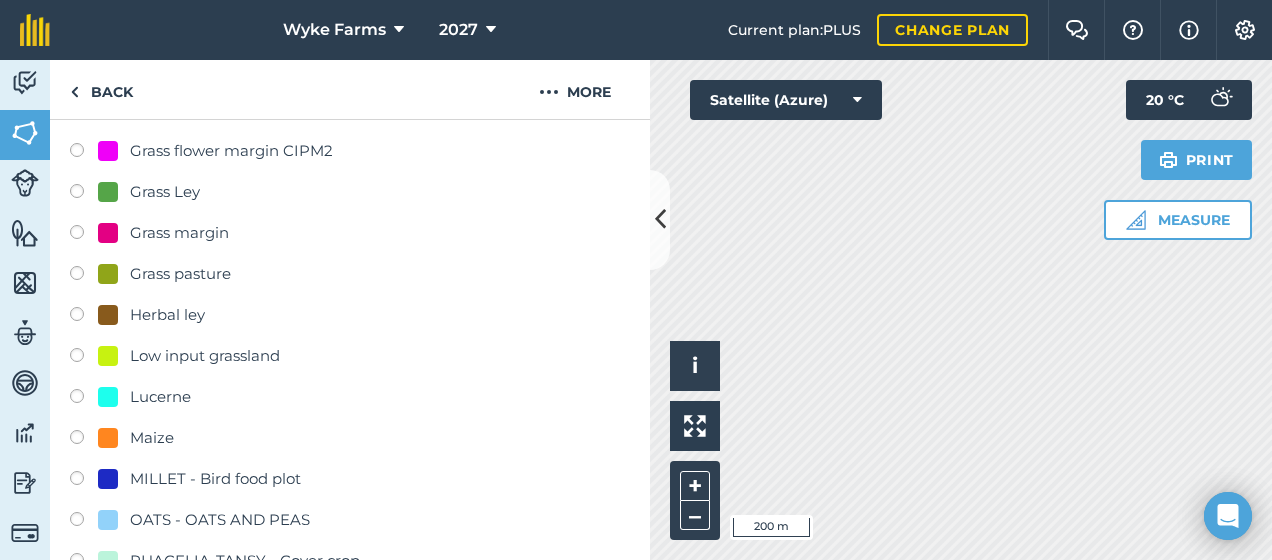 scroll, scrollTop: 498, scrollLeft: 0, axis: vertical 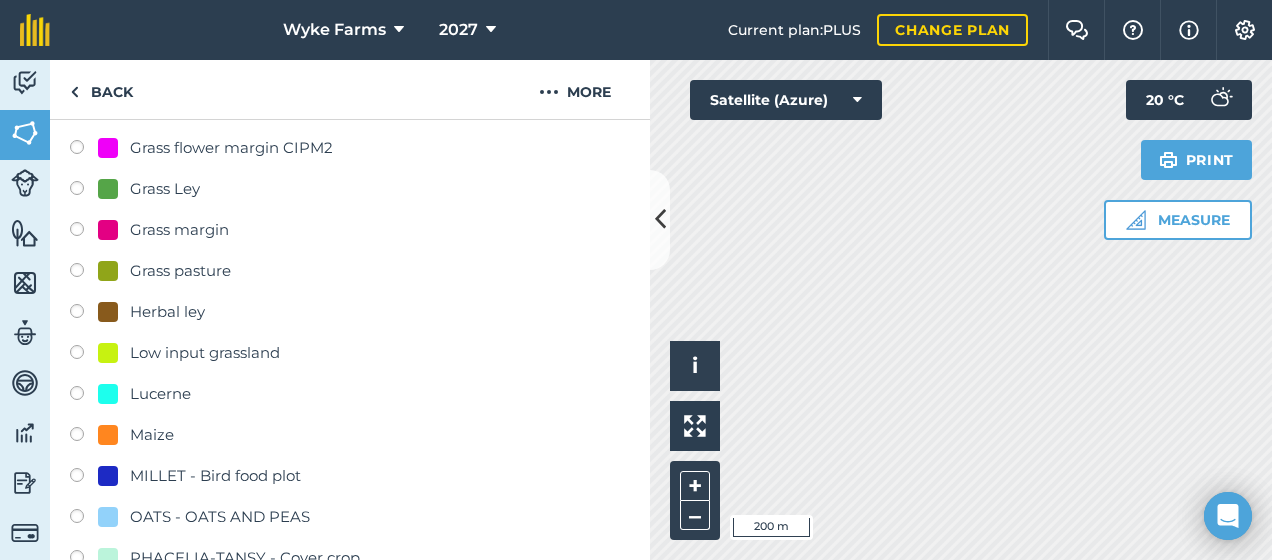 click at bounding box center [84, 273] 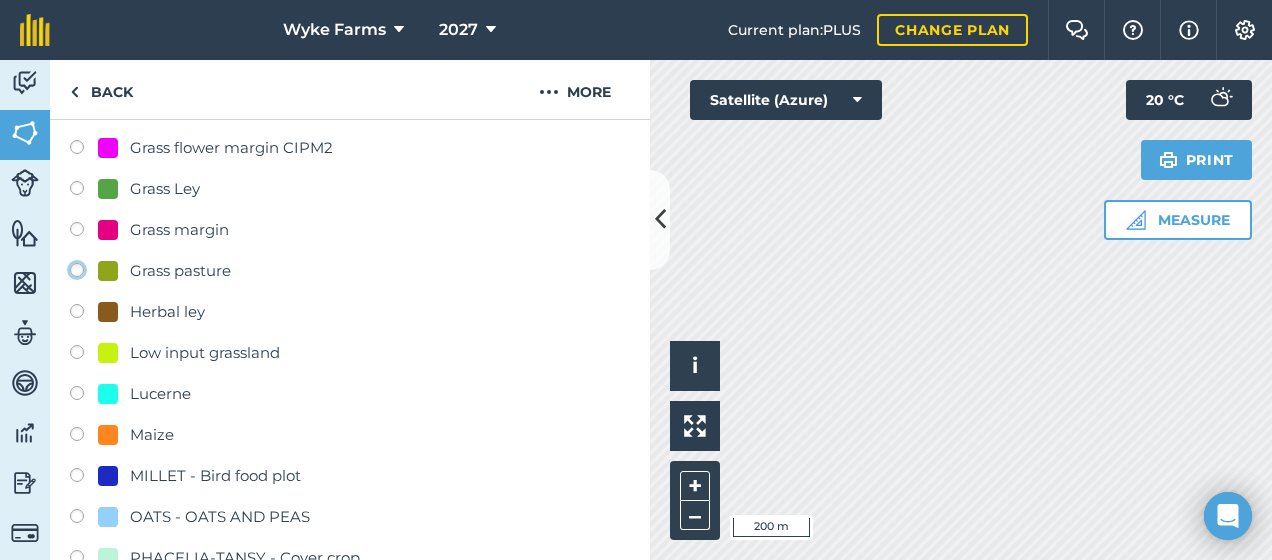 radio on "true" 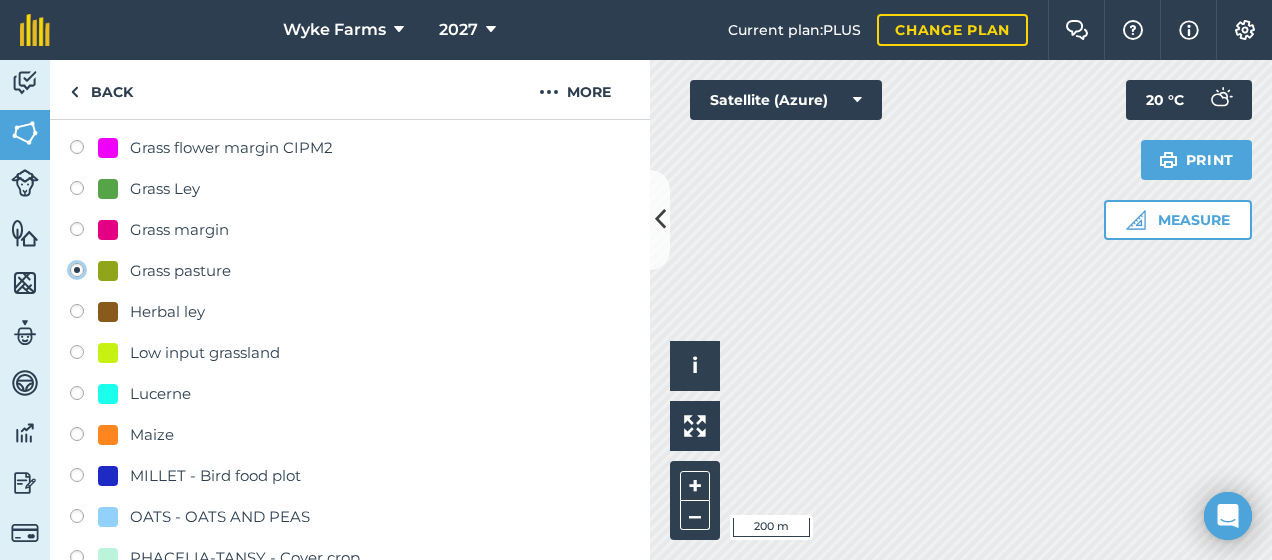 radio on "false" 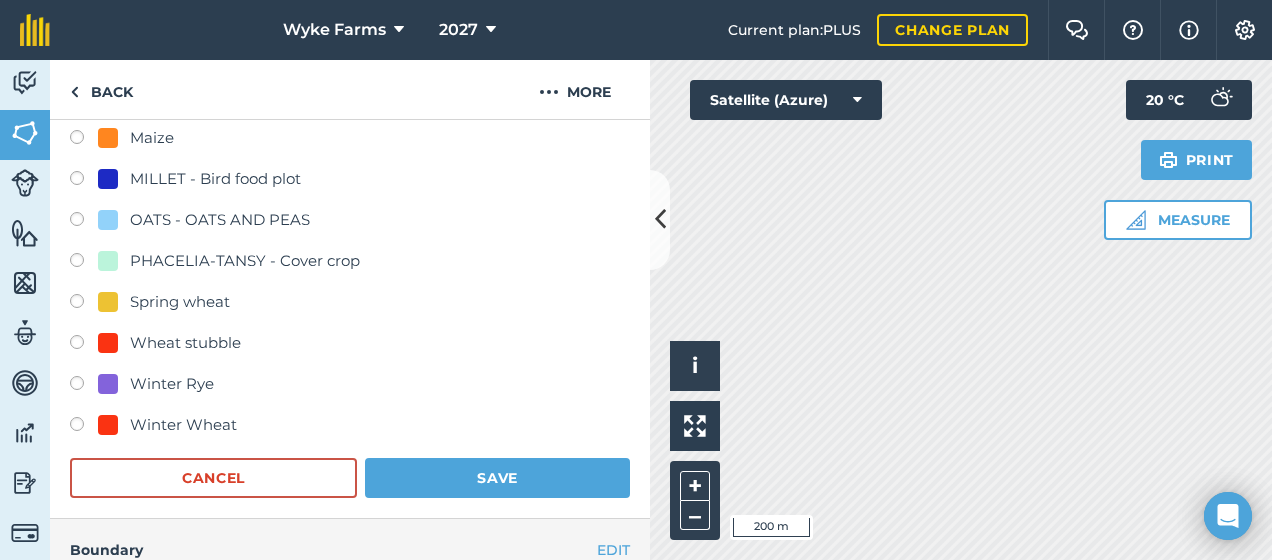 scroll, scrollTop: 824, scrollLeft: 0, axis: vertical 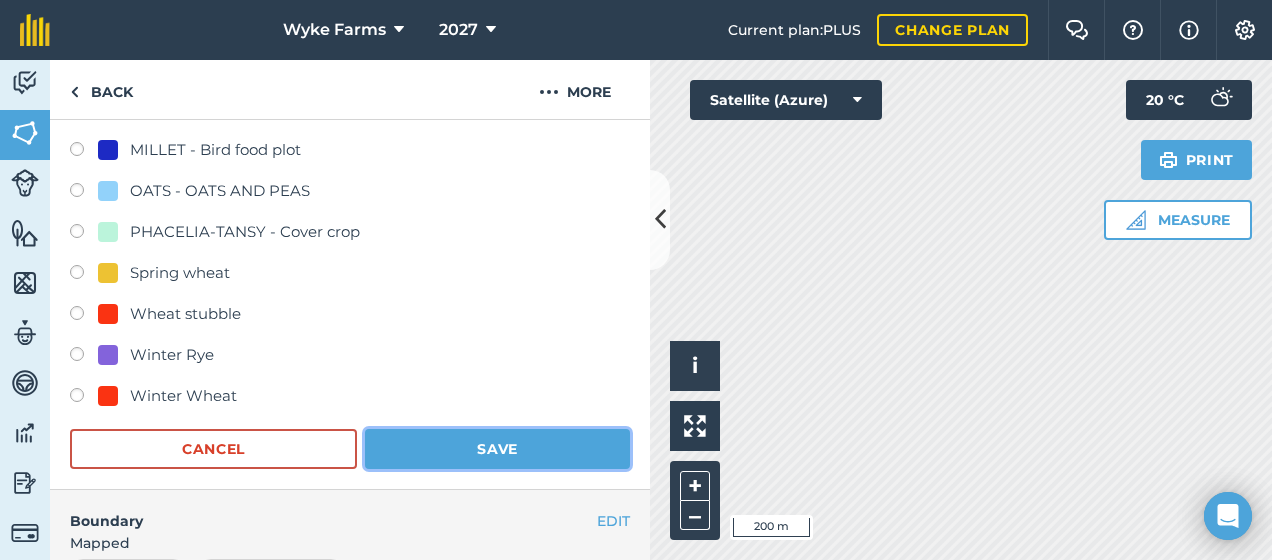 click on "Save" at bounding box center (497, 449) 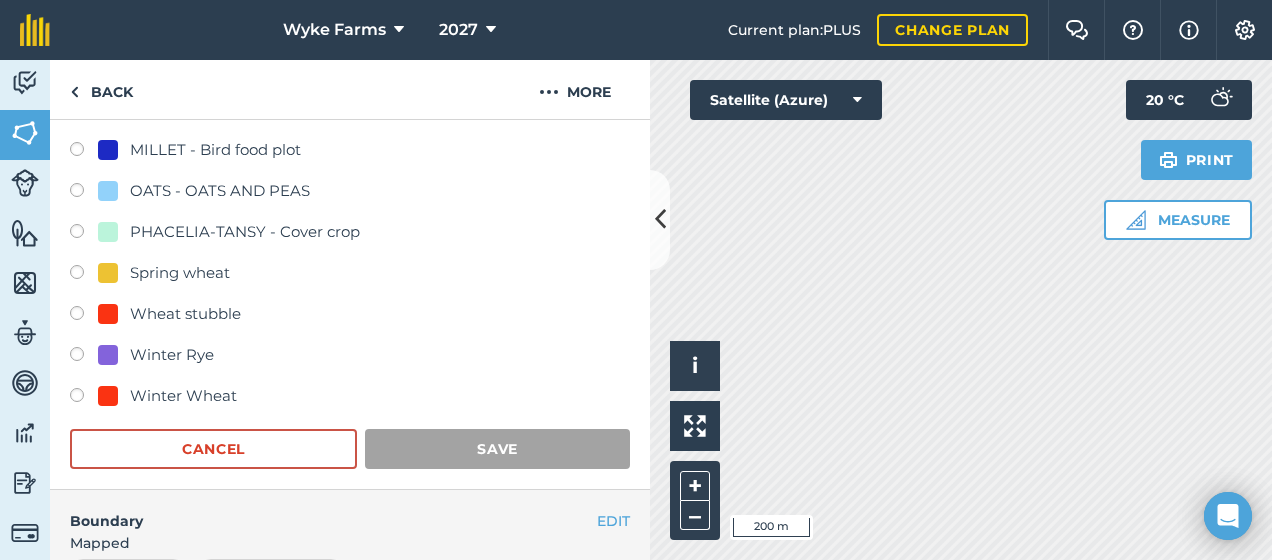 scroll, scrollTop: 437, scrollLeft: 0, axis: vertical 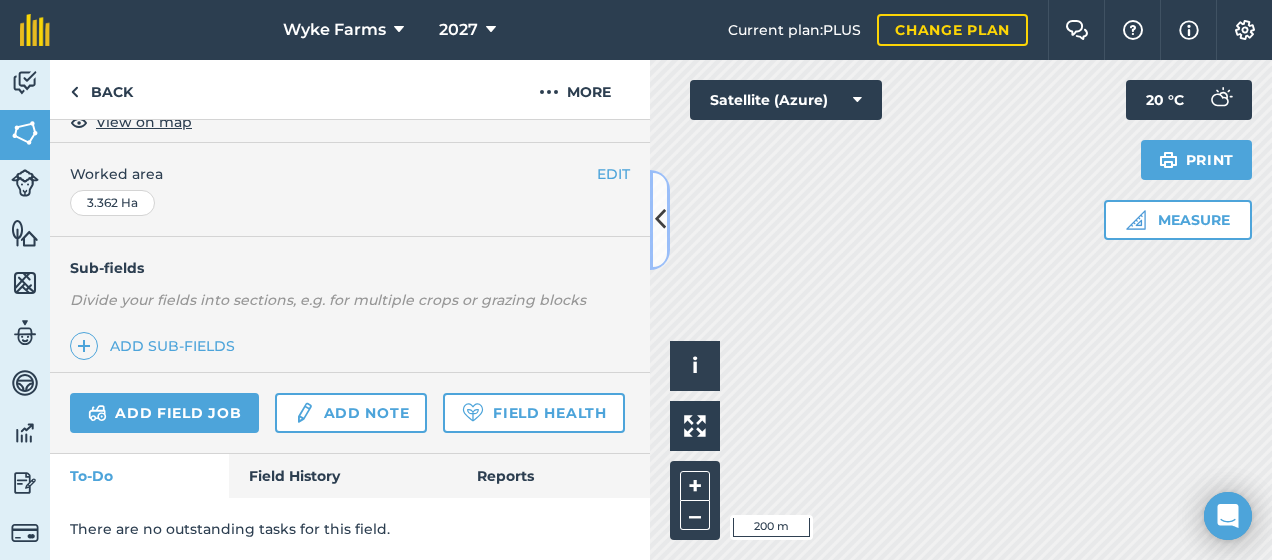 click at bounding box center (660, 219) 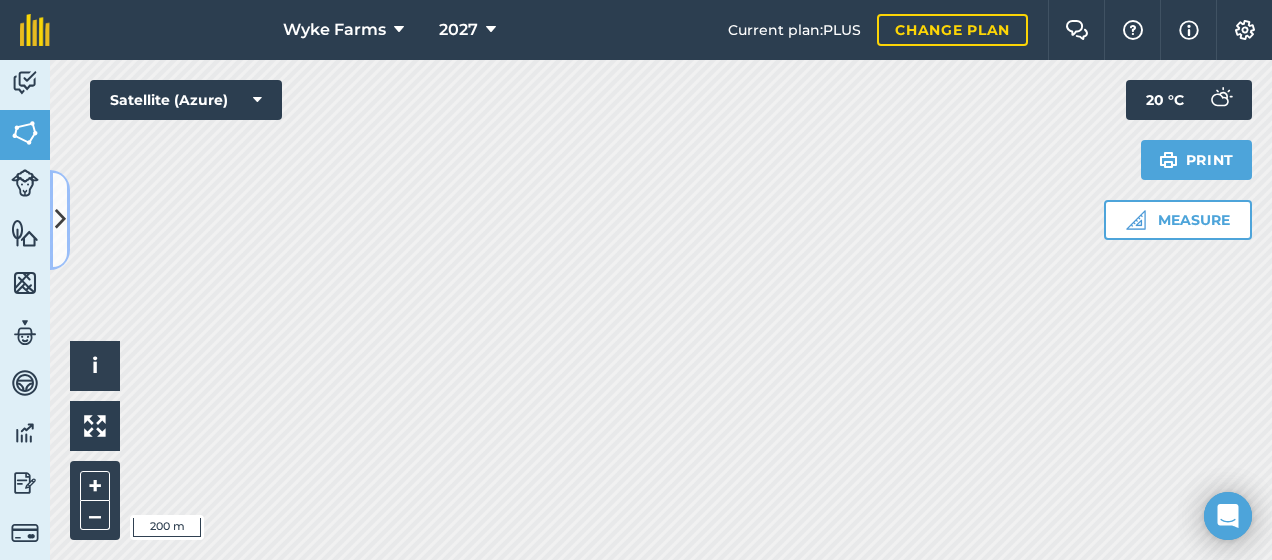 click at bounding box center [60, 219] 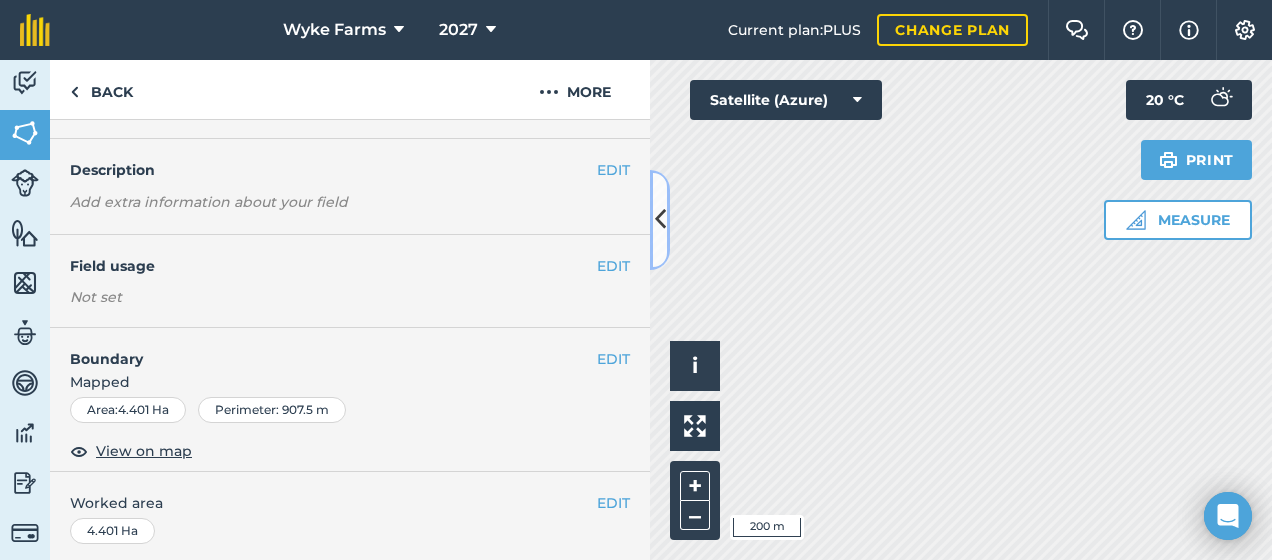 scroll, scrollTop: 21, scrollLeft: 0, axis: vertical 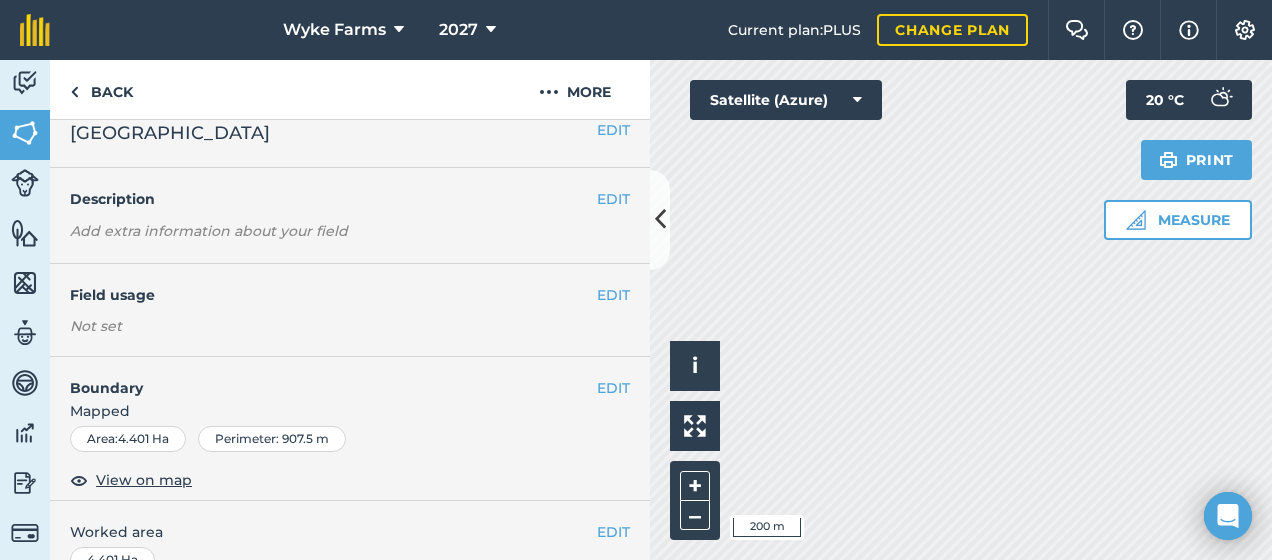 click on "EDIT Field usage Not set" at bounding box center [350, 310] 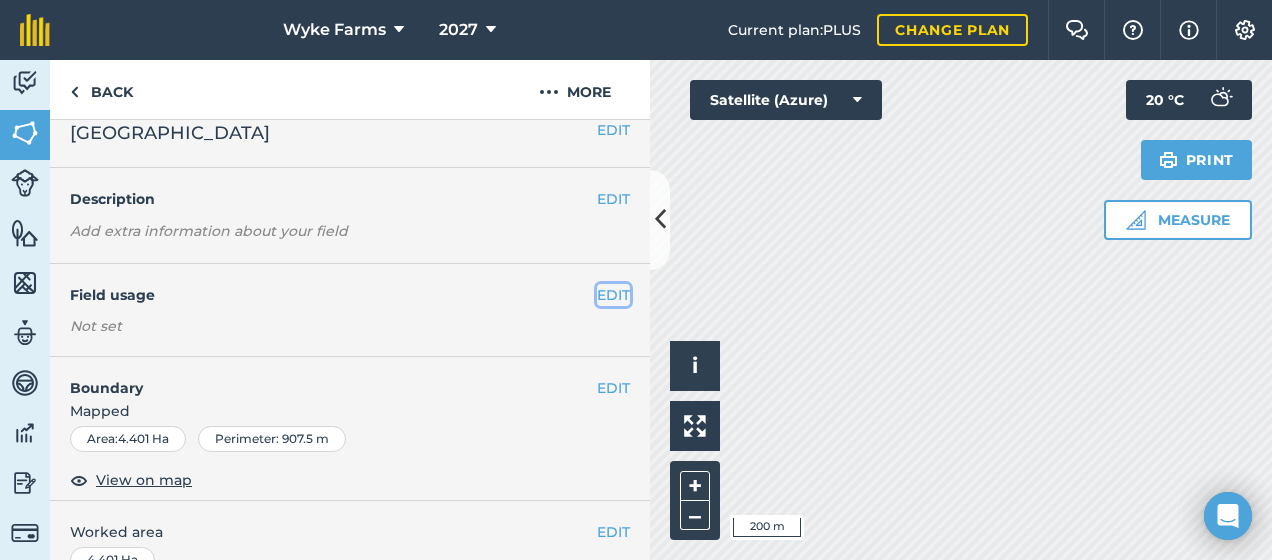 click on "EDIT" at bounding box center [613, 295] 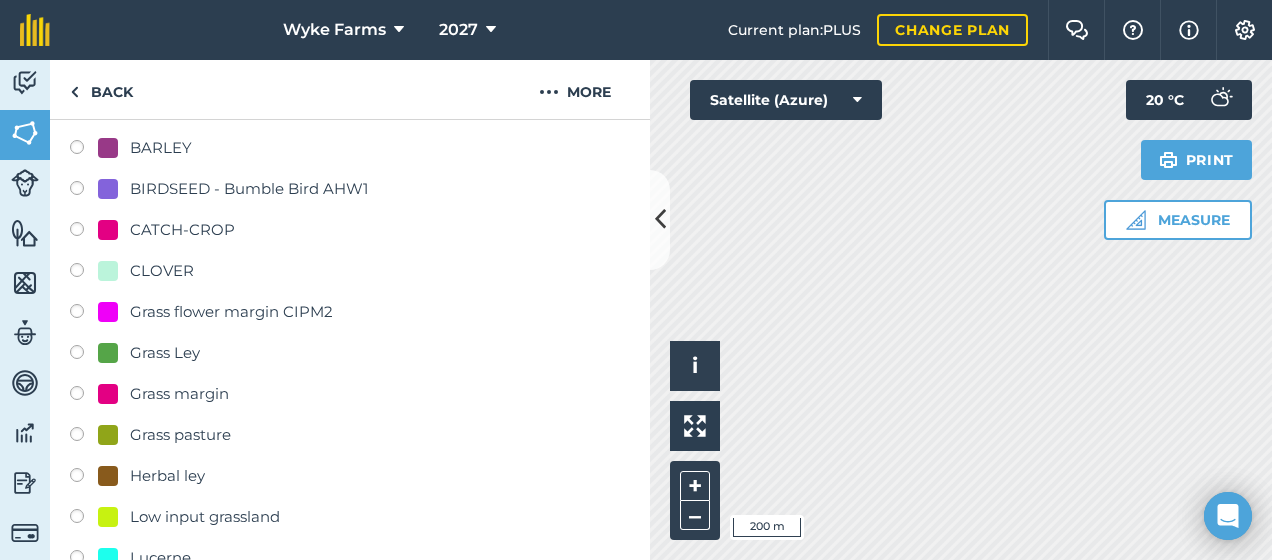 scroll, scrollTop: 335, scrollLeft: 0, axis: vertical 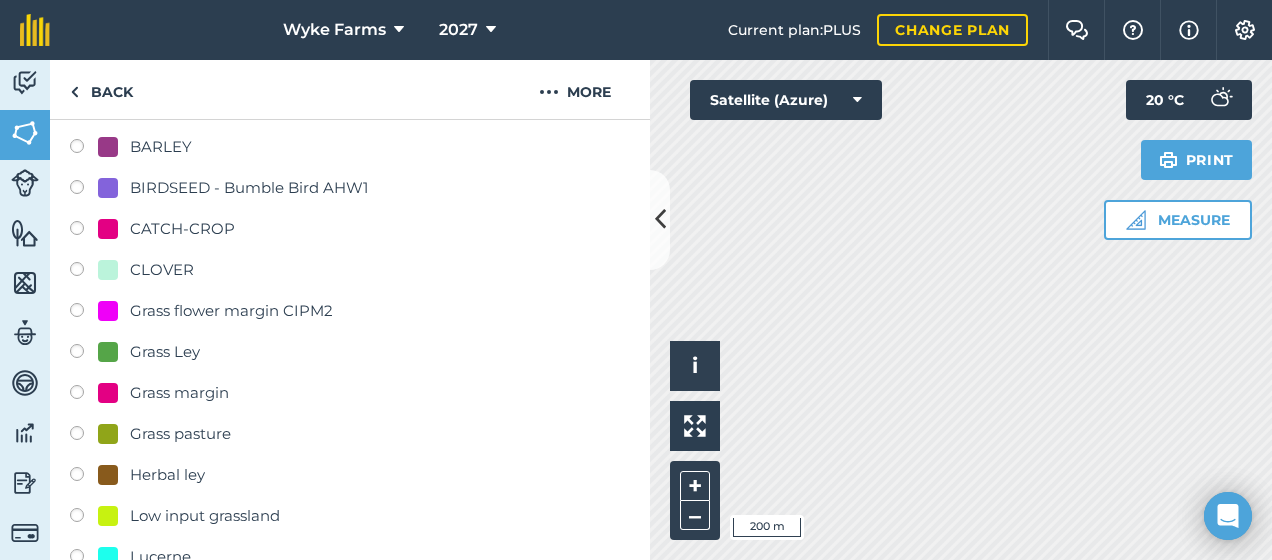 click at bounding box center (84, 354) 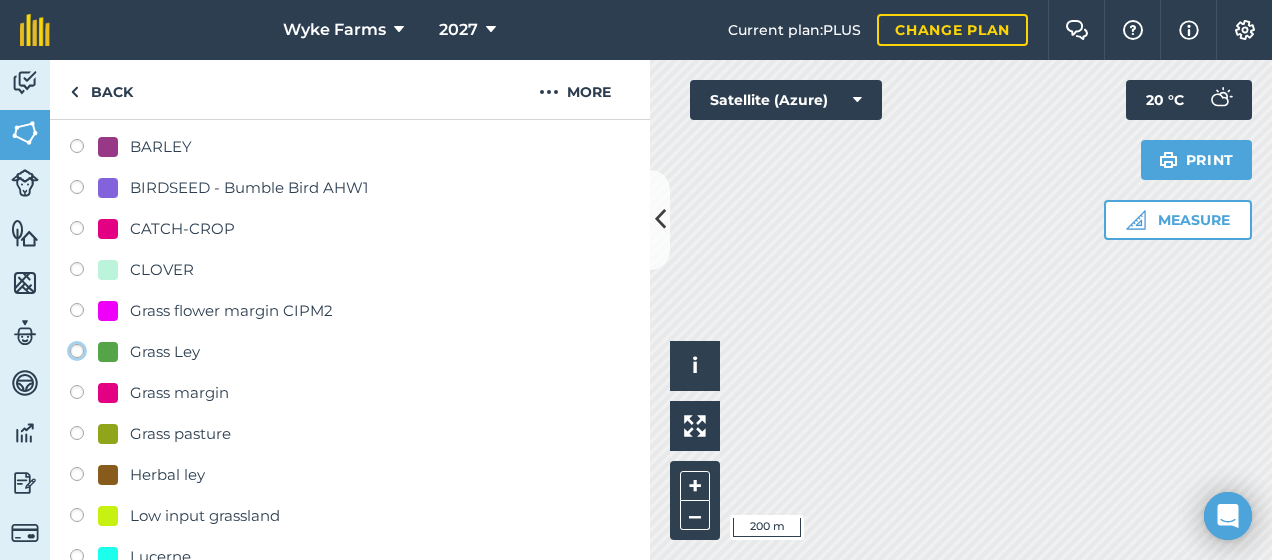 click on "Grass Ley" at bounding box center [-9923, 350] 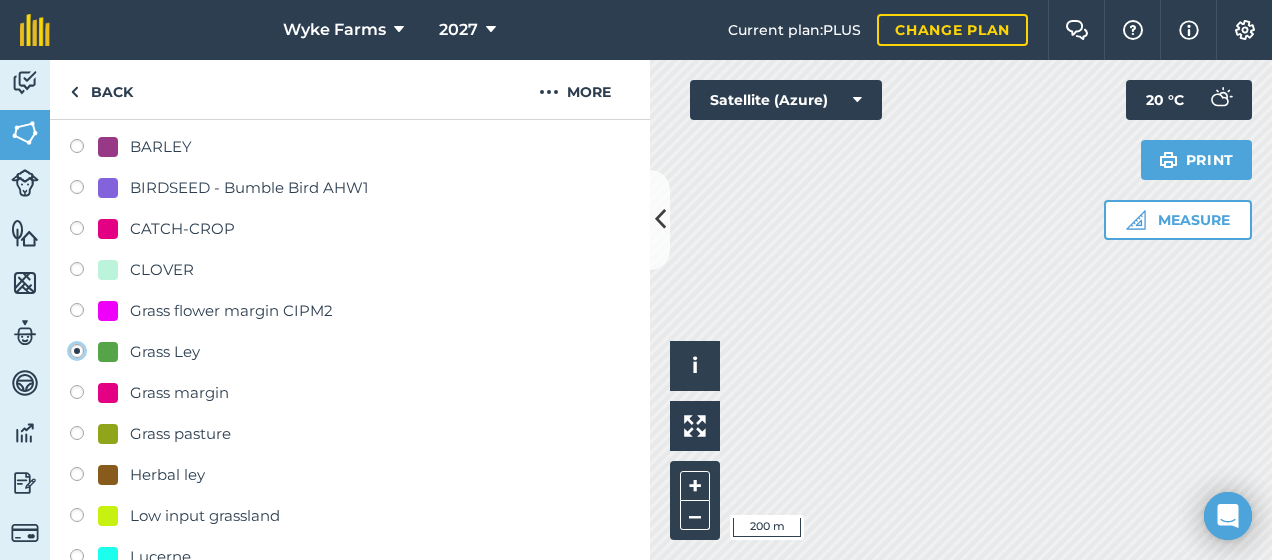 radio on "true" 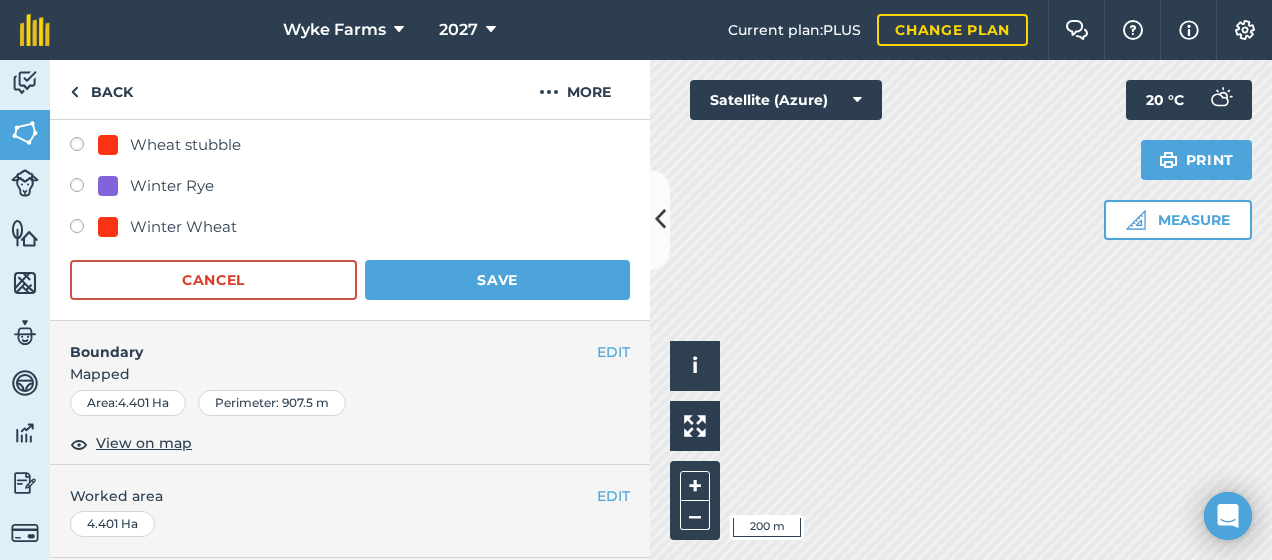 scroll, scrollTop: 1034, scrollLeft: 0, axis: vertical 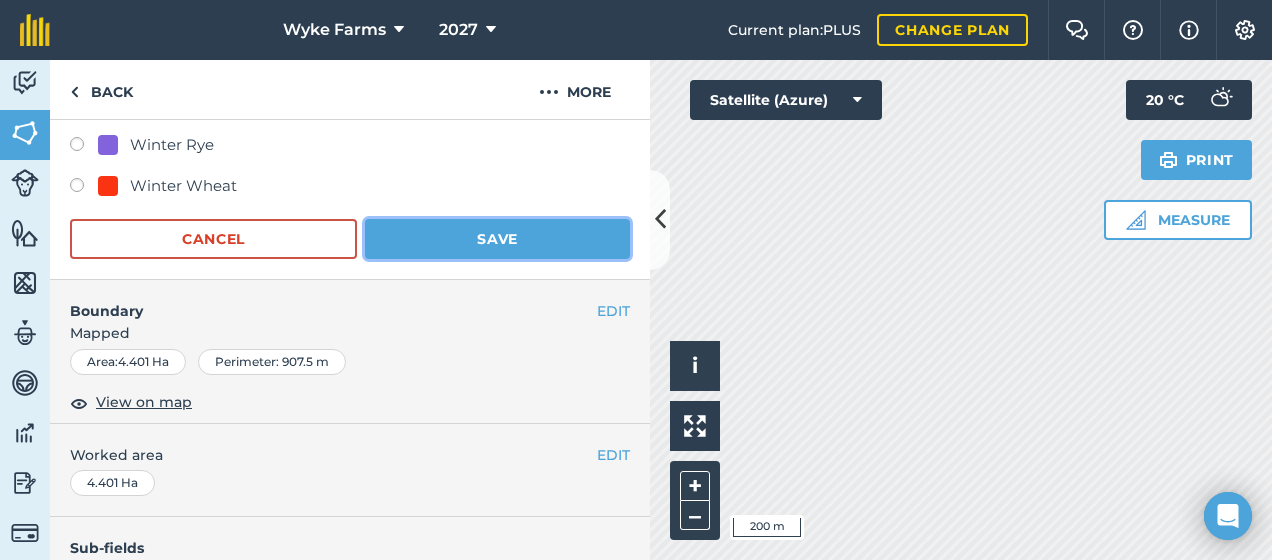 click on "Save" at bounding box center [497, 239] 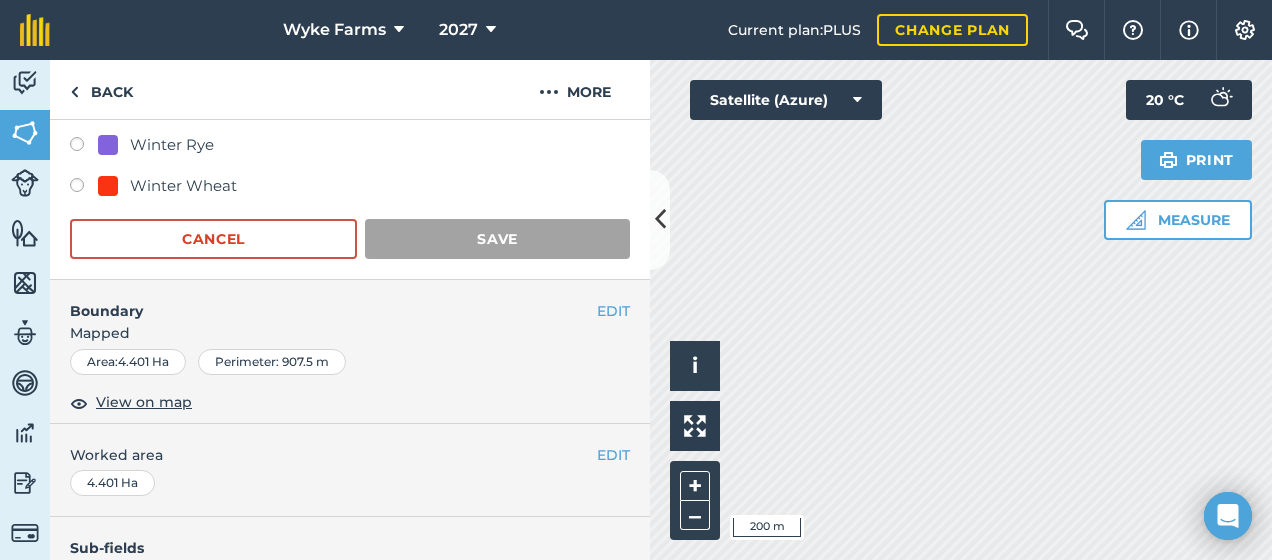 scroll, scrollTop: 437, scrollLeft: 0, axis: vertical 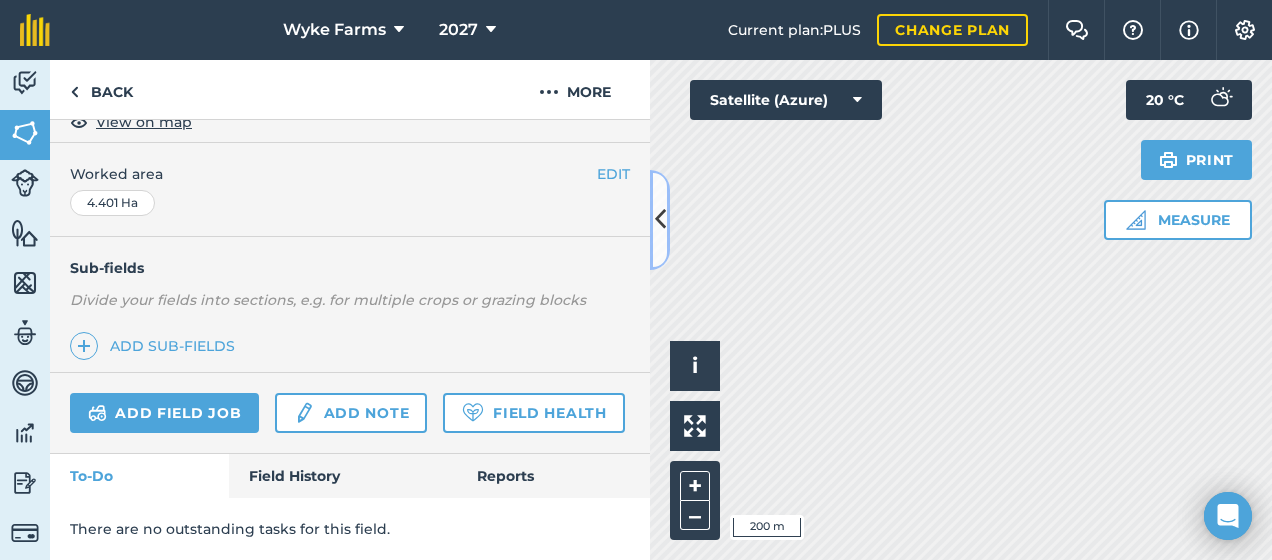 click at bounding box center (660, 219) 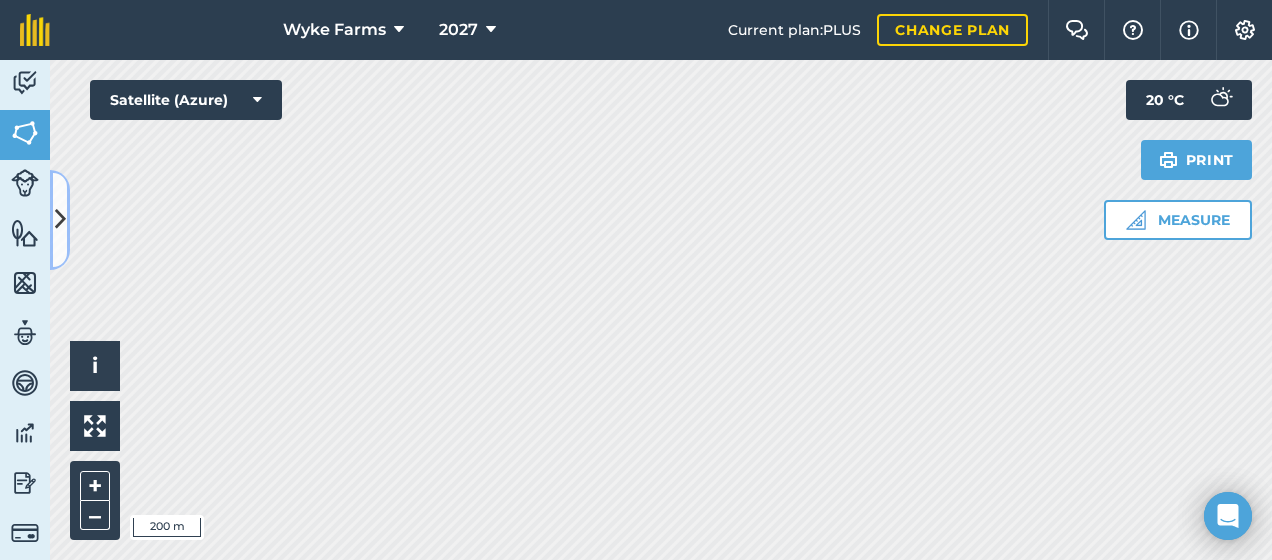 click at bounding box center [60, 219] 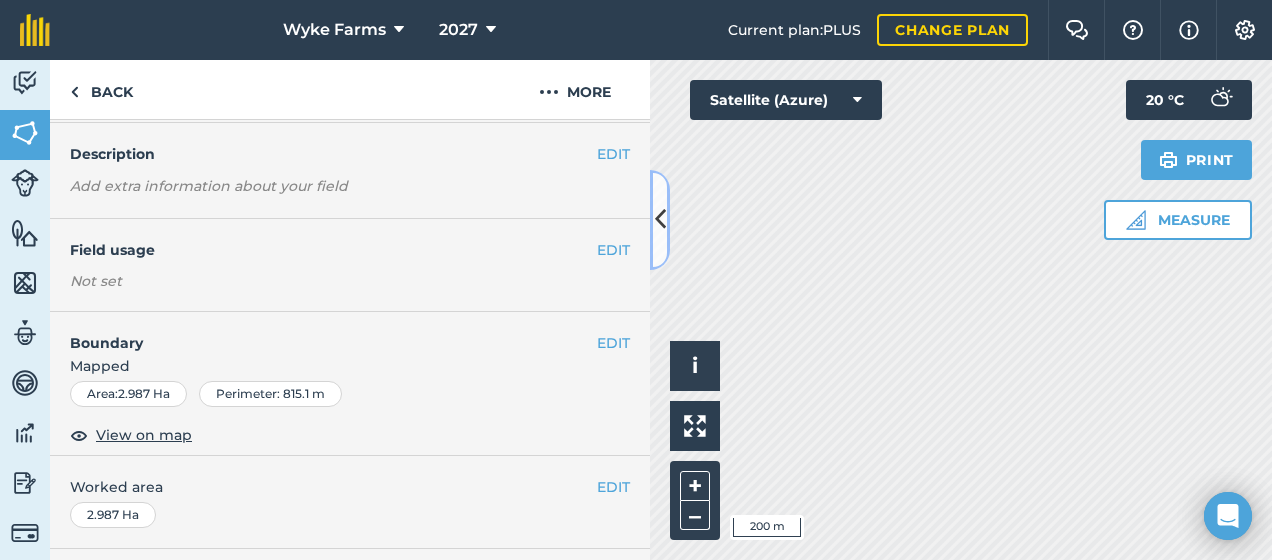 scroll, scrollTop: 66, scrollLeft: 0, axis: vertical 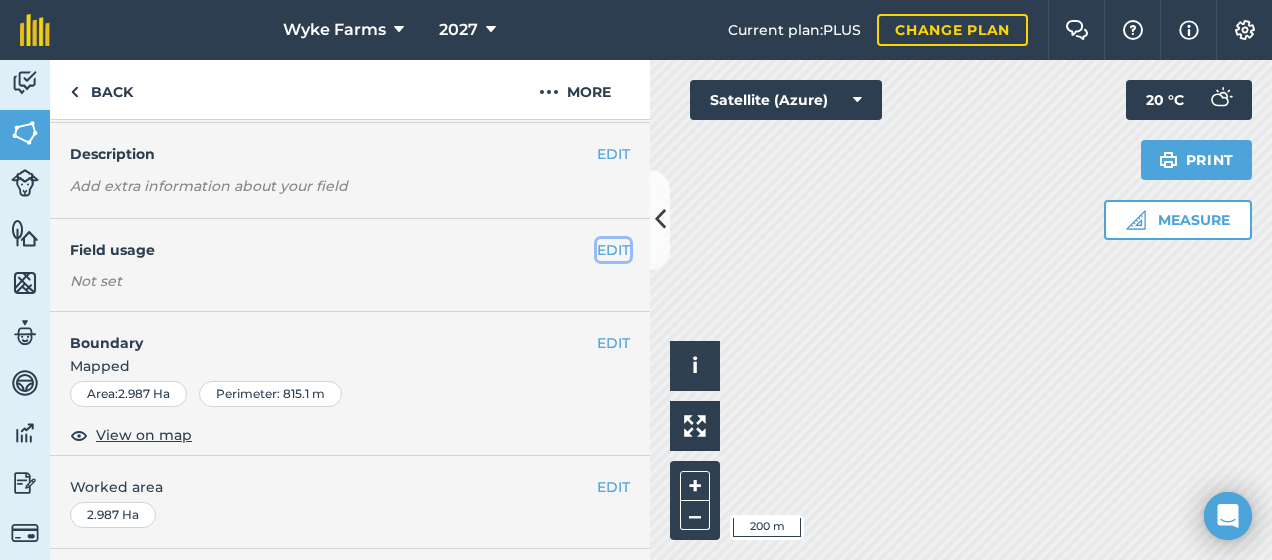 click on "EDIT" at bounding box center [613, 250] 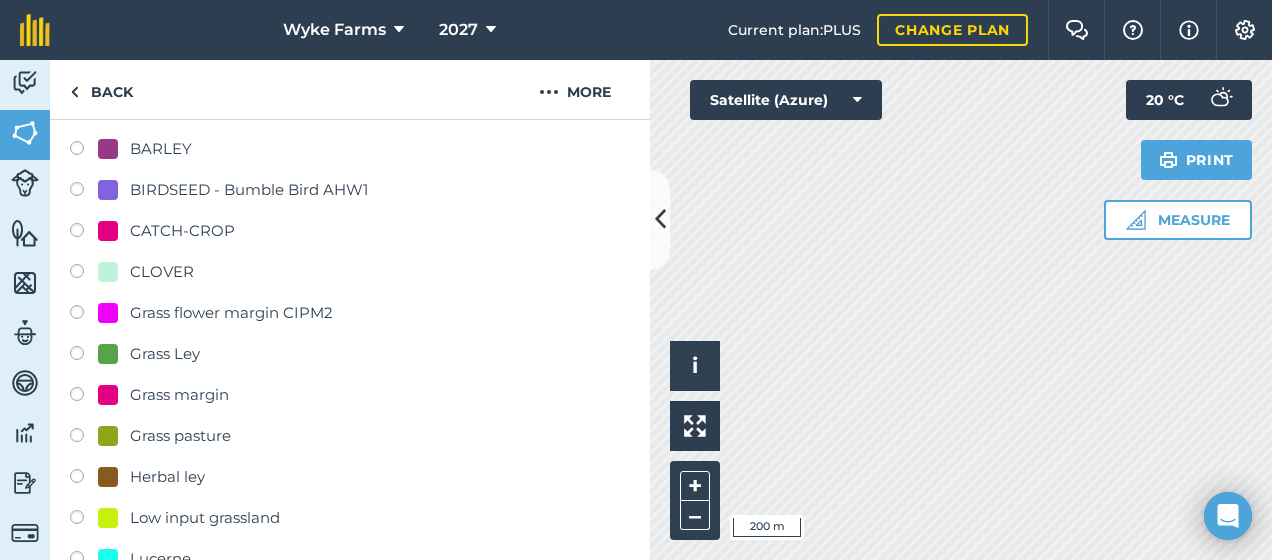 scroll, scrollTop: 335, scrollLeft: 0, axis: vertical 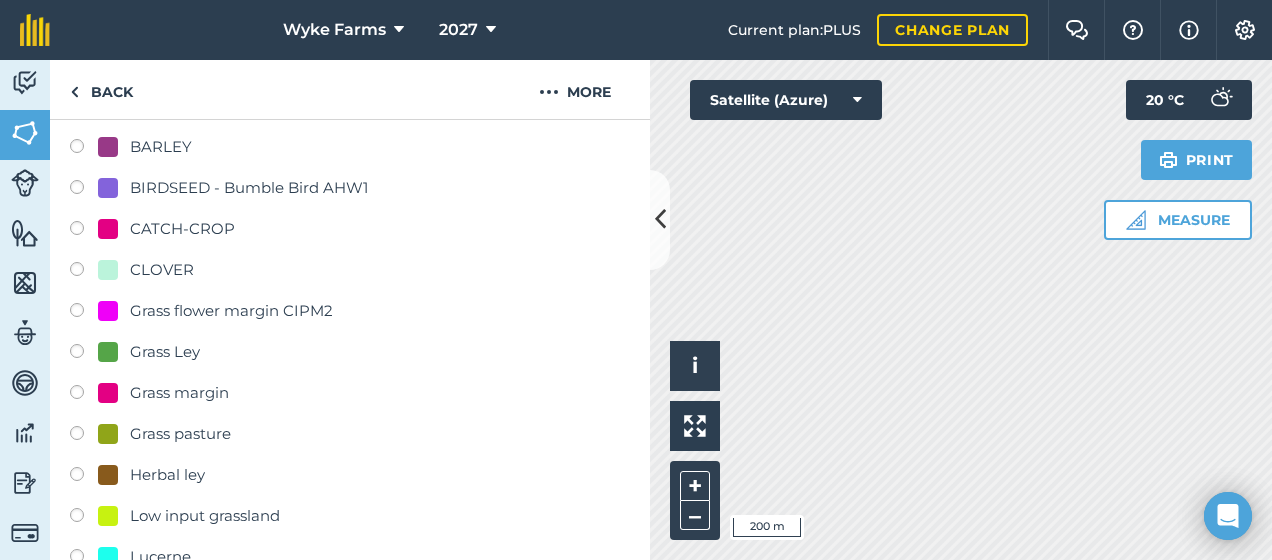 click at bounding box center (84, 354) 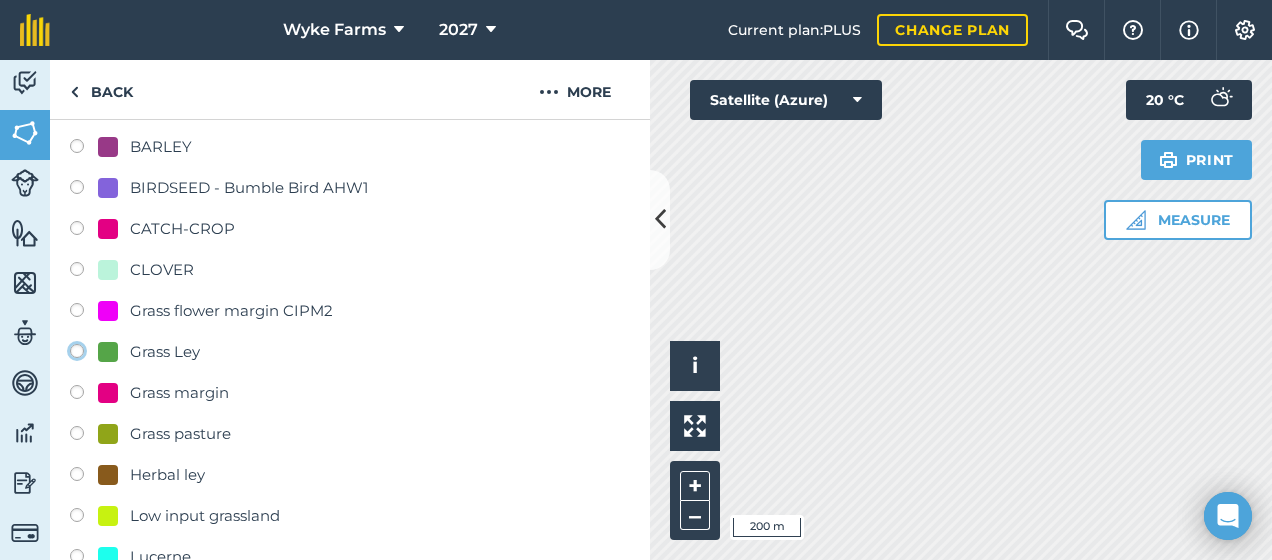 click on "Grass Ley" at bounding box center (-9923, 350) 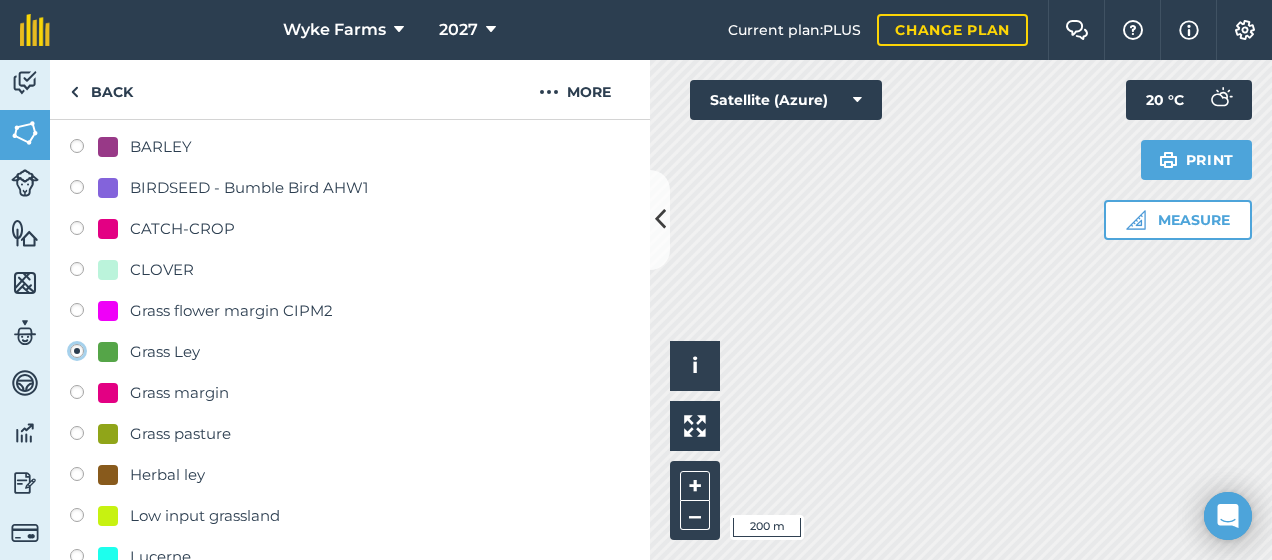 radio on "true" 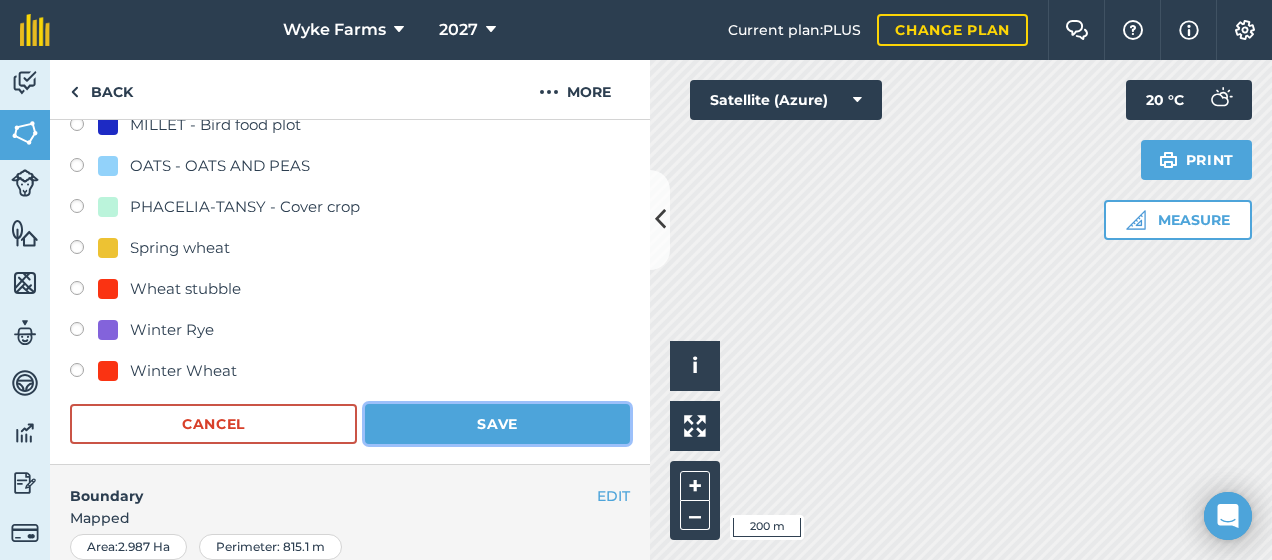 click on "Save" at bounding box center (497, 424) 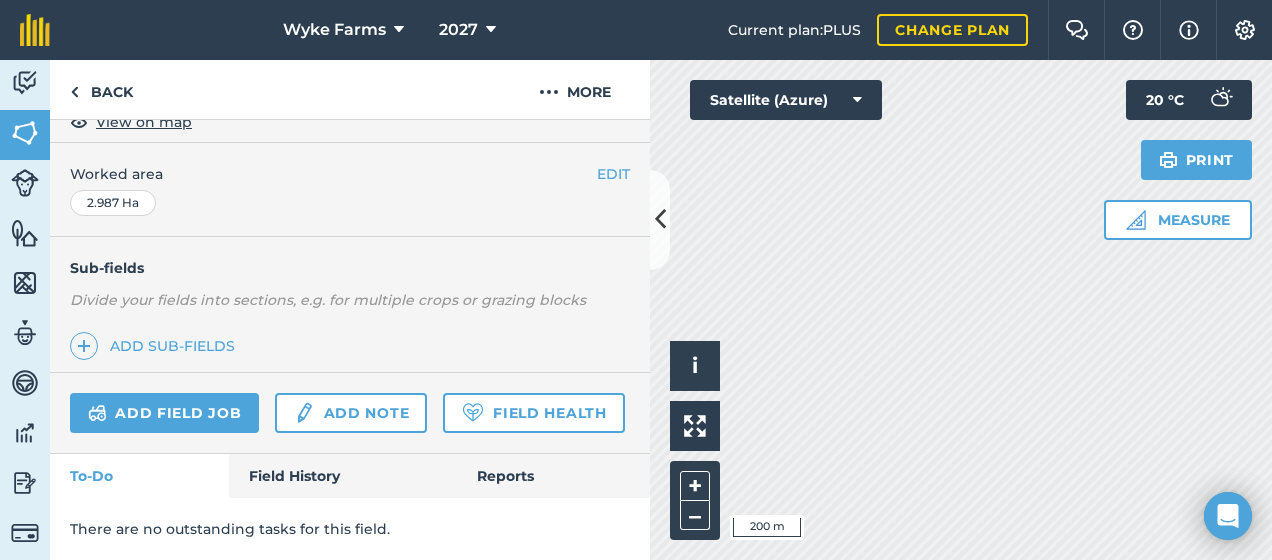 scroll, scrollTop: 437, scrollLeft: 0, axis: vertical 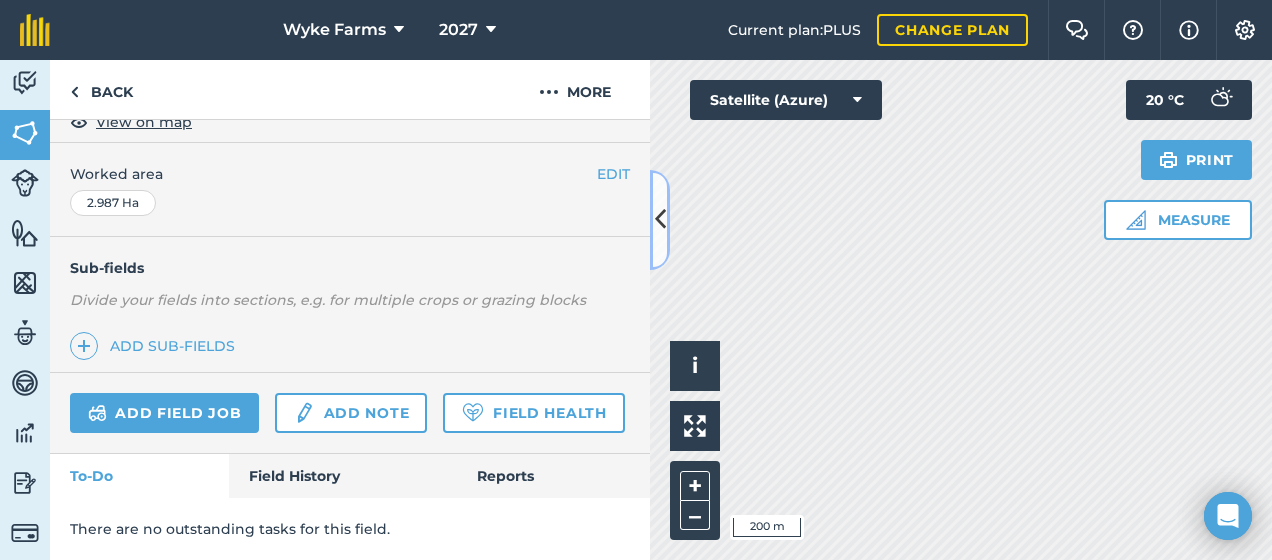 click at bounding box center [660, 219] 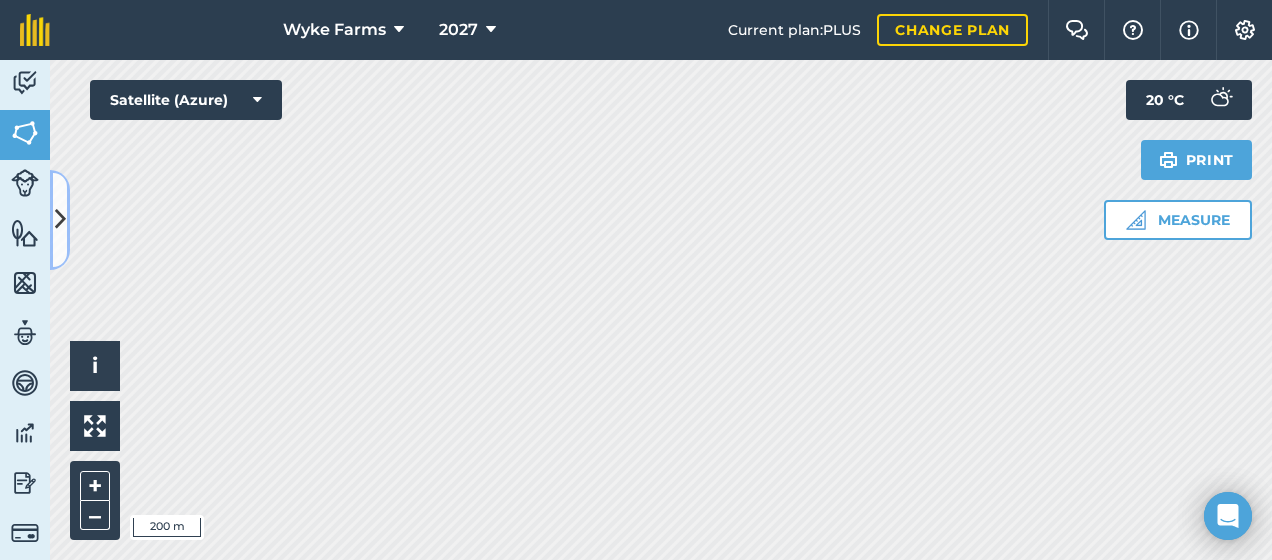 click at bounding box center (60, 219) 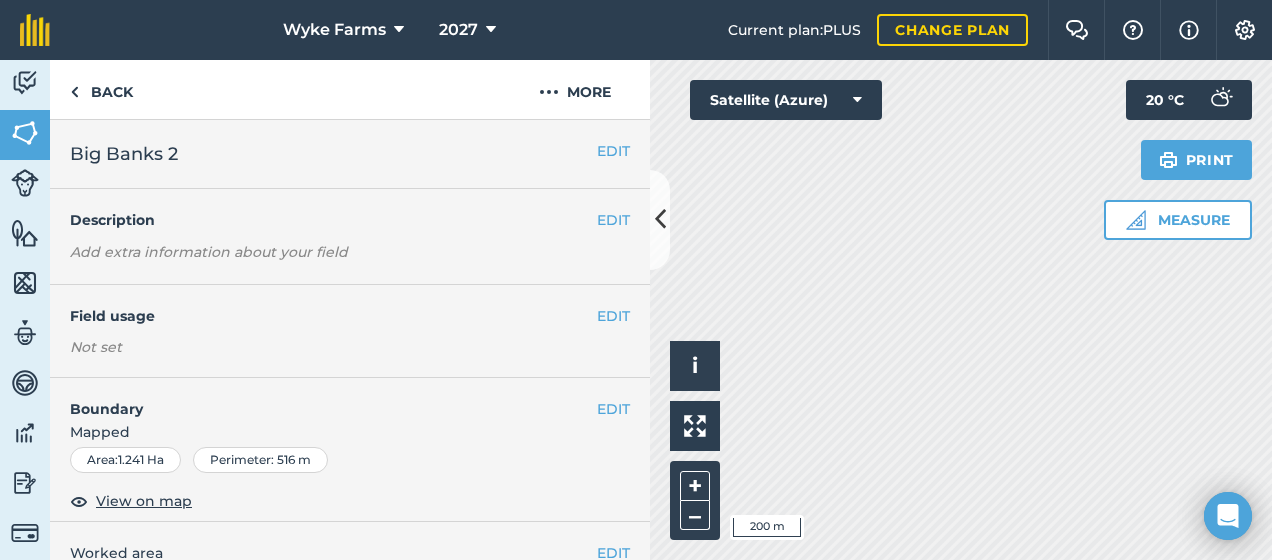 click on "EDIT Field usage Not set" at bounding box center (350, 331) 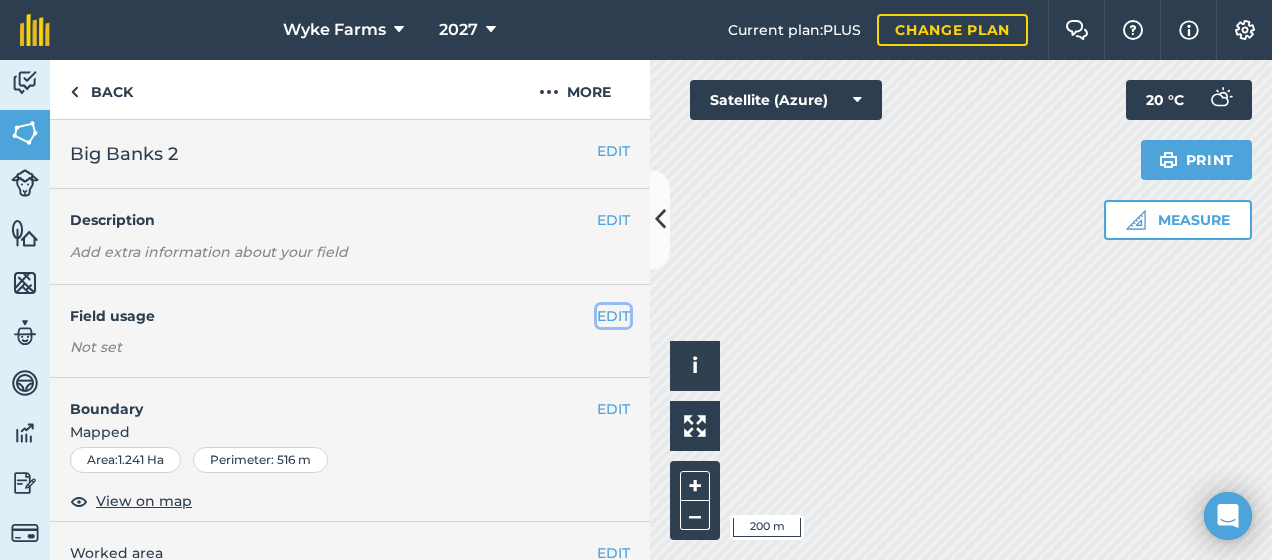 click on "EDIT" at bounding box center (613, 316) 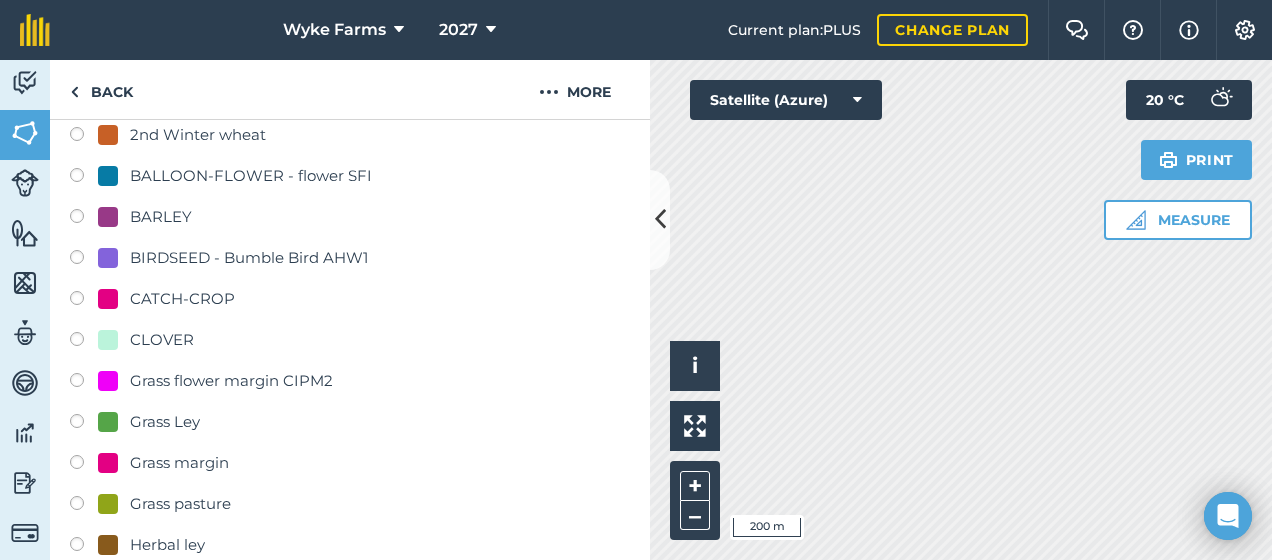 scroll, scrollTop: 264, scrollLeft: 0, axis: vertical 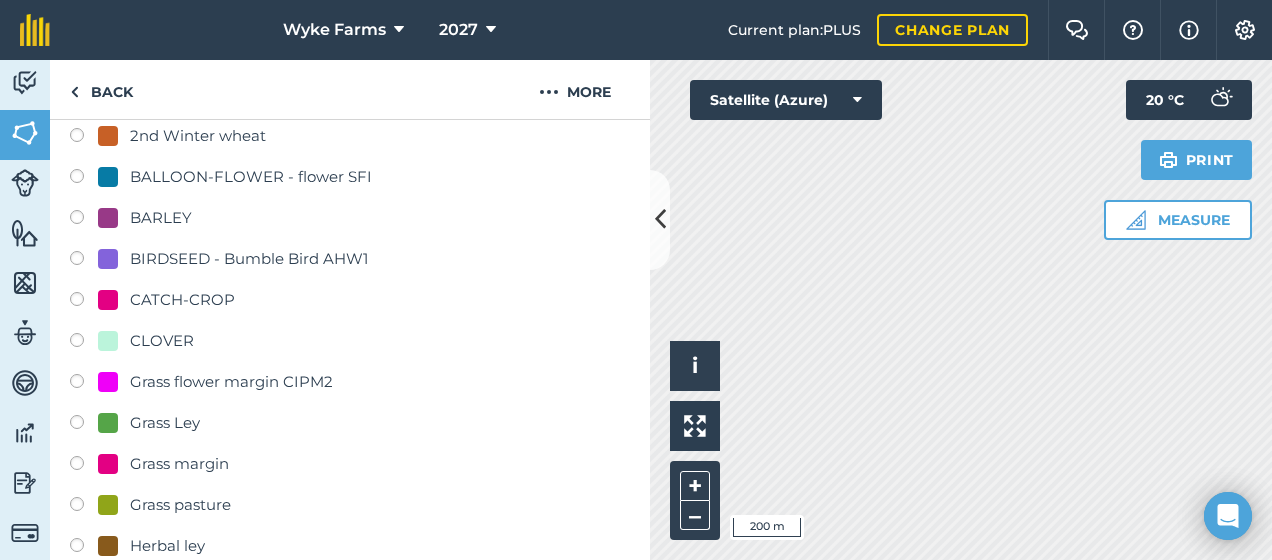 click at bounding box center [84, 507] 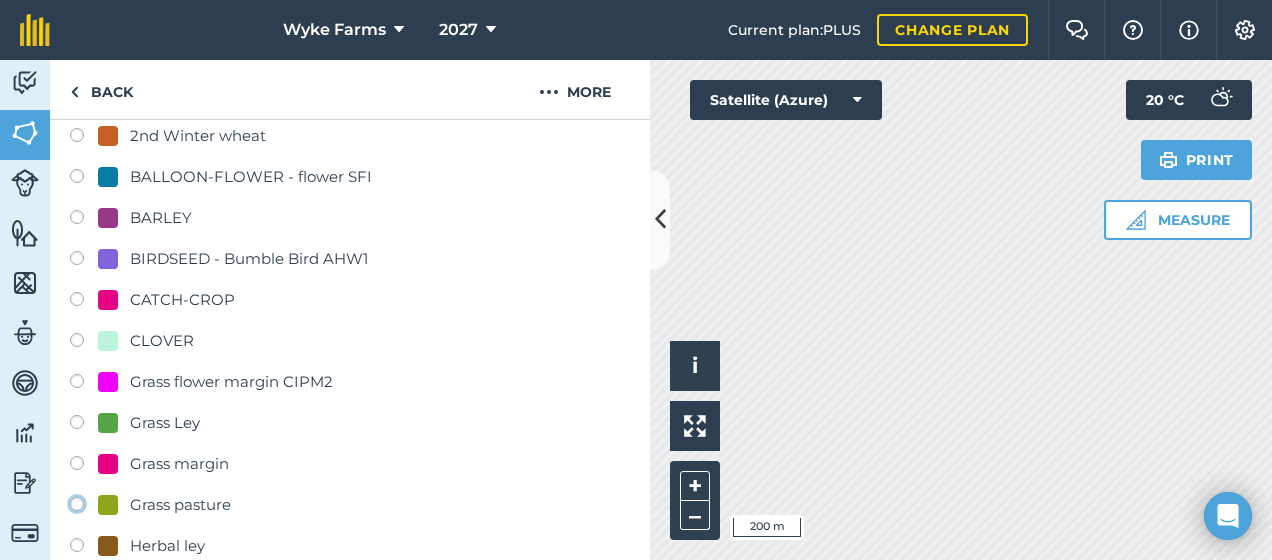 click on "Grass pasture" at bounding box center (-9923, 503) 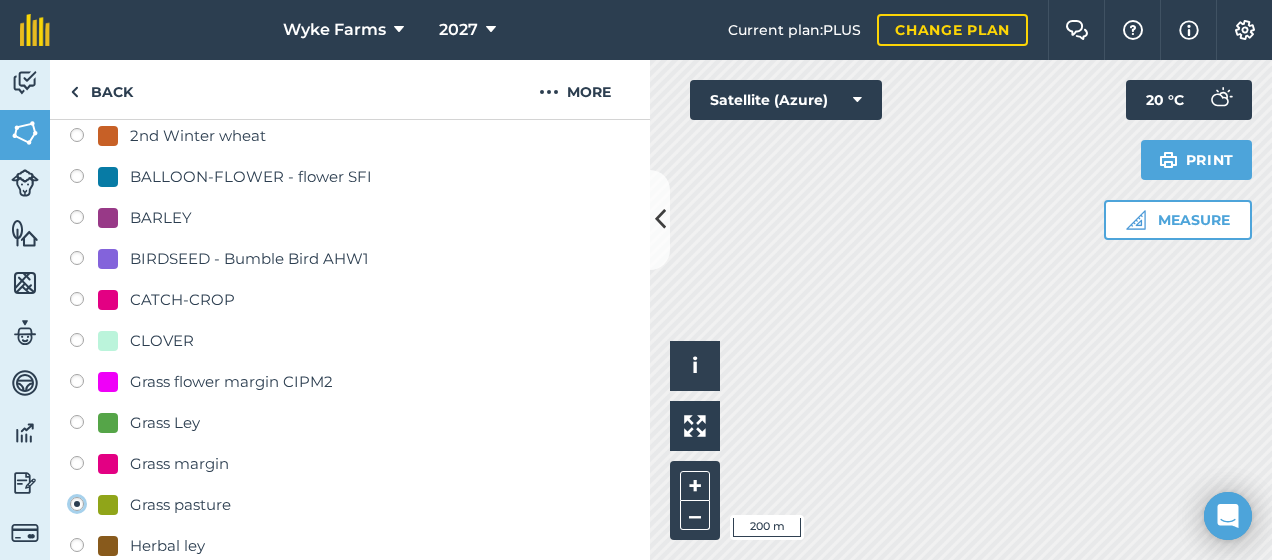 radio on "true" 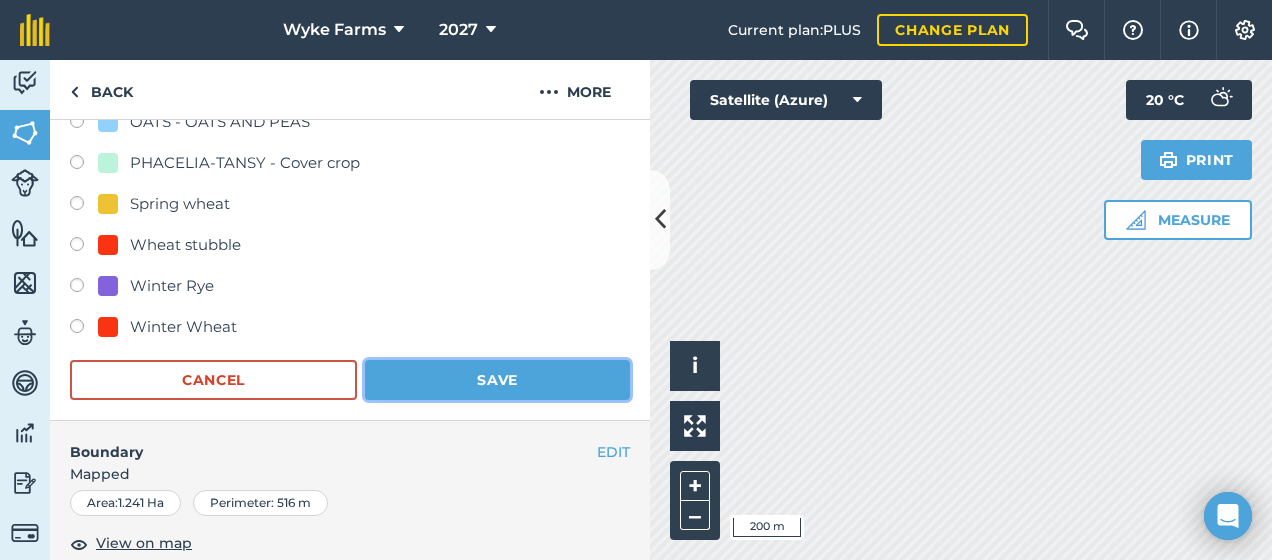 click on "Save" at bounding box center (497, 380) 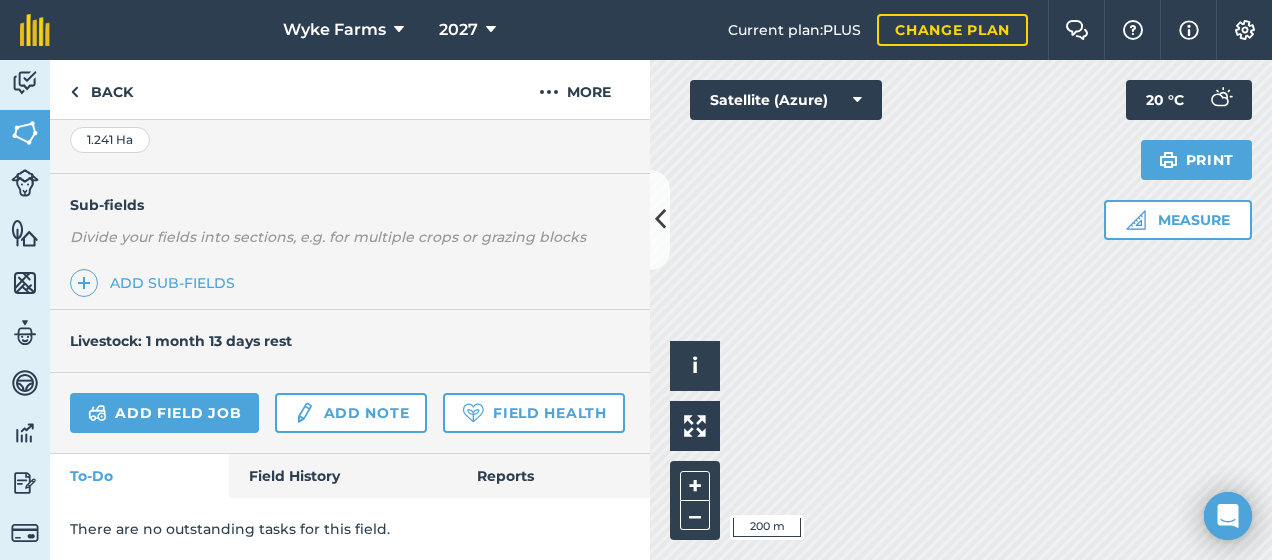 scroll, scrollTop: 500, scrollLeft: 0, axis: vertical 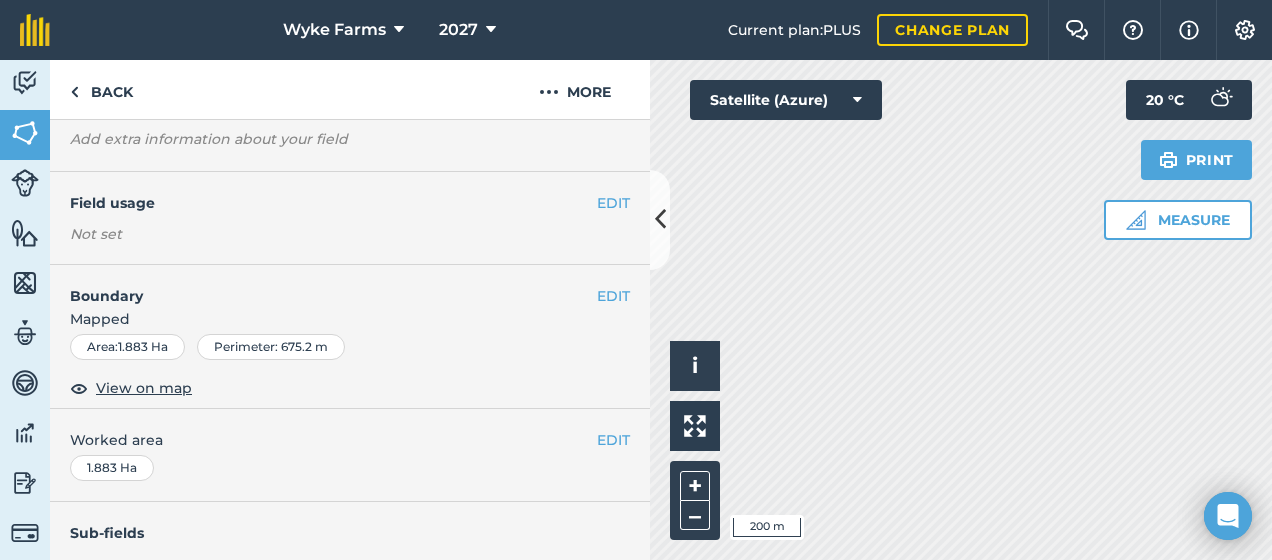 click on "Field usage" at bounding box center (333, 203) 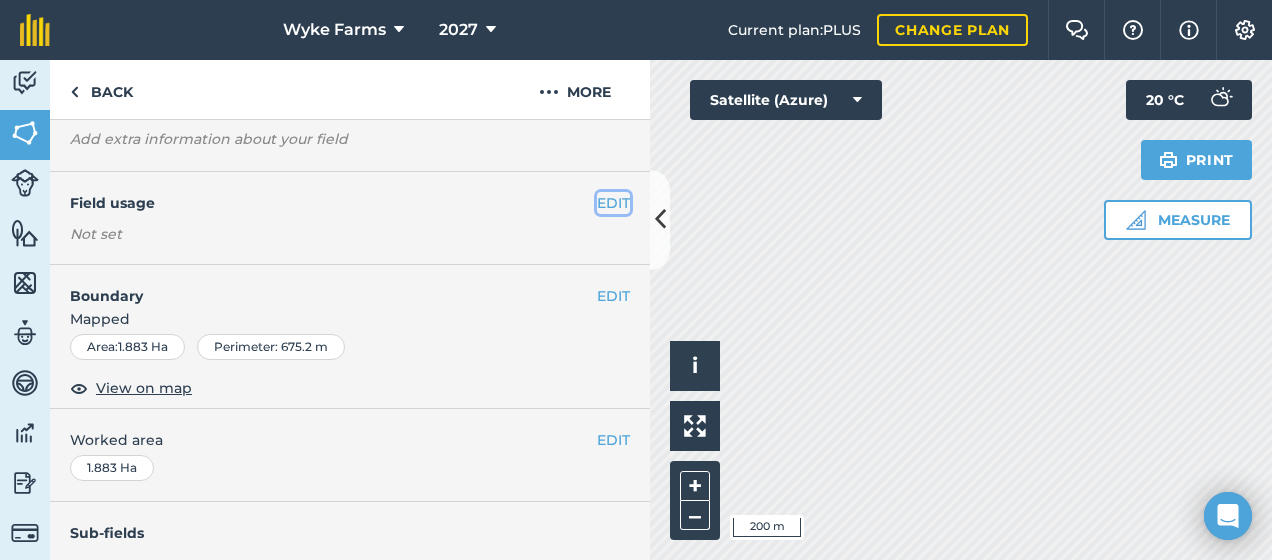 click on "EDIT" at bounding box center [613, 203] 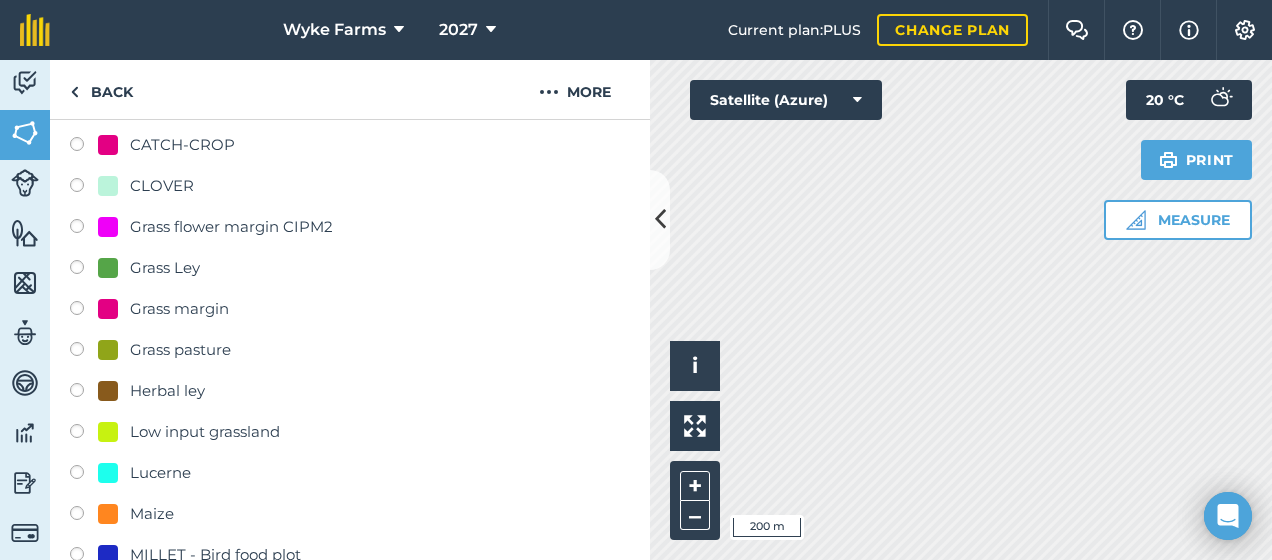 scroll, scrollTop: 427, scrollLeft: 0, axis: vertical 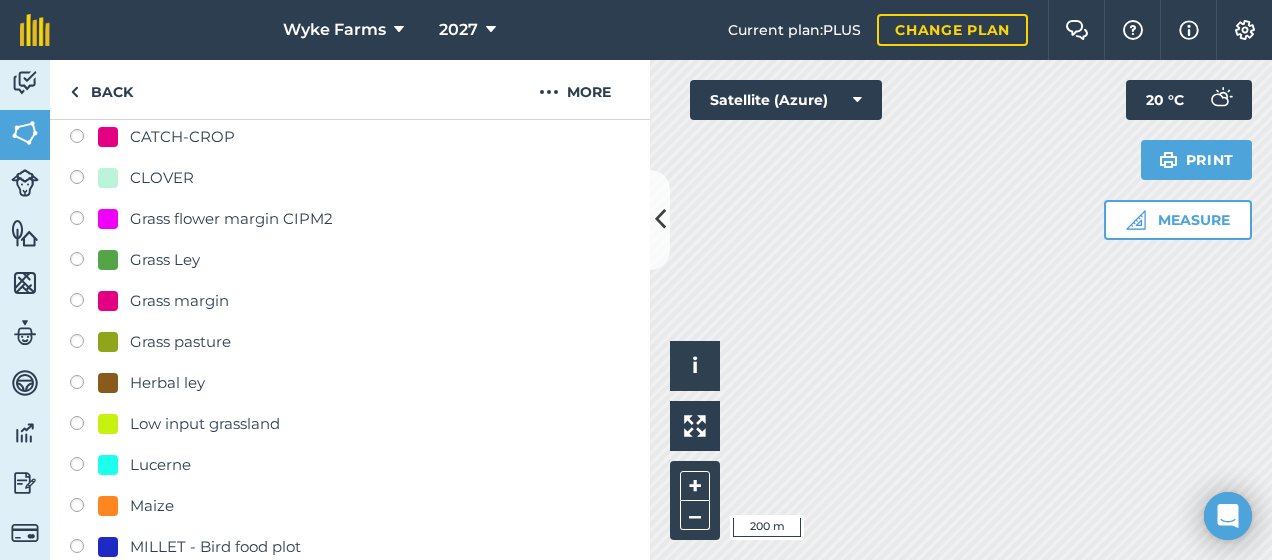 click at bounding box center [84, 344] 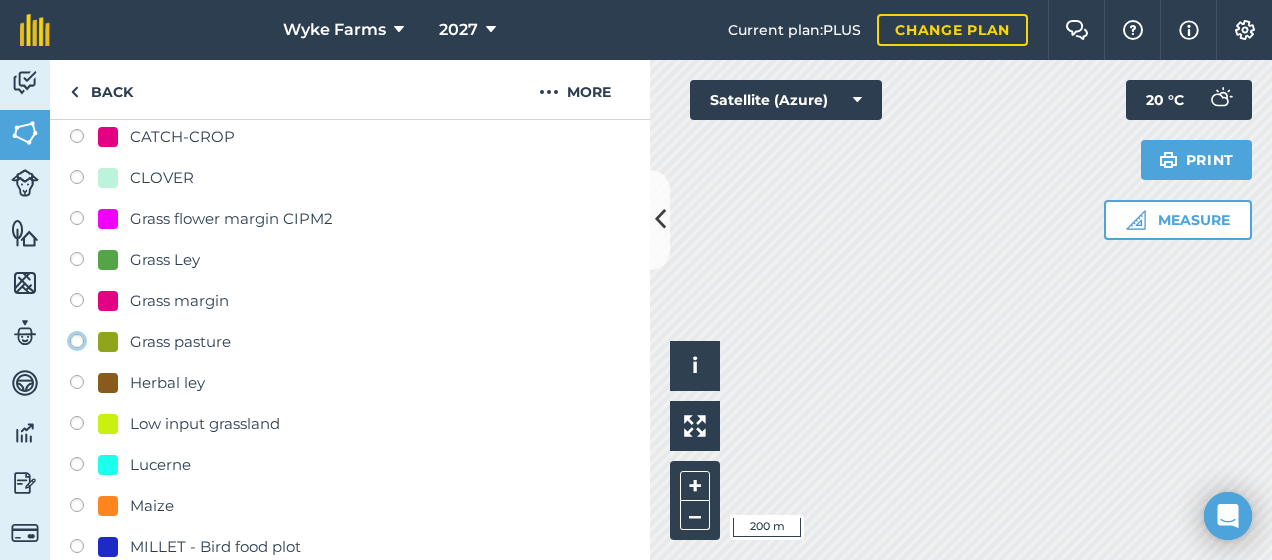 click on "Grass pasture" at bounding box center (-9923, 340) 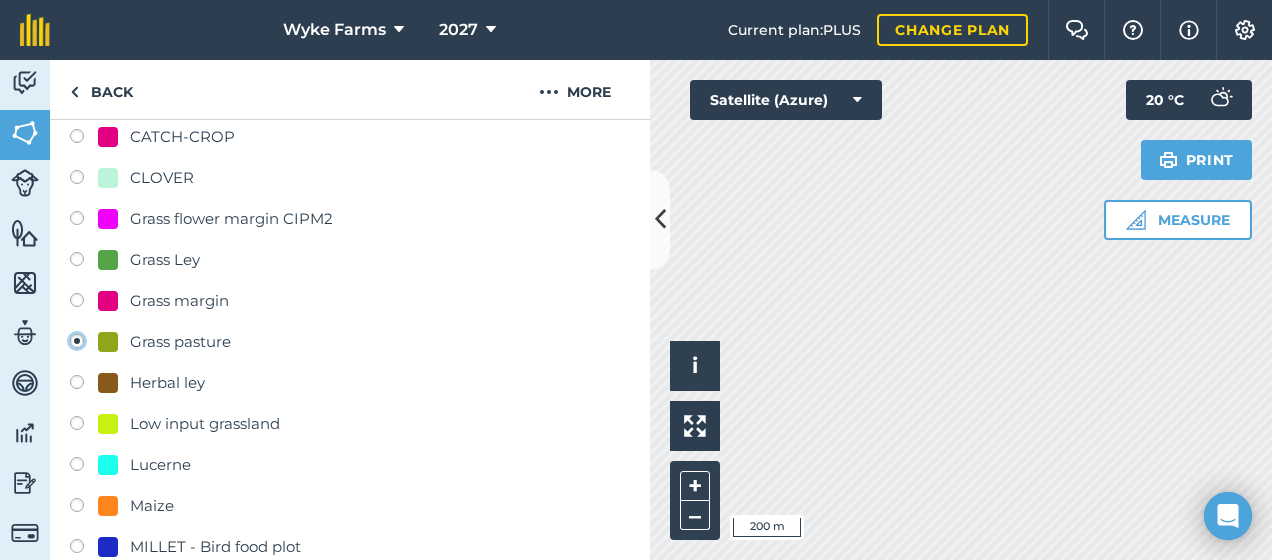 radio on "false" 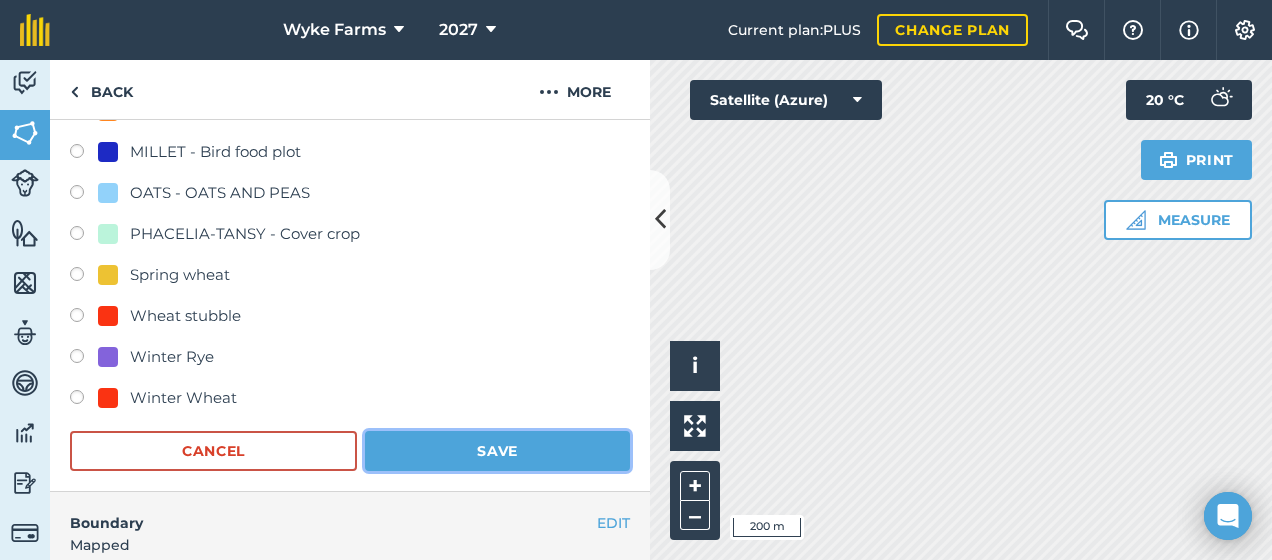 click on "Save" at bounding box center (497, 451) 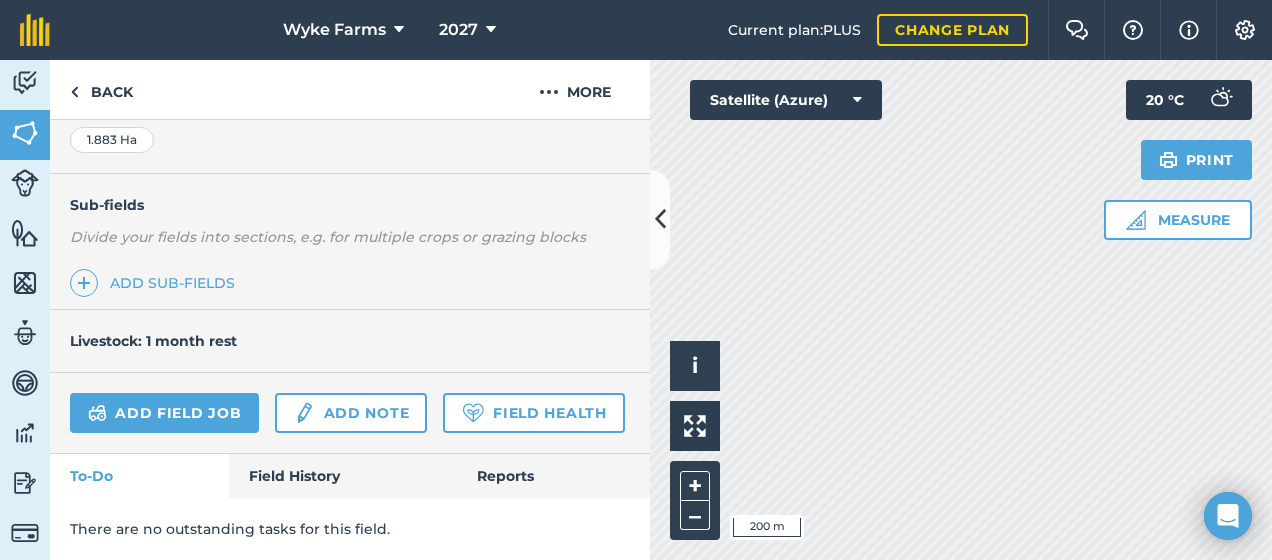 scroll, scrollTop: 500, scrollLeft: 0, axis: vertical 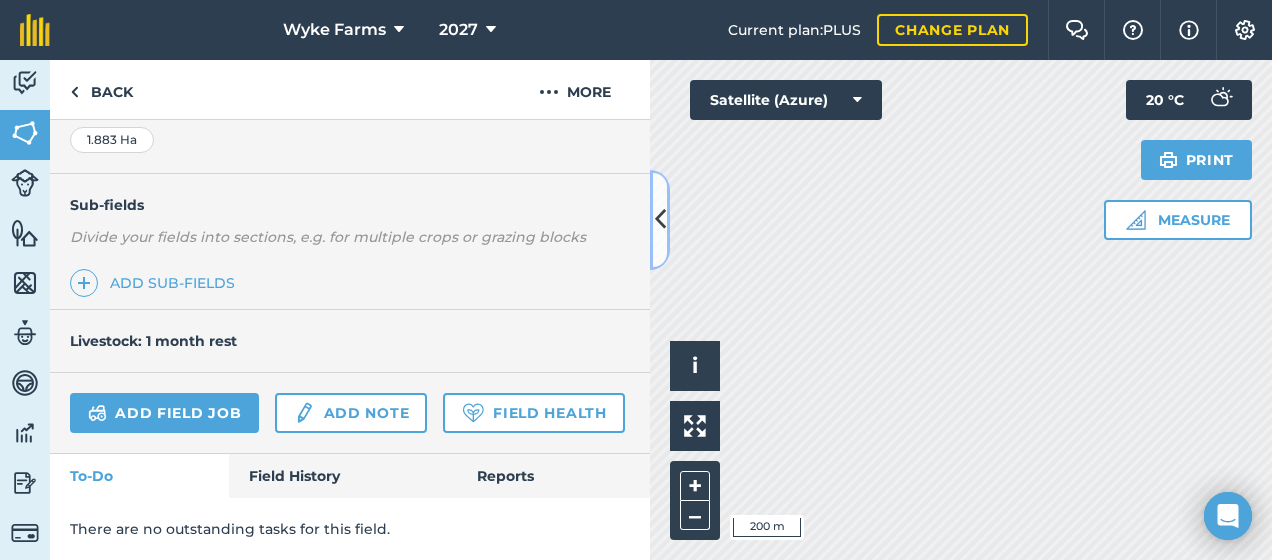 click at bounding box center (660, 220) 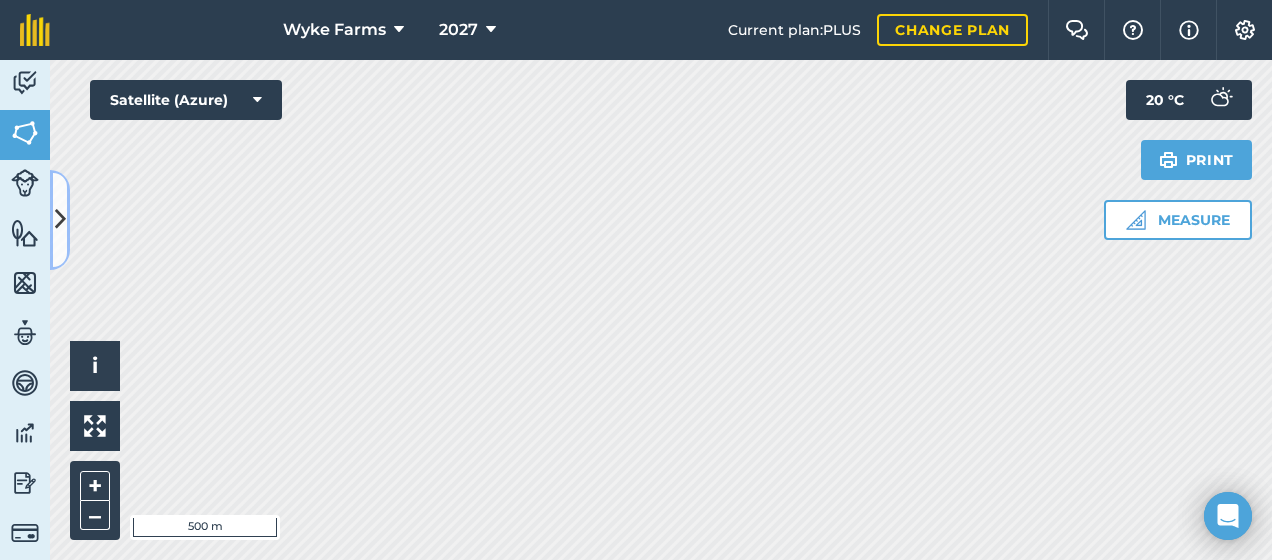 click at bounding box center (60, 220) 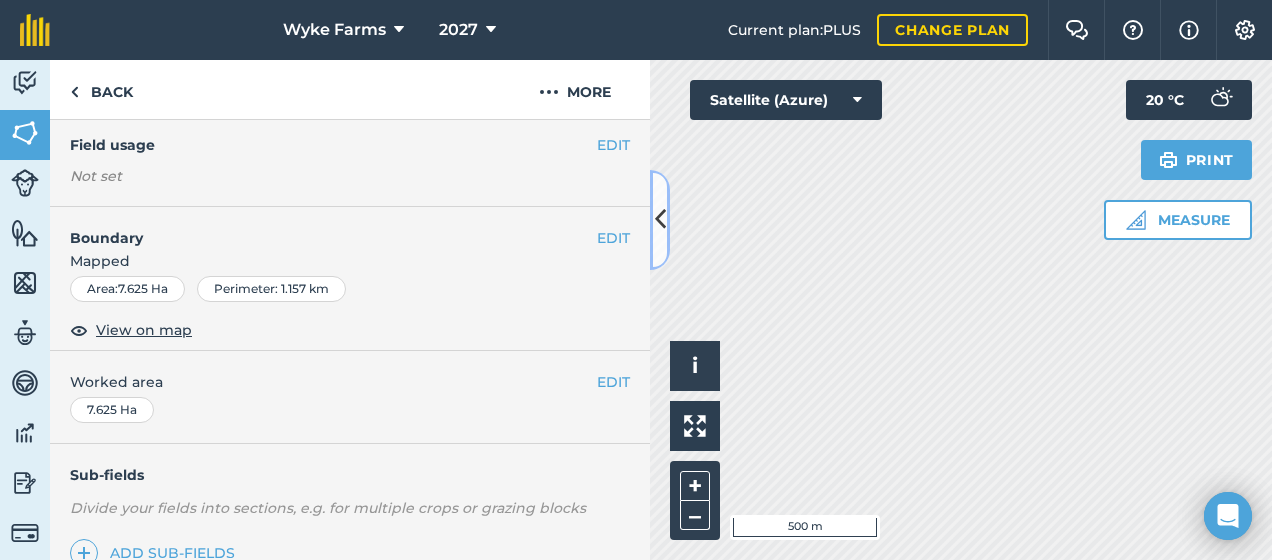 scroll, scrollTop: 75, scrollLeft: 0, axis: vertical 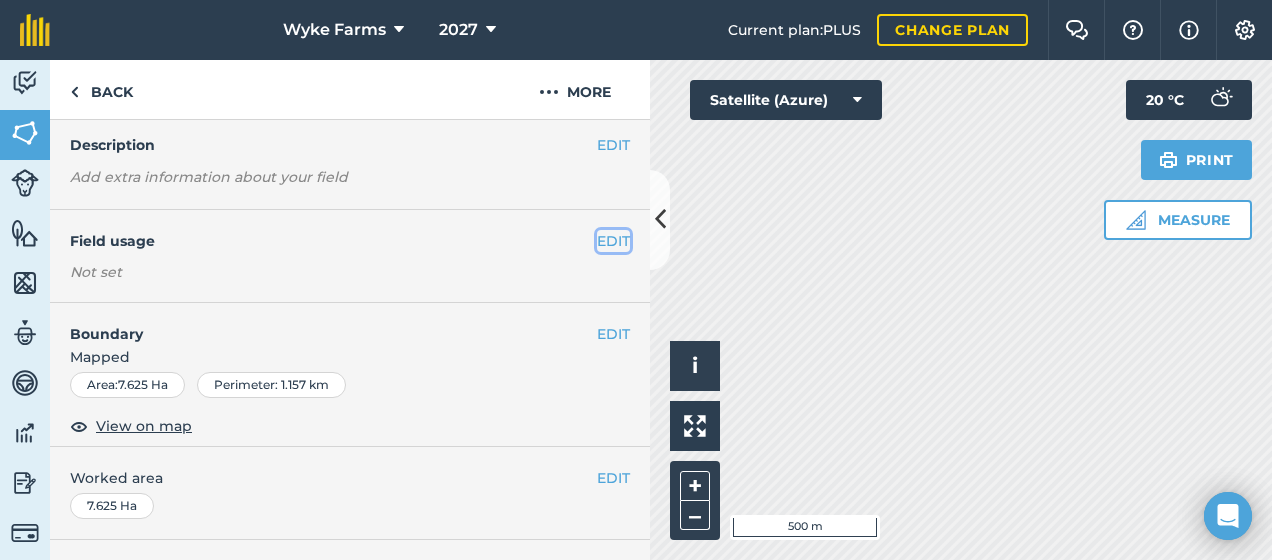 click on "EDIT" at bounding box center [613, 241] 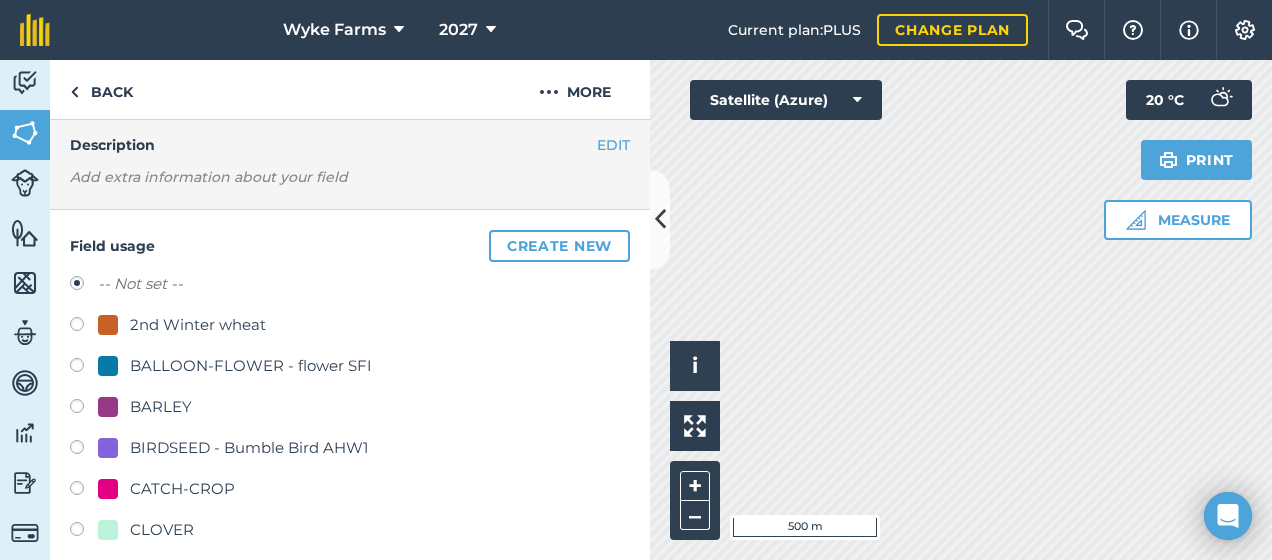 scroll, scrollTop: 169, scrollLeft: 0, axis: vertical 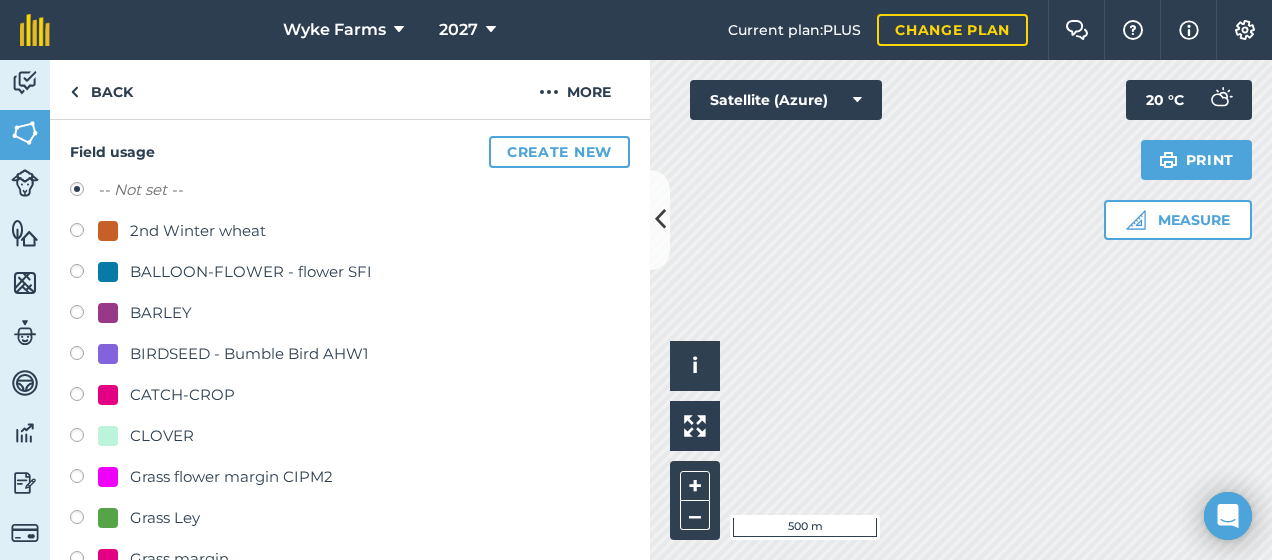 click at bounding box center [84, 315] 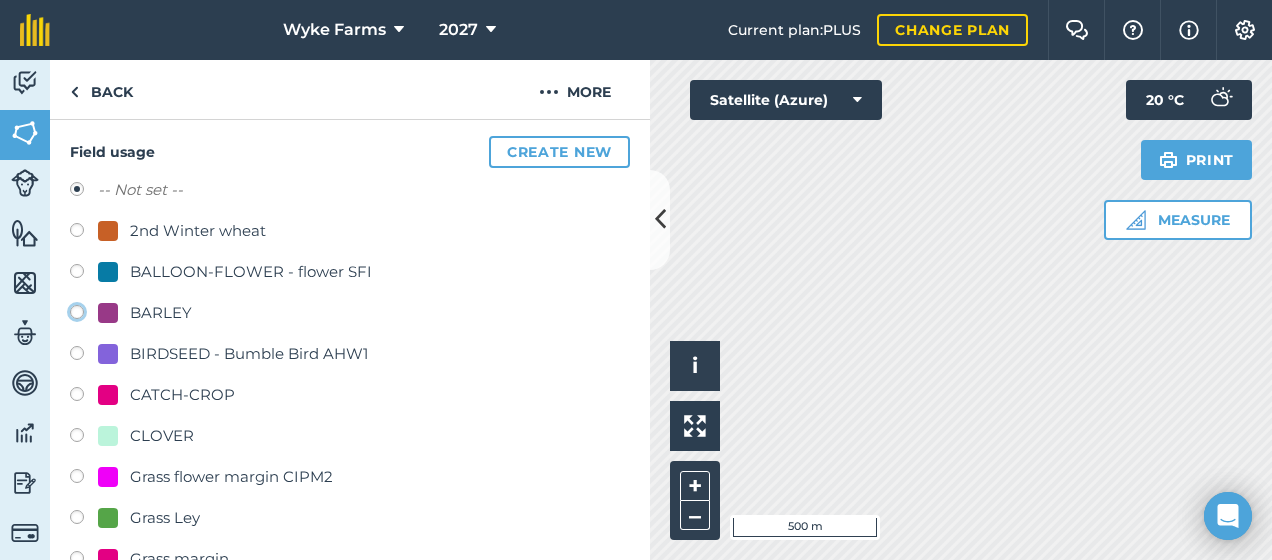 click on "BARLEY" at bounding box center (-9923, 311) 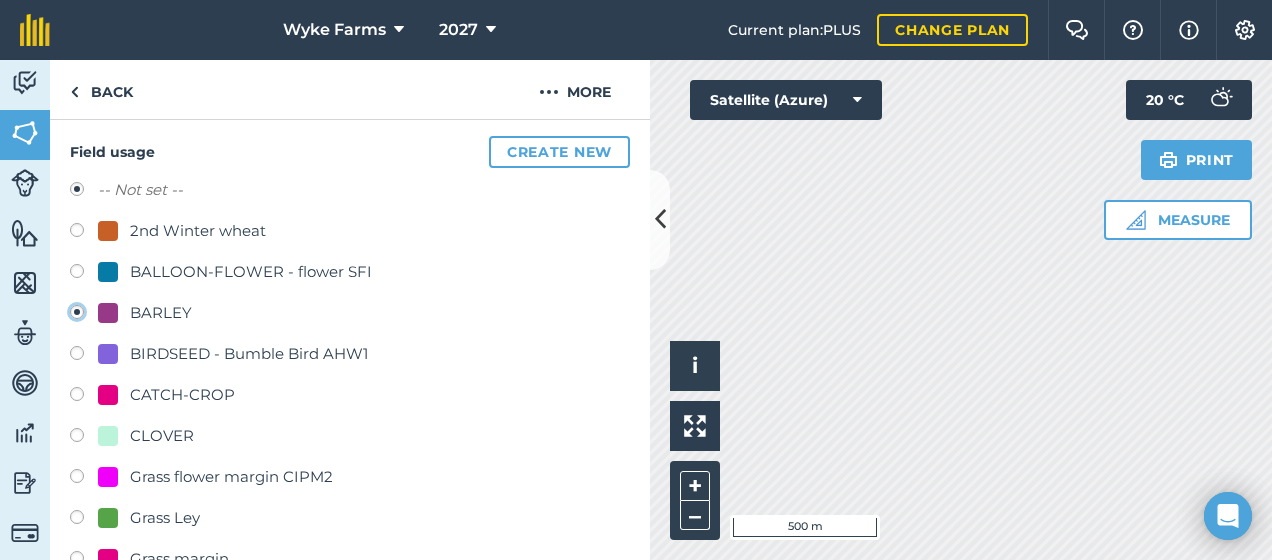 radio on "true" 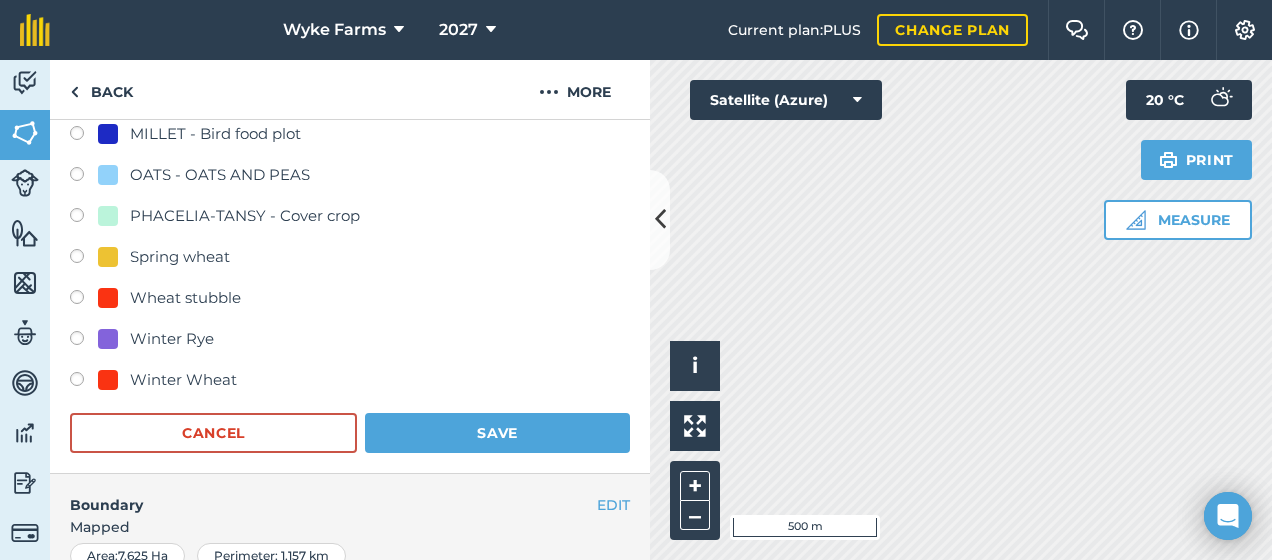 scroll, scrollTop: 841, scrollLeft: 0, axis: vertical 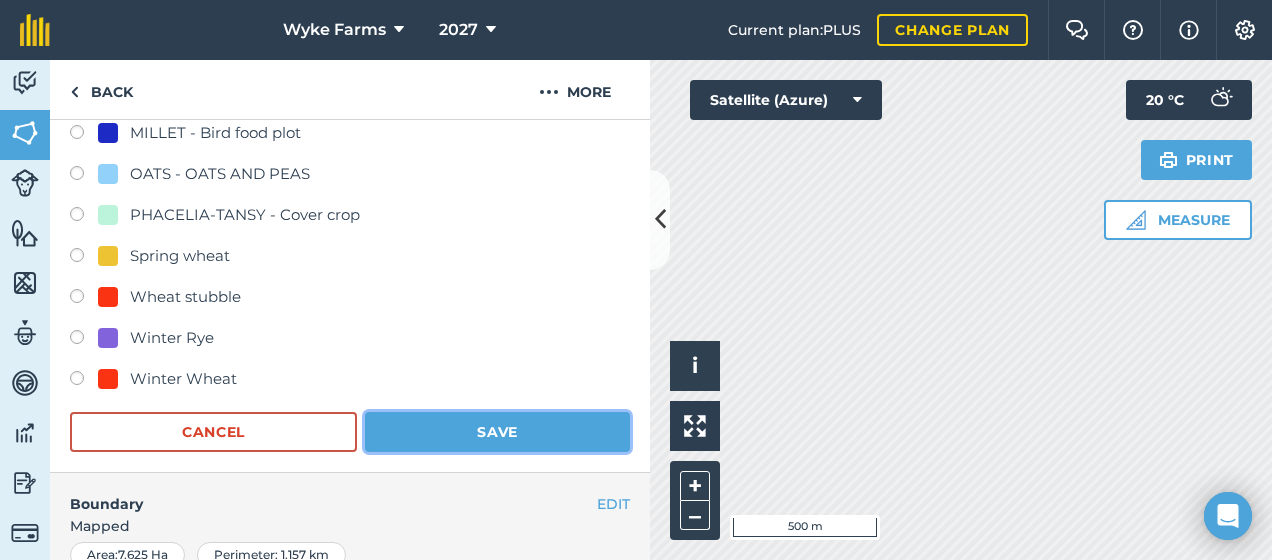 click on "Save" at bounding box center [497, 432] 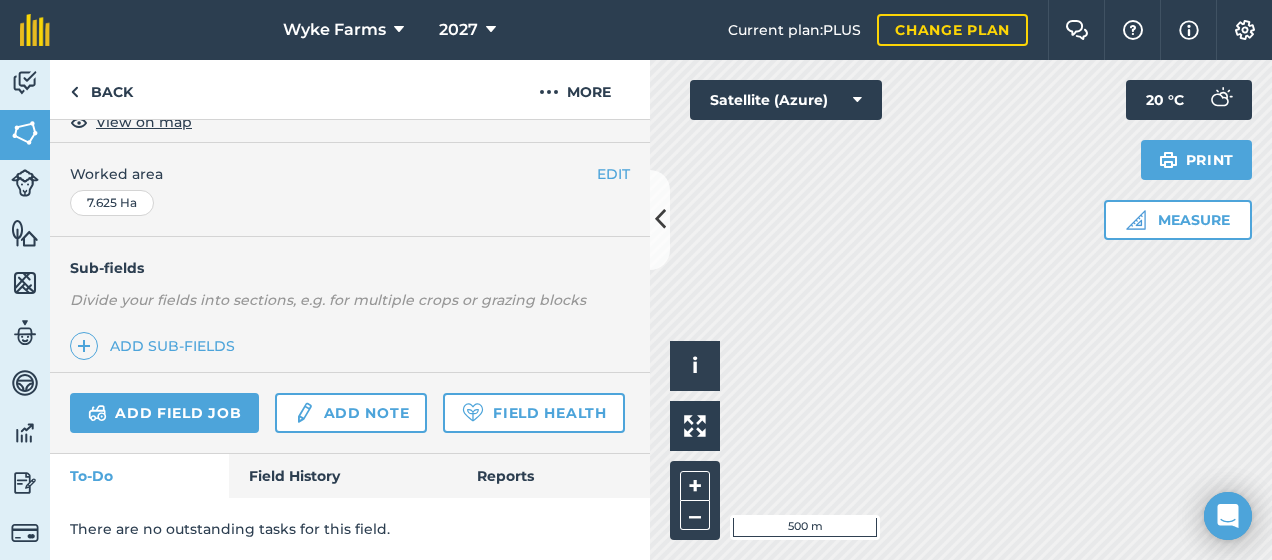 scroll, scrollTop: 437, scrollLeft: 0, axis: vertical 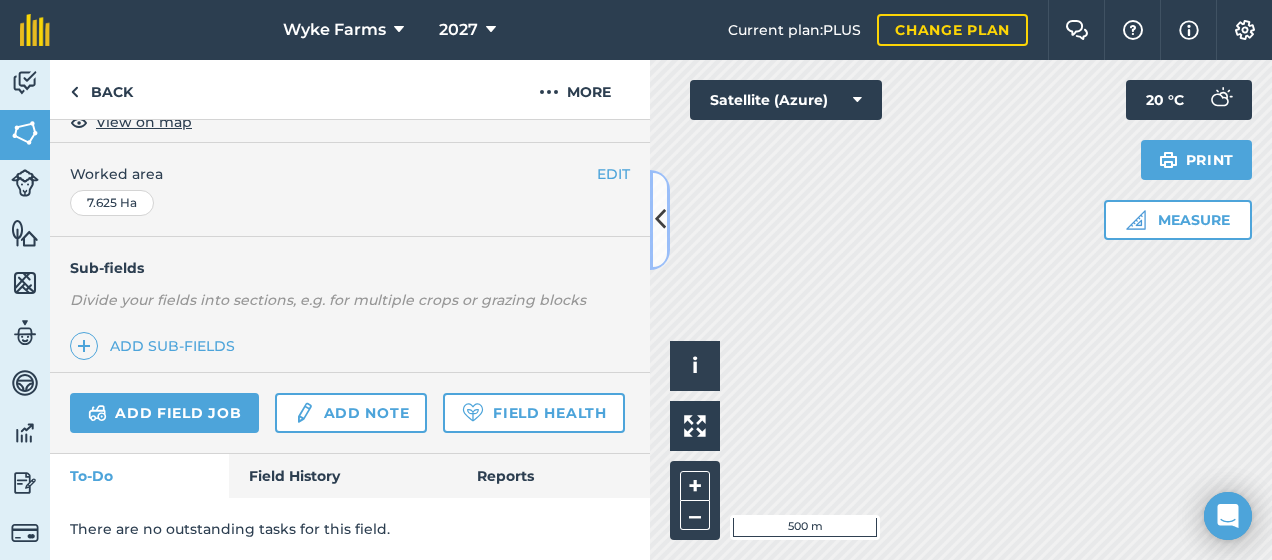 click at bounding box center (660, 219) 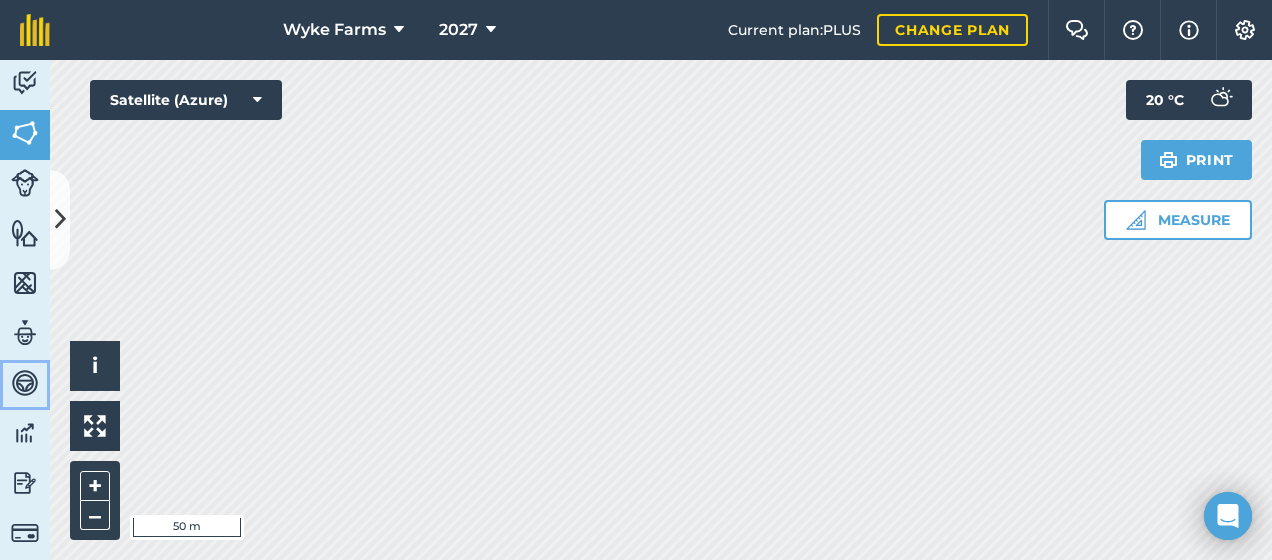 click at bounding box center (25, 383) 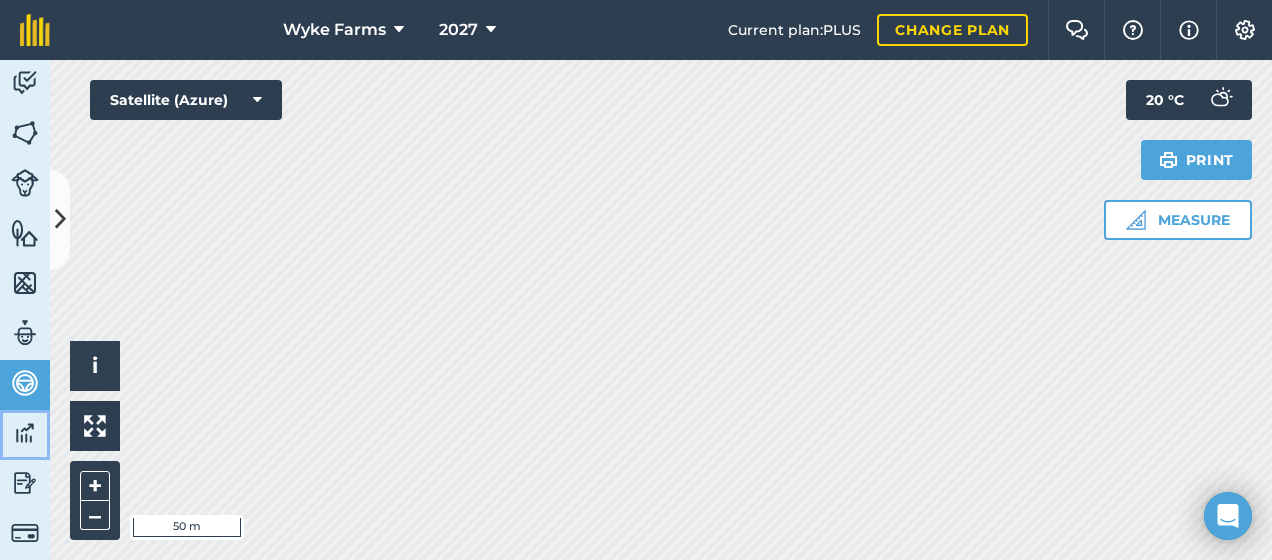 click at bounding box center (25, 433) 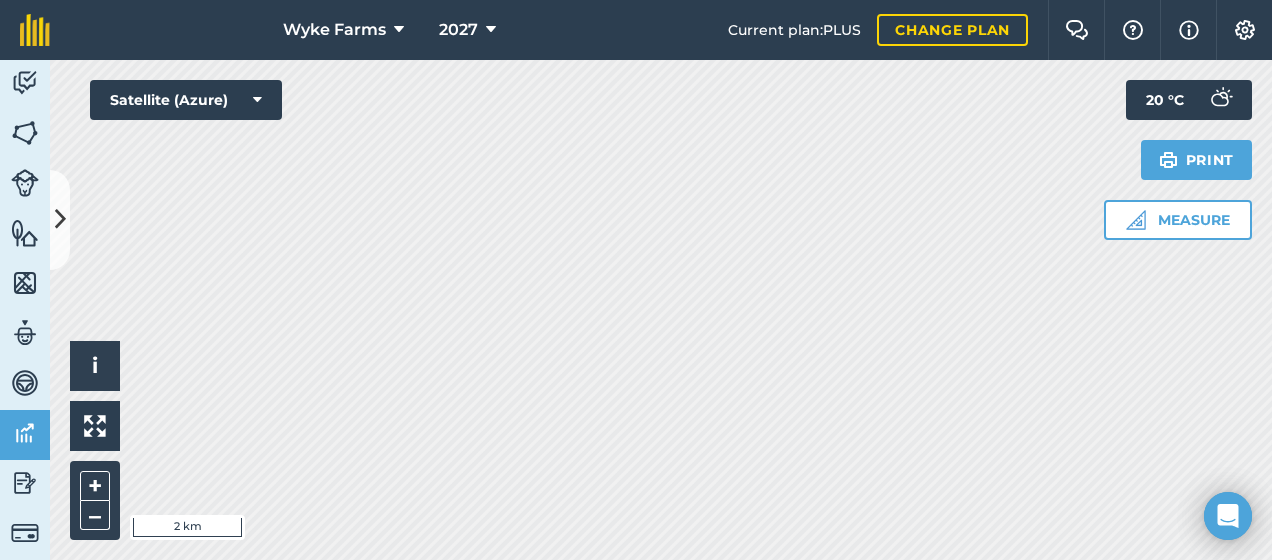 click on "Wyke Farms  2027 Current plan :  PLUS   Change plan Farm Chat Help Info Settings Wyke Farms   -  2027 Reproduced with the permission of  Microsoft Printed on  [DATE] Field usages No usage set 2nd Winter wheat BALLOON-FLOWER - flower SFI BARLEY BIRDSEED - Bumble Bird AHW1 CATCH-CROP CLOVER Grass flower margin CIPM2 Grass Ley  Grass margin  Grass pasture  Herbal ley  Low input grassland Lucerne Maize MILLET - Bird food plot OATS - OATS AND PEAS PHACELIA-TANSY - Cover crop Spring wheat  Wheat stubble  Winter Rye Winter Wheat  Feature types Cheese dairy  Clean water drain Digester  Dirty water drain Dirty water drain Ditch  Easthill liner lagoon Effluent Pit Farm Yards and Buildings  Fields in NVZ  Fuel tank Hedgerow High Risk Run off  Irrigator lines  Lower risk run off  No Spreading [PERSON_NAME] Soil  Silage Clamp Slope greater than 15degrees  Slurry Store Track Trees Walk Ditch  Water Water pipes  Activity Fields Livestock Features Maps Team Vehicles Data Reporting Billing Tutorials Tutorials Data Refresh   -- i" at bounding box center (636, 280) 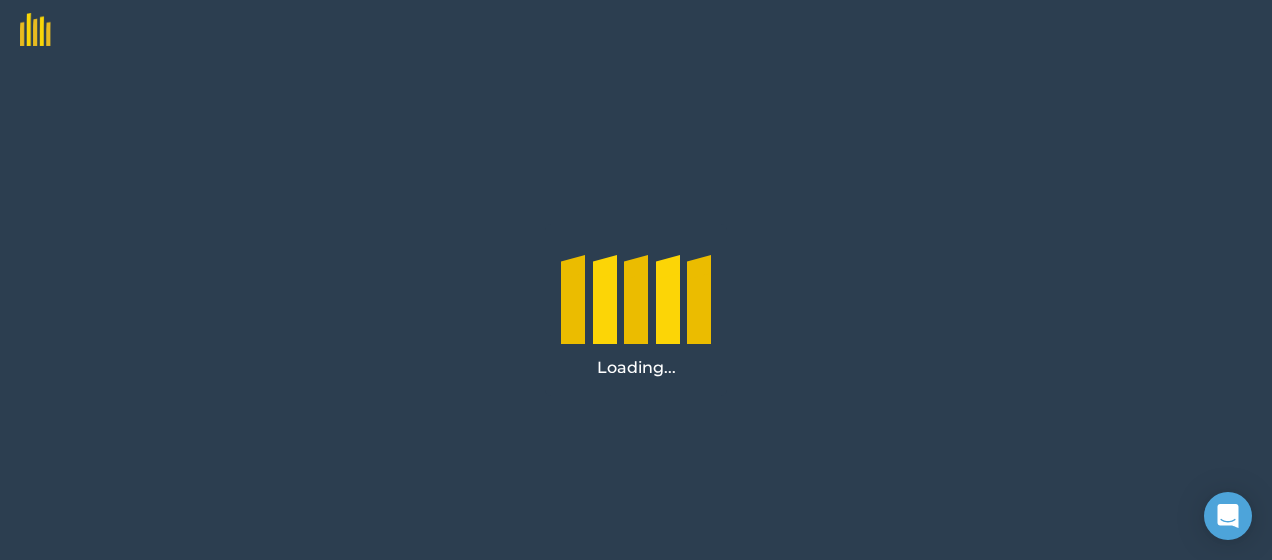 scroll, scrollTop: 0, scrollLeft: 0, axis: both 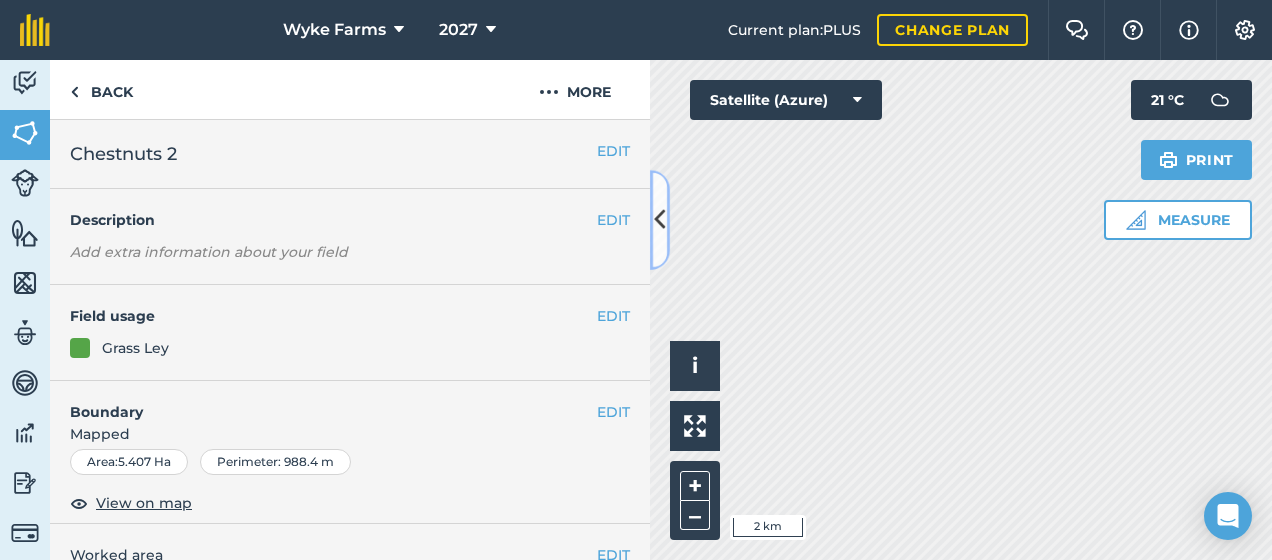 click at bounding box center [660, 219] 